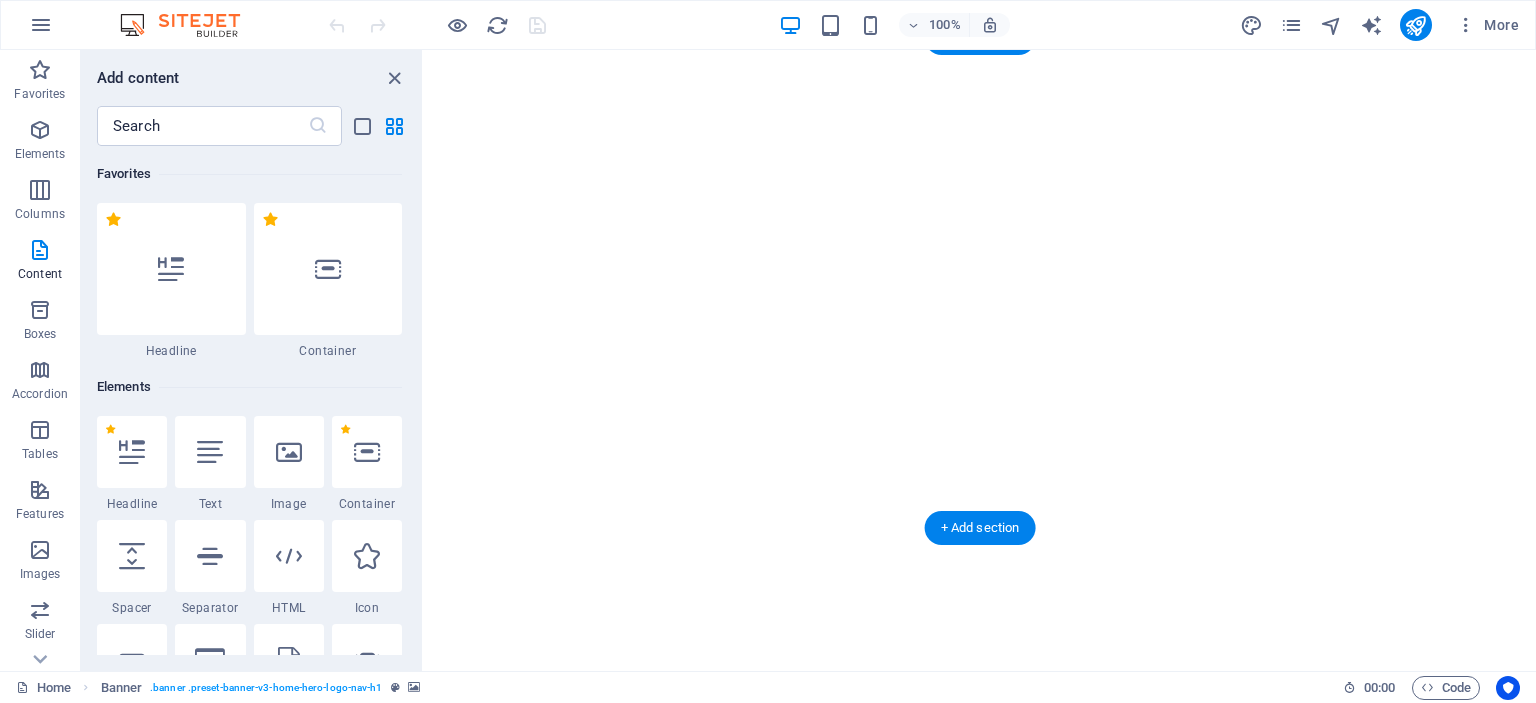 scroll, scrollTop: 0, scrollLeft: 0, axis: both 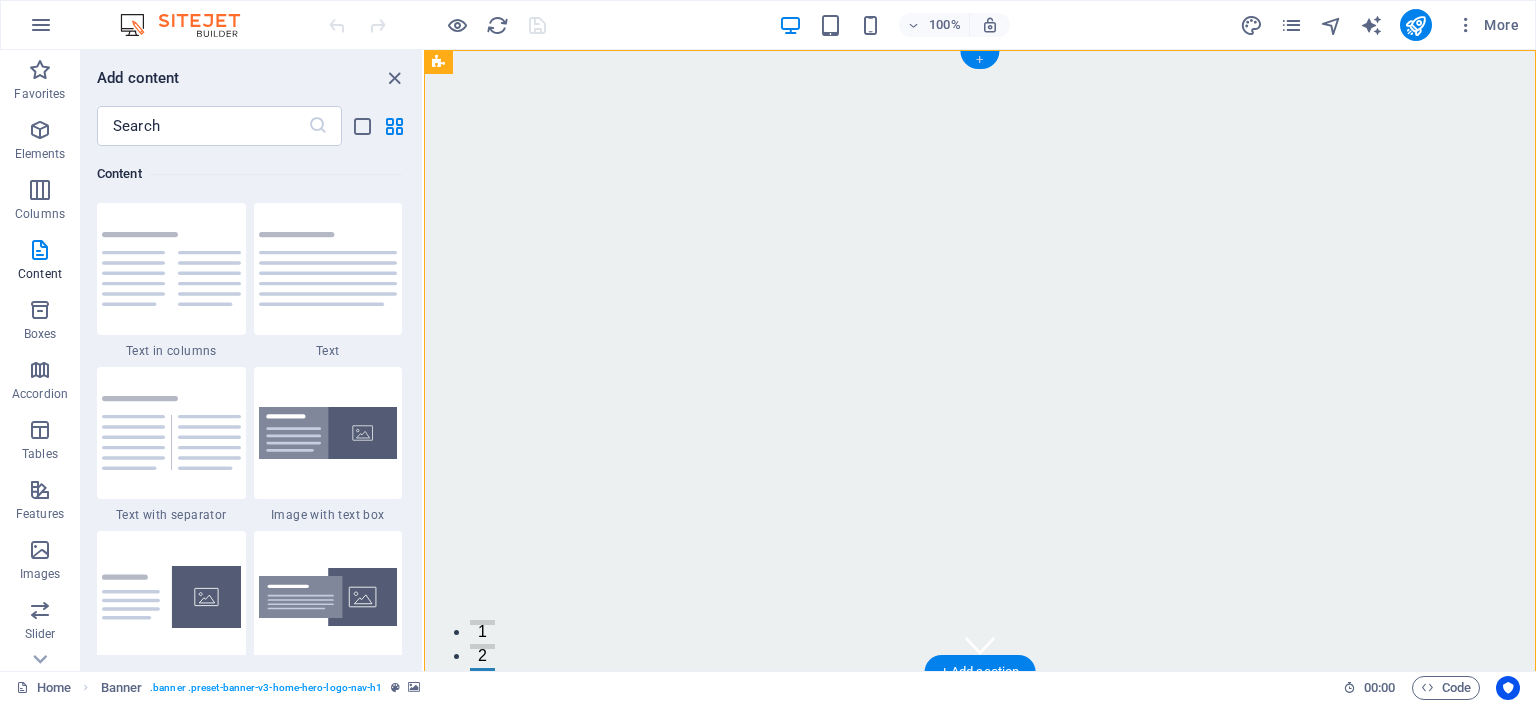 click on "+" at bounding box center (979, 60) 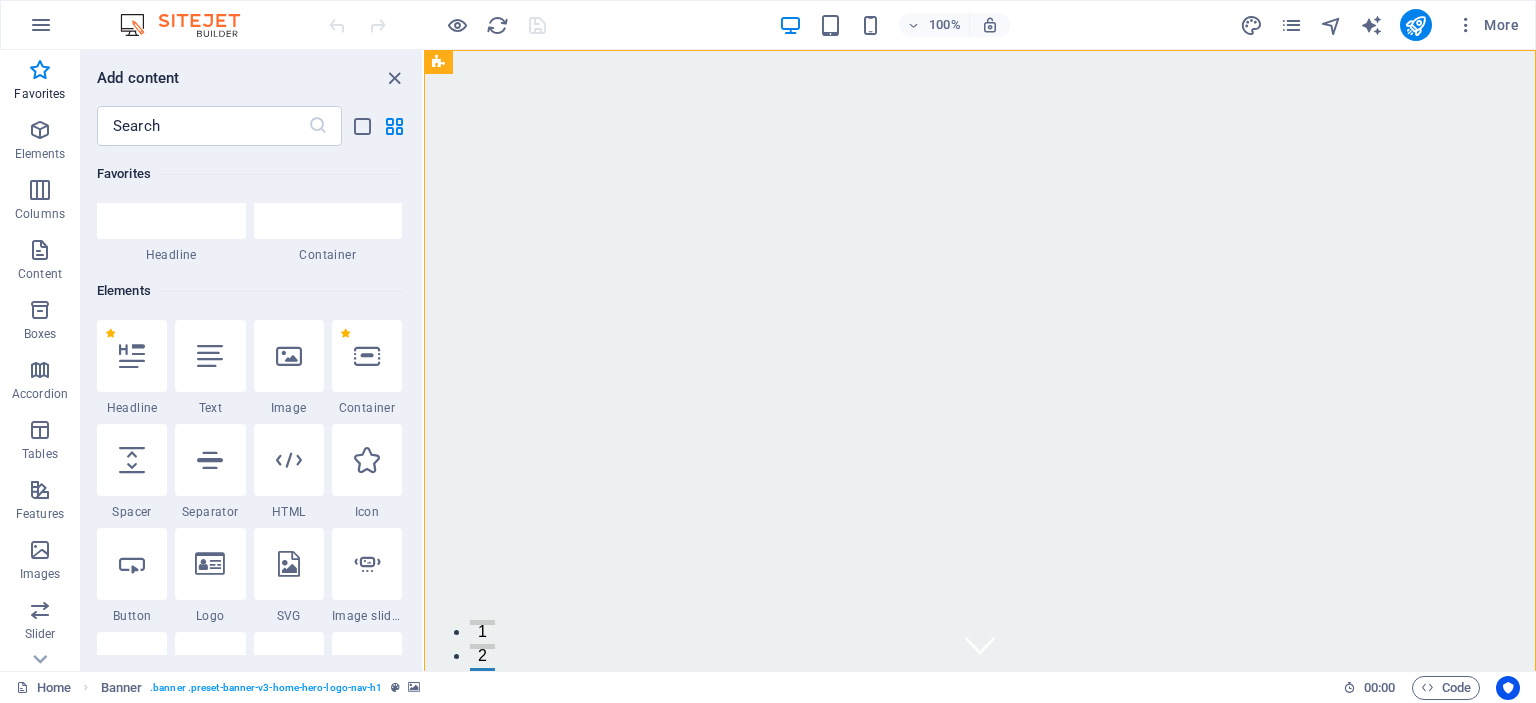 scroll, scrollTop: 91, scrollLeft: 0, axis: vertical 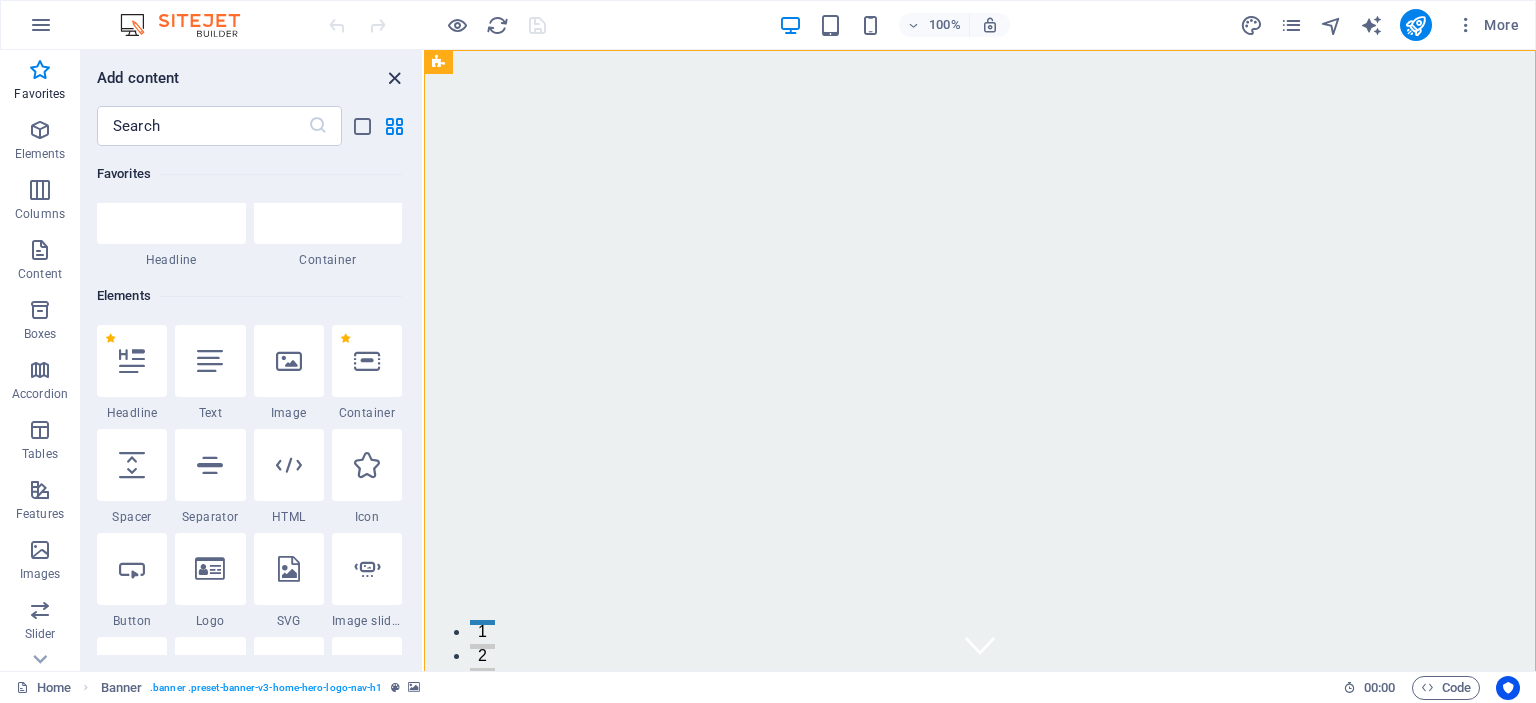click at bounding box center [394, 78] 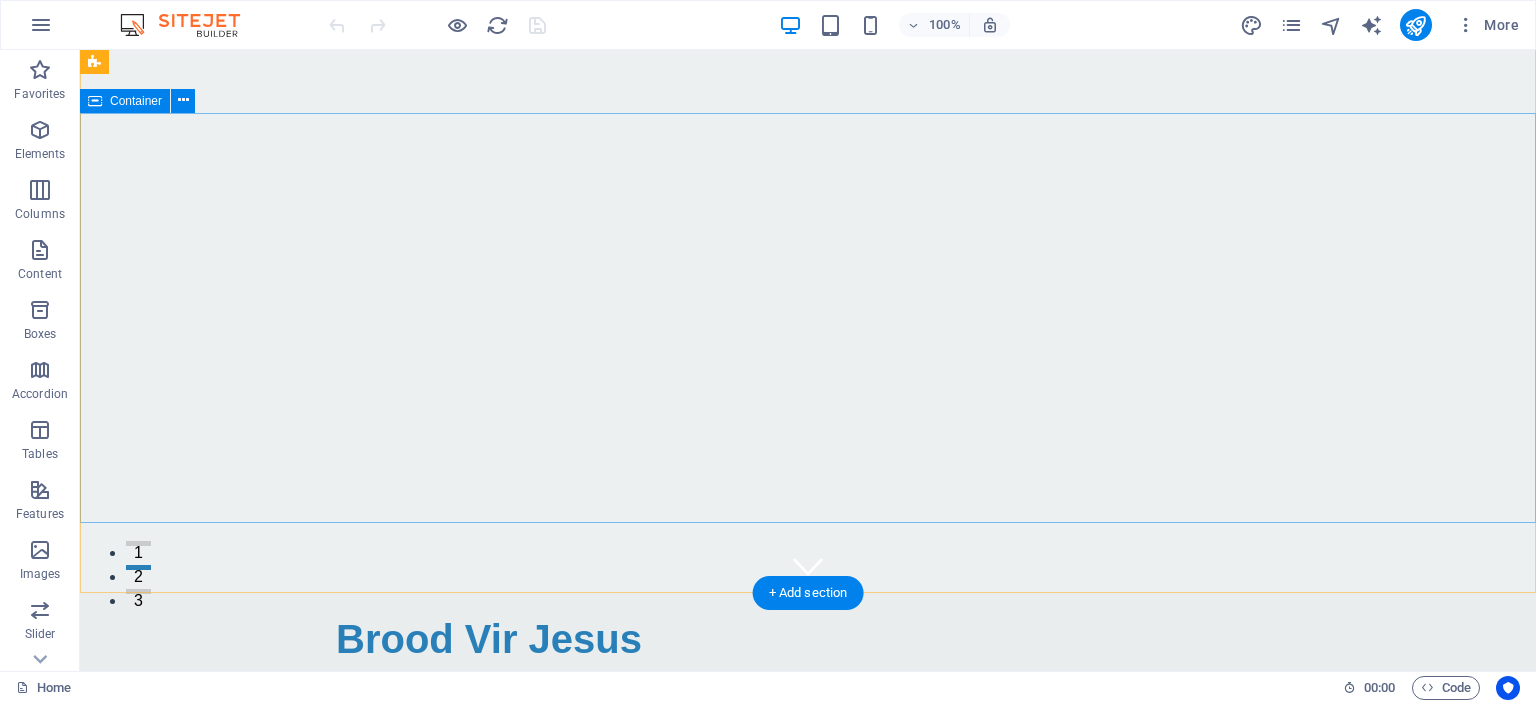 scroll, scrollTop: 0, scrollLeft: 0, axis: both 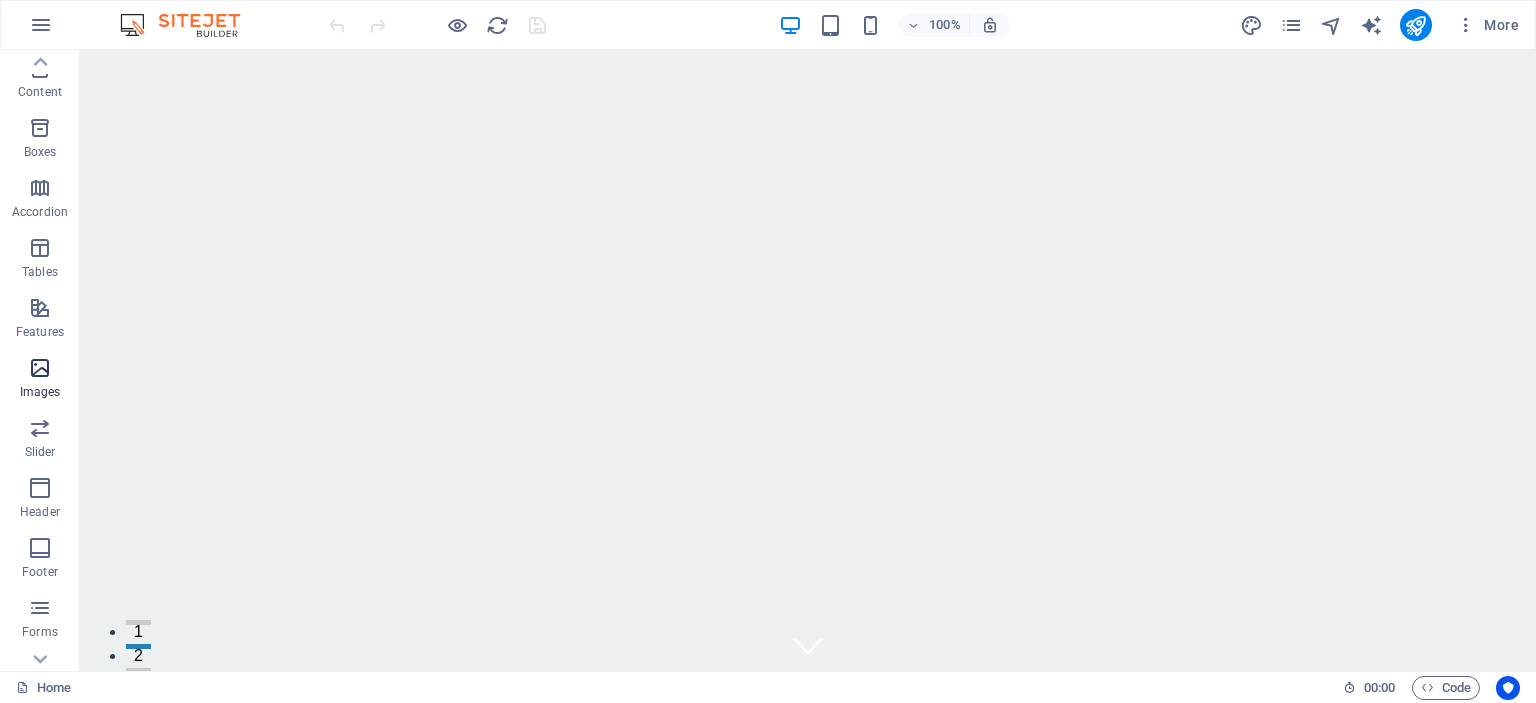click at bounding box center (40, 368) 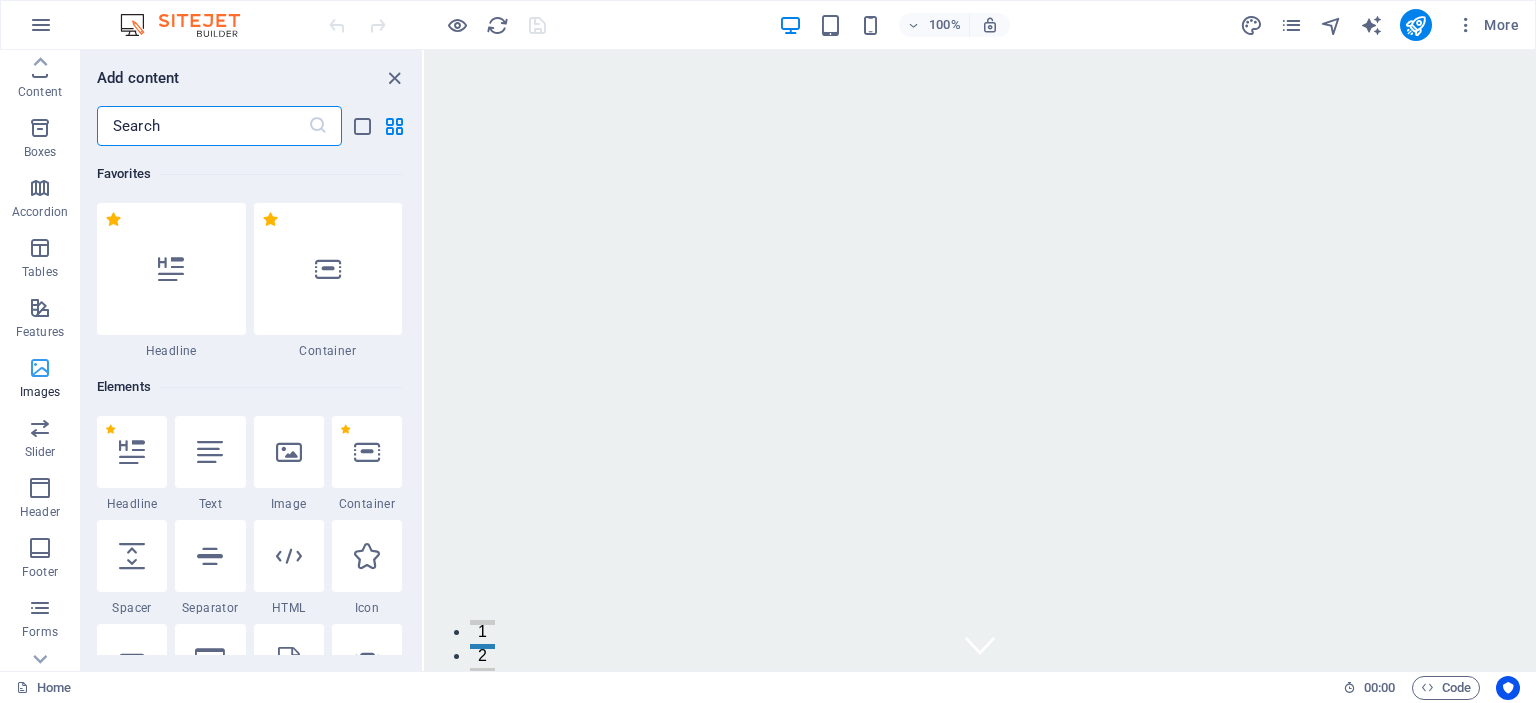 scroll, scrollTop: 182, scrollLeft: 0, axis: vertical 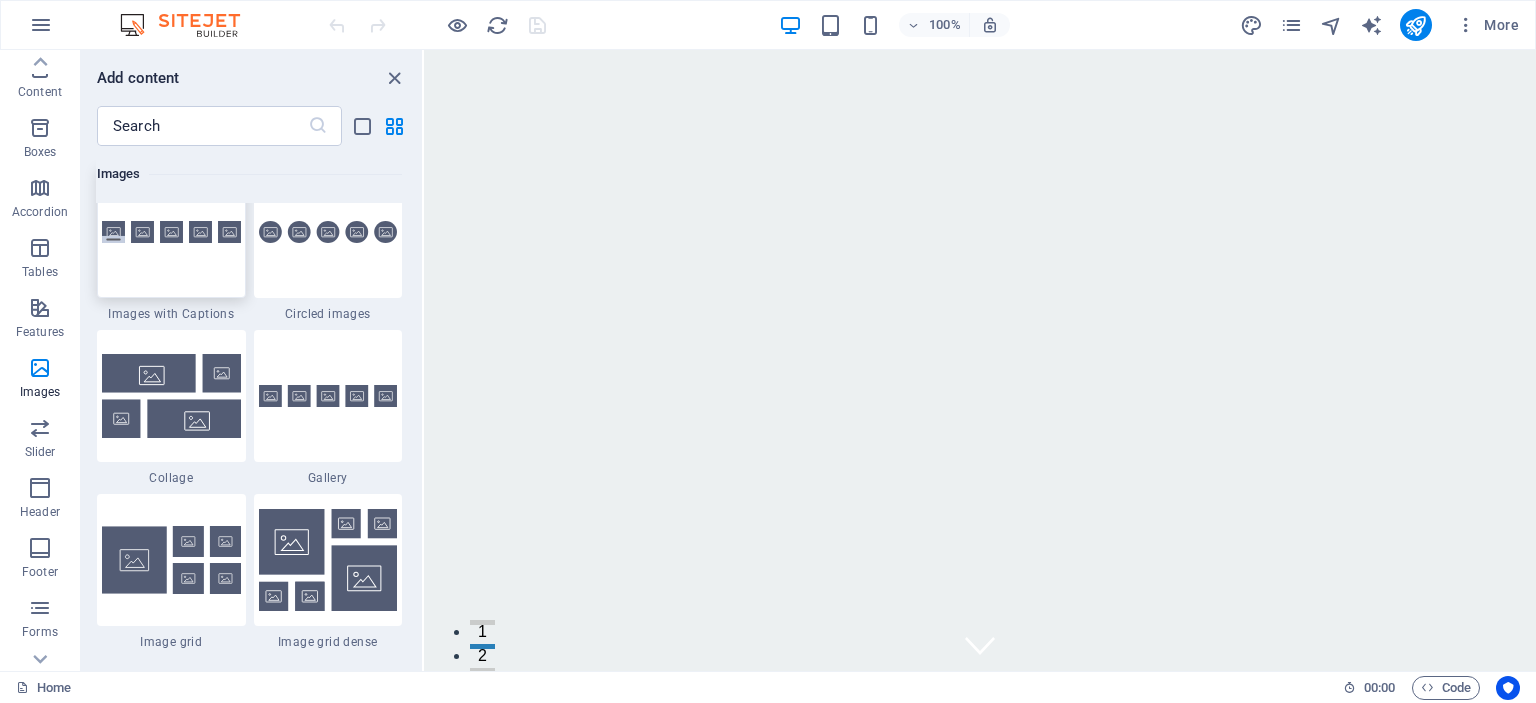 click at bounding box center [171, 232] 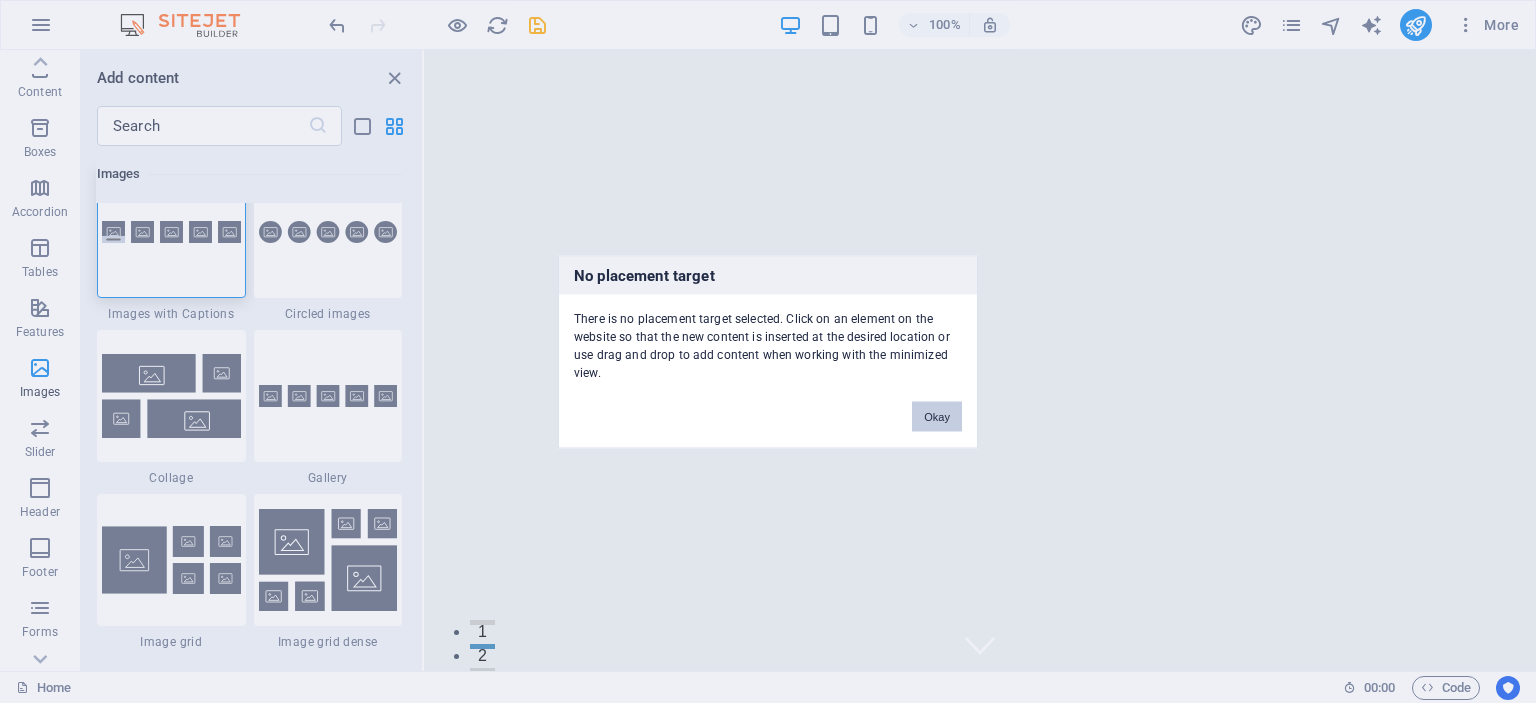 scroll, scrollTop: 10268, scrollLeft: 0, axis: vertical 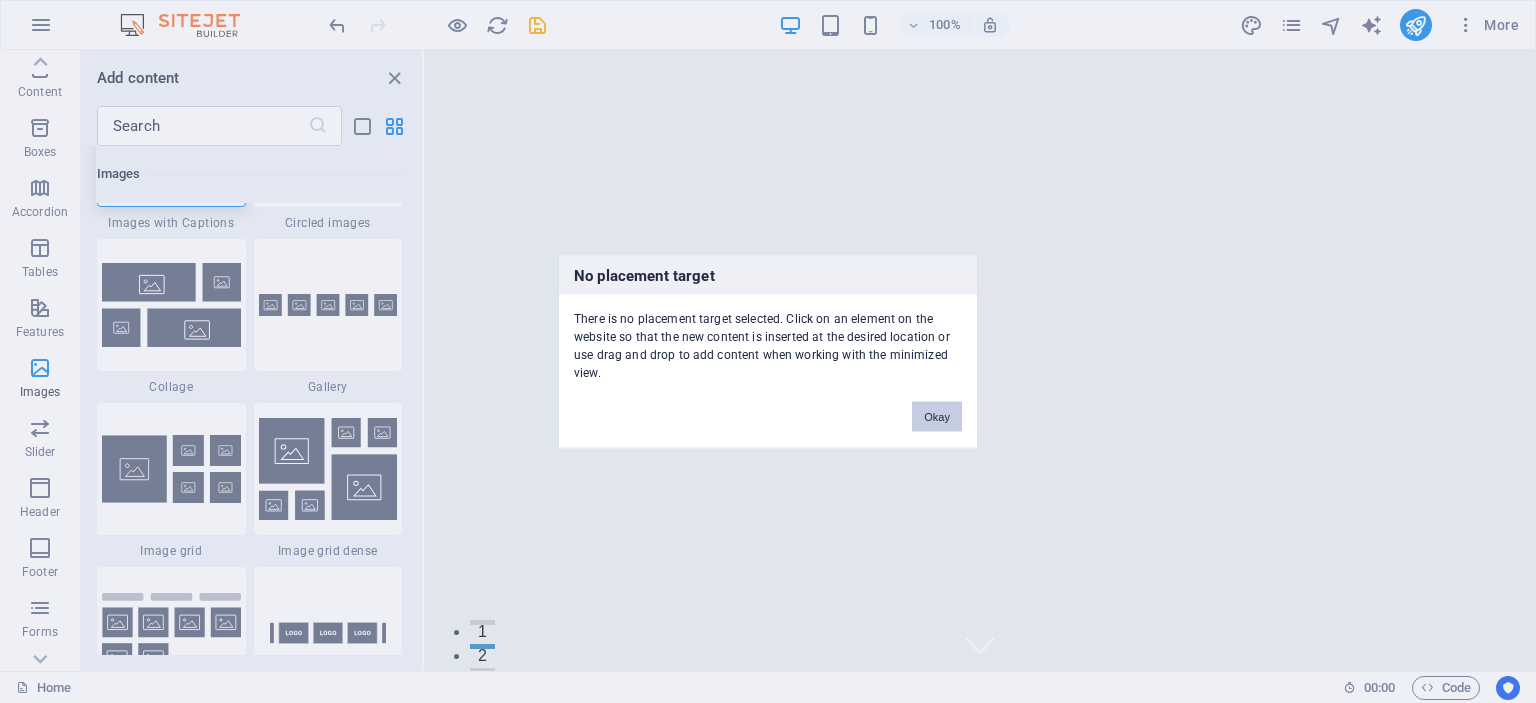click on "Okay" at bounding box center [937, 416] 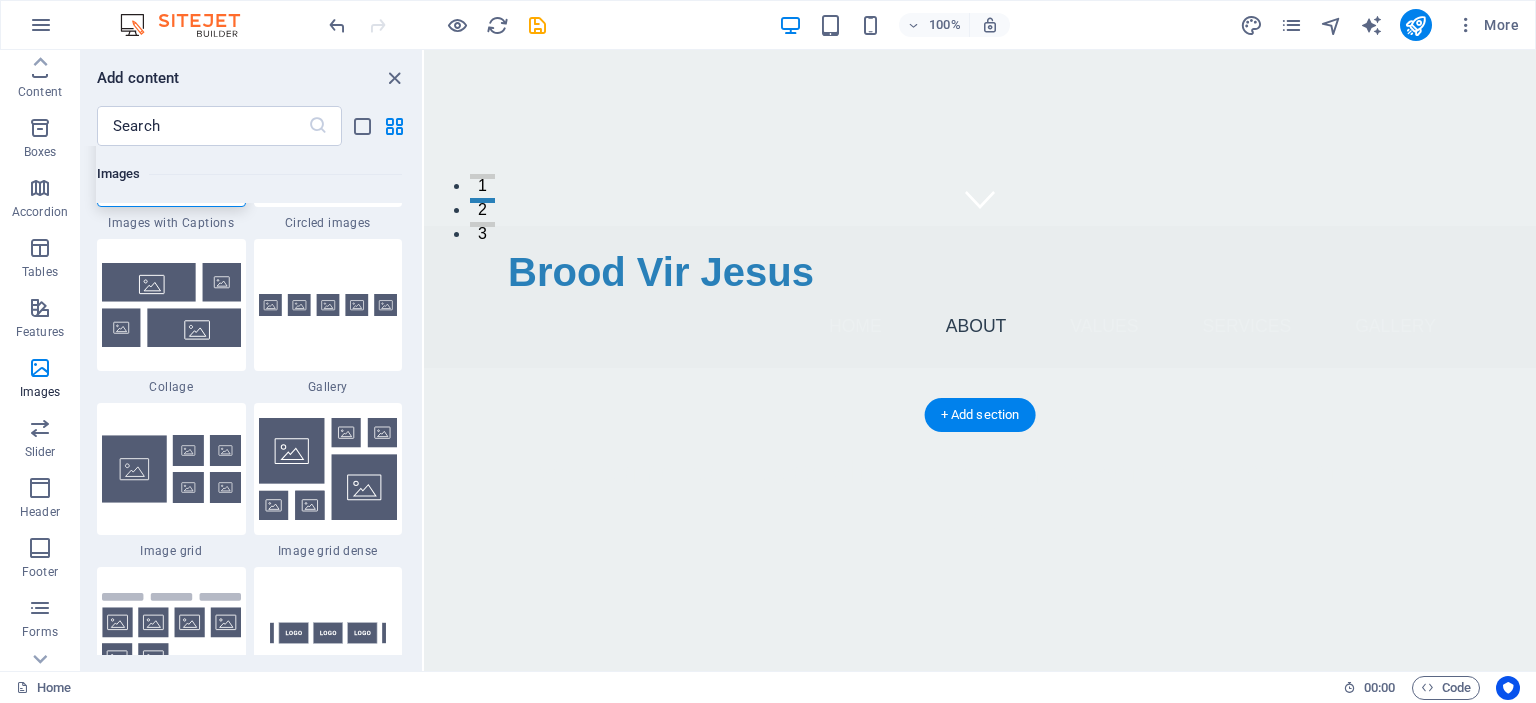 scroll, scrollTop: 528, scrollLeft: 0, axis: vertical 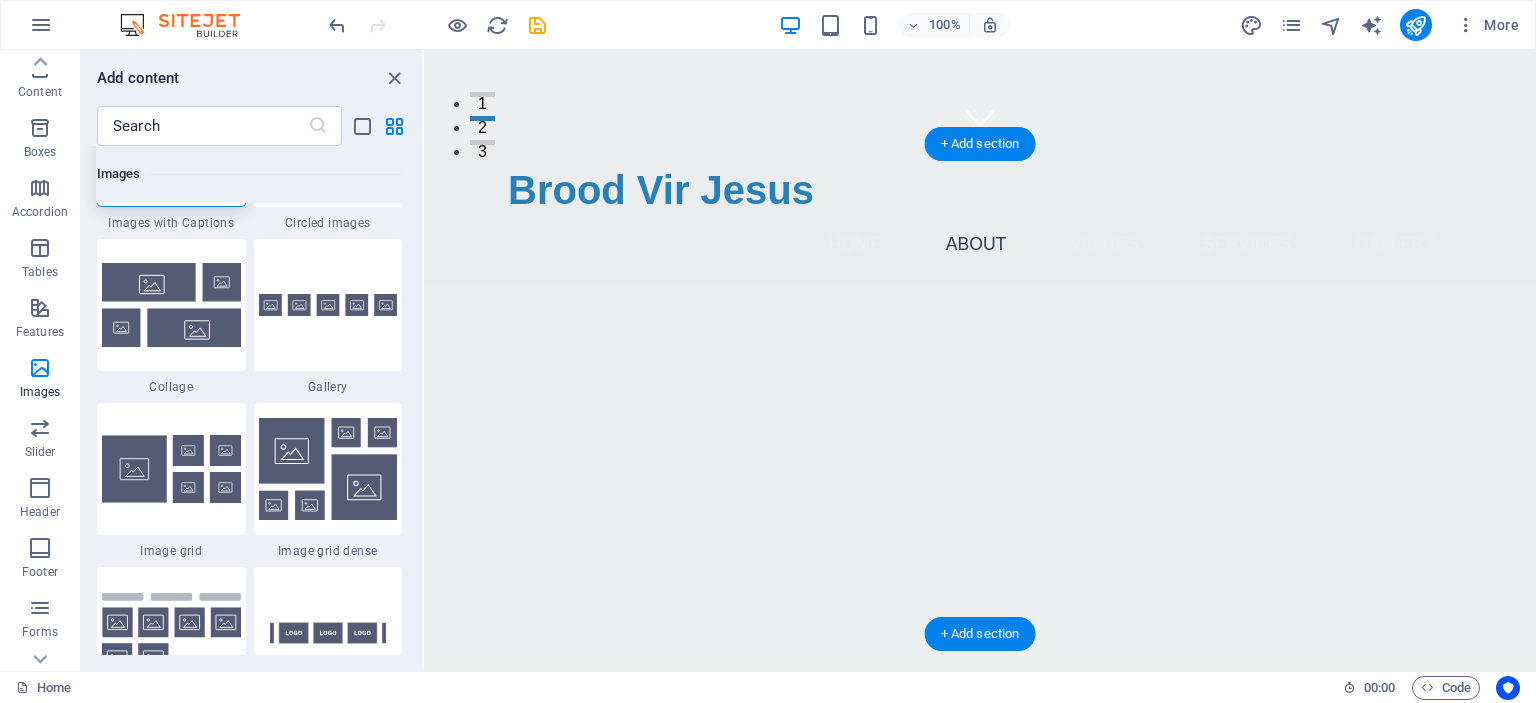 click at bounding box center [912, 873] 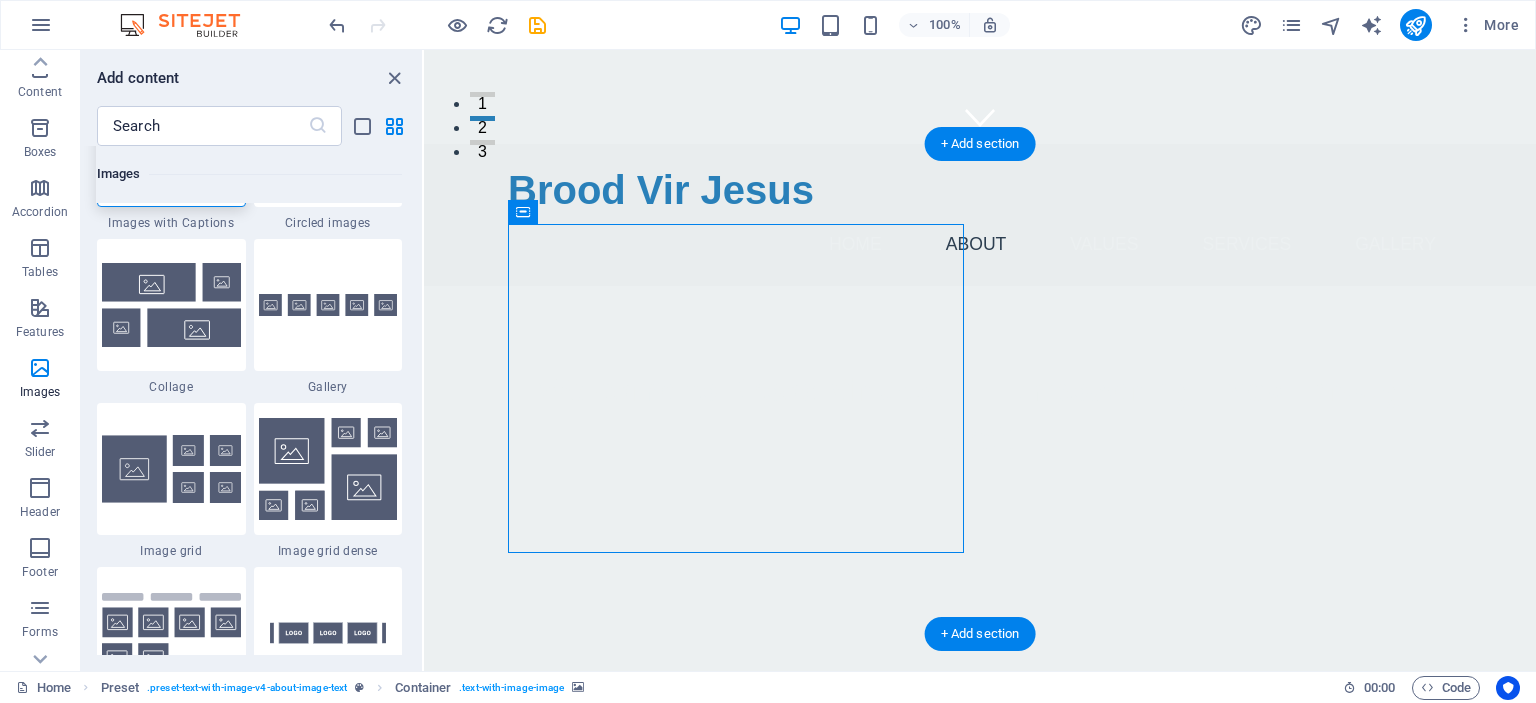 click at bounding box center (912, 873) 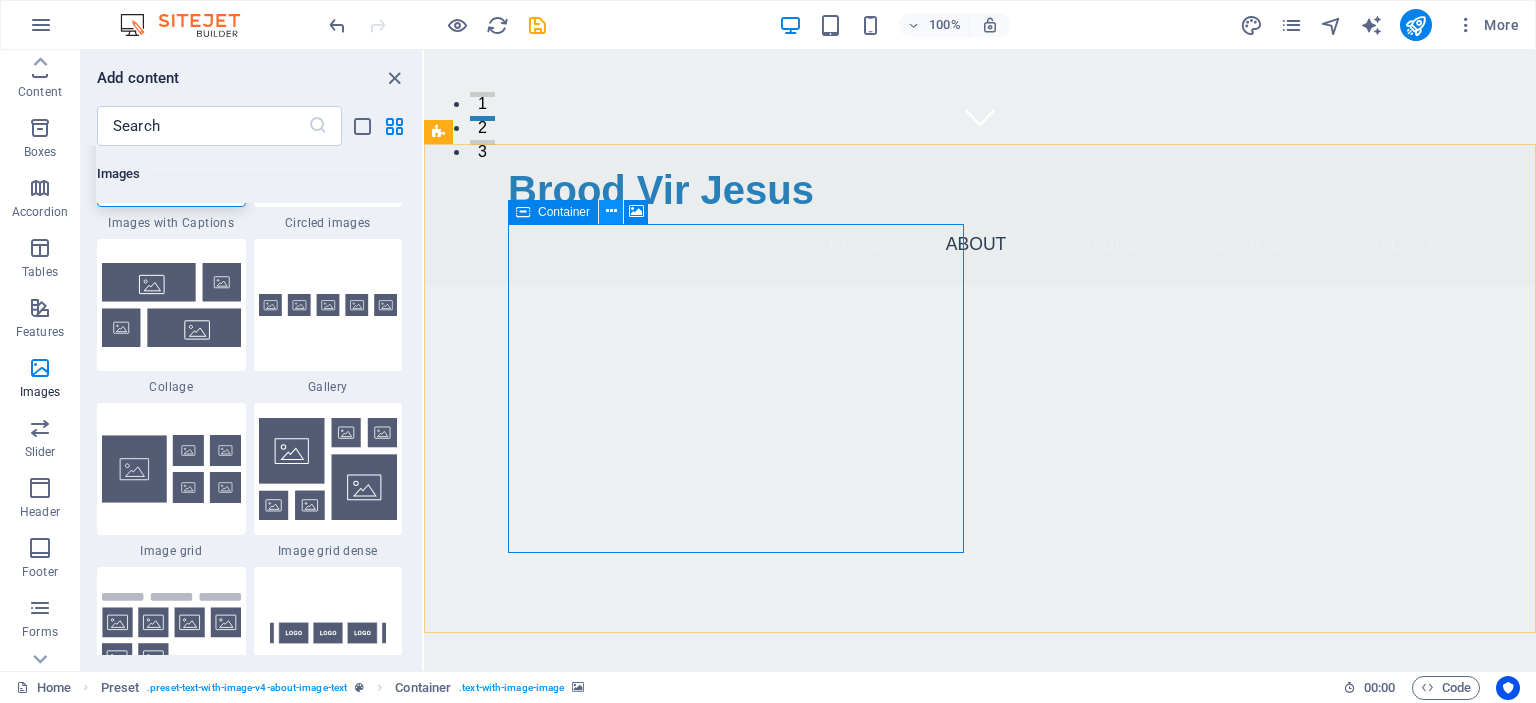 click at bounding box center (611, 211) 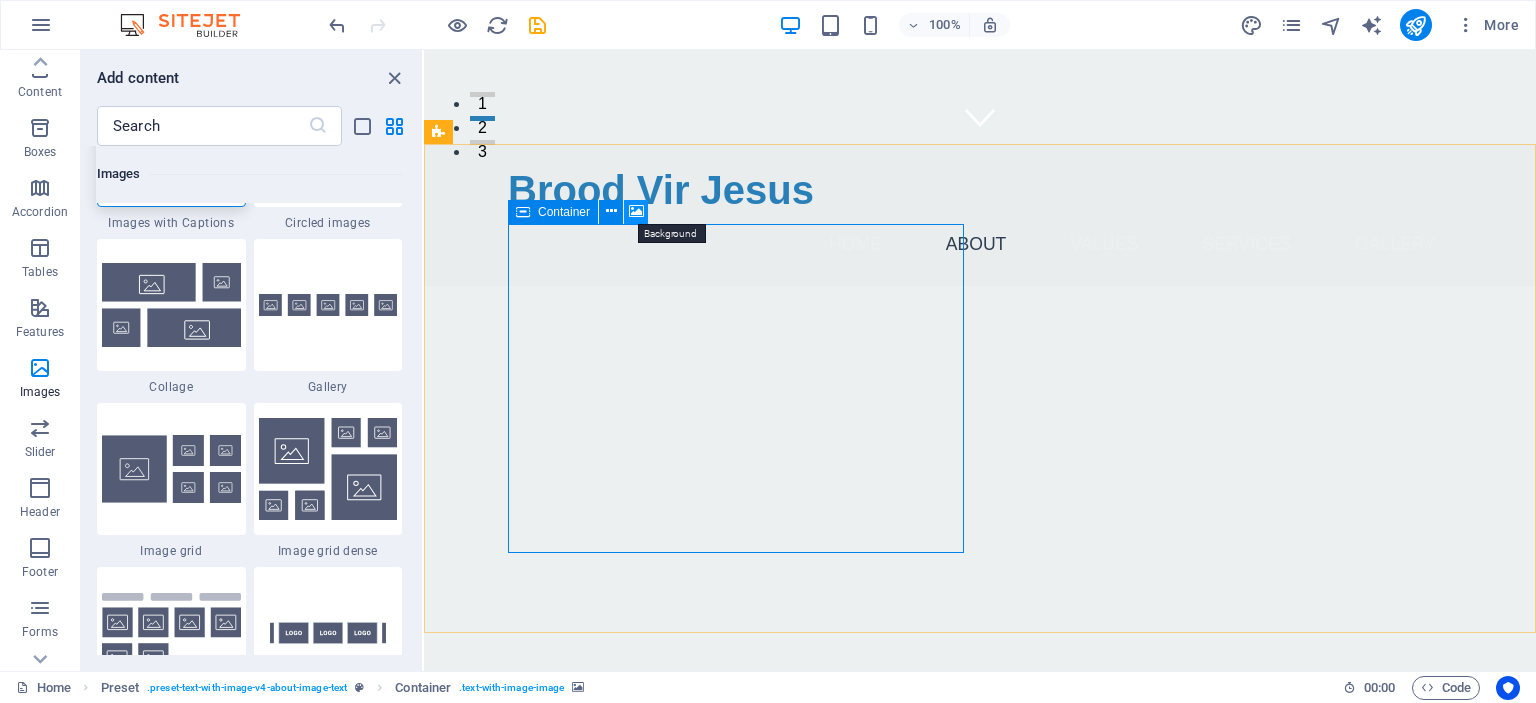 click at bounding box center (636, 211) 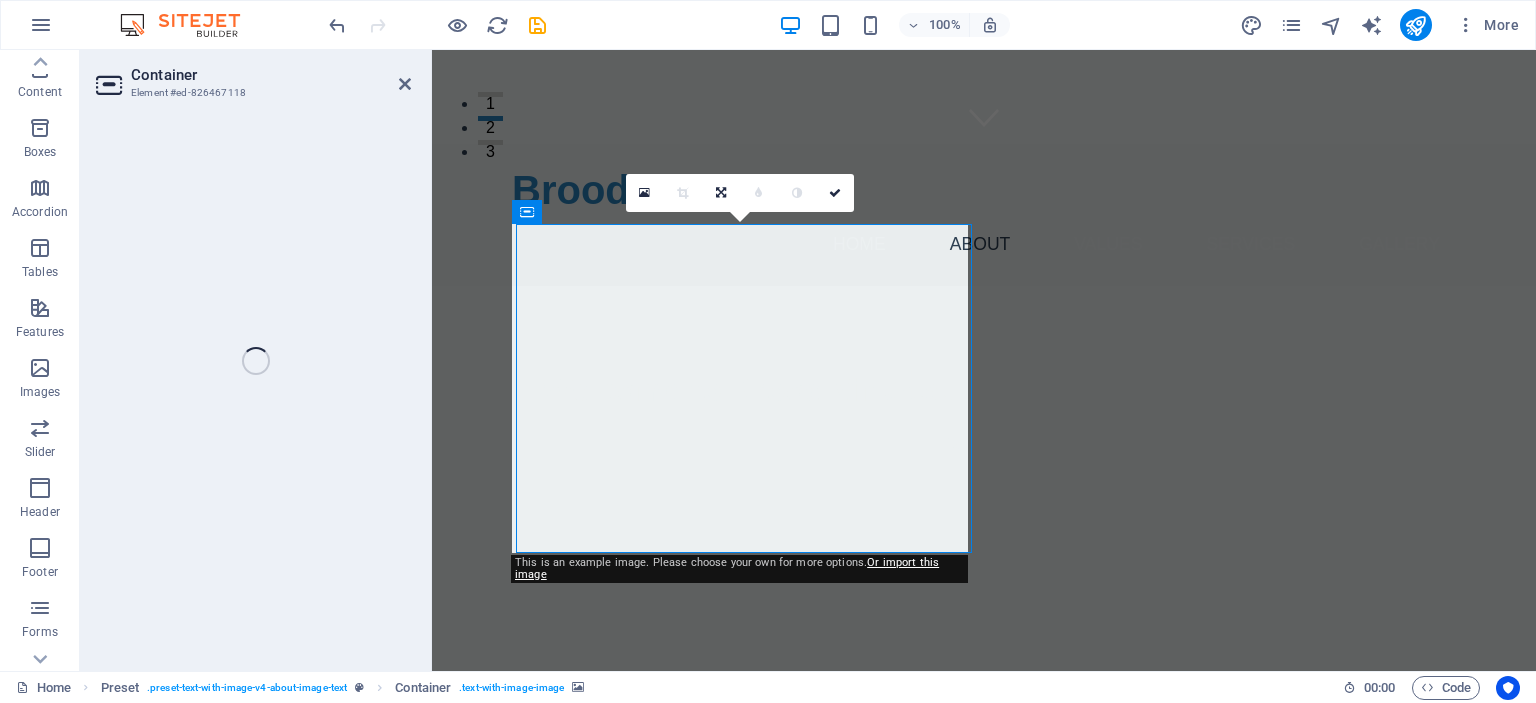 scroll, scrollTop: 182, scrollLeft: 0, axis: vertical 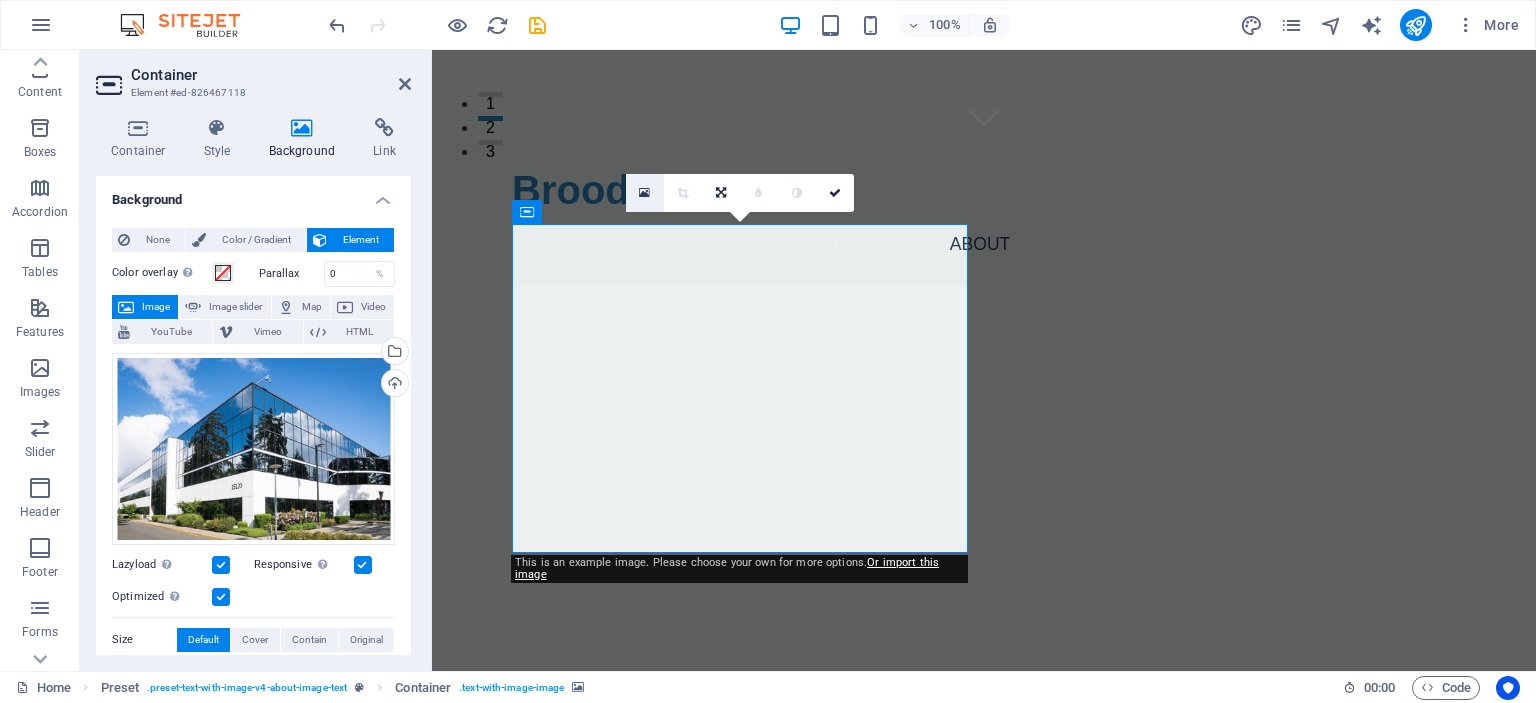 click at bounding box center [644, 193] 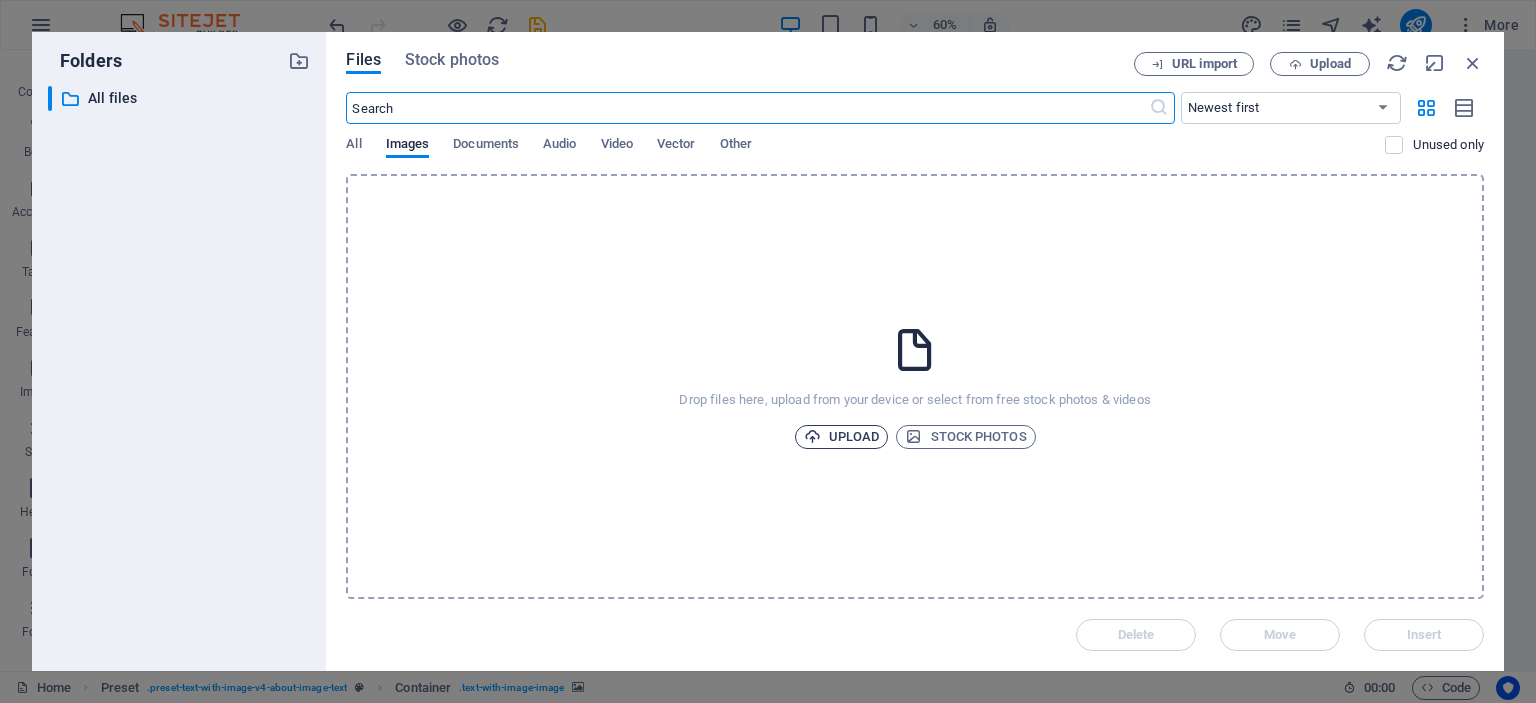 click on "Upload" at bounding box center [842, 437] 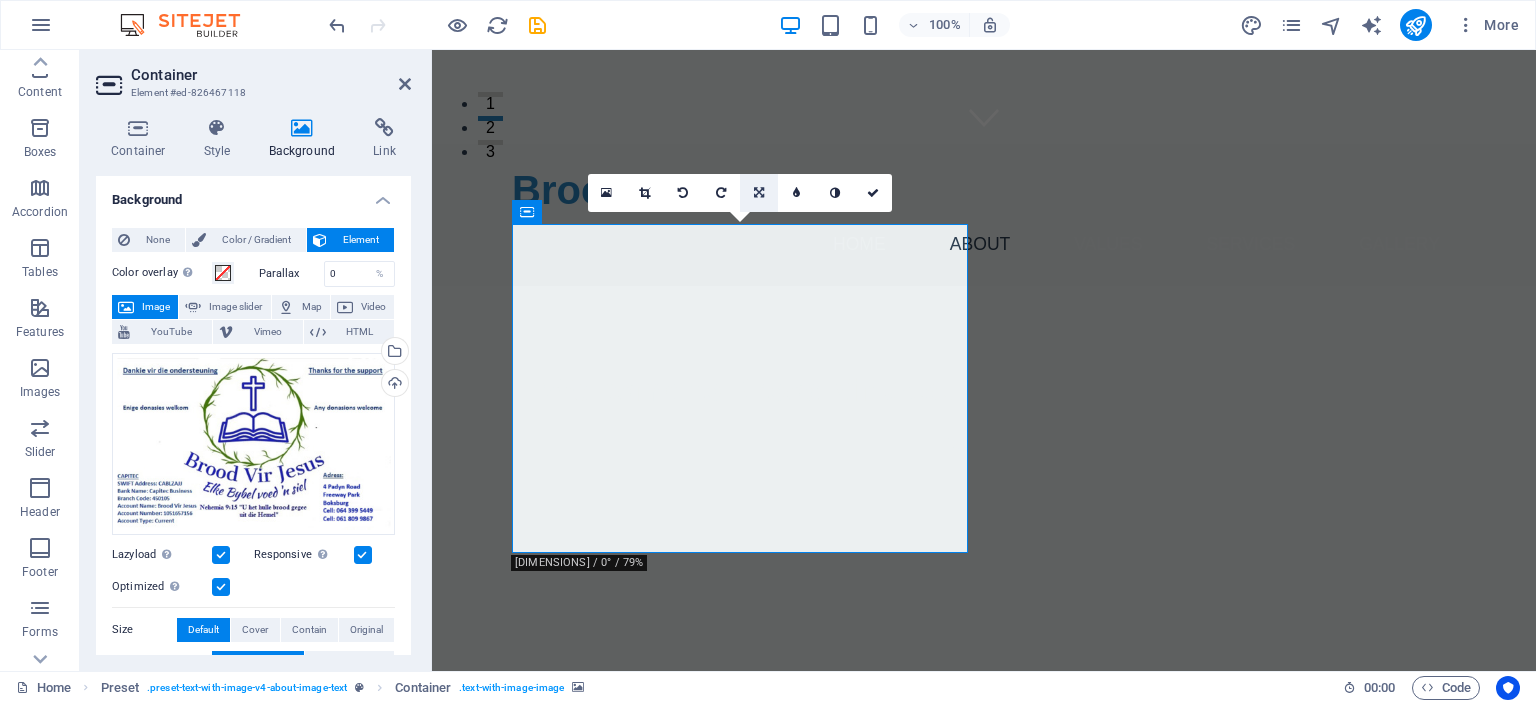 click at bounding box center (759, 193) 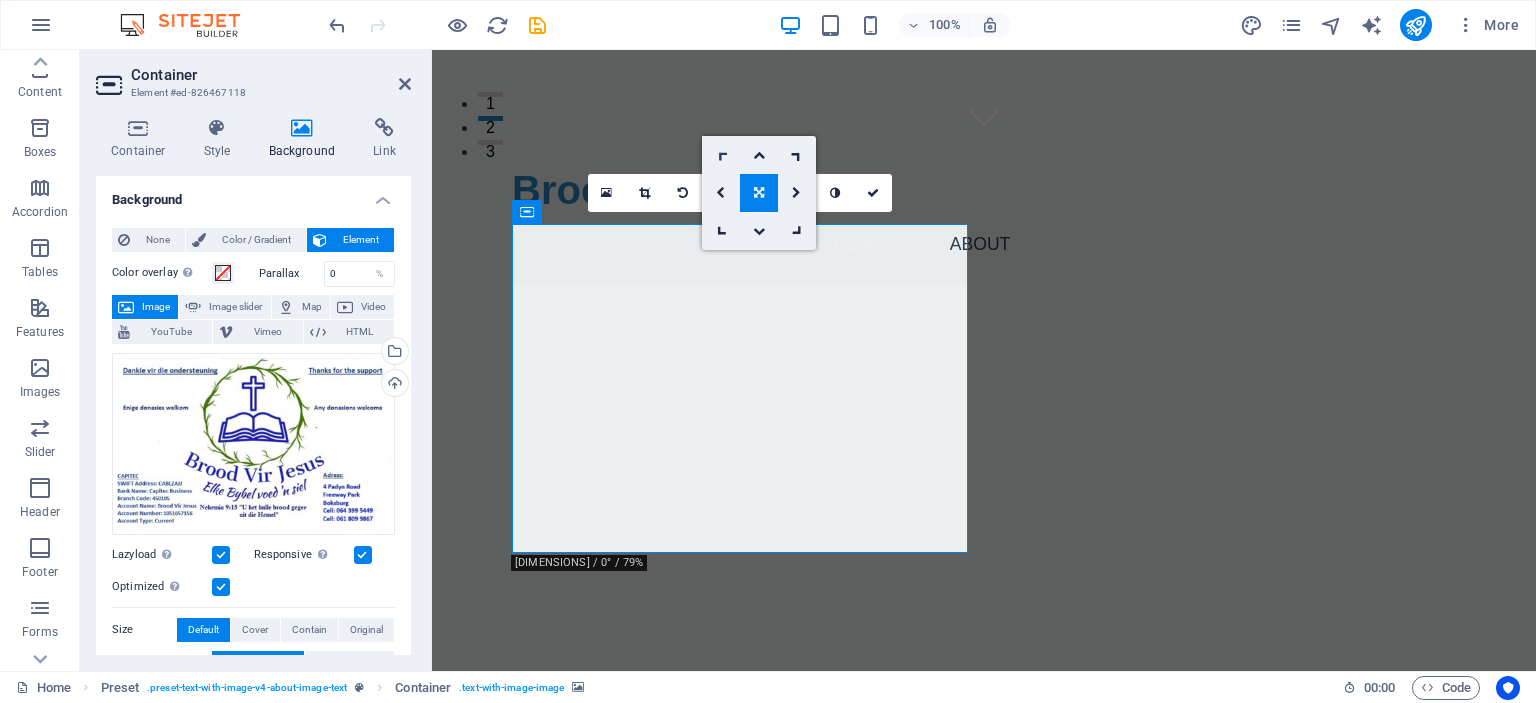 click at bounding box center (720, 154) 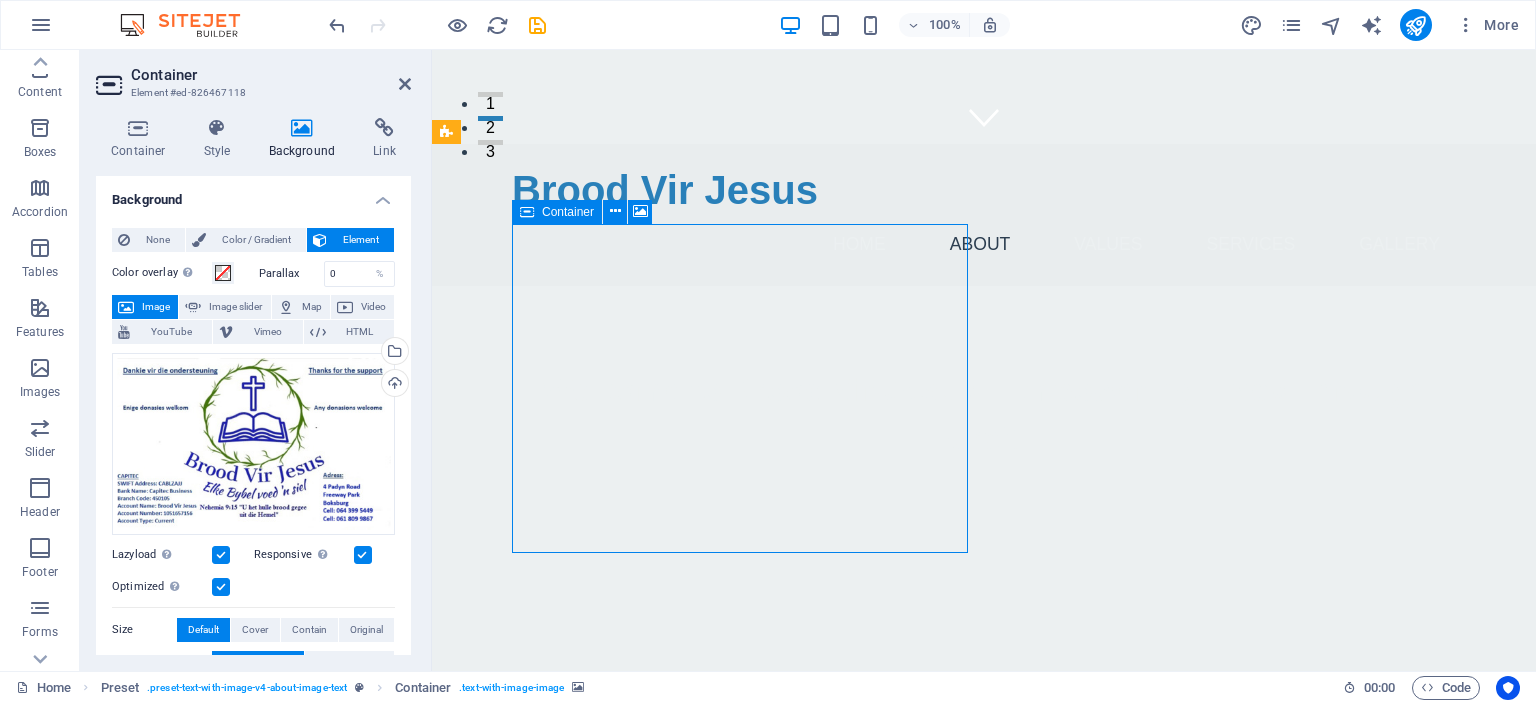 drag, startPoint x: 768, startPoint y: 350, endPoint x: 622, endPoint y: 288, distance: 158.61903 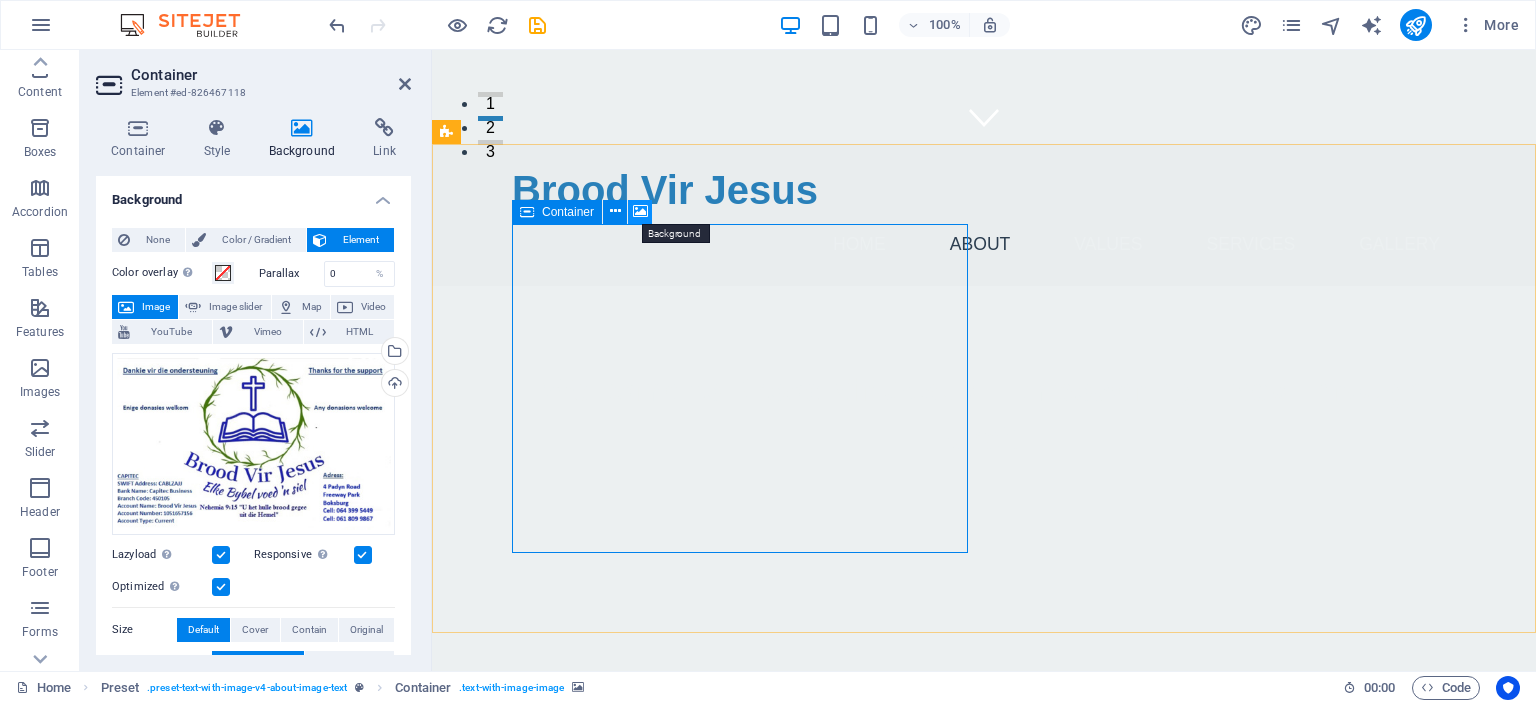 click at bounding box center (640, 211) 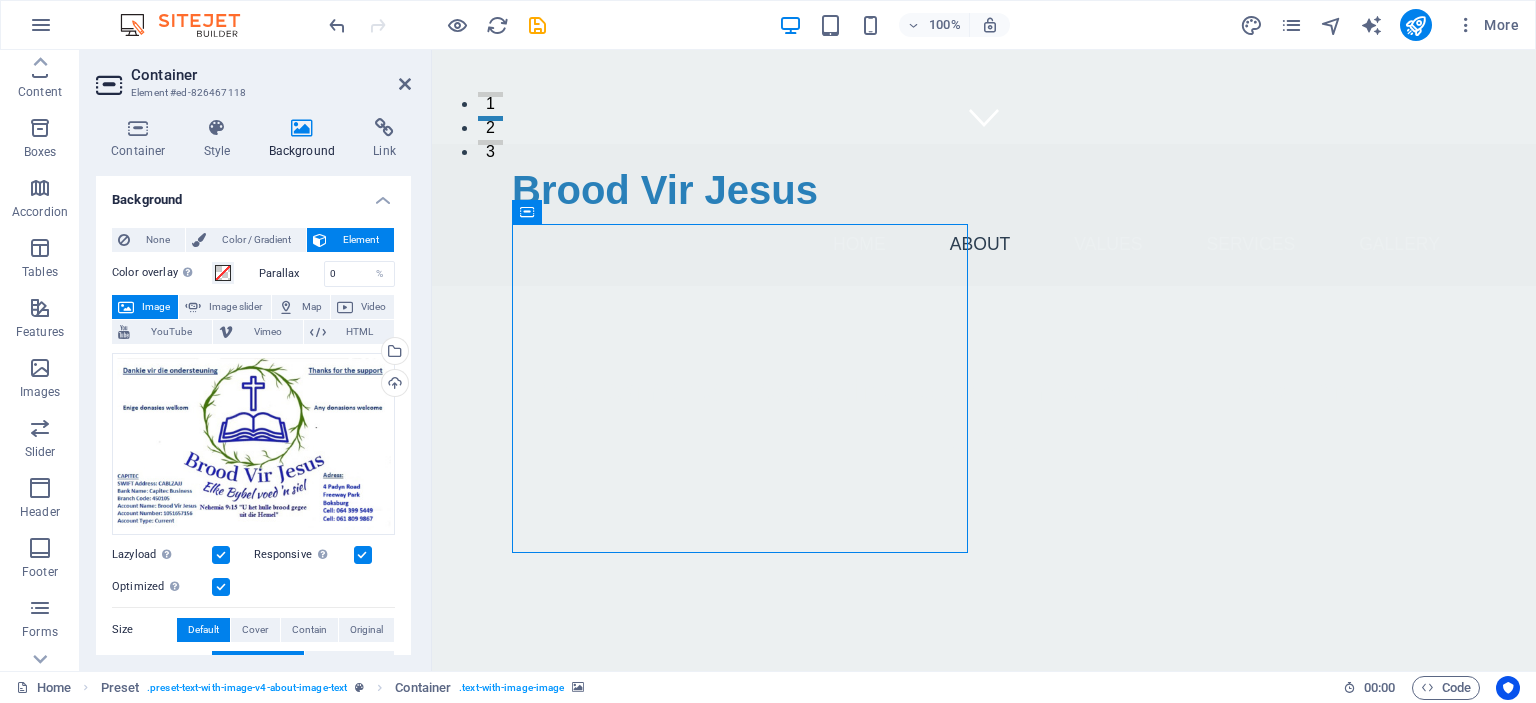 click at bounding box center (920, 873) 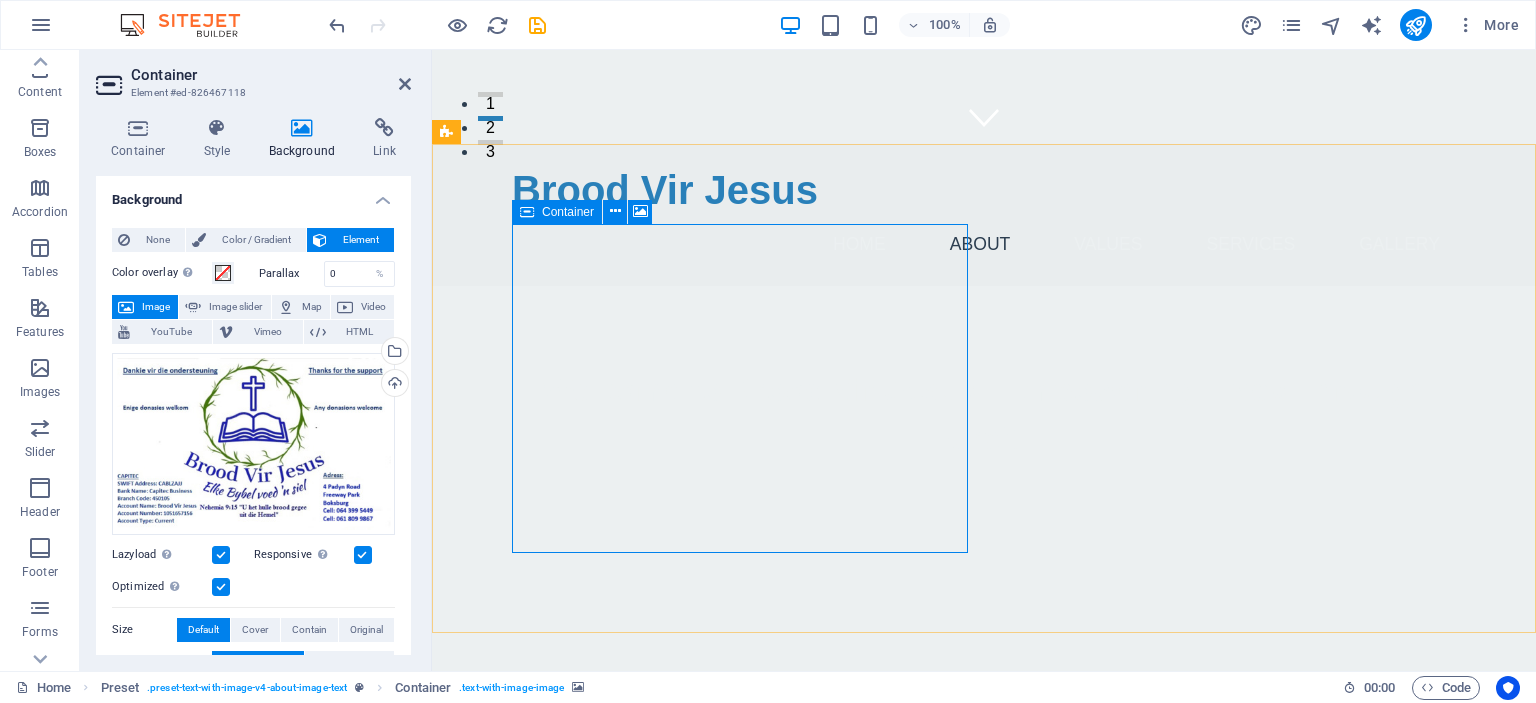 click on "Drop content here or  Add elements  Paste clipboard" at bounding box center (920, 1109) 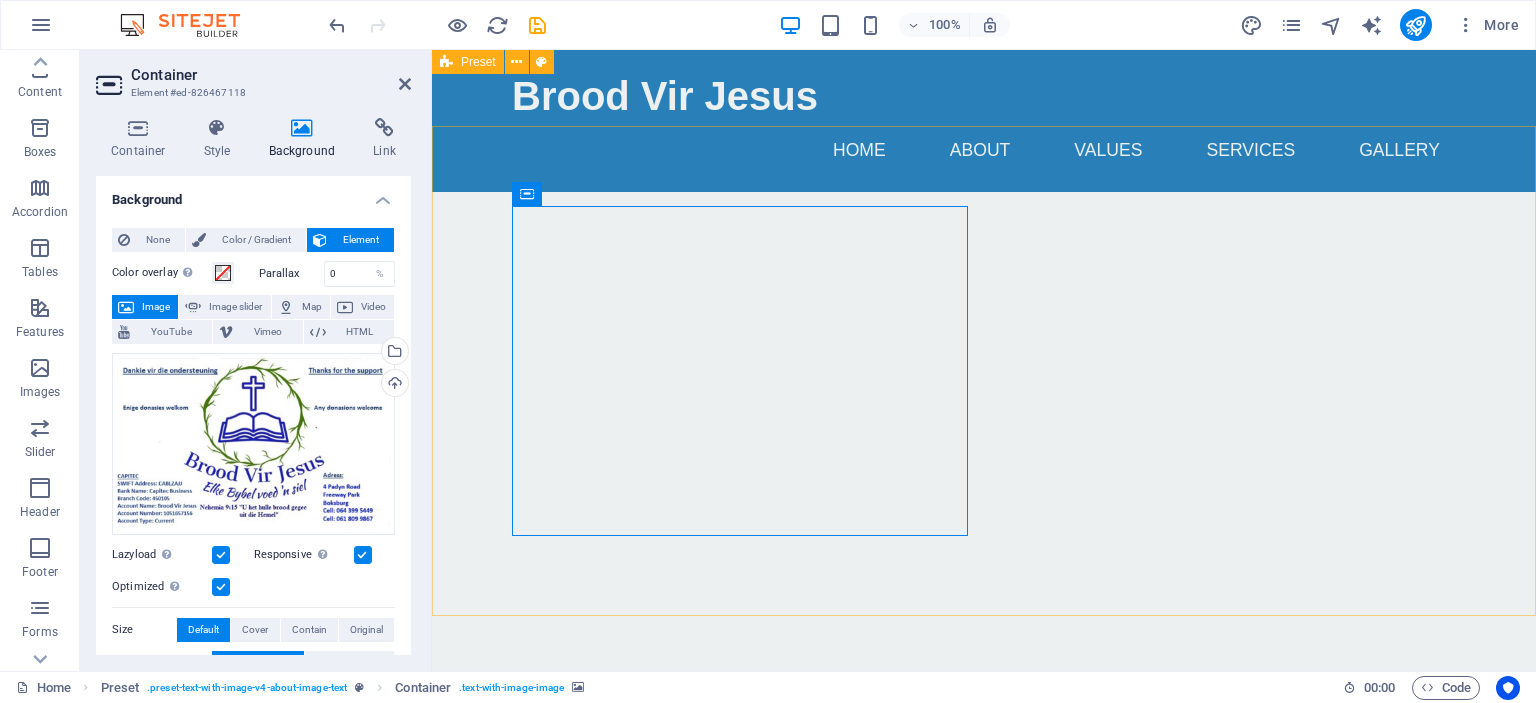 scroll, scrollTop: 528, scrollLeft: 0, axis: vertical 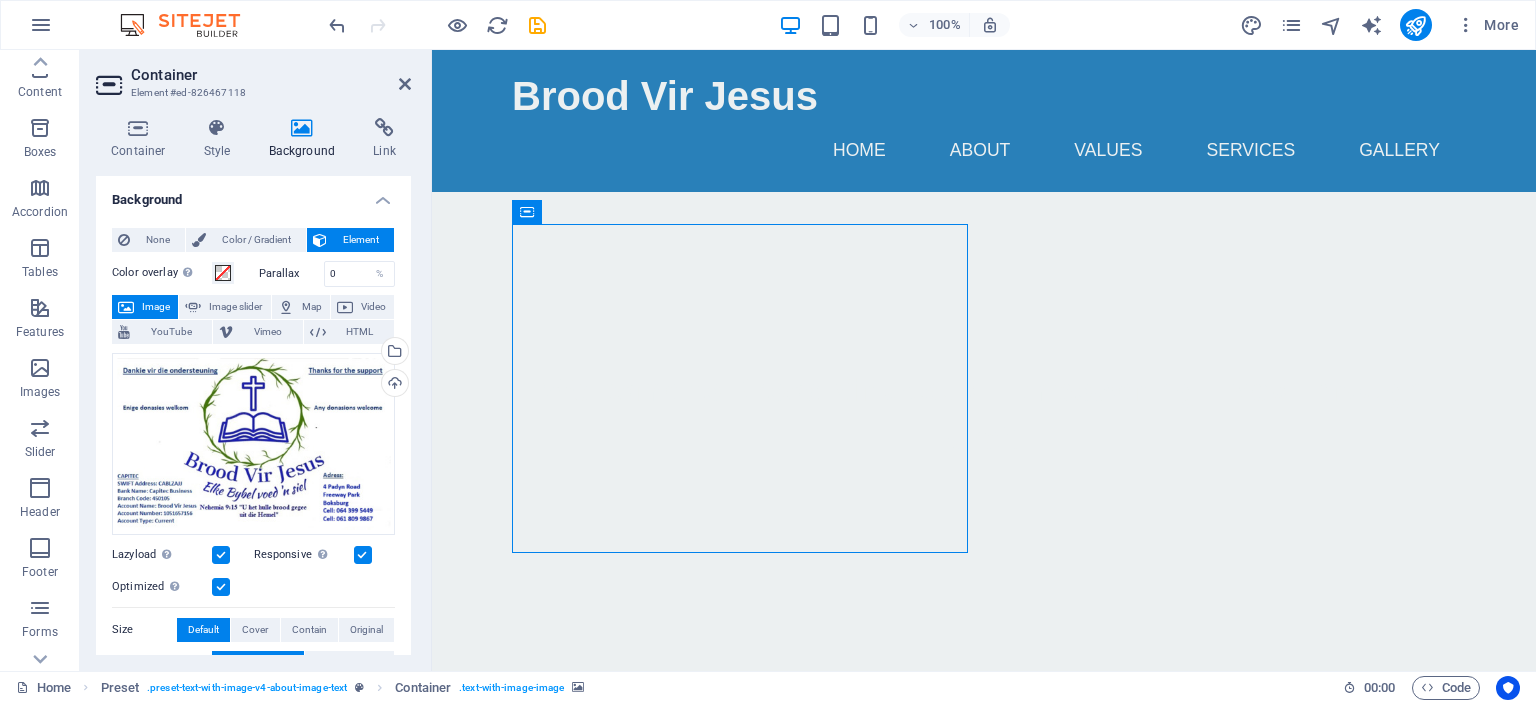click at bounding box center [920, 873] 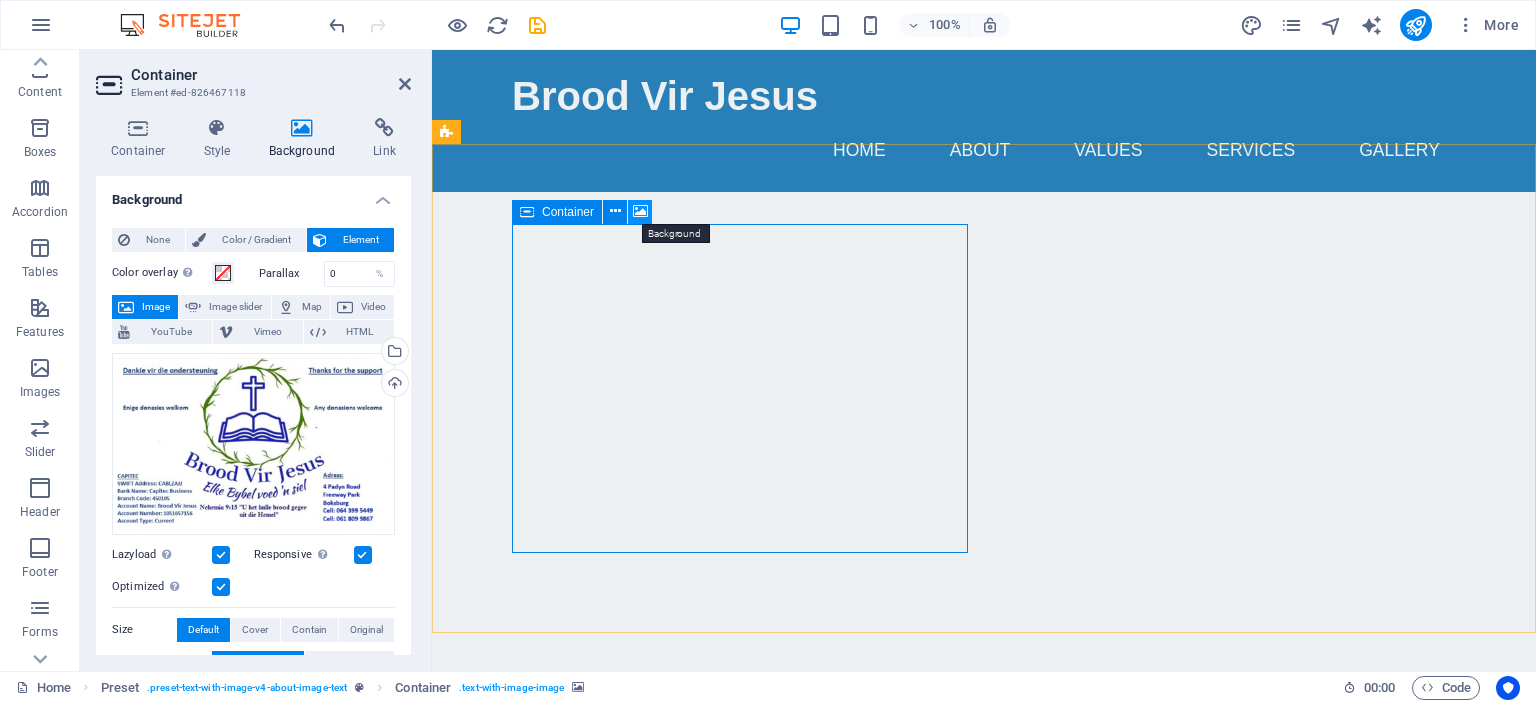 click at bounding box center [640, 211] 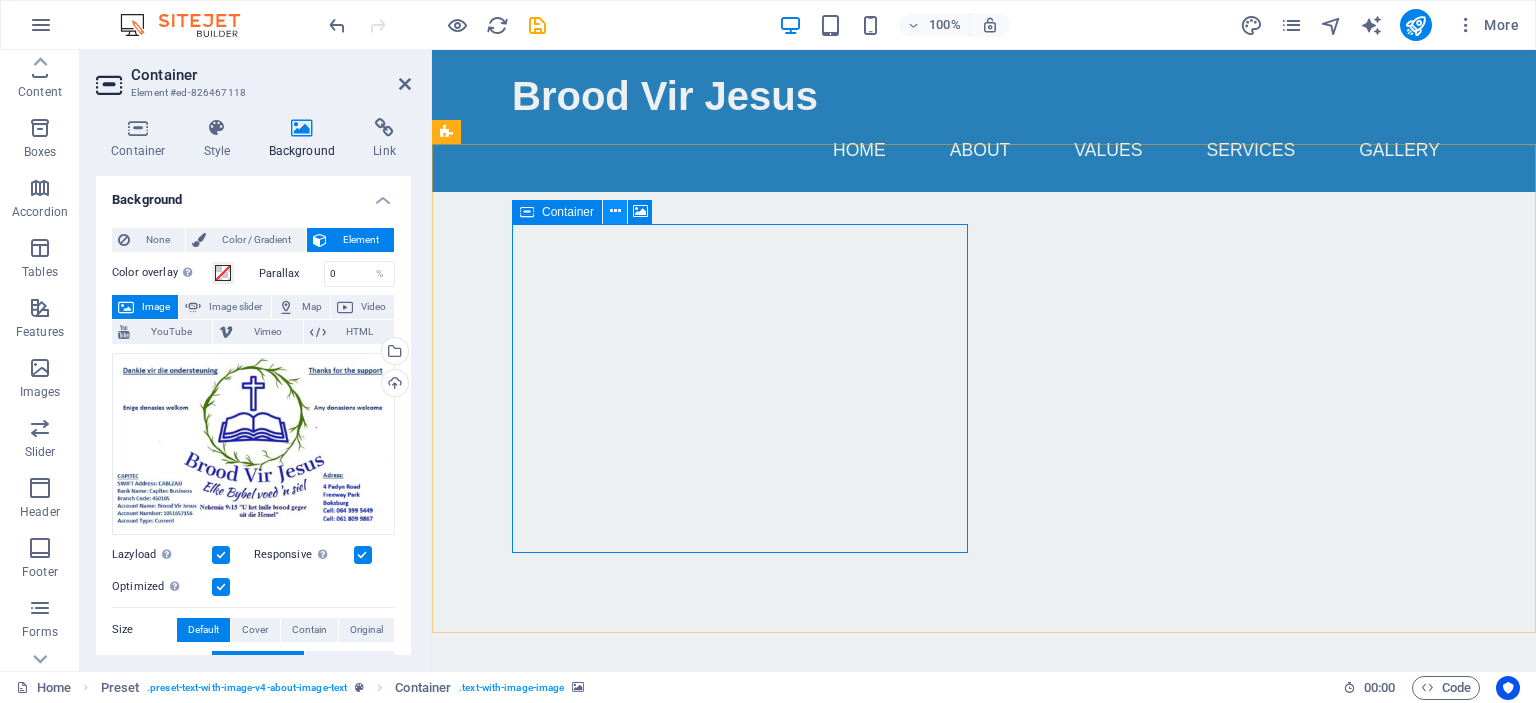 click at bounding box center [615, 211] 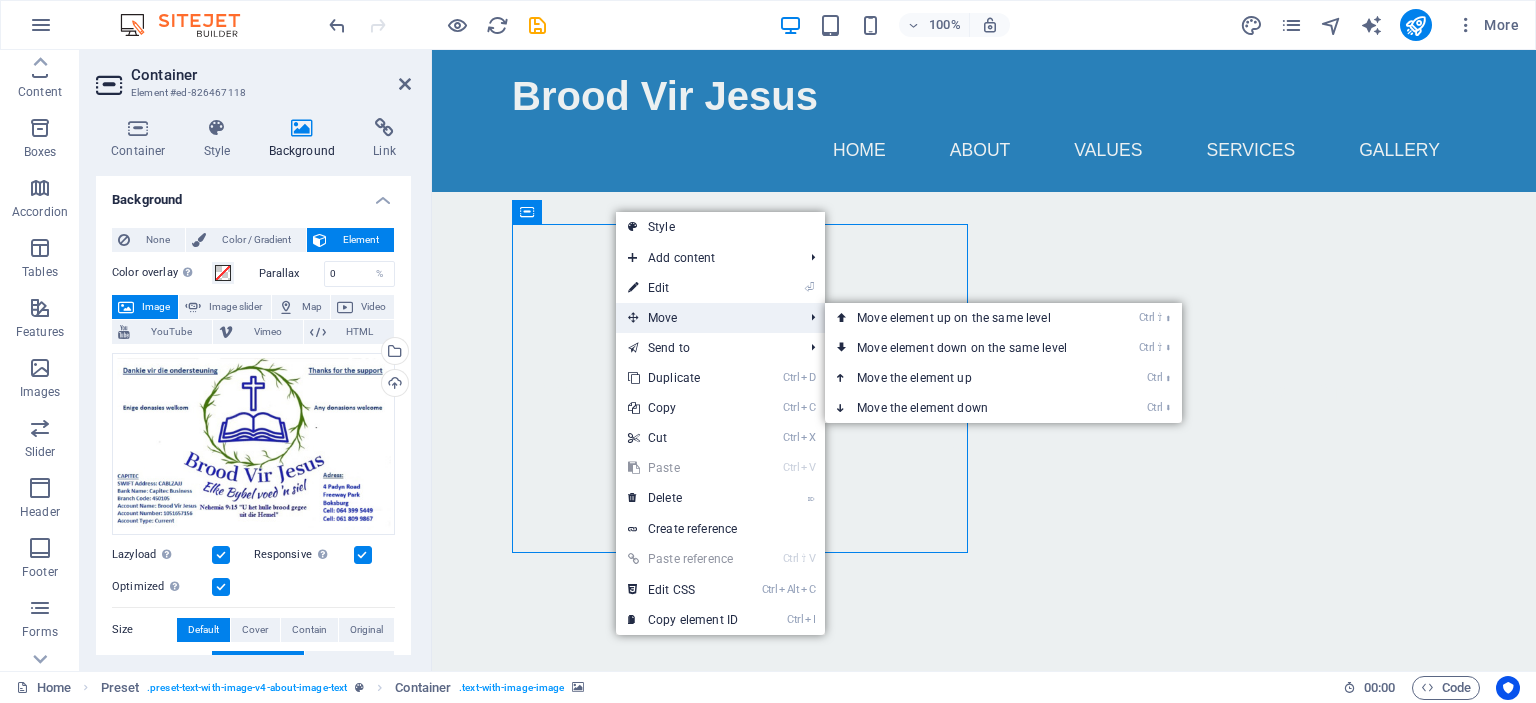 click on "Move" at bounding box center (705, 318) 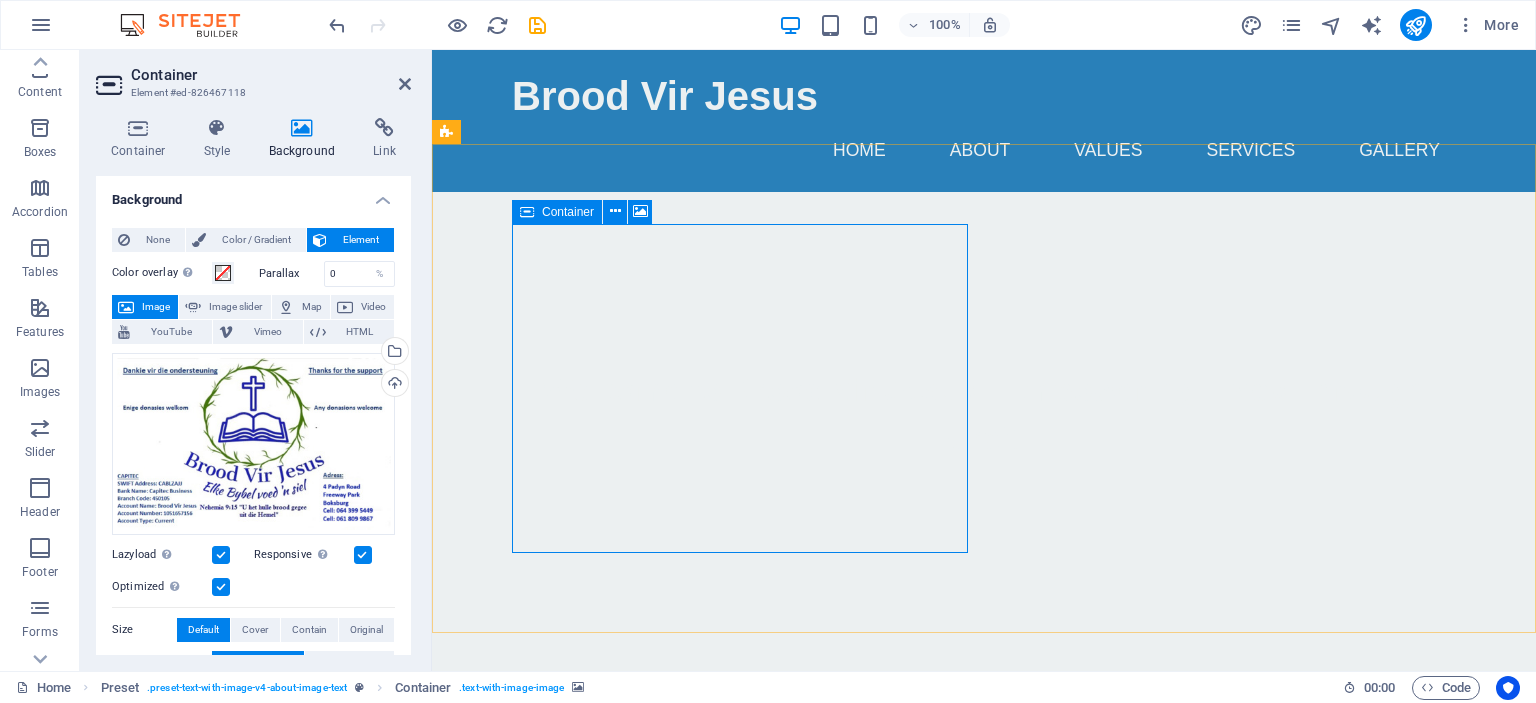 drag, startPoint x: 742, startPoint y: 355, endPoint x: 714, endPoint y: 394, distance: 48.010414 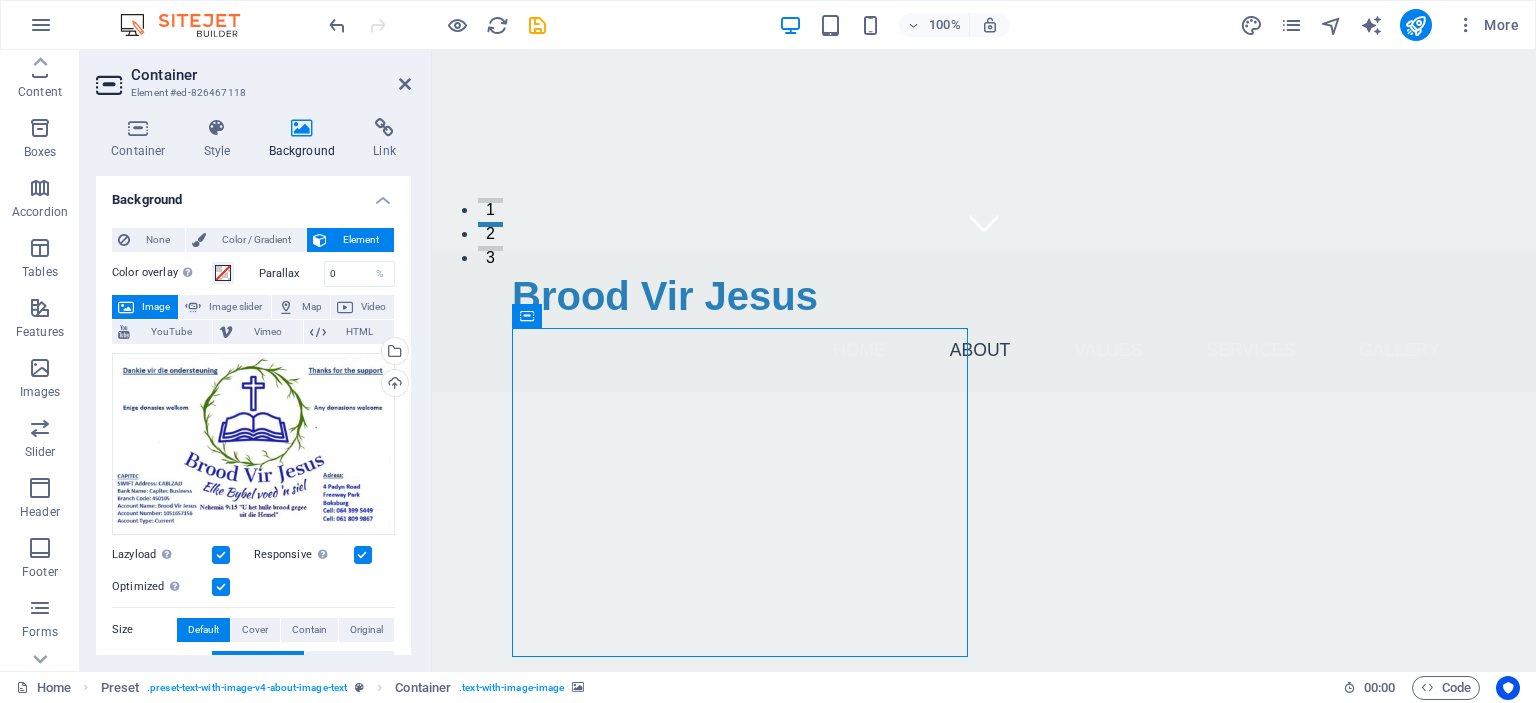 scroll, scrollTop: 528, scrollLeft: 0, axis: vertical 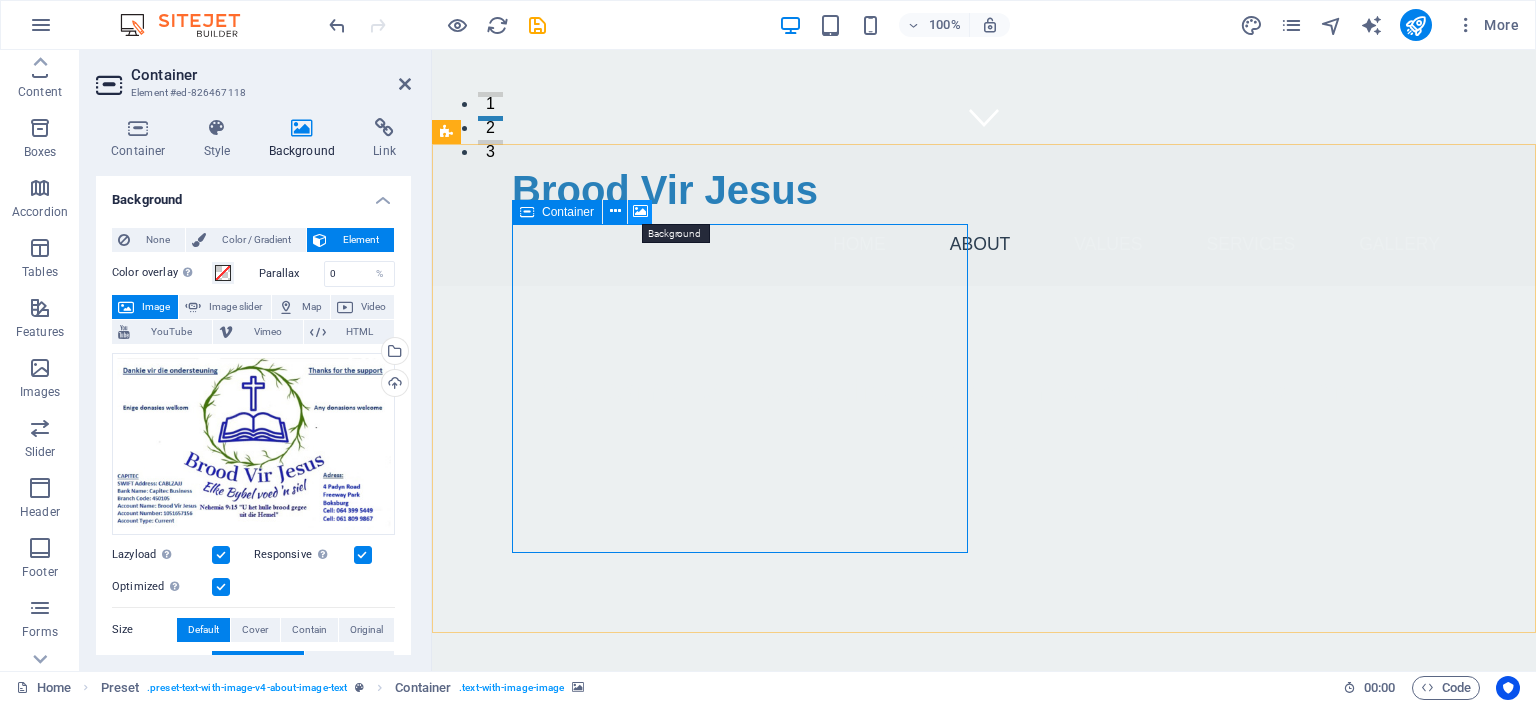 click at bounding box center [640, 211] 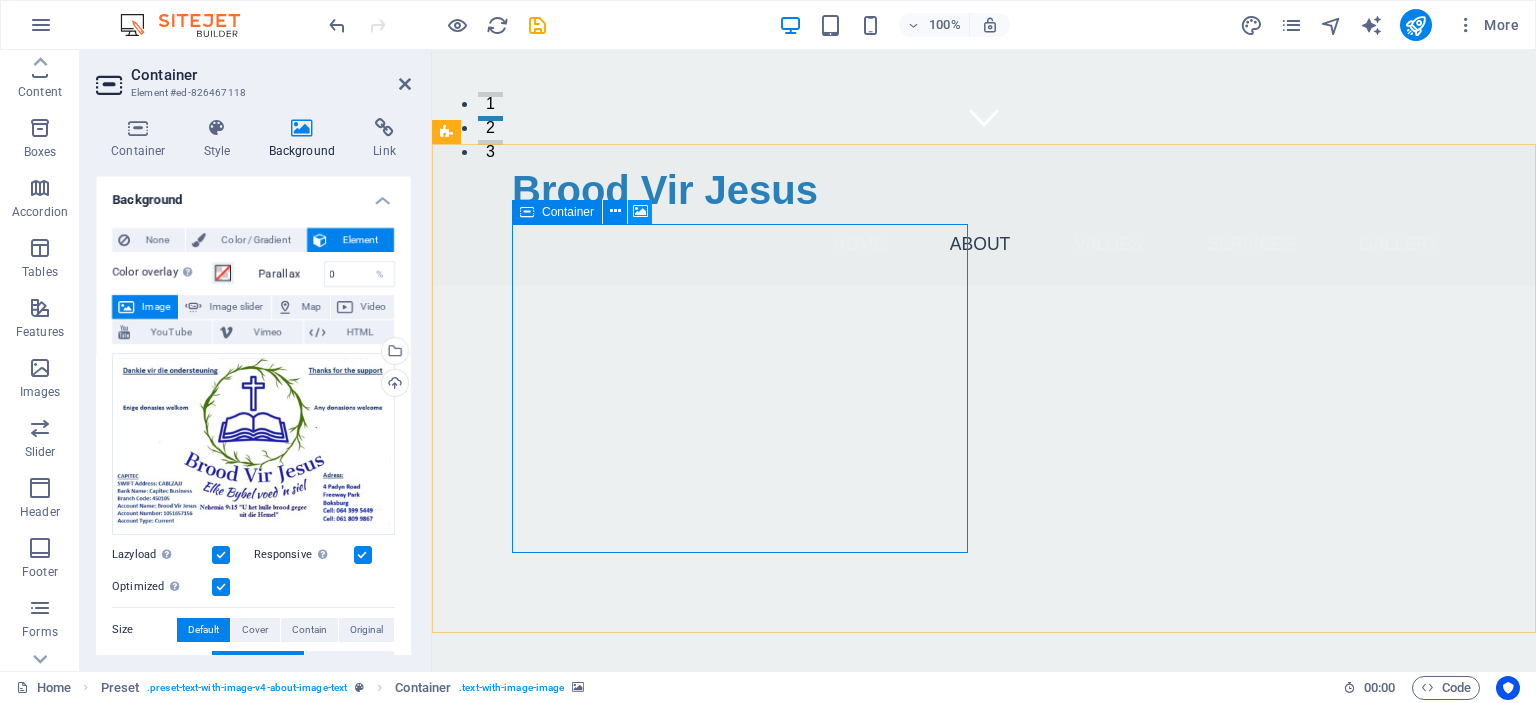 click at bounding box center (640, 211) 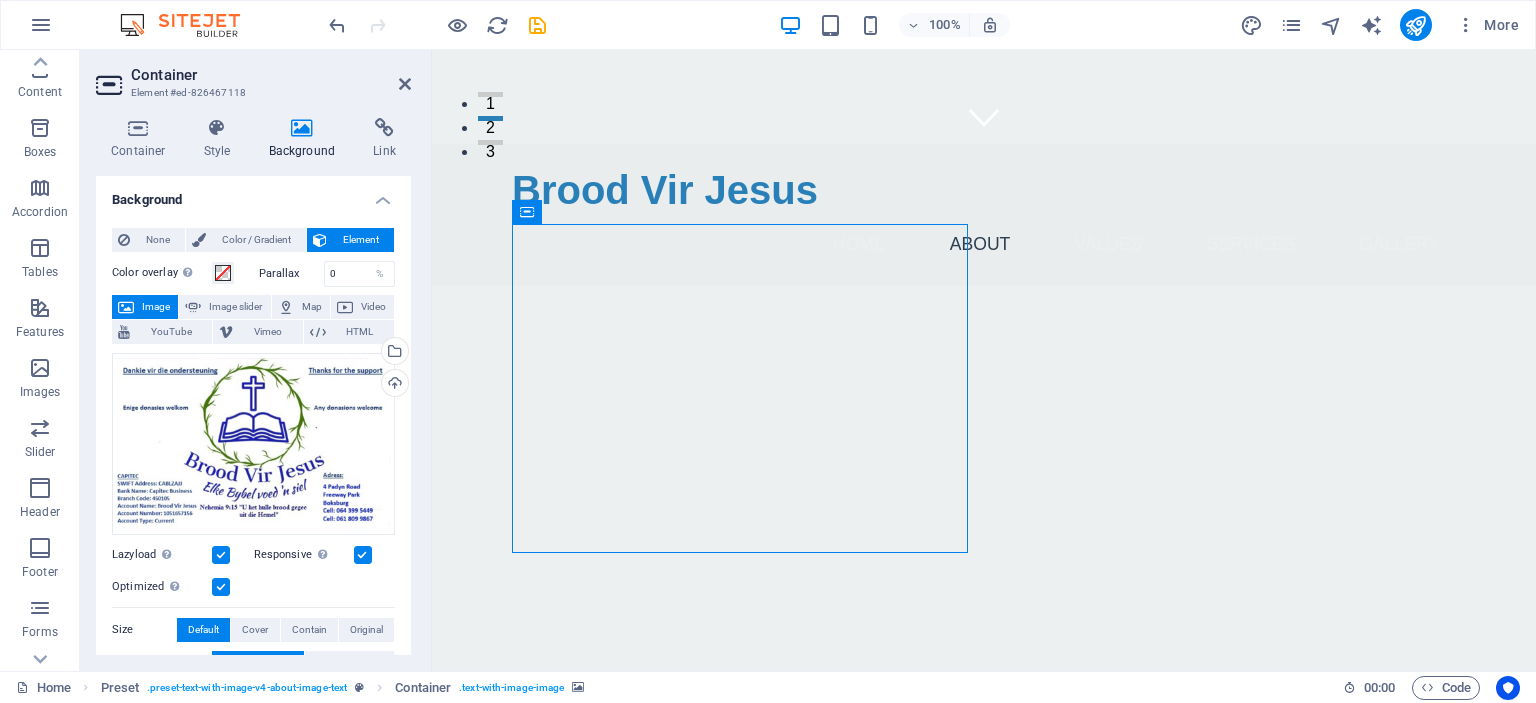 scroll, scrollTop: 91, scrollLeft: 0, axis: vertical 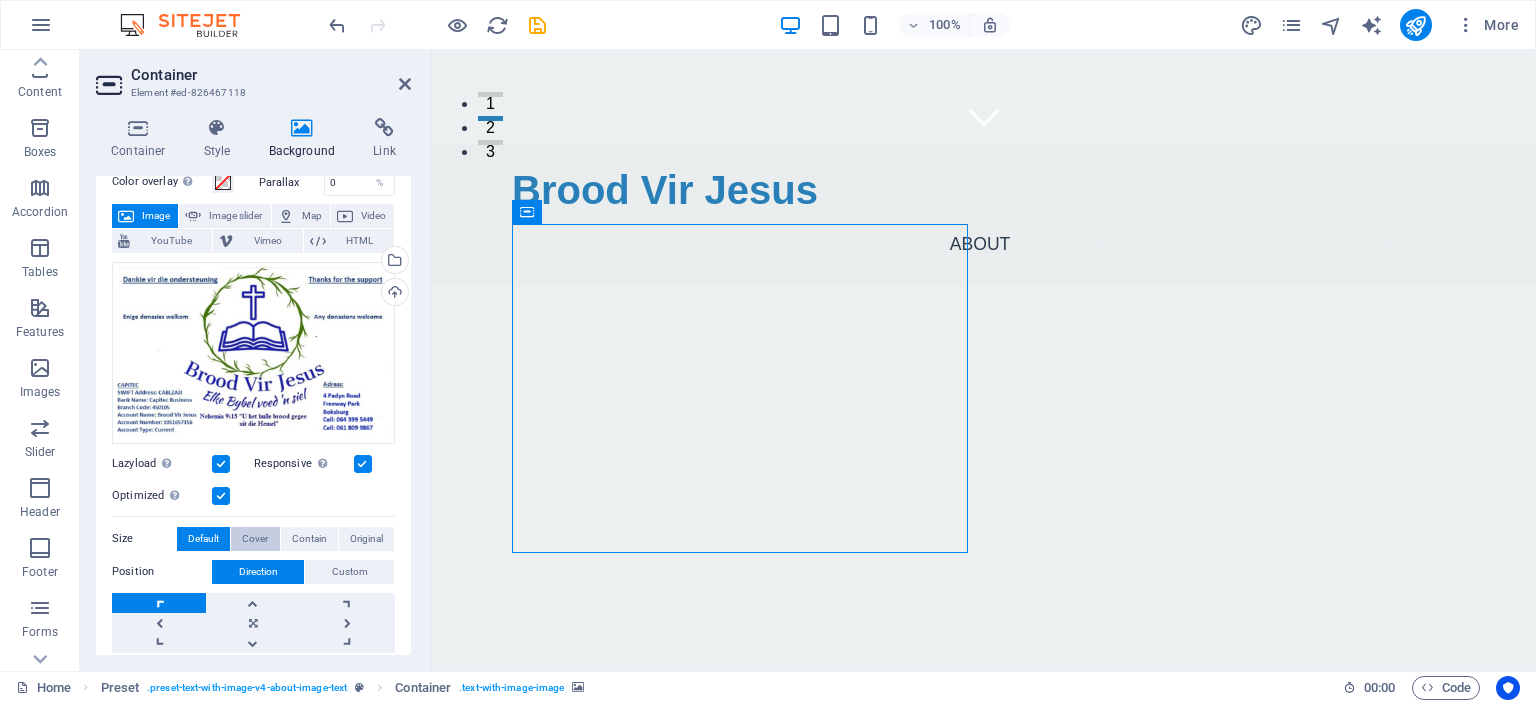 click on "Cover" at bounding box center [255, 539] 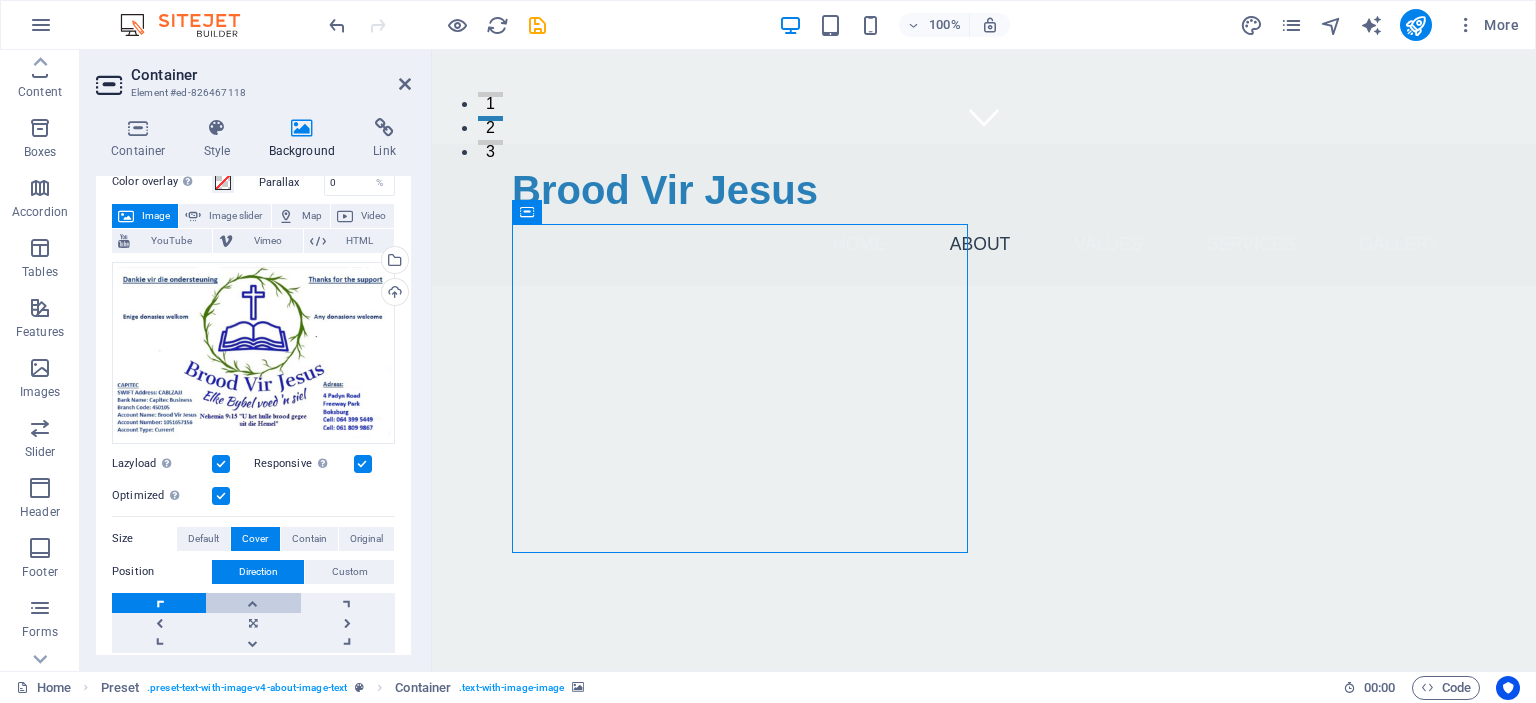 click at bounding box center [253, 603] 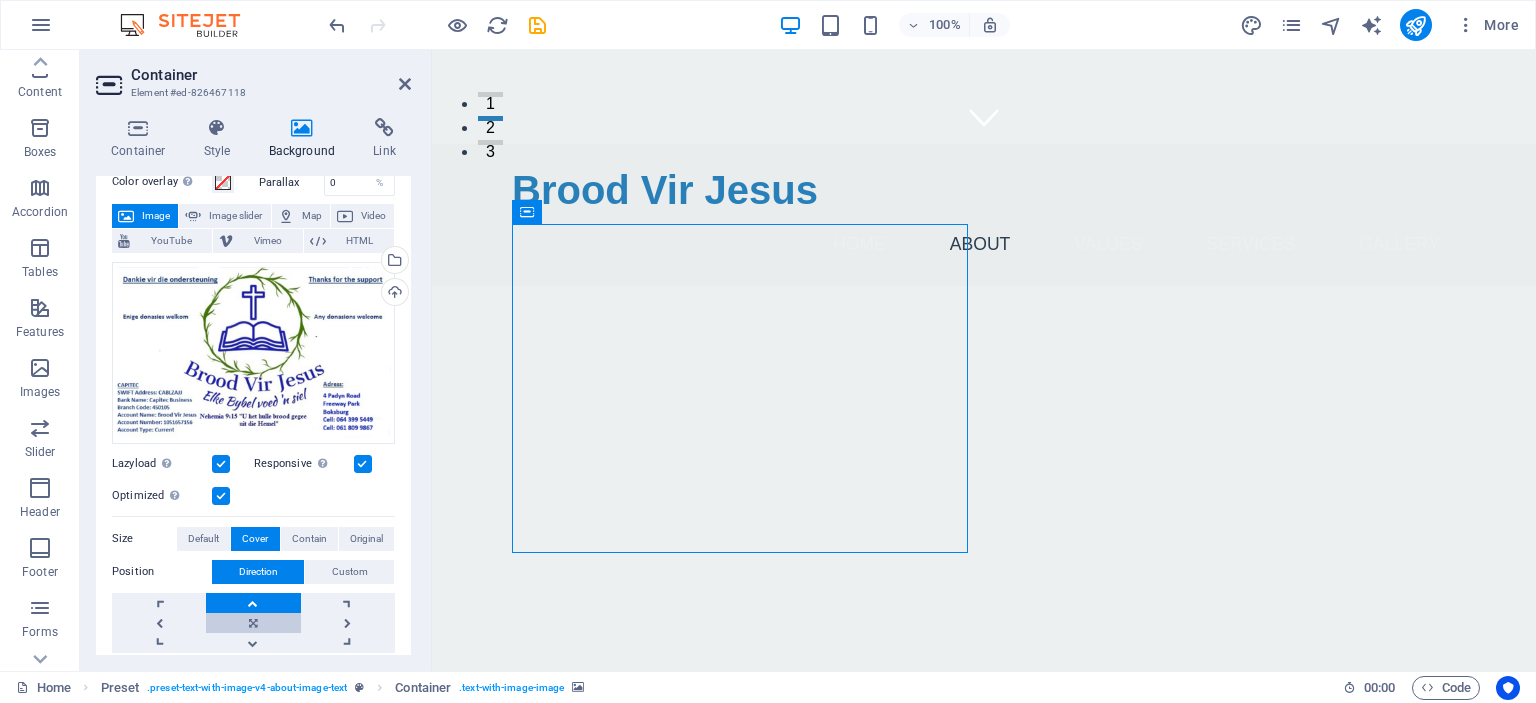 click at bounding box center (253, 623) 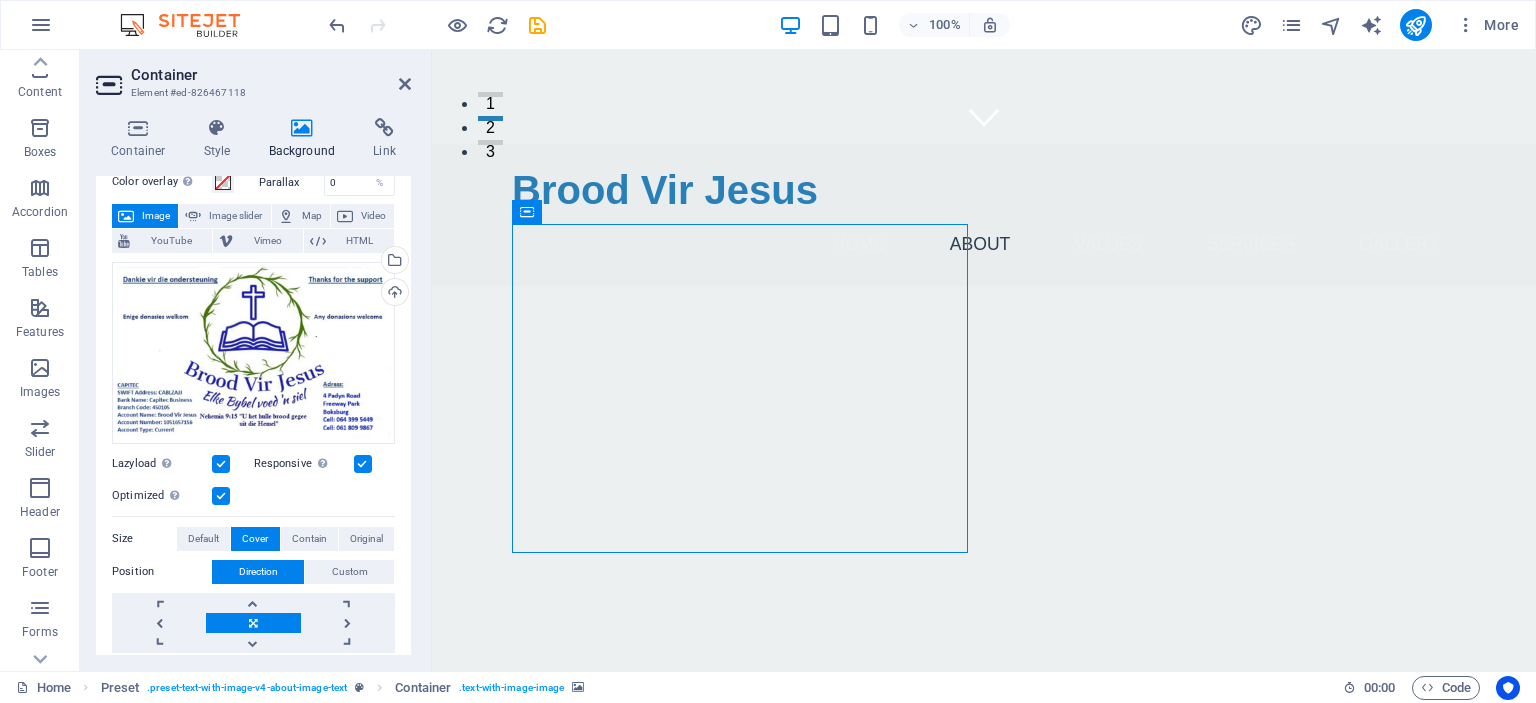 click at bounding box center [253, 623] 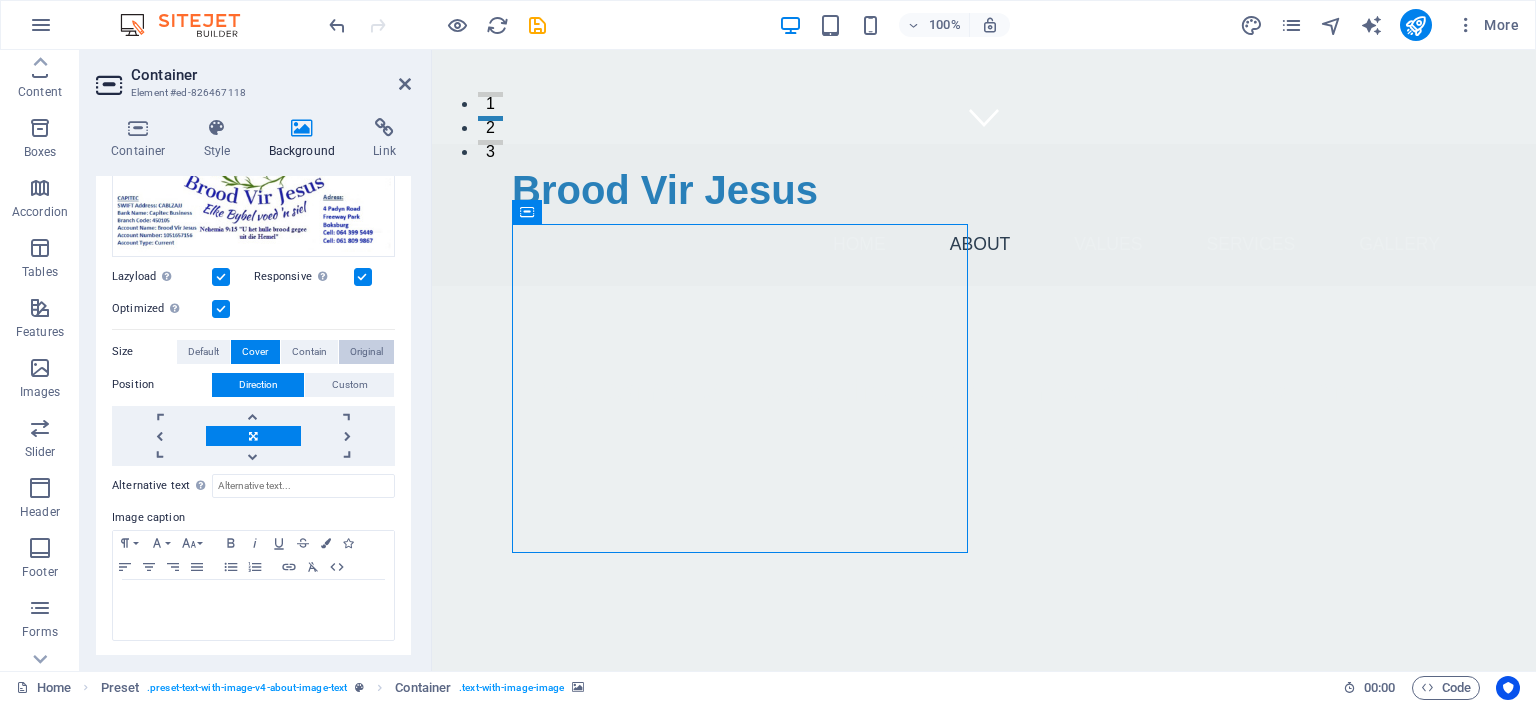 scroll, scrollTop: 280, scrollLeft: 0, axis: vertical 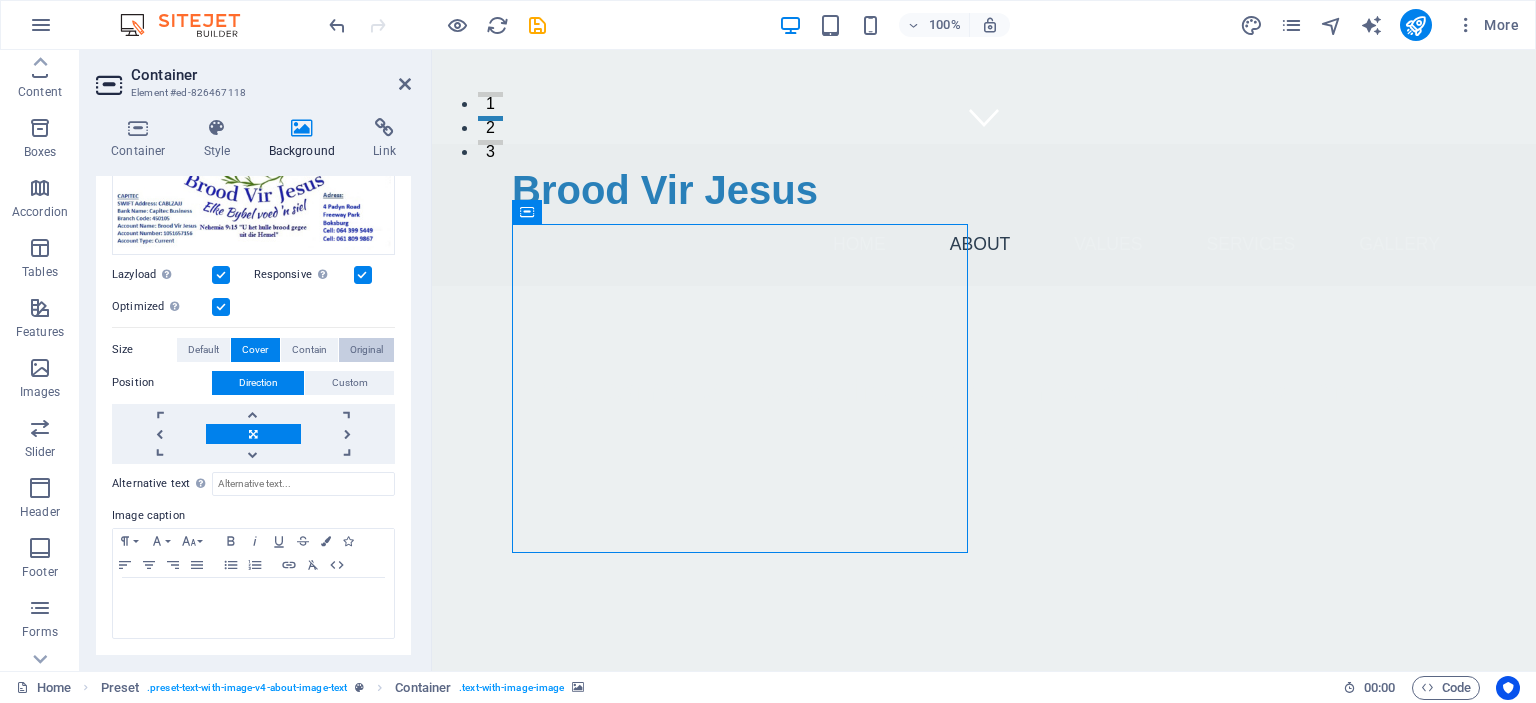 click on "Original" at bounding box center (366, 350) 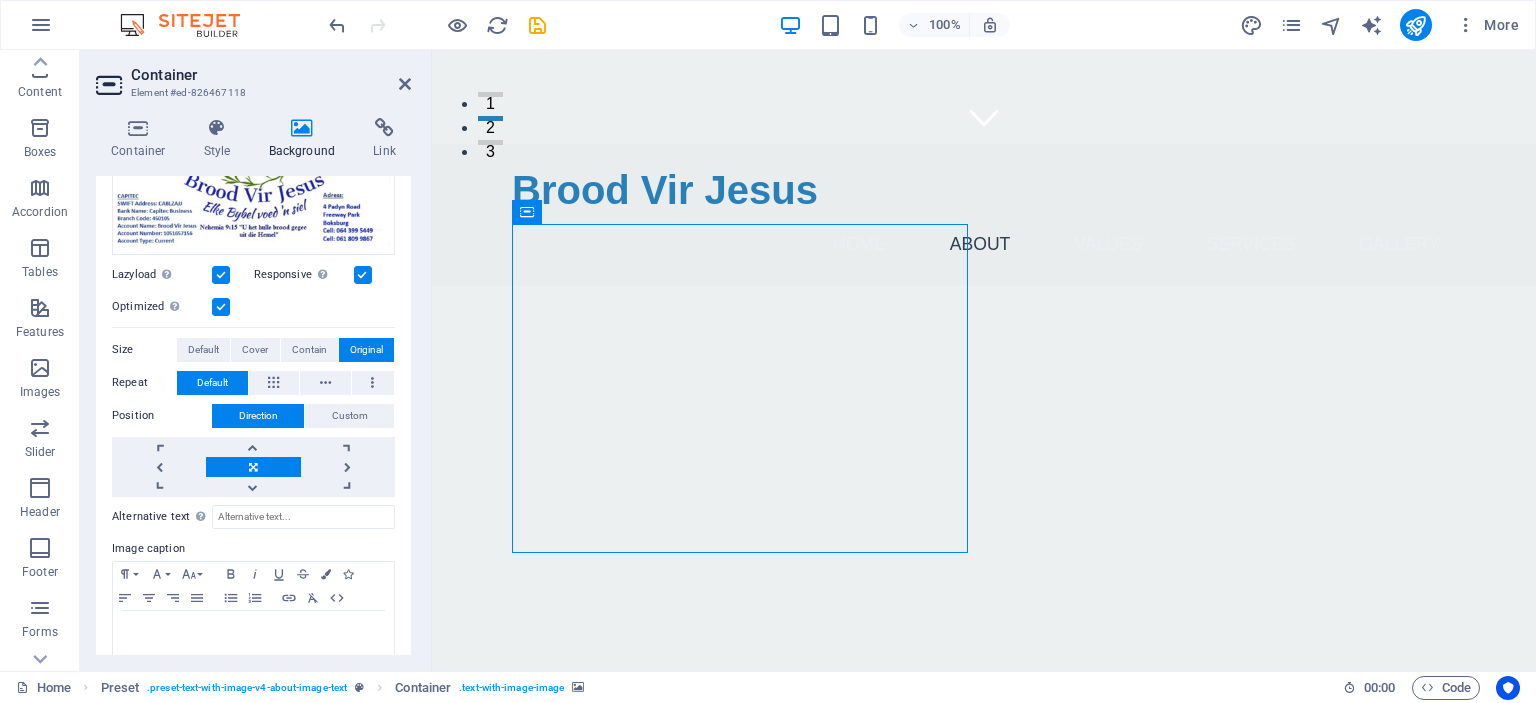 click on "Original" at bounding box center [366, 350] 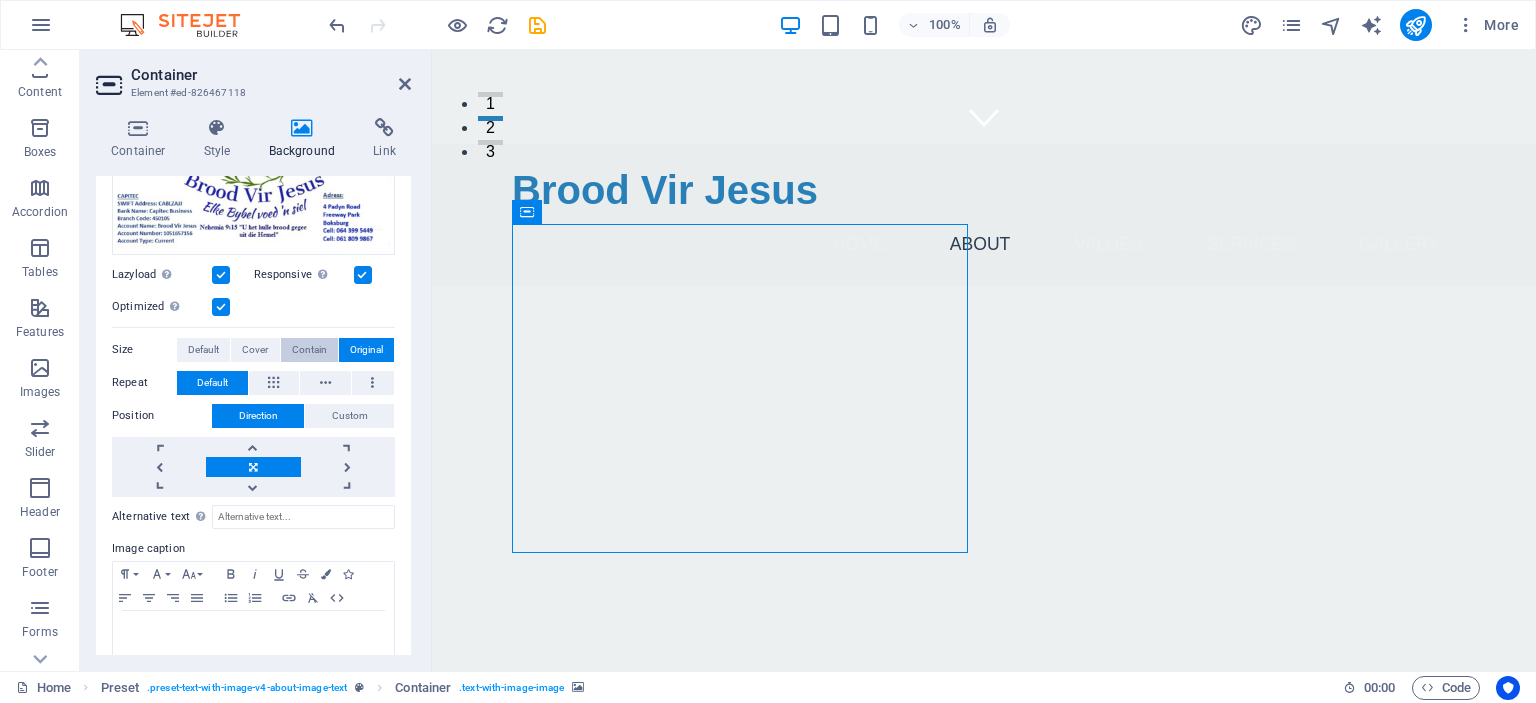 click on "Contain" at bounding box center [309, 350] 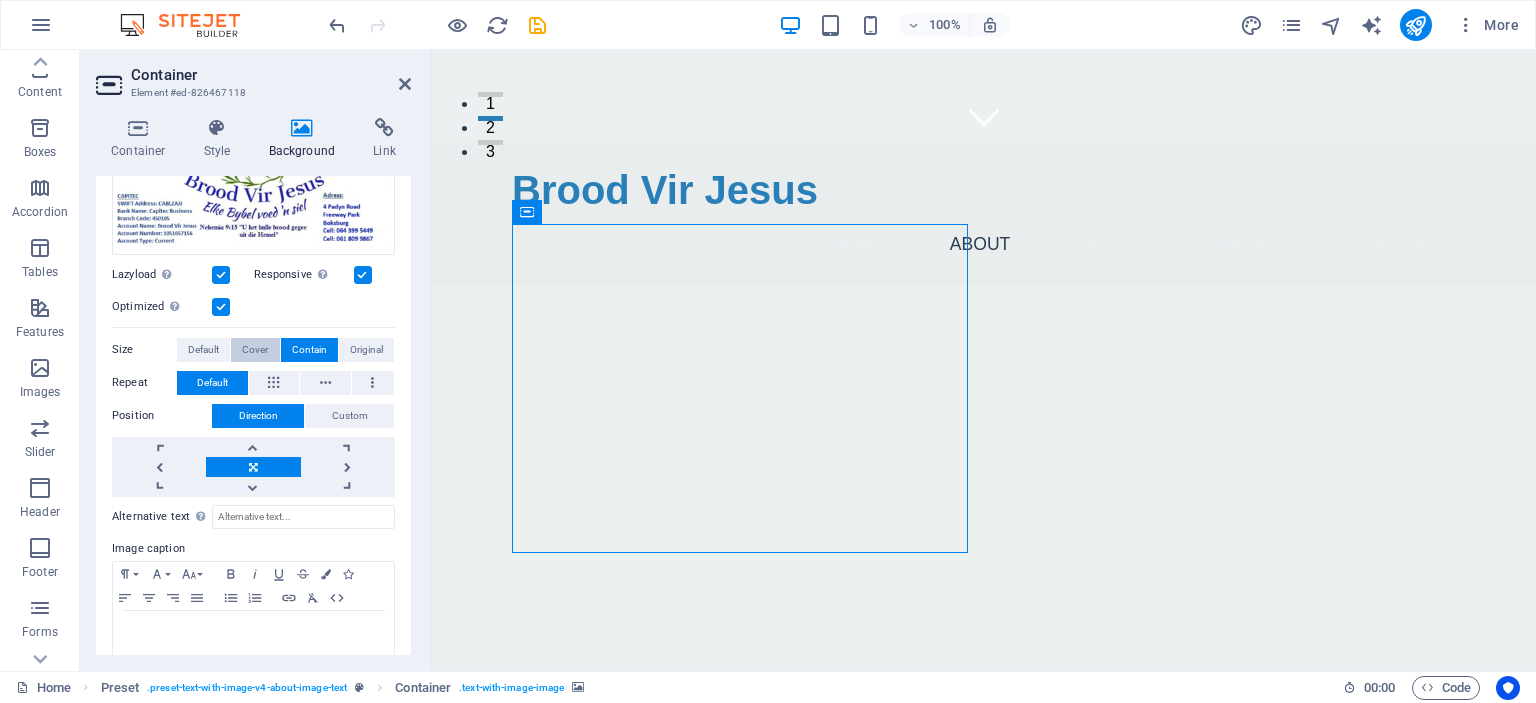 click on "Cover" at bounding box center (255, 350) 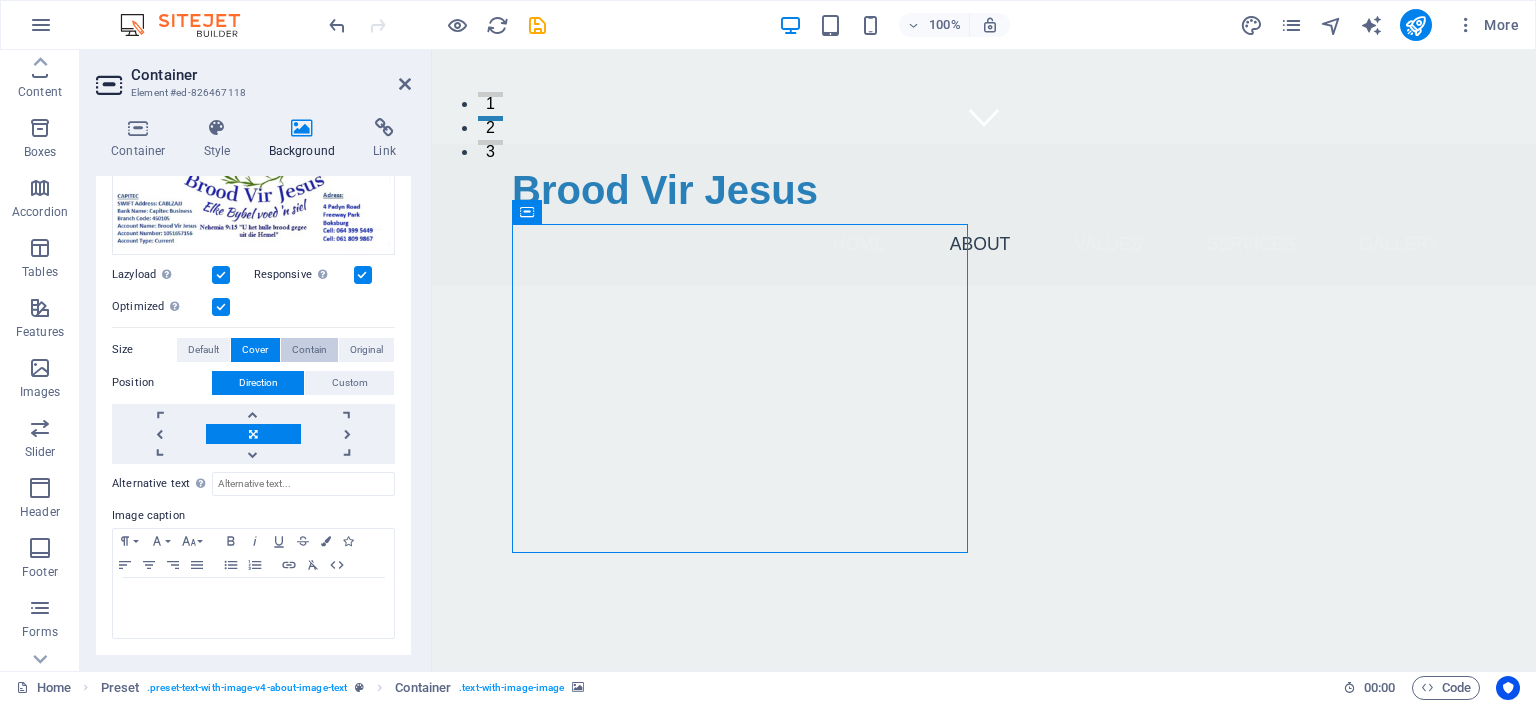 click on "Contain" at bounding box center [309, 350] 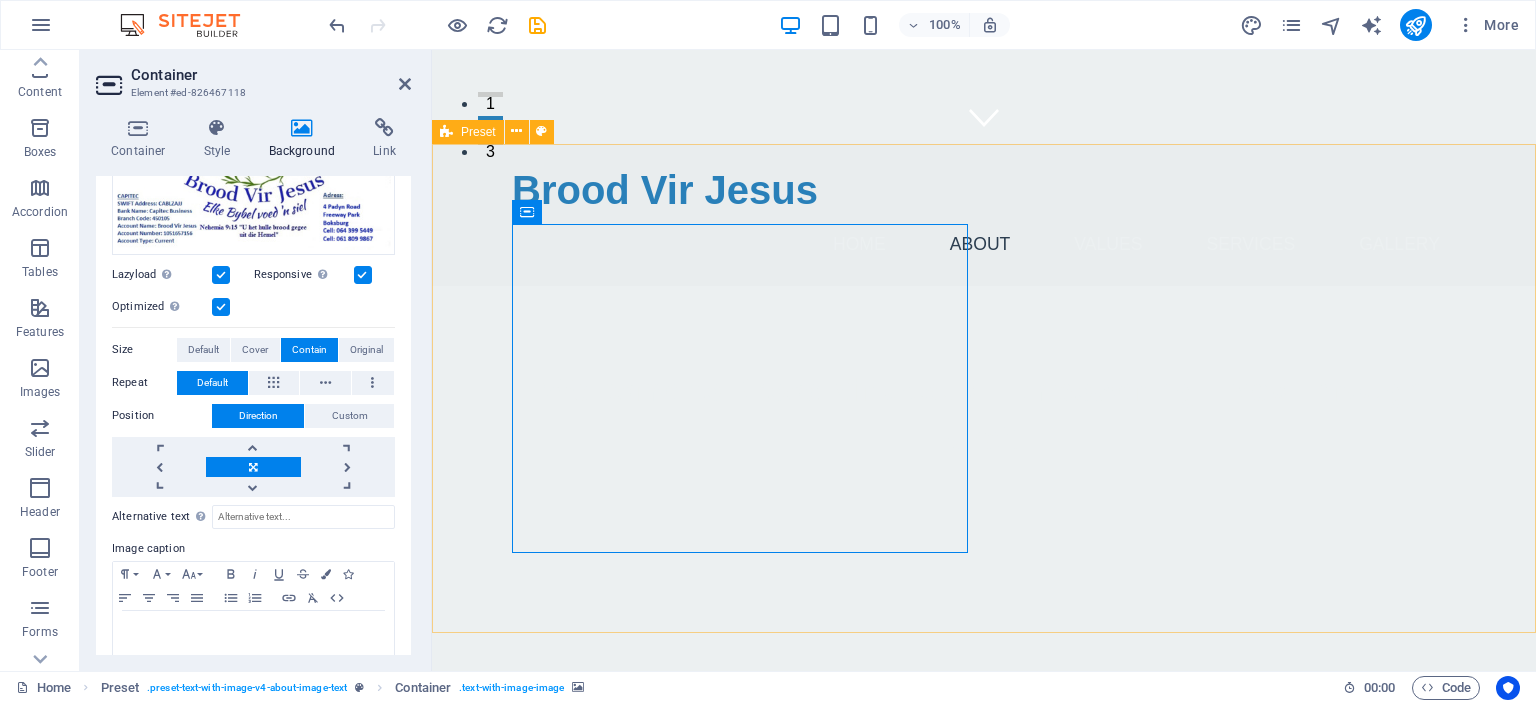click on "Drop content here or  Add elements  Paste clipboard About Us At Brood Vir Jesus, we are on a mission to empower the homeless by teaching them invaluable woodworking skills. Our community project not only fosters self-sufficiency but also promotes dignity, purpose, and support. With your help, we can make a significant difference in their lives. Learn More" at bounding box center (984, 1081) 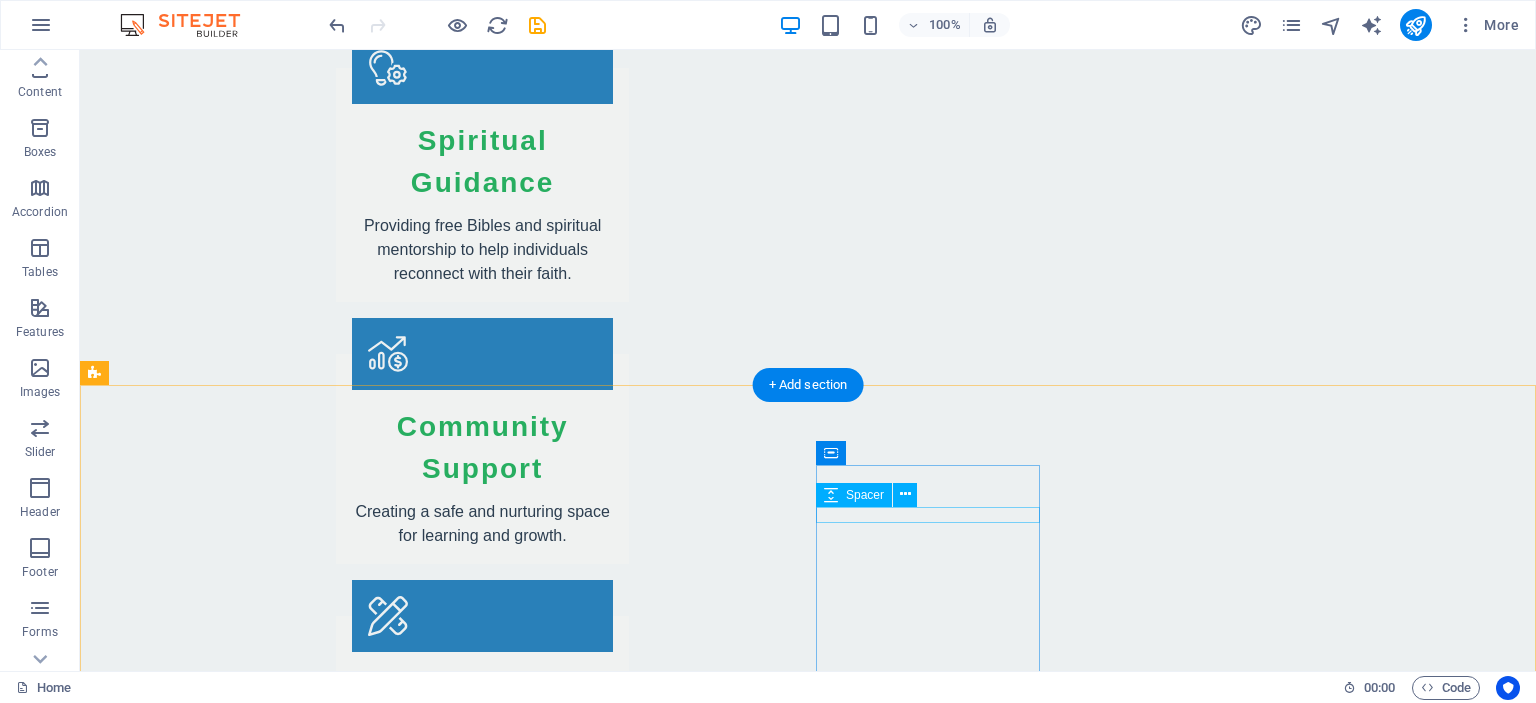 scroll, scrollTop: 3396, scrollLeft: 0, axis: vertical 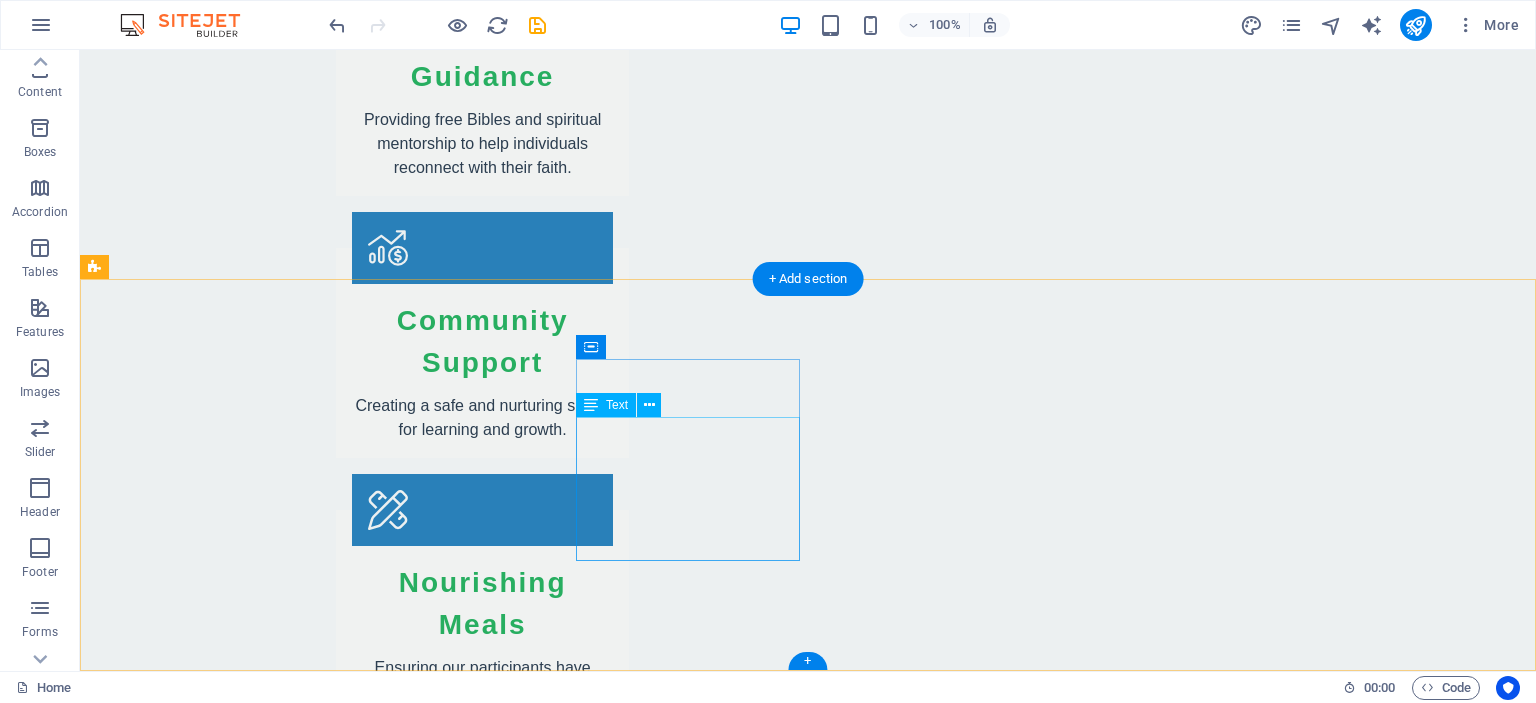 click on "123 Charity Lane" at bounding box center [173, 3160] 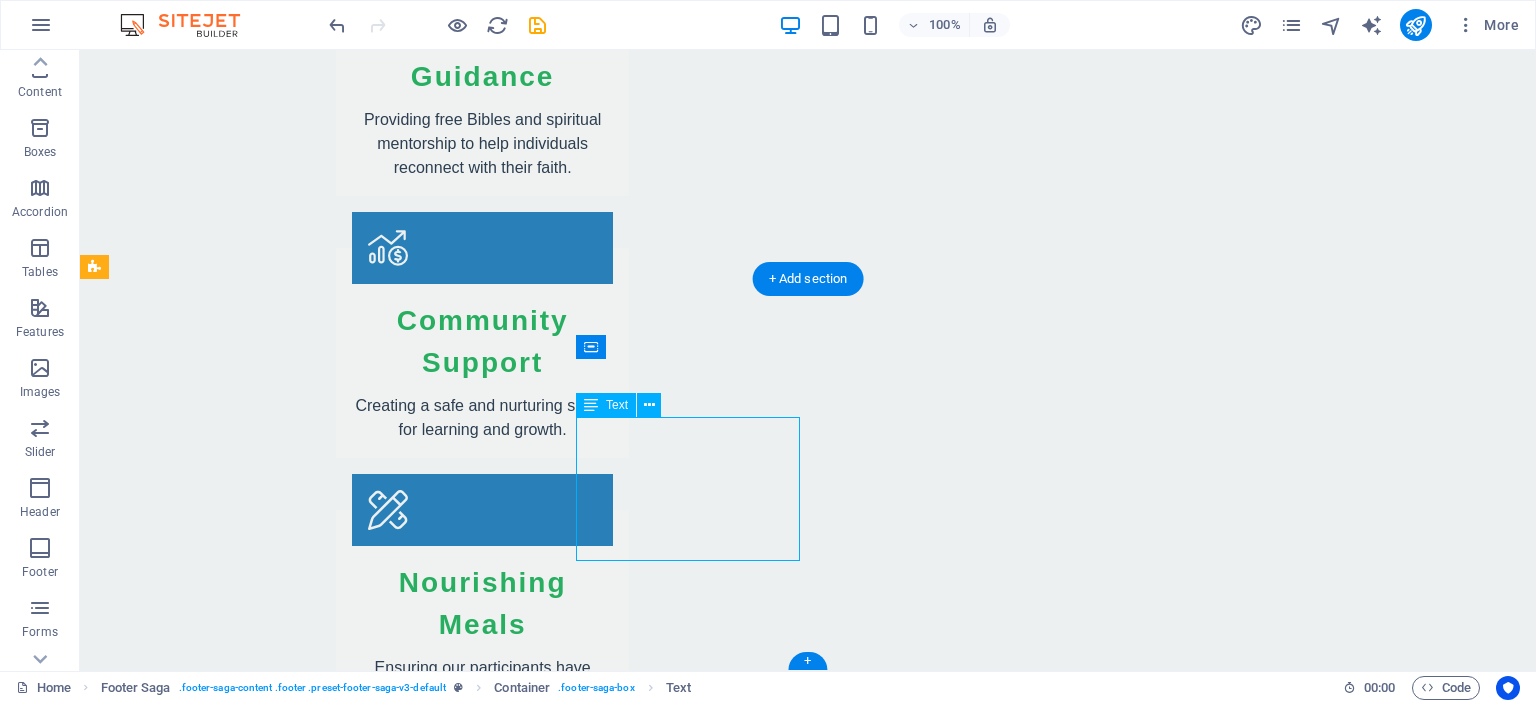 click on "Hope Town" at bounding box center (167, 3184) 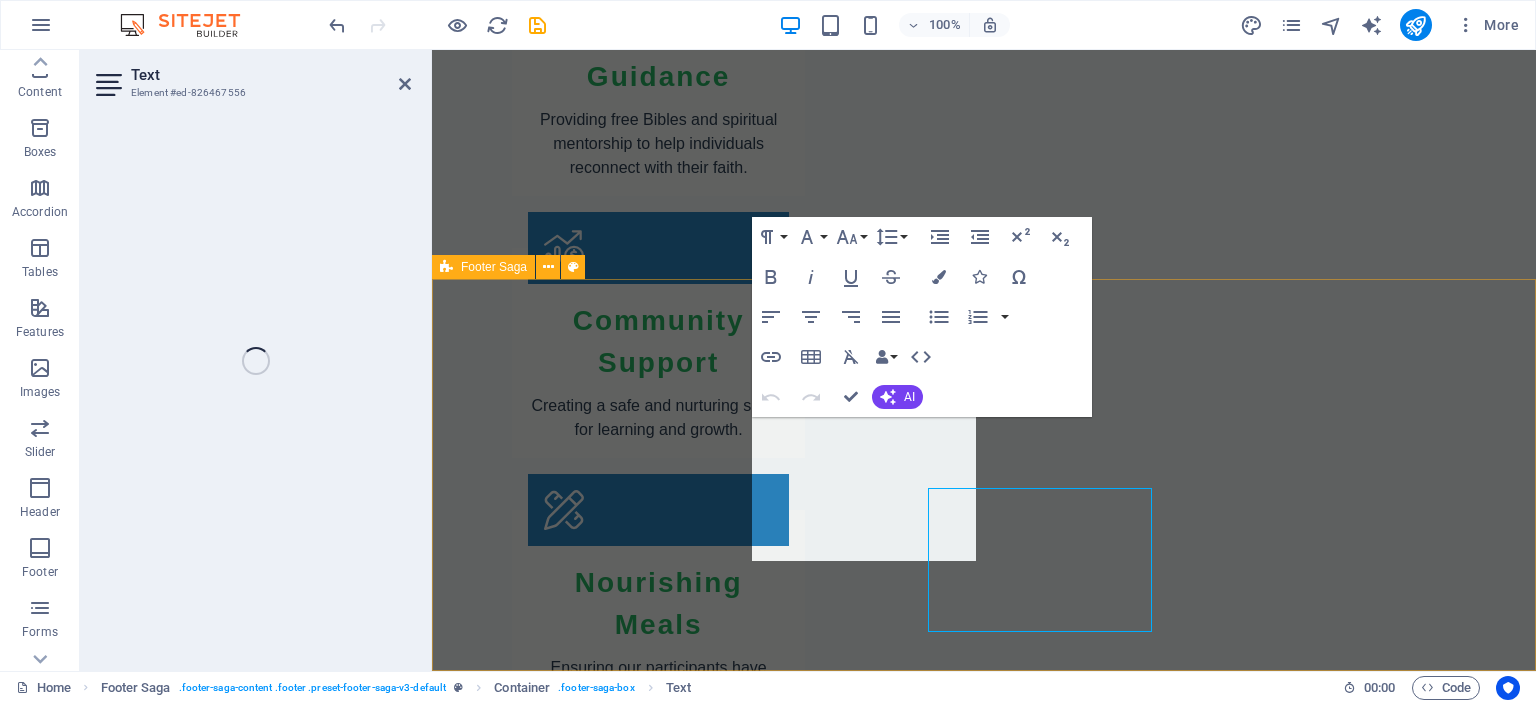scroll, scrollTop: 3325, scrollLeft: 0, axis: vertical 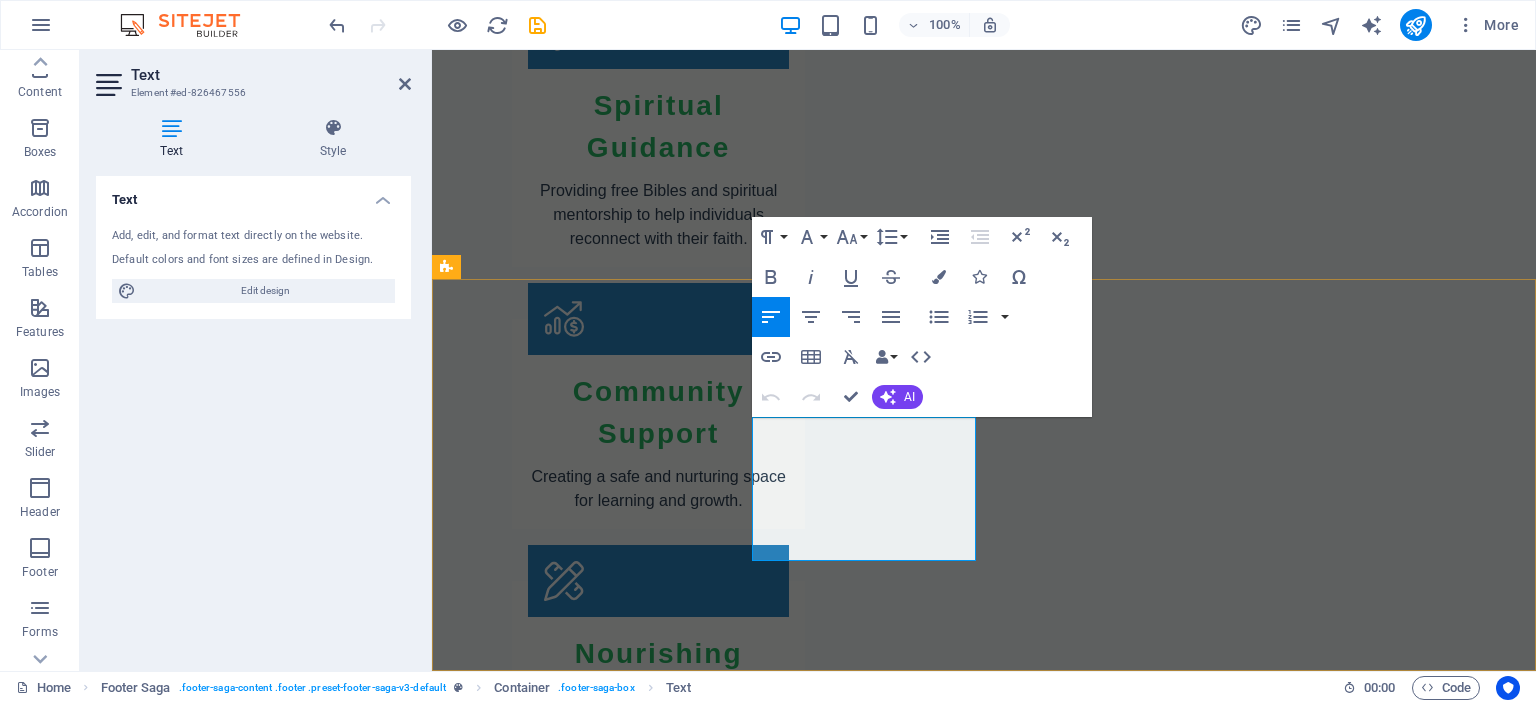 click on "Email:  johan@broodvirjesus.org.za" at bounding box center [560, 3258] 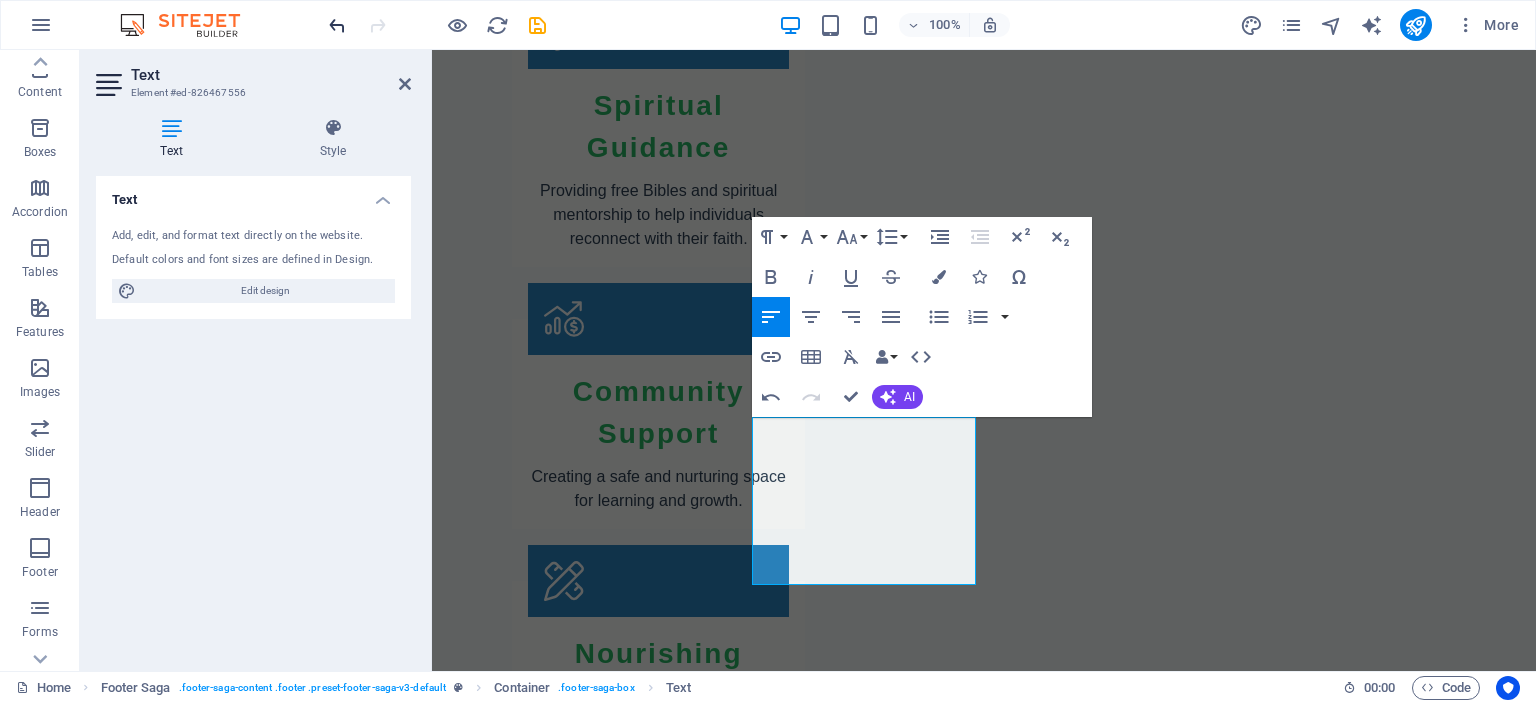 click at bounding box center [337, 25] 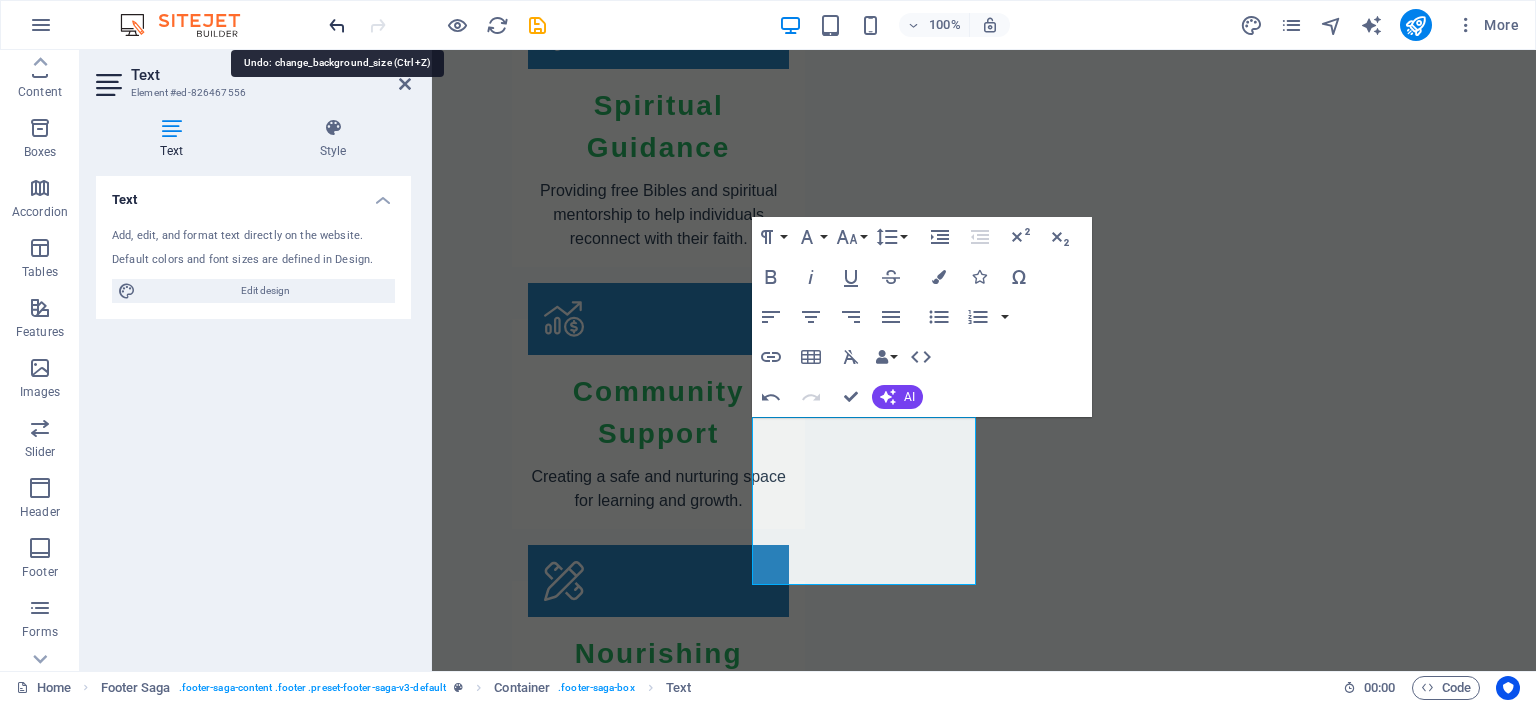 click at bounding box center (337, 25) 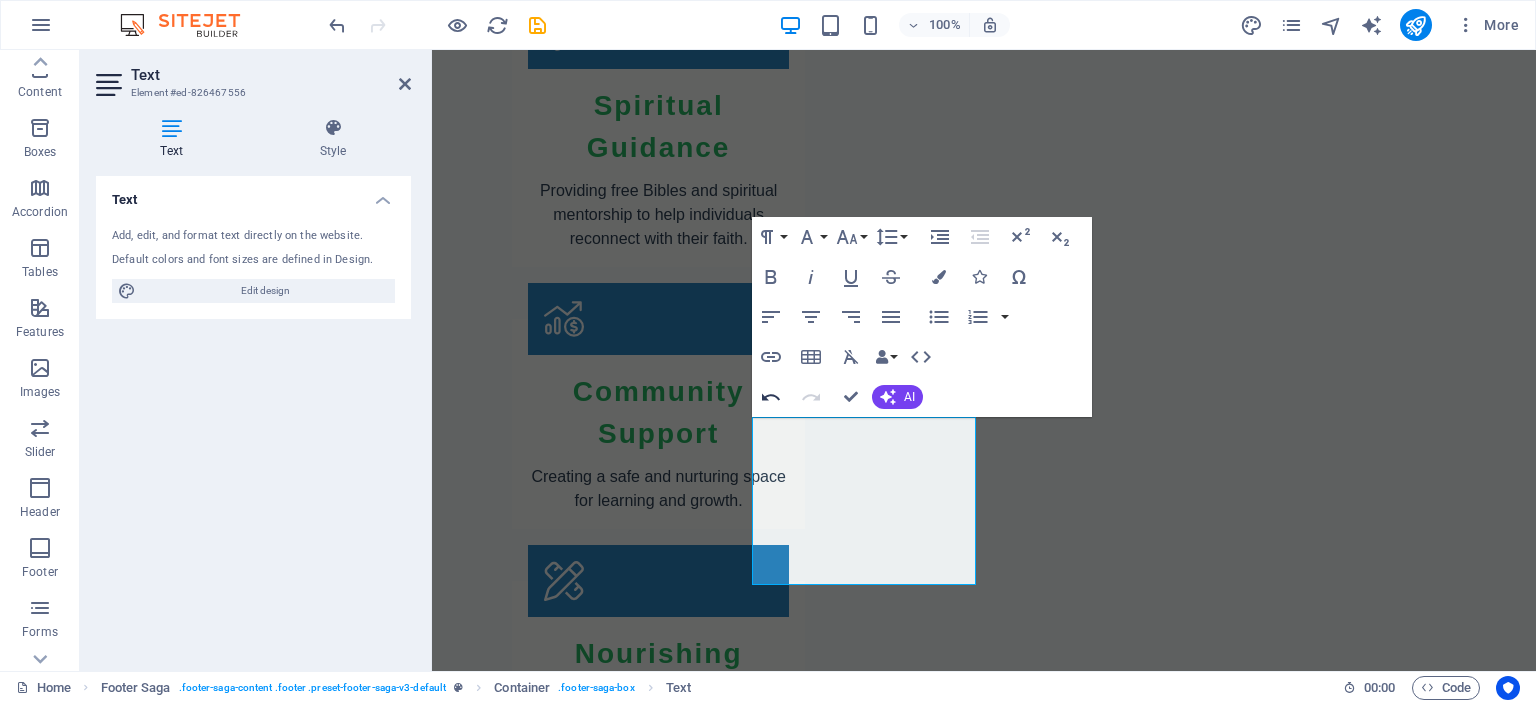 click 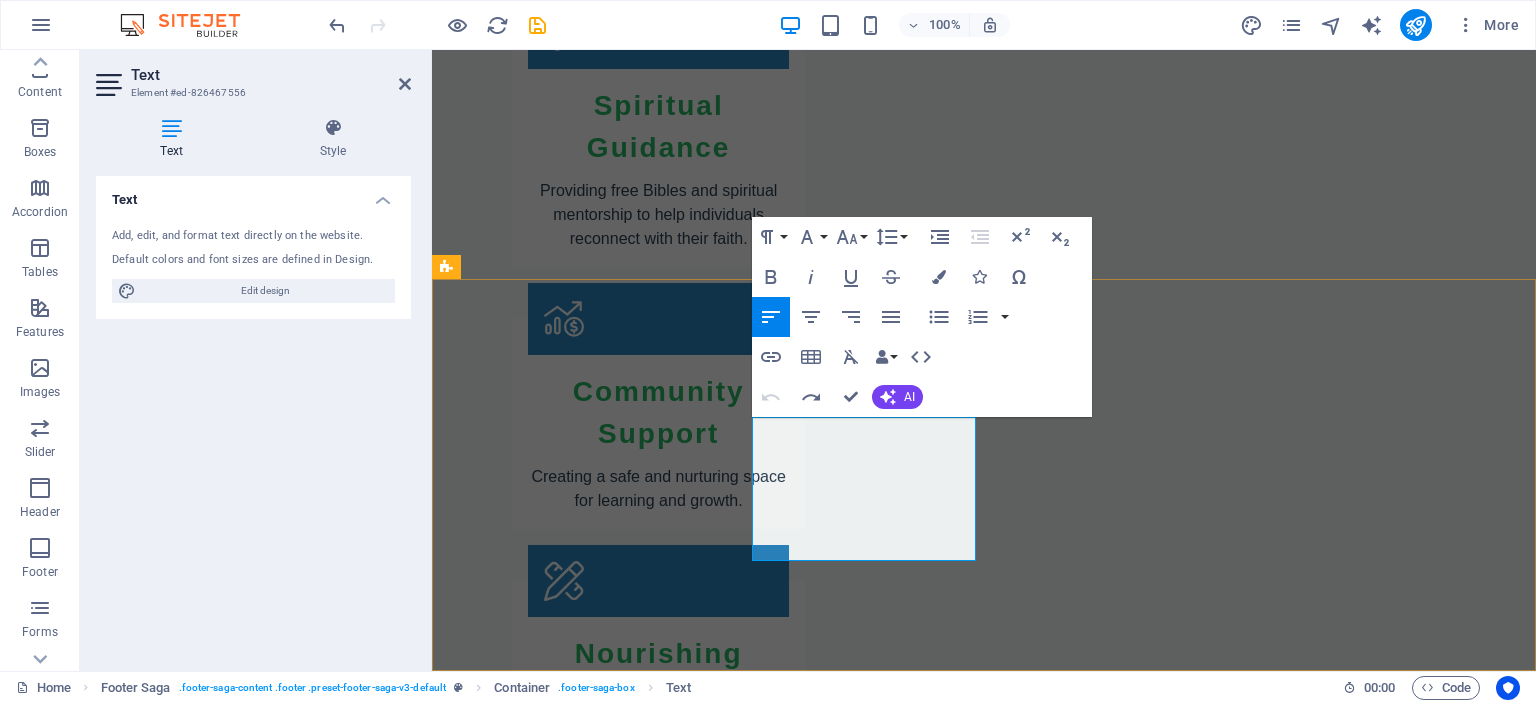 click on "12345   Hope Town" at bounding box center [560, 3186] 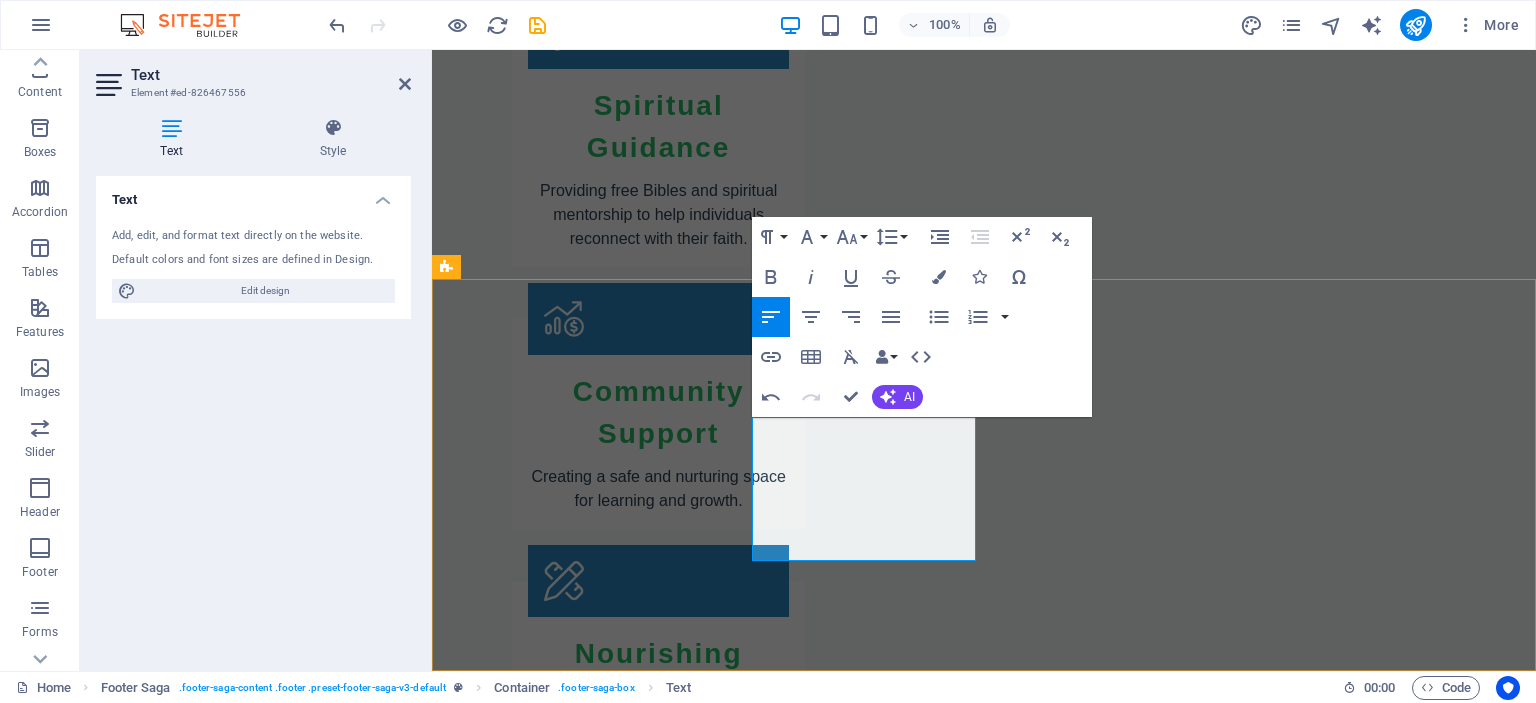 click on "123 Charity Lane" at bounding box center (525, 3161) 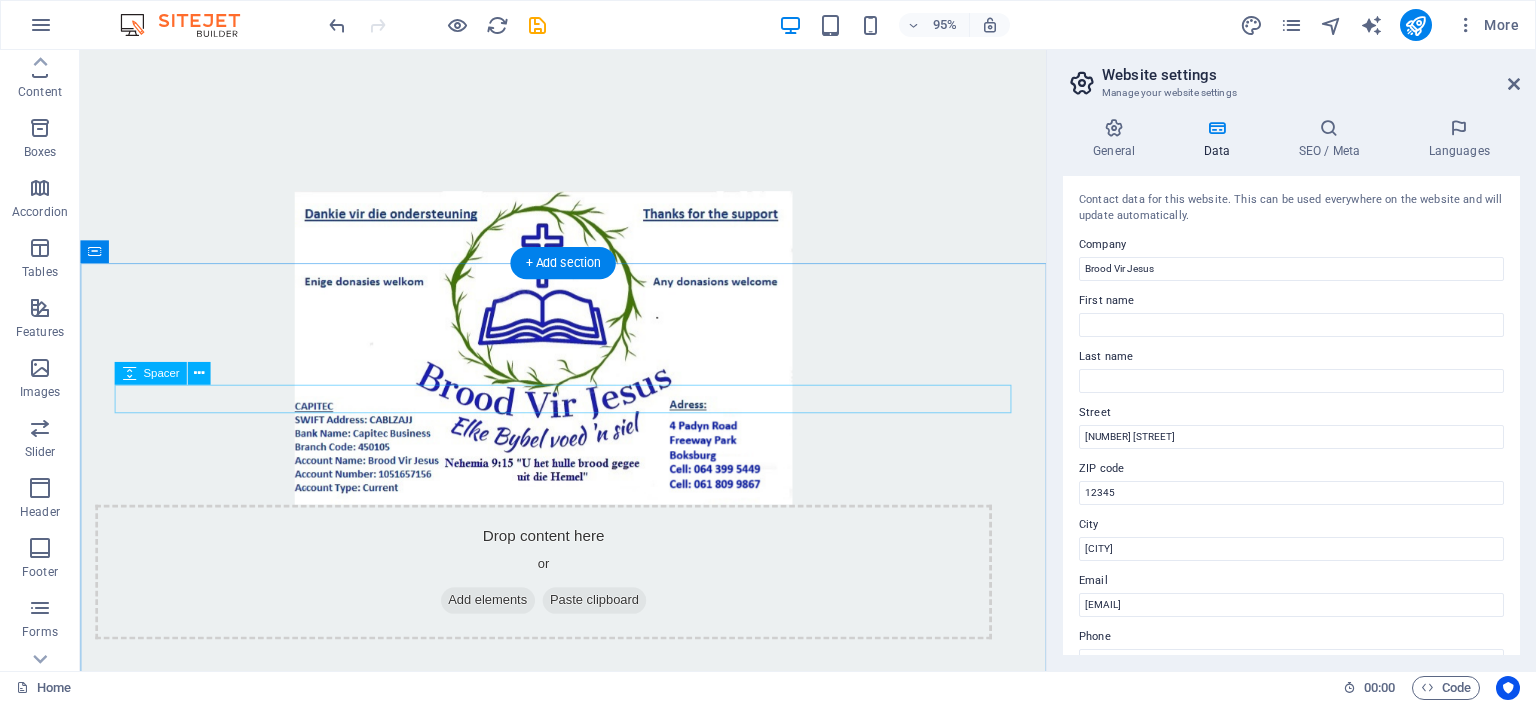 scroll, scrollTop: 1447, scrollLeft: 0, axis: vertical 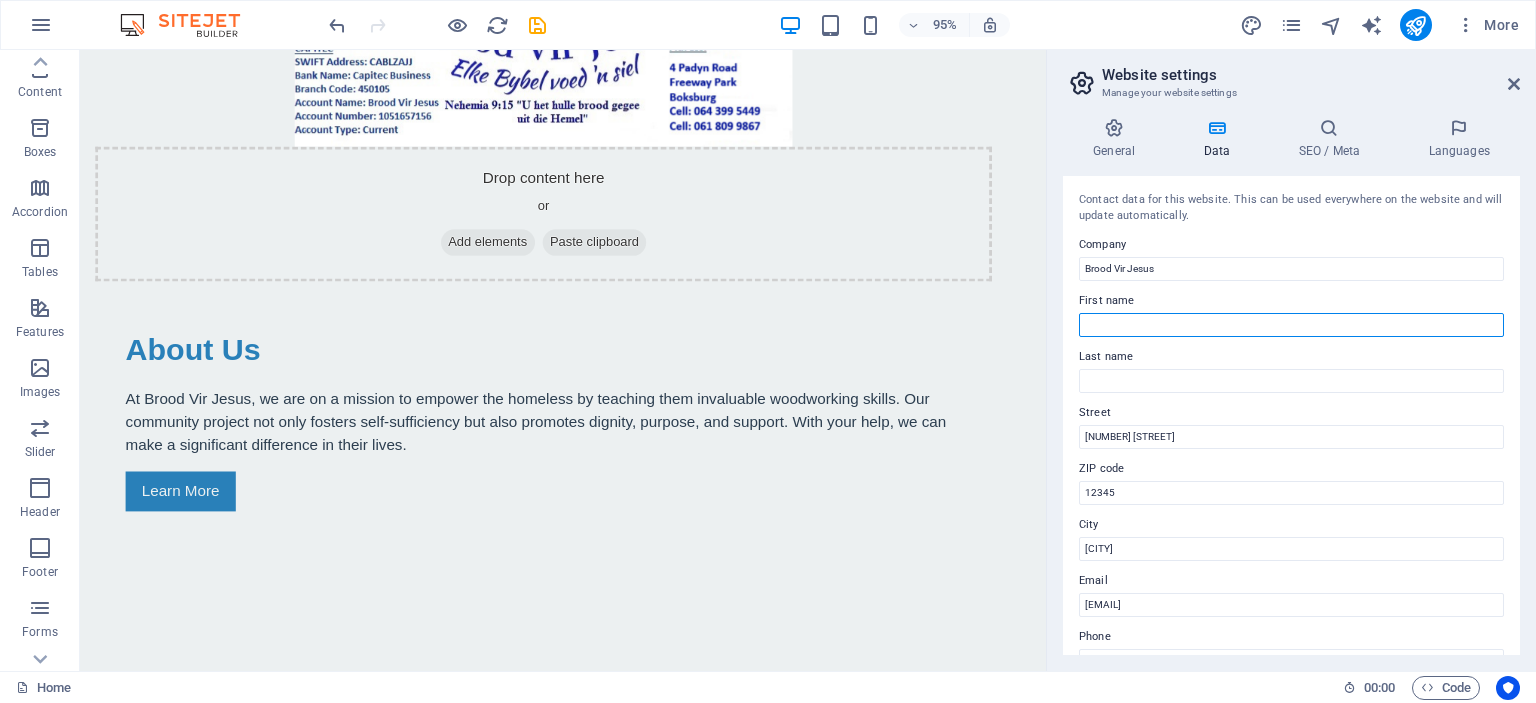 click on "First name" at bounding box center [1291, 325] 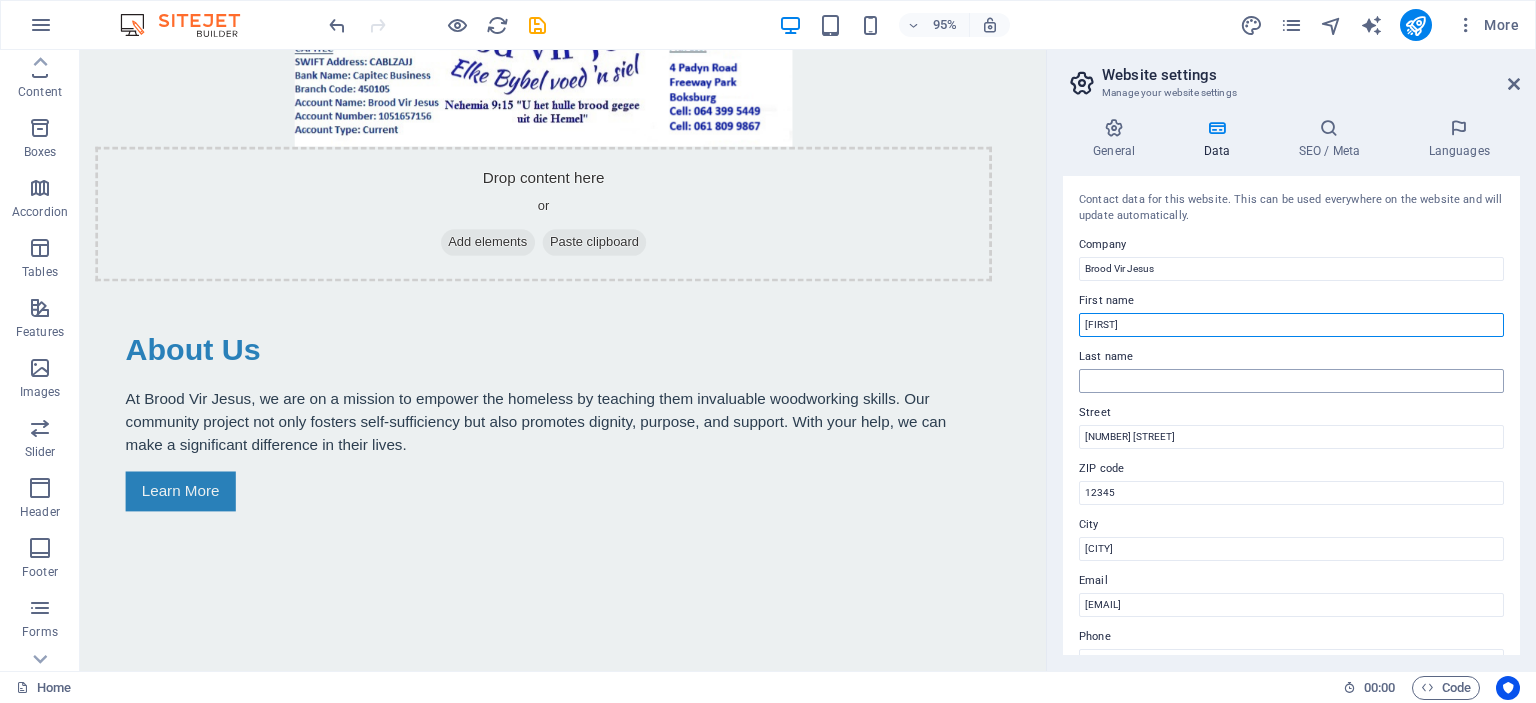type on "Johan" 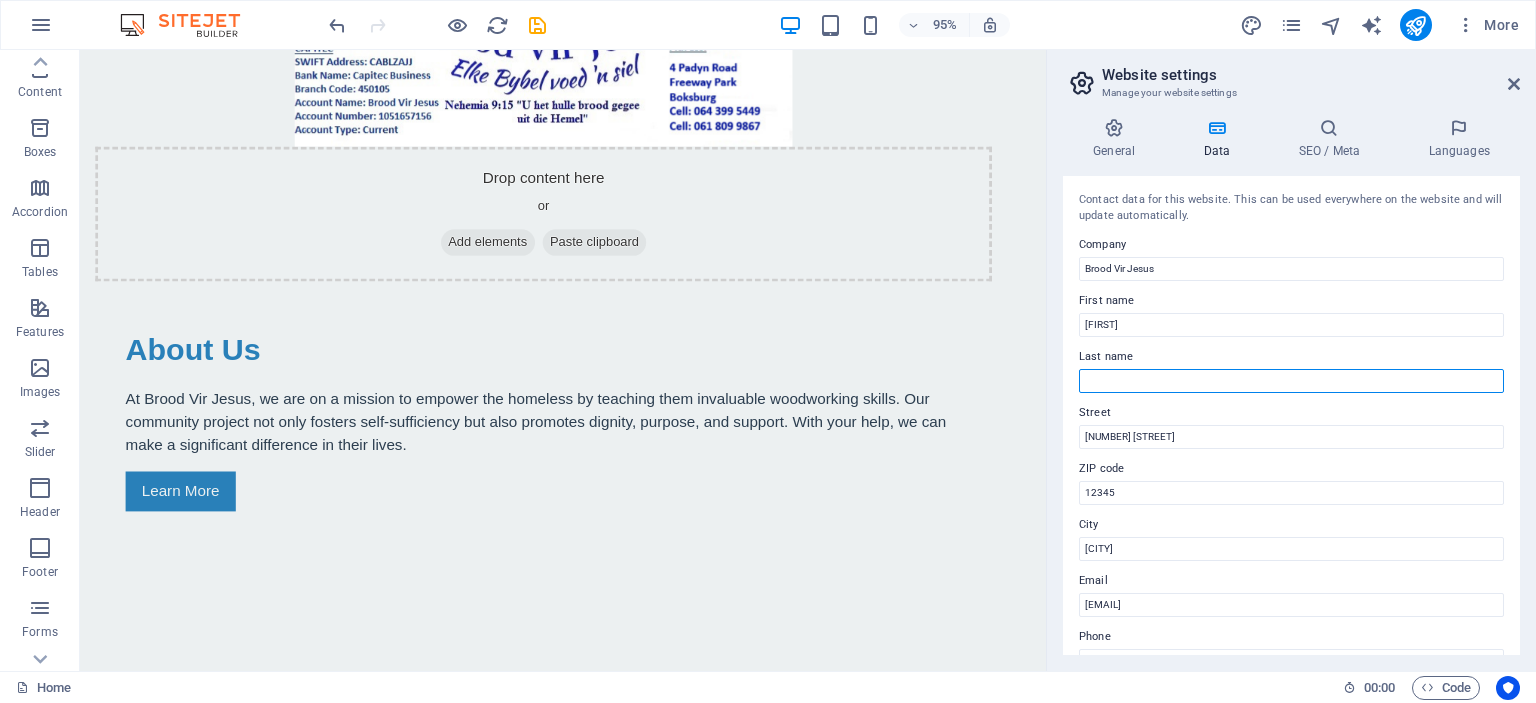 click on "Last name" at bounding box center [1291, 381] 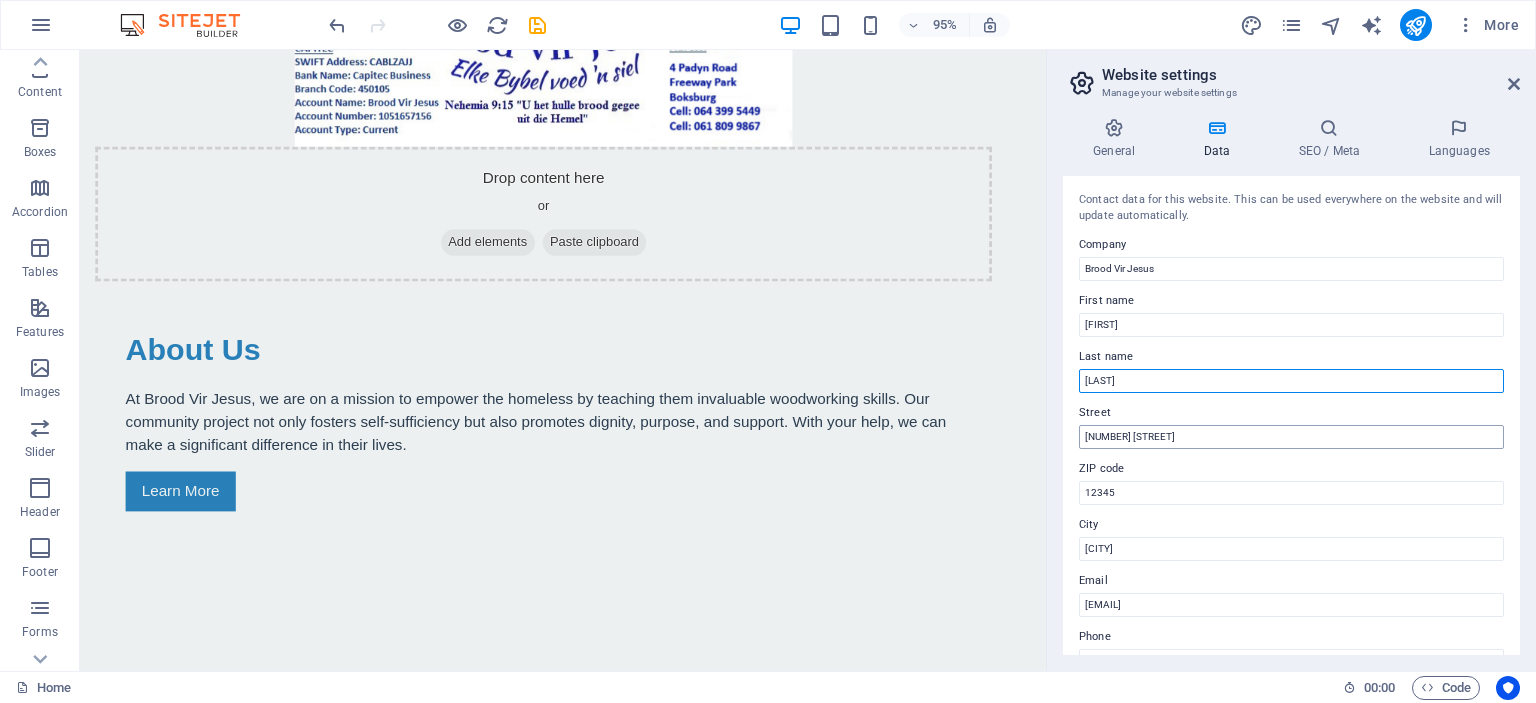type on "Prinsloo" 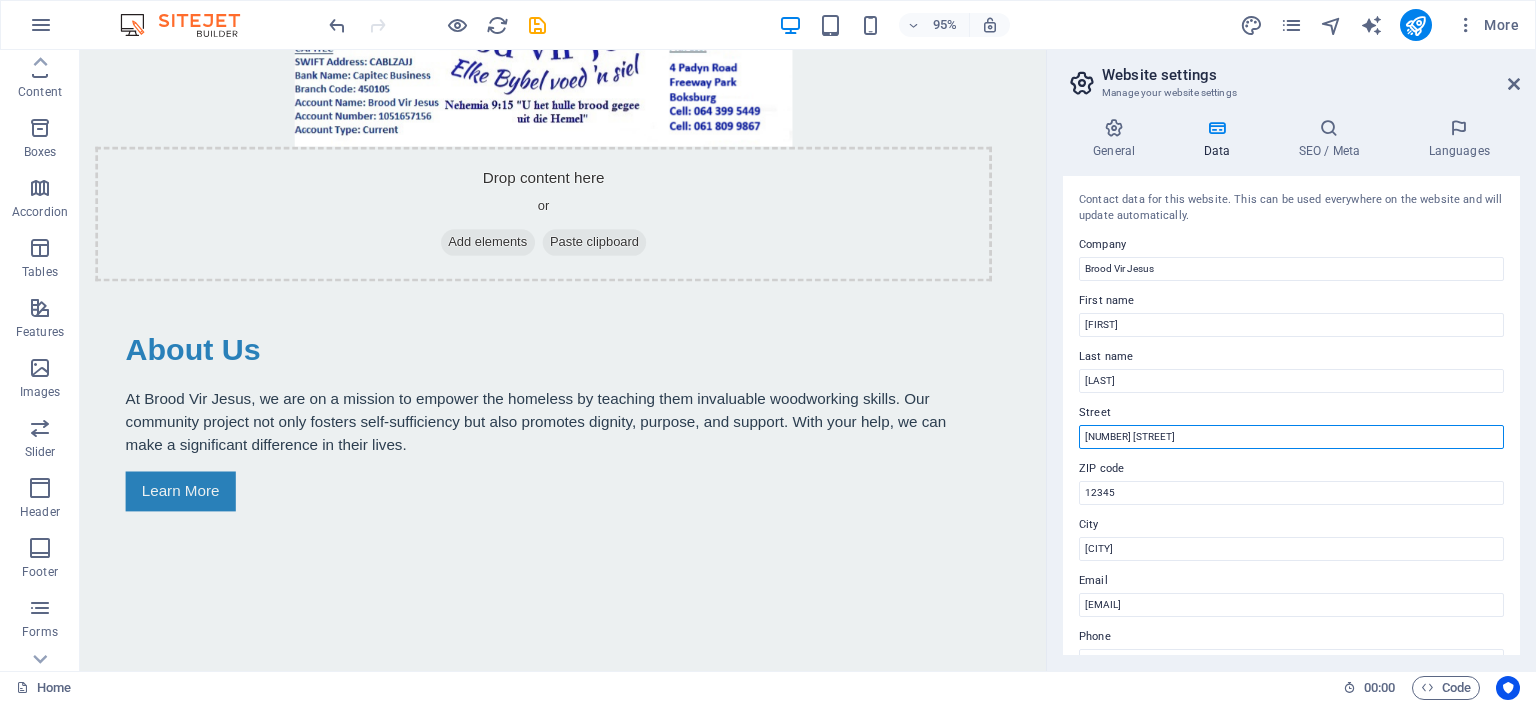 drag, startPoint x: 1178, startPoint y: 436, endPoint x: 1099, endPoint y: 422, distance: 80.23092 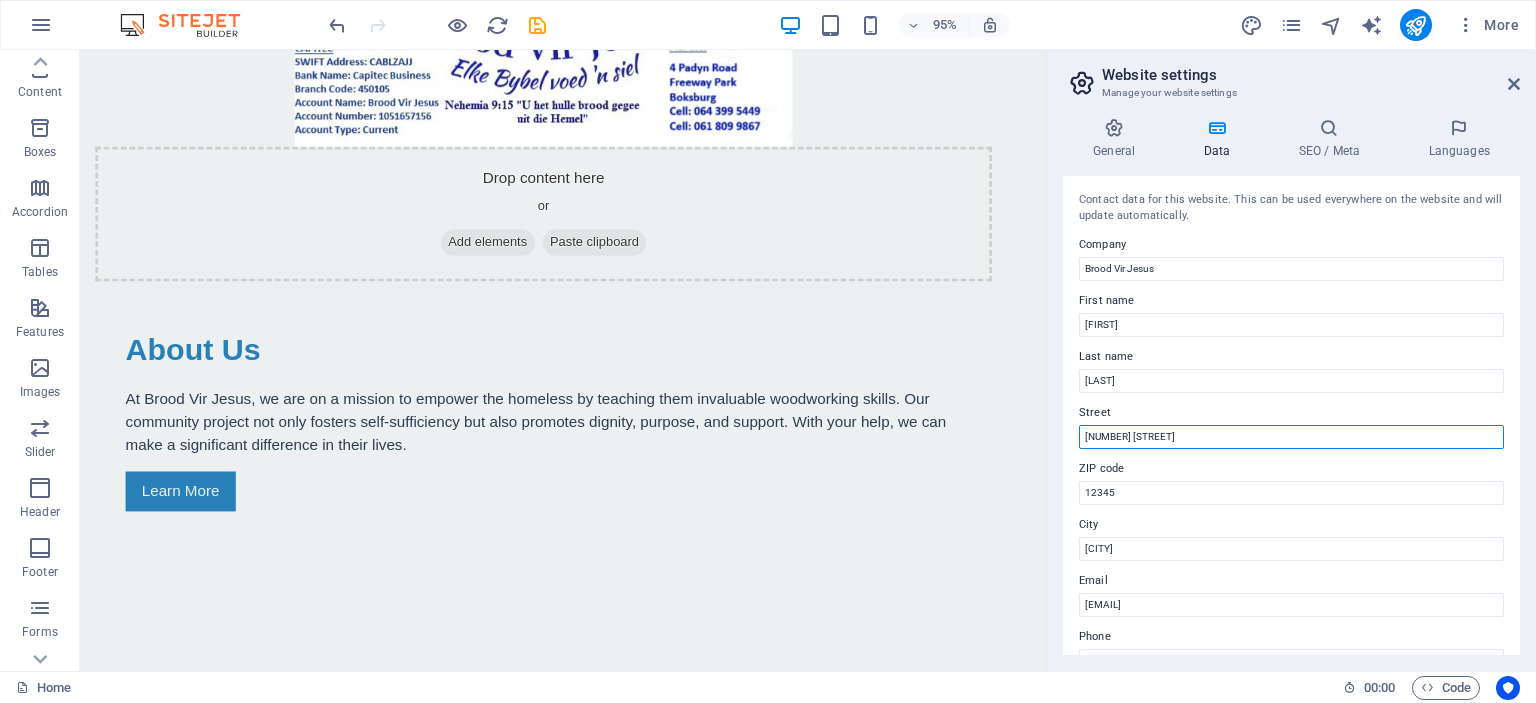 drag, startPoint x: 1186, startPoint y: 438, endPoint x: 1034, endPoint y: 430, distance: 152.21039 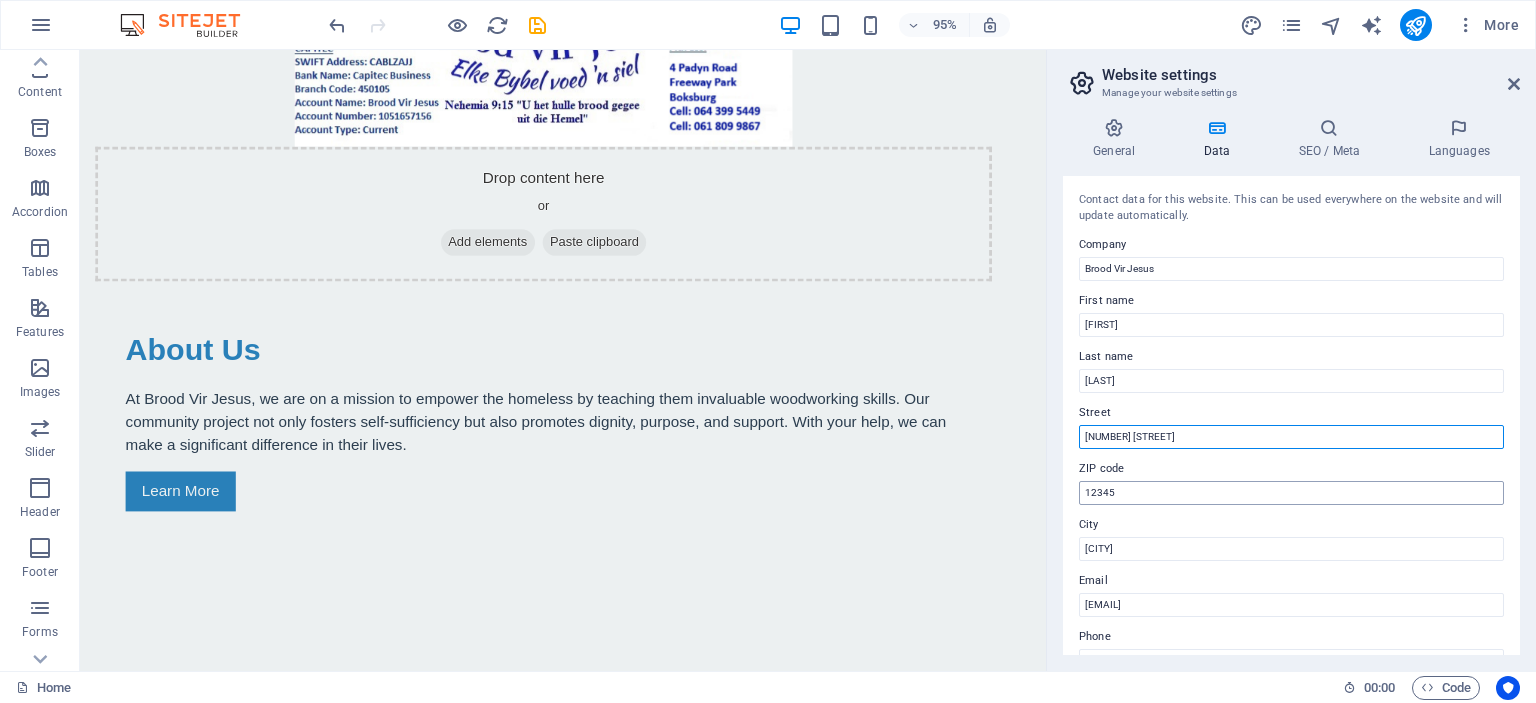 type on "[NUMBER] [STREET]" 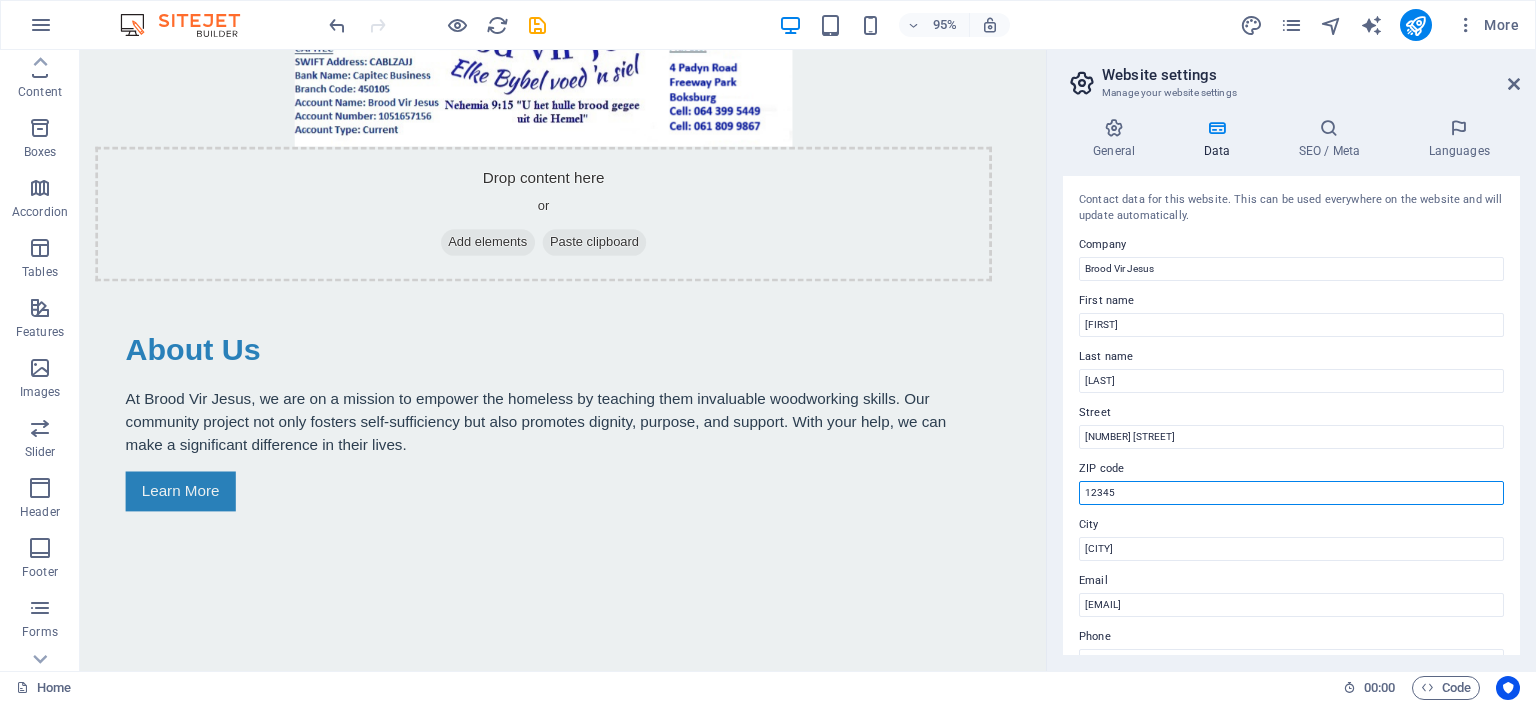 drag, startPoint x: 1117, startPoint y: 489, endPoint x: 983, endPoint y: 473, distance: 134.95184 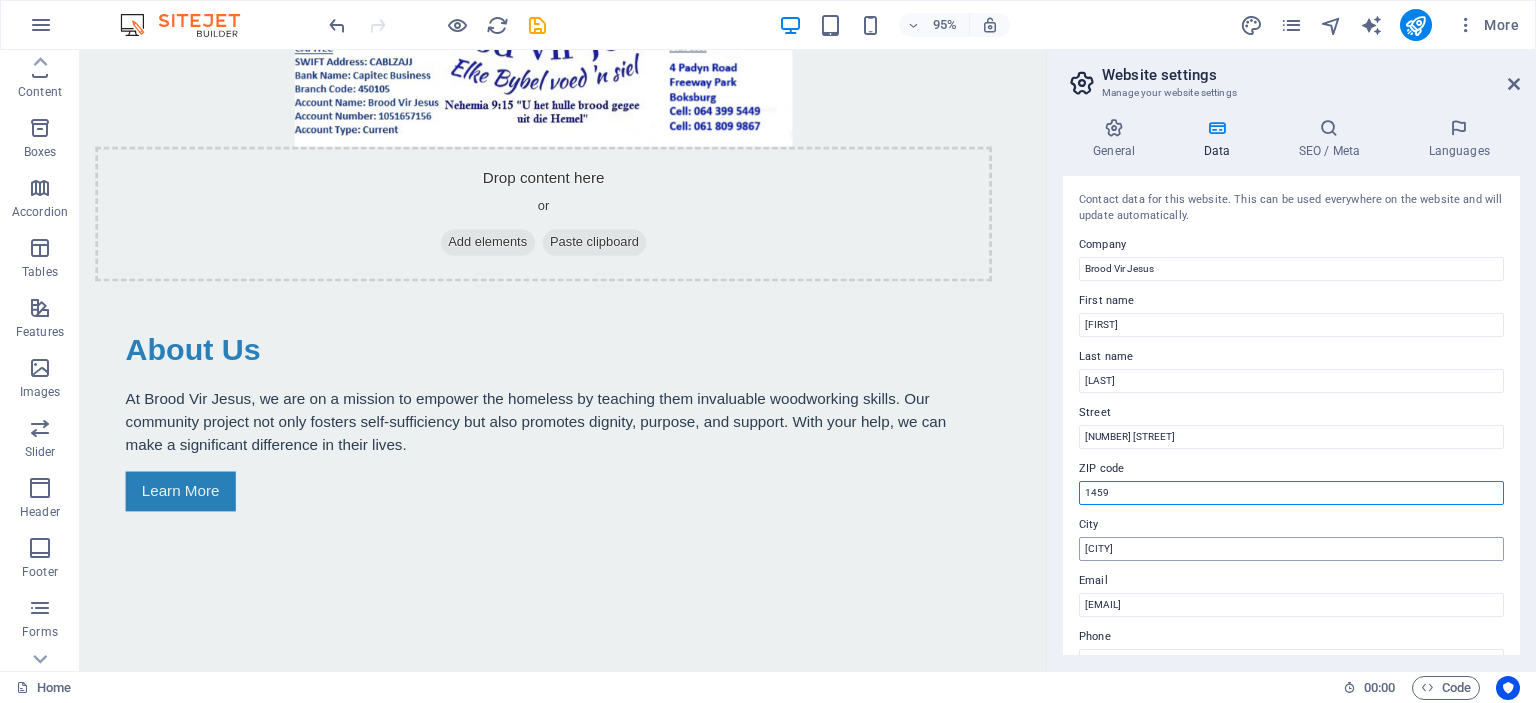 type on "1459" 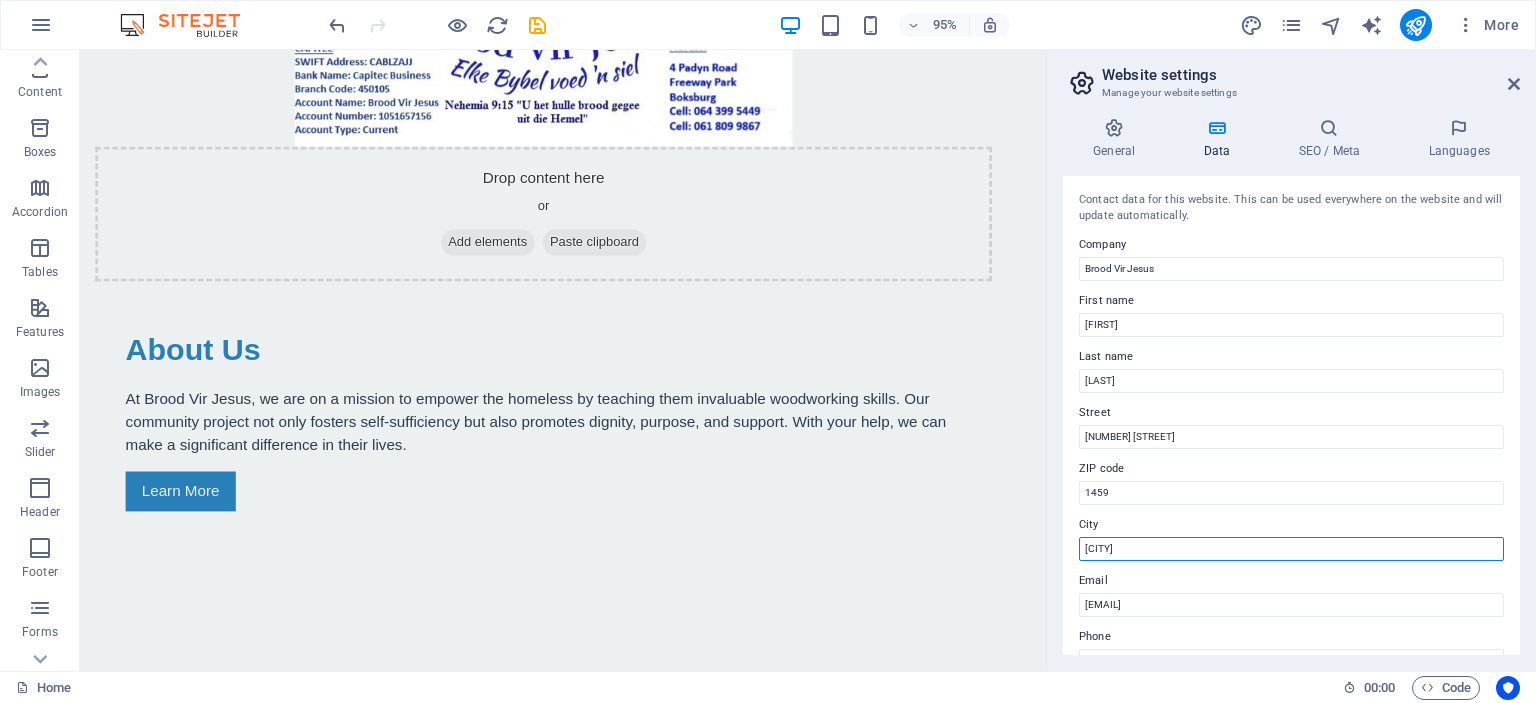 drag, startPoint x: 1151, startPoint y: 552, endPoint x: 1001, endPoint y: 540, distance: 150.47923 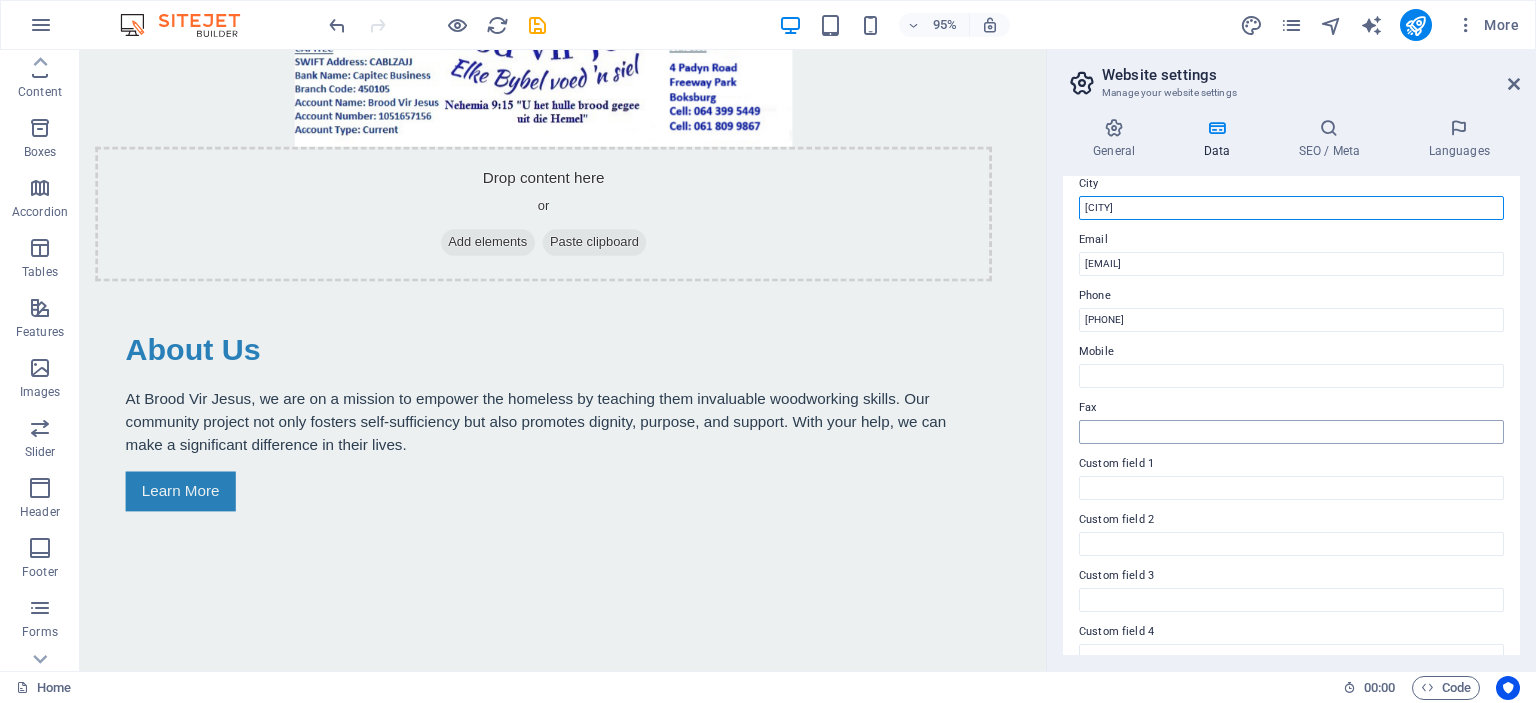 scroll, scrollTop: 364, scrollLeft: 0, axis: vertical 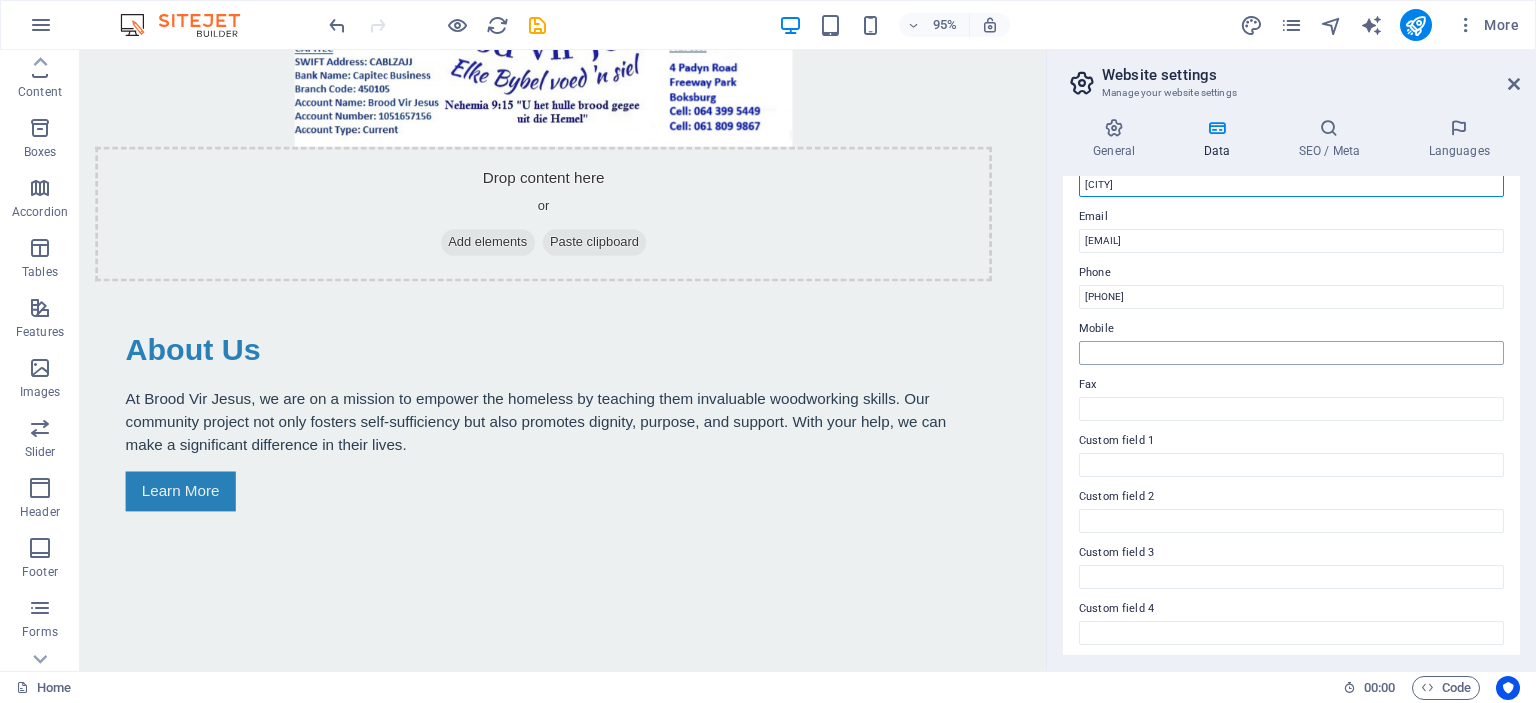 type on "[CITY]" 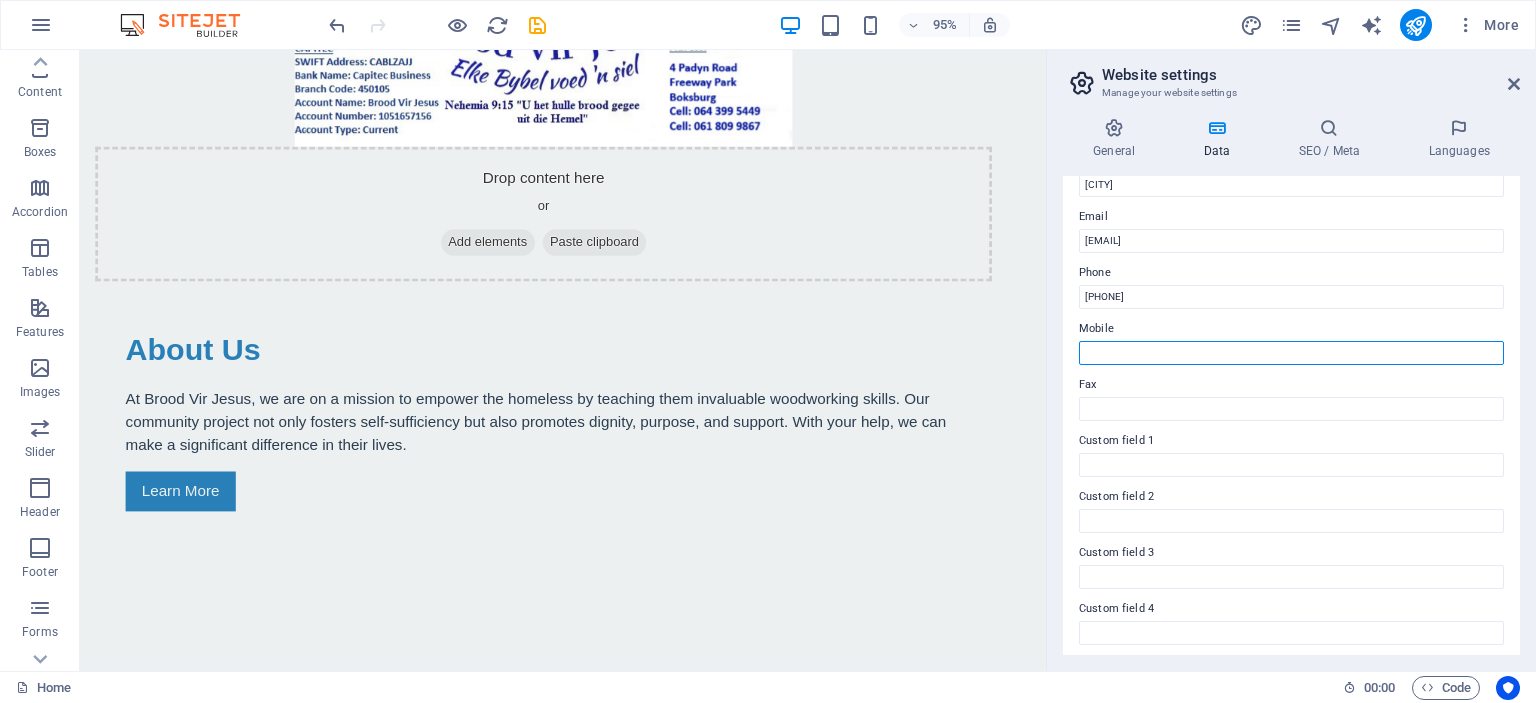 click on "Mobile" at bounding box center (1291, 353) 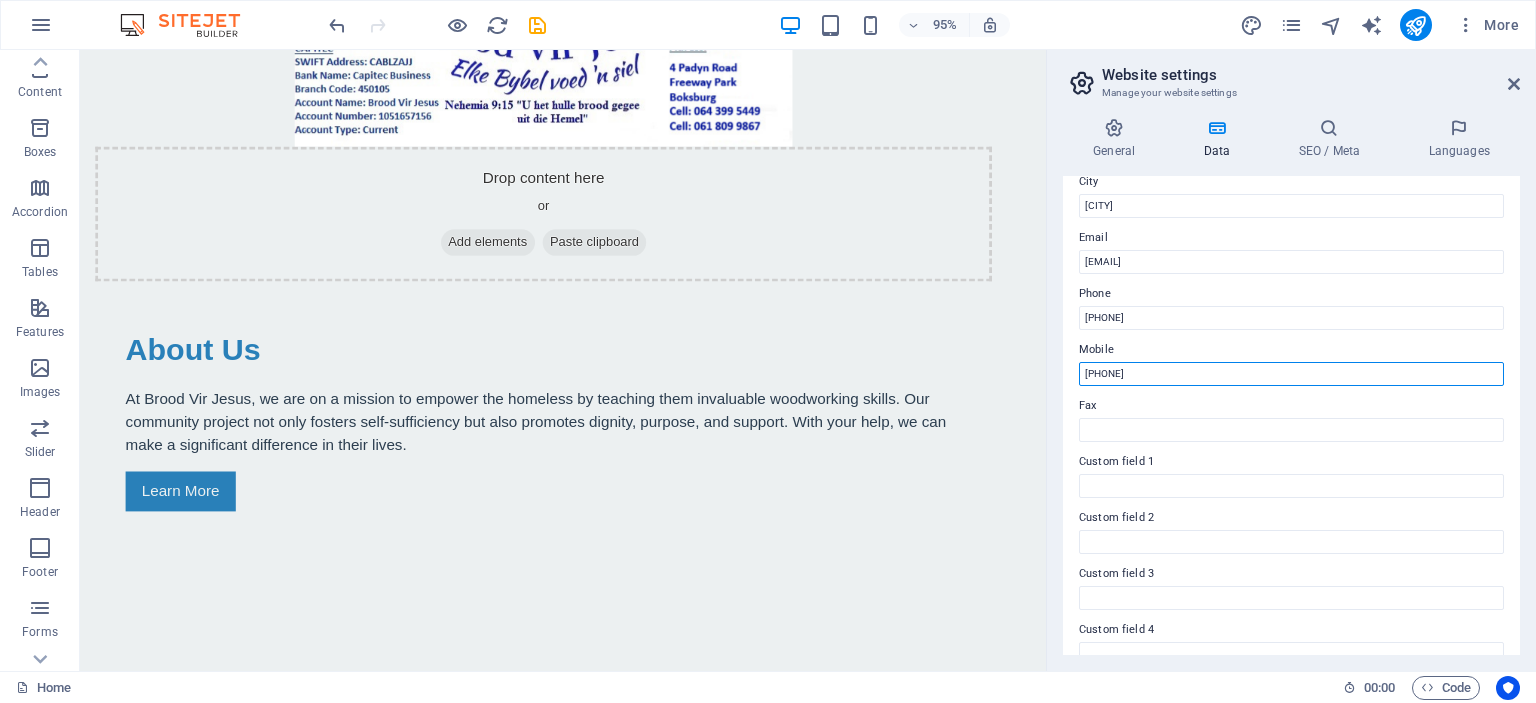 scroll, scrollTop: 481, scrollLeft: 0, axis: vertical 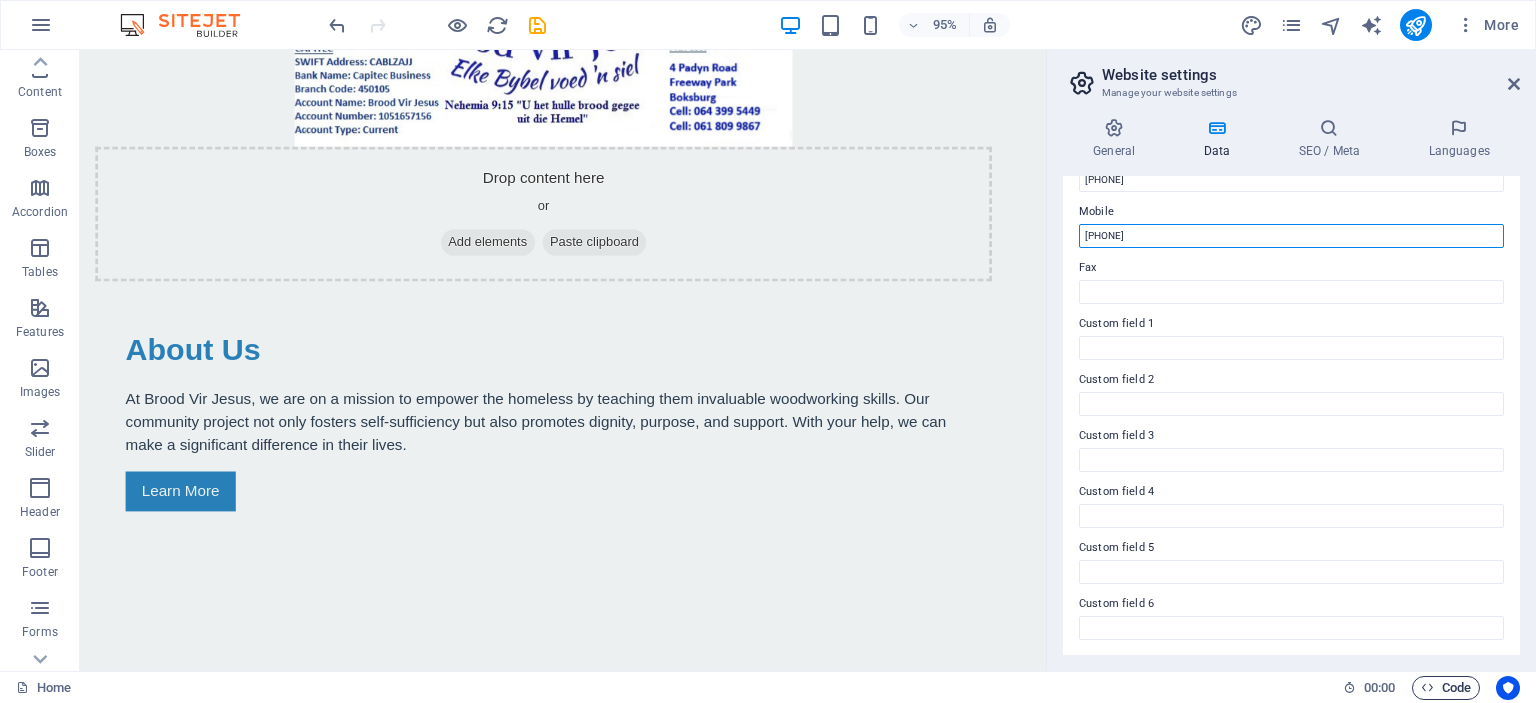 type on "[PHONE]" 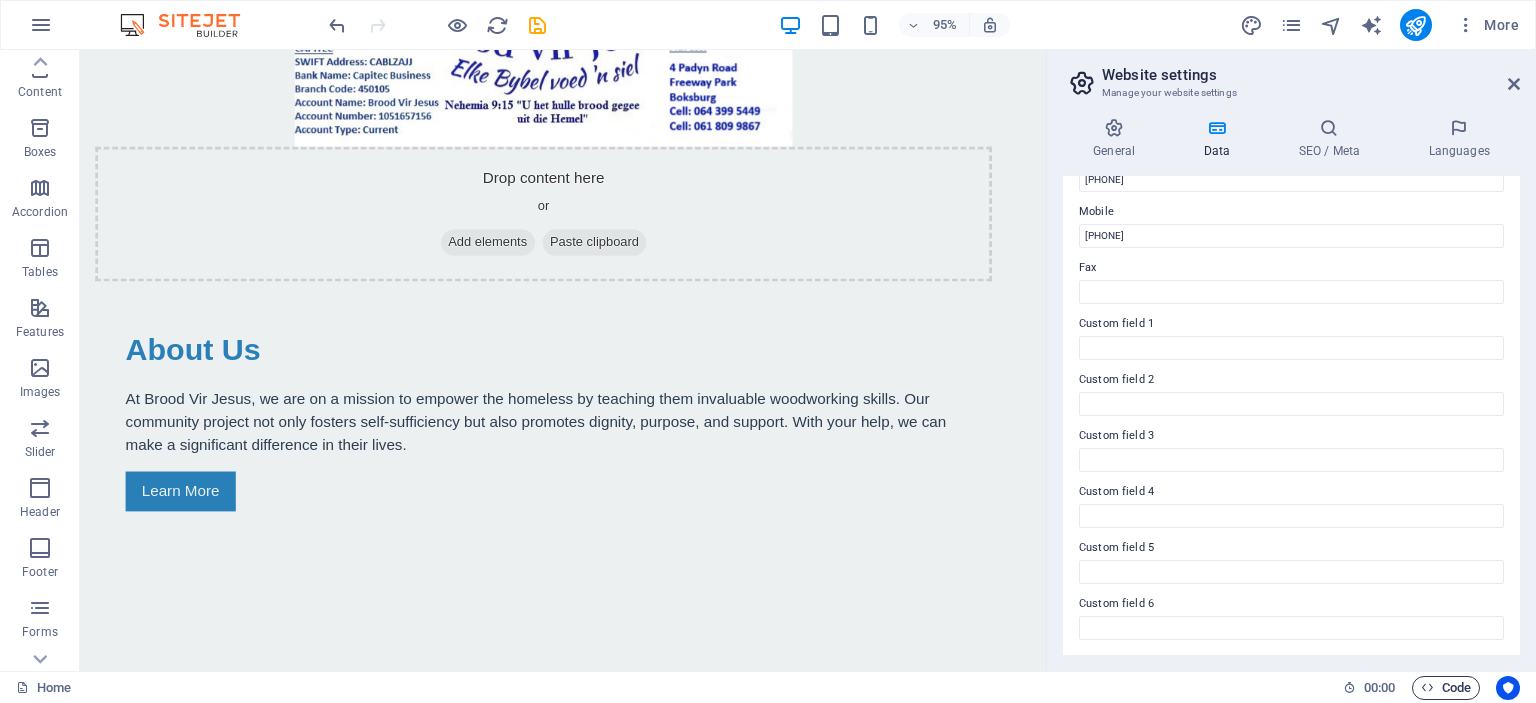 drag, startPoint x: 1446, startPoint y: 681, endPoint x: 822, endPoint y: 524, distance: 643.44775 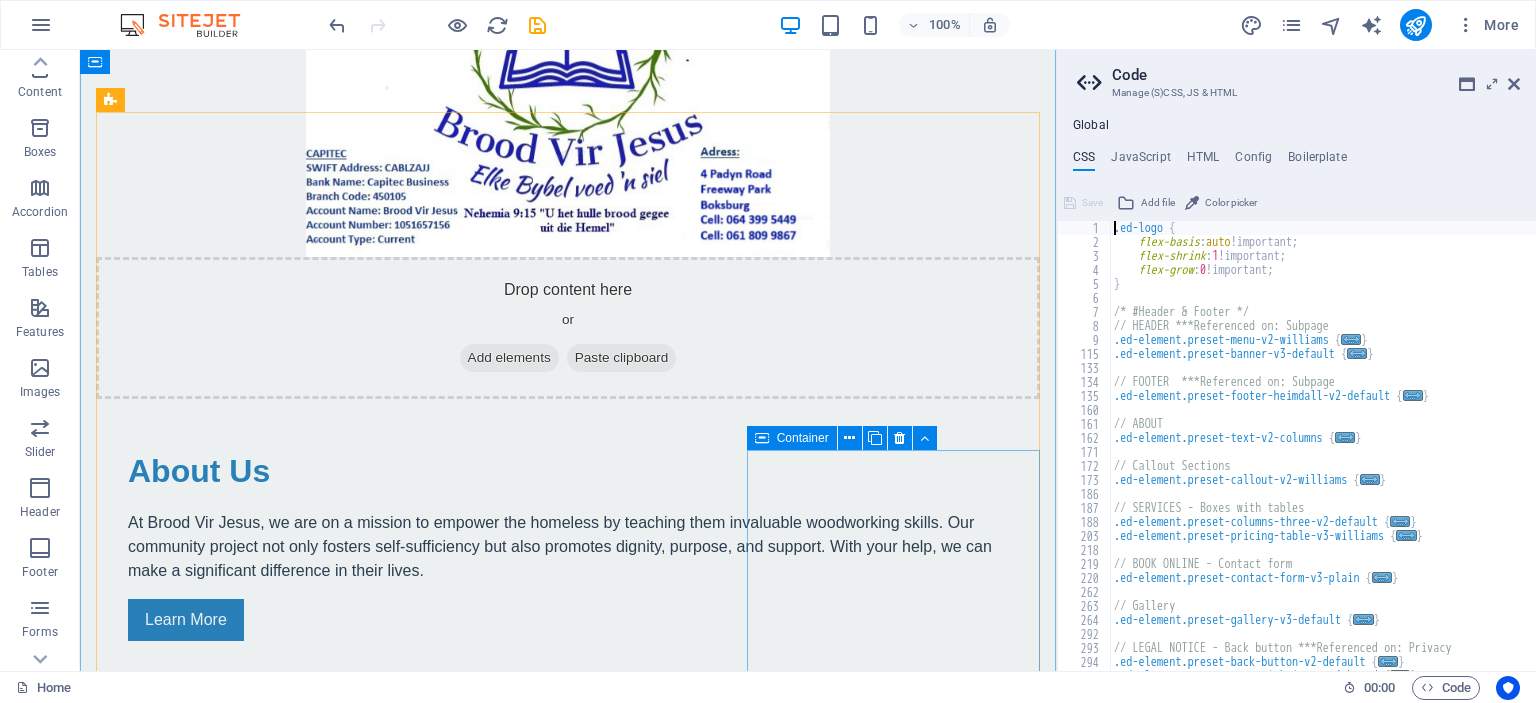 scroll, scrollTop: 1626, scrollLeft: 0, axis: vertical 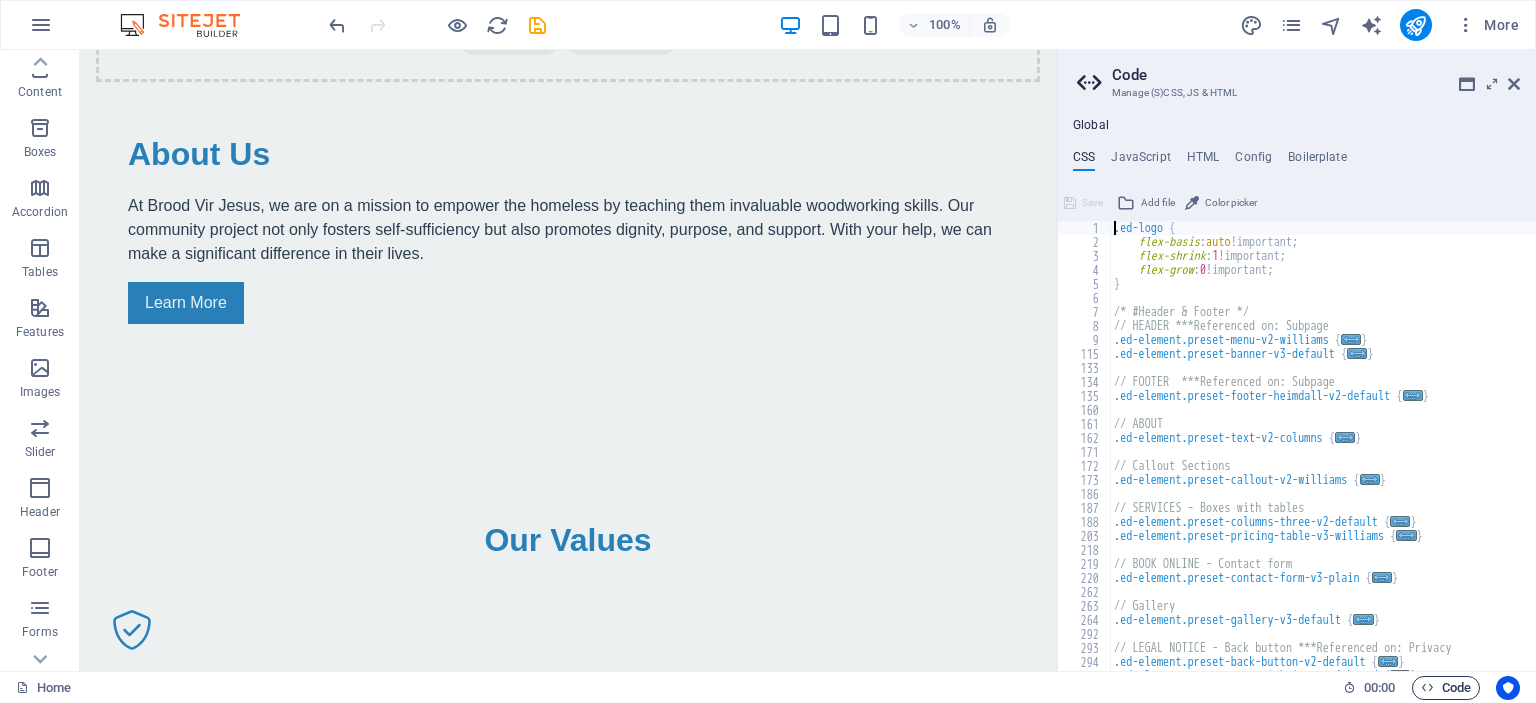 click on "Code" at bounding box center [1446, 688] 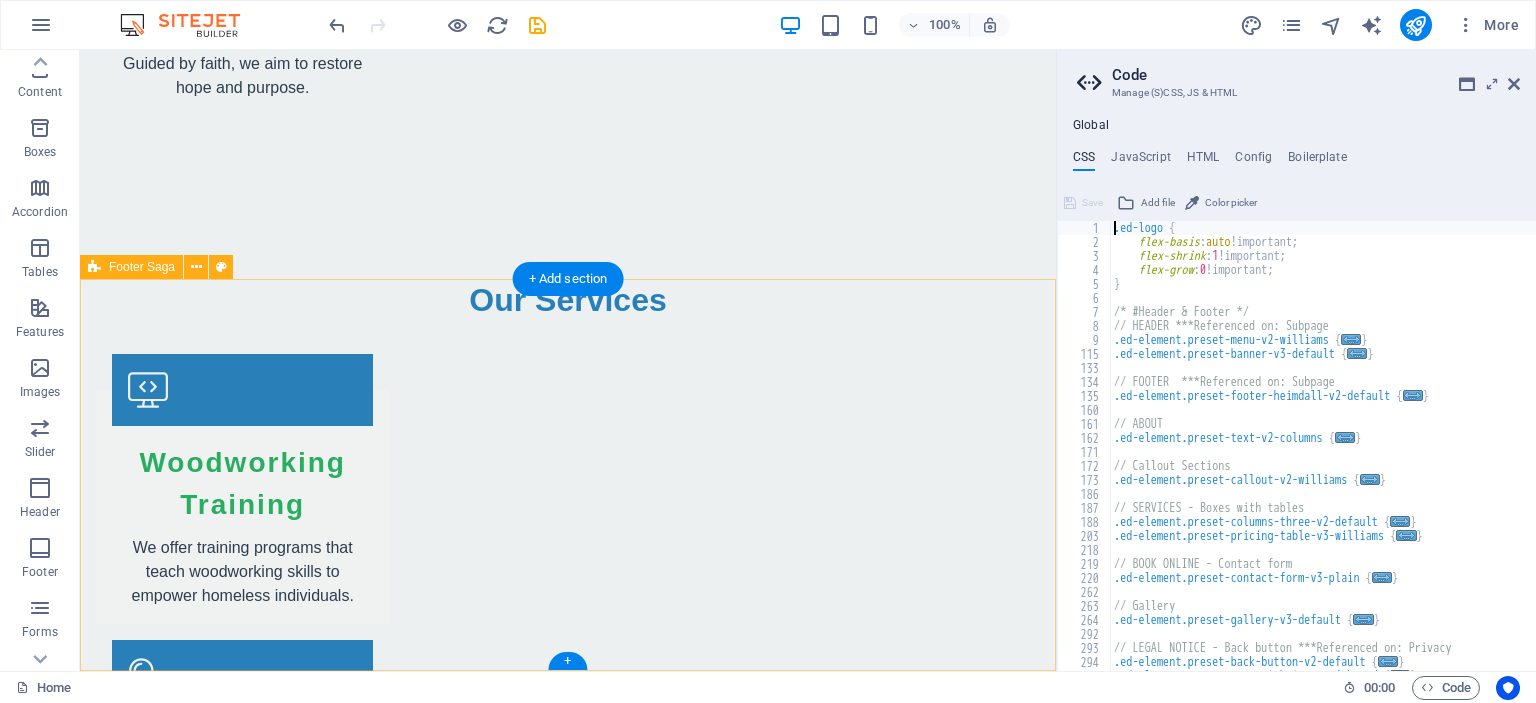 scroll, scrollTop: 3300, scrollLeft: 0, axis: vertical 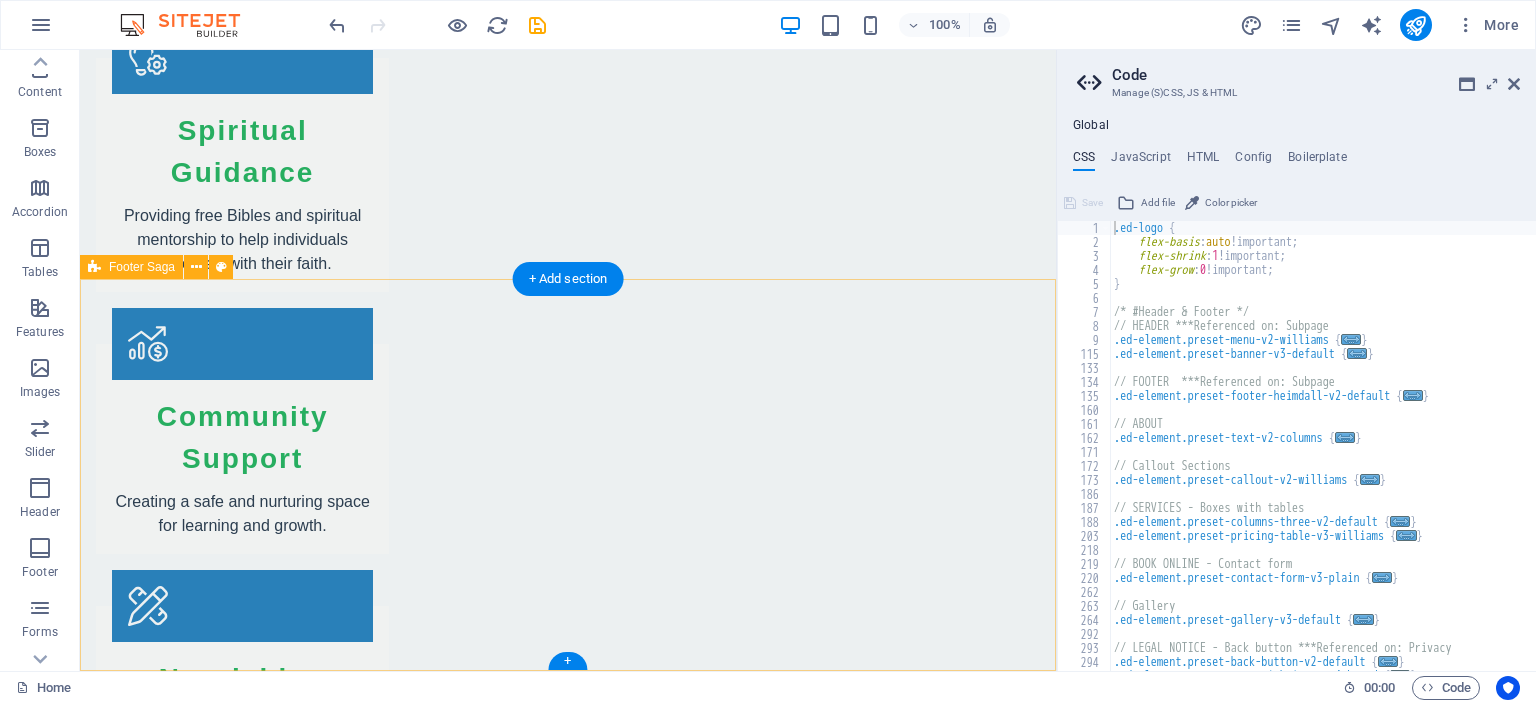click on "Brood Vir Jesus Join us in our mission to transform lives at Brood Vir Jesus. Your support can make a difference. Contact 4 Padyn Road 1459   Boksburg Phone:  064 399 5449 Mobile:  061 809 9867 Email:  johan@broodvirjesus.org.za Navigation Home About Values Services Gallery Legal Notice Privacy Policy Social media Facebook X Instagram" at bounding box center (568, 3282) 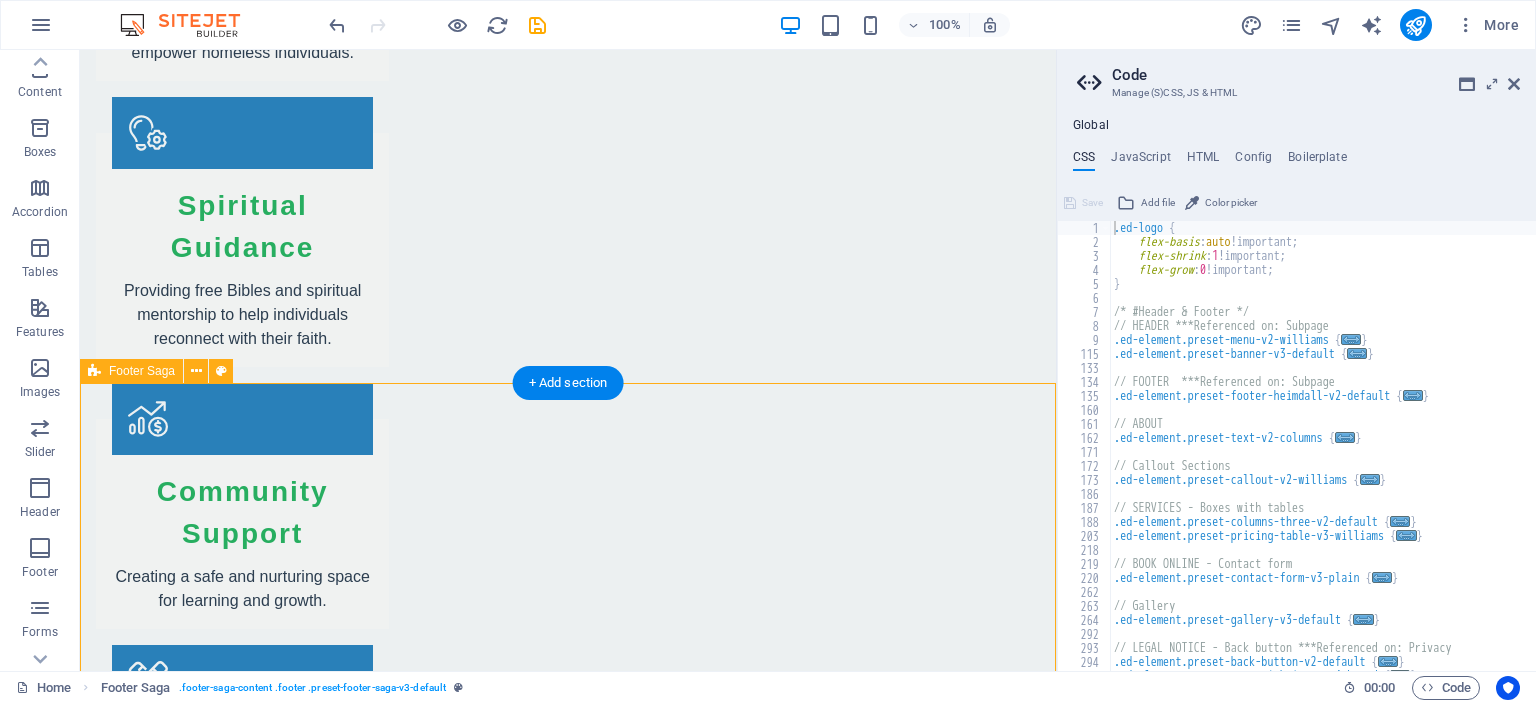 scroll, scrollTop: 3300, scrollLeft: 0, axis: vertical 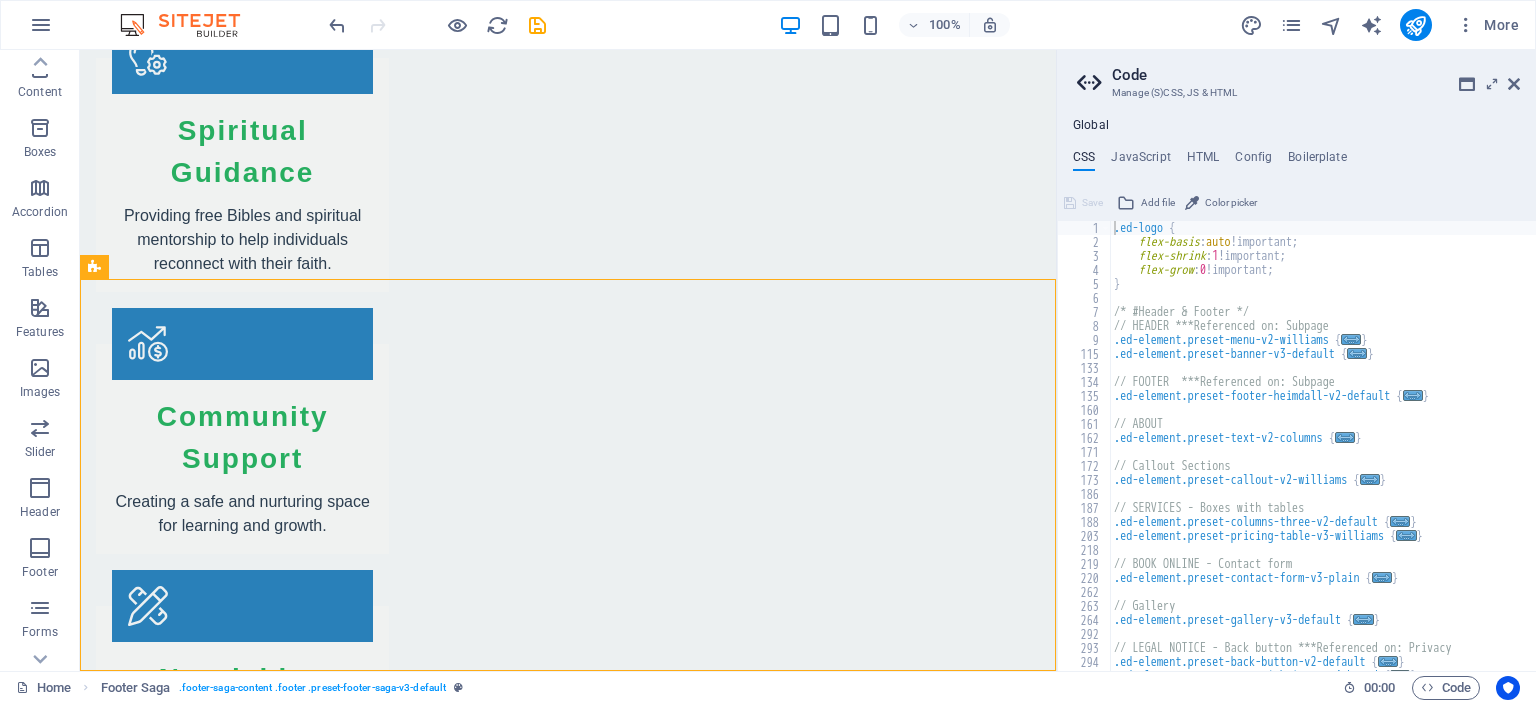 click on "Save" at bounding box center (1083, 203) 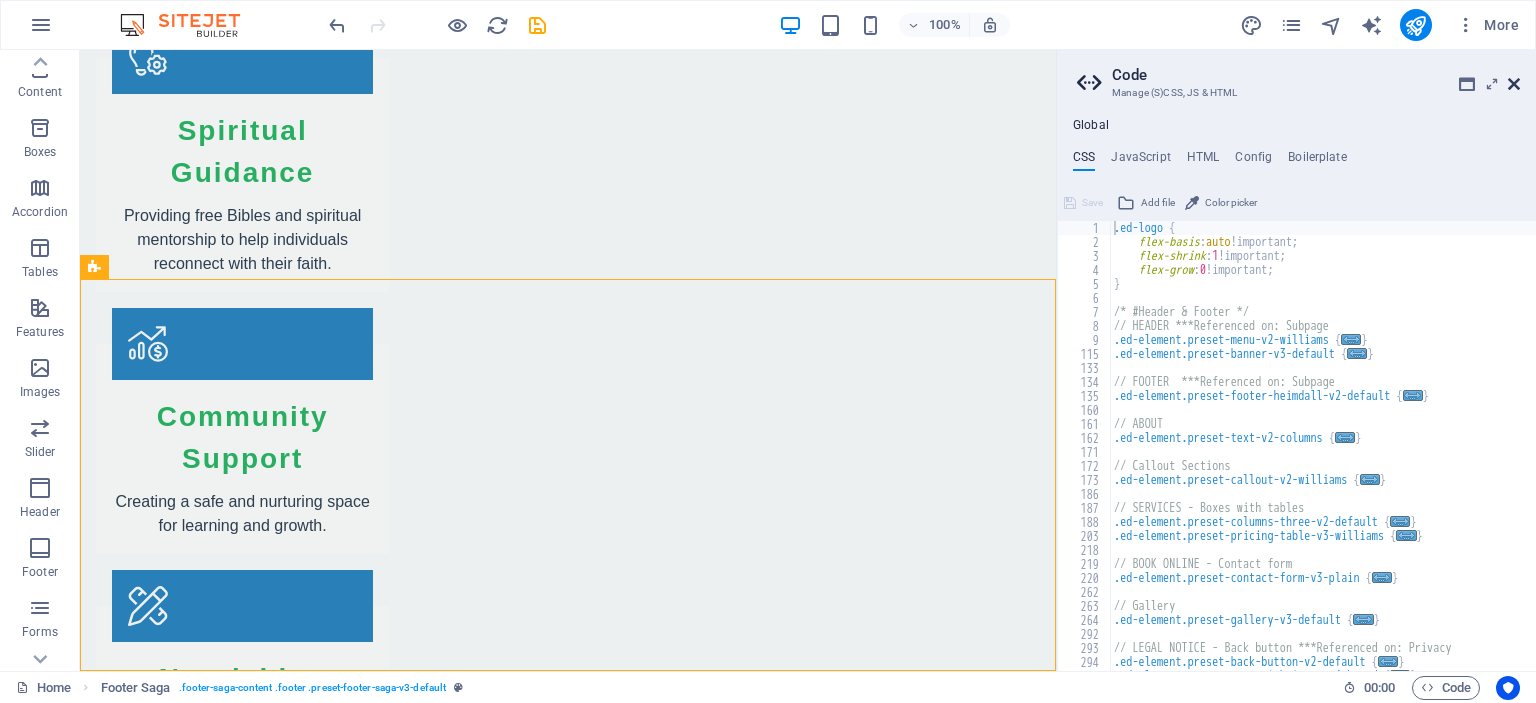click at bounding box center (1514, 84) 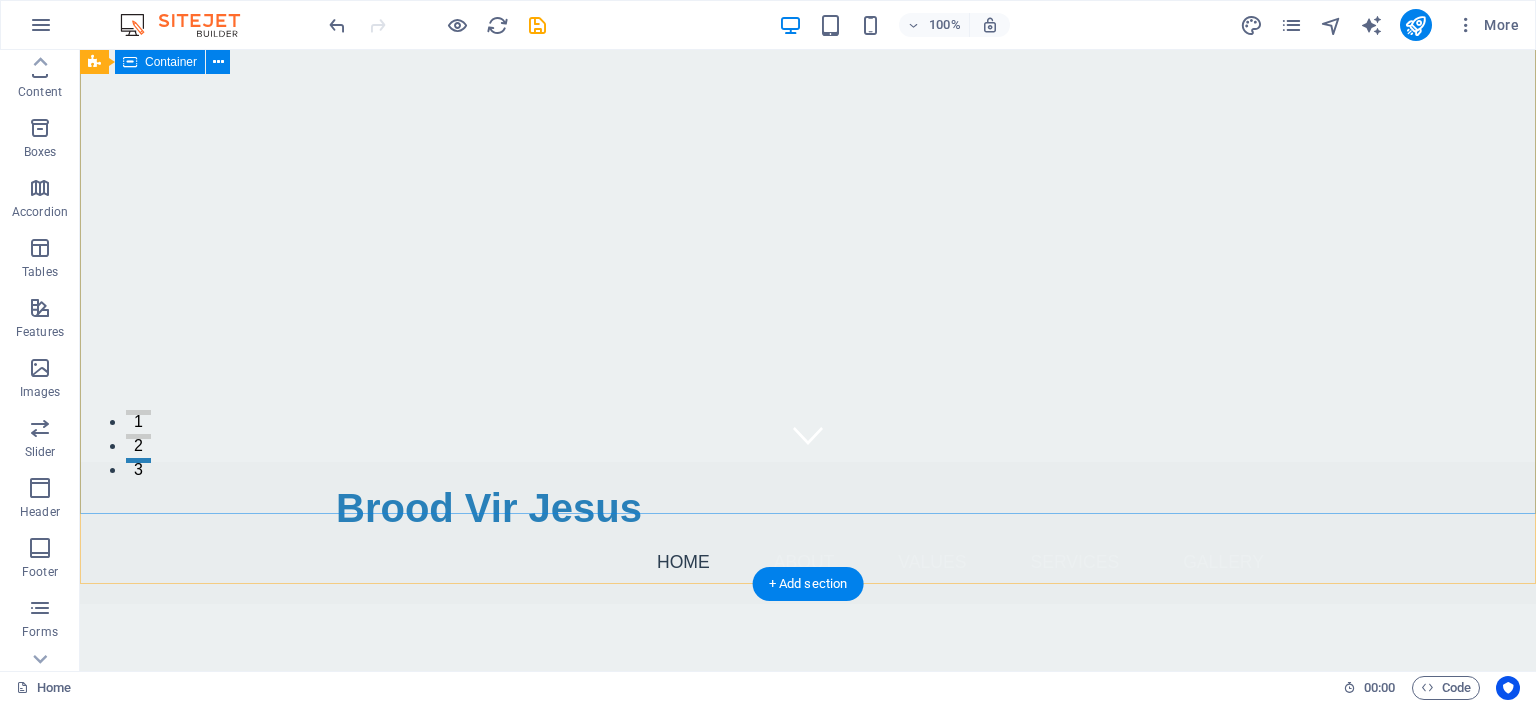 scroll, scrollTop: 0, scrollLeft: 0, axis: both 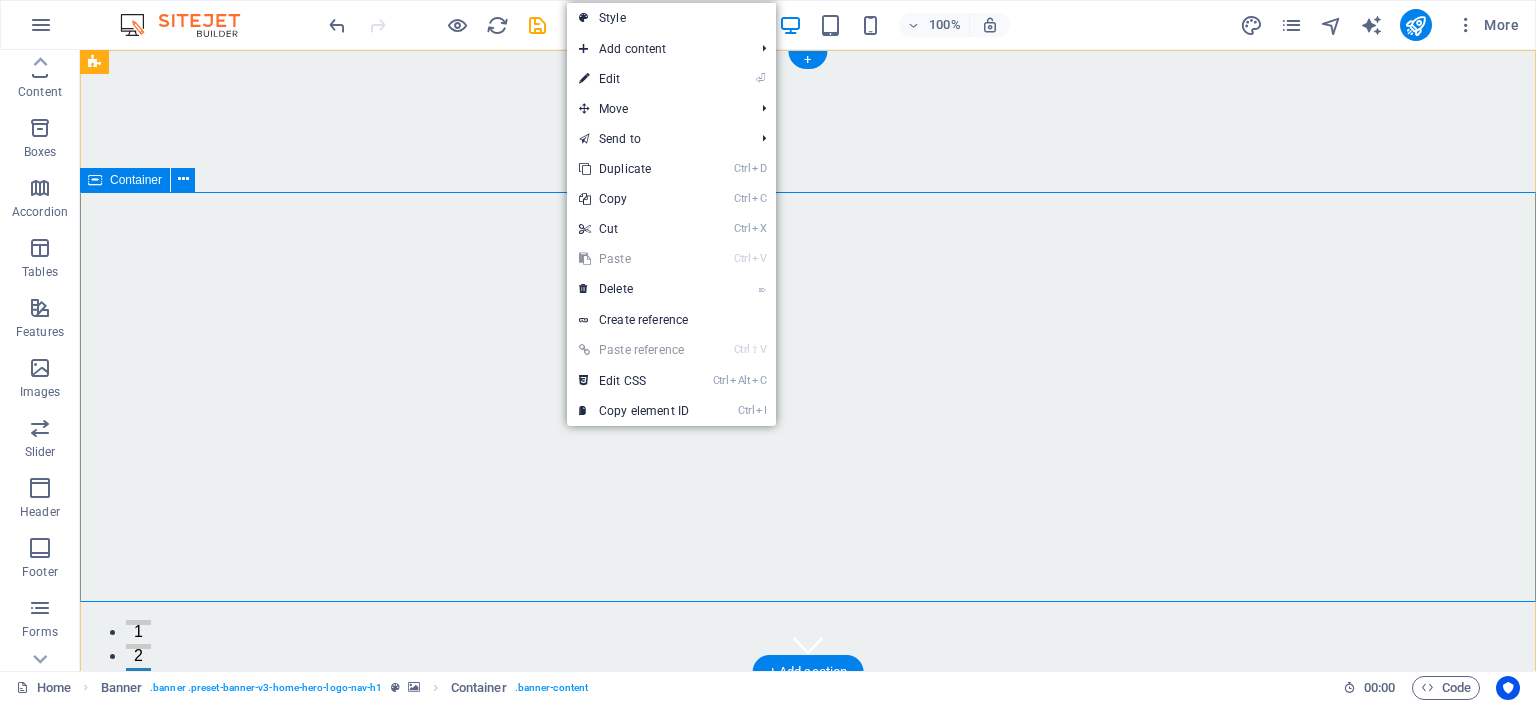 click on "Welcome to Brood Vir Jesus - Empowering Lives Through Craft" at bounding box center (808, 950) 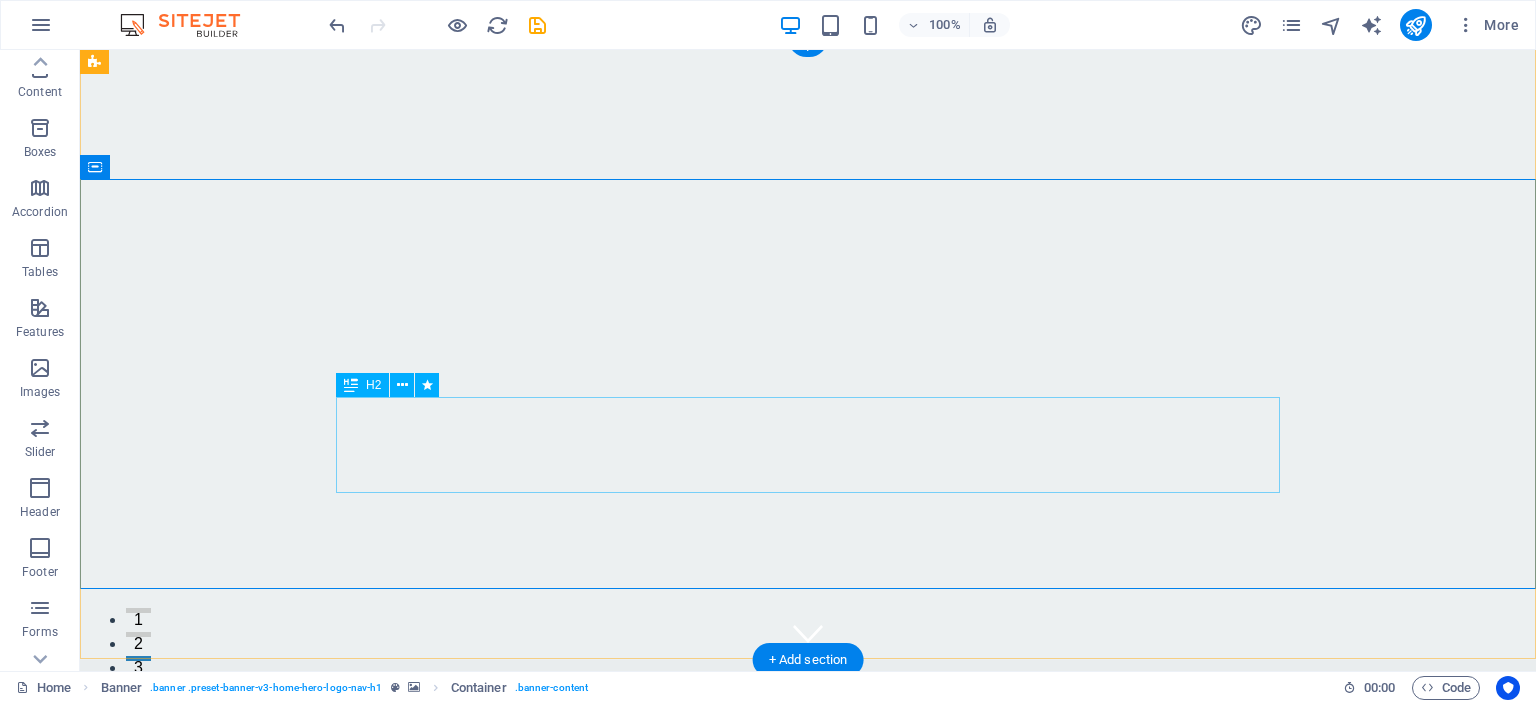scroll, scrollTop: 0, scrollLeft: 0, axis: both 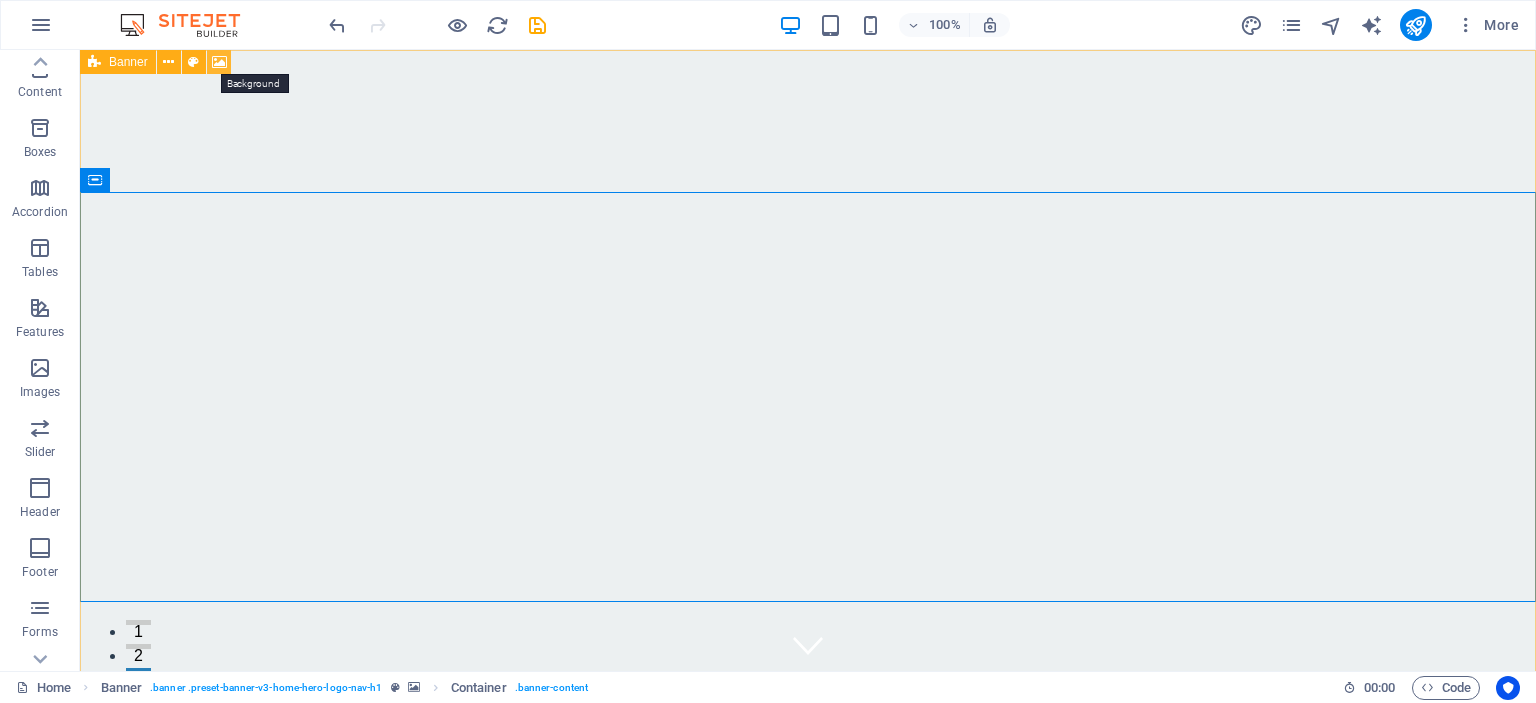 click at bounding box center (219, 62) 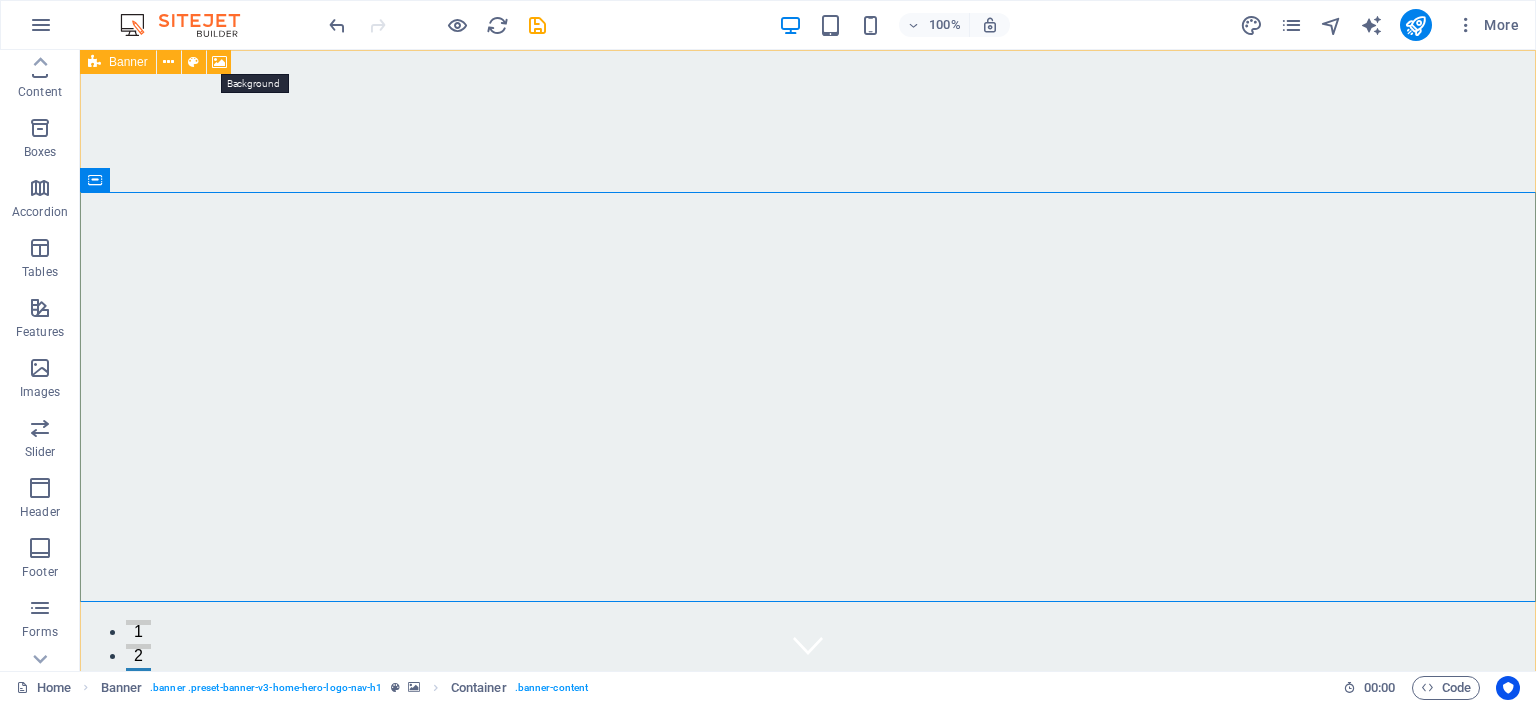 select on "ms" 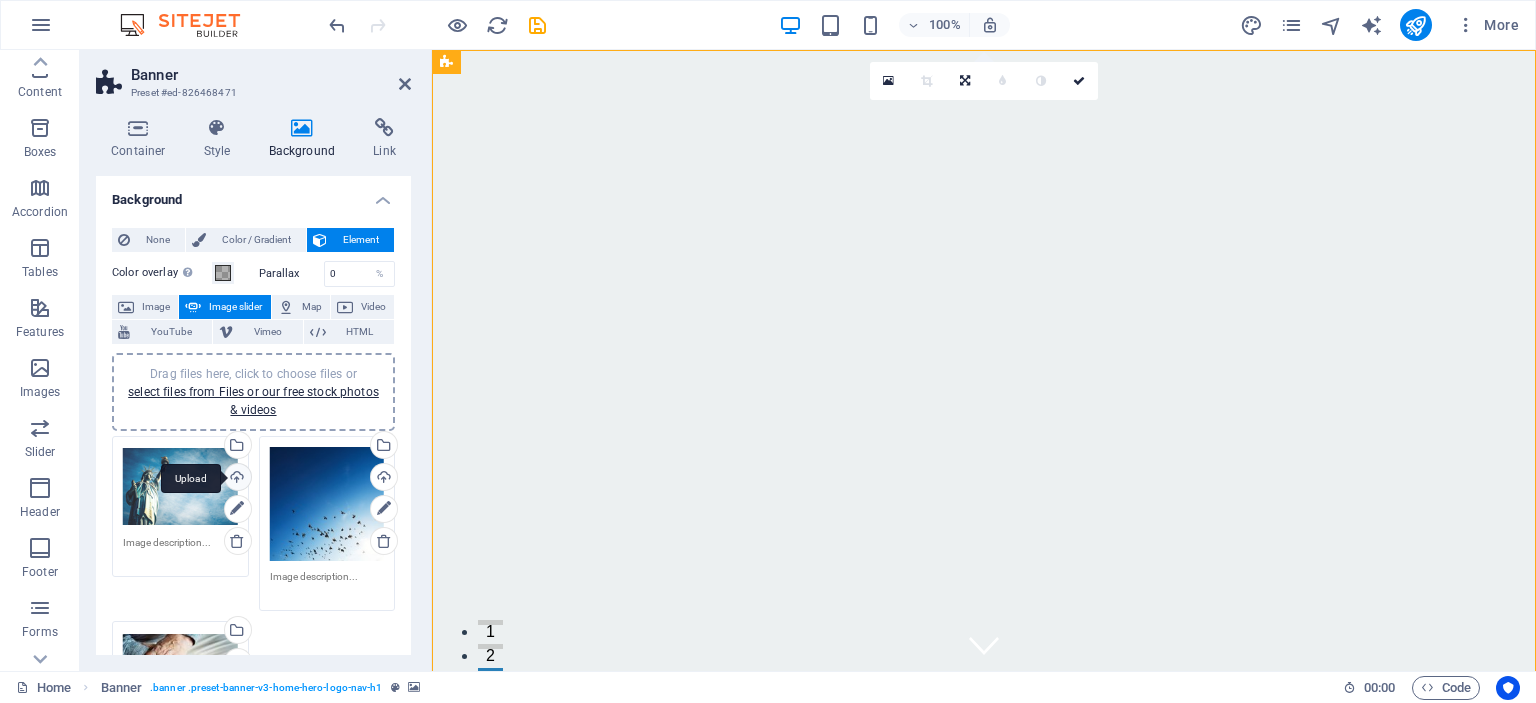 click on "Upload" at bounding box center [236, 479] 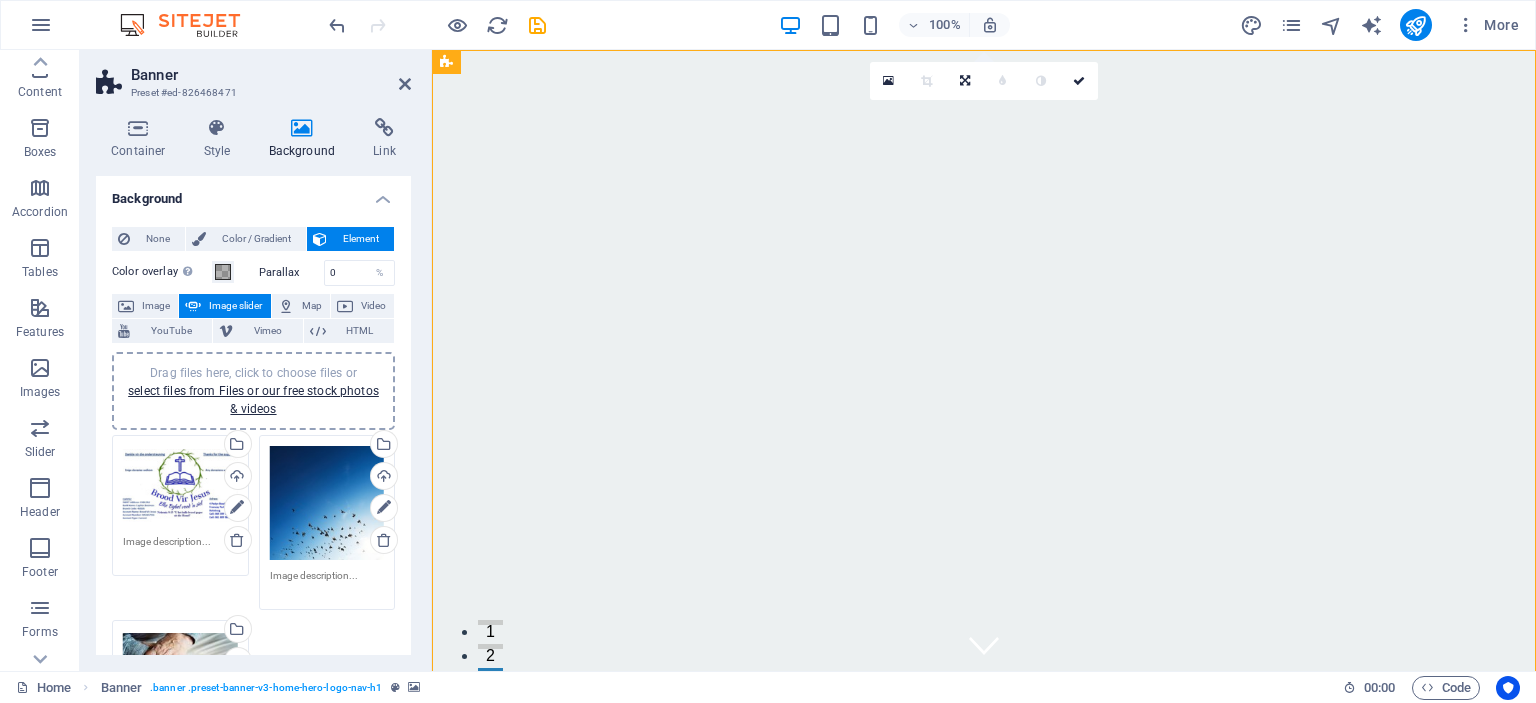 scroll, scrollTop: 0, scrollLeft: 0, axis: both 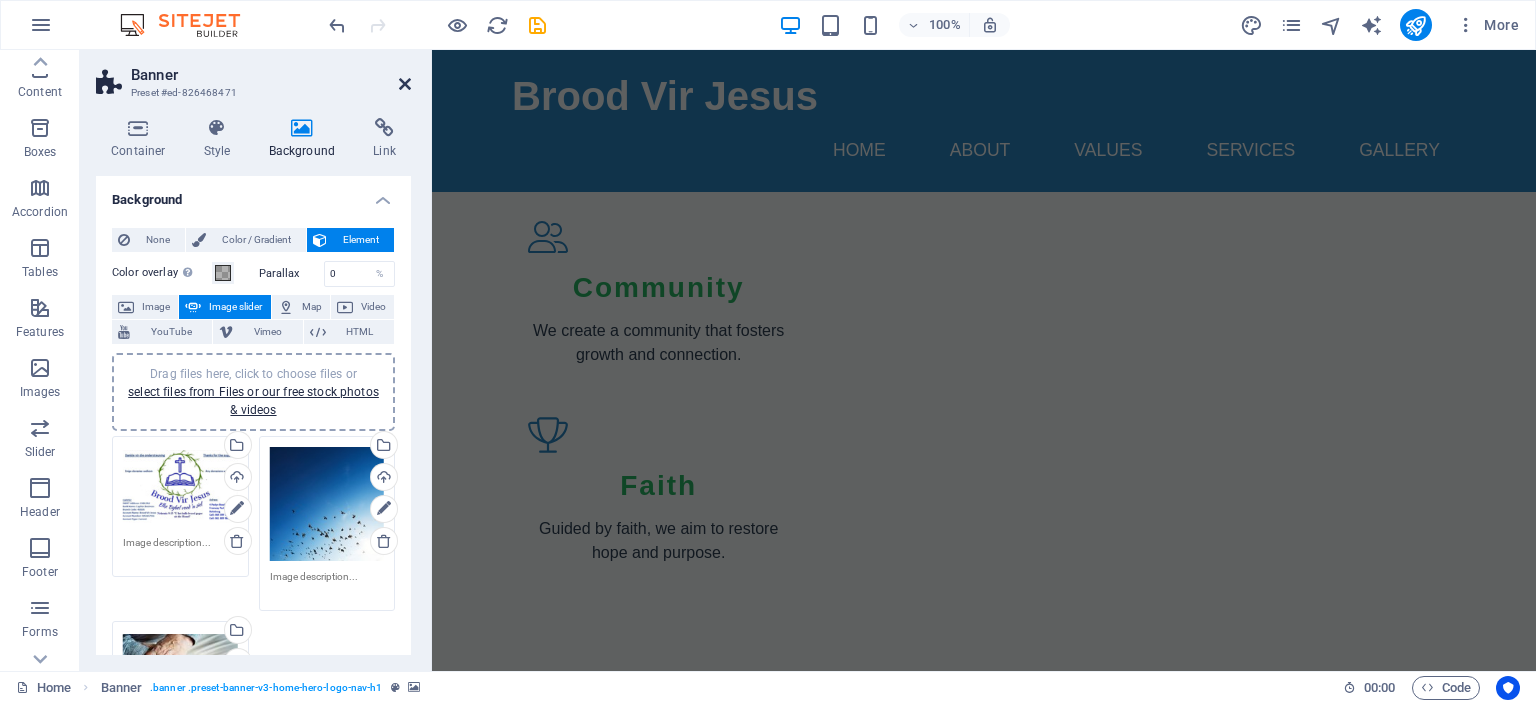 click at bounding box center [405, 84] 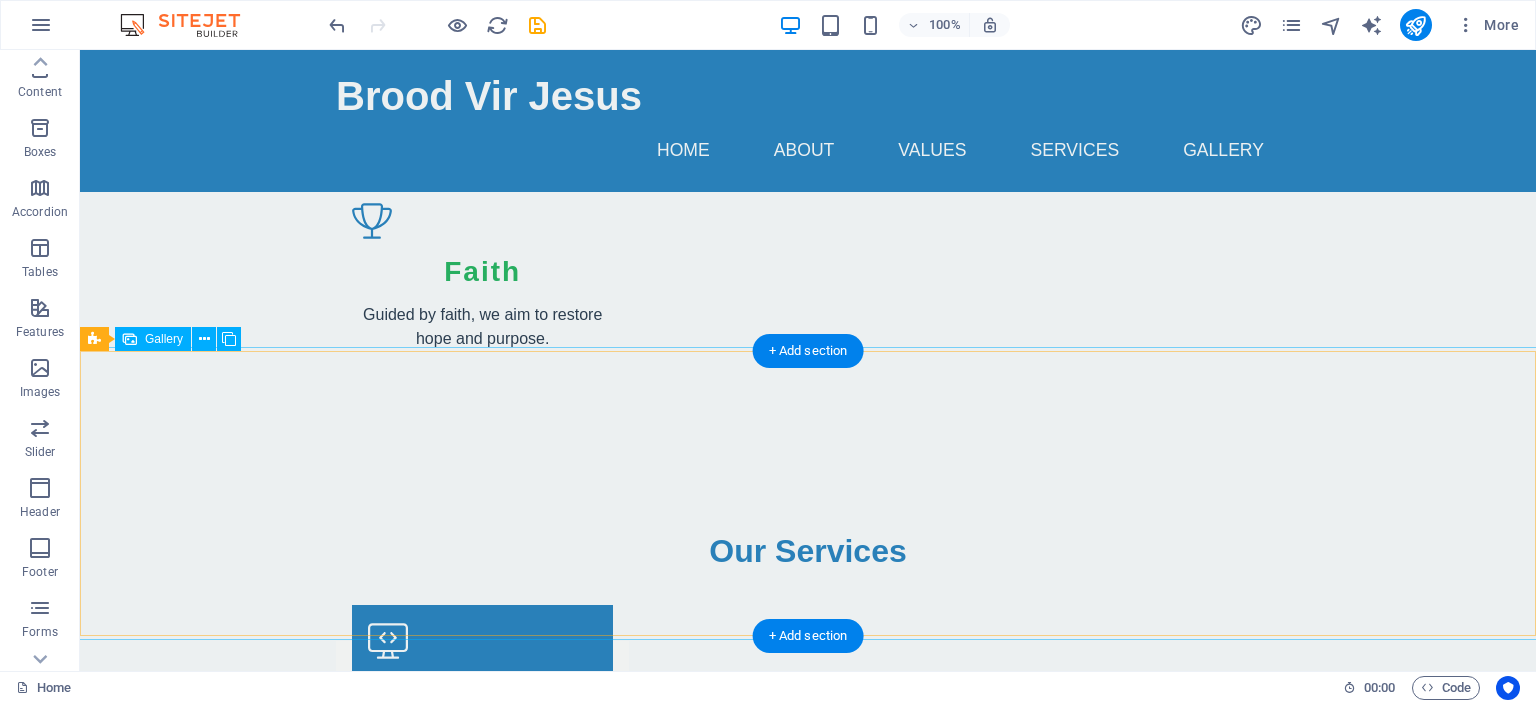 scroll, scrollTop: 2428, scrollLeft: 0, axis: vertical 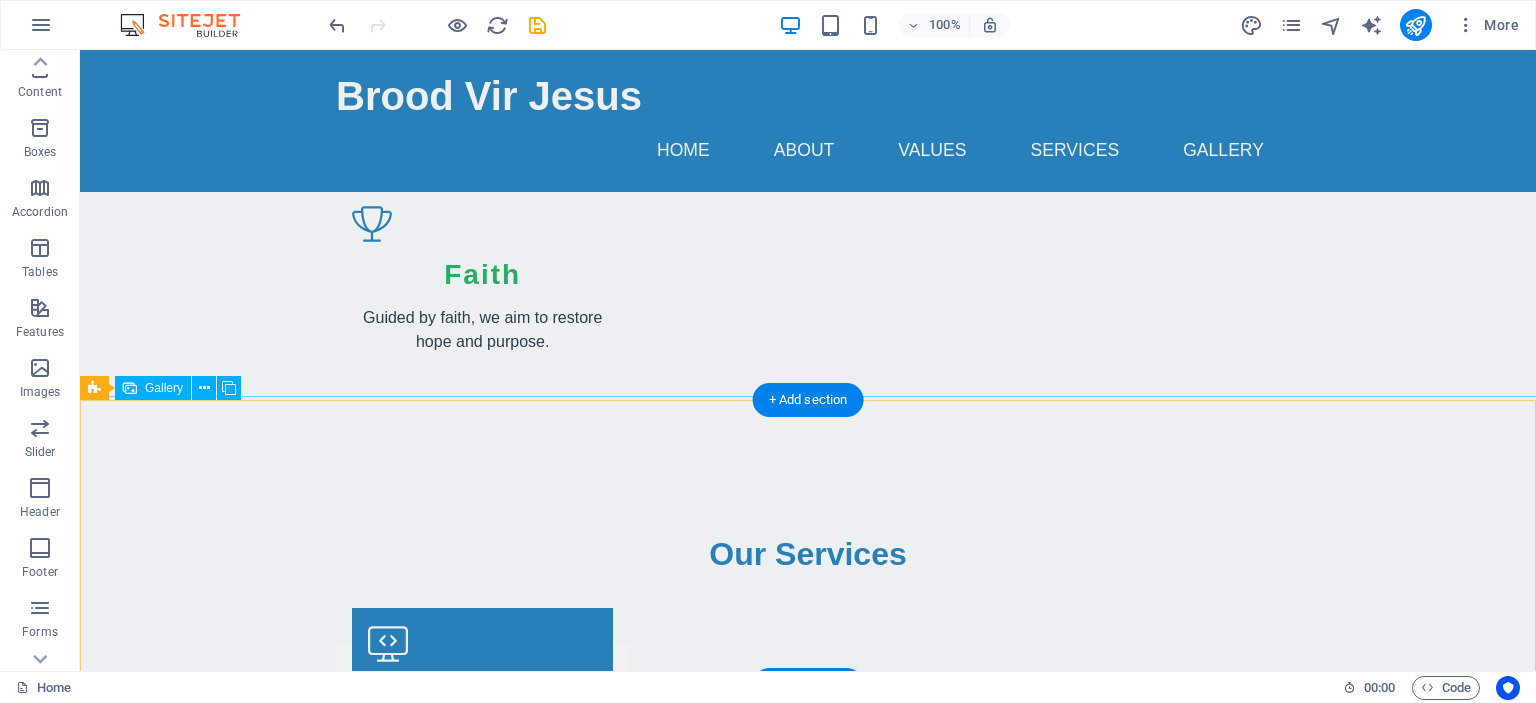 click at bounding box center [808, 3024] 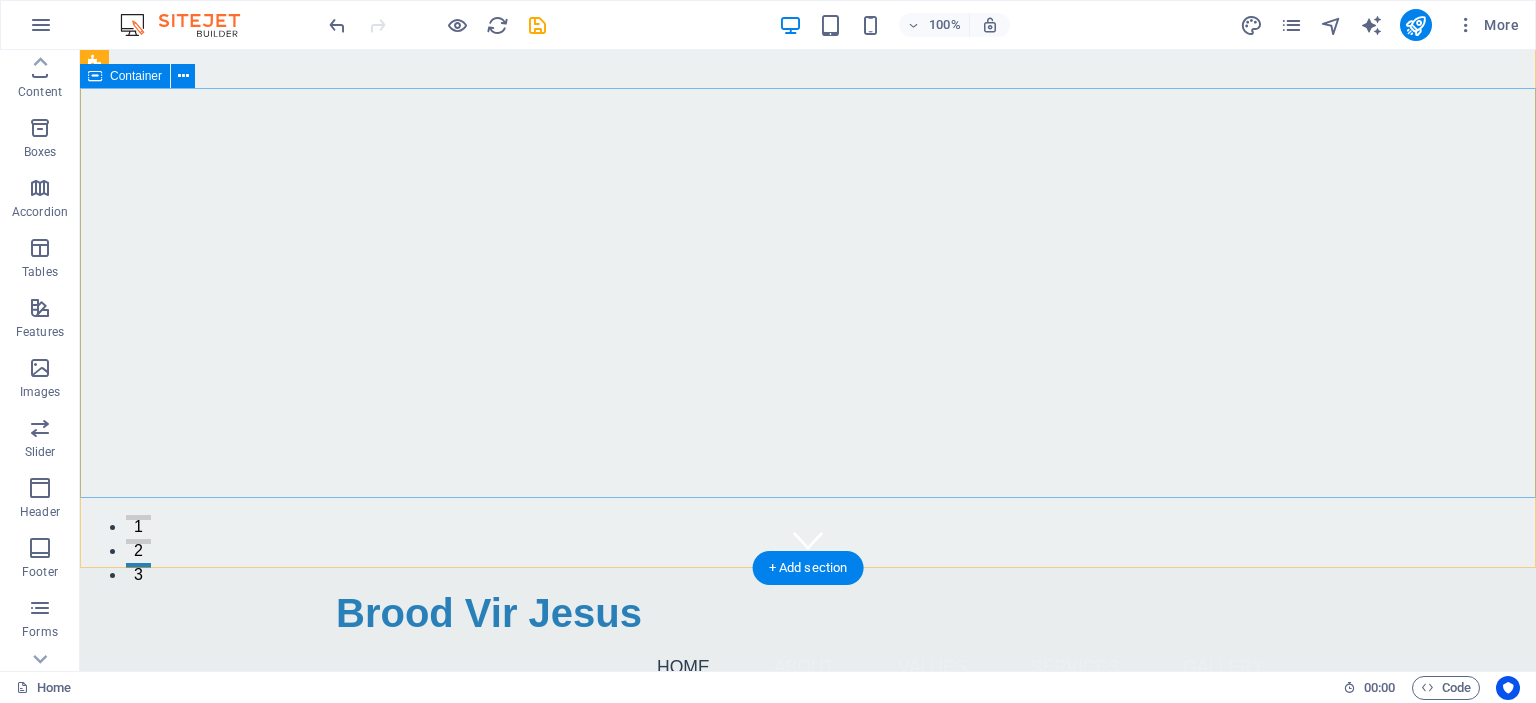 scroll, scrollTop: 0, scrollLeft: 0, axis: both 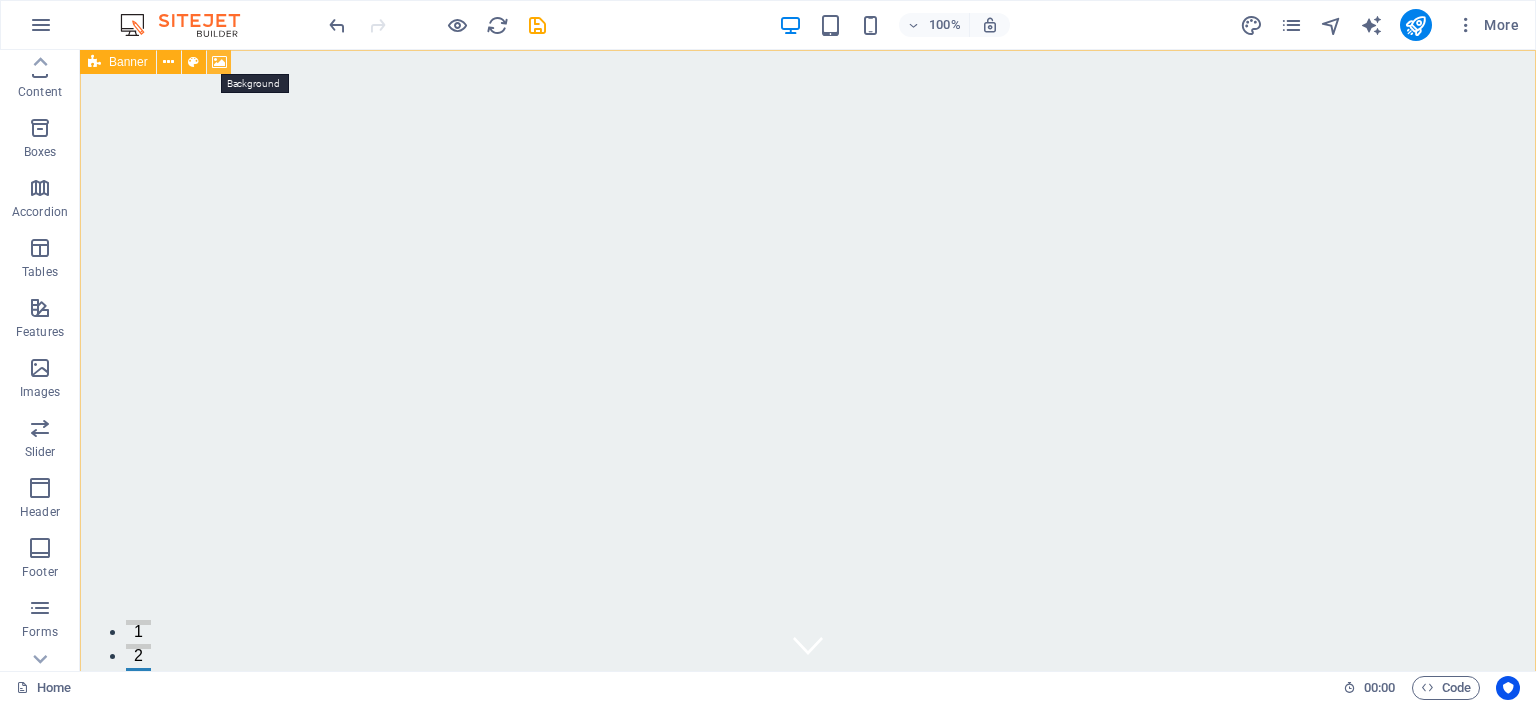 click at bounding box center (219, 62) 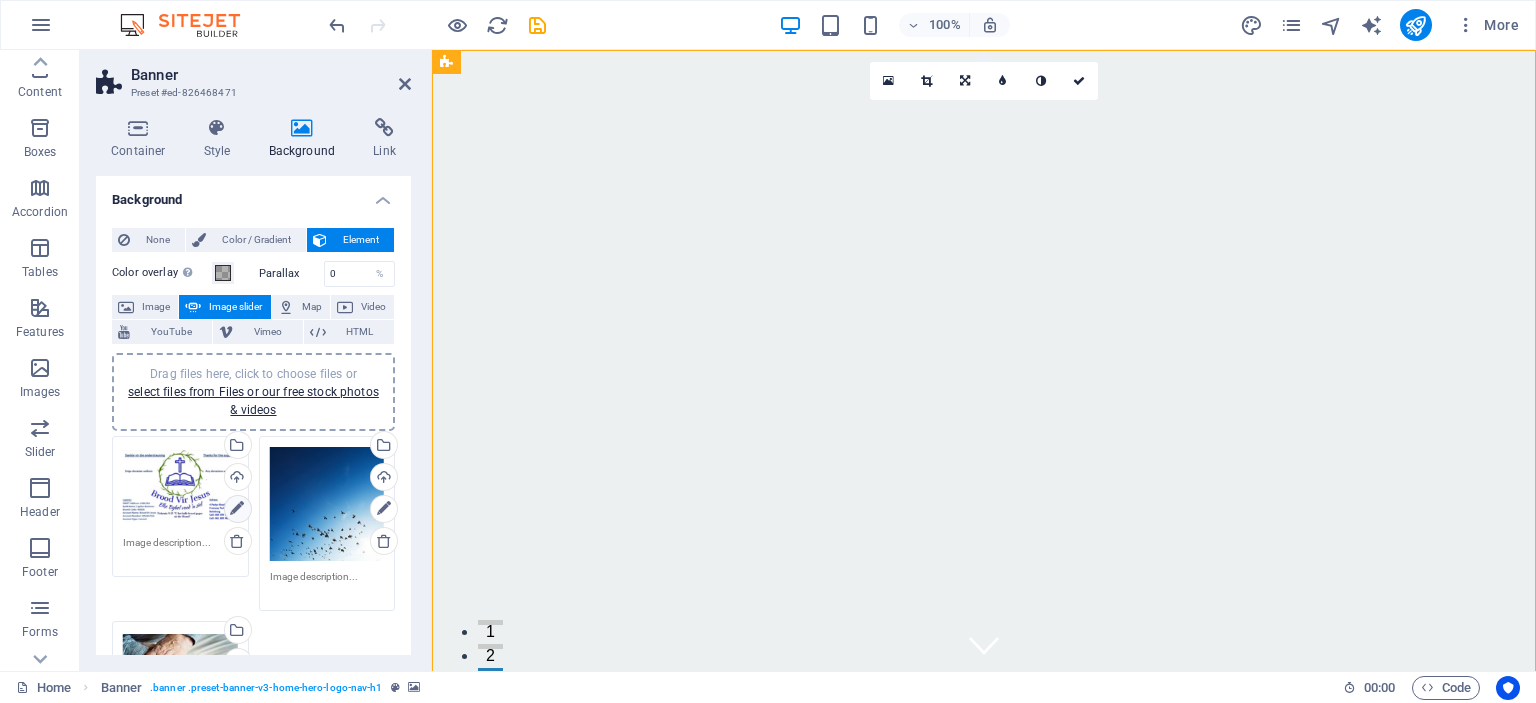 click at bounding box center [237, 509] 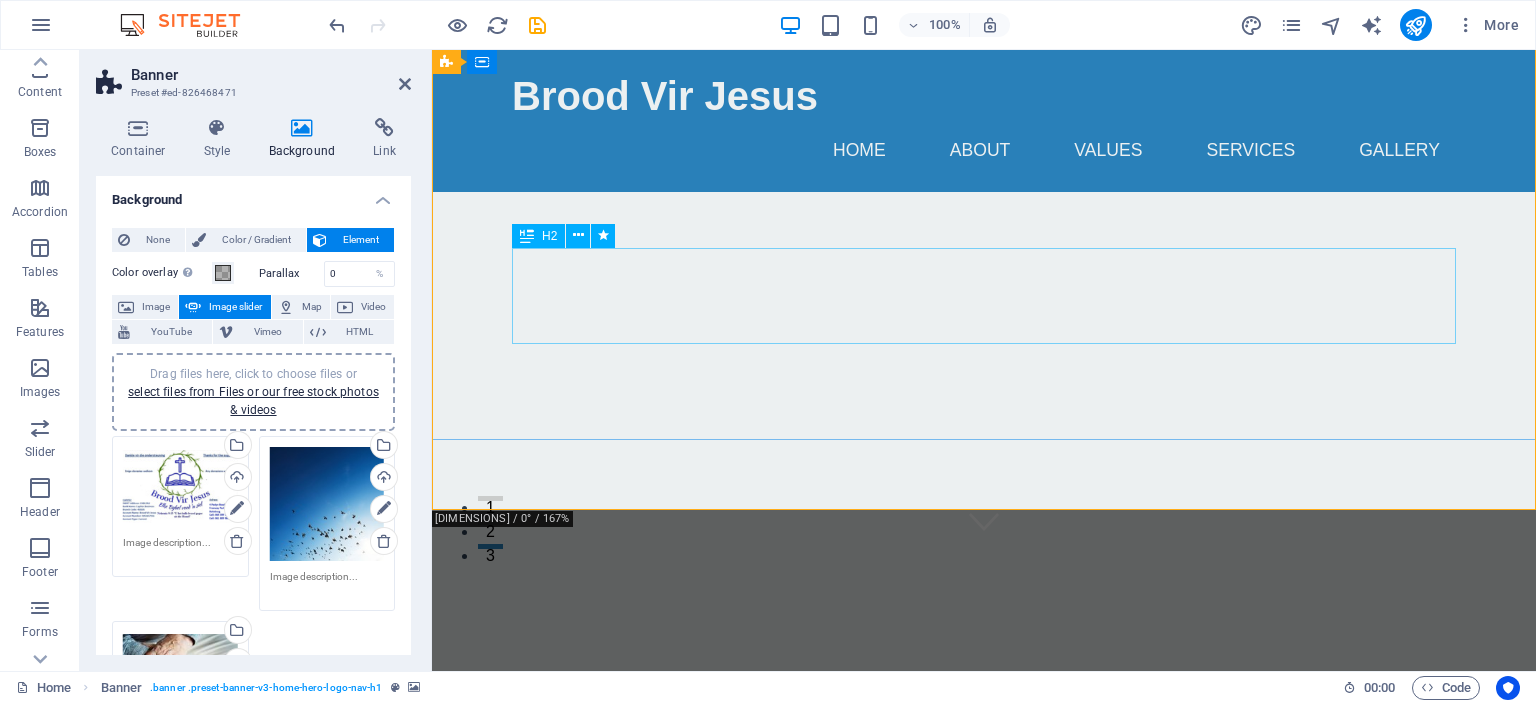 scroll, scrollTop: 105, scrollLeft: 0, axis: vertical 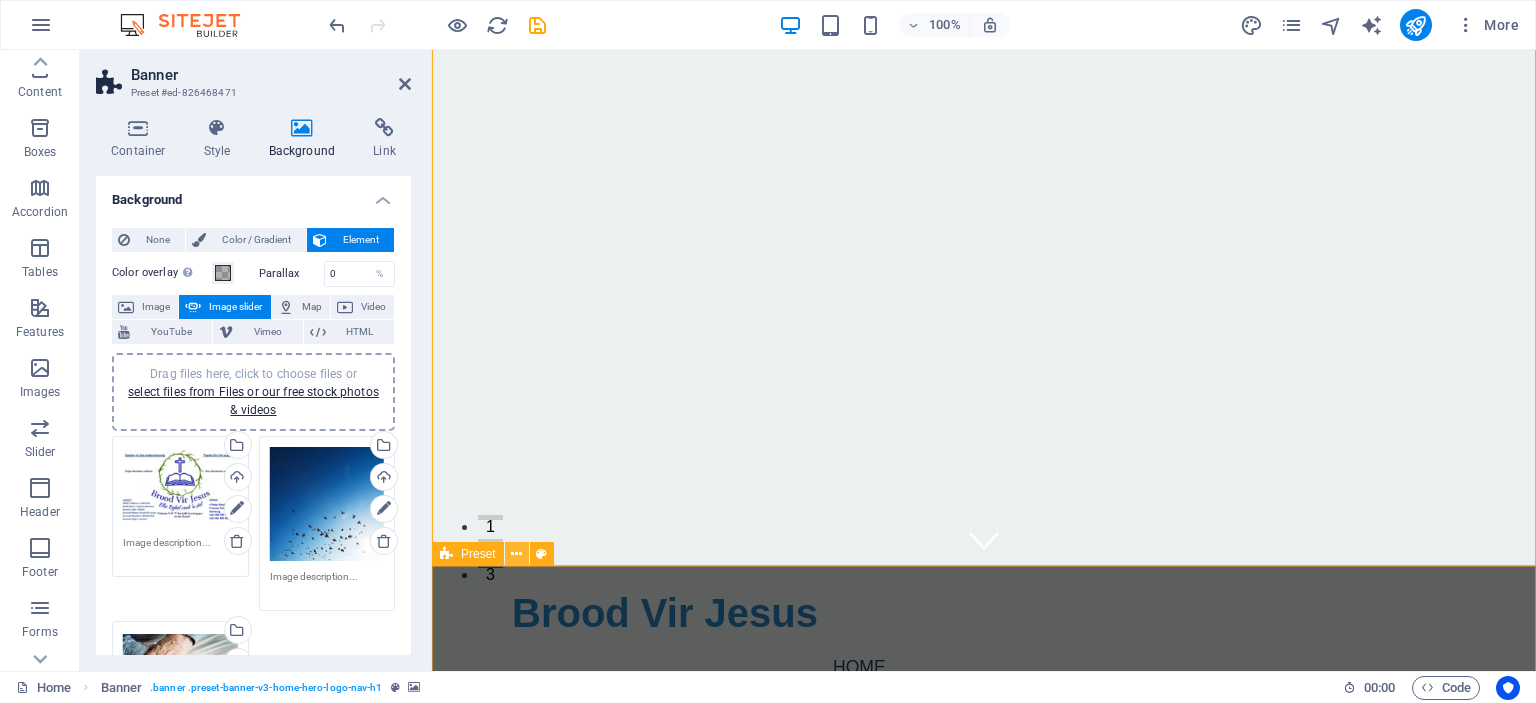 click at bounding box center [516, 554] 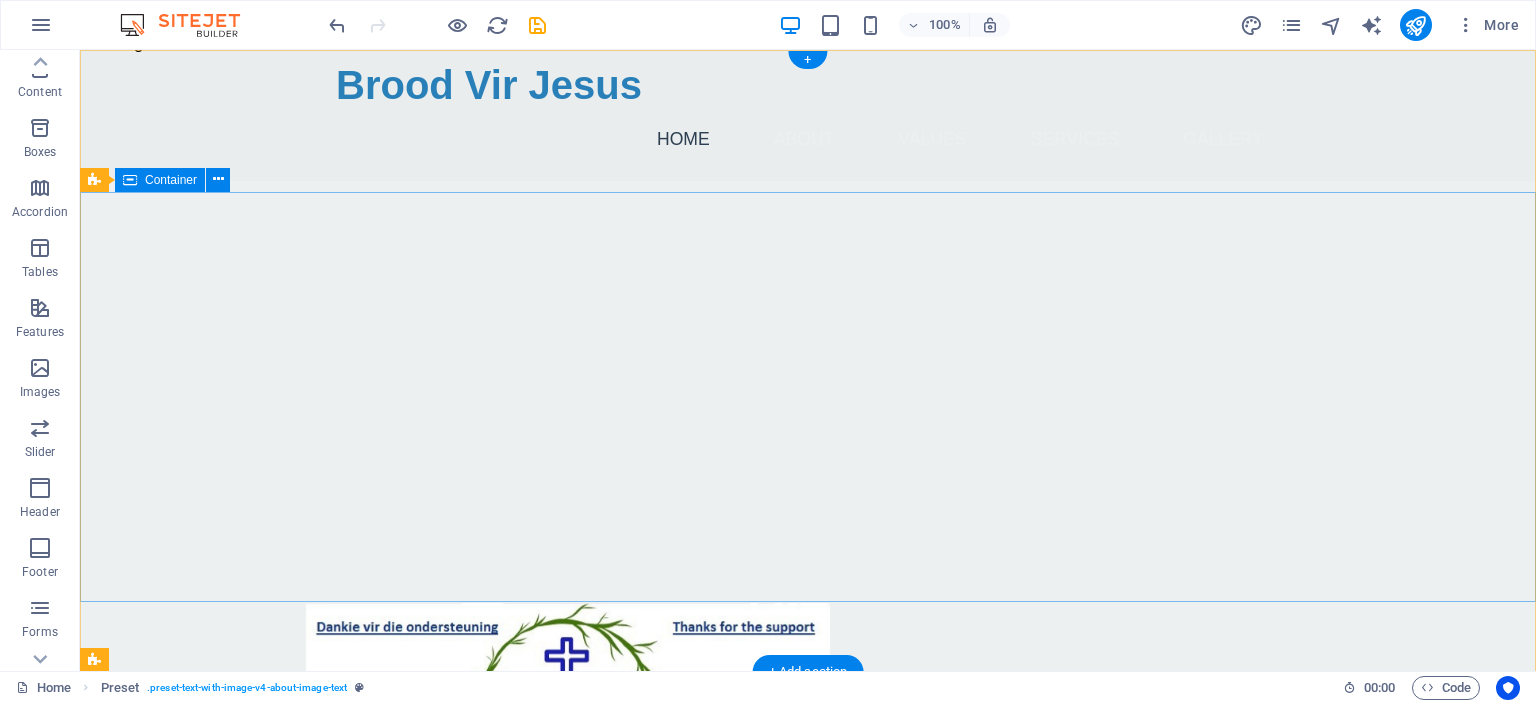 scroll, scrollTop: 0, scrollLeft: 0, axis: both 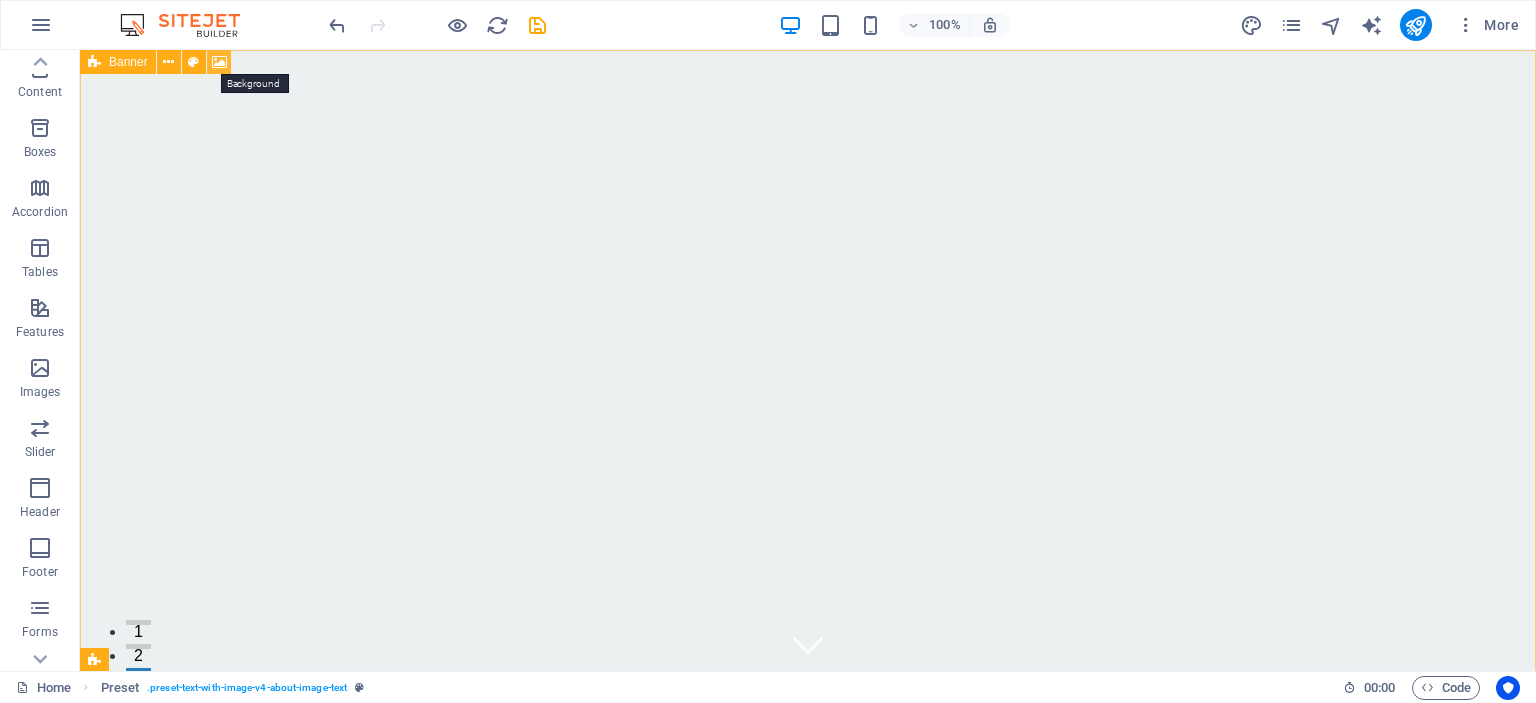 click at bounding box center [219, 62] 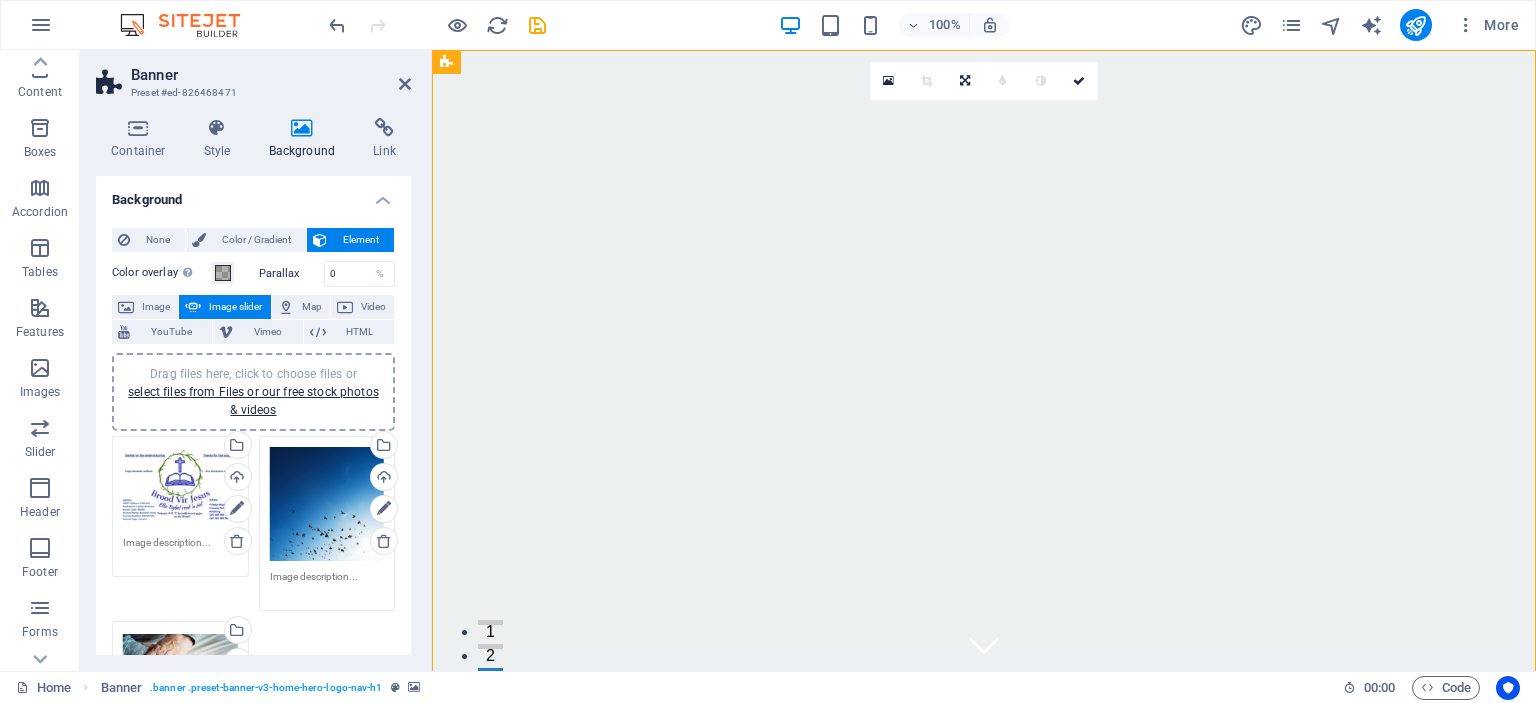 click on "Drag files here, click to choose files or select files from Files or our free stock photos & videos Select files from the file manager, stock photos, or upload file(s) Upload" at bounding box center (180, 506) 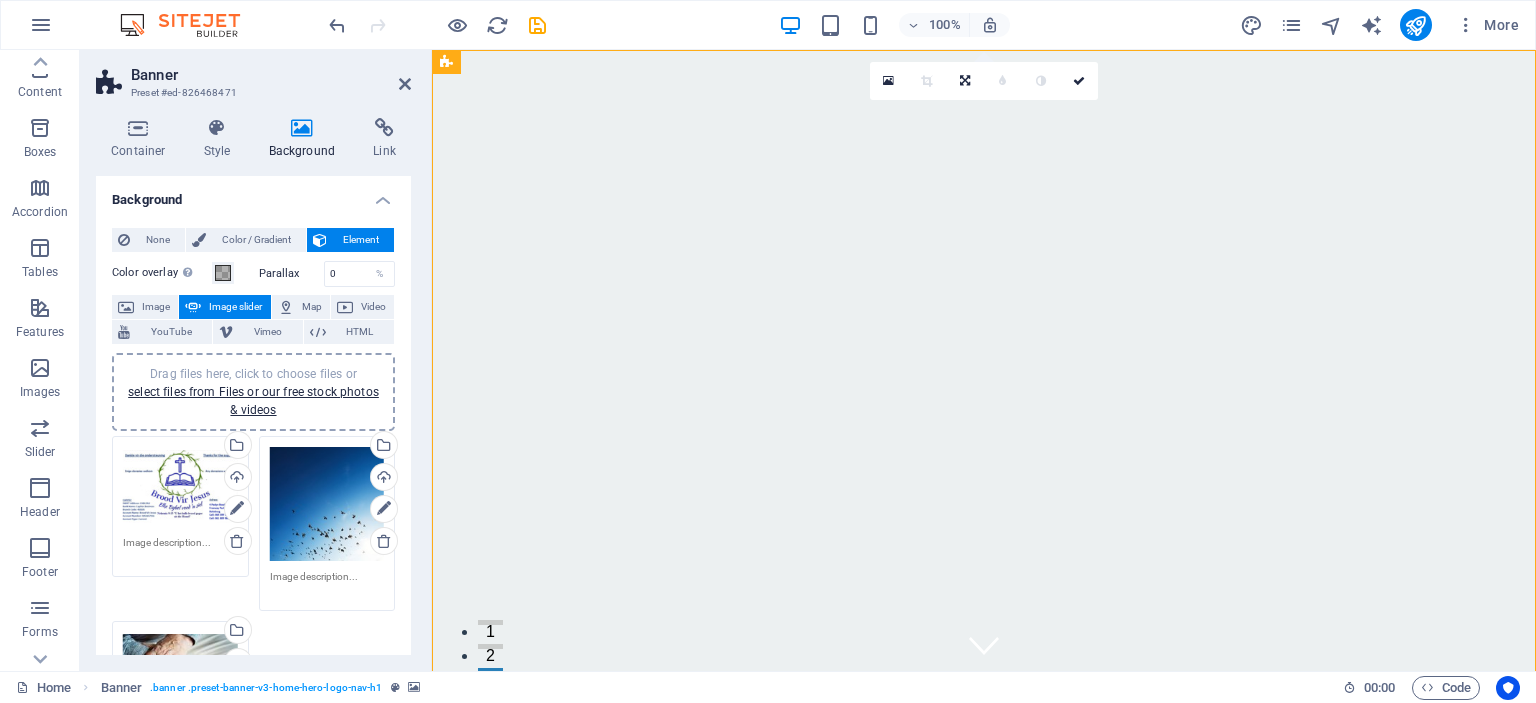 click on "Drag files here, click to choose files or select files from Files or our free stock photos & videos" at bounding box center [180, 487] 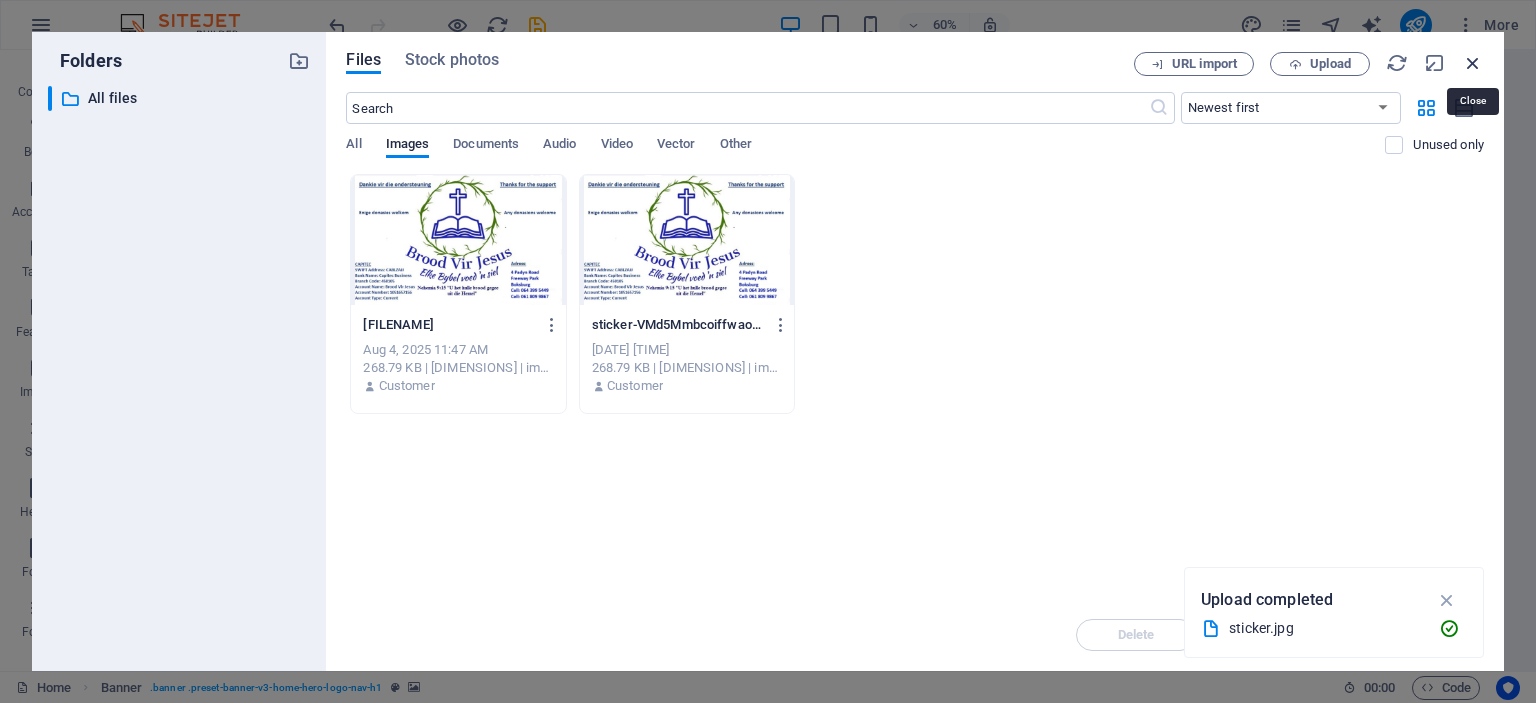 click at bounding box center (1473, 63) 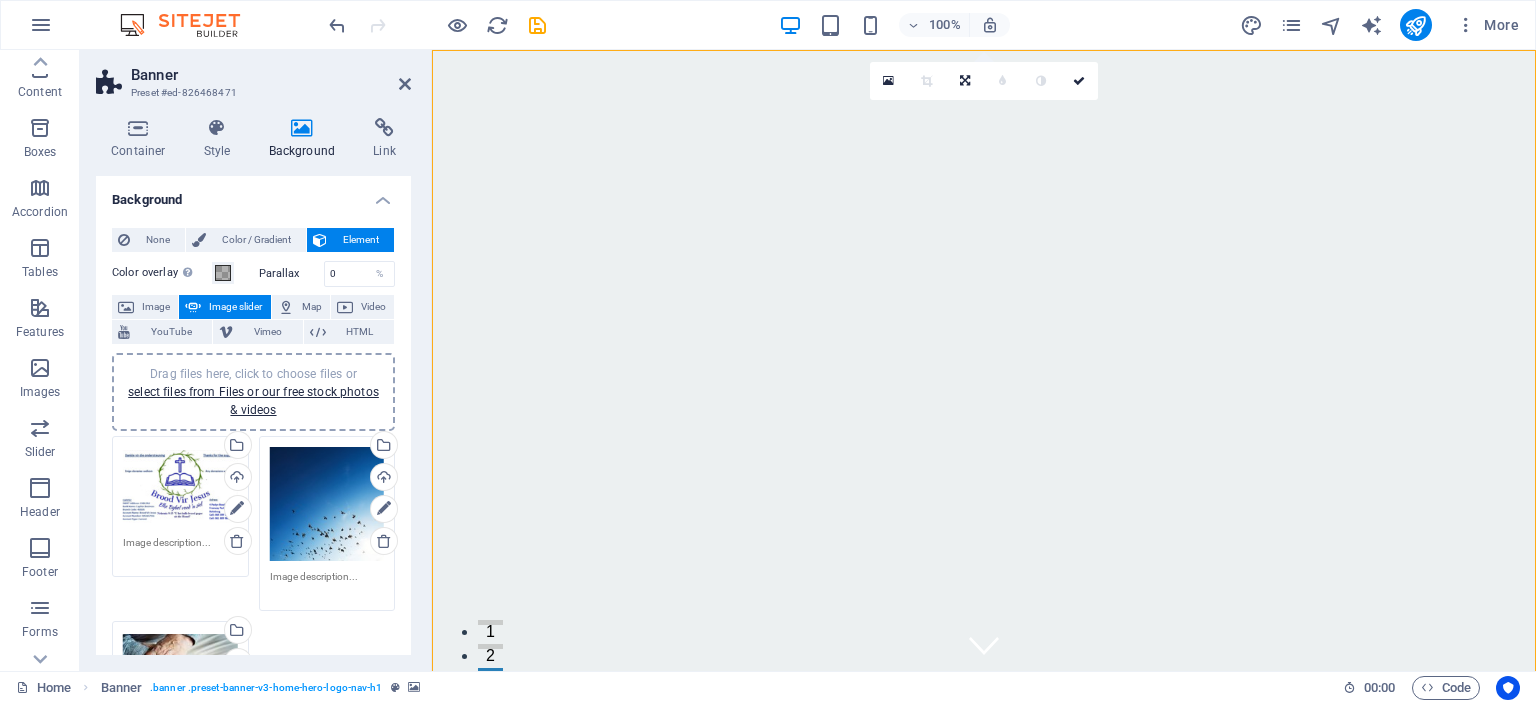 click on "Drag files here, click to choose files or select files from Files or our free stock photos & videos" at bounding box center (180, 487) 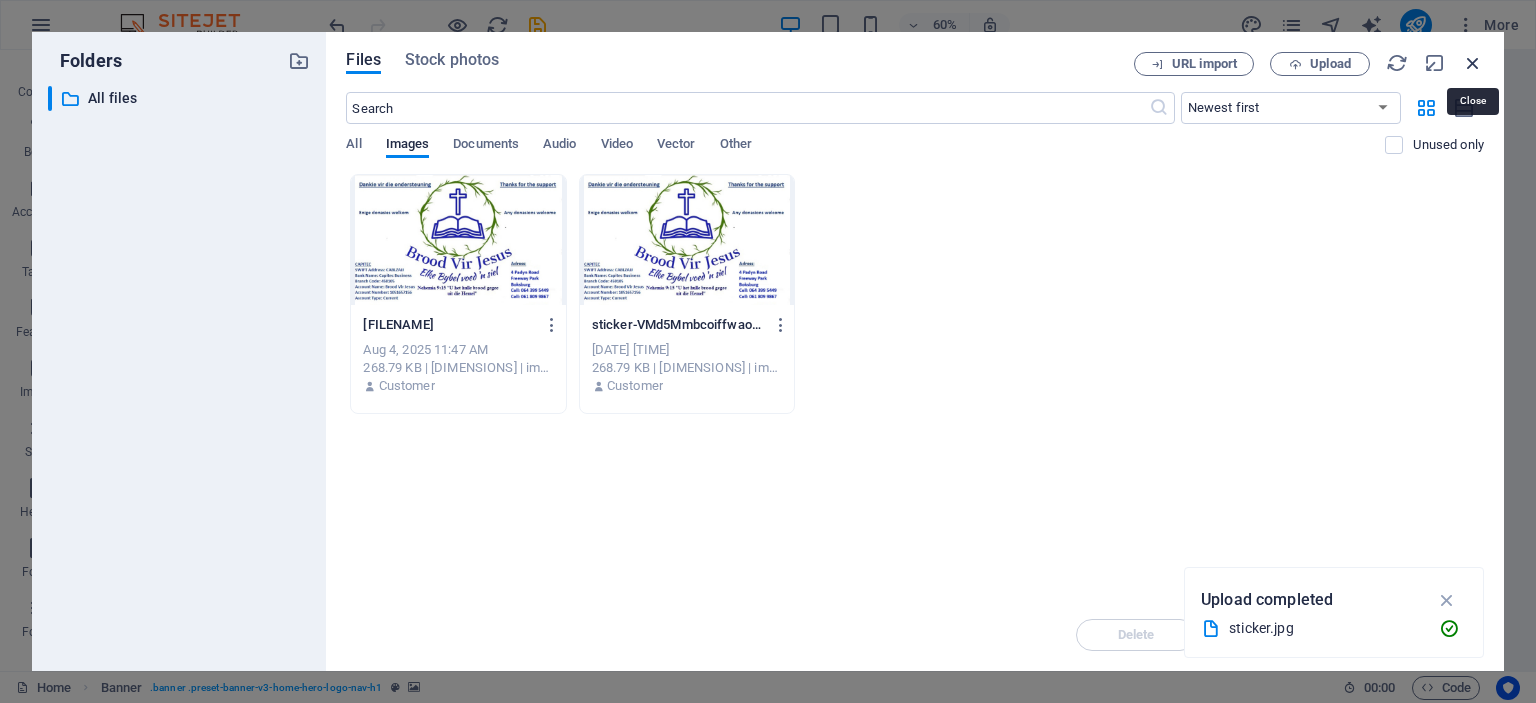 click at bounding box center (1473, 63) 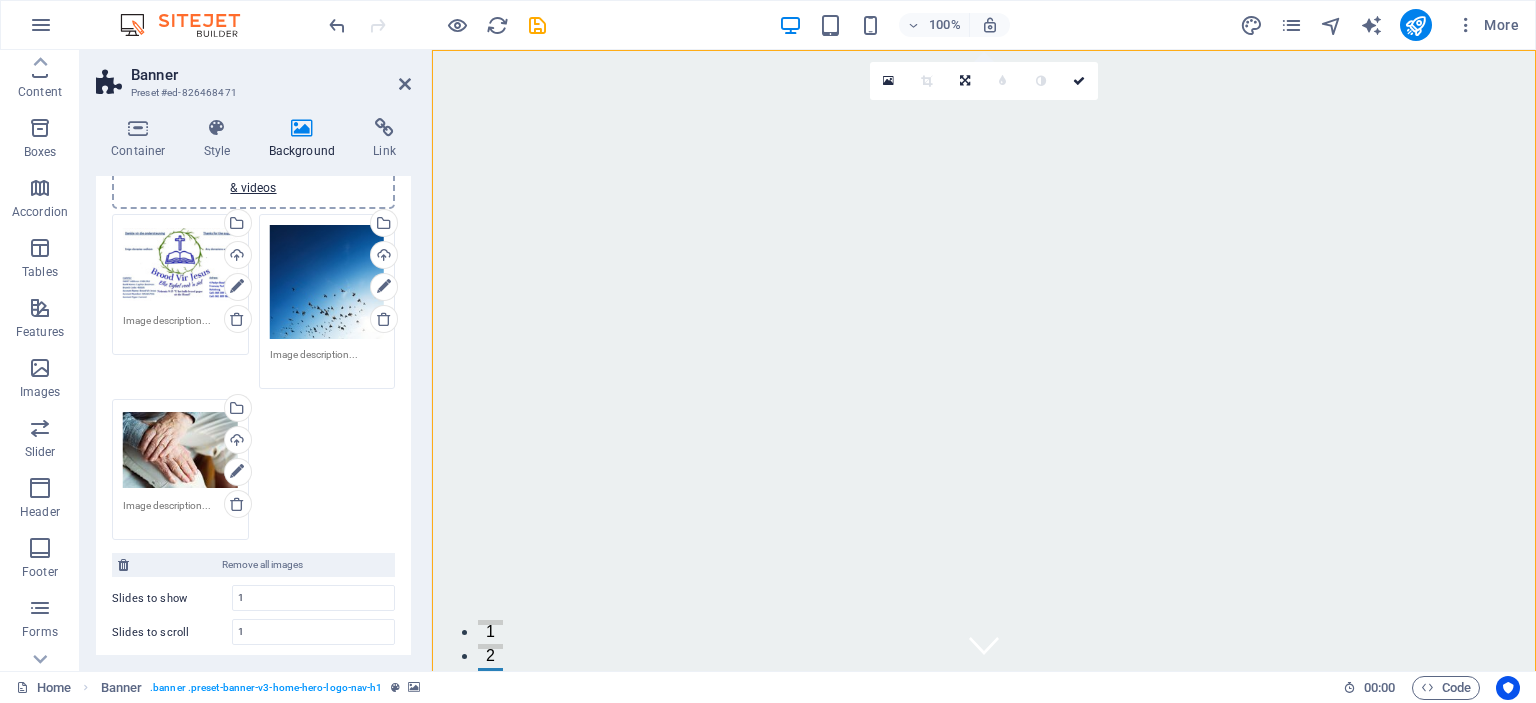 scroll, scrollTop: 273, scrollLeft: 0, axis: vertical 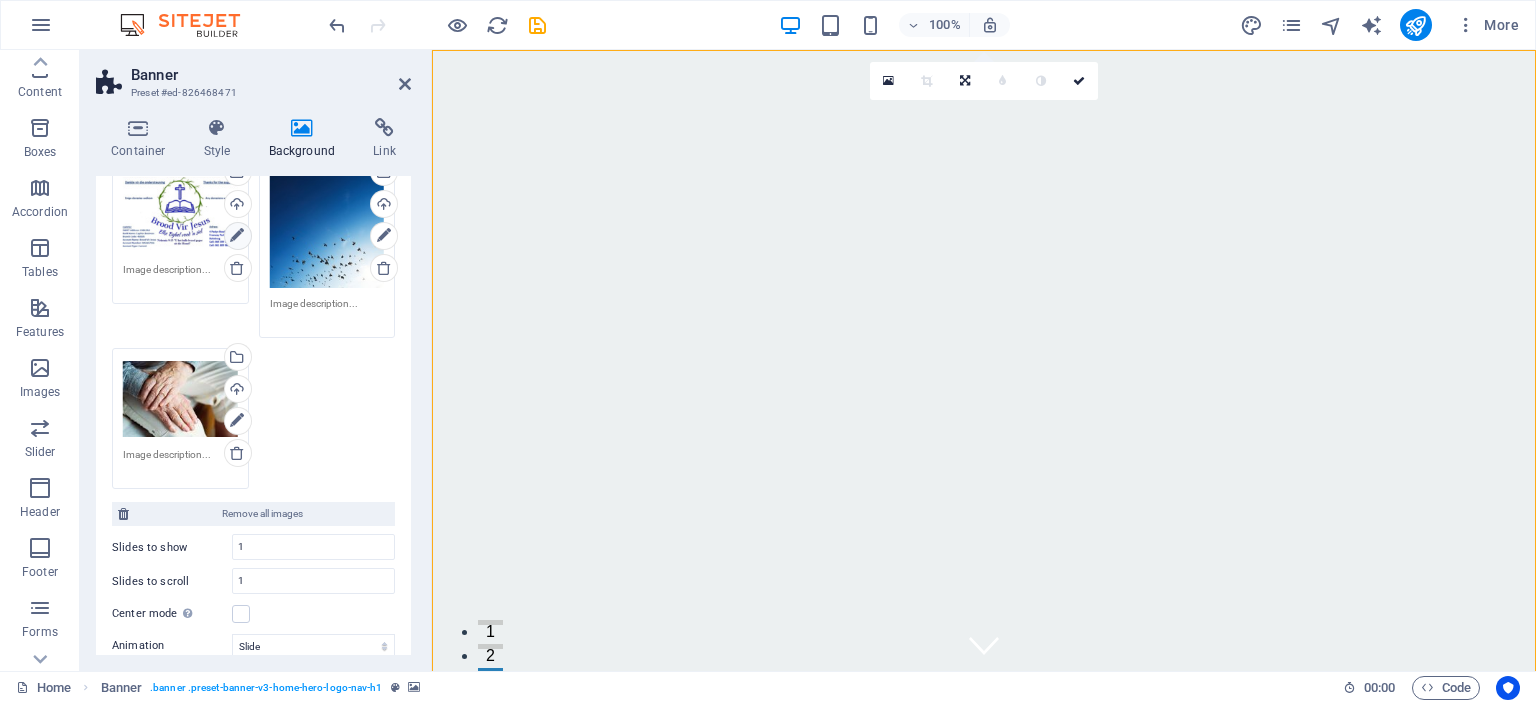 click at bounding box center [237, 236] 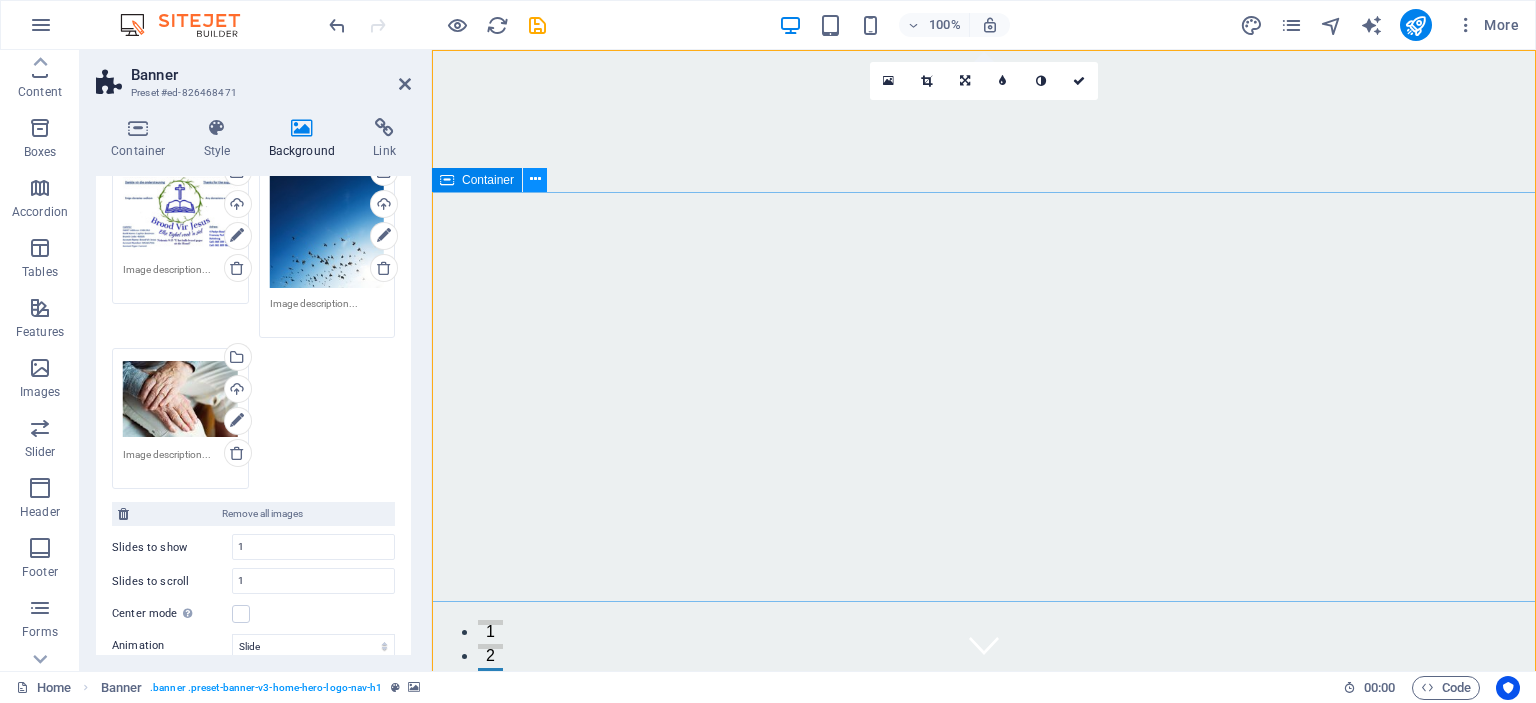 click at bounding box center [535, 179] 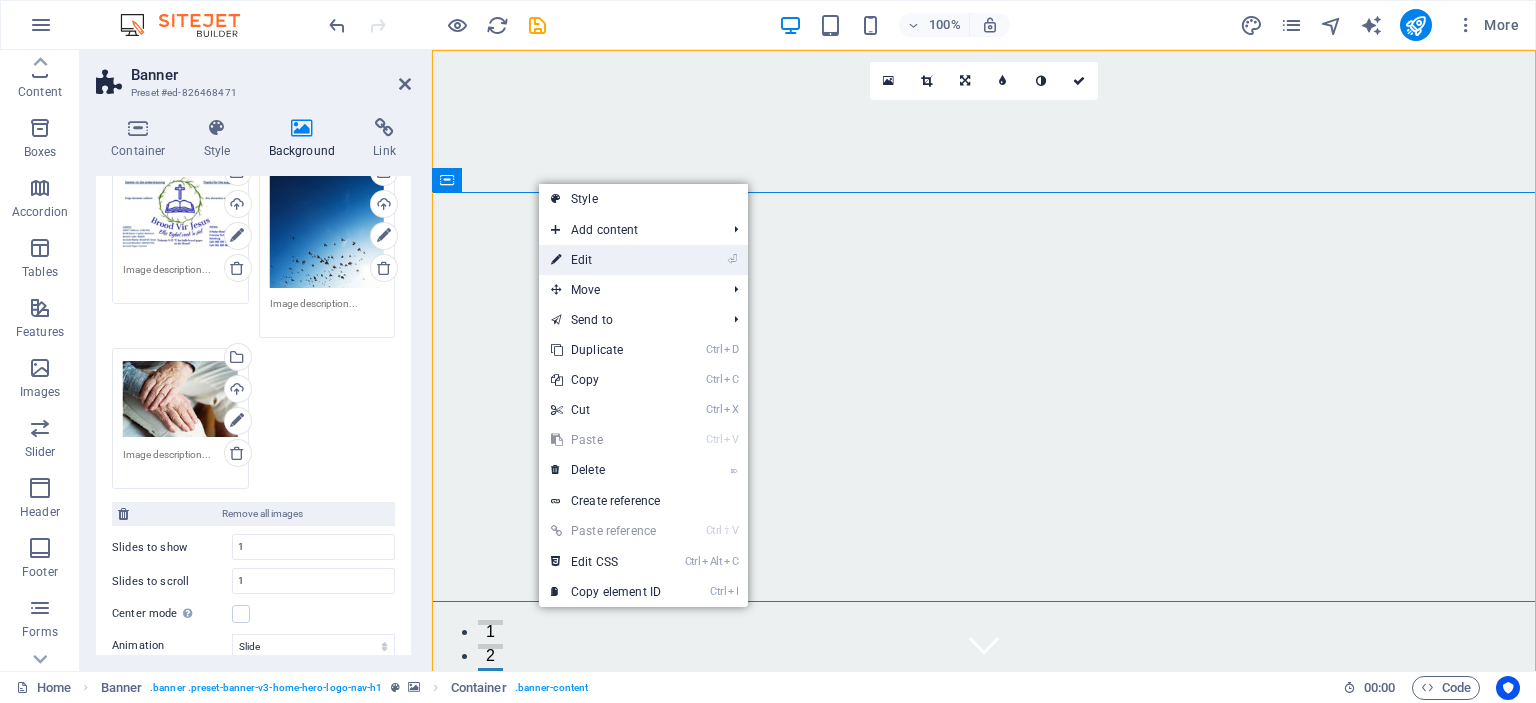 click on "⏎  Edit" at bounding box center (606, 260) 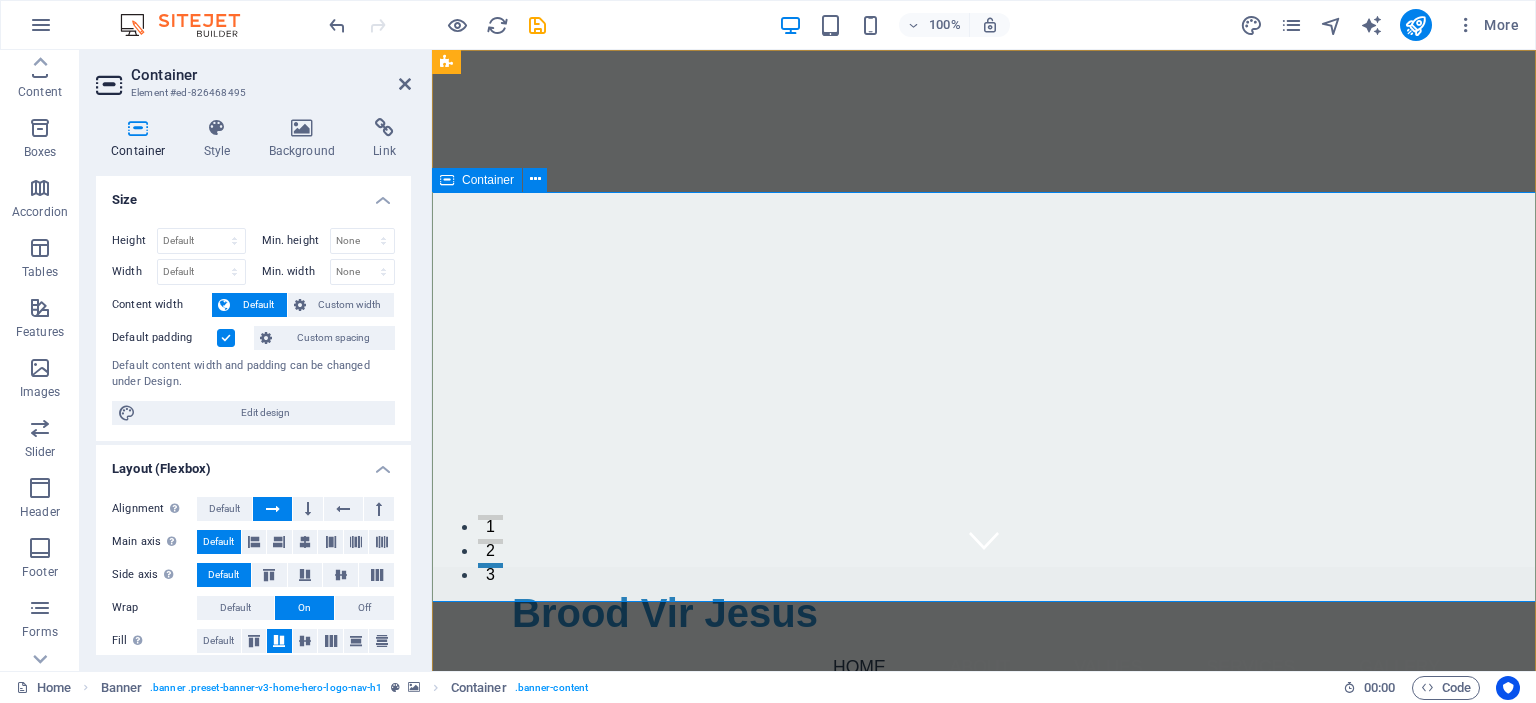 scroll, scrollTop: 0, scrollLeft: 0, axis: both 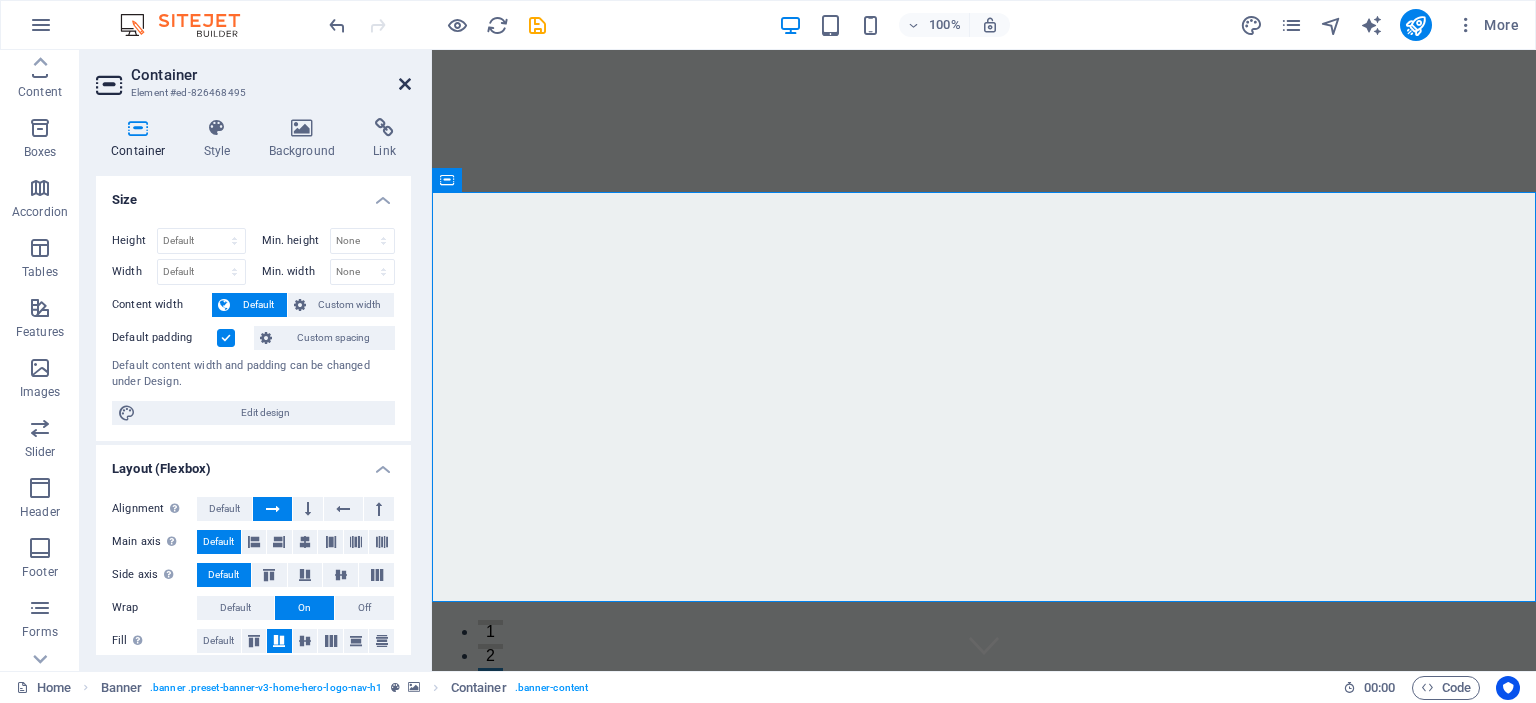 click at bounding box center (405, 84) 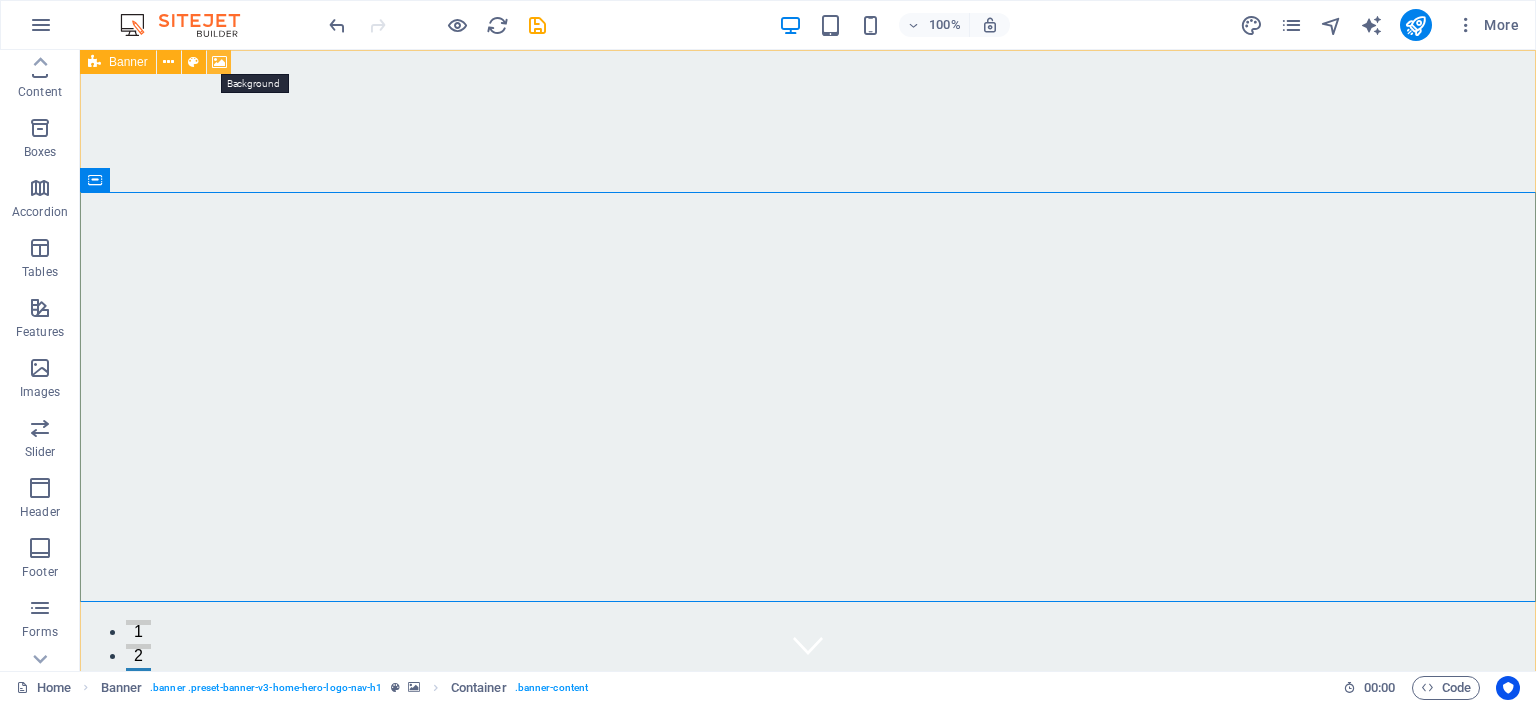 click at bounding box center [219, 62] 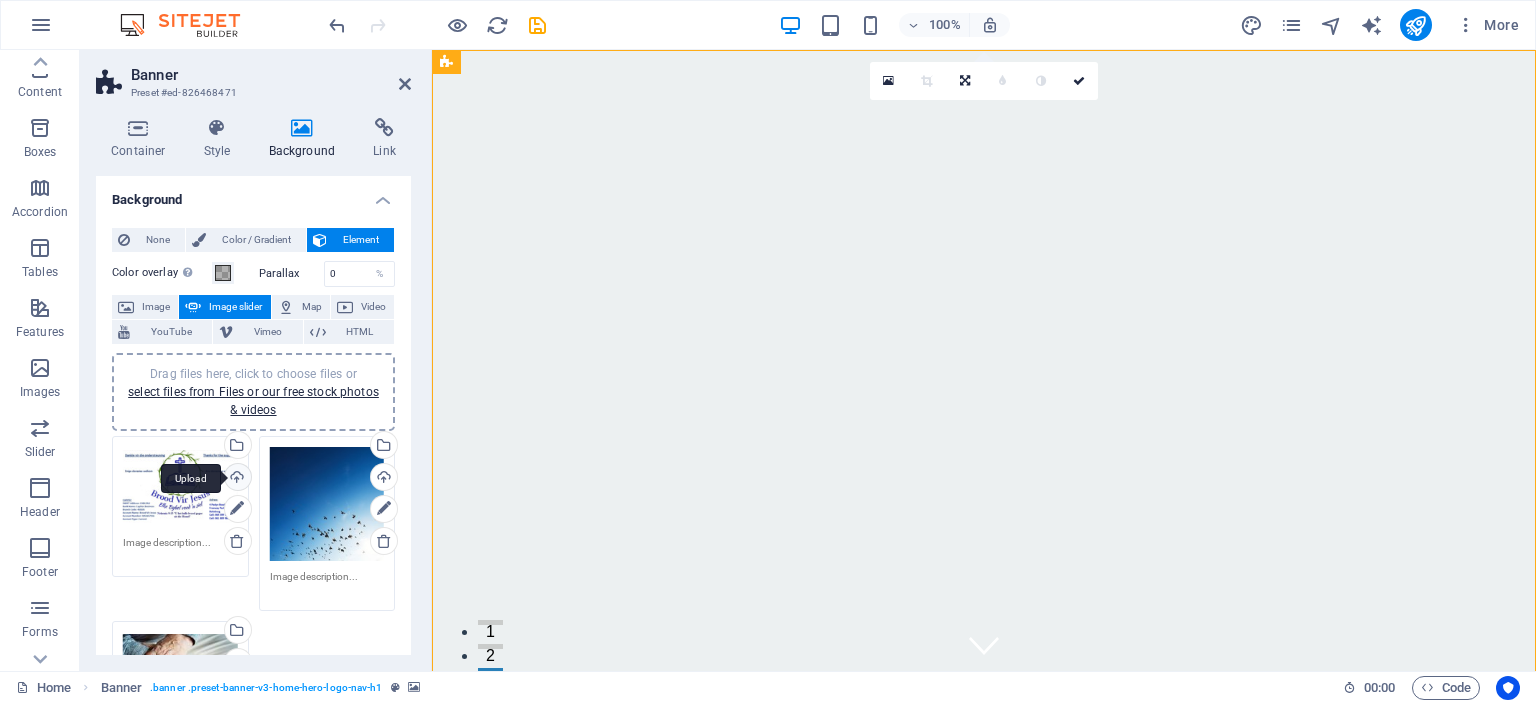 click on "Upload" at bounding box center [236, 479] 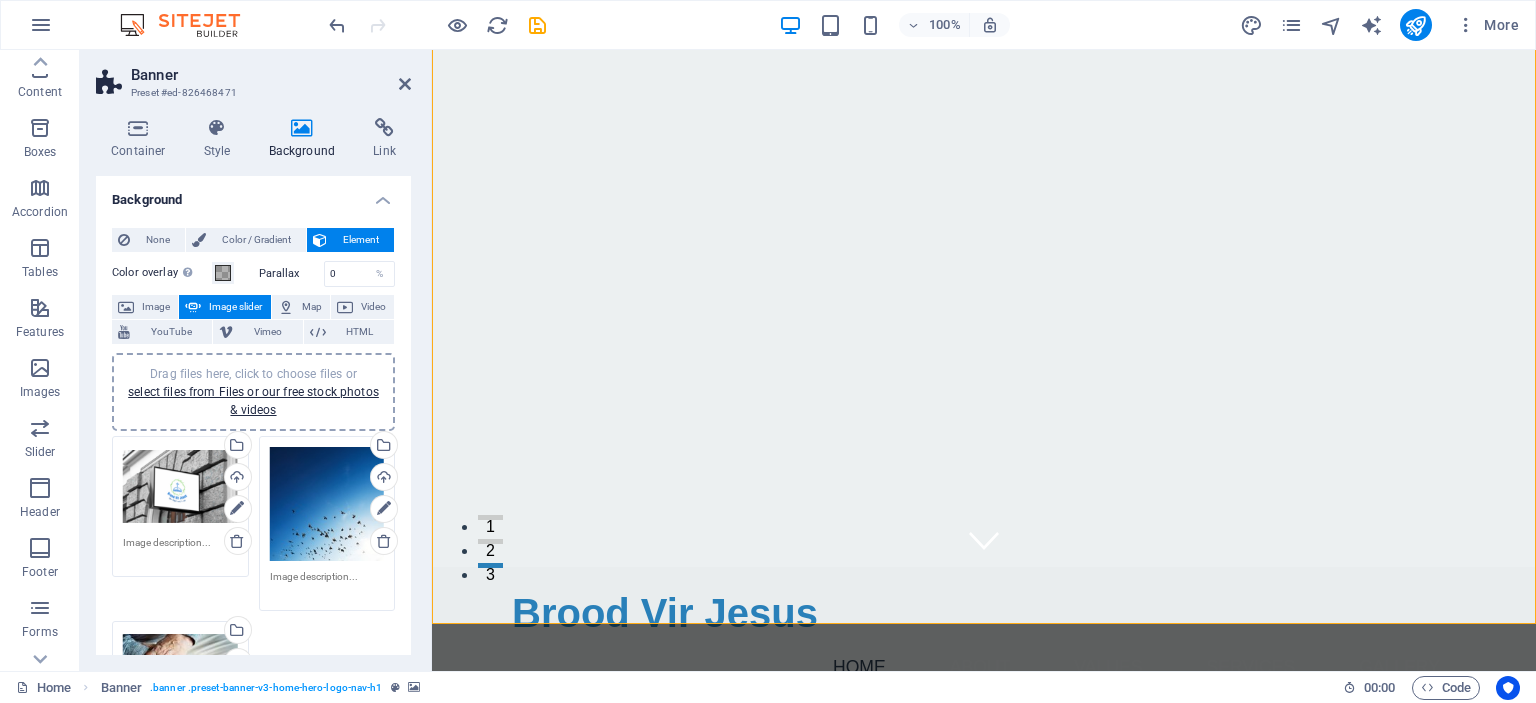 scroll, scrollTop: 0, scrollLeft: 0, axis: both 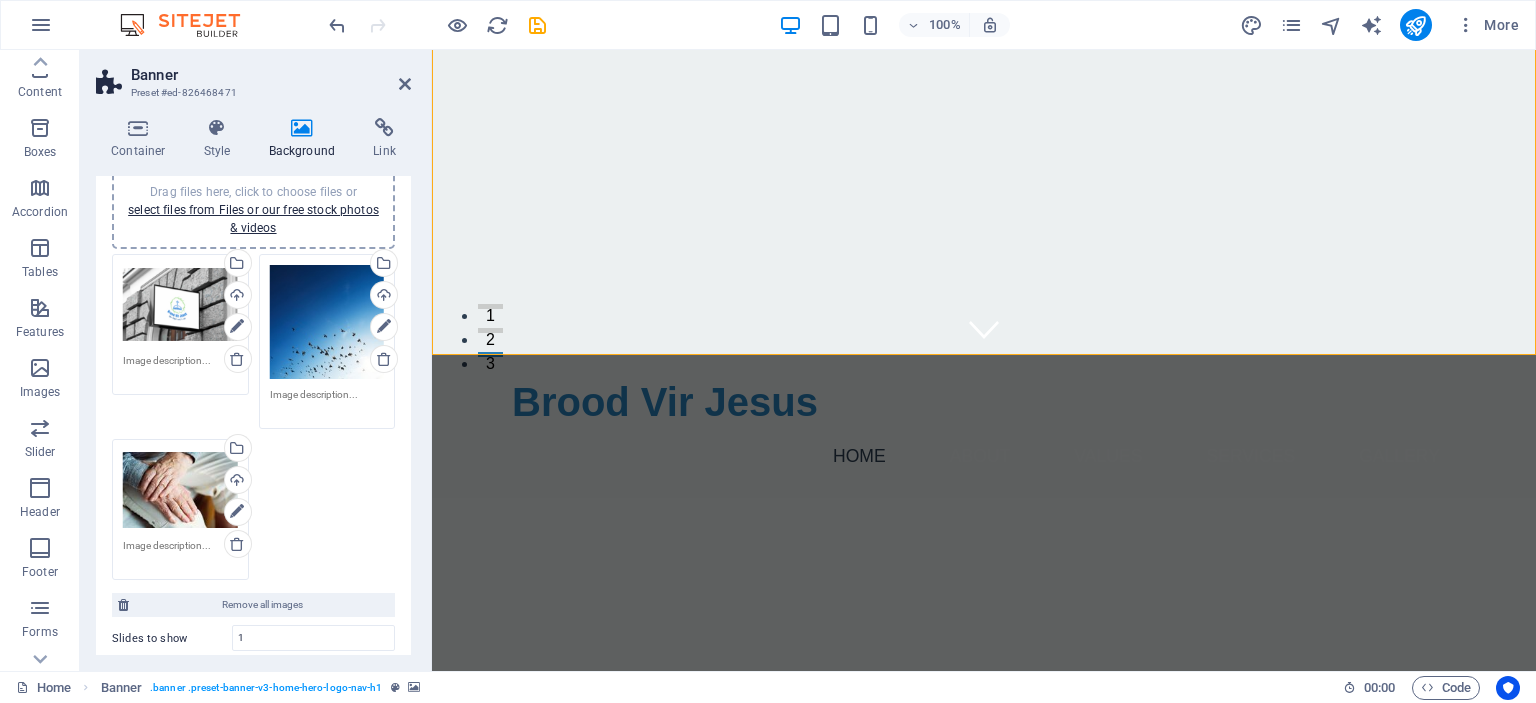 click on "Drag files here, click to choose files or select files from Files or our free stock photos & videos Select files from the file manager, stock photos, or upload file(s) Upload Drag files here, click to choose files or select files from Files or our free stock photos & videos Select files from the file manager, stock photos, or upload file(s) Upload Drag files here, click to choose files or select files from Files or our free stock photos & videos Select files from the file manager, stock photos, or upload file(s) Upload" at bounding box center [253, 417] 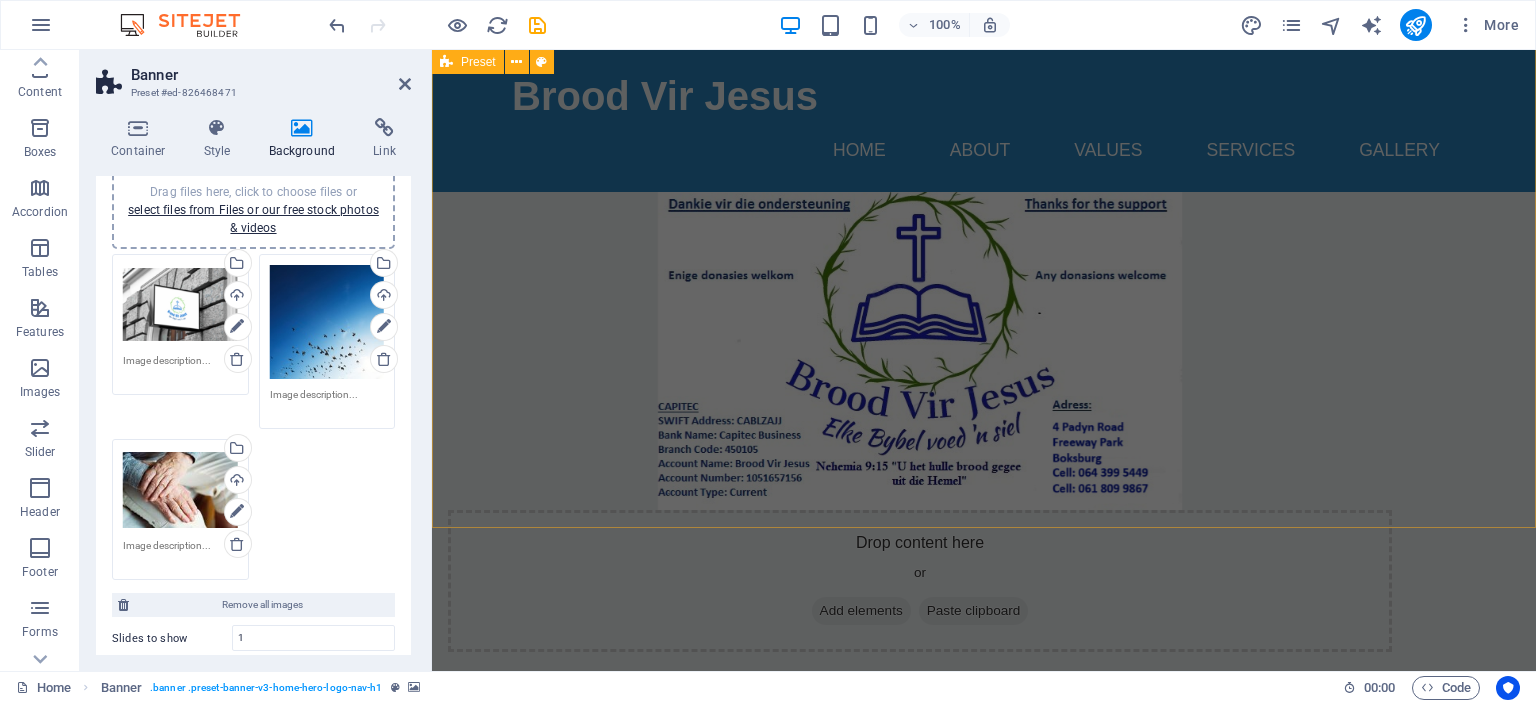 scroll, scrollTop: 633, scrollLeft: 0, axis: vertical 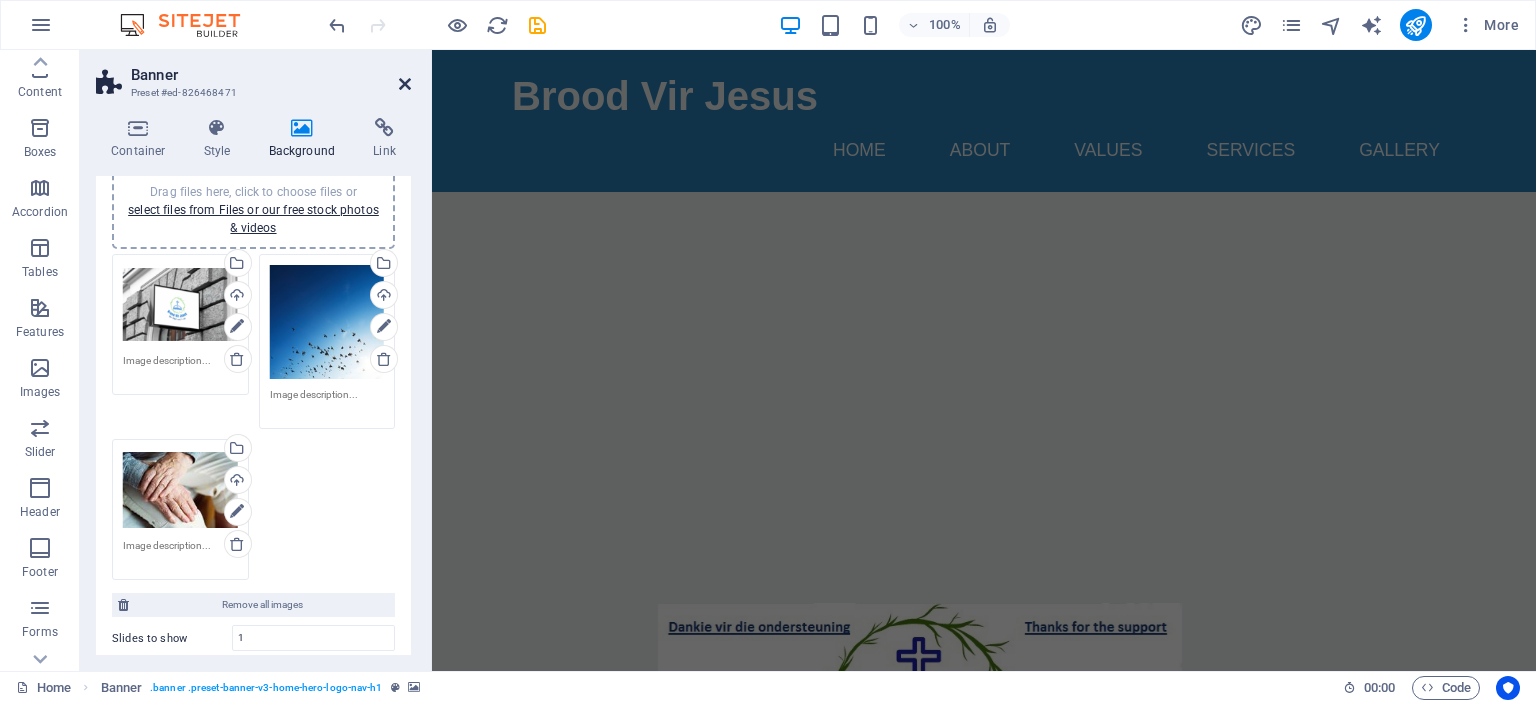 drag, startPoint x: 406, startPoint y: 82, endPoint x: 360, endPoint y: 289, distance: 212.04953 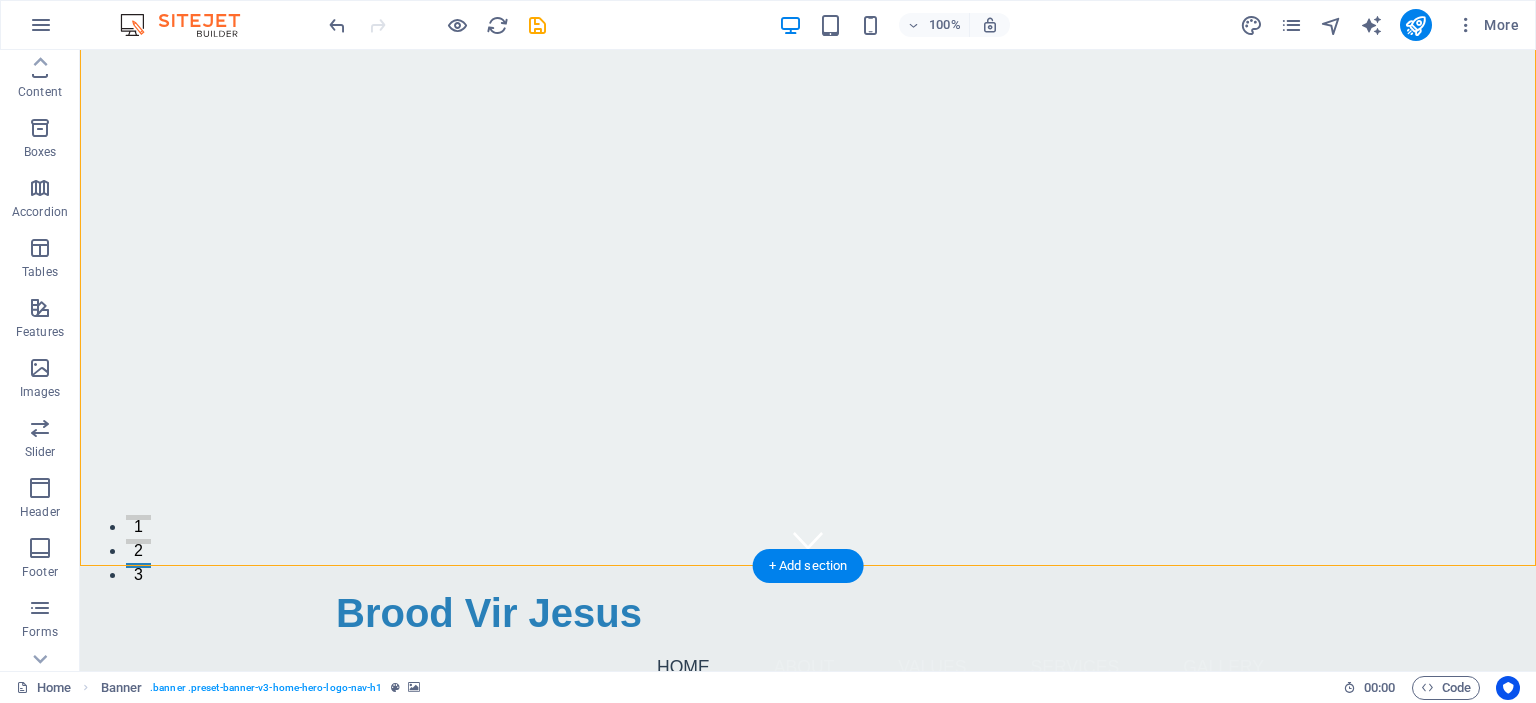 scroll, scrollTop: 0, scrollLeft: 0, axis: both 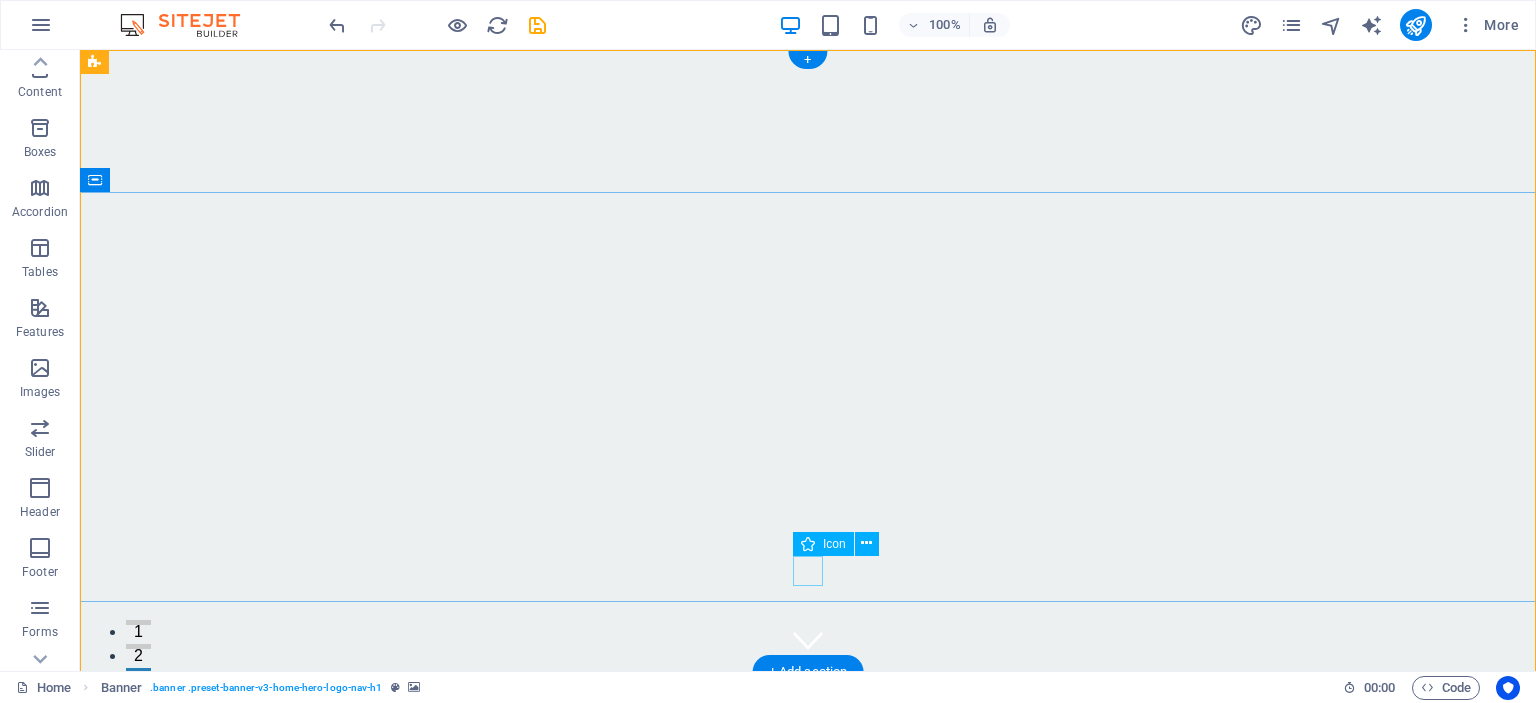 click at bounding box center [808, 640] 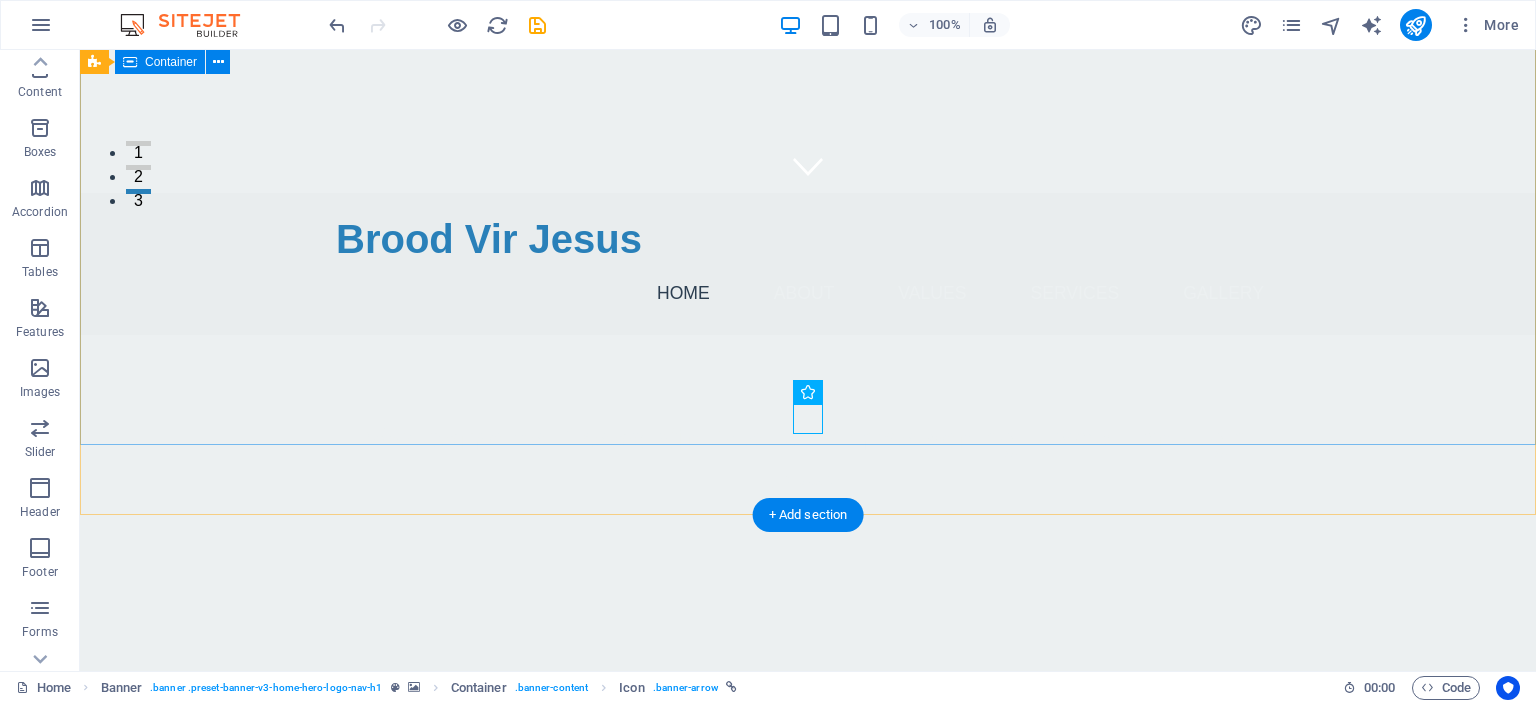 scroll, scrollTop: 0, scrollLeft: 0, axis: both 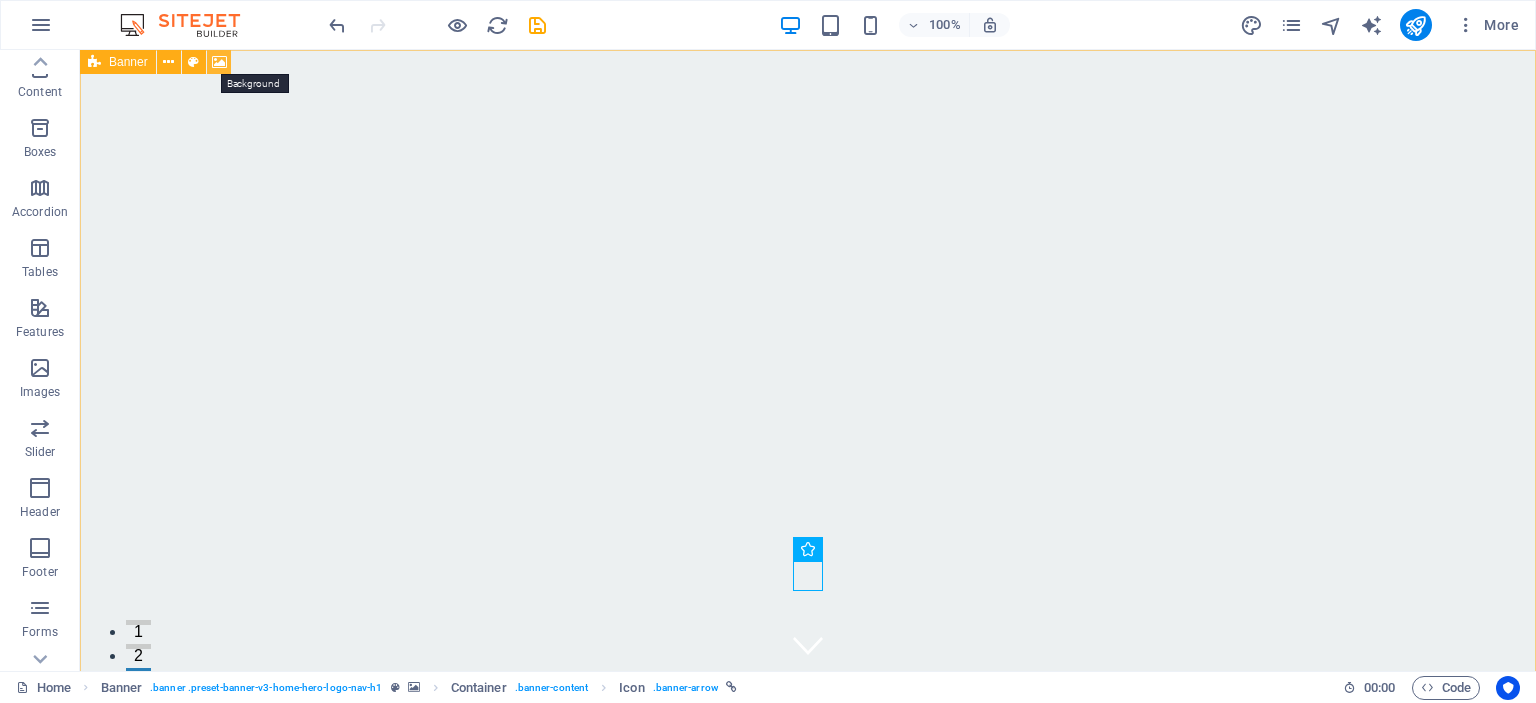 click at bounding box center [219, 62] 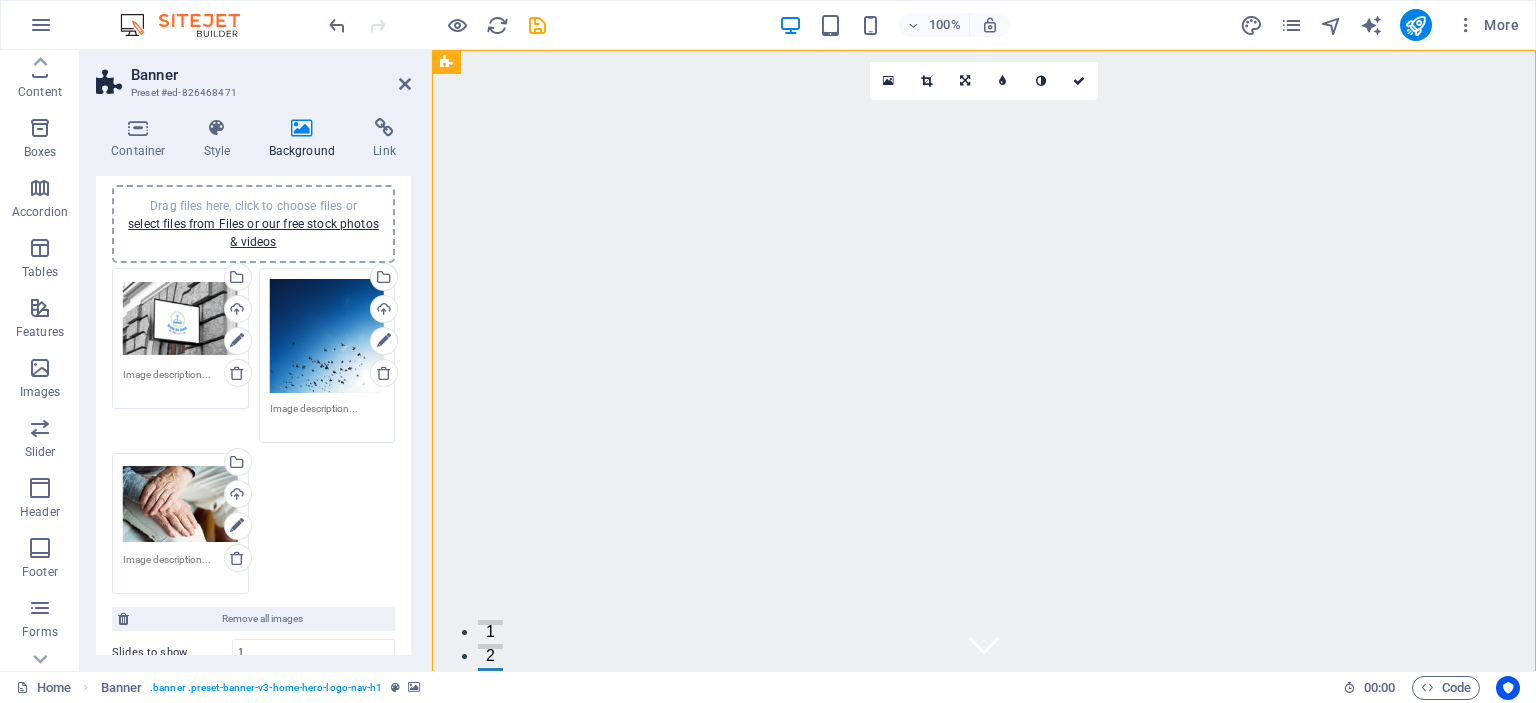 scroll, scrollTop: 182, scrollLeft: 0, axis: vertical 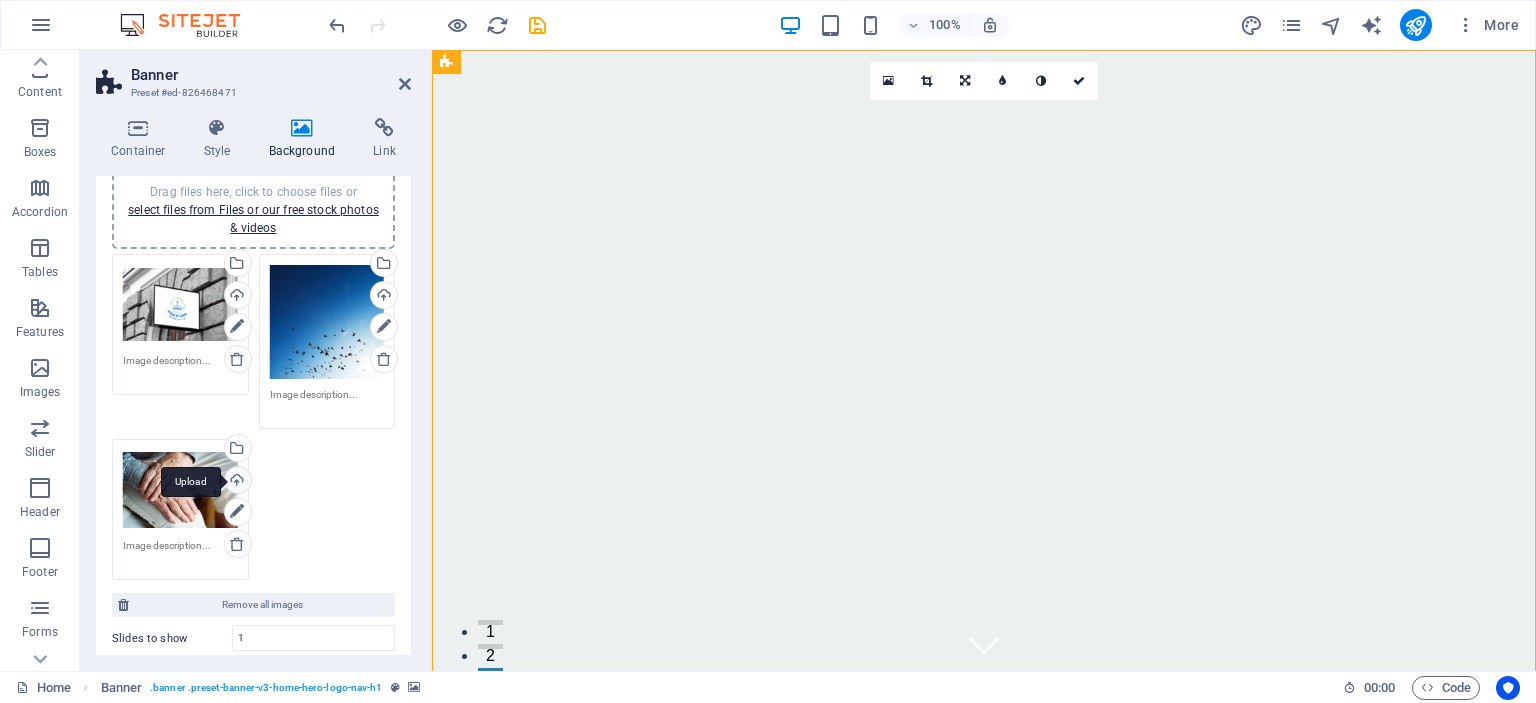 click on "Upload" at bounding box center (236, 482) 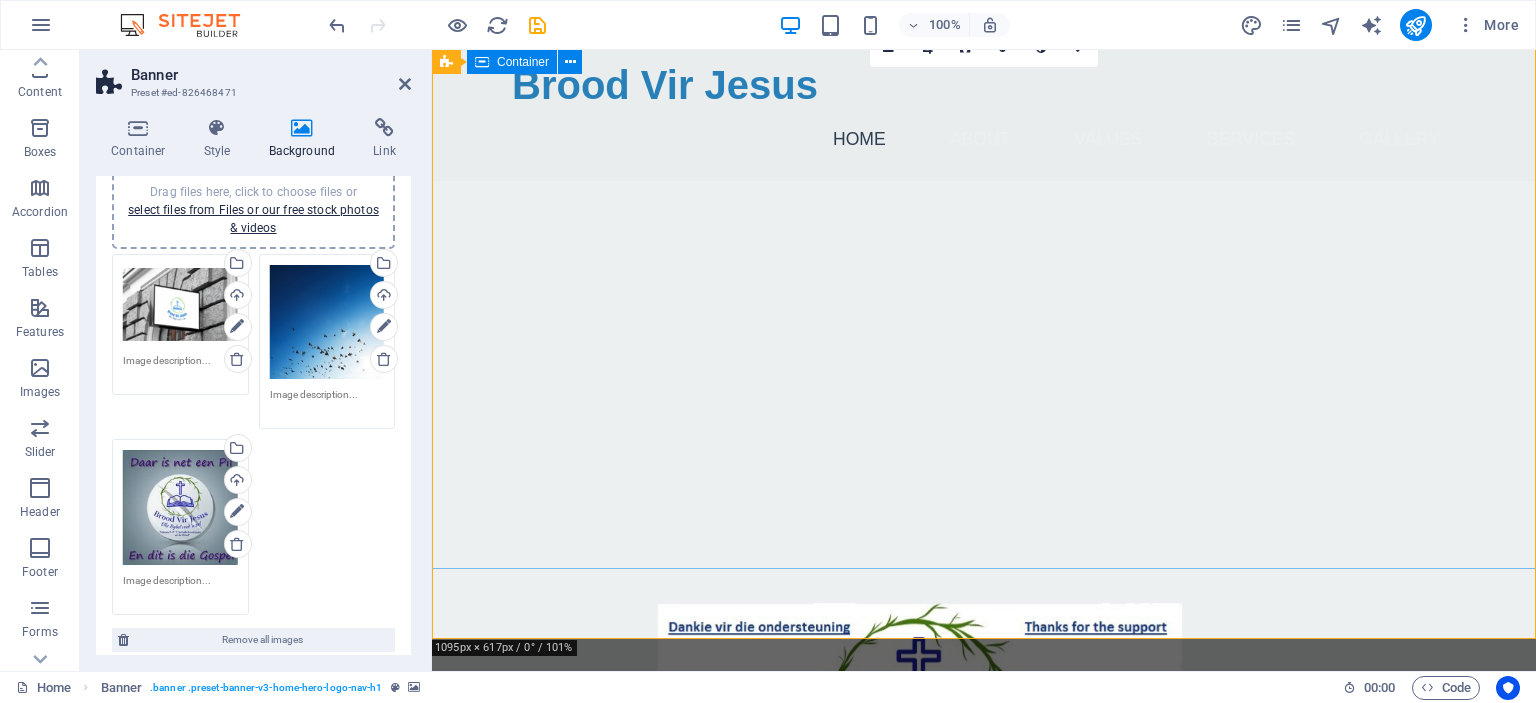 scroll, scrollTop: 0, scrollLeft: 0, axis: both 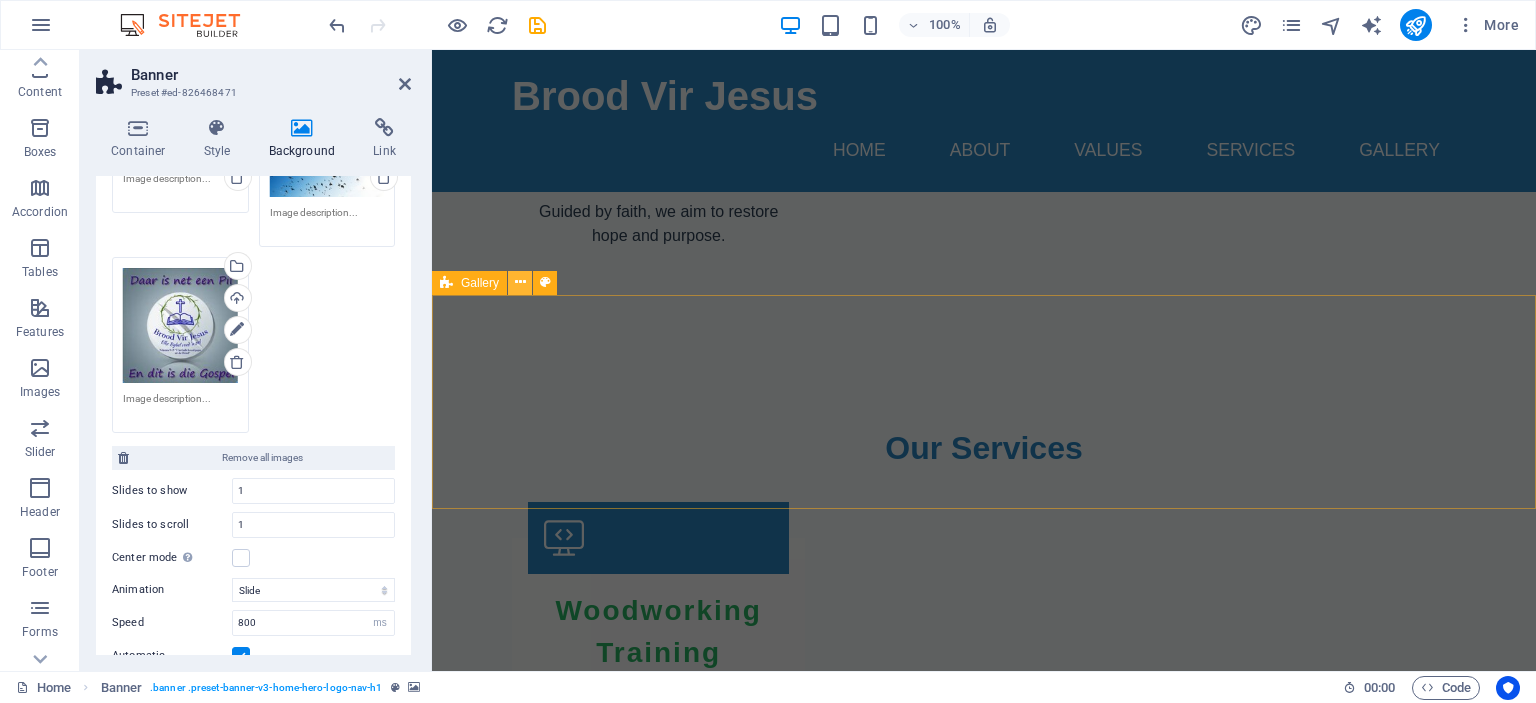 click at bounding box center [520, 282] 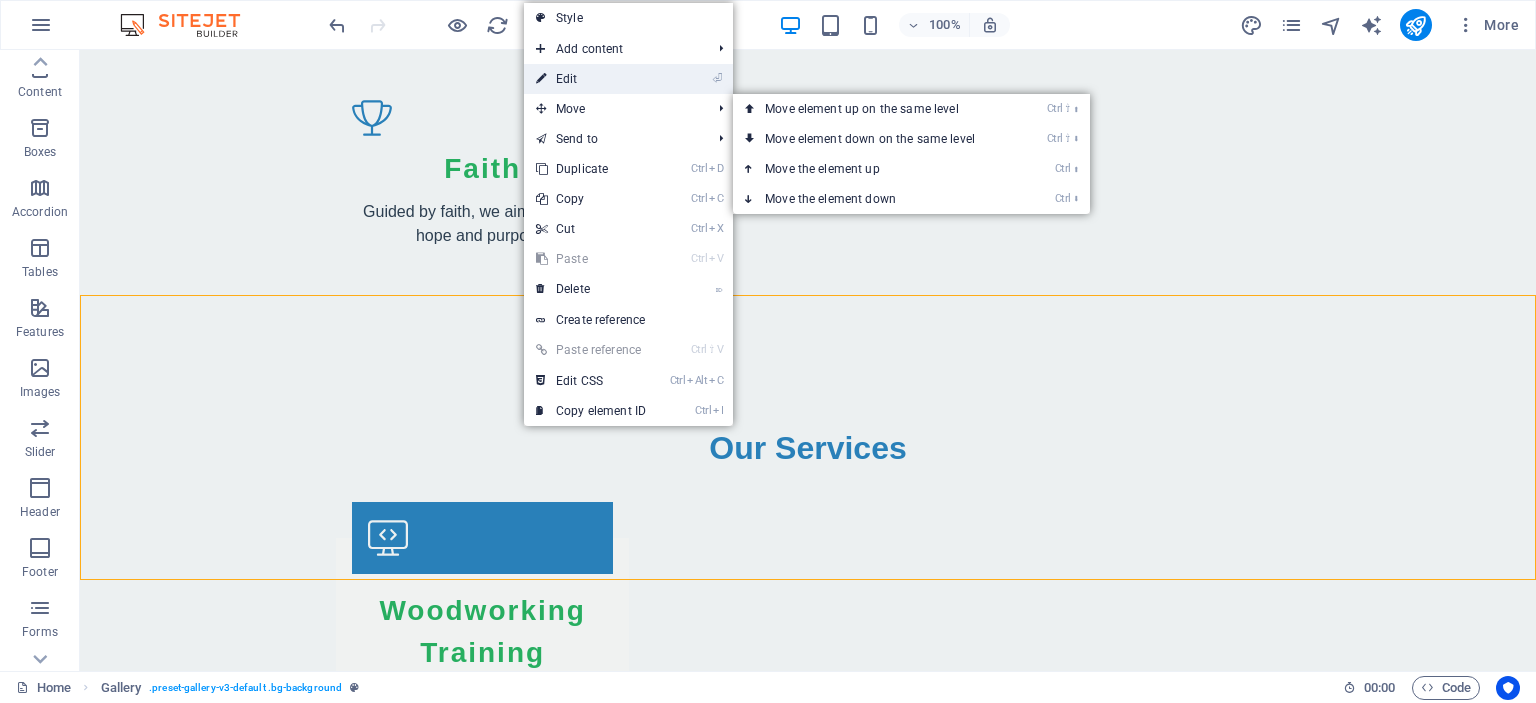 click on "⏎  Edit" at bounding box center [591, 79] 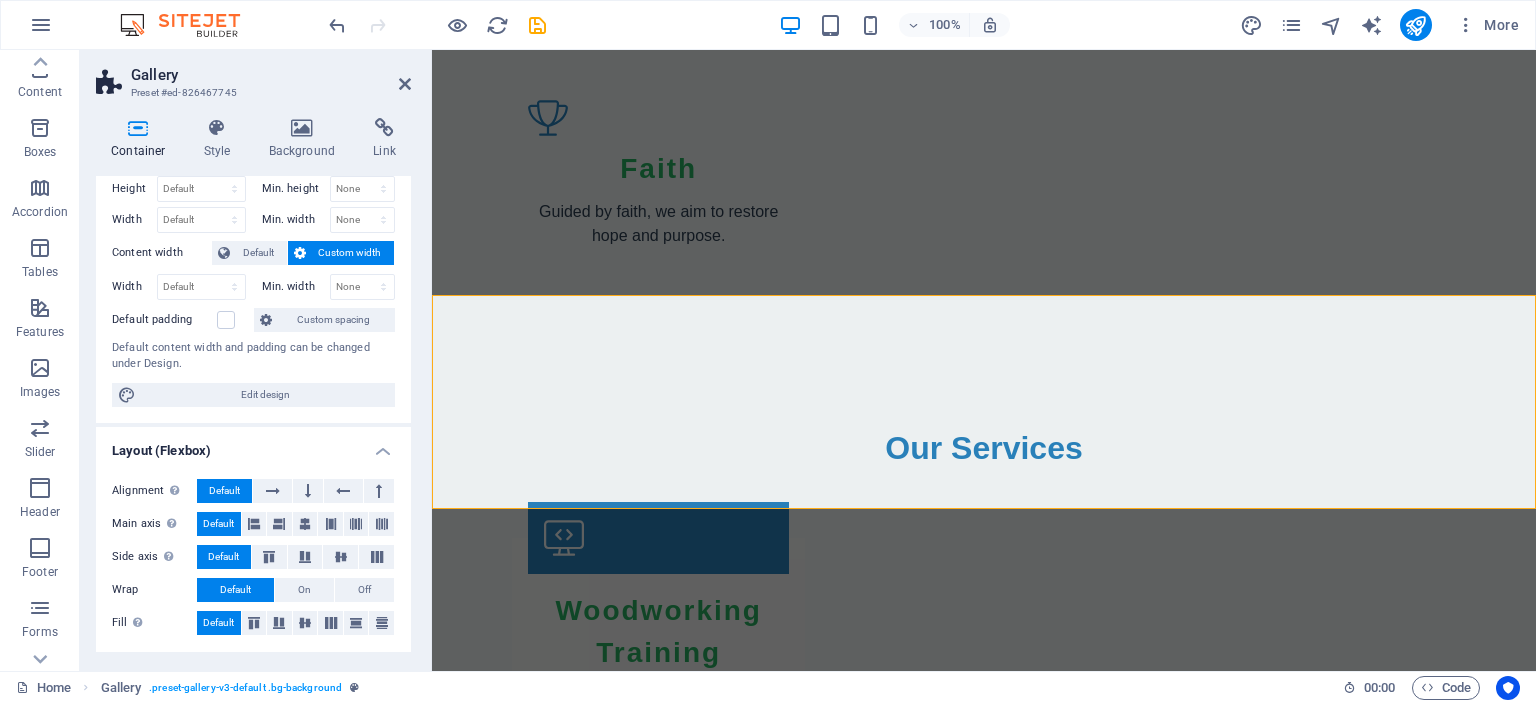 scroll, scrollTop: 0, scrollLeft: 0, axis: both 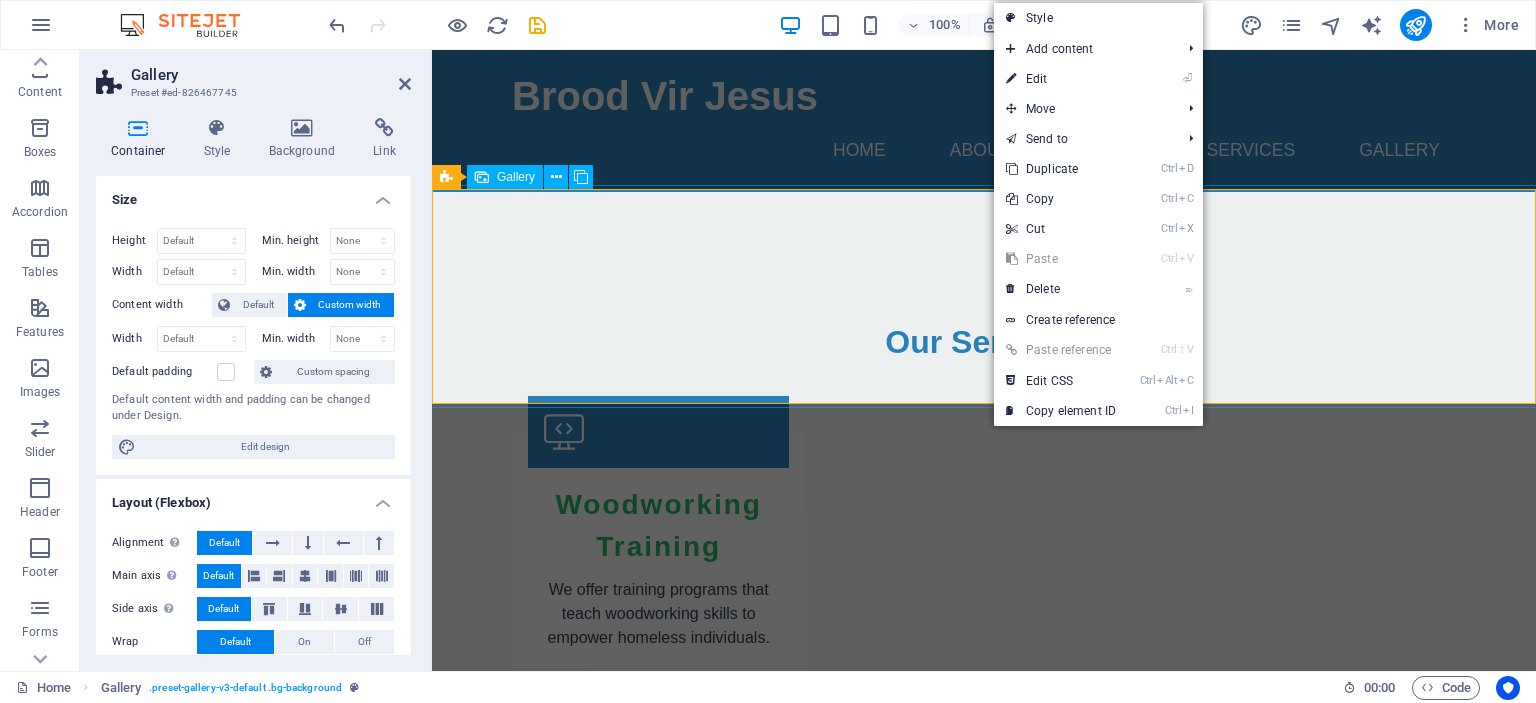 click at bounding box center (984, 2777) 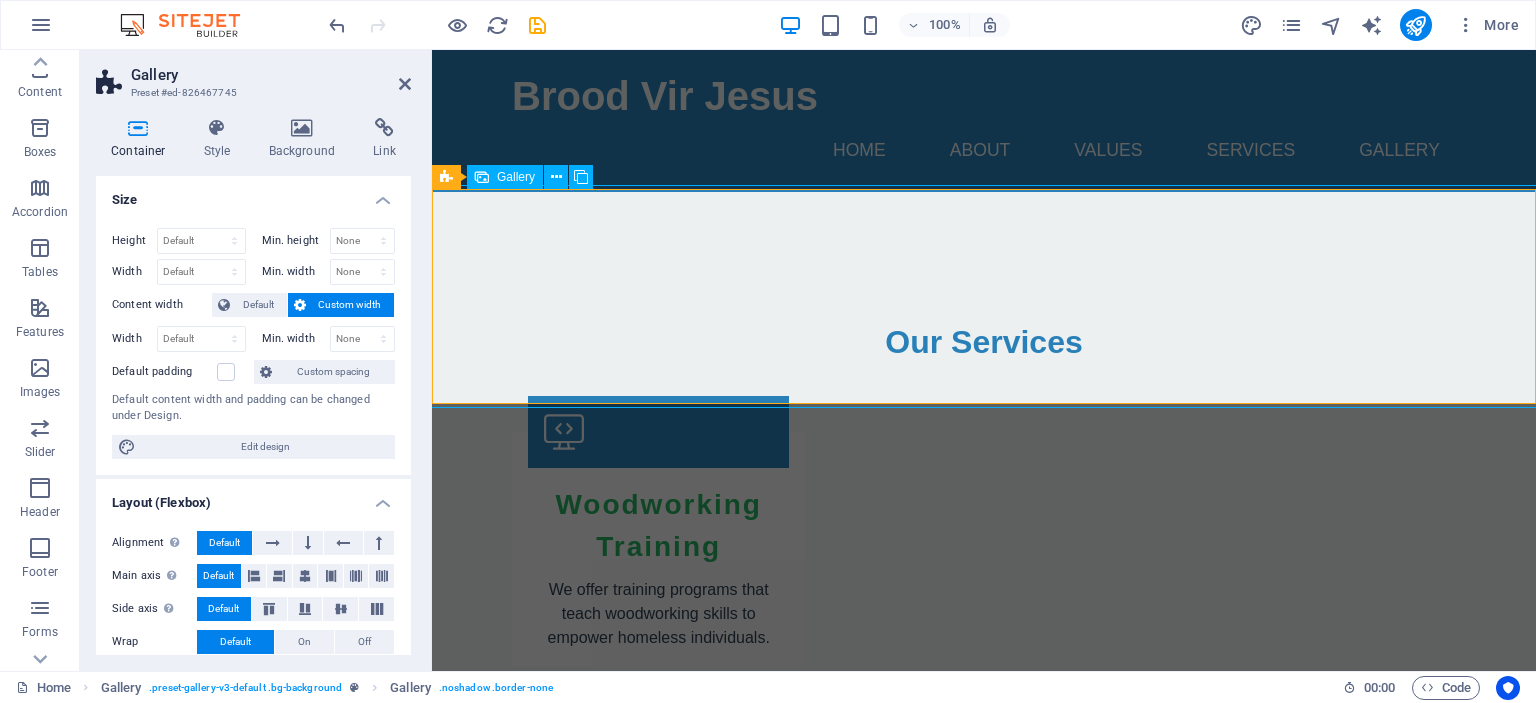 click at bounding box center [984, 2777] 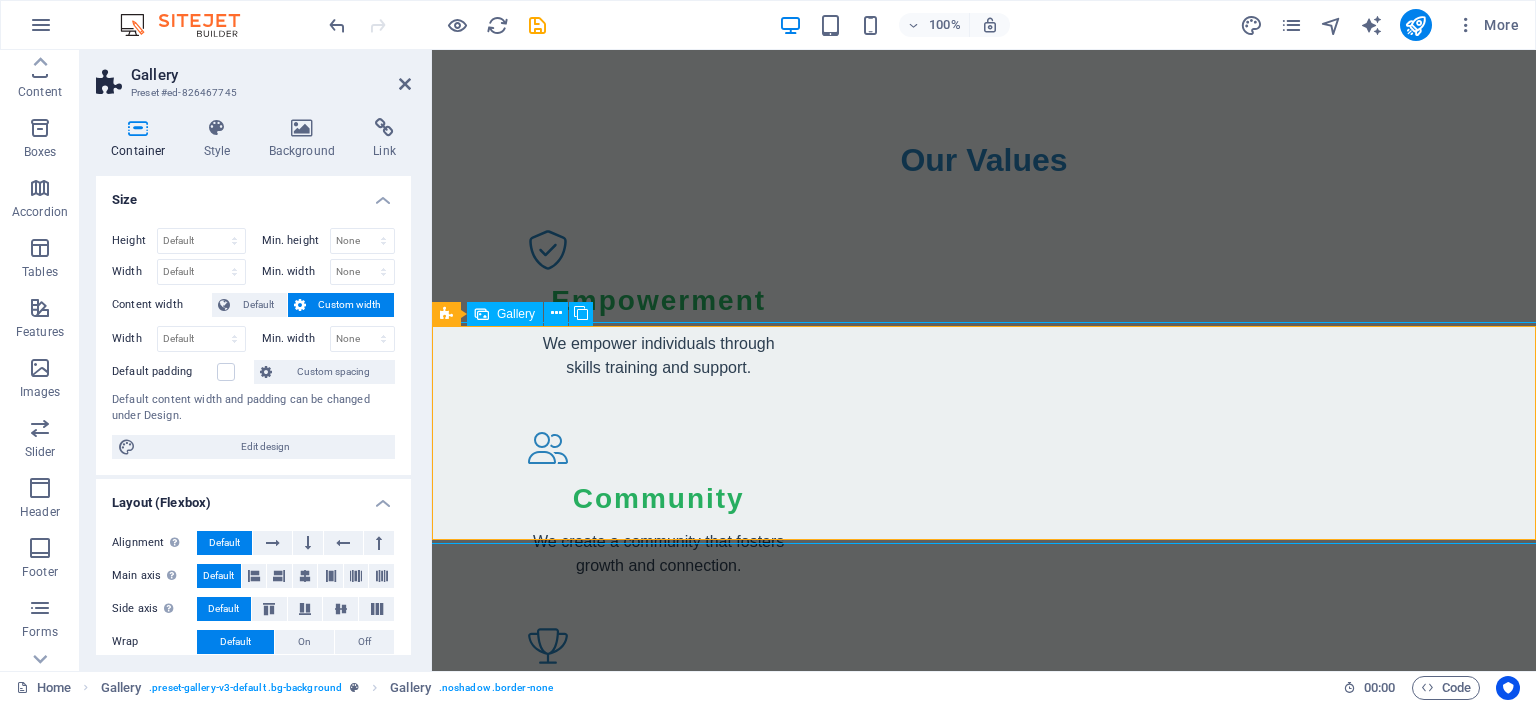 scroll, scrollTop: 2534, scrollLeft: 0, axis: vertical 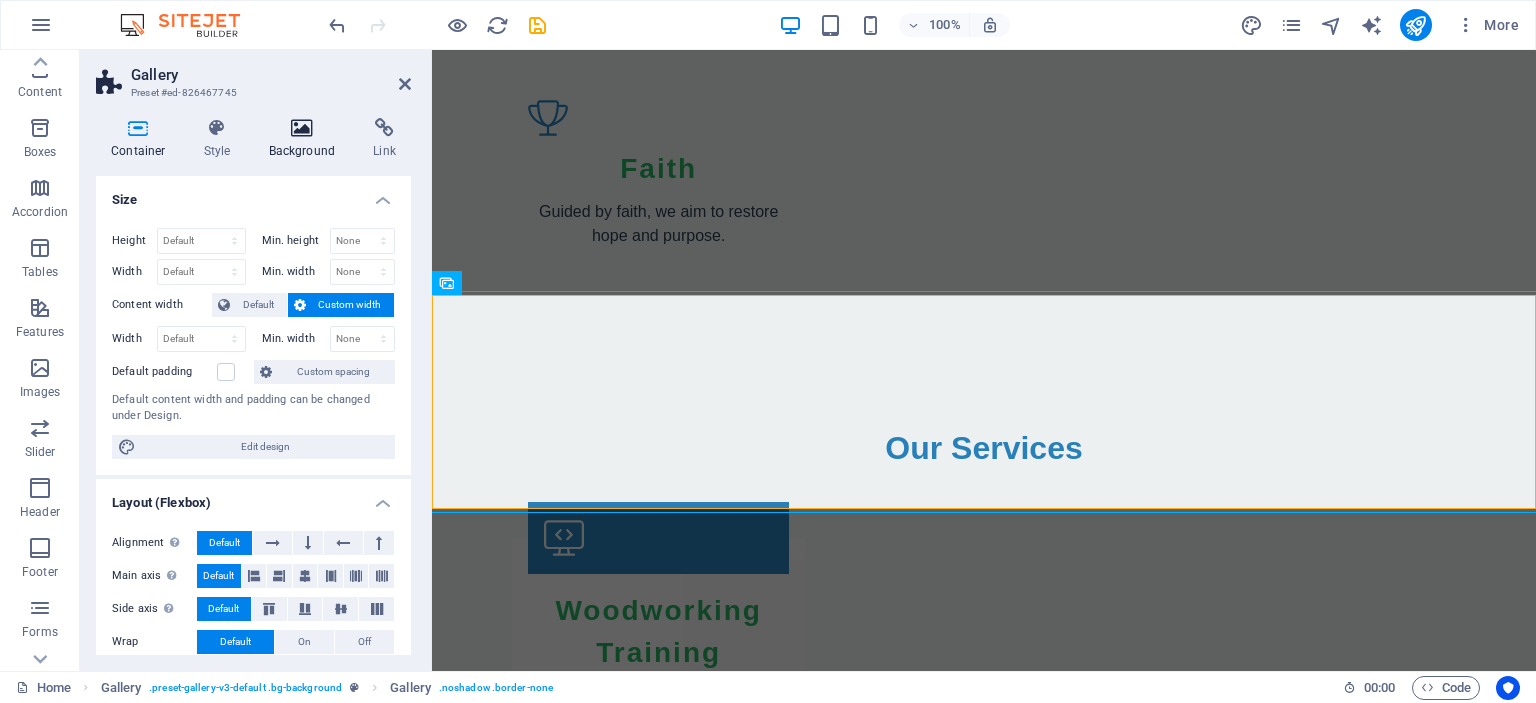click at bounding box center [302, 128] 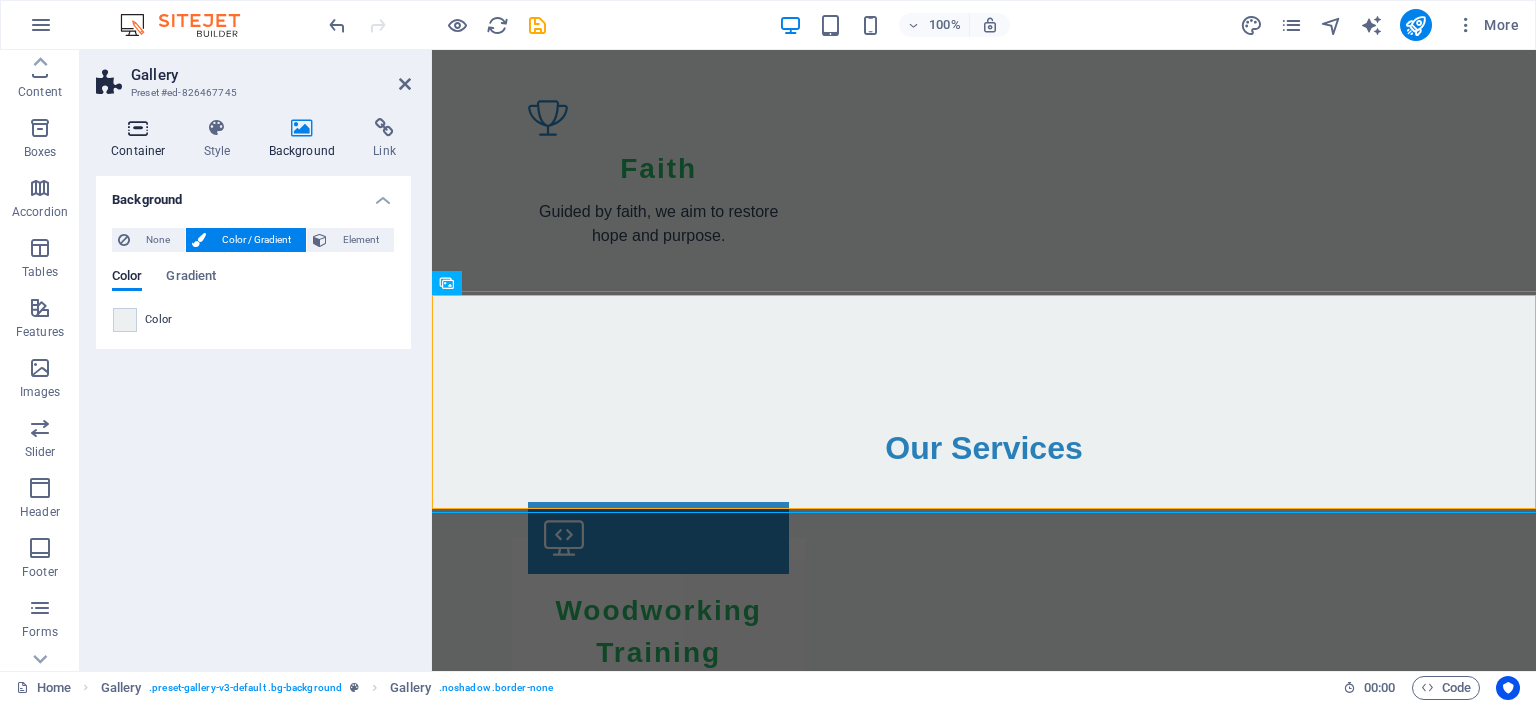 click at bounding box center (138, 128) 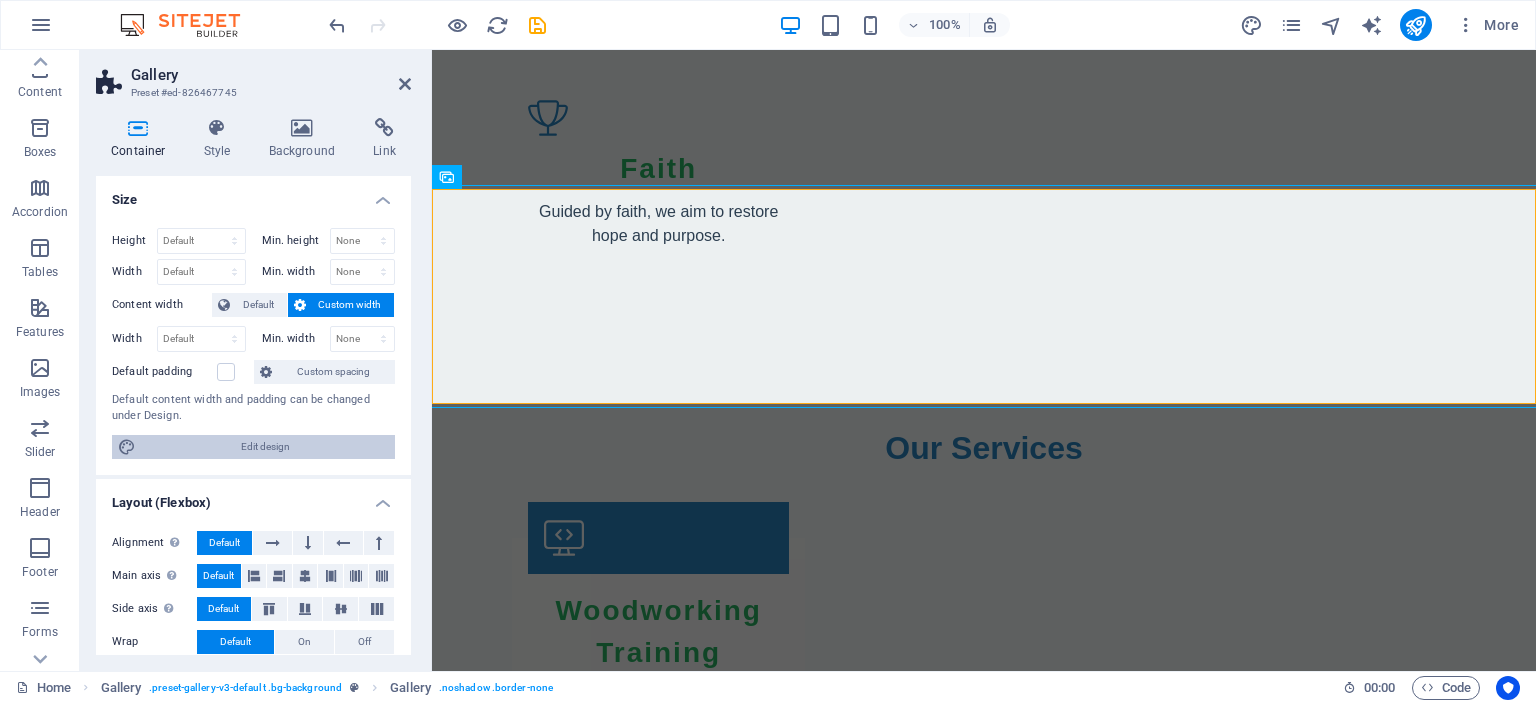 scroll, scrollTop: 2640, scrollLeft: 0, axis: vertical 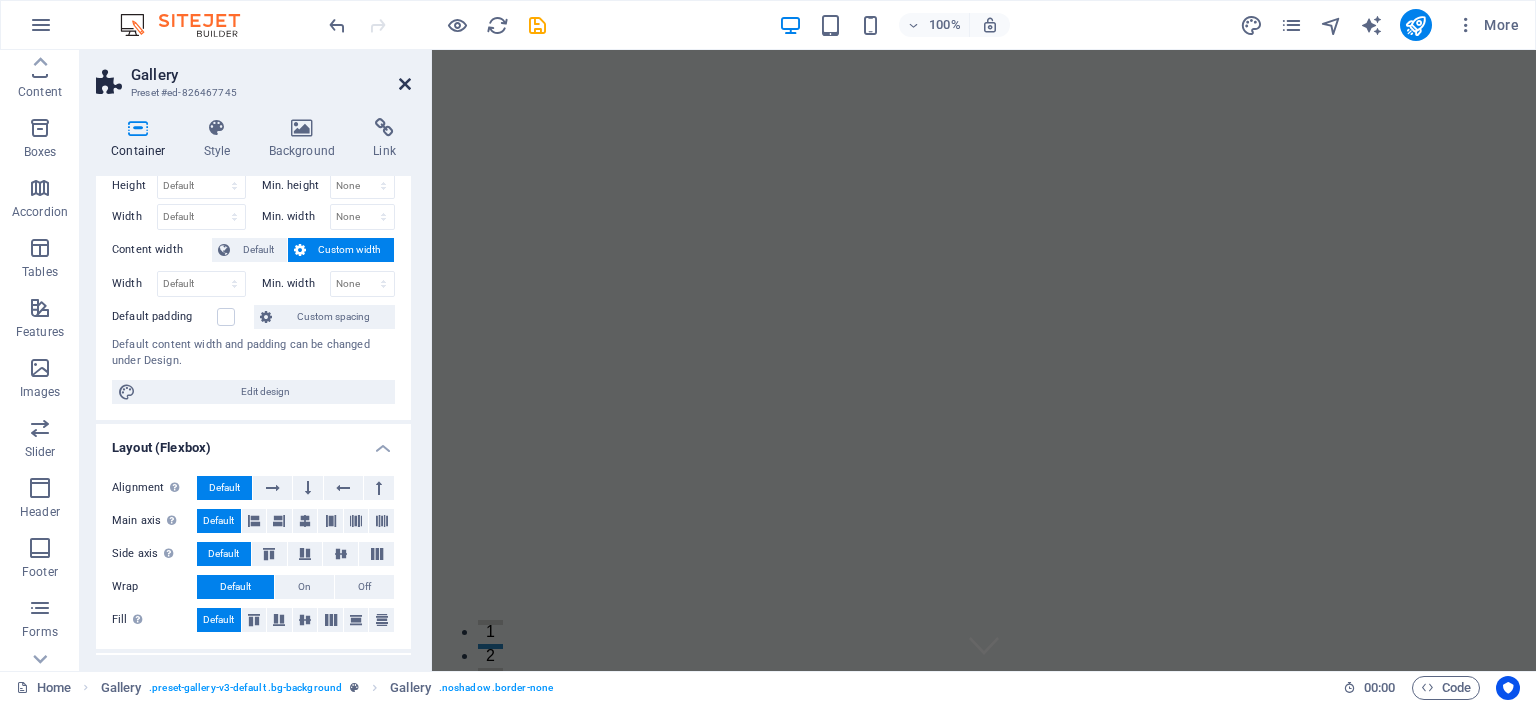 click at bounding box center [405, 84] 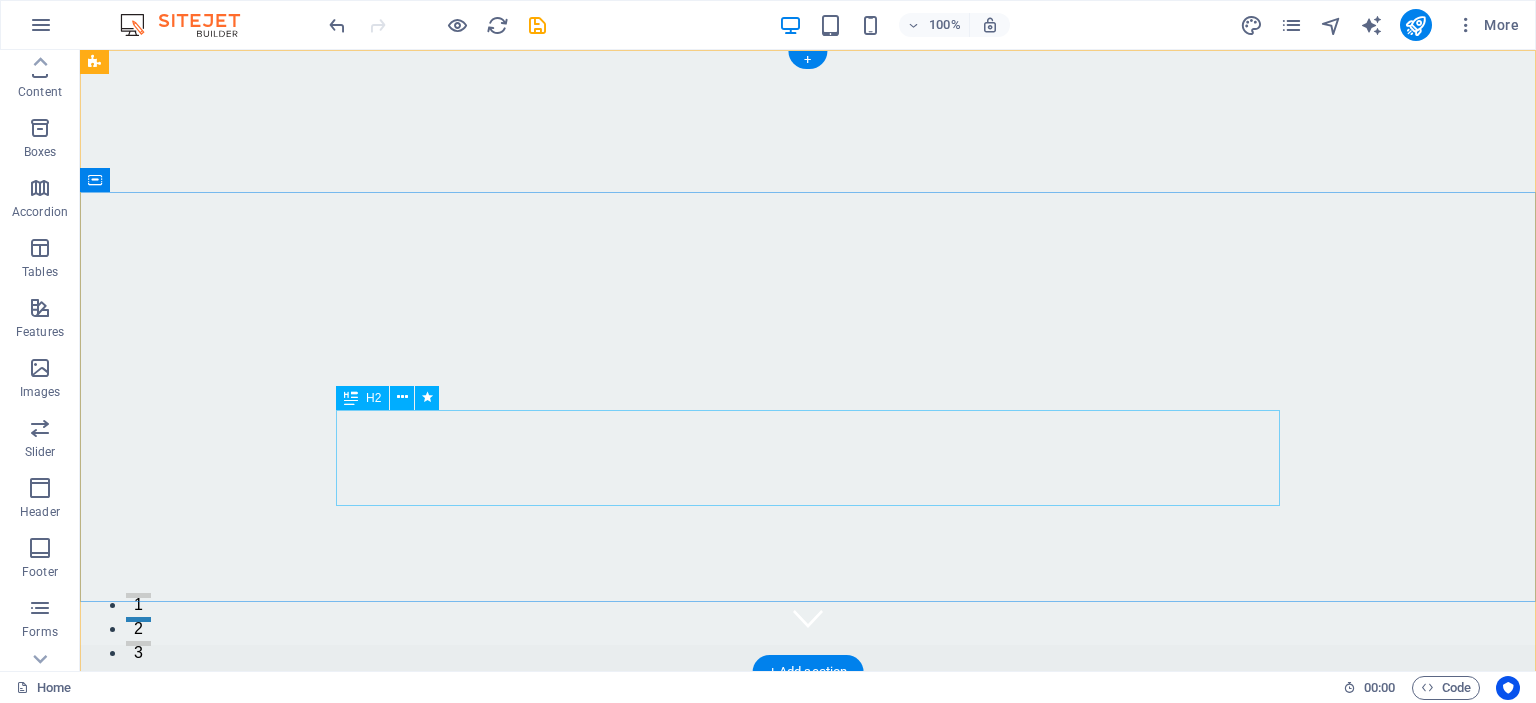 scroll, scrollTop: 0, scrollLeft: 0, axis: both 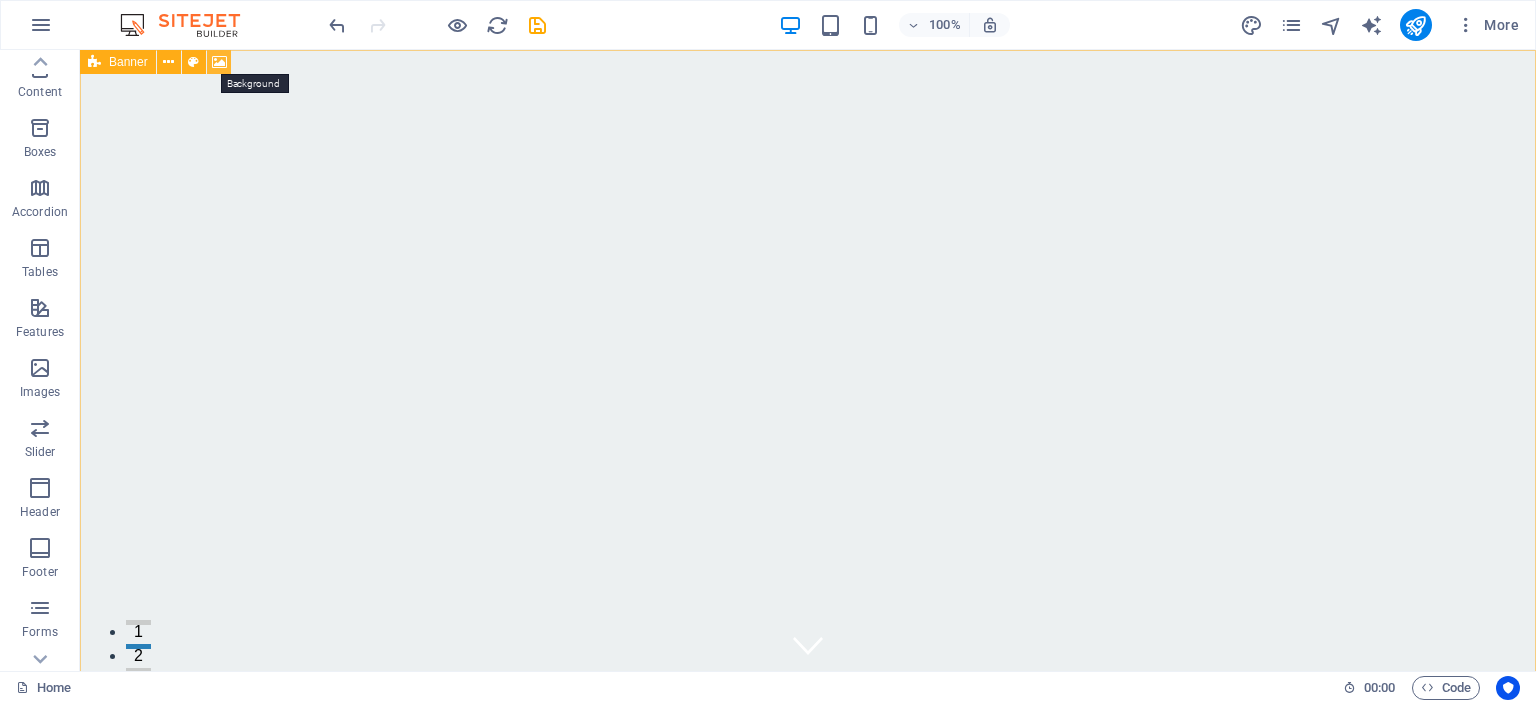 click at bounding box center (219, 62) 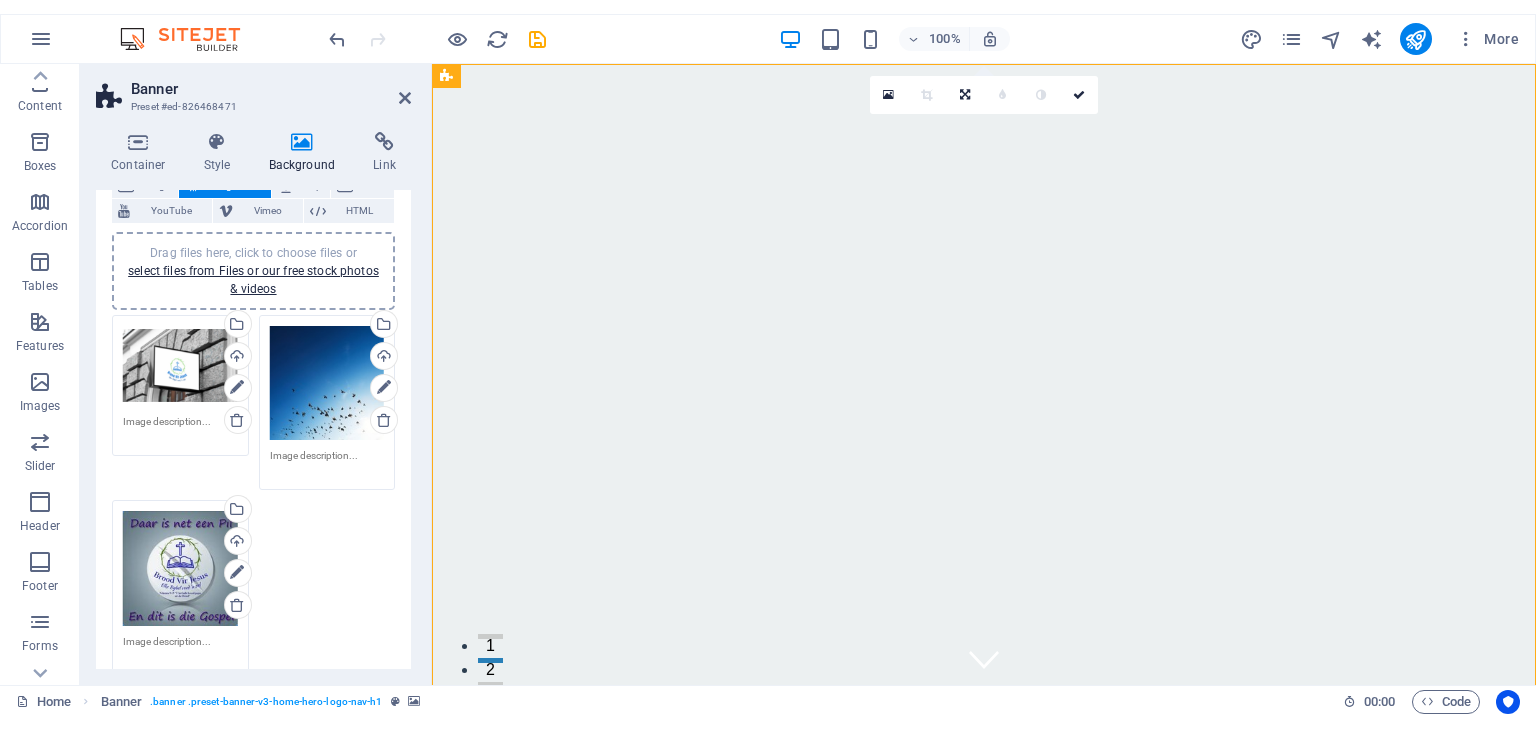scroll, scrollTop: 182, scrollLeft: 0, axis: vertical 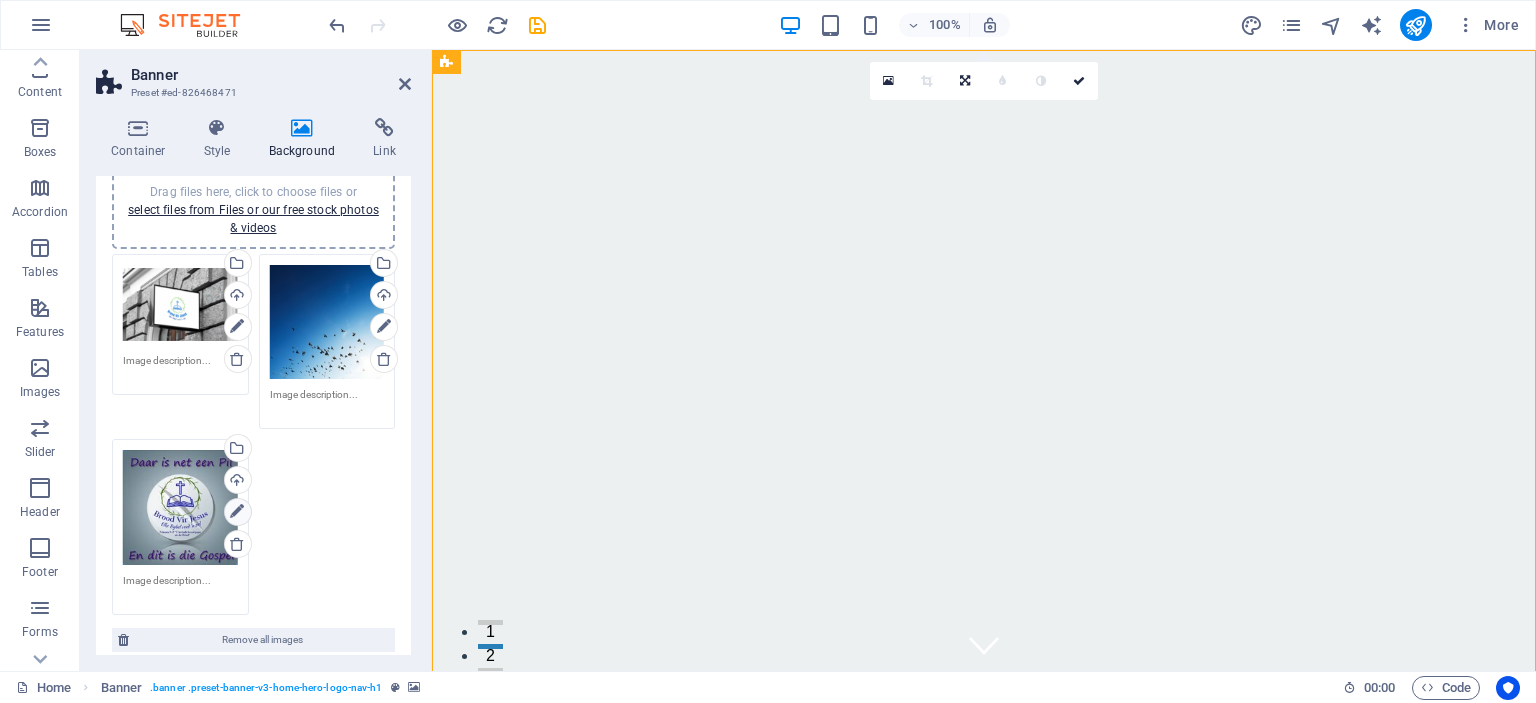 click at bounding box center (237, 512) 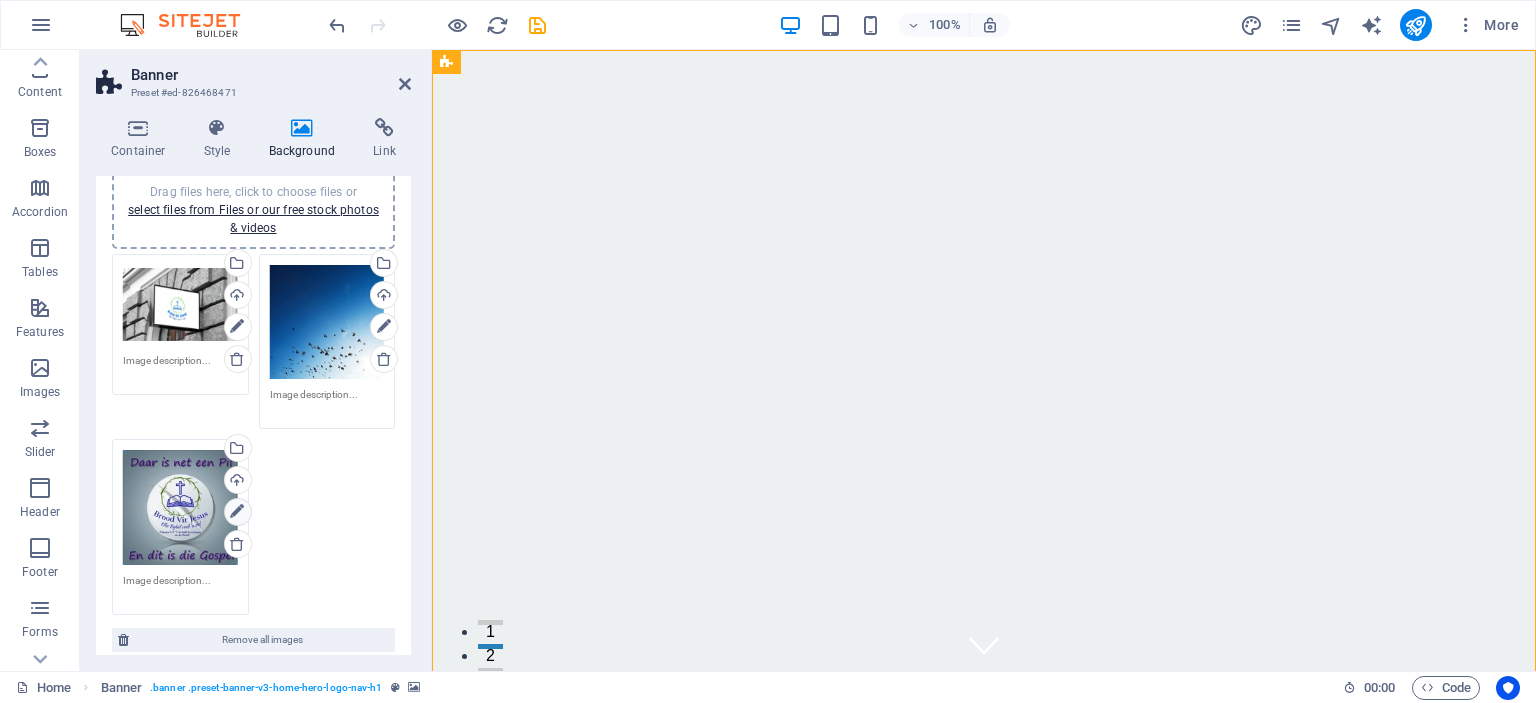 click at bounding box center (237, 512) 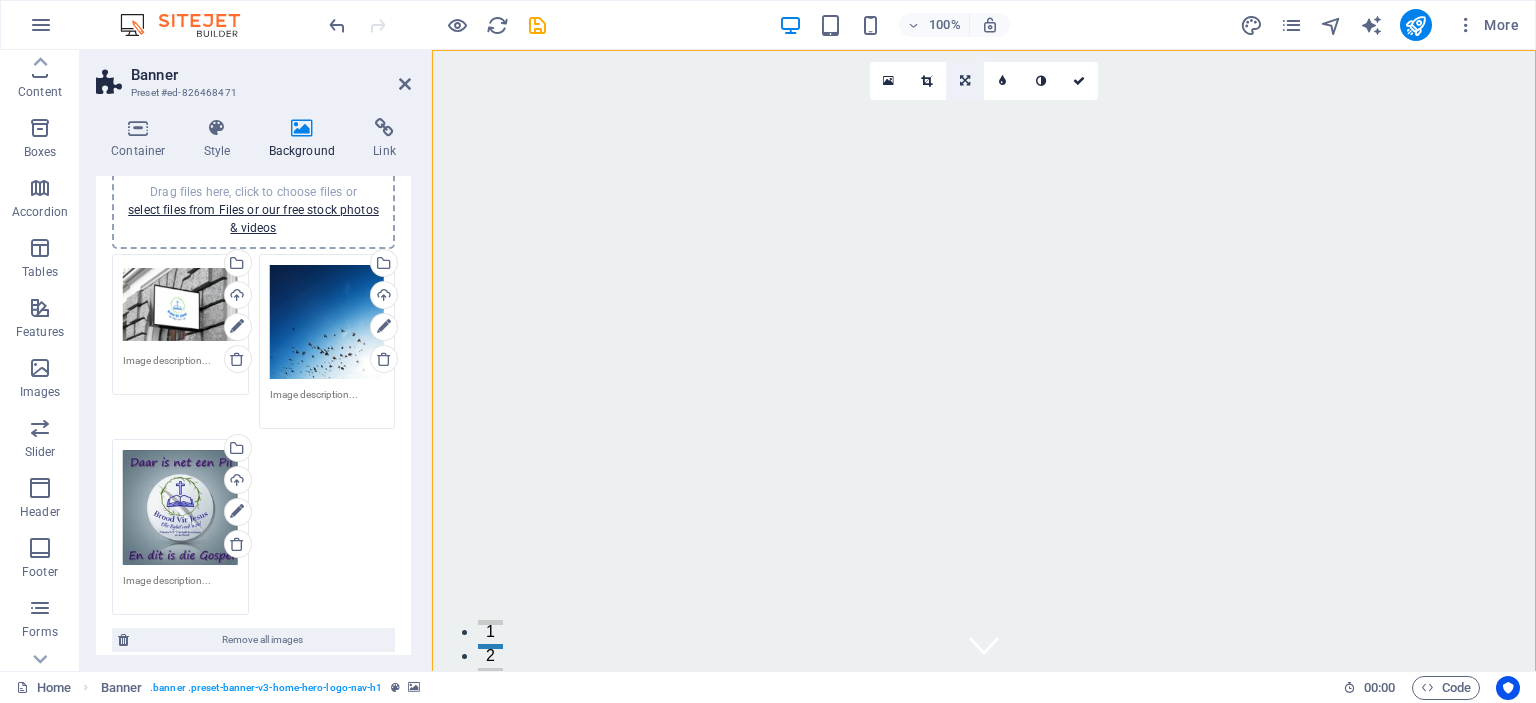 click at bounding box center [965, 81] 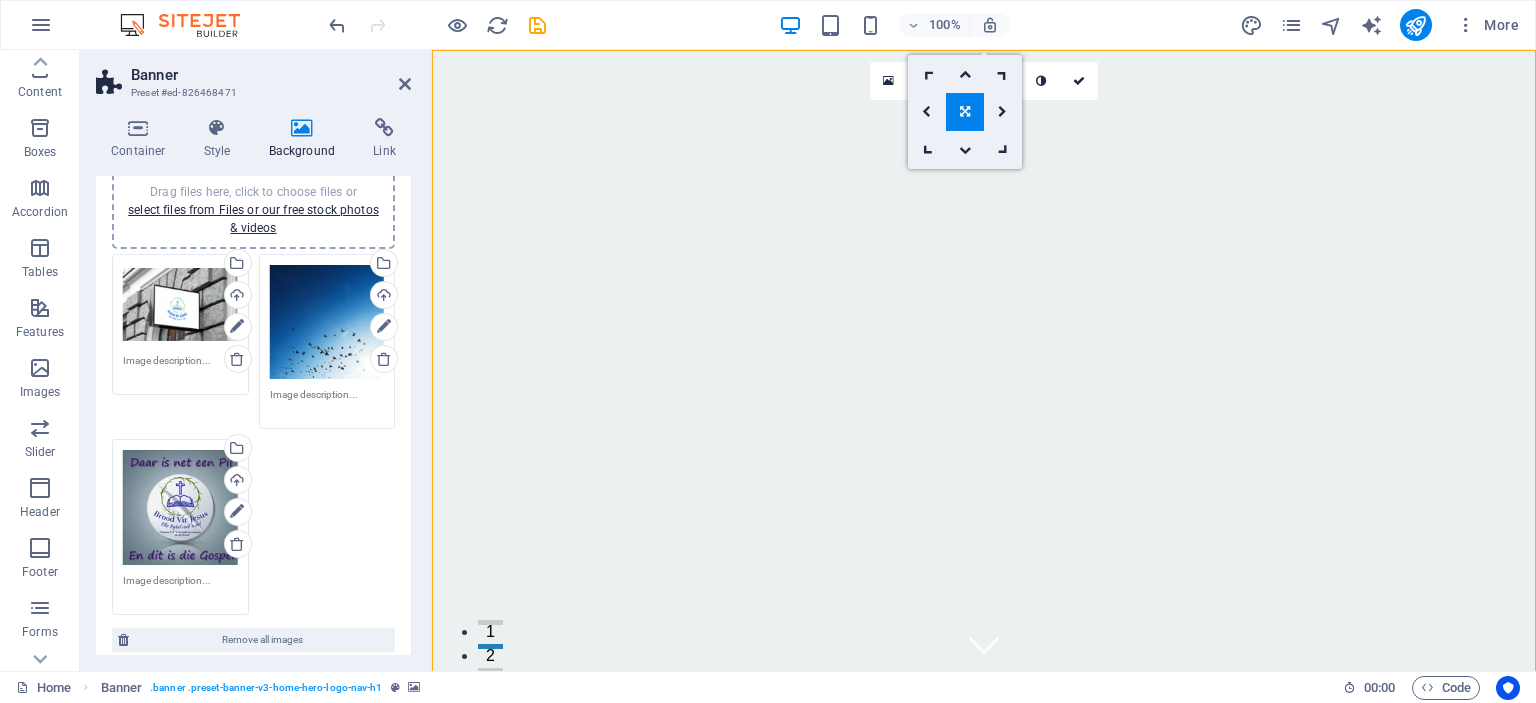 click at bounding box center [965, 112] 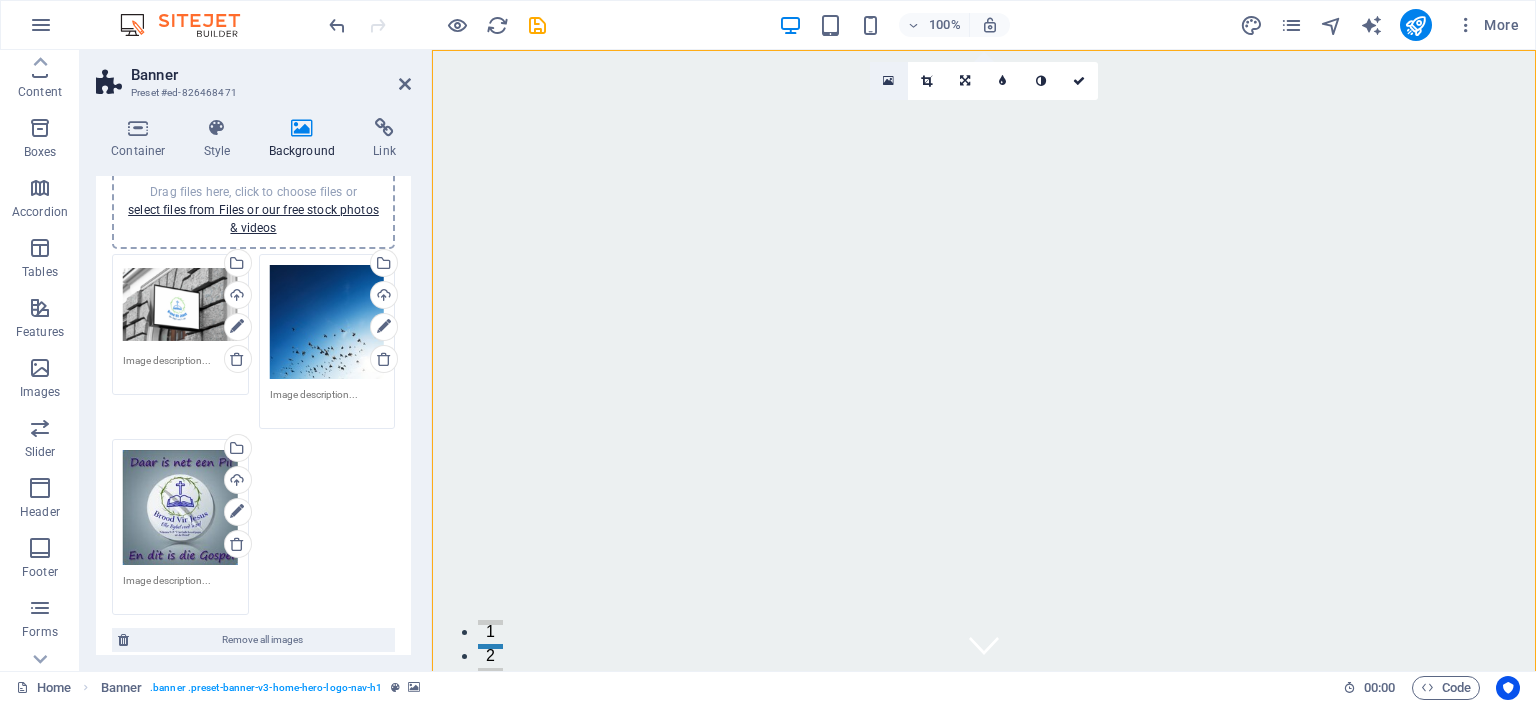 click at bounding box center (888, 81) 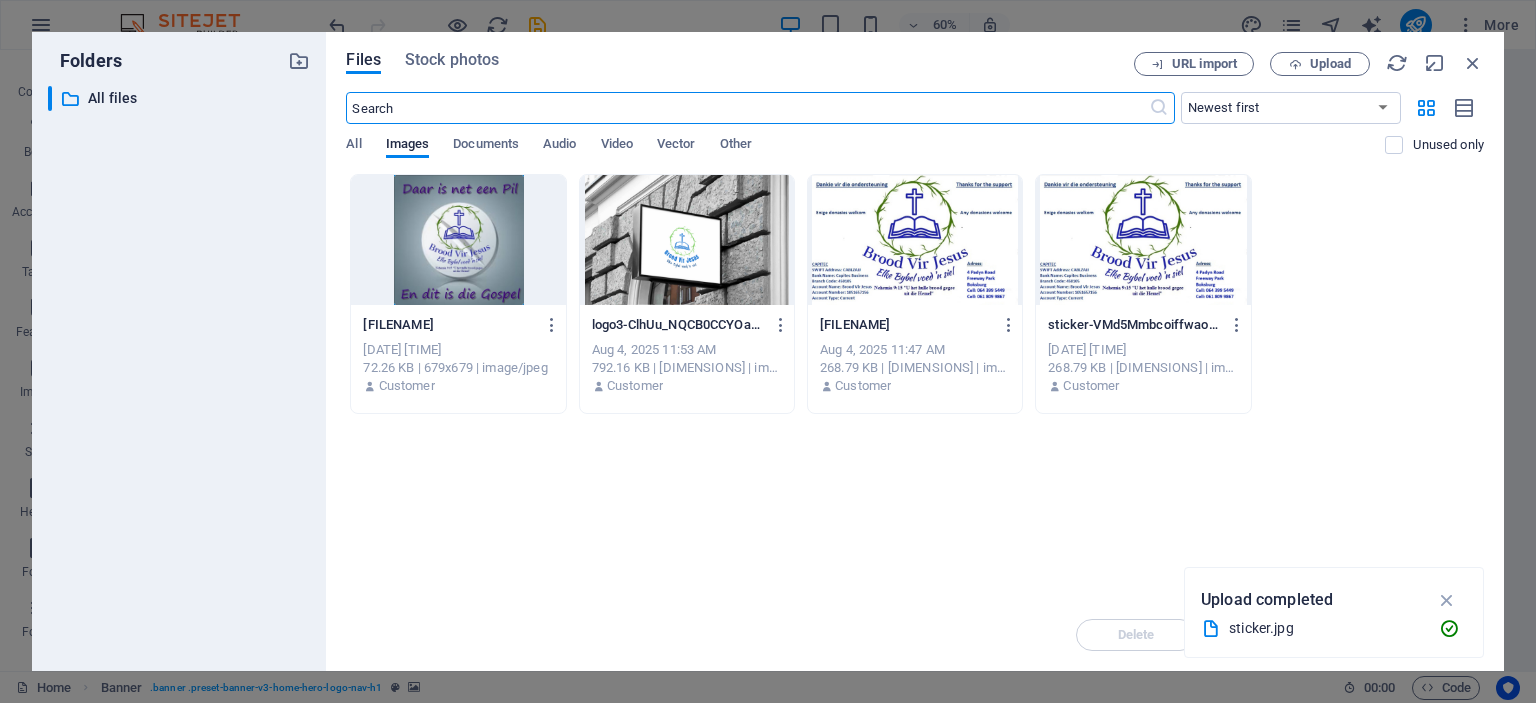 click at bounding box center [458, 240] 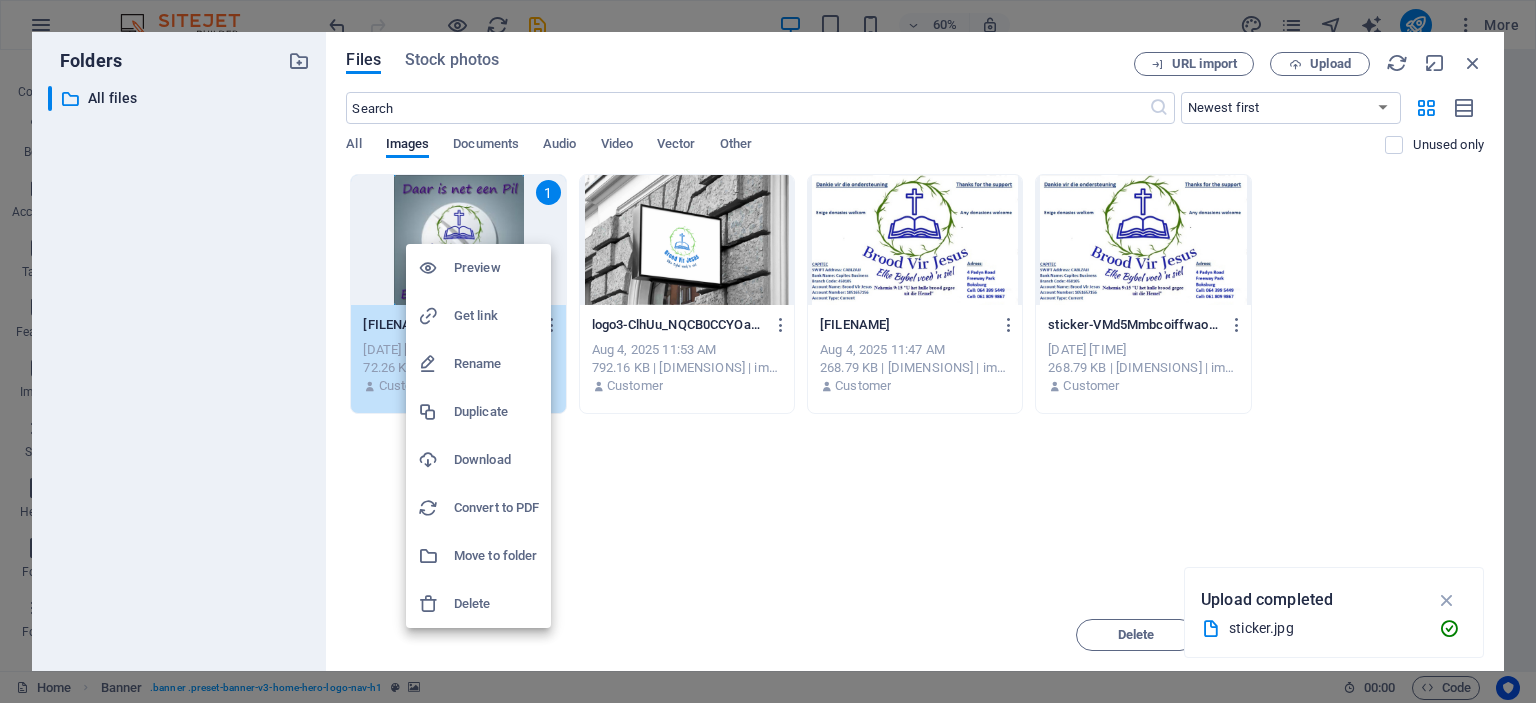 click on "Preview" at bounding box center [496, 268] 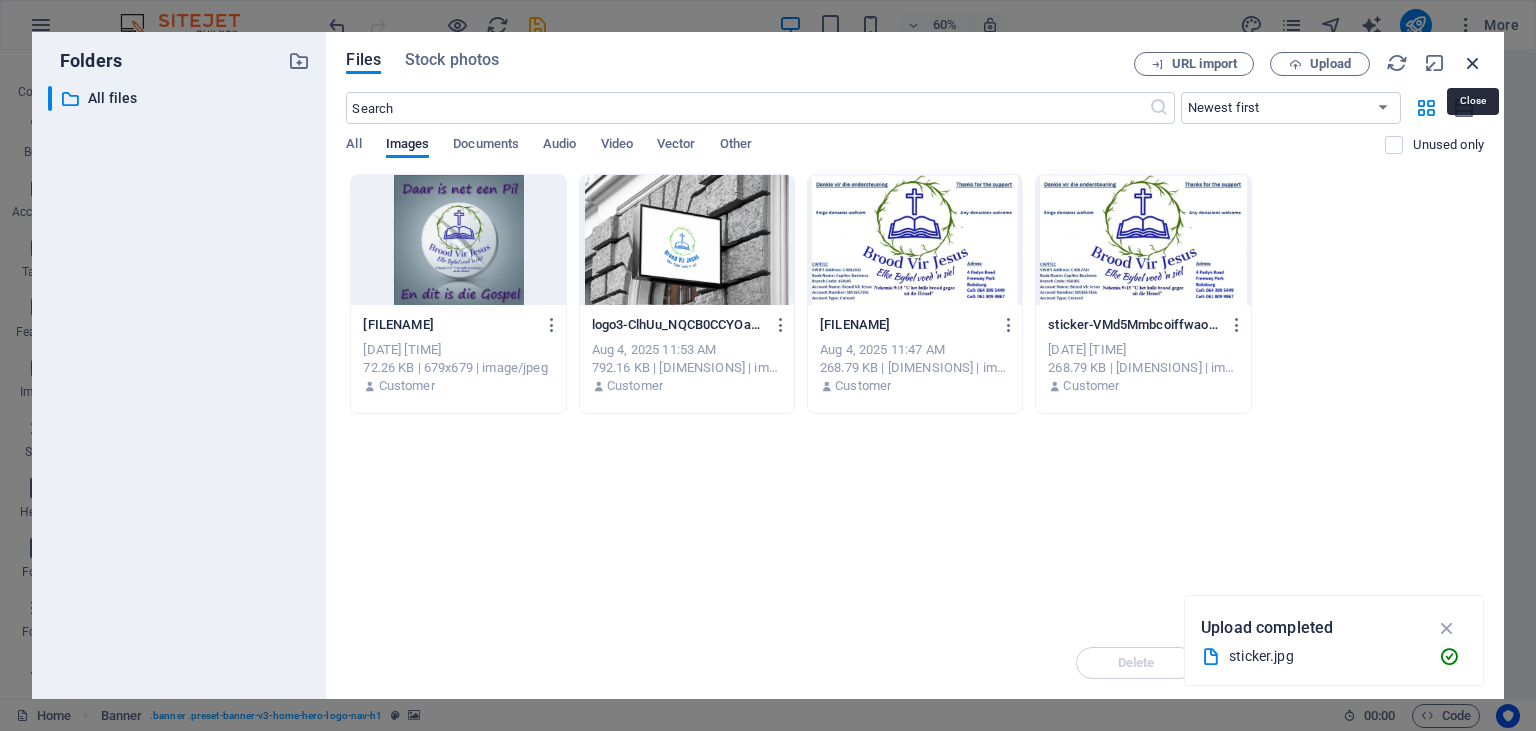 click at bounding box center (1473, 63) 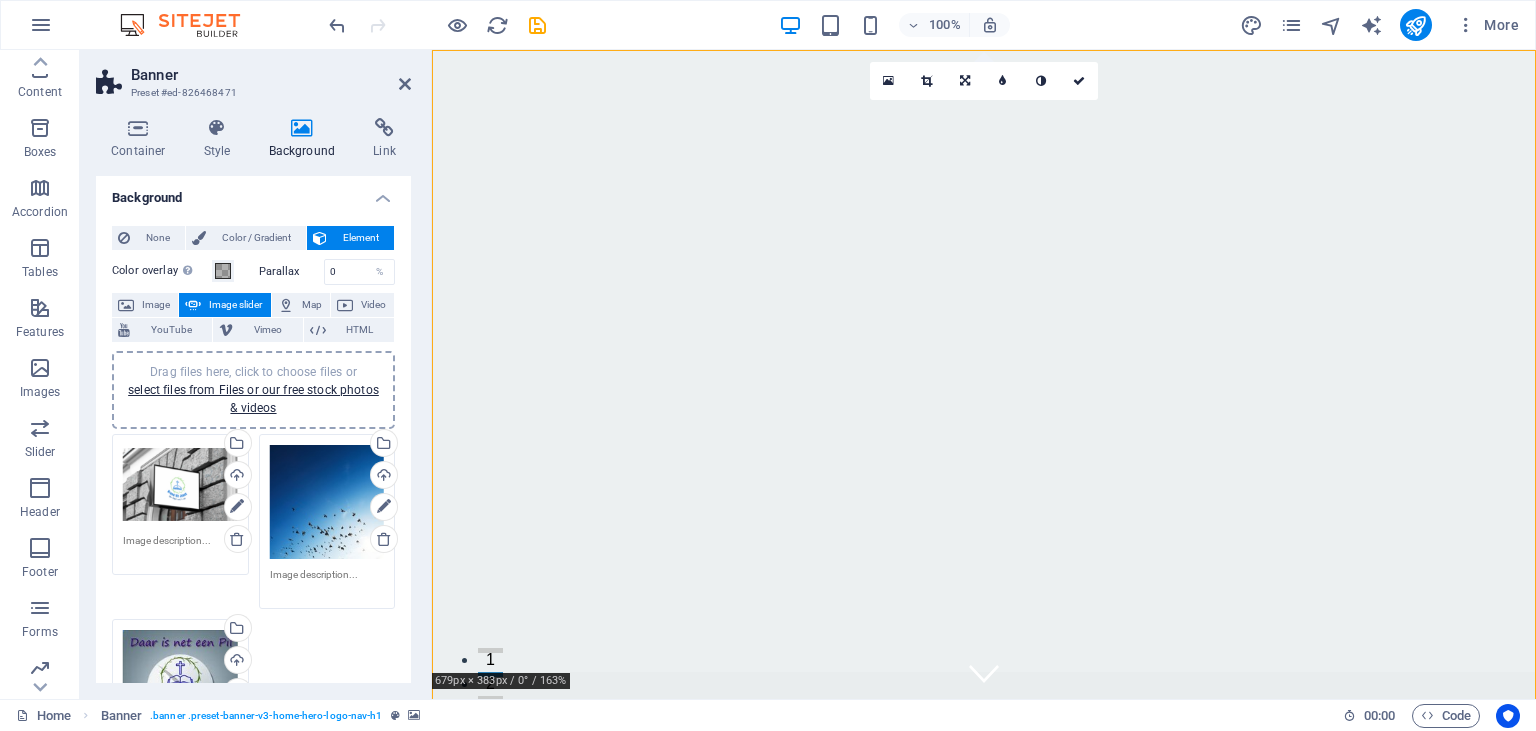 scroll, scrollTop: 0, scrollLeft: 0, axis: both 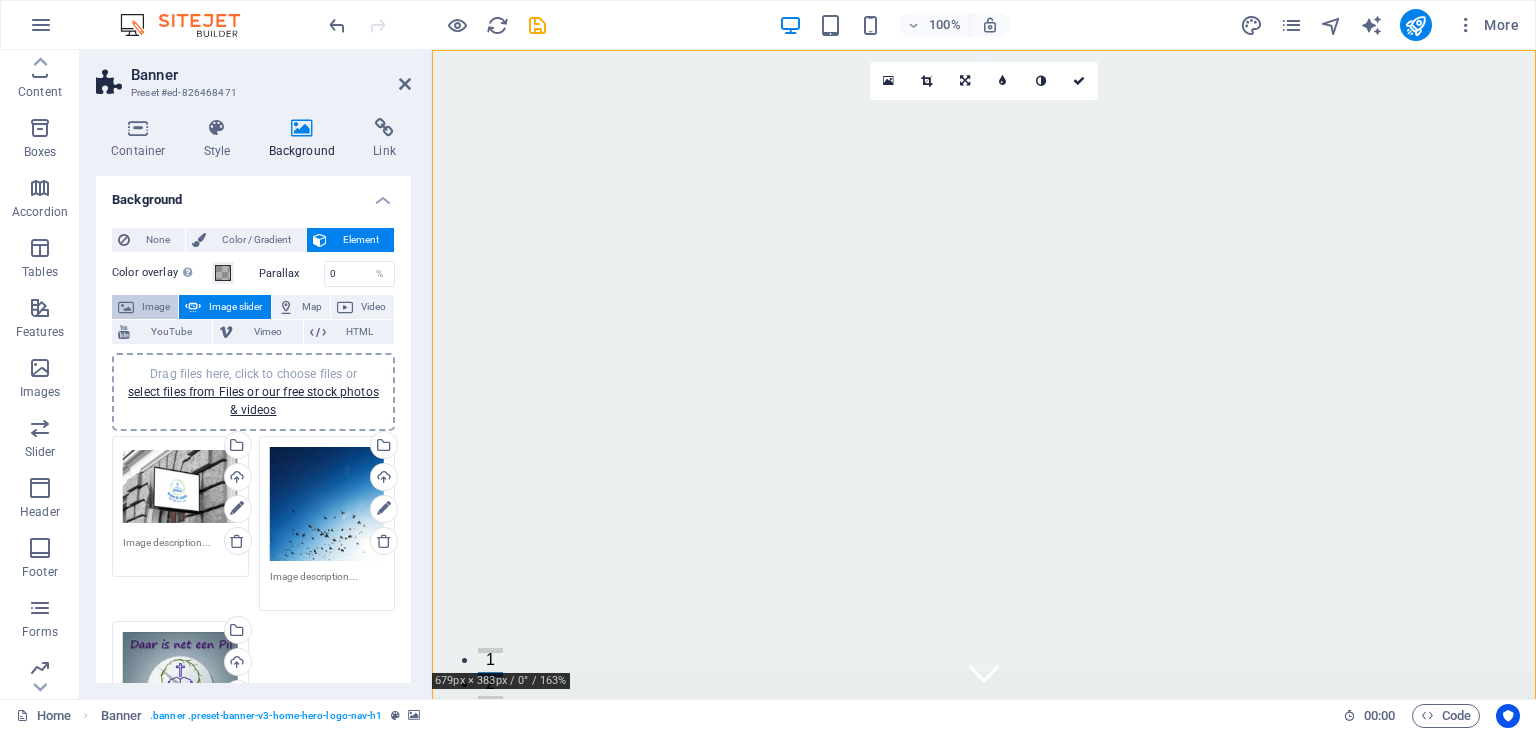 click on "Image" at bounding box center [156, 307] 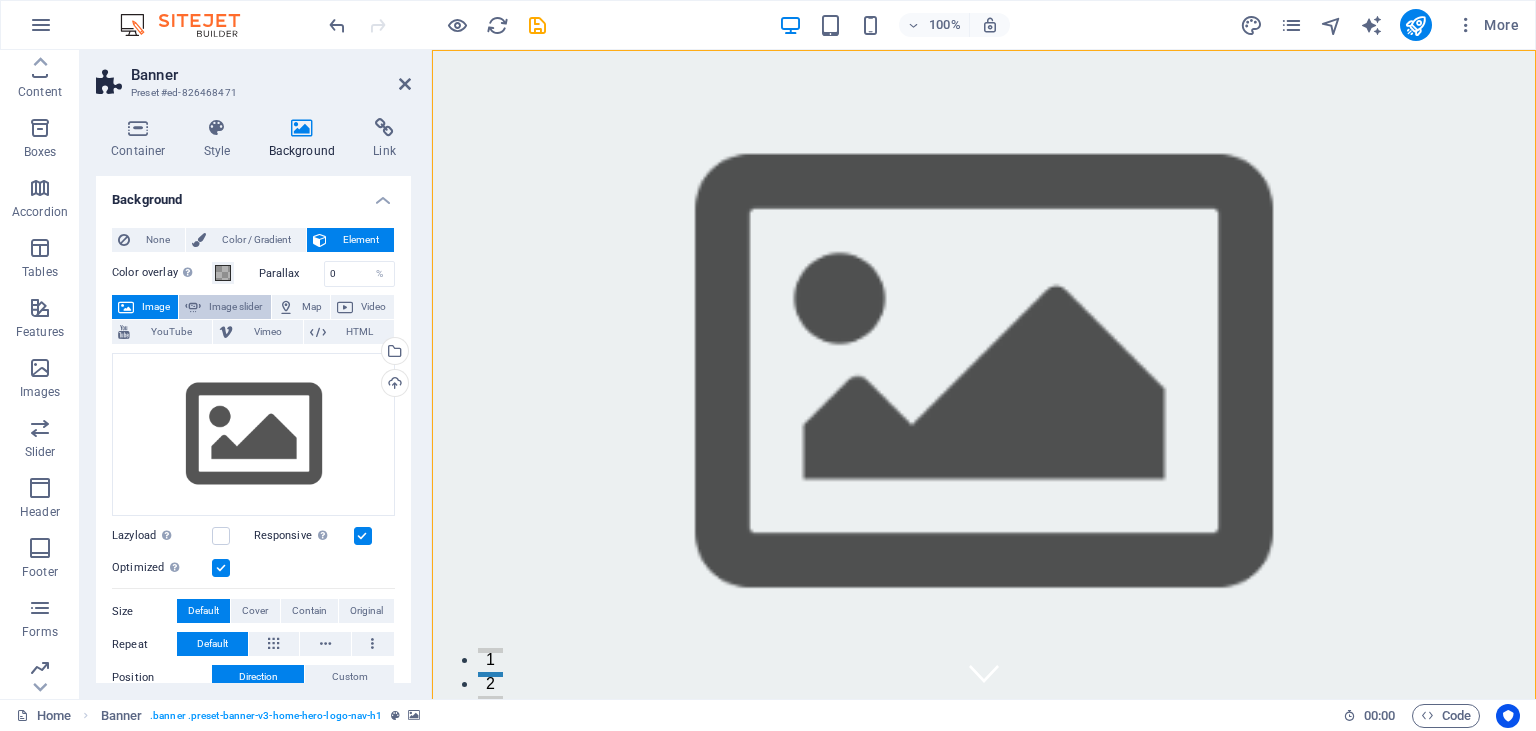 click on "Image slider" at bounding box center [235, 307] 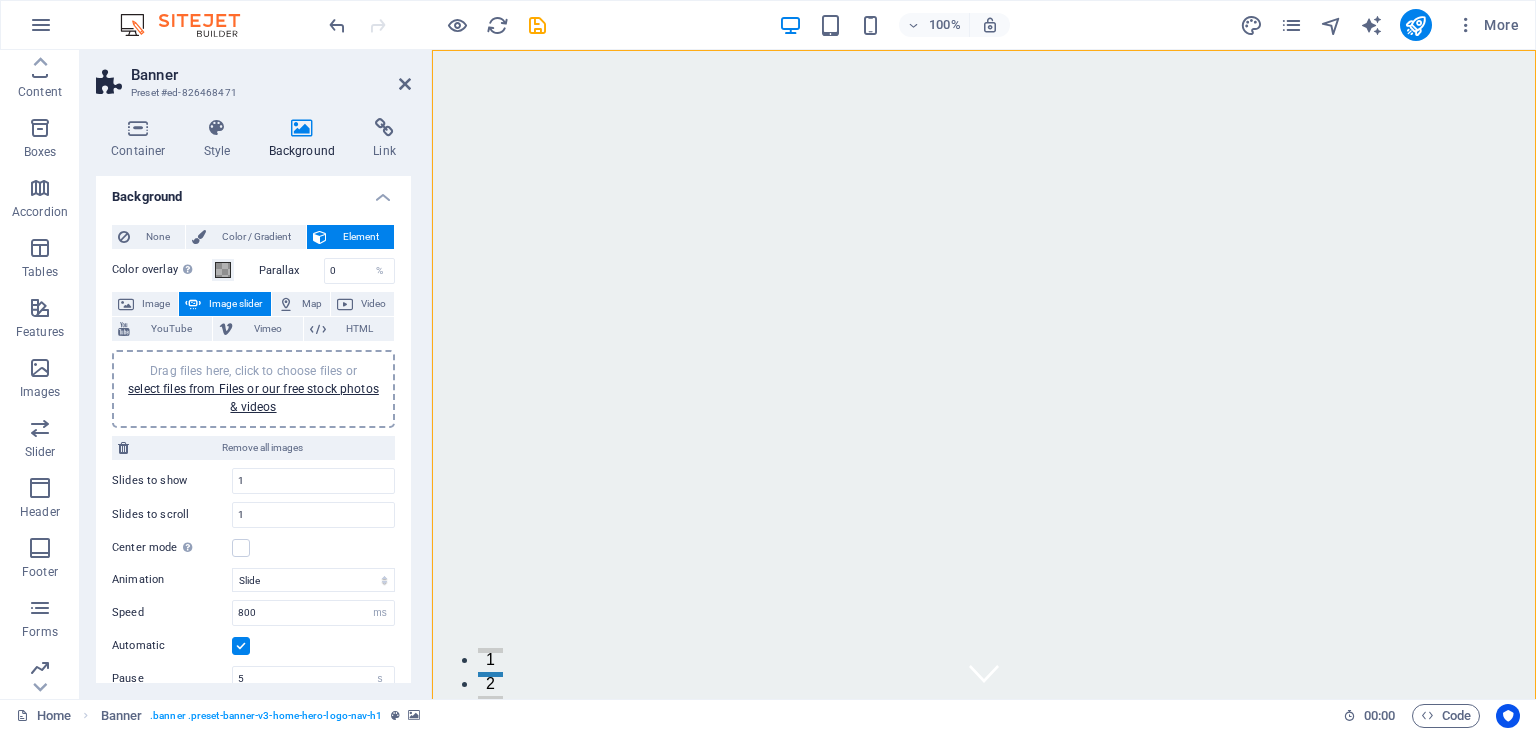 scroll, scrollTop: 0, scrollLeft: 0, axis: both 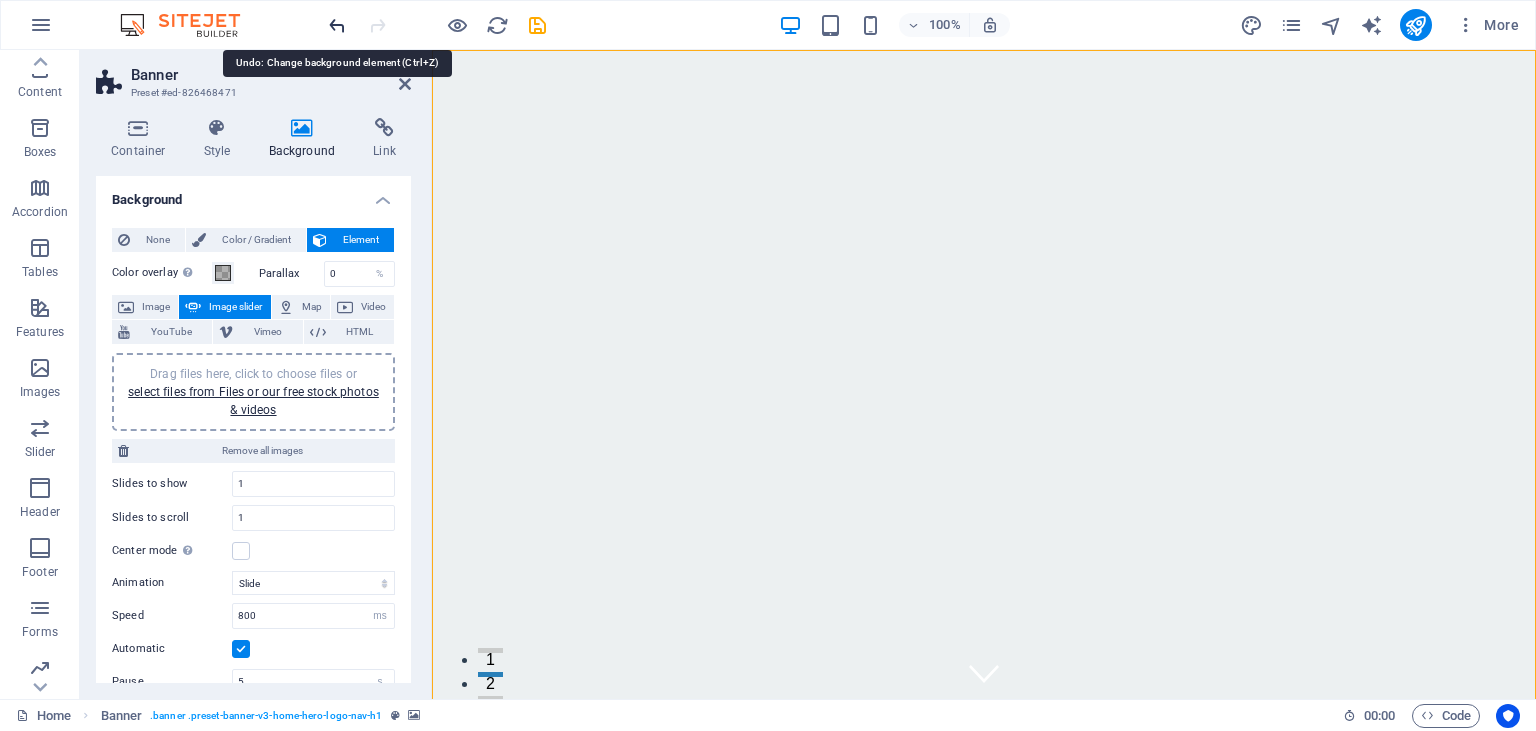click at bounding box center [337, 25] 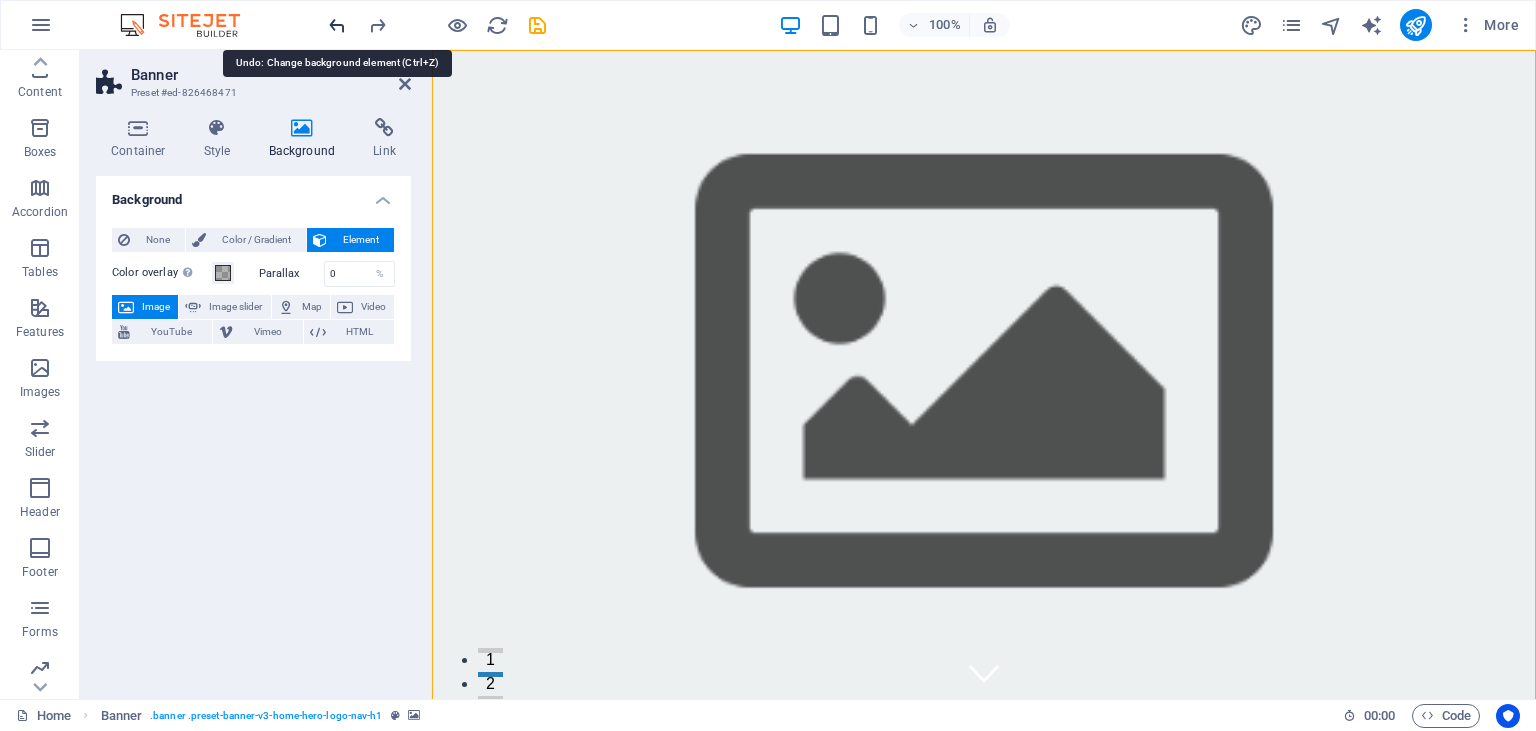 click at bounding box center (337, 25) 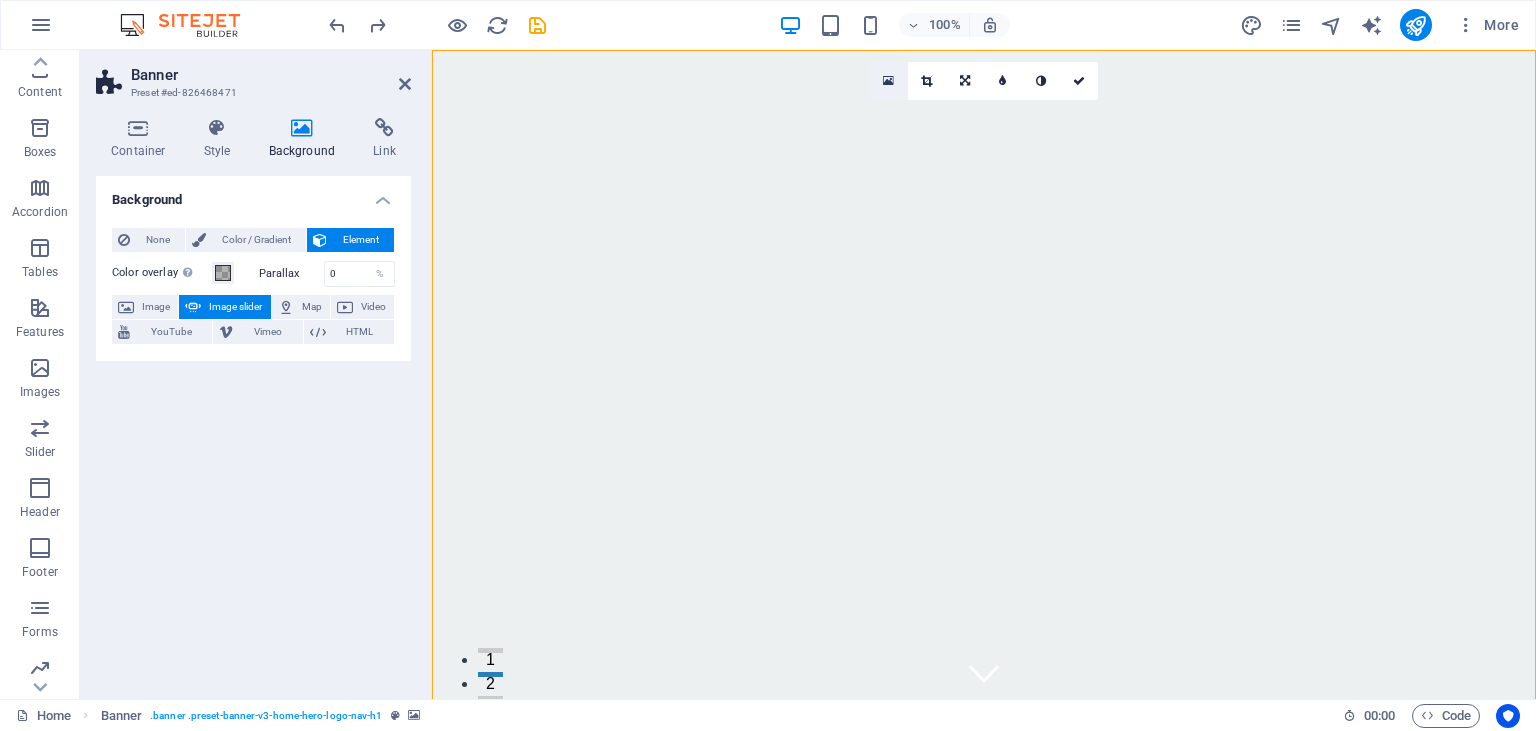 click at bounding box center (888, 81) 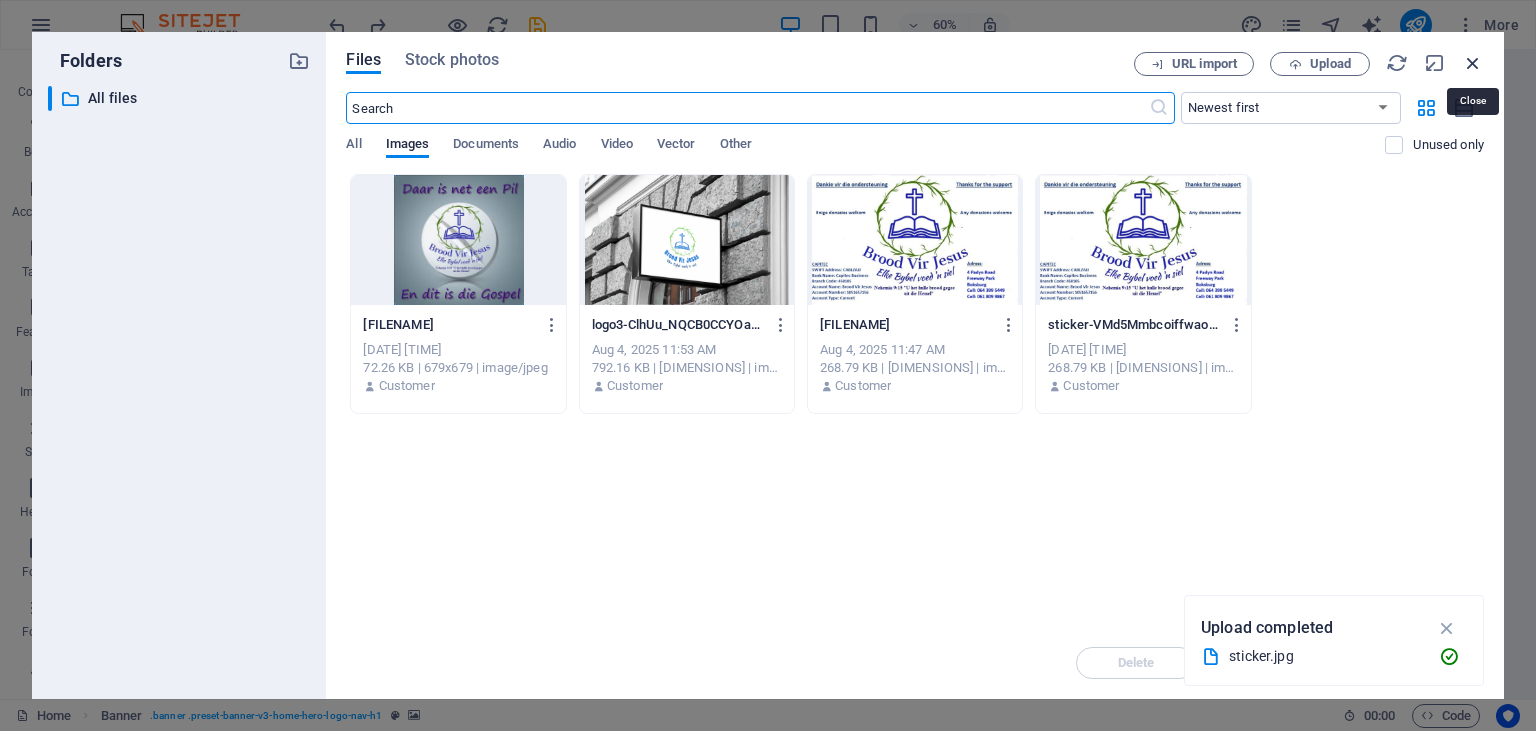 click at bounding box center (1473, 63) 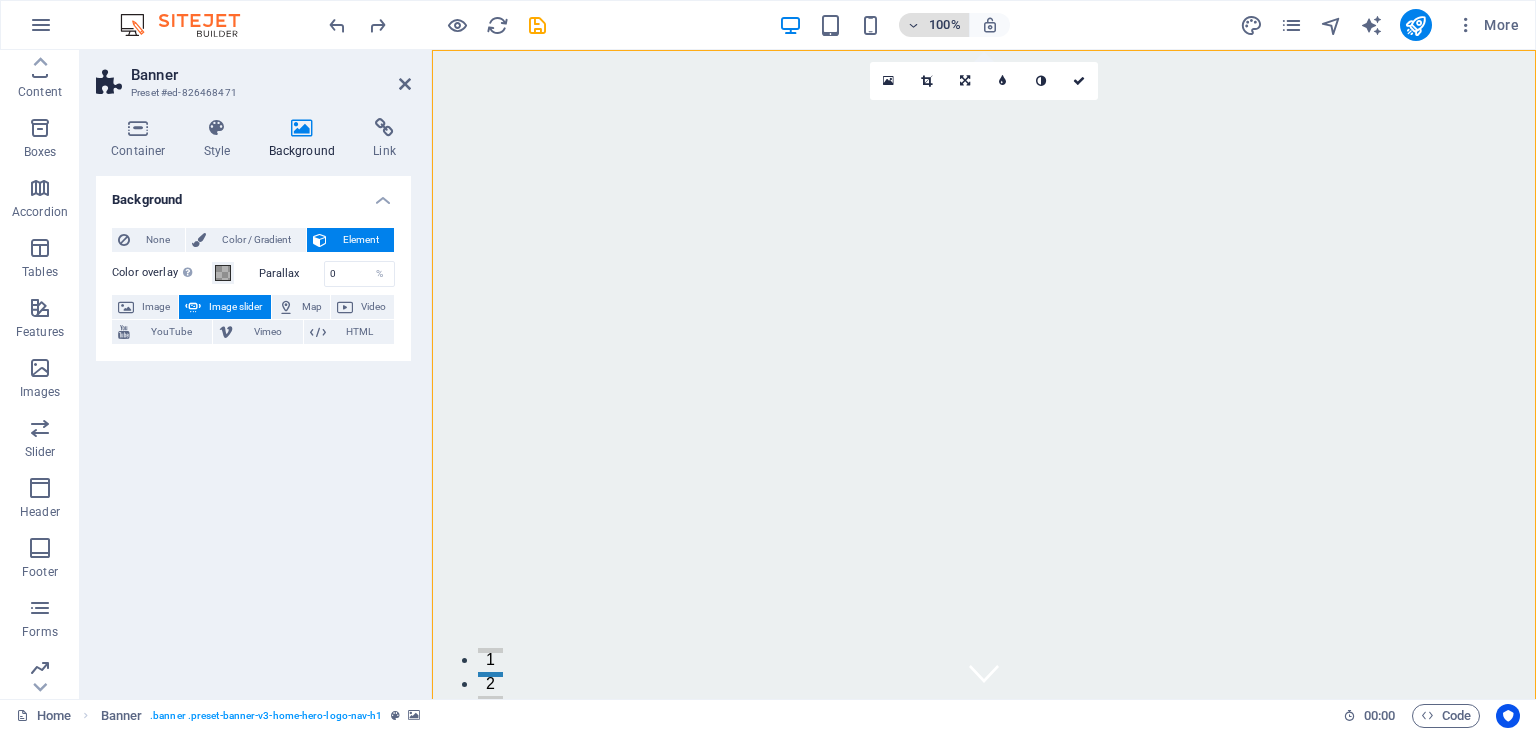 click on "100%" at bounding box center [934, 25] 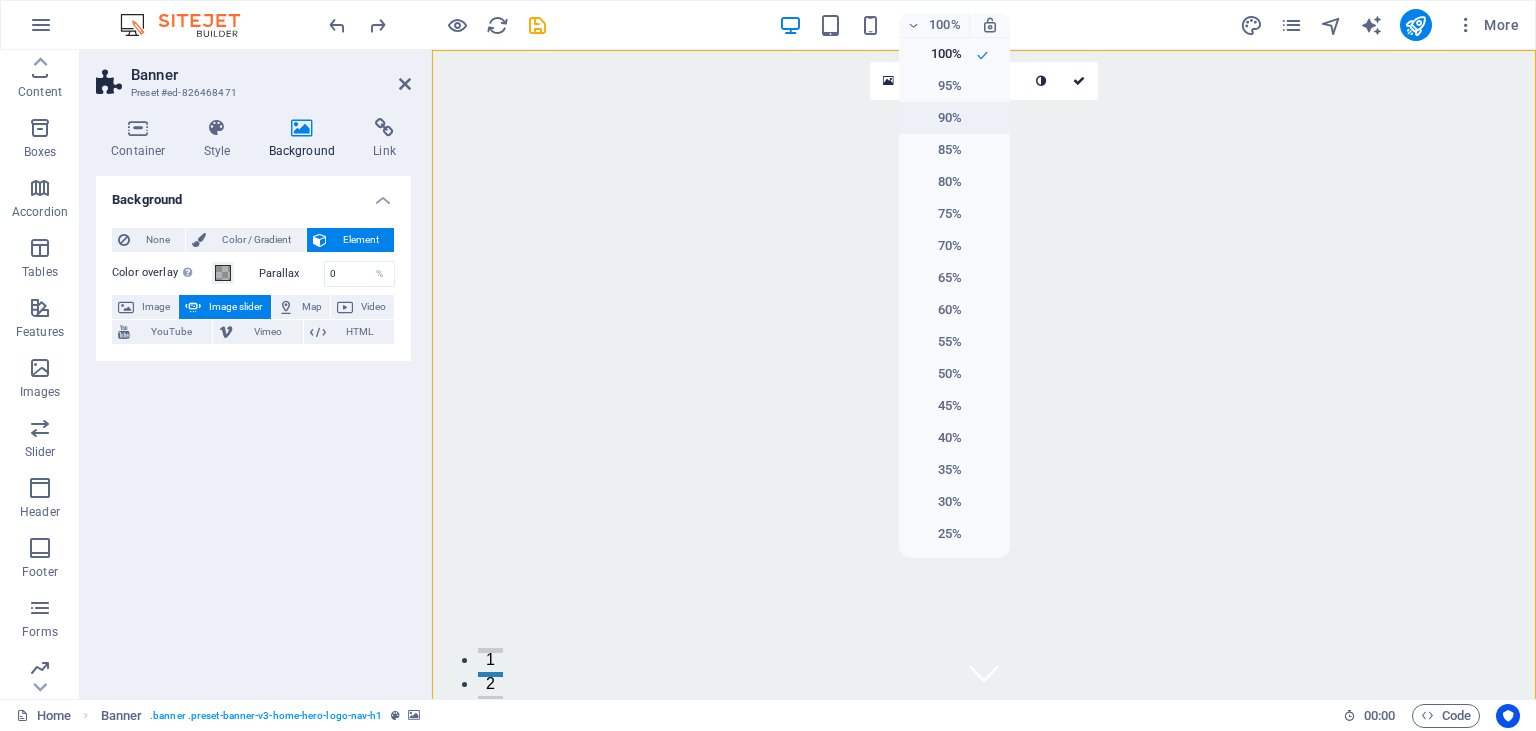 click on "90%" at bounding box center [936, 118] 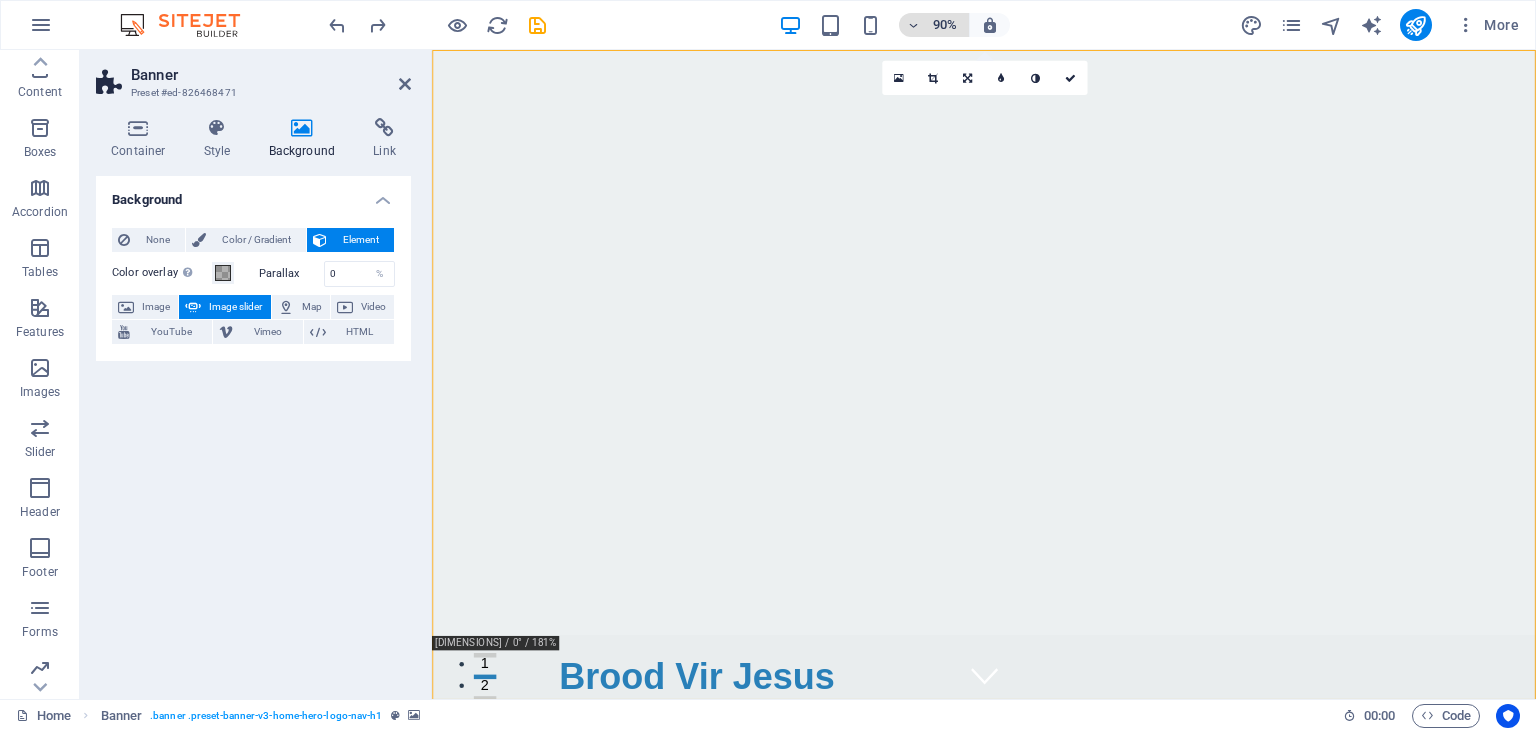 click on "90%" at bounding box center (945, 25) 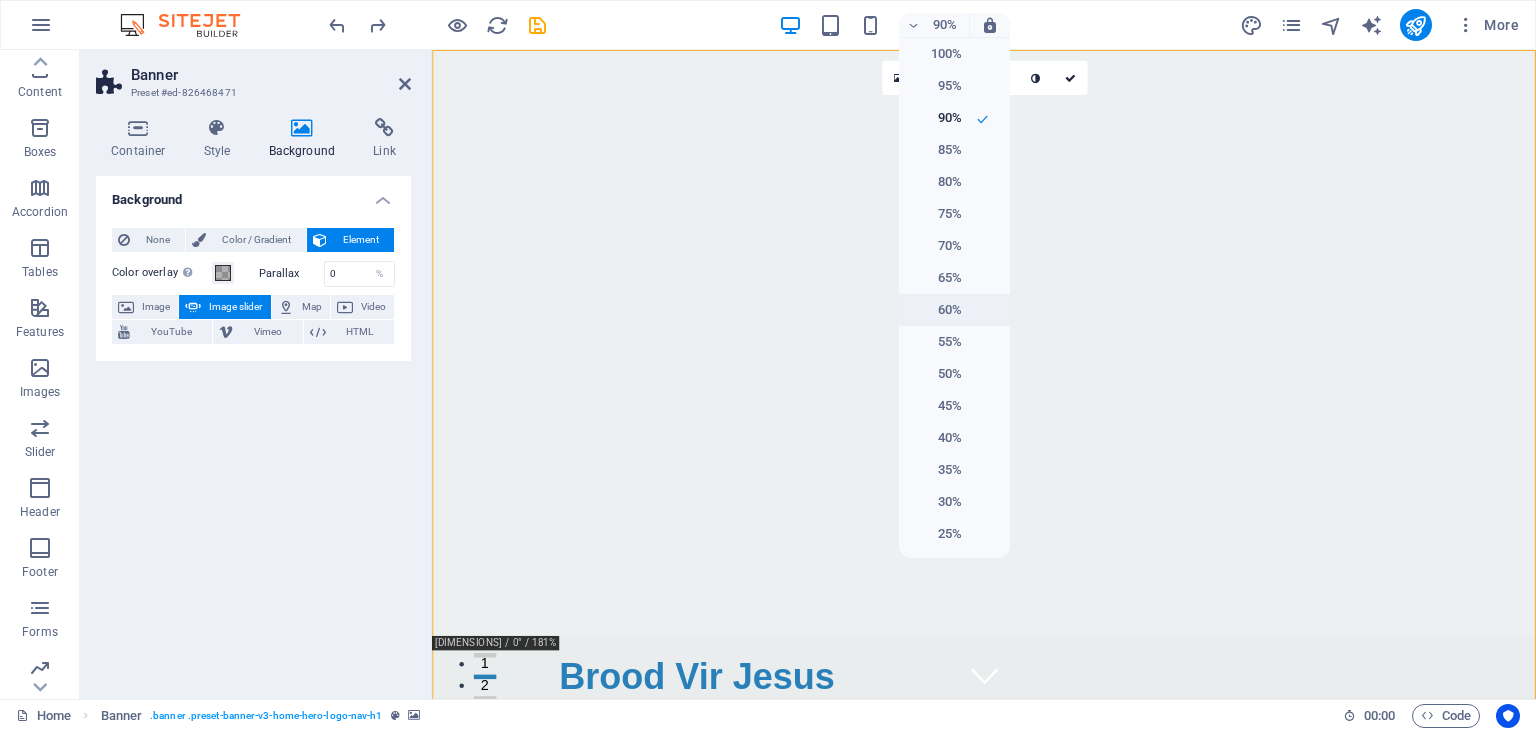 click on "60%" at bounding box center [936, 310] 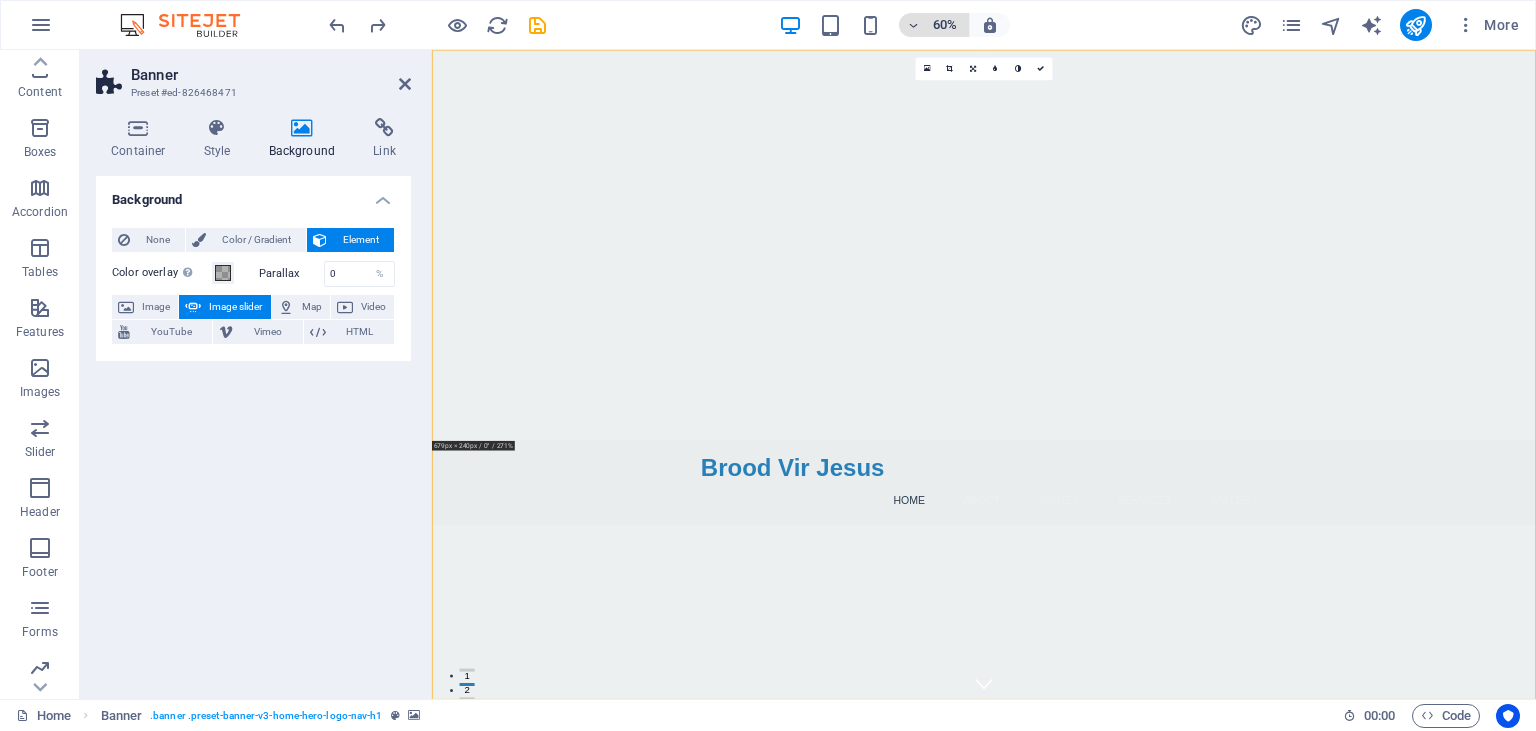 click on "60%" at bounding box center [934, 25] 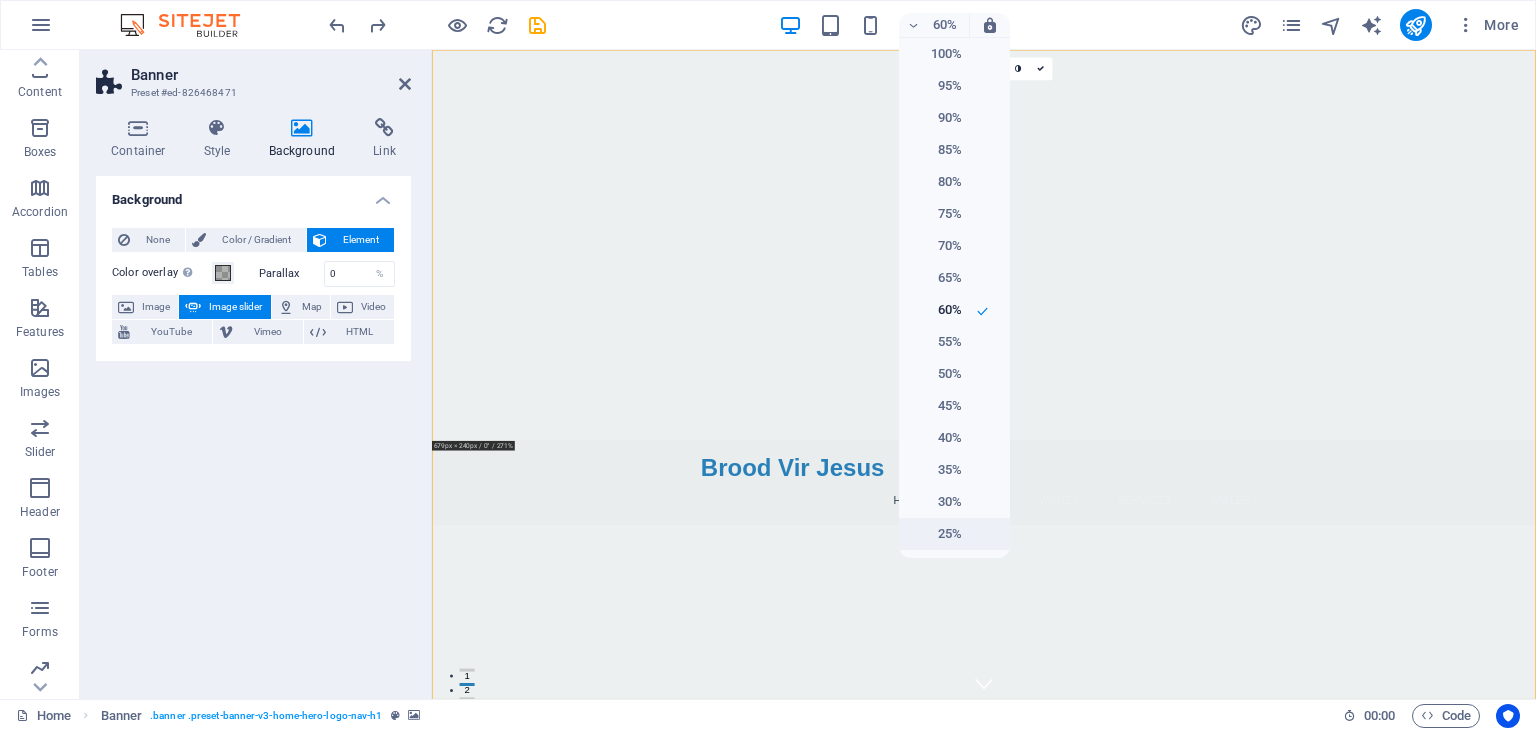click on "25%" at bounding box center [936, 534] 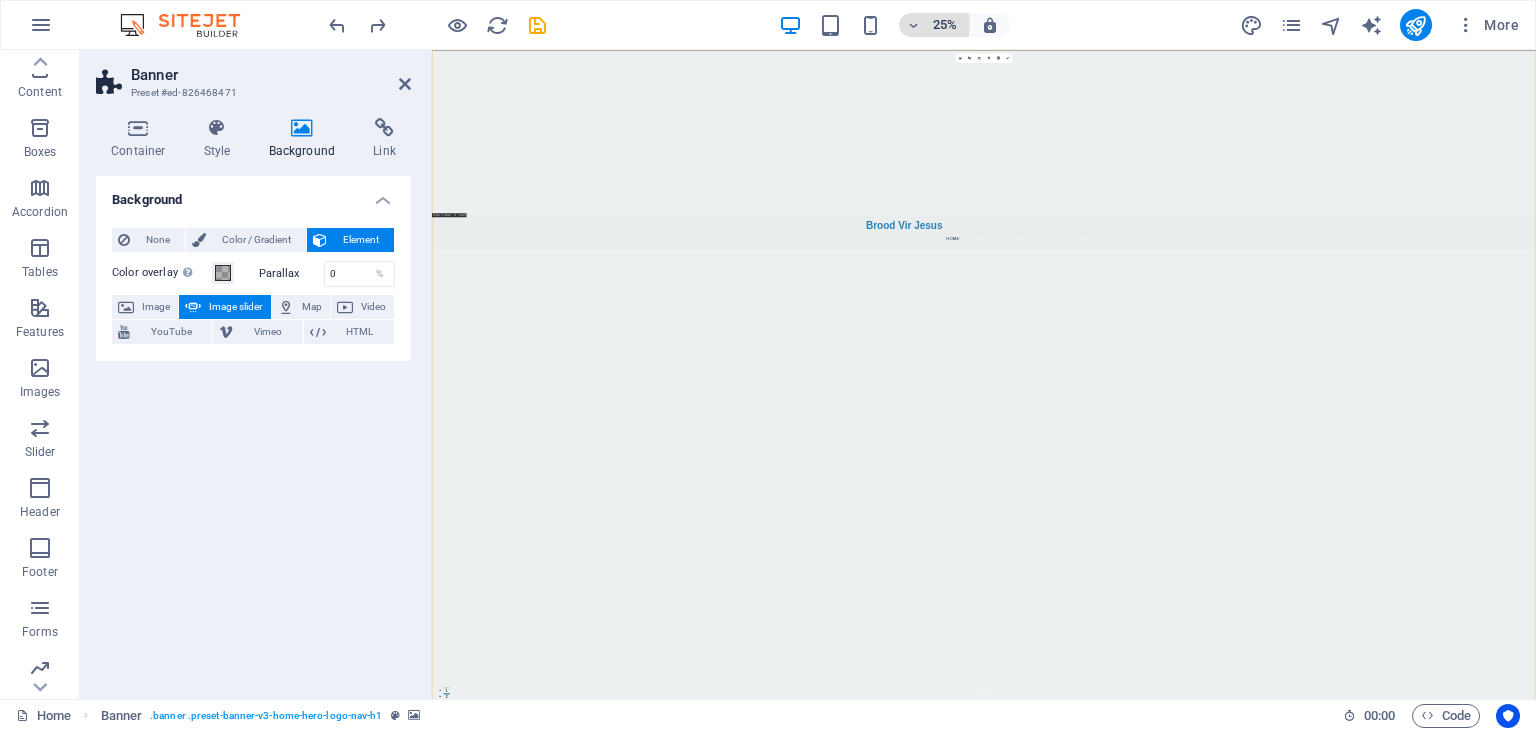 click at bounding box center (914, 25) 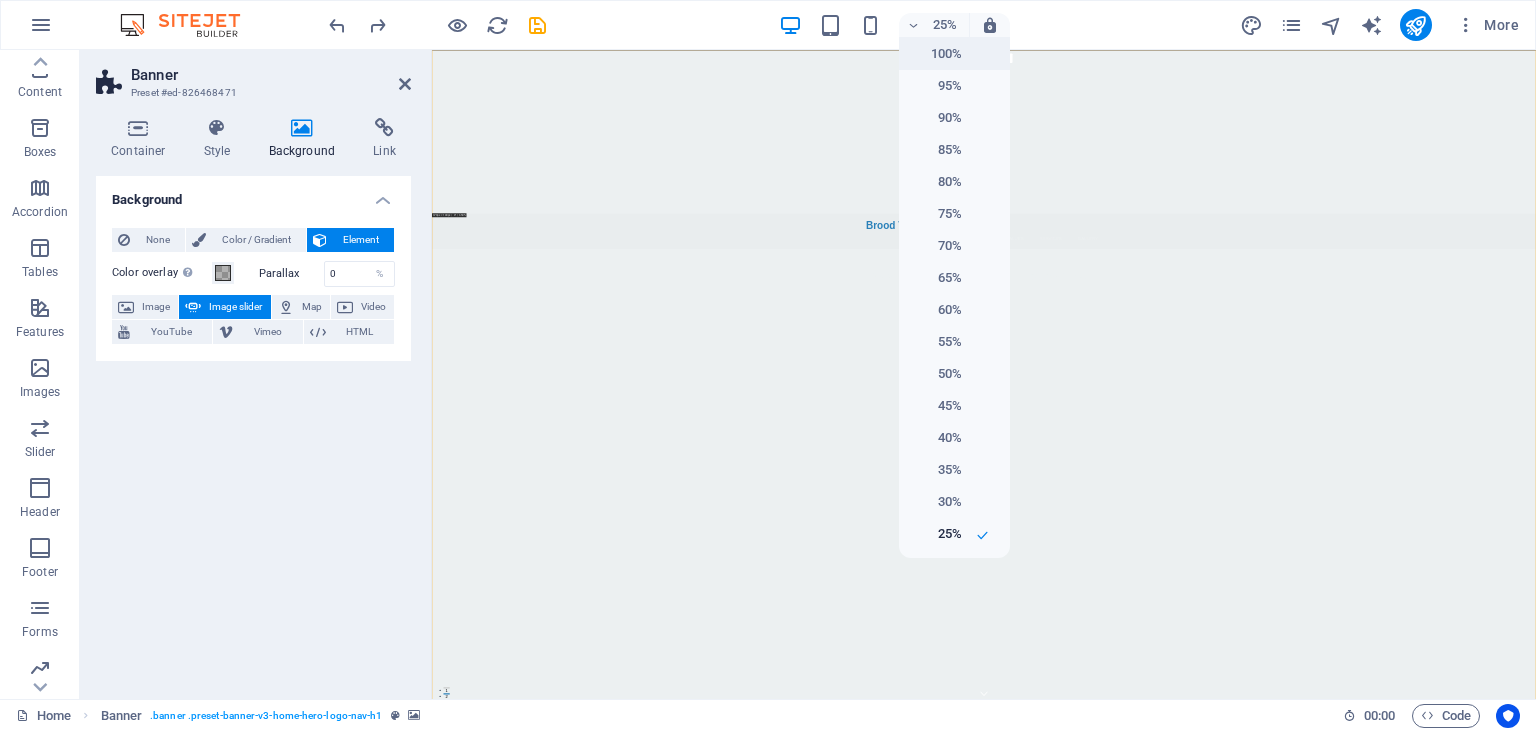 click on "100%" at bounding box center [954, 54] 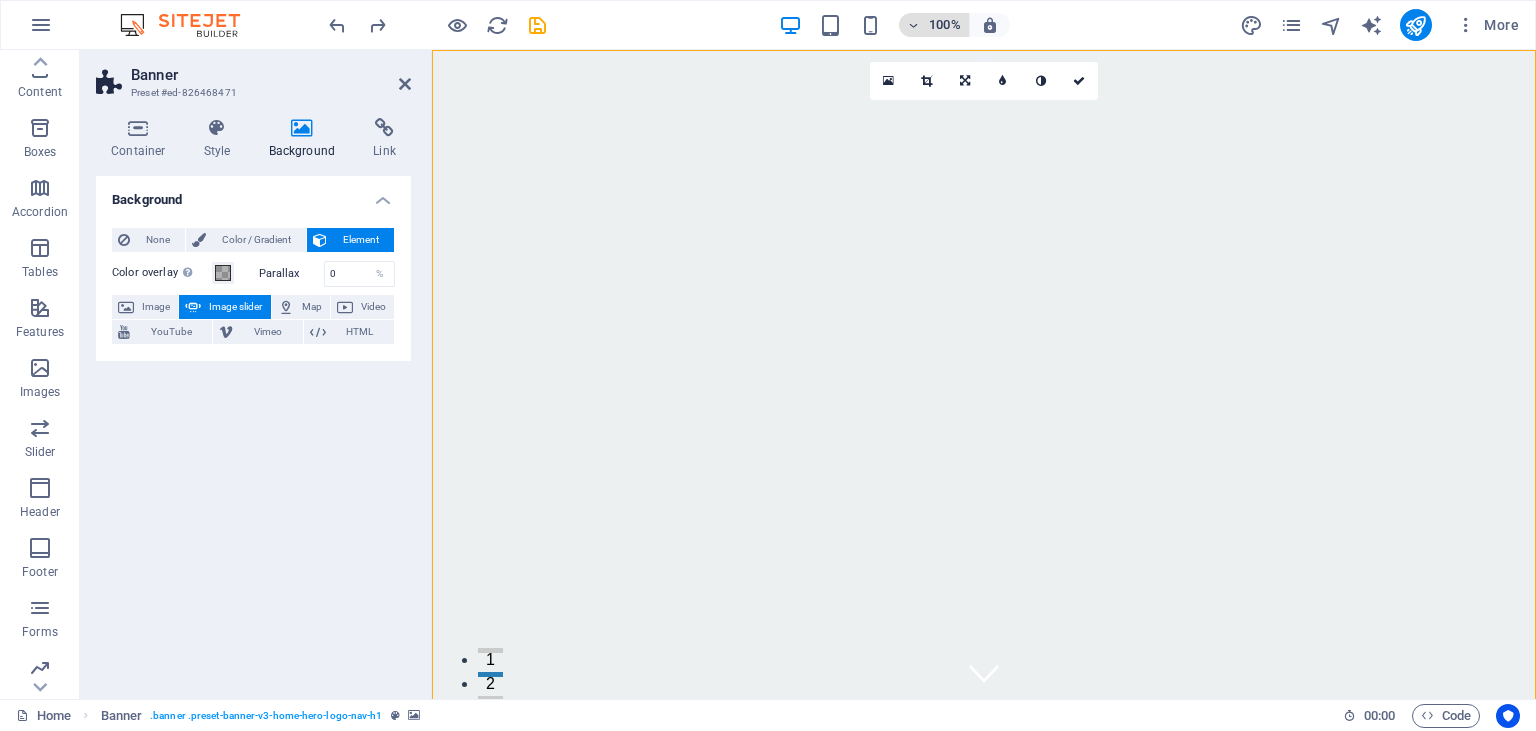 click at bounding box center (914, 25) 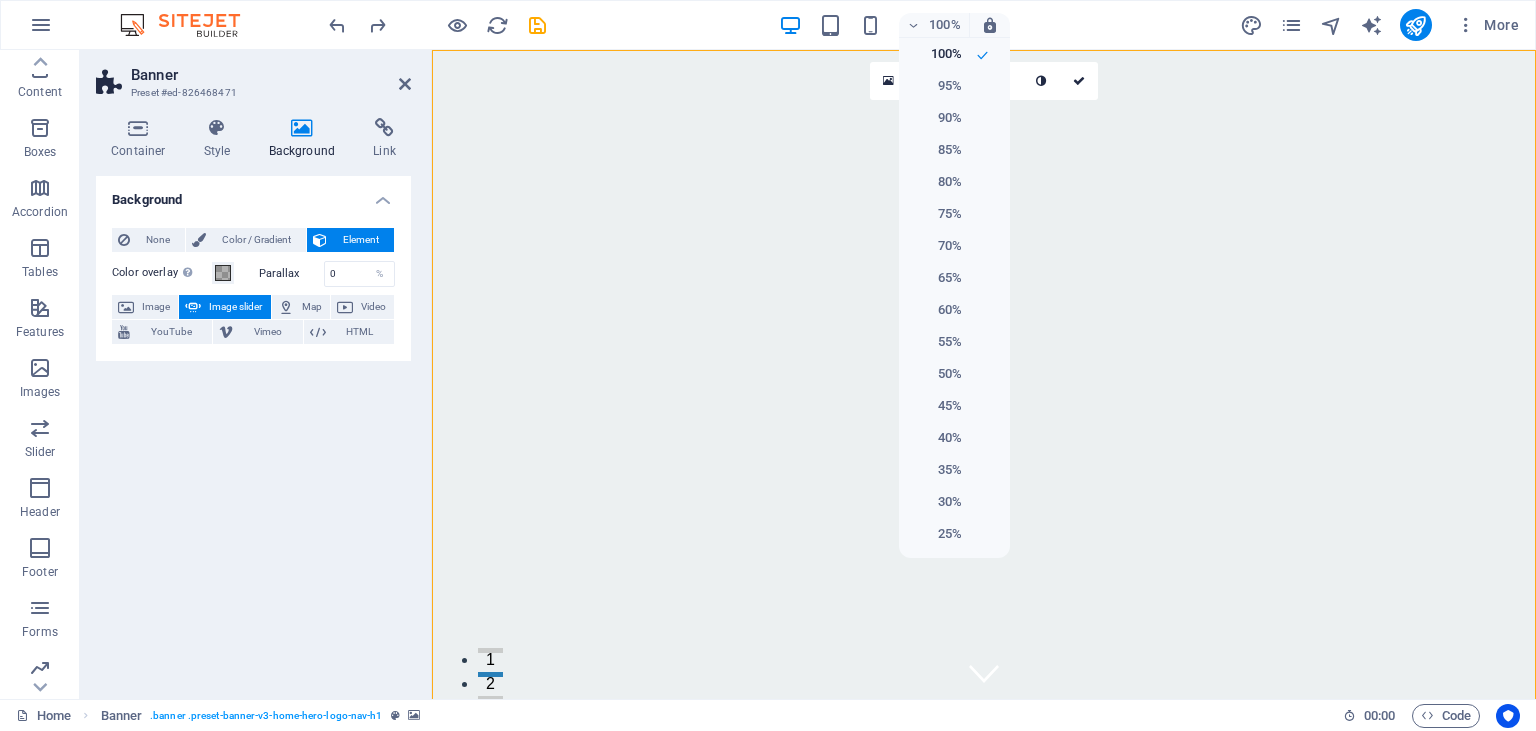 click at bounding box center (768, 365) 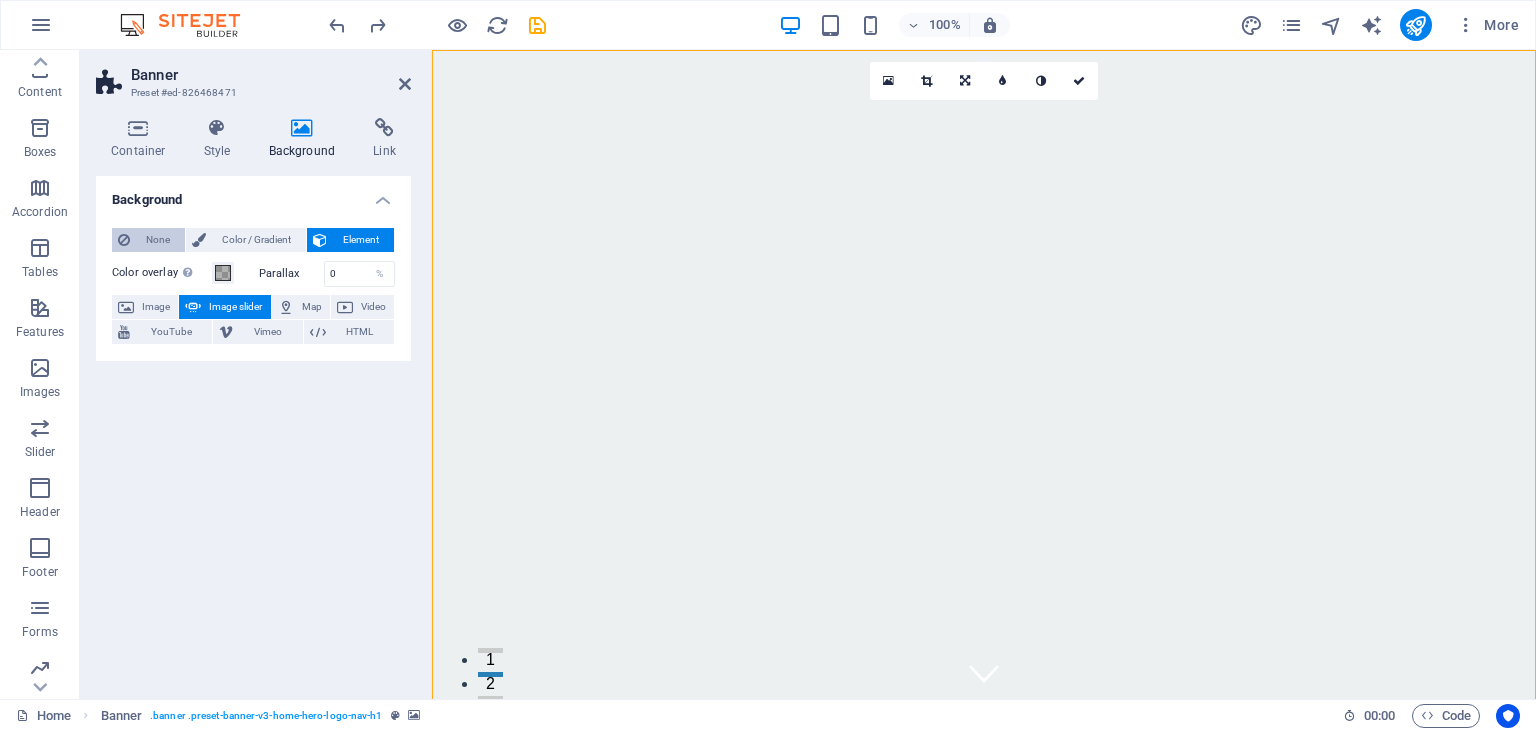 click on "None" at bounding box center [157, 240] 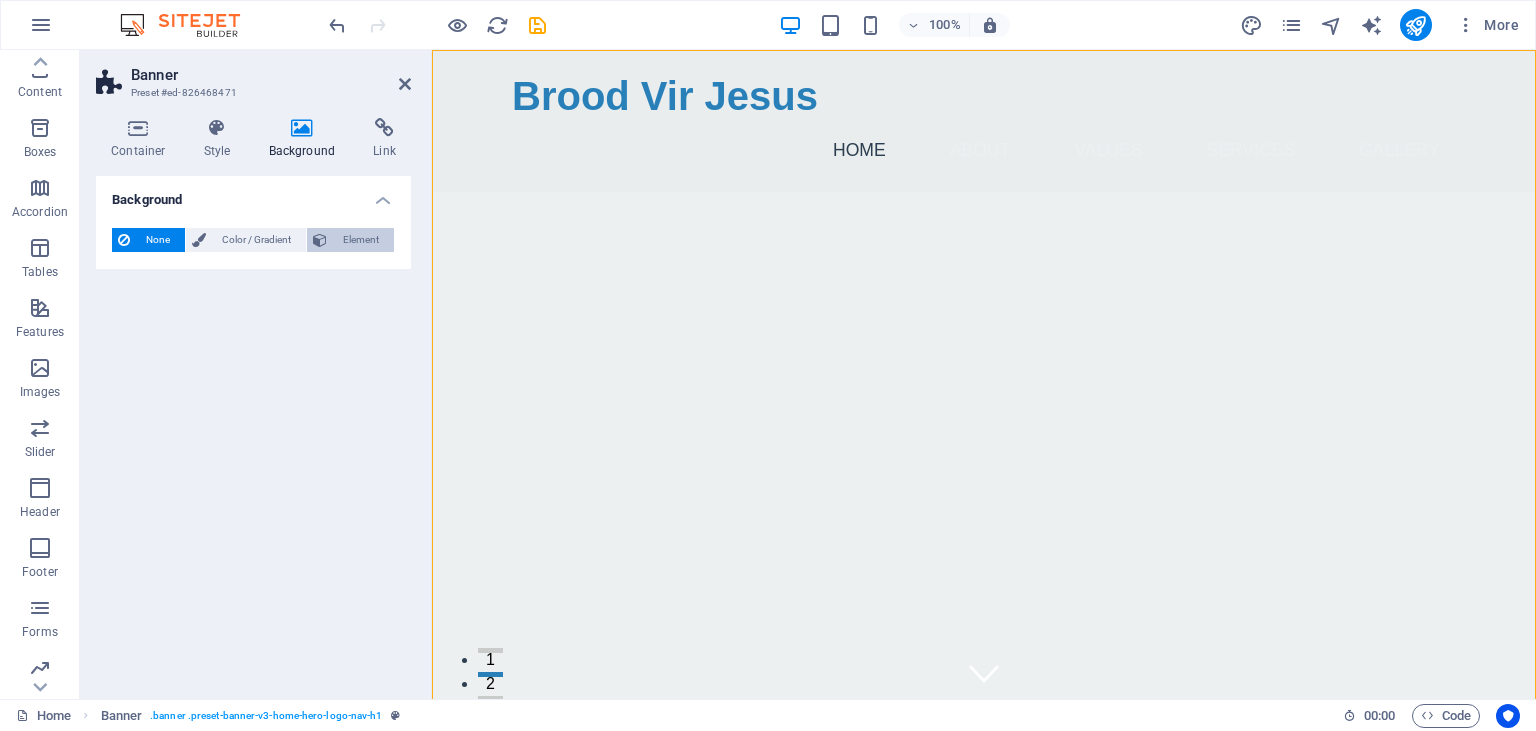 click on "Element" at bounding box center (360, 240) 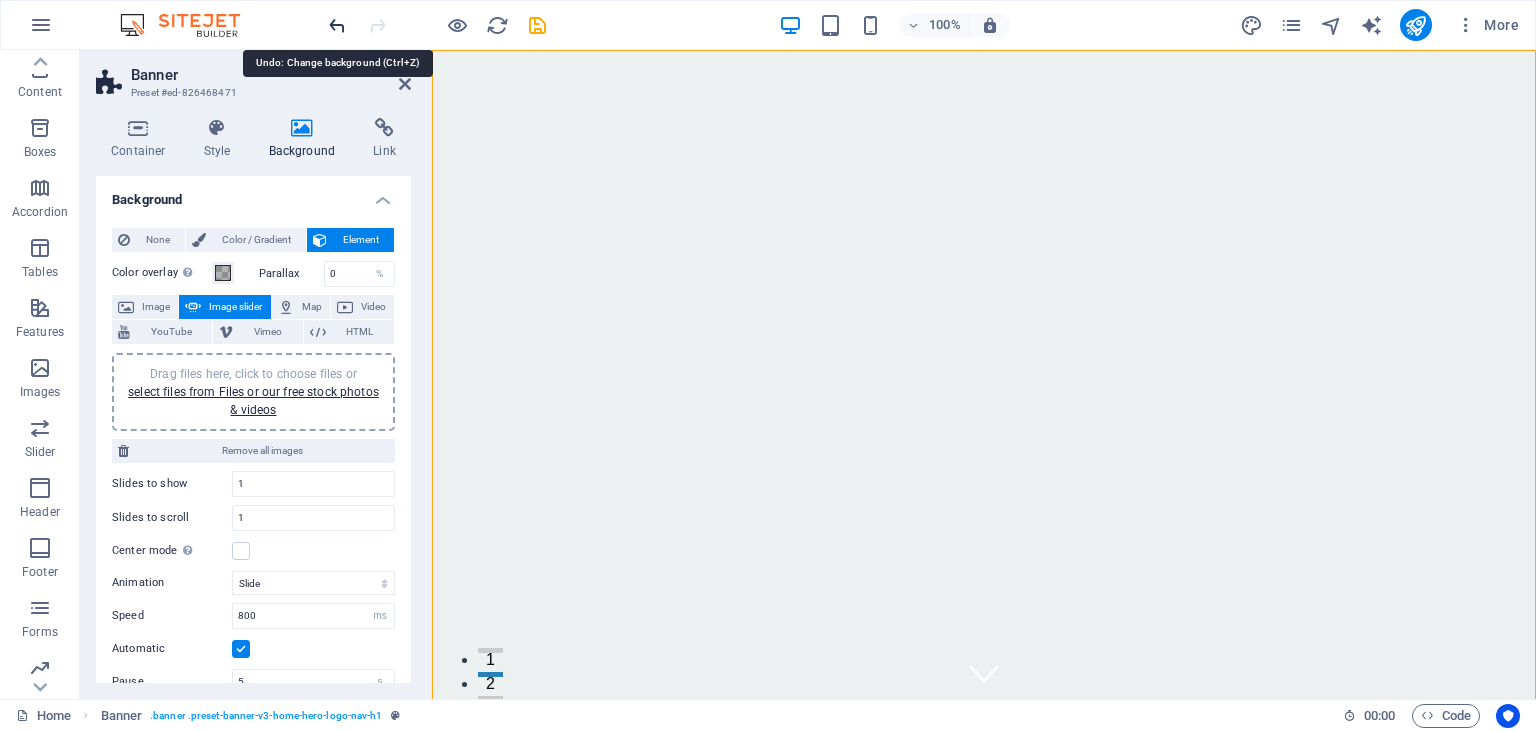 click at bounding box center (337, 25) 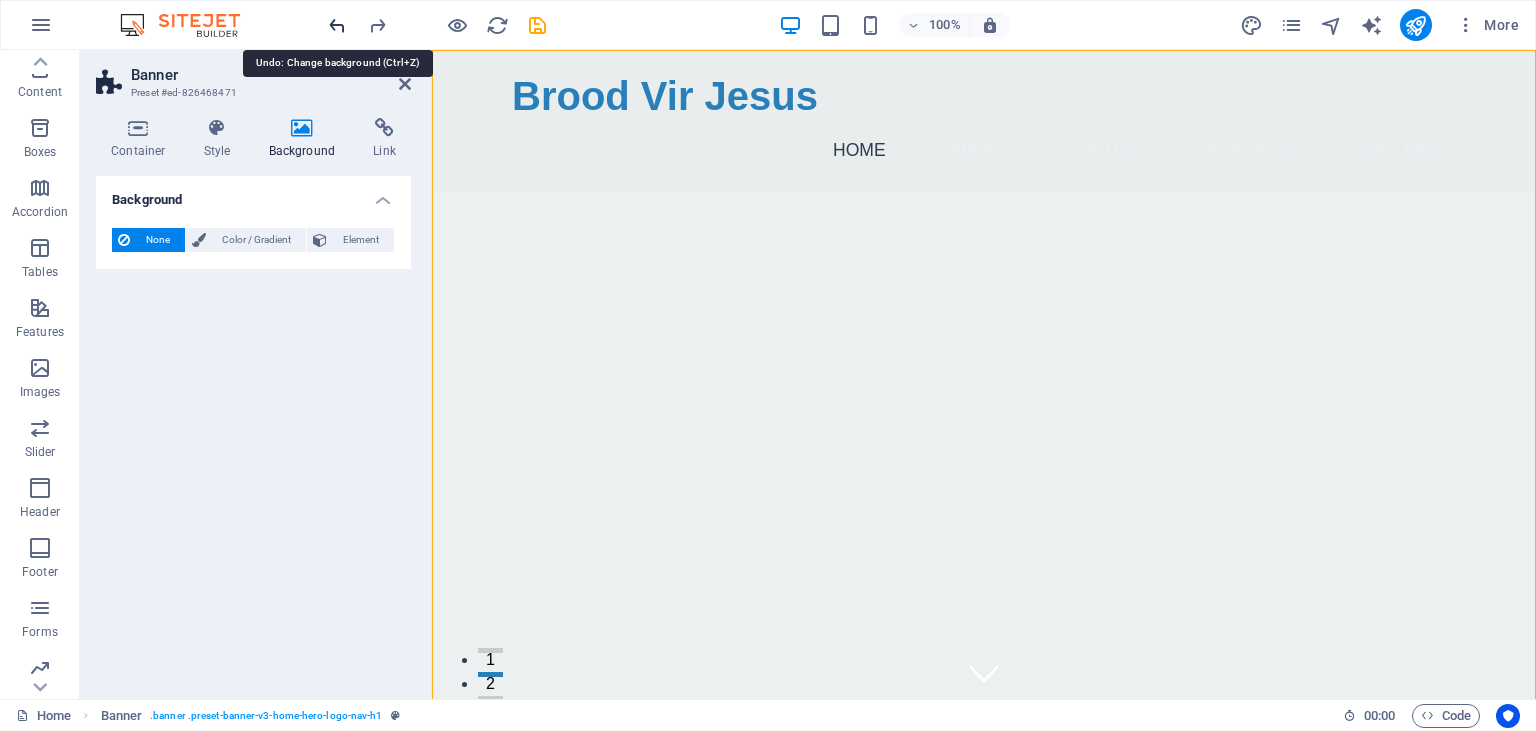click at bounding box center (337, 25) 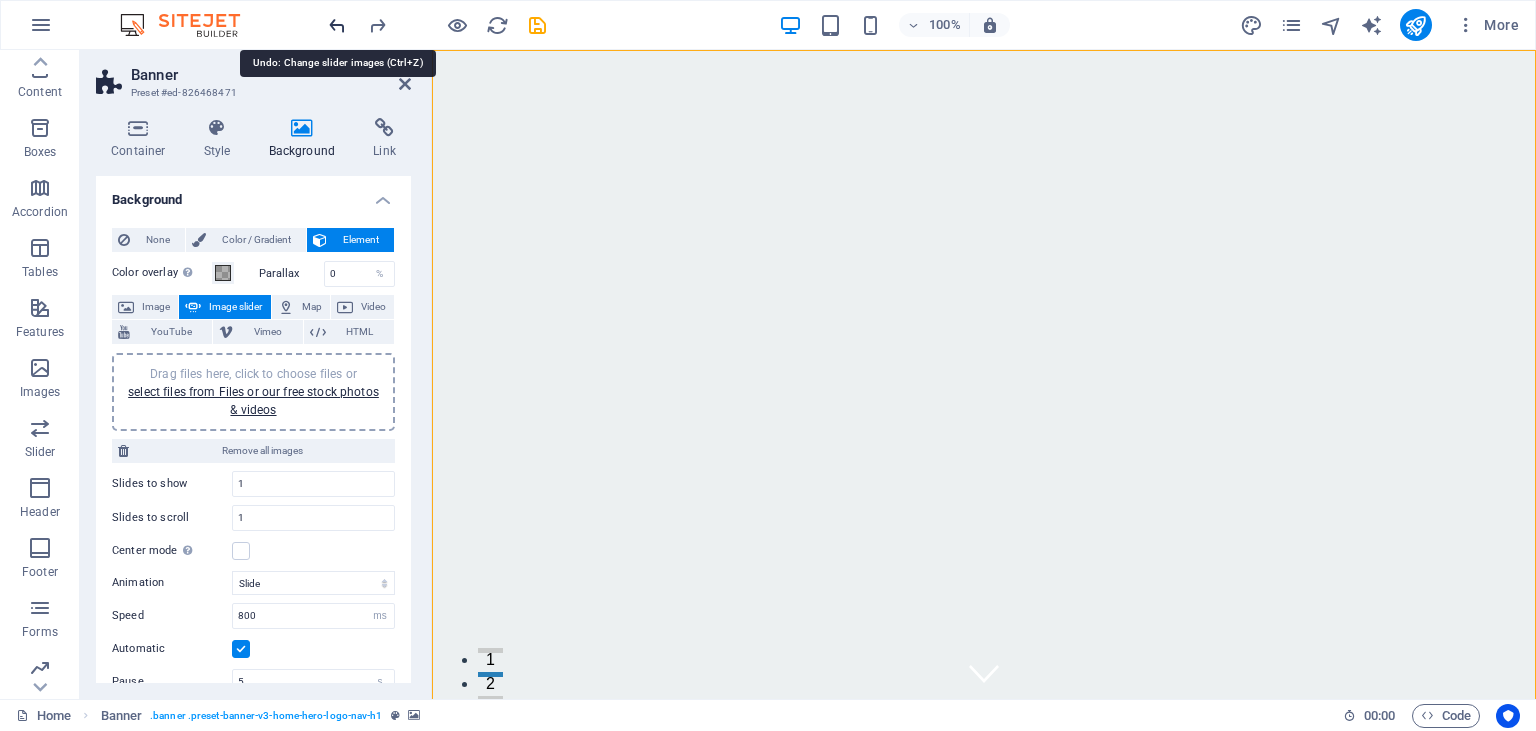click at bounding box center (337, 25) 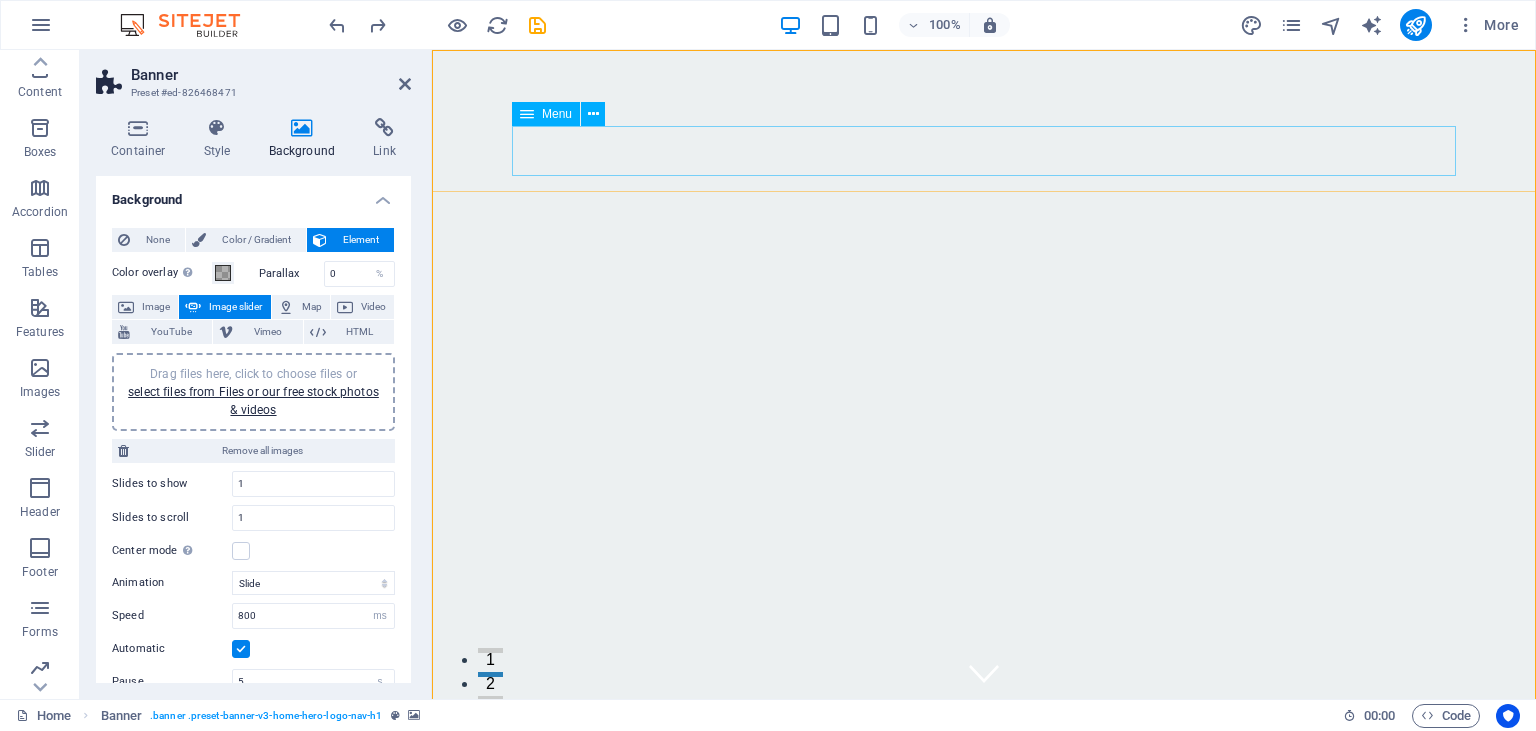 drag, startPoint x: 532, startPoint y: 170, endPoint x: 885, endPoint y: 124, distance: 355.98456 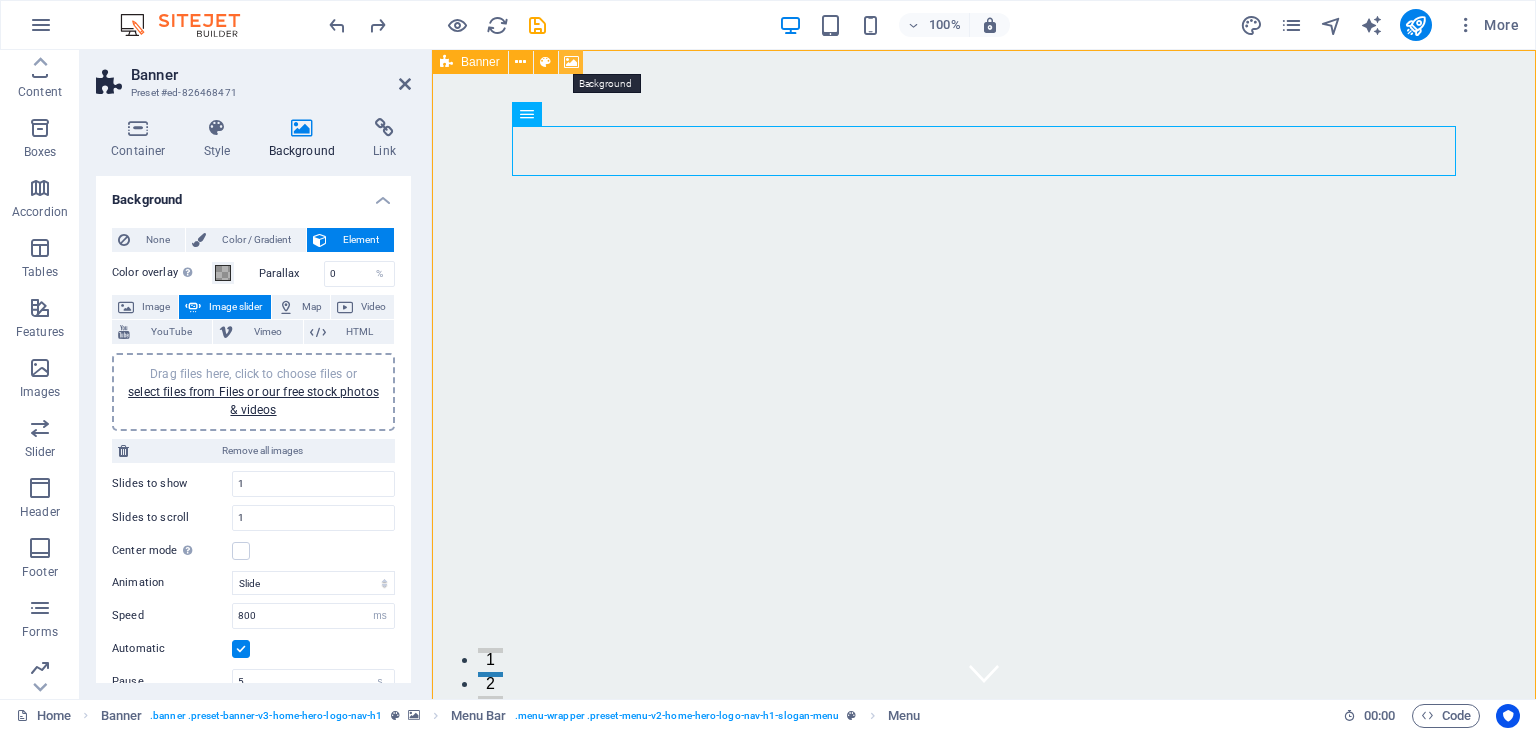 click at bounding box center (571, 62) 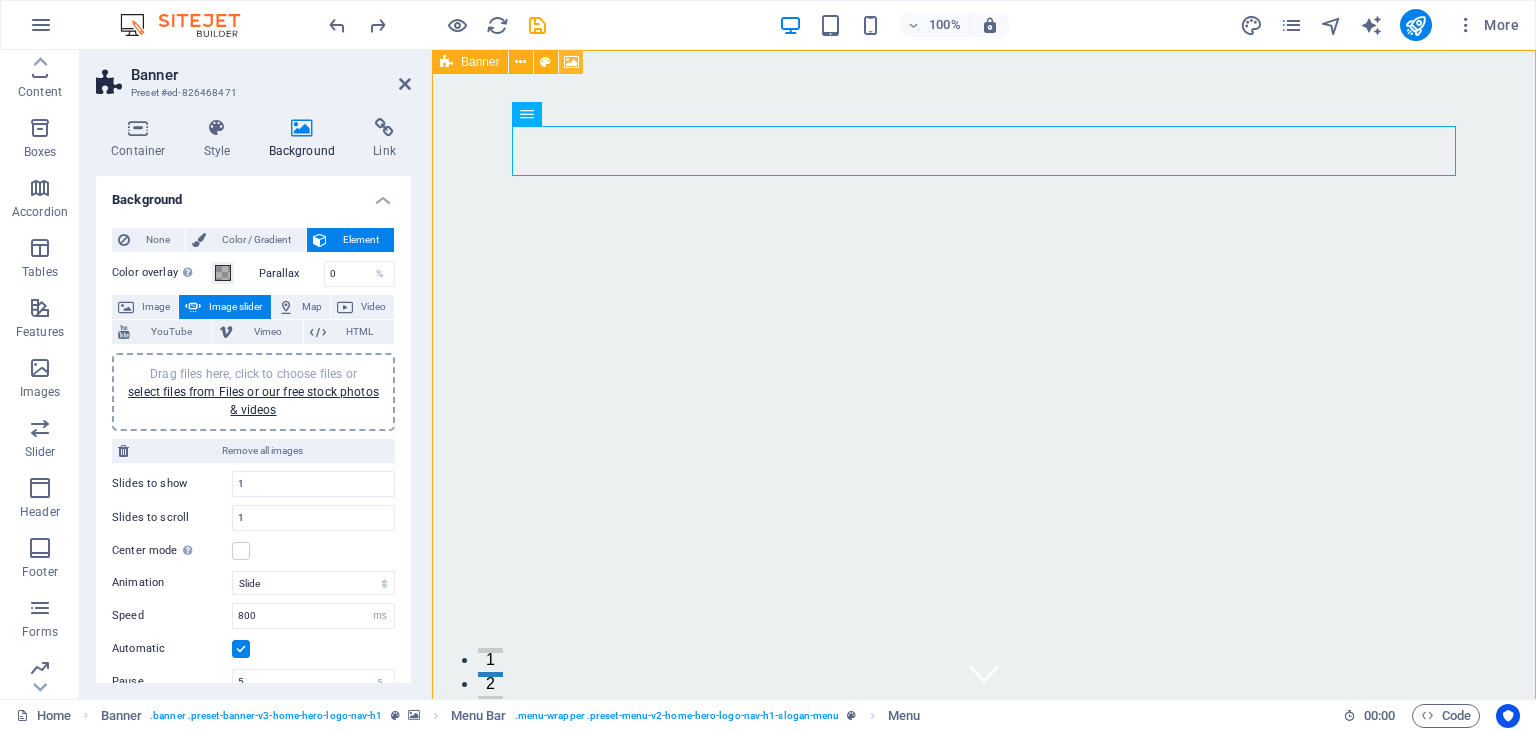 click at bounding box center (571, 62) 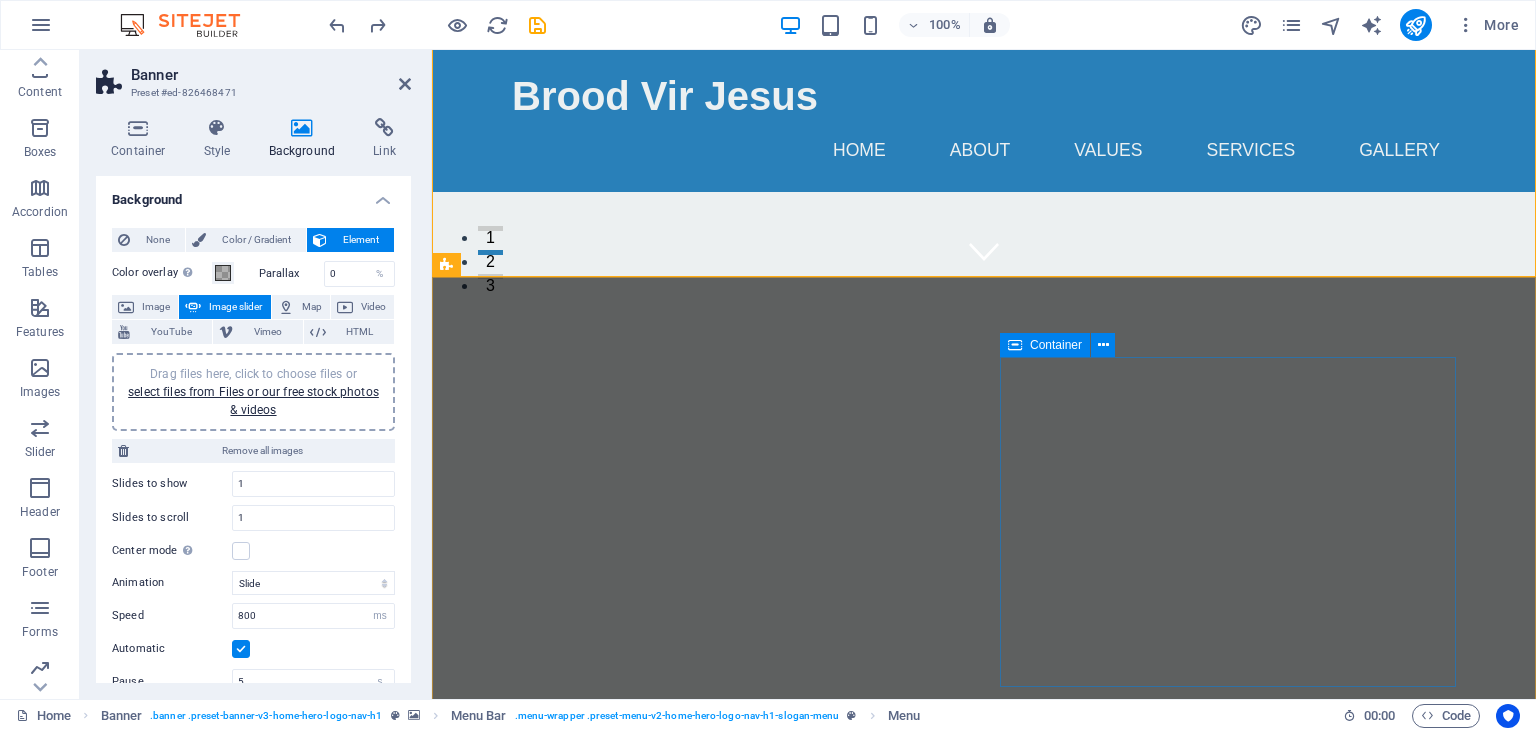 scroll, scrollTop: 0, scrollLeft: 0, axis: both 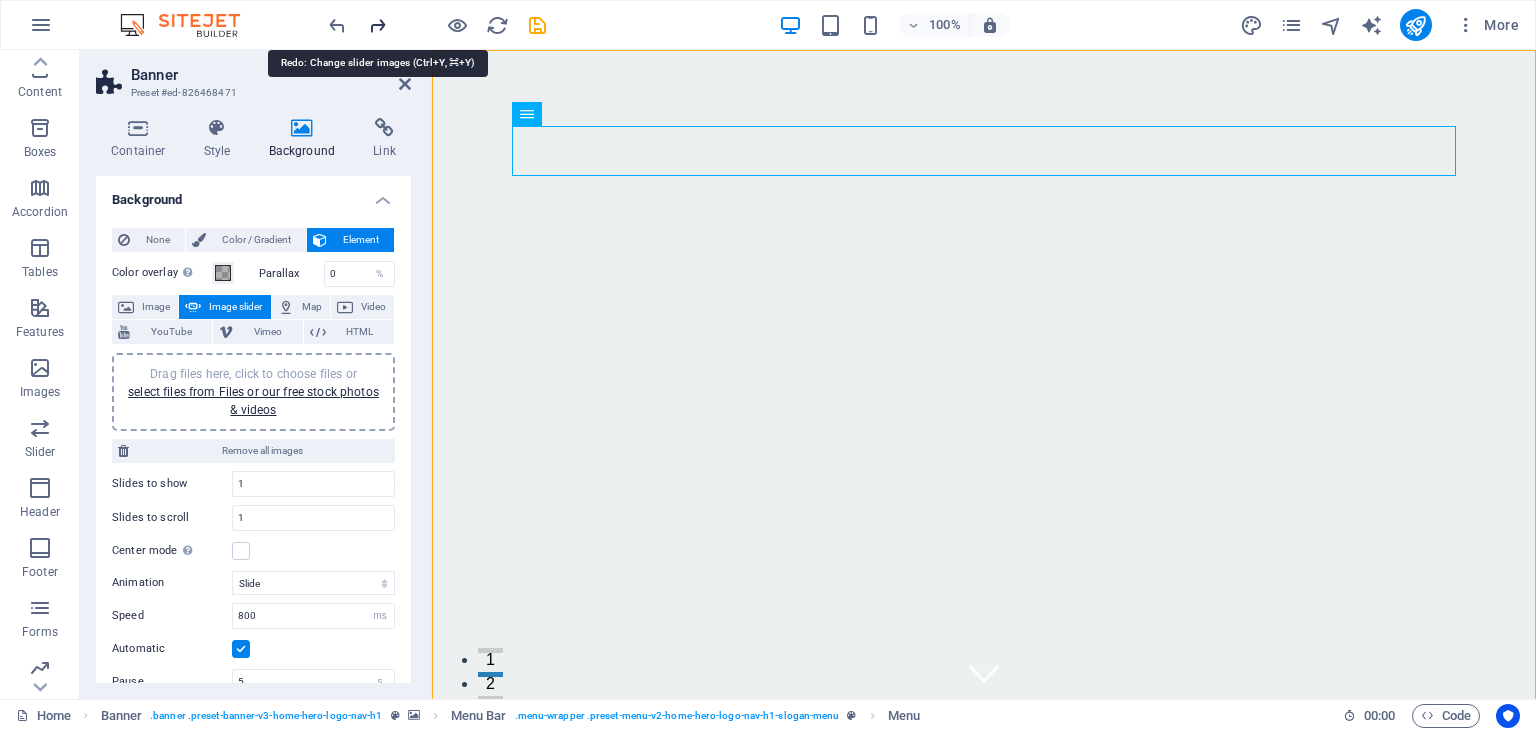 click at bounding box center [377, 25] 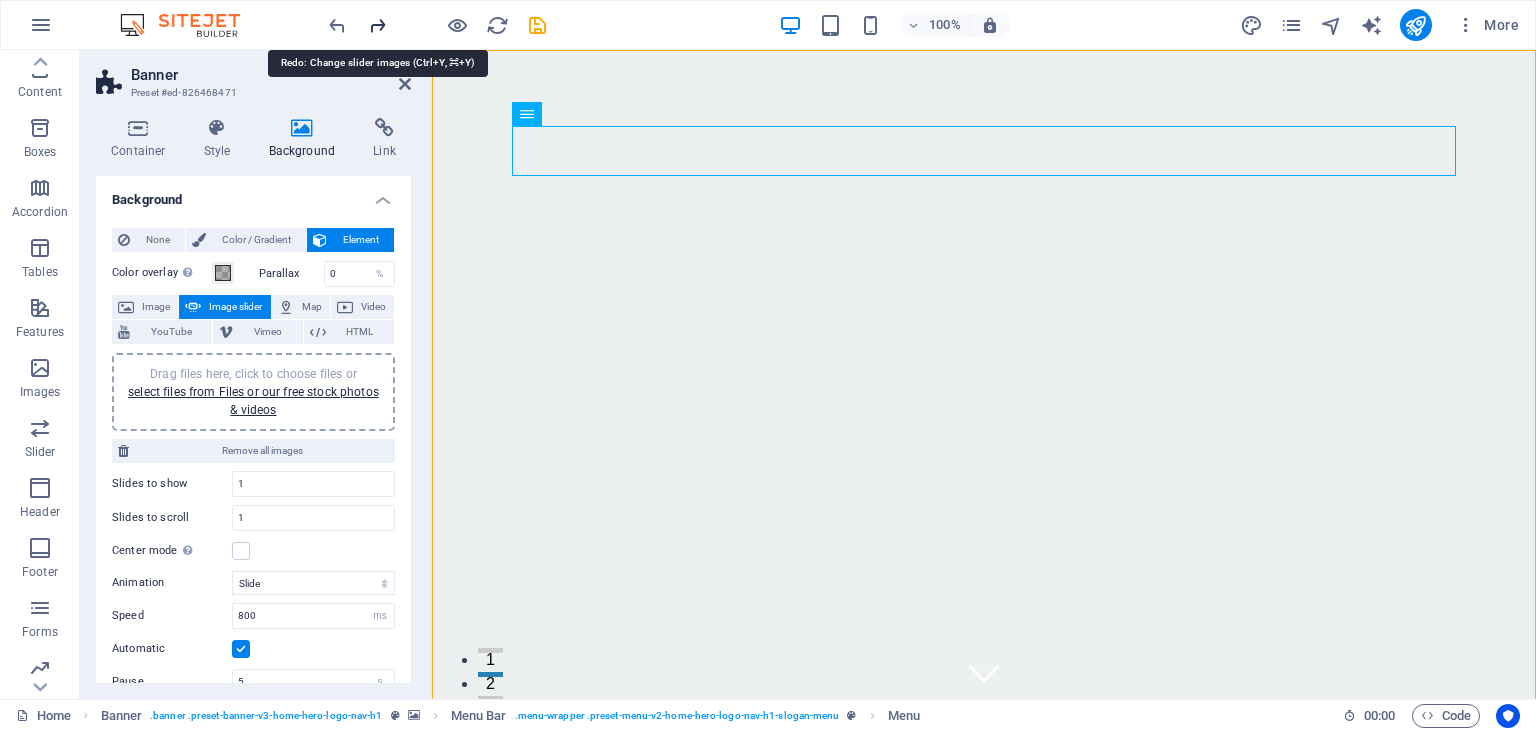 click at bounding box center (377, 25) 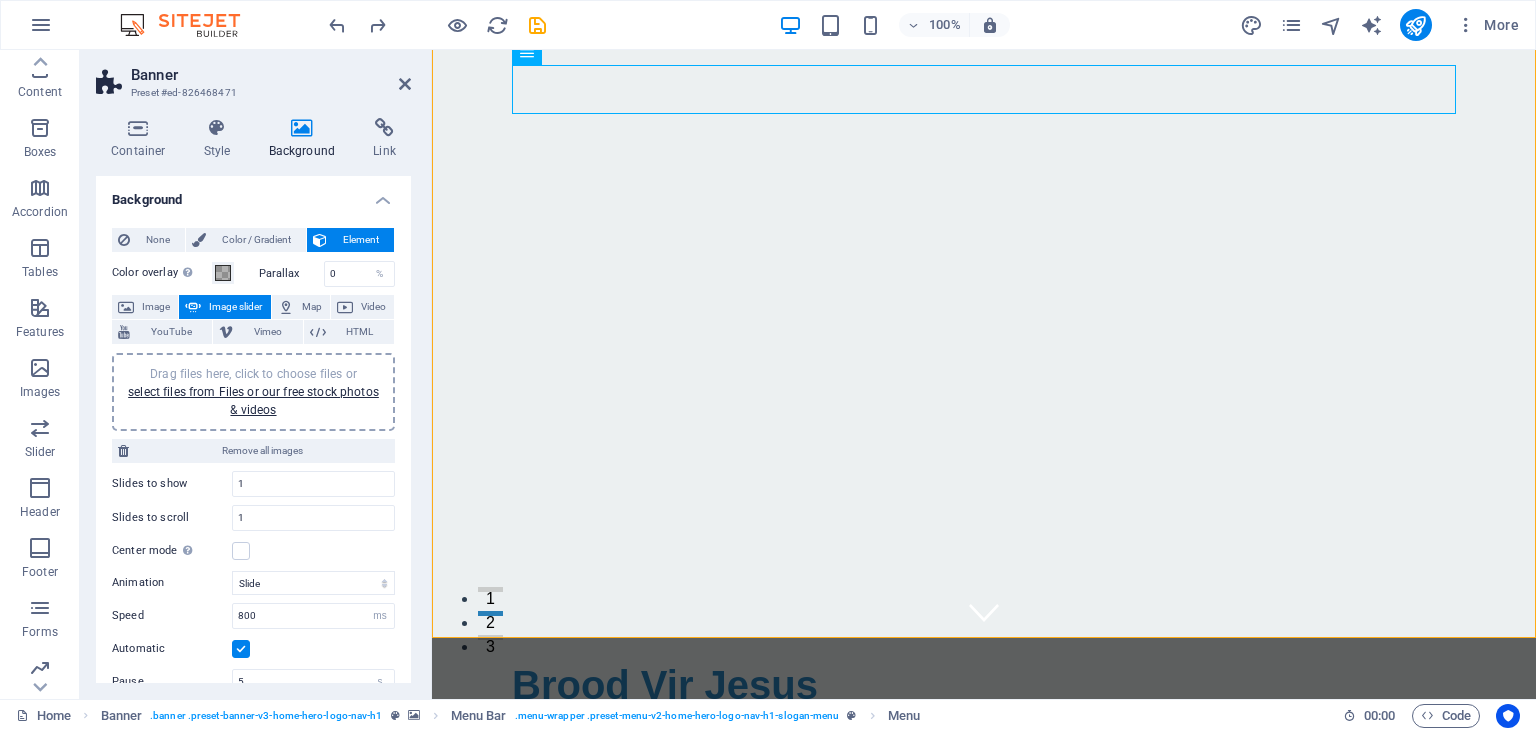 scroll, scrollTop: 0, scrollLeft: 0, axis: both 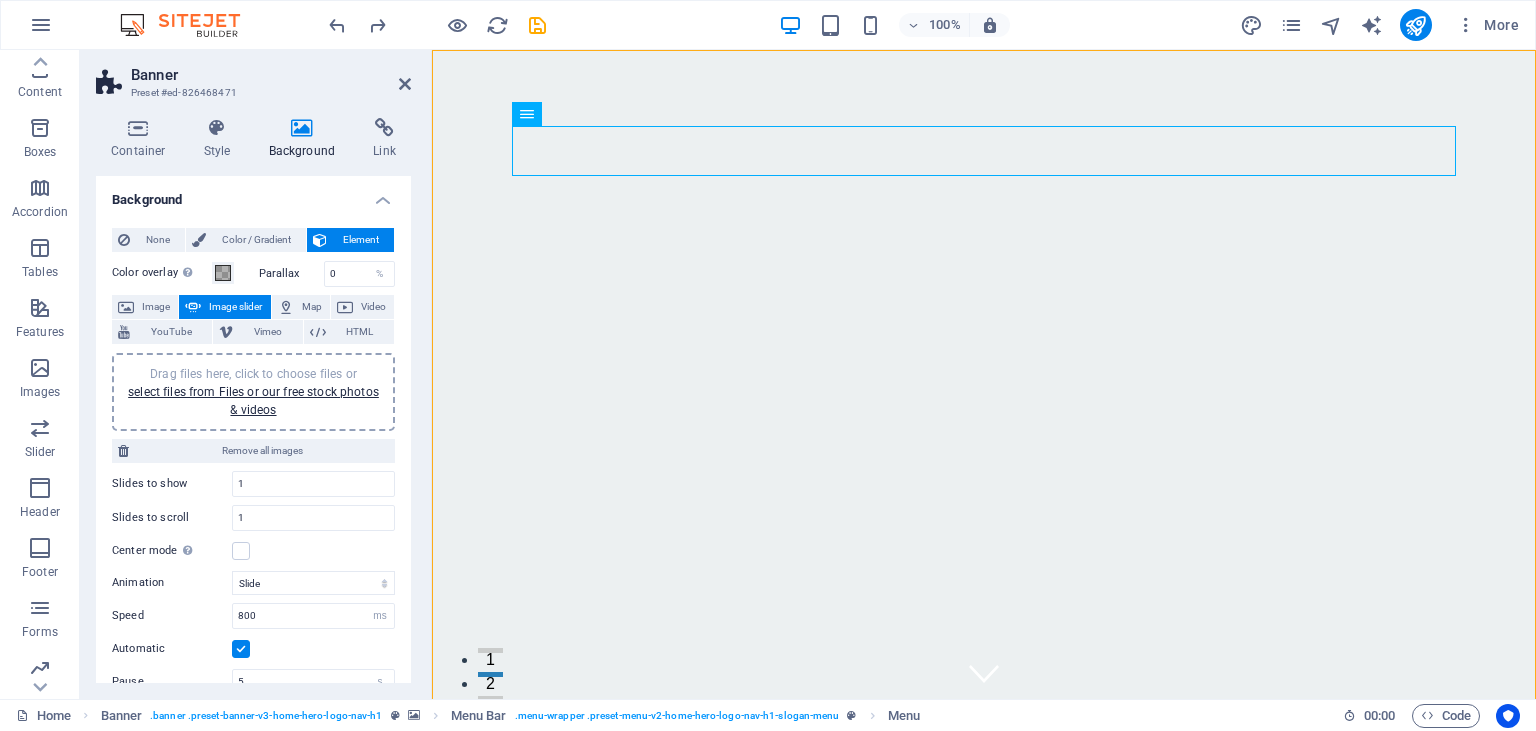 click on "Banner Preset #ed-826468471
Container Style Background Link Size Height Default px rem % vh vw Min. height 100 None px rem % vh vw Width Default px rem % em vh vw Min. width None px rem % vh vw Content width Default Custom width Width Default px rem % em vh vw Min. width None px rem % vh vw Default padding Custom spacing Default content width and padding can be changed under Design. Edit design Layout (Flexbox) Alignment Determines the flex direction. Default Main axis Determine how elements should behave along the main axis inside this container (justify content). Default Side axis Control the vertical direction of the element inside of the container (align items). Default Wrap Default On Off Fill Controls the distances and direction of elements on the y-axis across several lines (align content). Default Accessibility ARIA helps assistive technologies (like screen readers) to understand the role, state, and behavior of web elements Role The ARIA role defines the purpose of an element.  None" at bounding box center [256, 374] 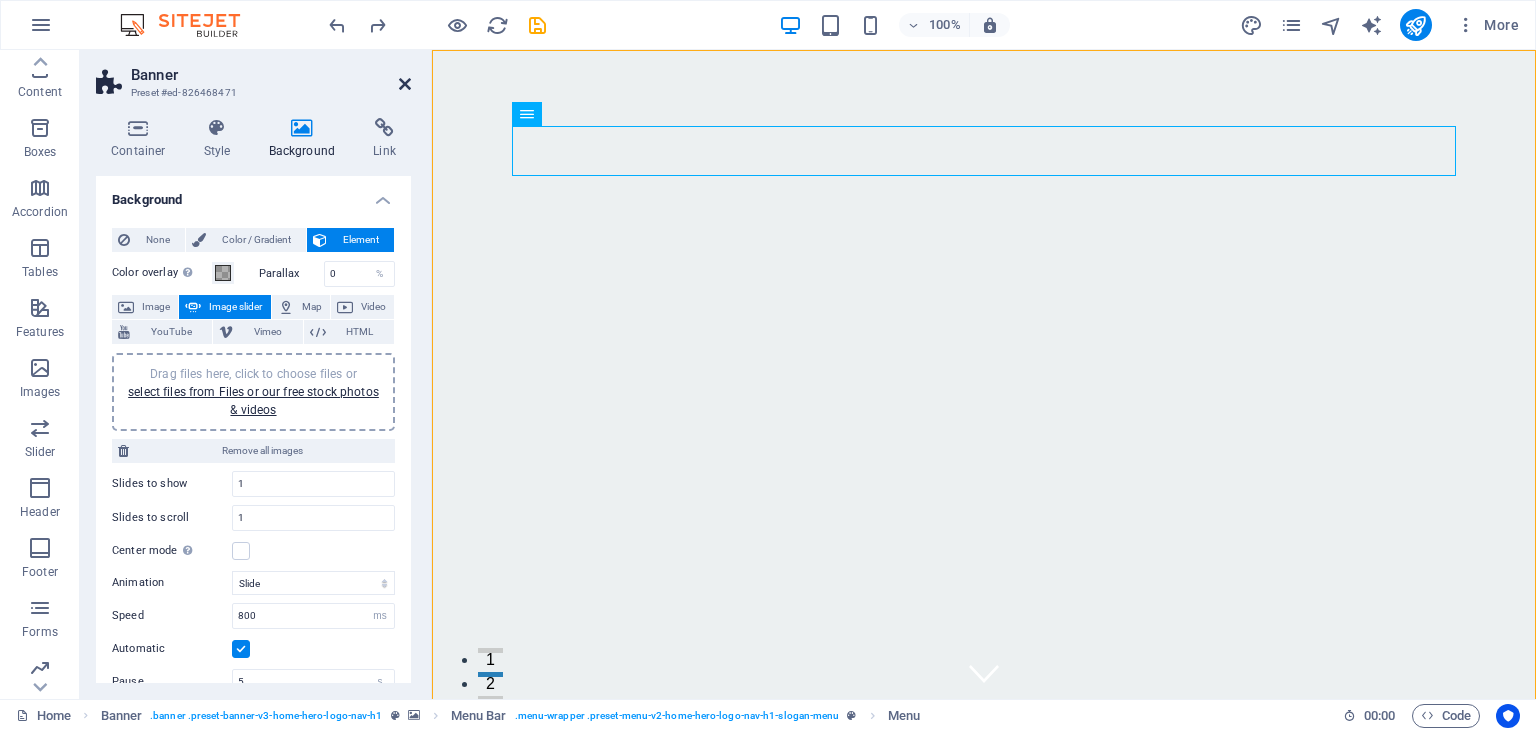 click at bounding box center (405, 84) 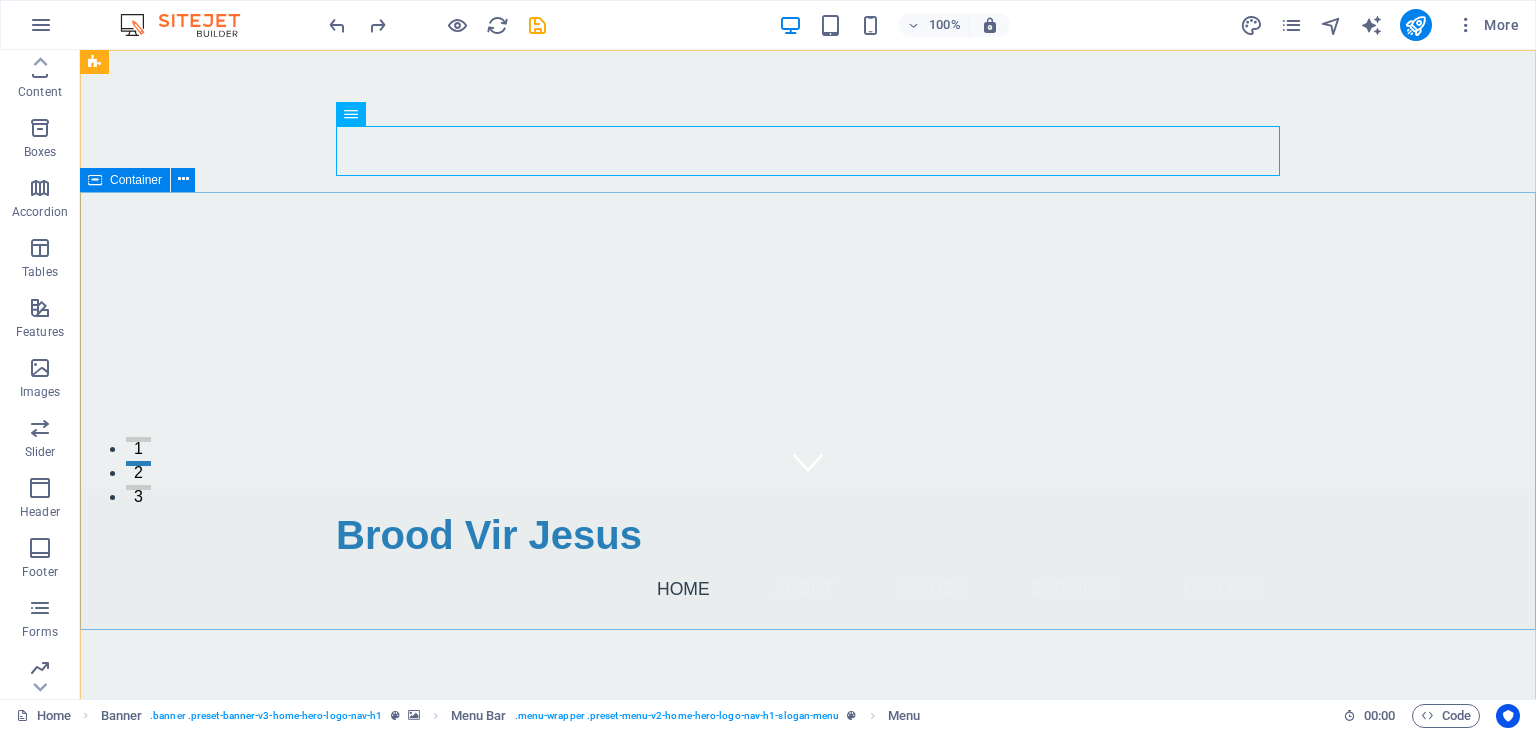 scroll, scrollTop: 0, scrollLeft: 0, axis: both 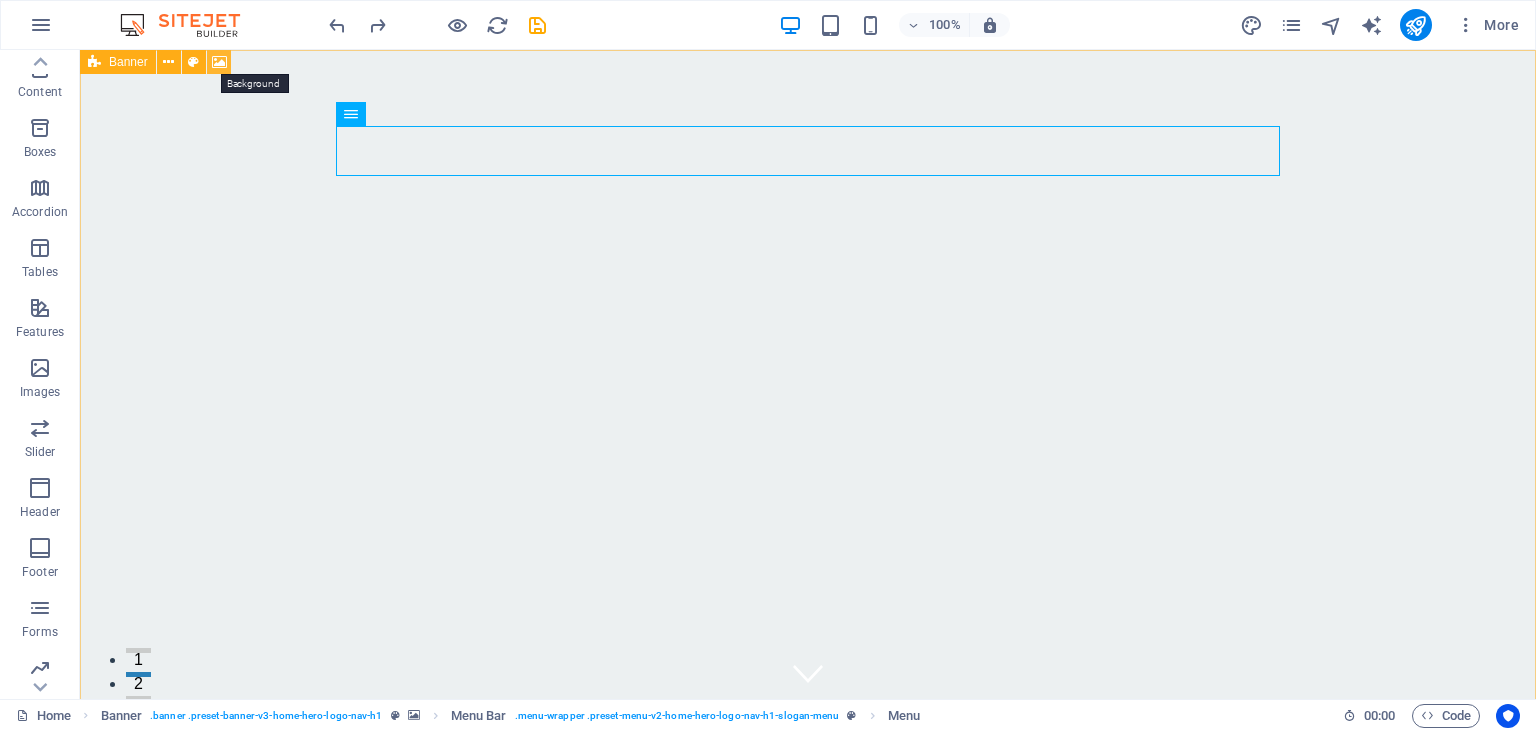 click at bounding box center (219, 62) 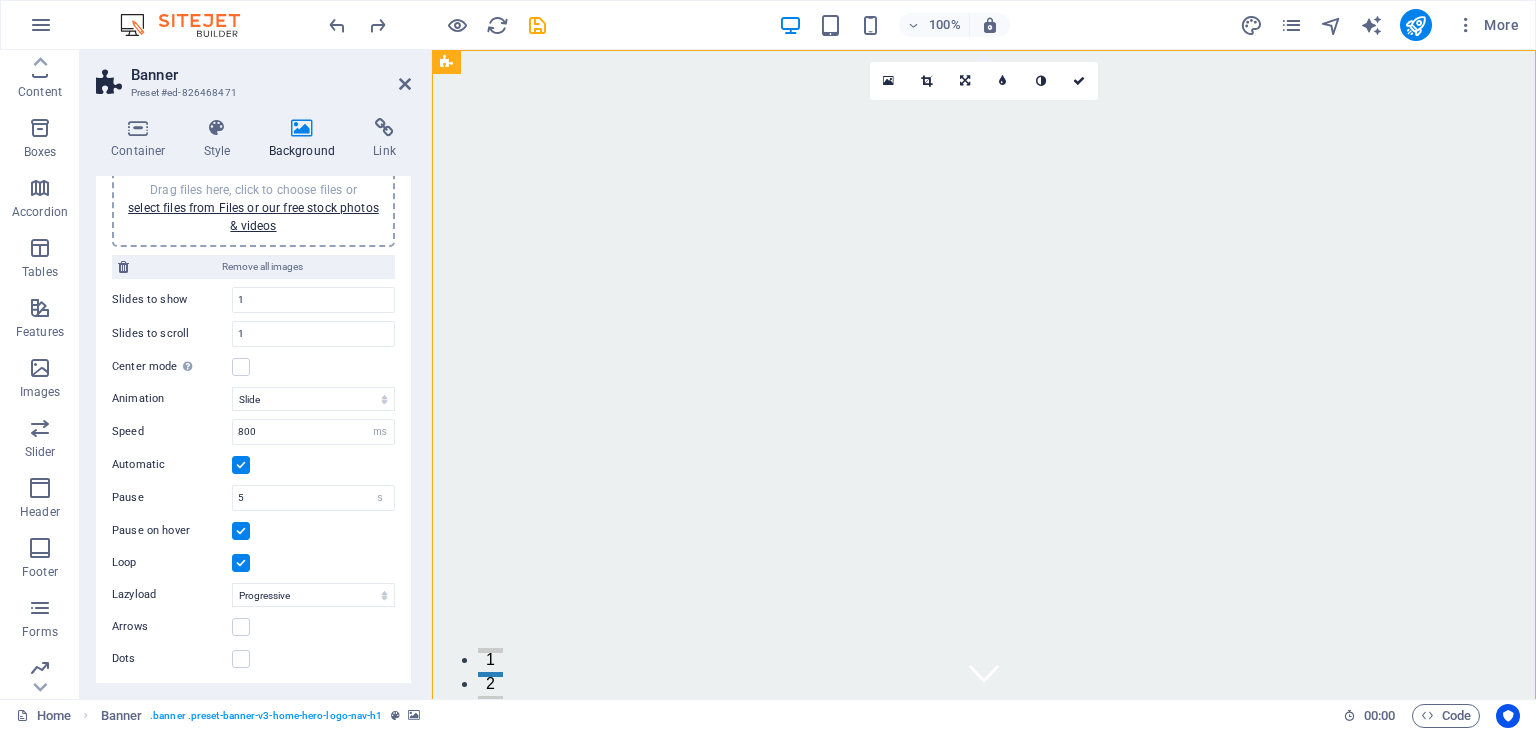 scroll, scrollTop: 0, scrollLeft: 0, axis: both 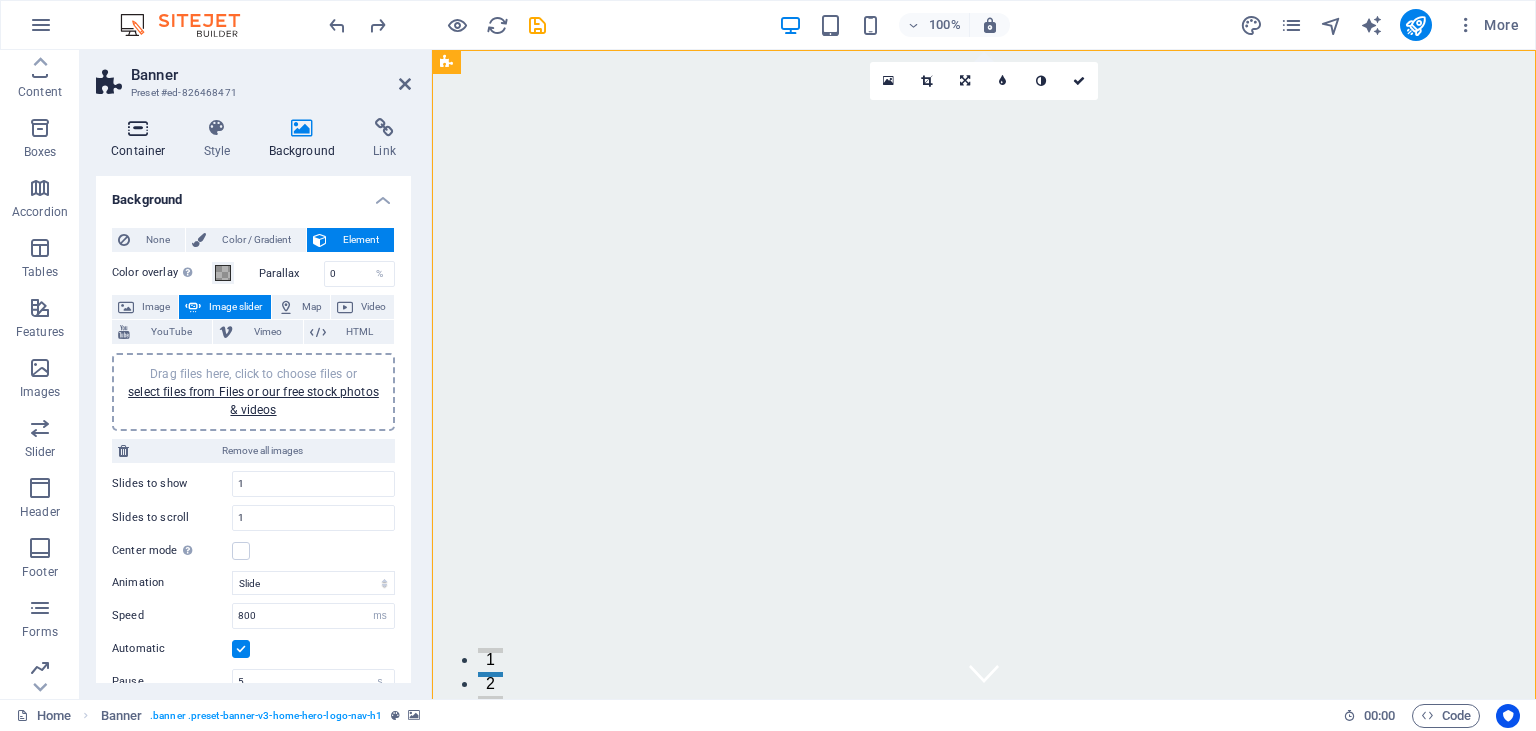 click at bounding box center [138, 128] 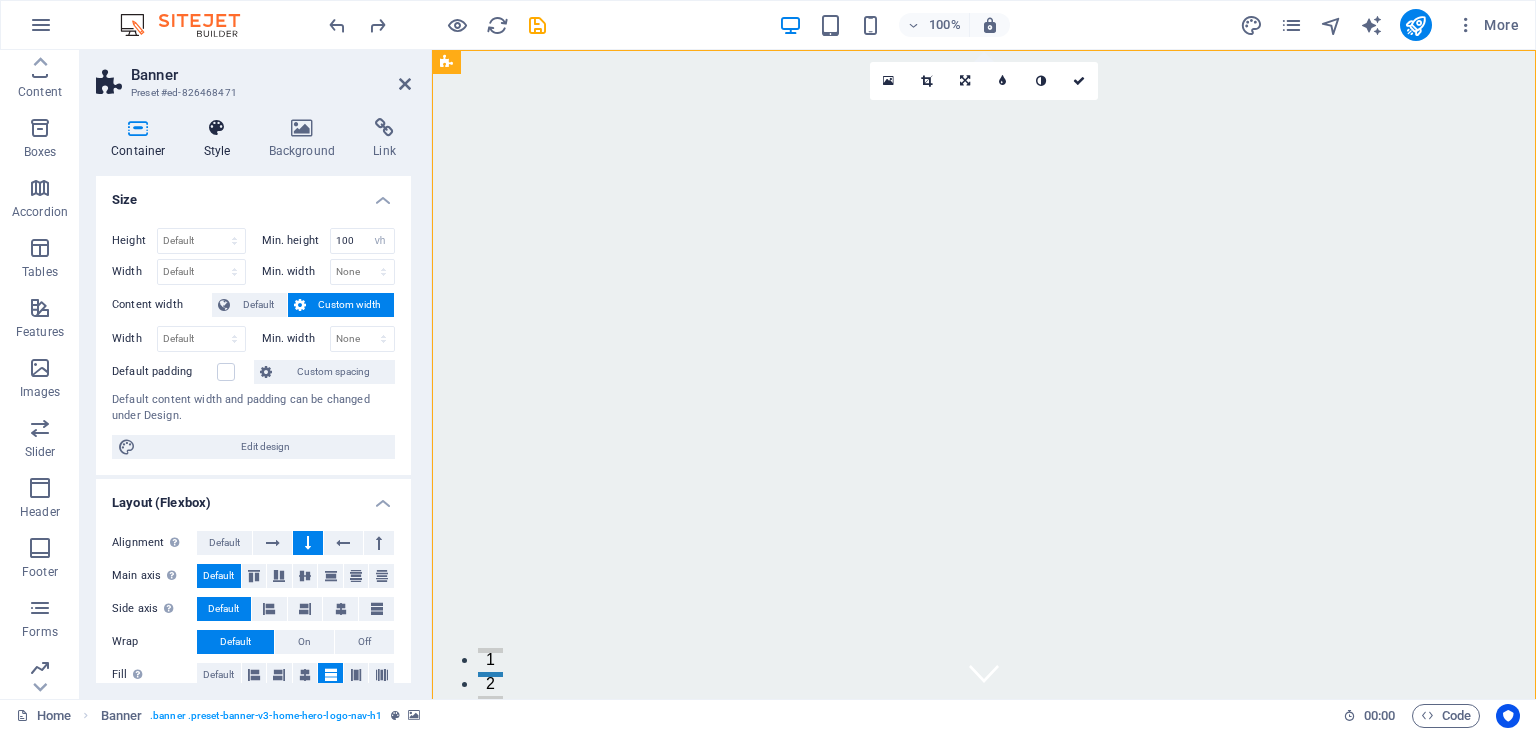 click on "Style" at bounding box center (221, 139) 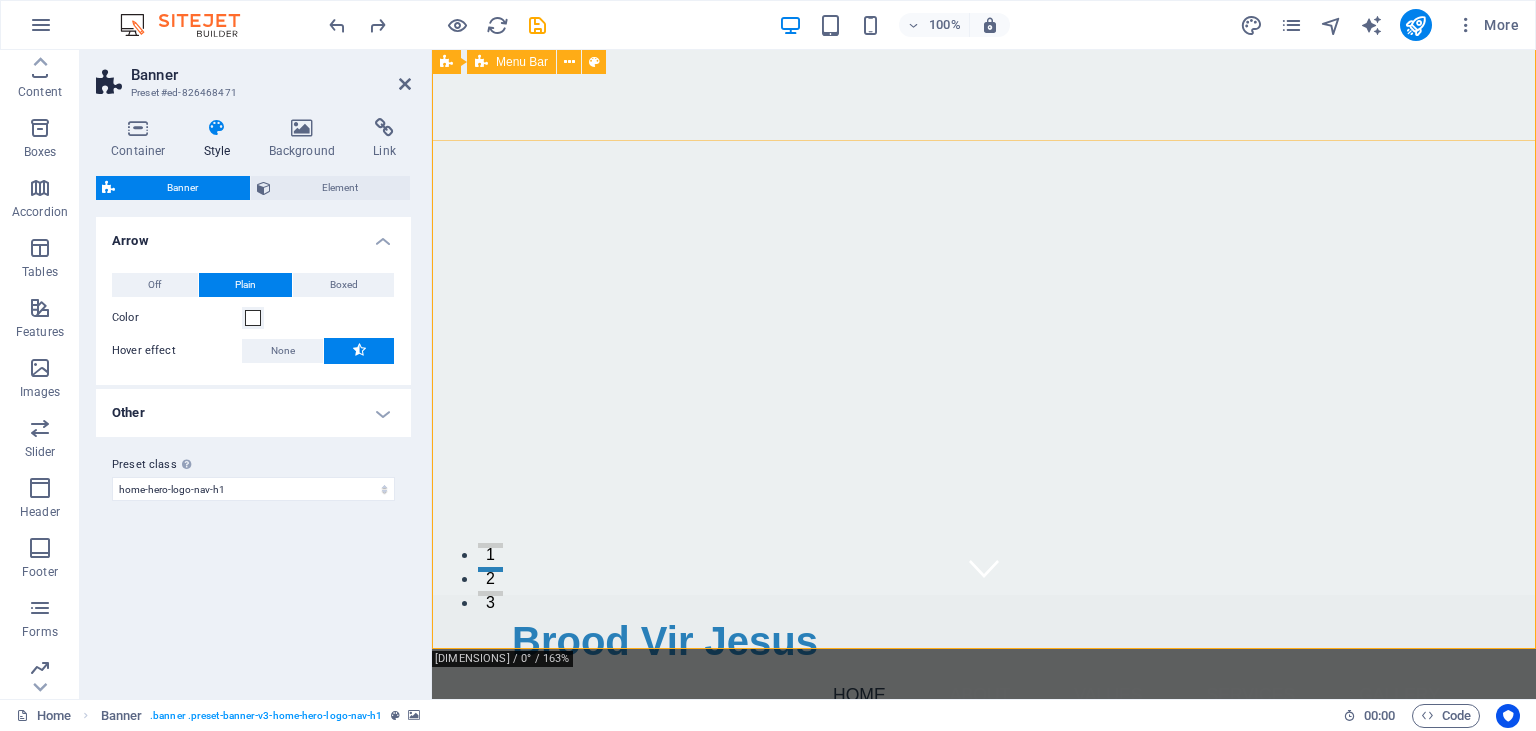 scroll, scrollTop: 0, scrollLeft: 0, axis: both 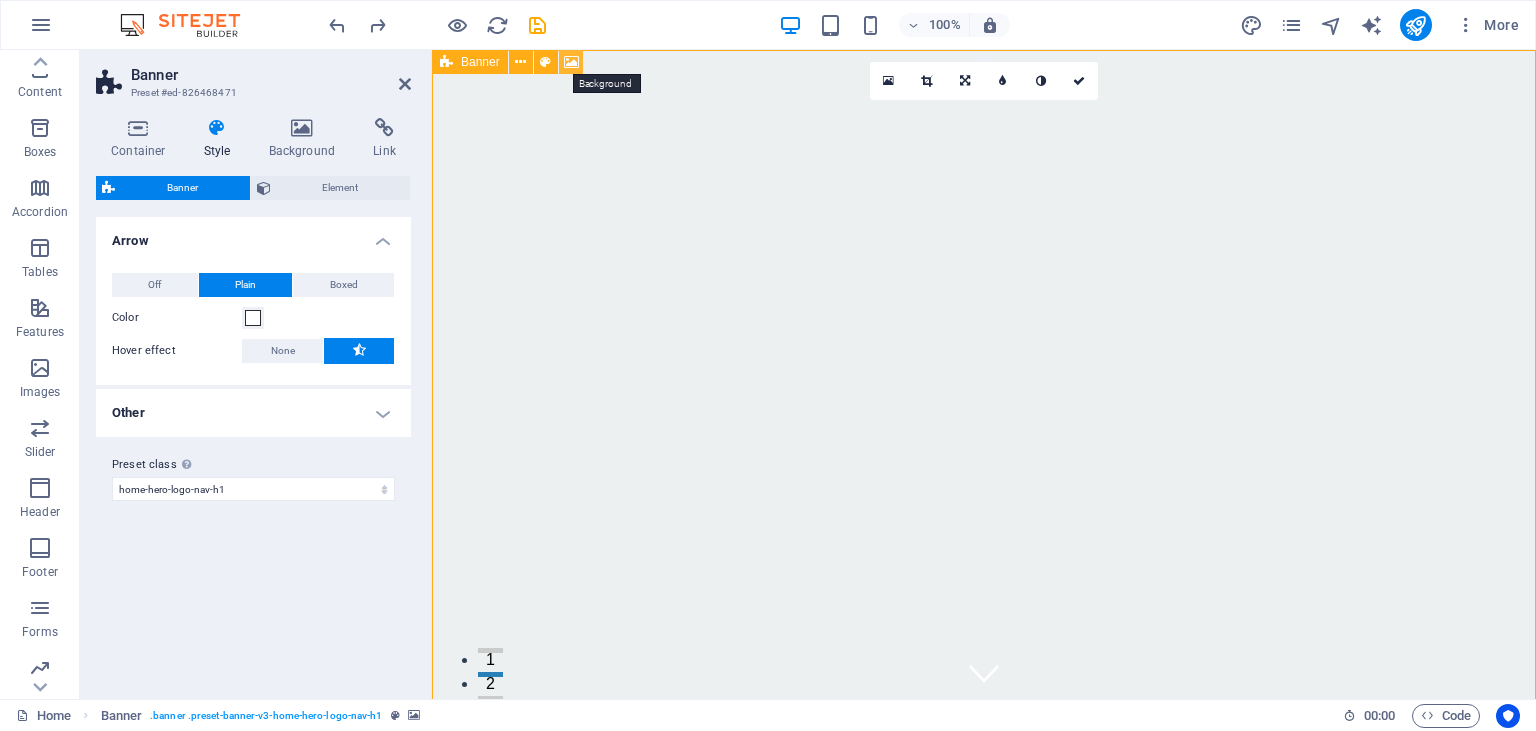 click at bounding box center [571, 62] 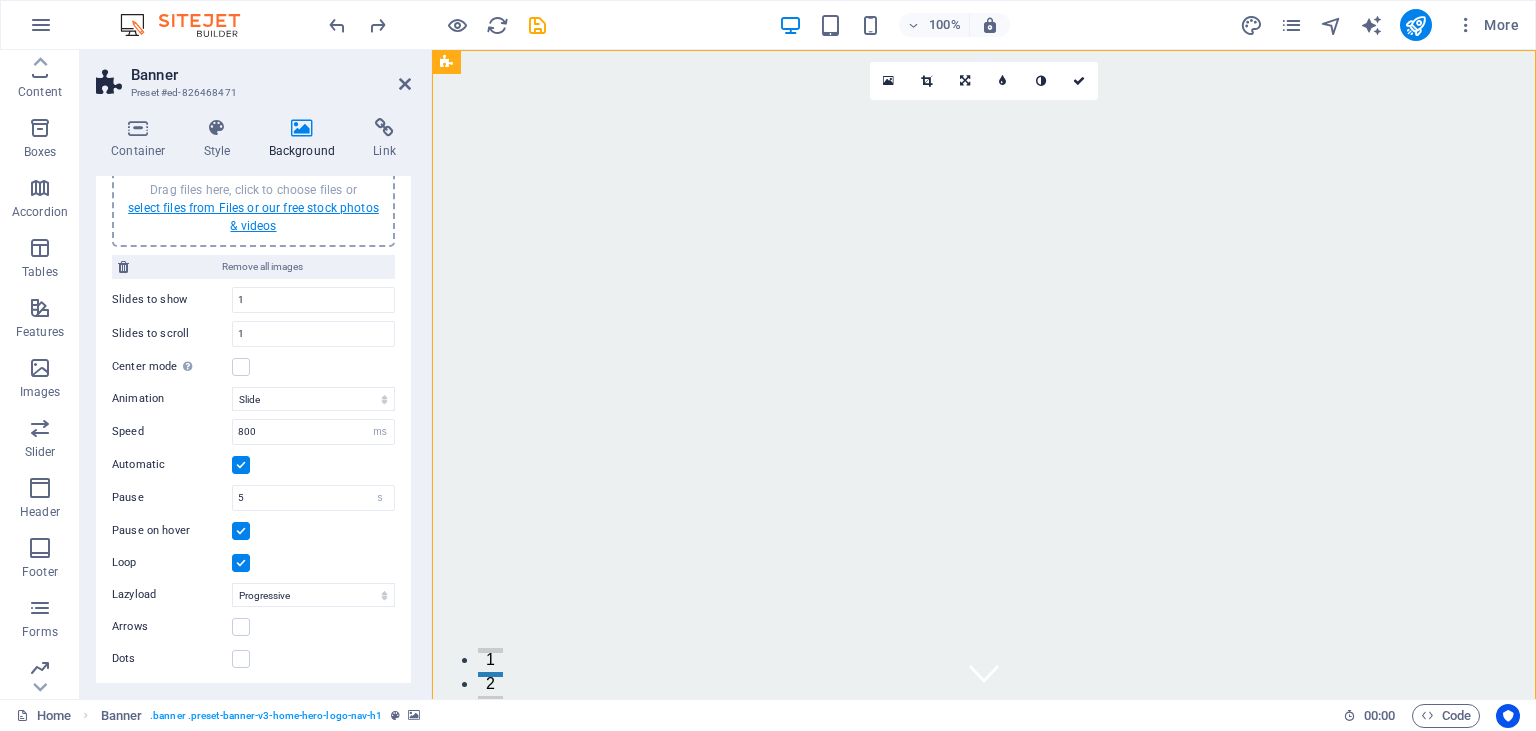 scroll, scrollTop: 0, scrollLeft: 0, axis: both 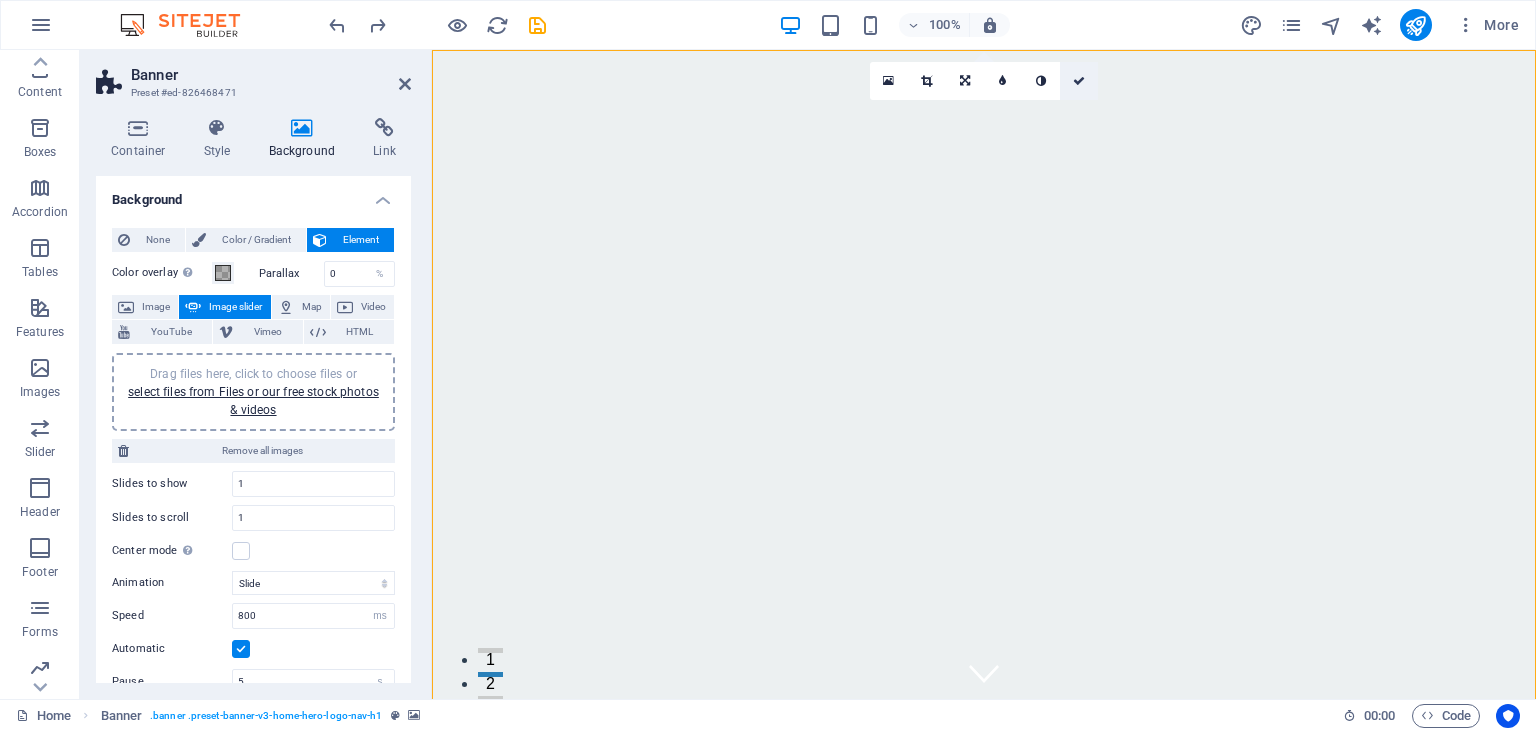 click at bounding box center [1079, 81] 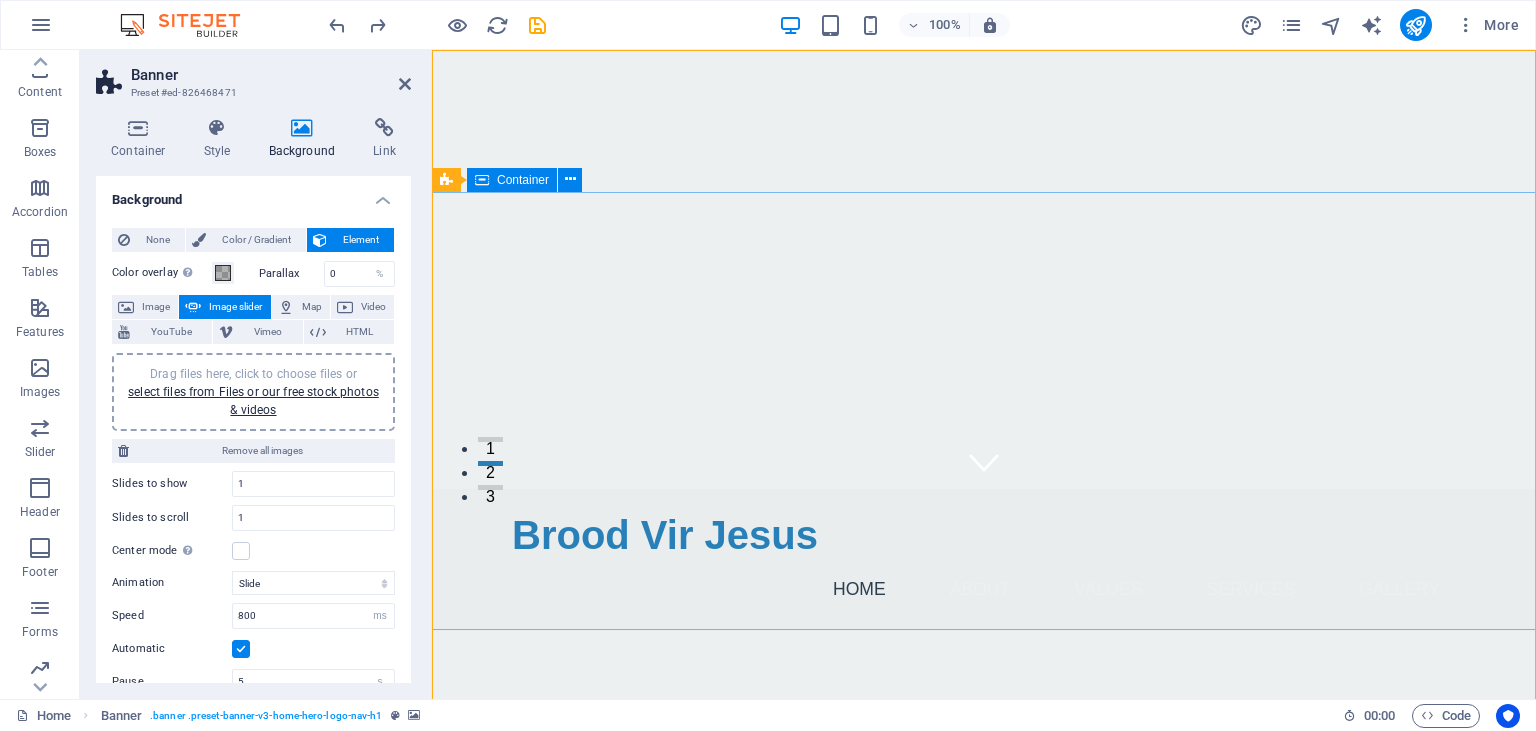 scroll, scrollTop: 0, scrollLeft: 0, axis: both 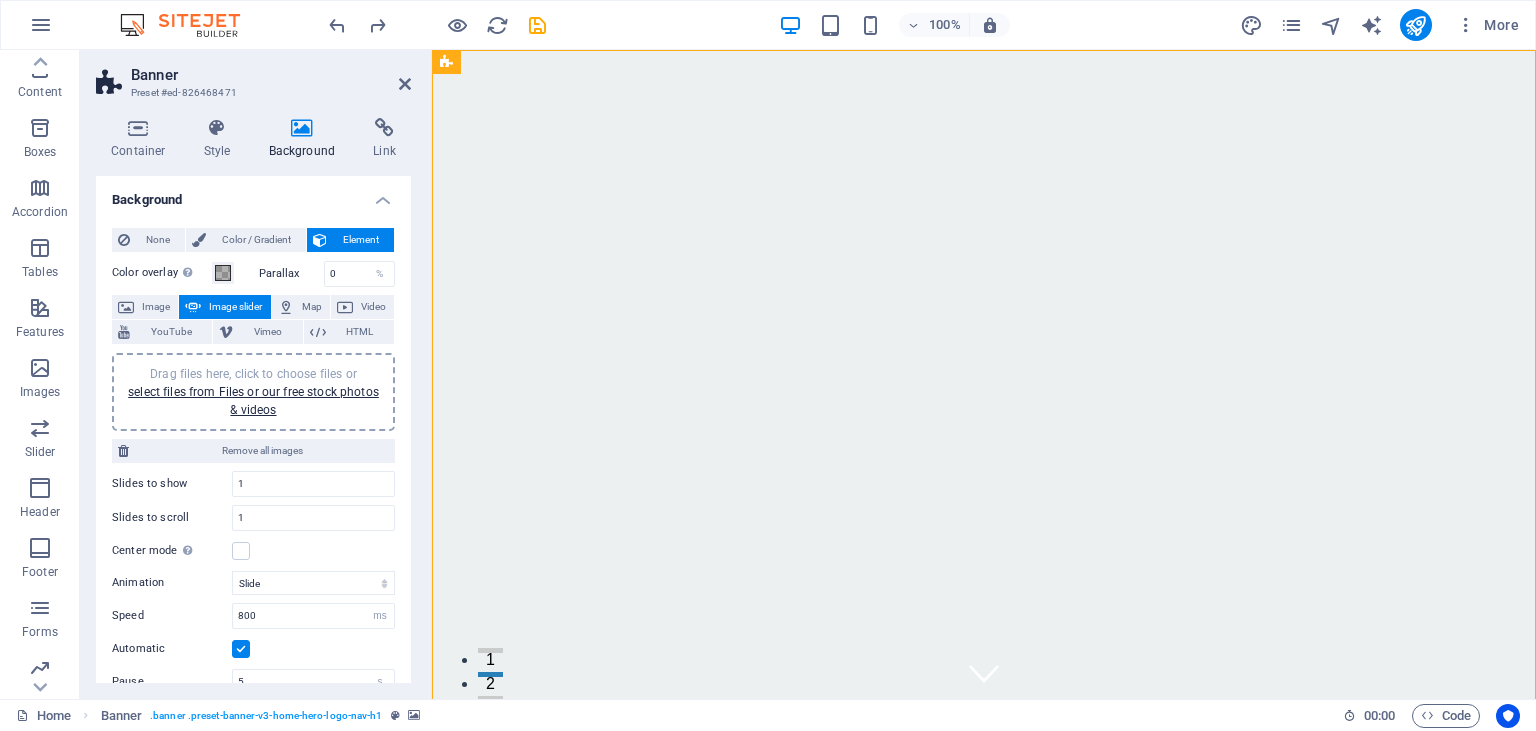 click on "Background" at bounding box center (253, 194) 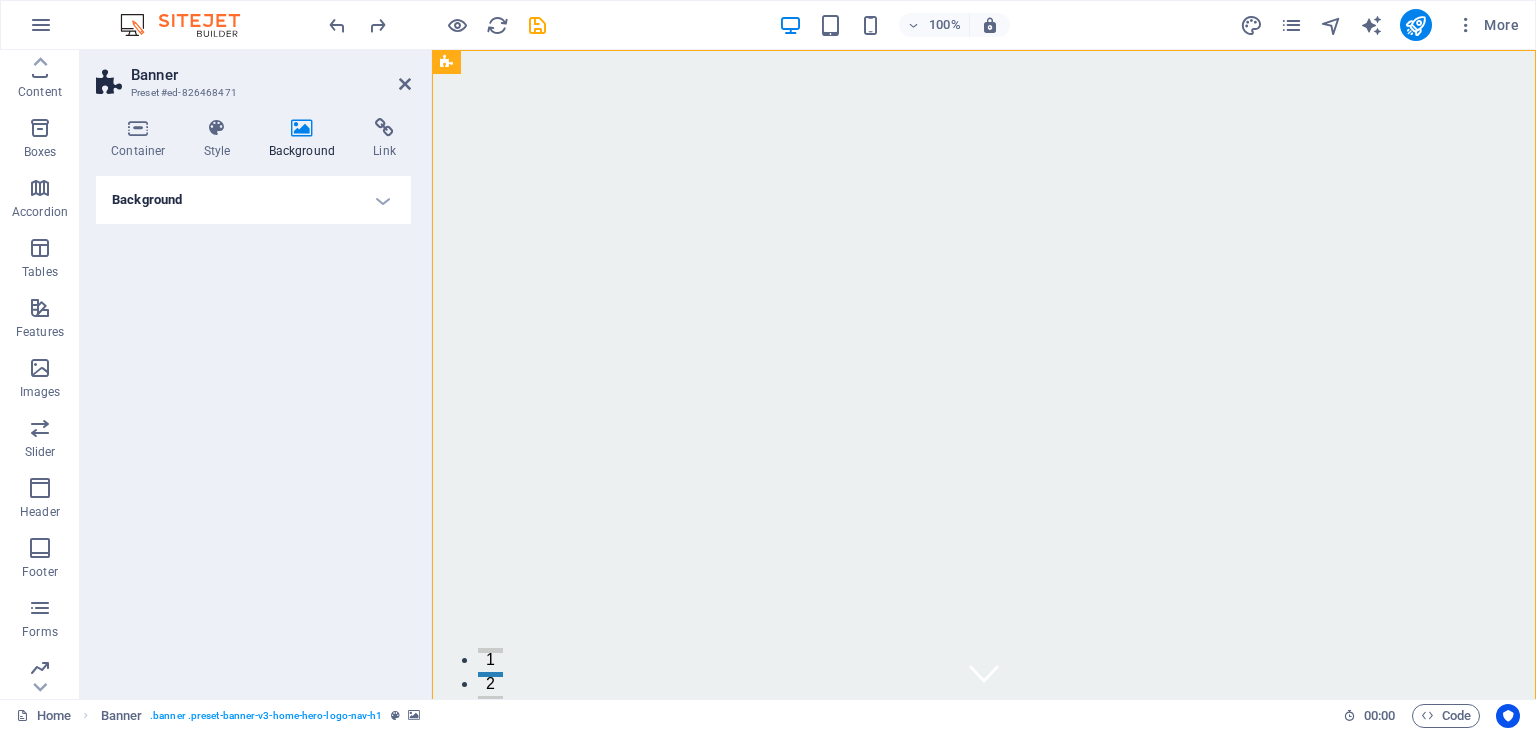 click on "Background" at bounding box center [253, 200] 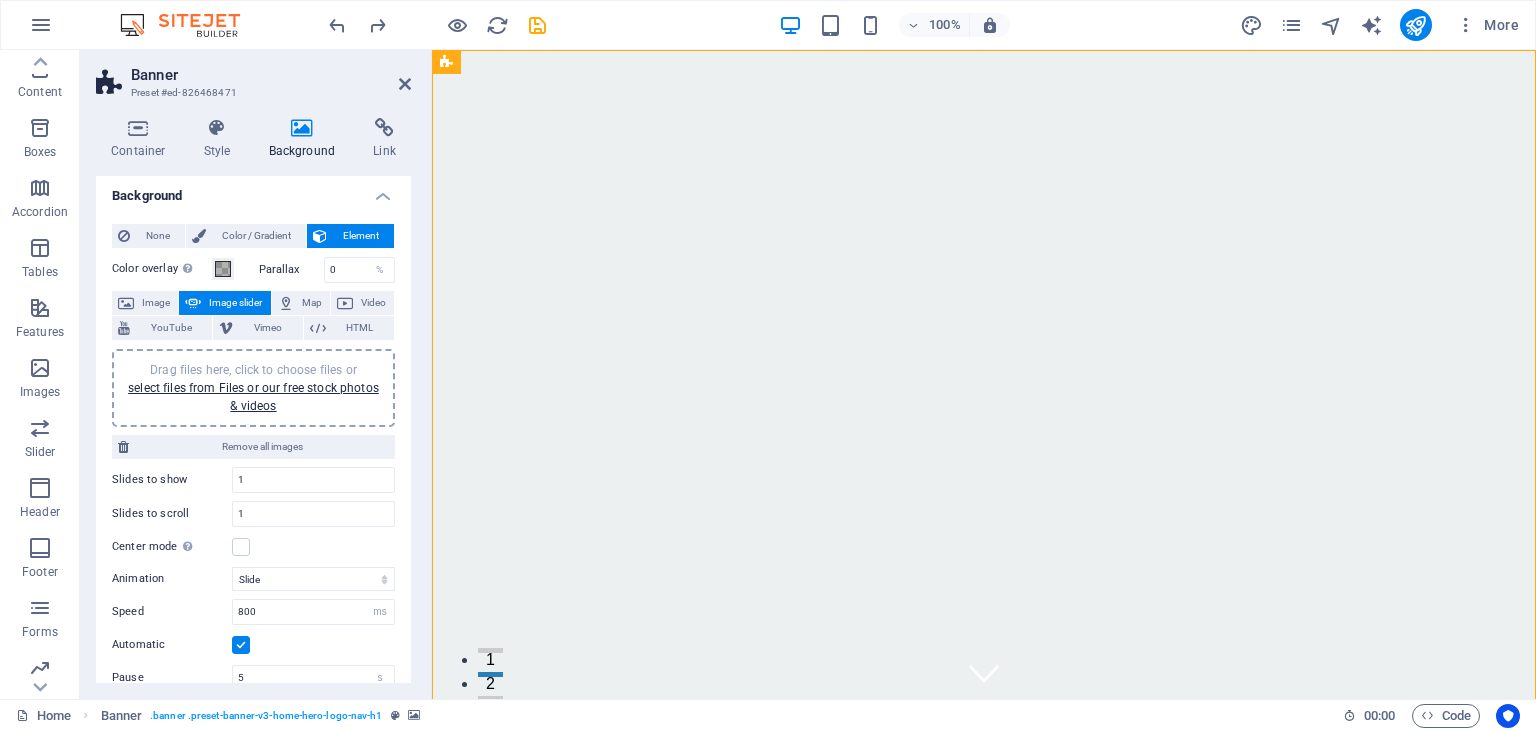 scroll, scrollTop: 2, scrollLeft: 0, axis: vertical 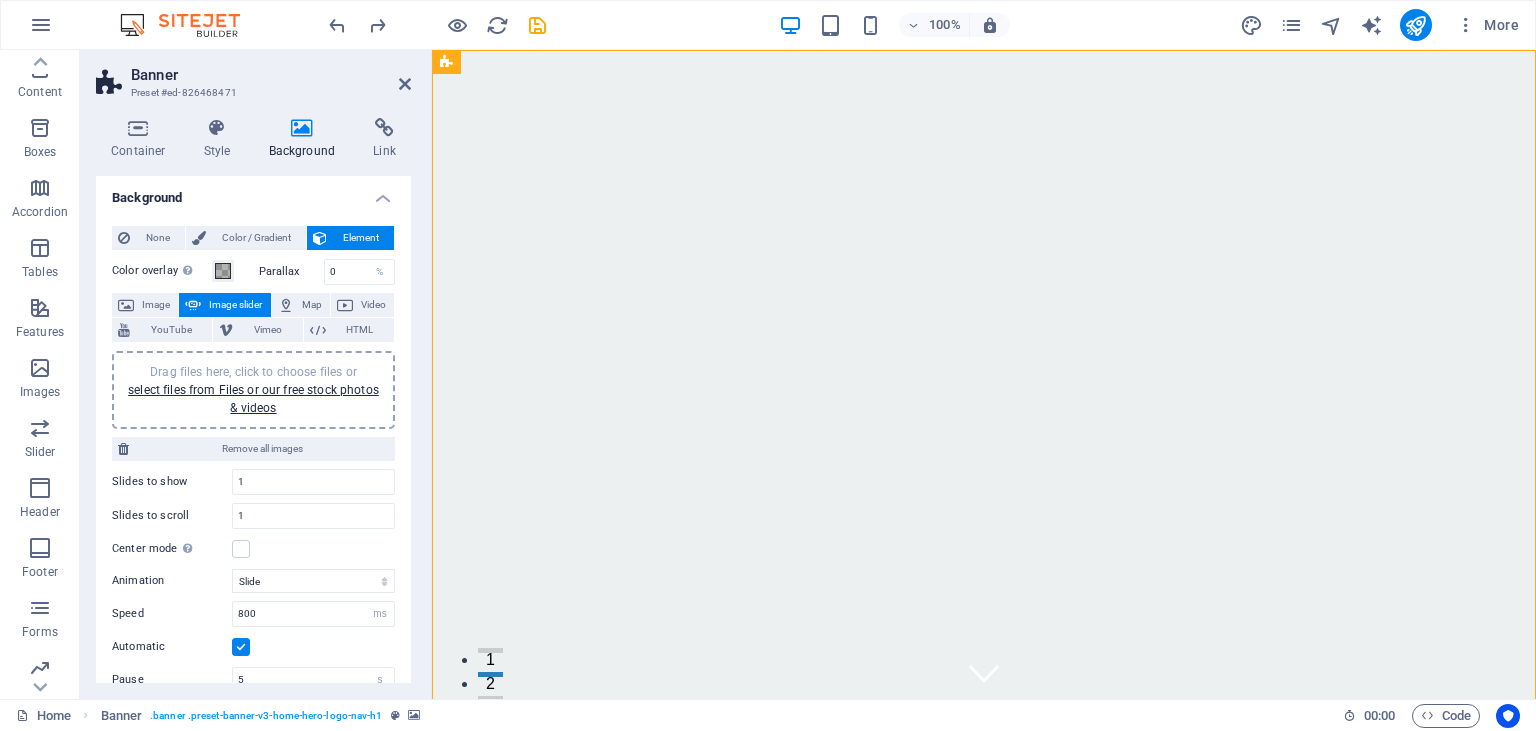 click on "Banner Preset #ed-826468471
Container Style Background Link Size Height Default px rem % vh vw Min. height 100 None px rem % vh vw Width Default px rem % em vh vw Min. width None px rem % vh vw Content width Default Custom width Width Default px rem % em vh vw Min. width None px rem % vh vw Default padding Custom spacing Default content width and padding can be changed under Design. Edit design Layout (Flexbox) Alignment Determines the flex direction. Default Main axis Determine how elements should behave along the main axis inside this container (justify content). Default Side axis Control the vertical direction of the element inside of the container (align items). Default Wrap Default On Off Fill Controls the distances and direction of elements on the y-axis across several lines (align content). Default Accessibility ARIA helps assistive technologies (like screen readers) to understand the role, state, and behavior of web elements Role The ARIA role defines the purpose of an element.  None" at bounding box center [256, 374] 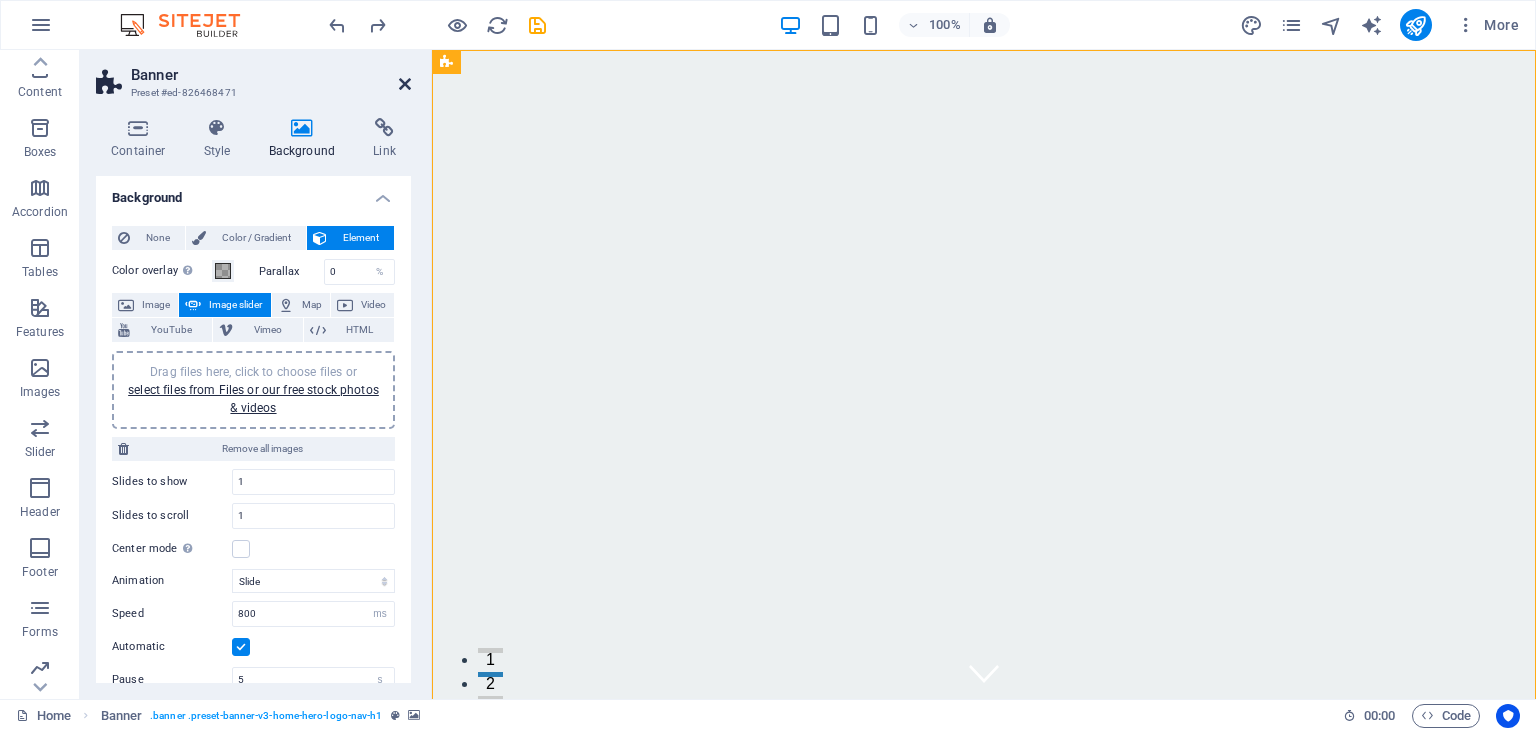 drag, startPoint x: 404, startPoint y: 82, endPoint x: 317, endPoint y: 42, distance: 95.7549 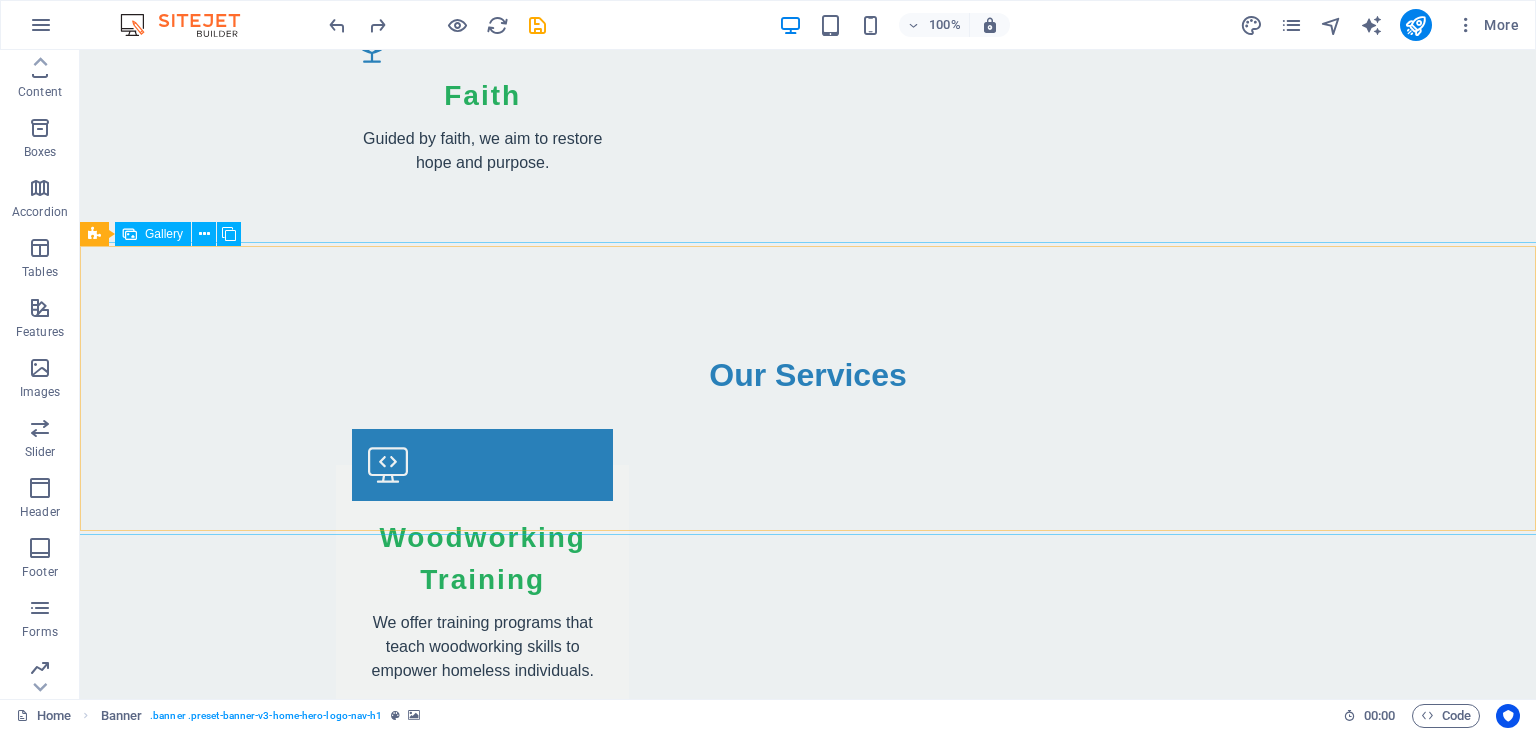scroll, scrollTop: 2640, scrollLeft: 0, axis: vertical 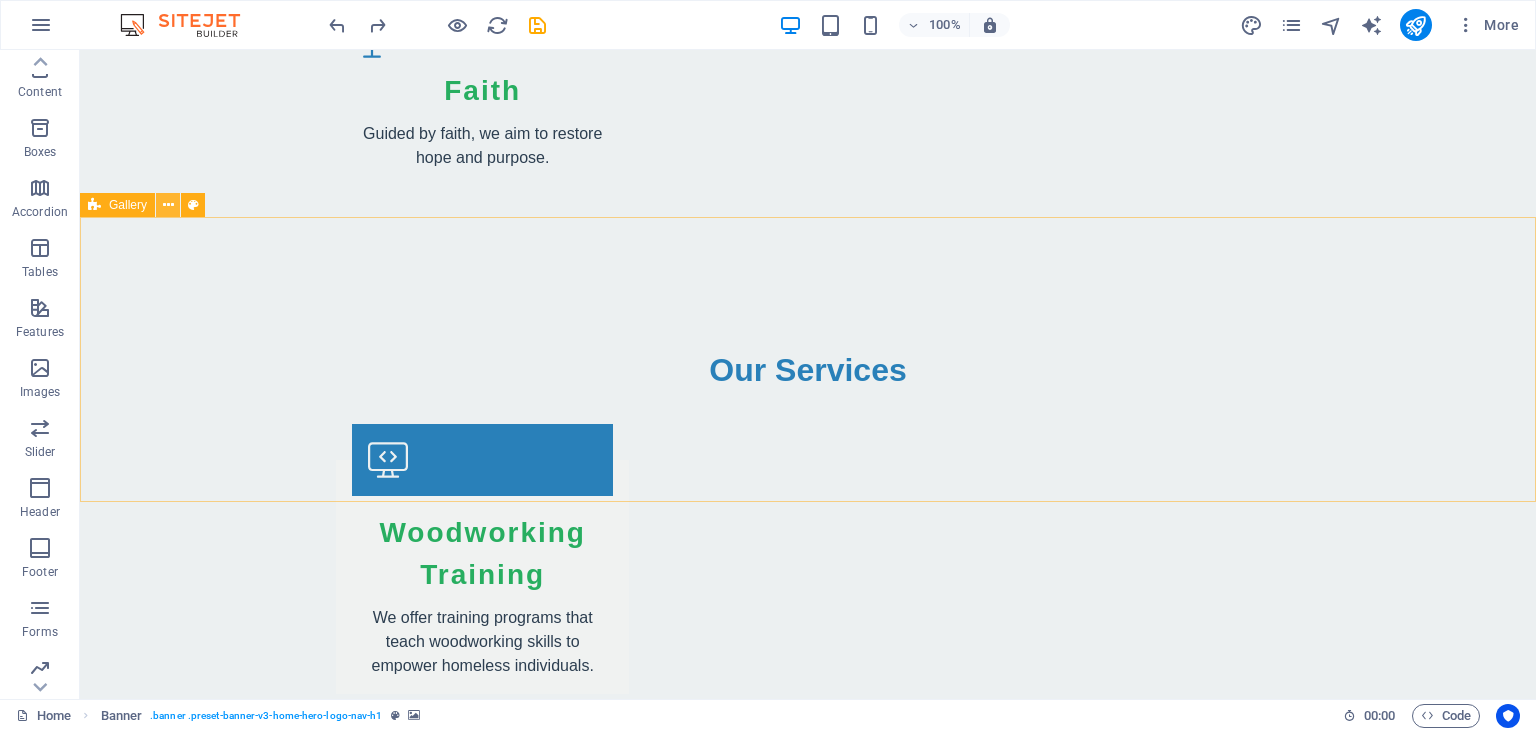 click at bounding box center [168, 205] 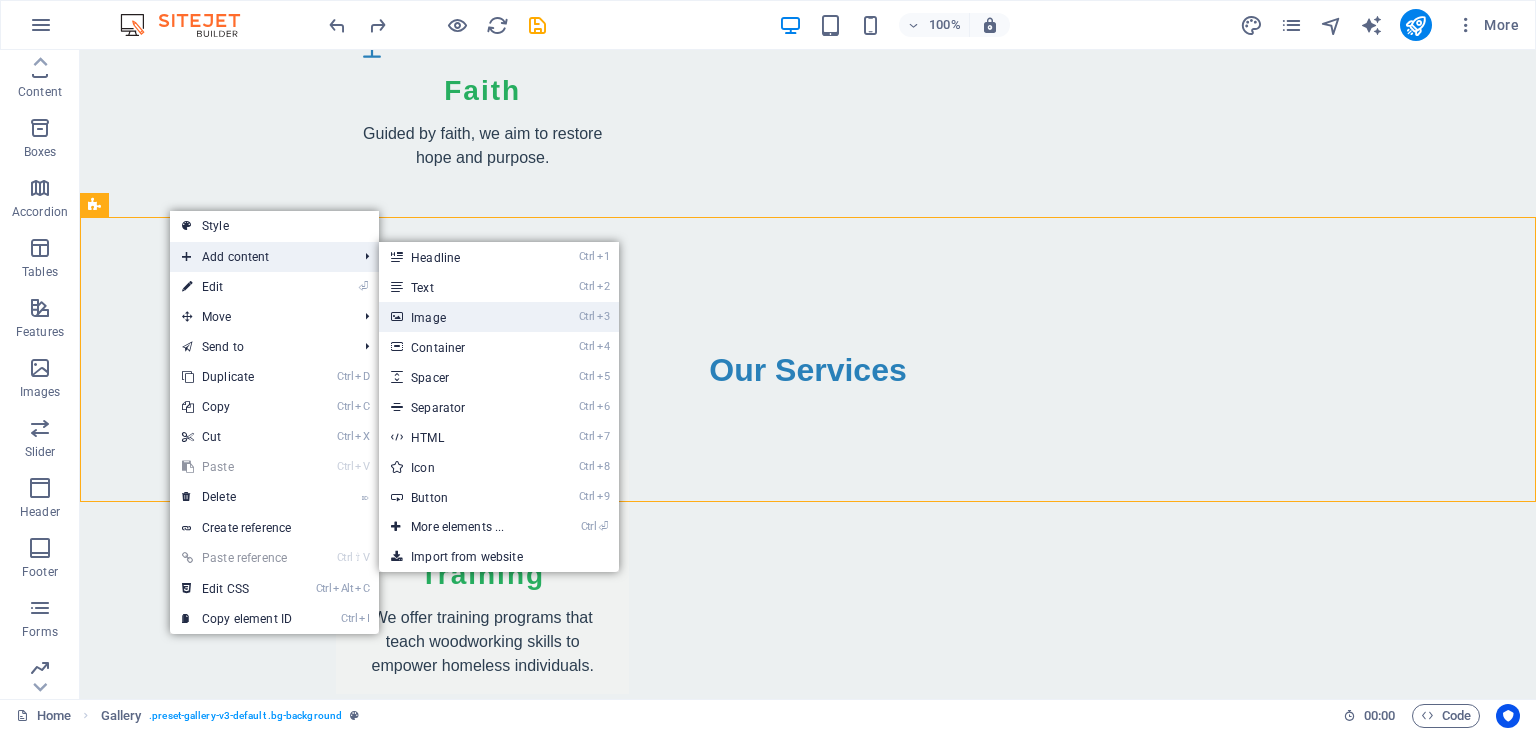 click on "Ctrl 3  Image" at bounding box center [461, 317] 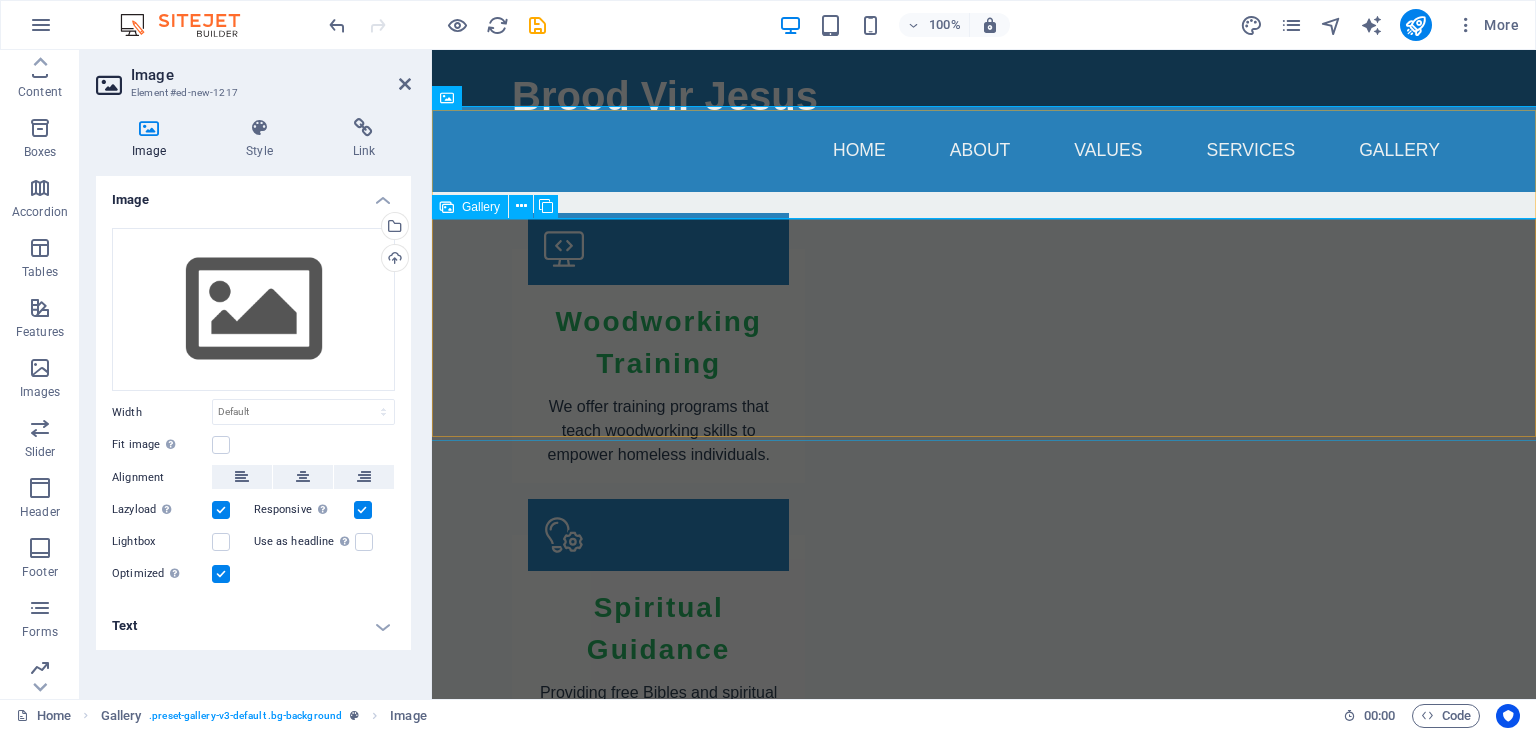 scroll, scrollTop: 2745, scrollLeft: 0, axis: vertical 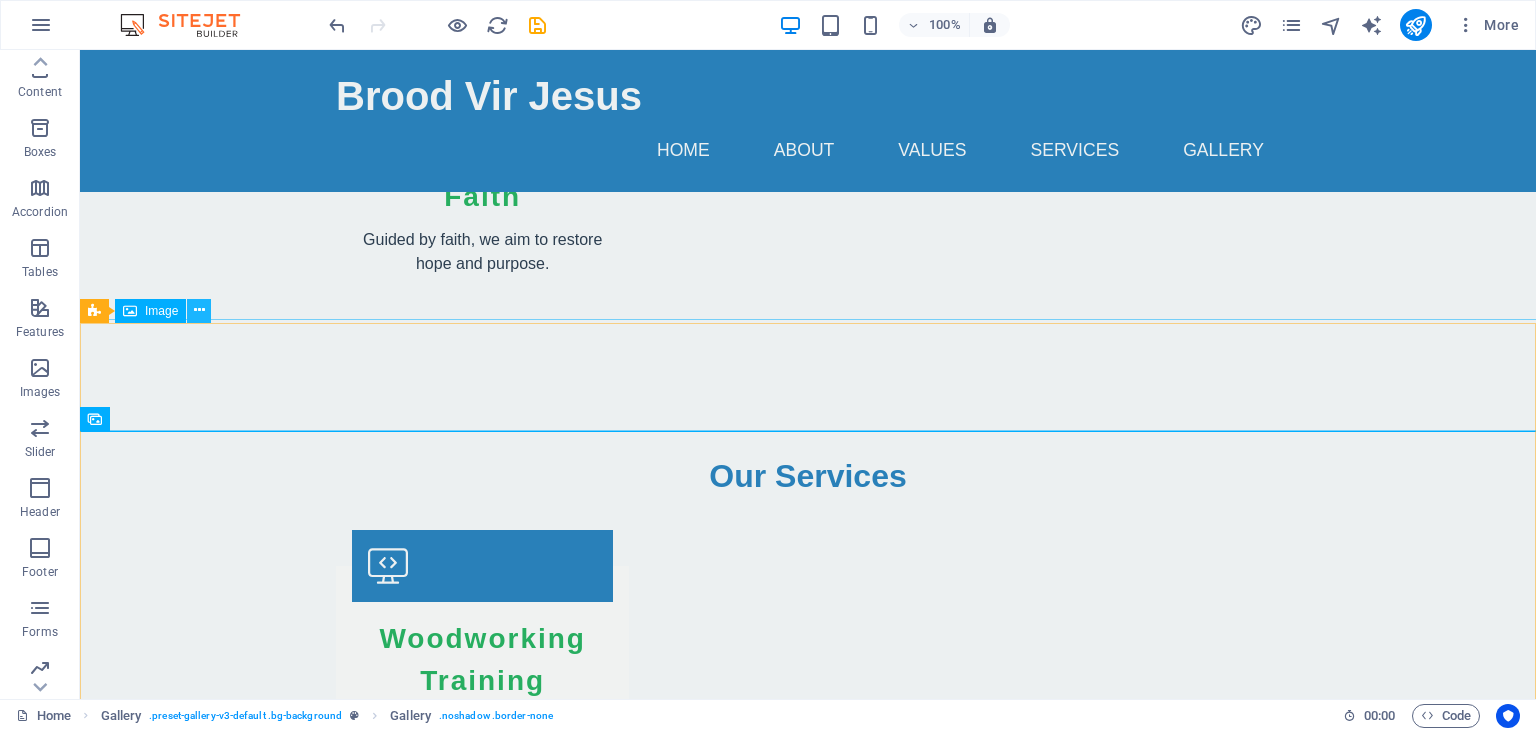 click at bounding box center [199, 310] 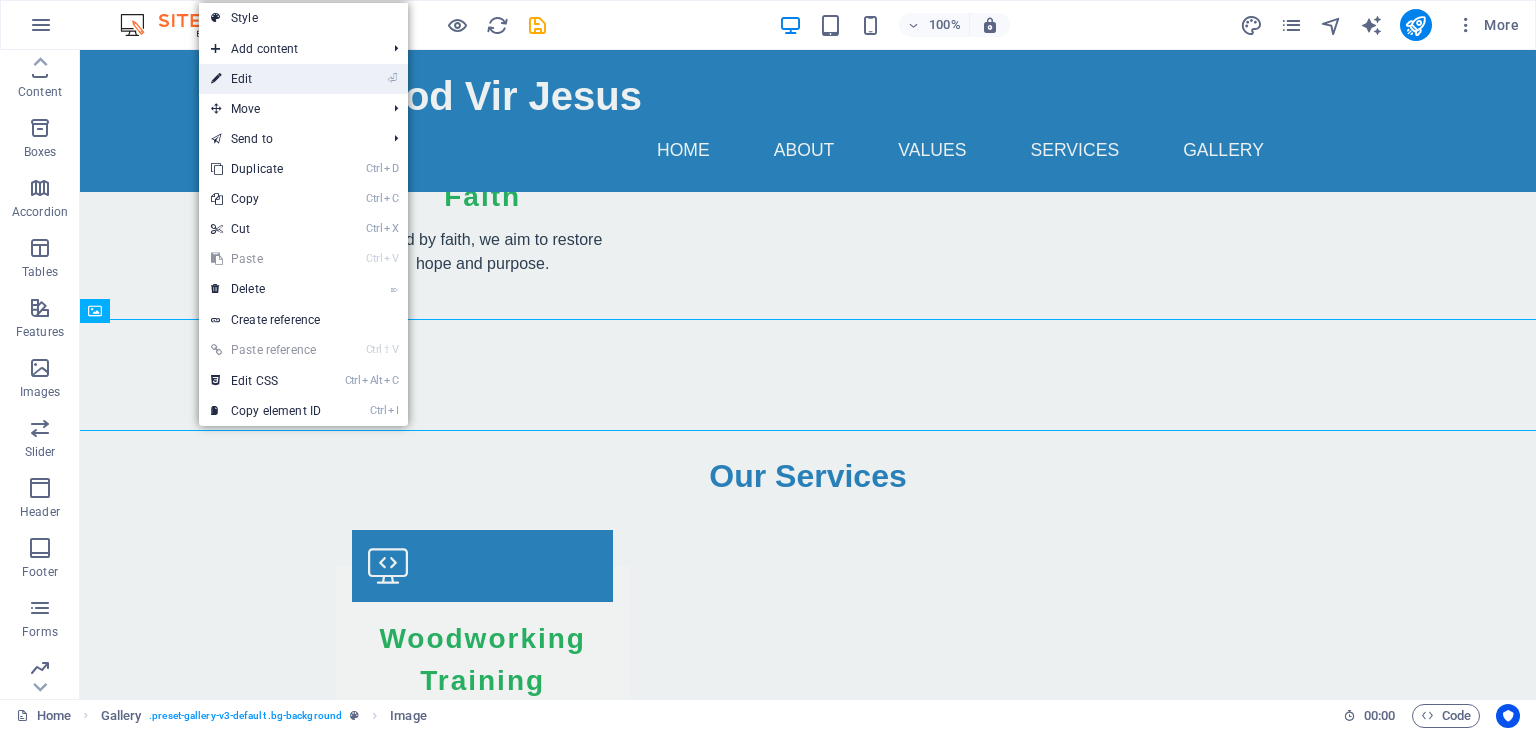 click on "⏎  Edit" at bounding box center [266, 79] 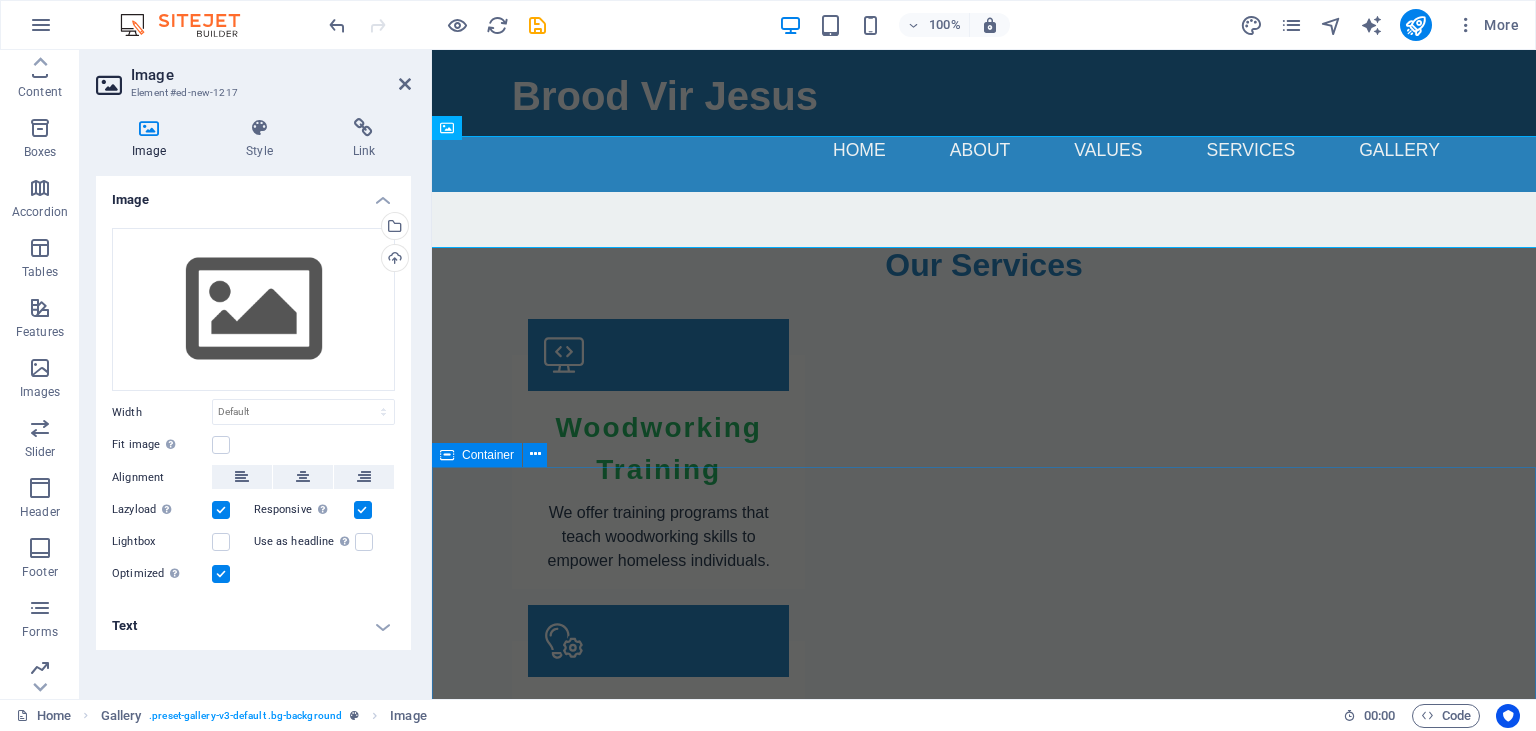 scroll, scrollTop: 2640, scrollLeft: 0, axis: vertical 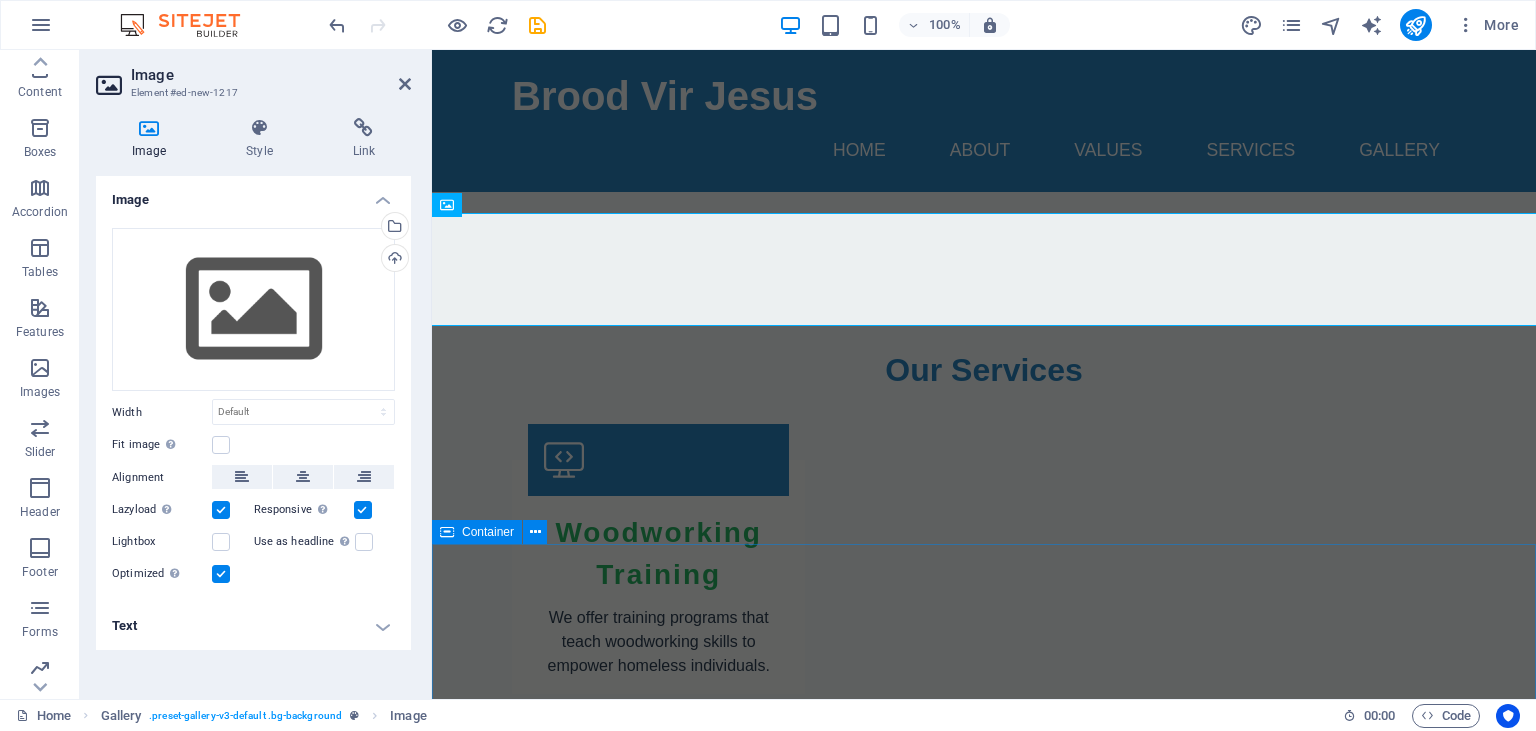 click on "Brood Vir Jesus Home About Values Services Gallery Welcome to Brood Vir Jesus - Empowering Lives Through Craft Drop content here or  Add elements  Paste clipboard About Us At Brood Vir Jesus, we are on a mission to empower the homeless by teaching them invaluable woodworking skills. Our community project not only fosters self-sufficiency but also promotes dignity, purpose, and support. With your help, we can make a significant difference in their lives. Learn More Our Values Empowerment We empower individuals through skills training and support. Community We create a community that fosters growth and connection. Faith Guided by faith, we aim to restore hope and purpose. Our Services Woodworking Training We offer training programs that teach woodworking skills to empower homeless individuals. Spiritual Guidance Providing free Bibles and spiritual mentorship to help individuals reconnect with their faith. Community Support Creating a safe and nurturing space for learning and growth. Nourishing Meals 1 2 3" at bounding box center [984, 1015] 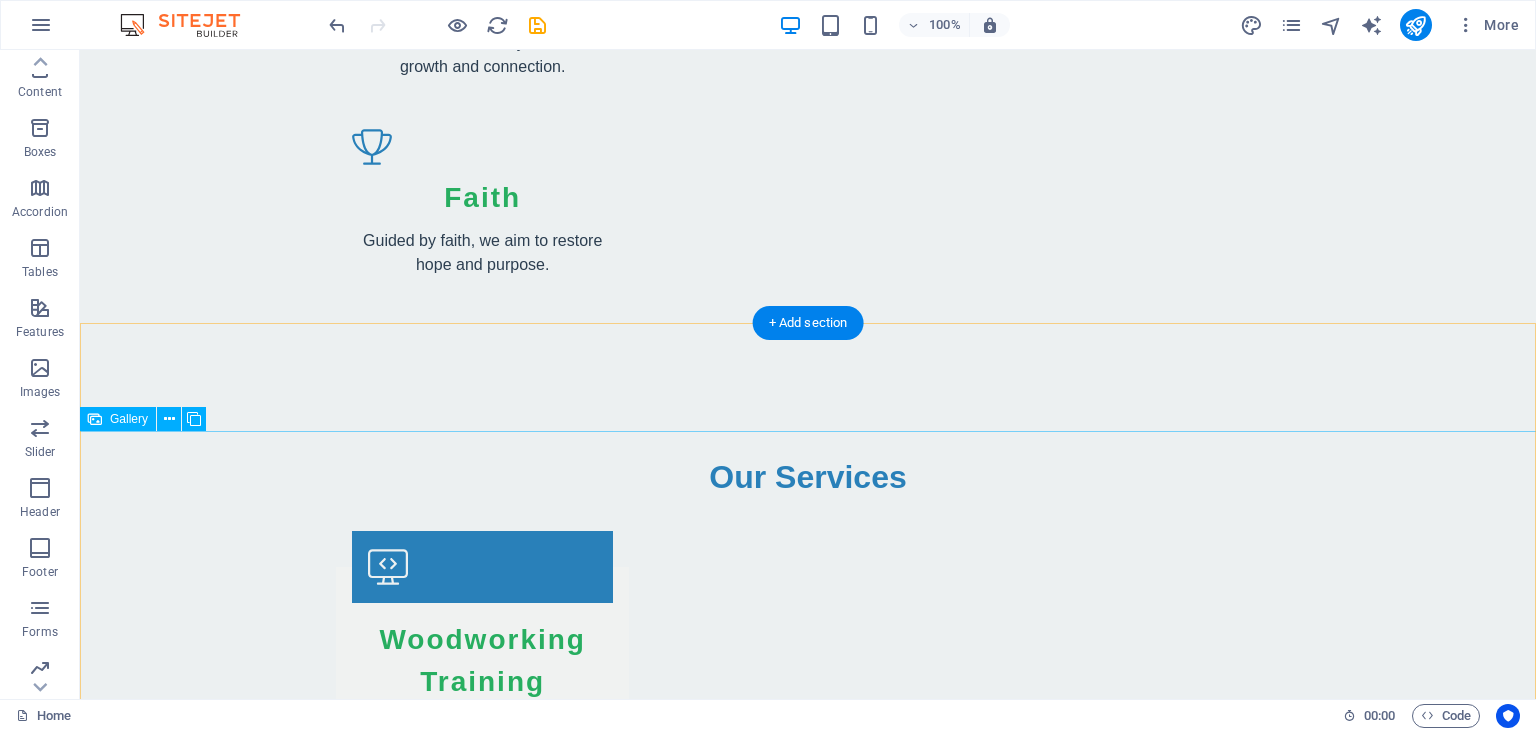 scroll, scrollTop: 2534, scrollLeft: 0, axis: vertical 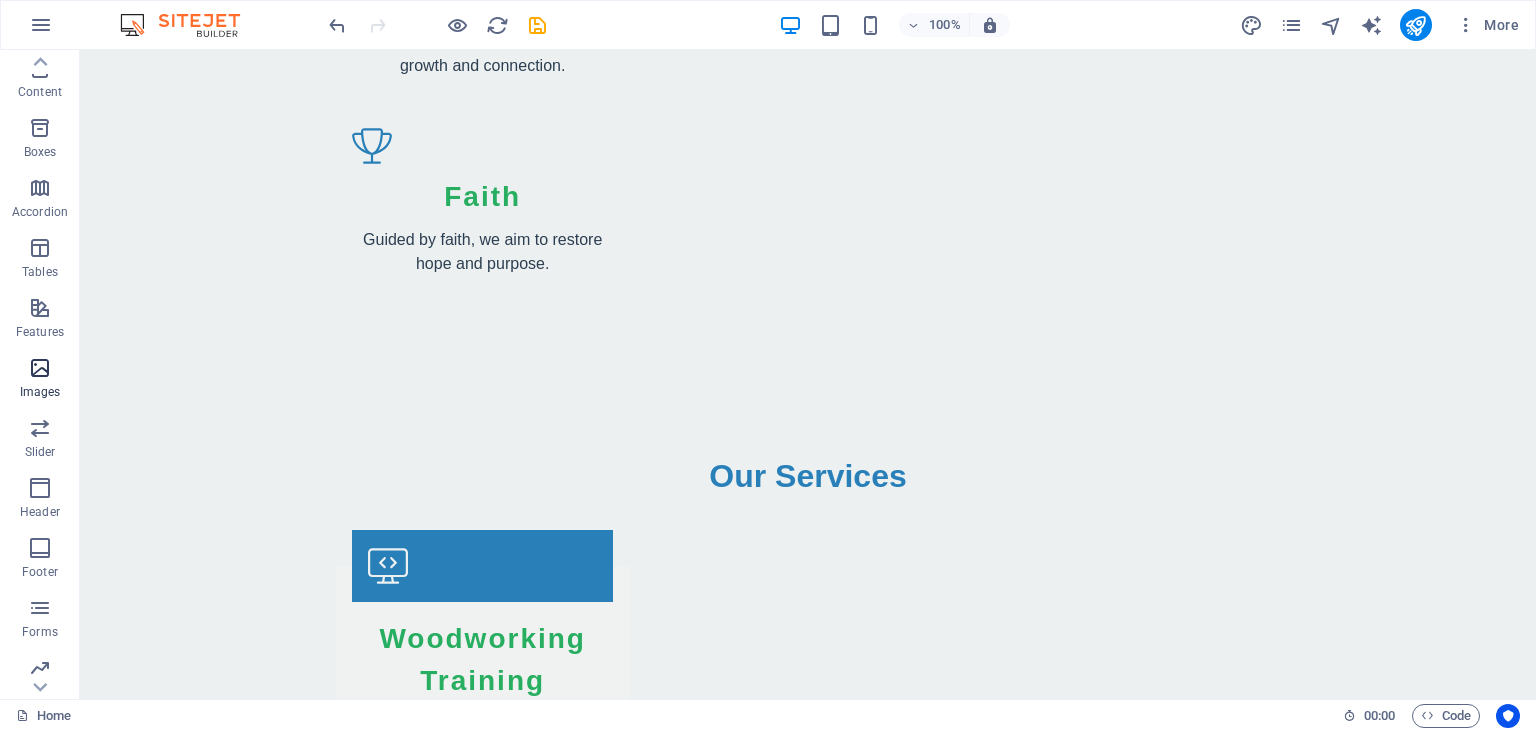 click at bounding box center [40, 368] 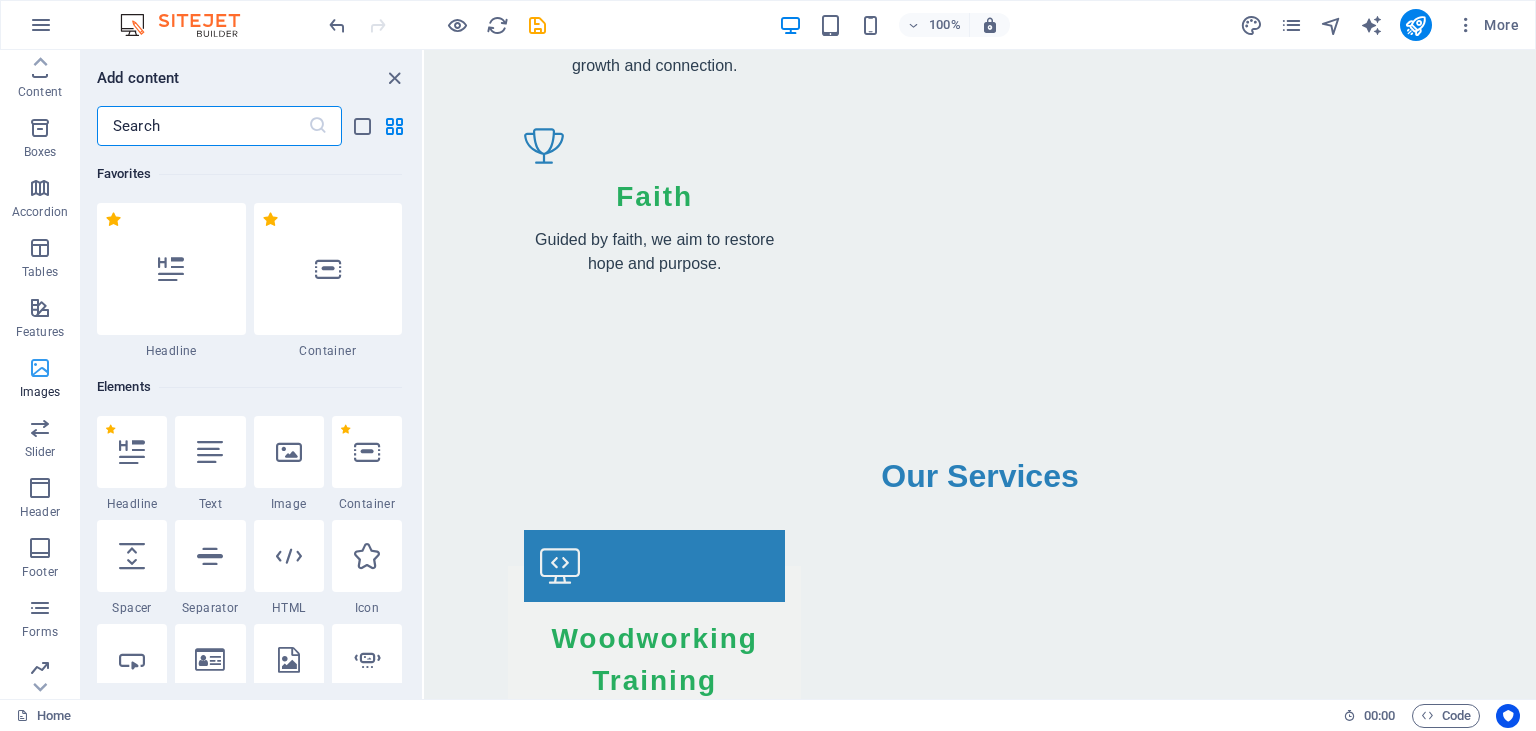 scroll, scrollTop: 182, scrollLeft: 0, axis: vertical 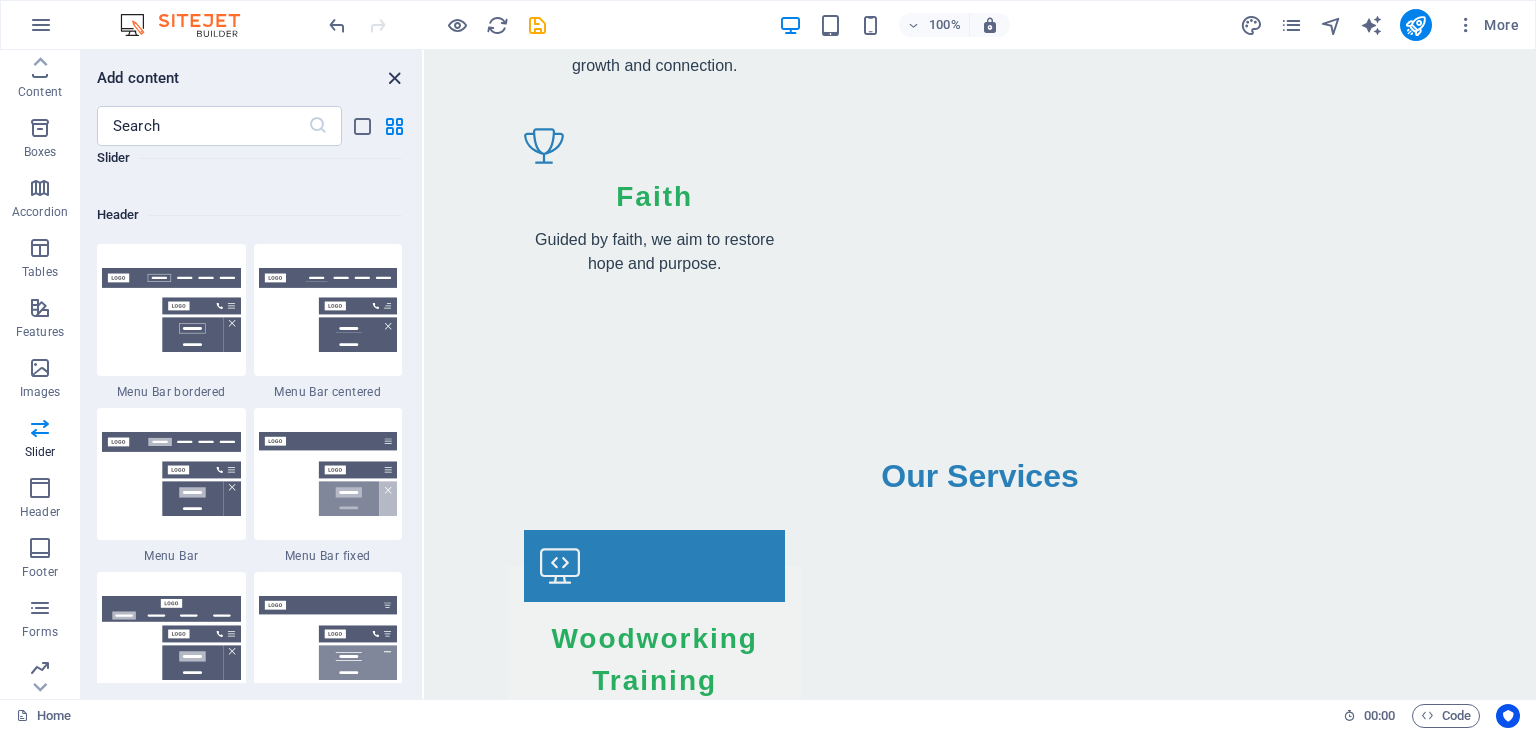 click at bounding box center [394, 78] 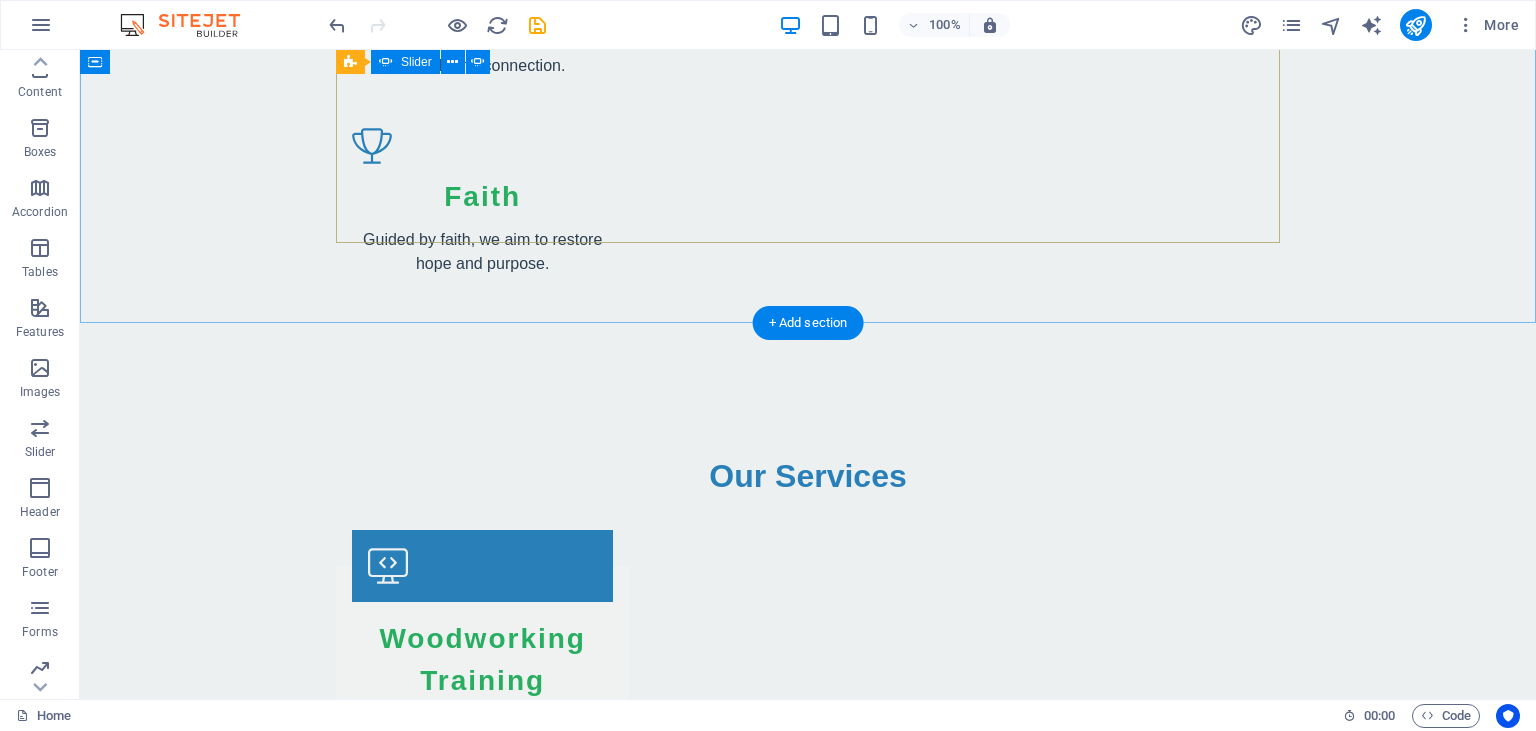 scroll, scrollTop: 182, scrollLeft: 0, axis: vertical 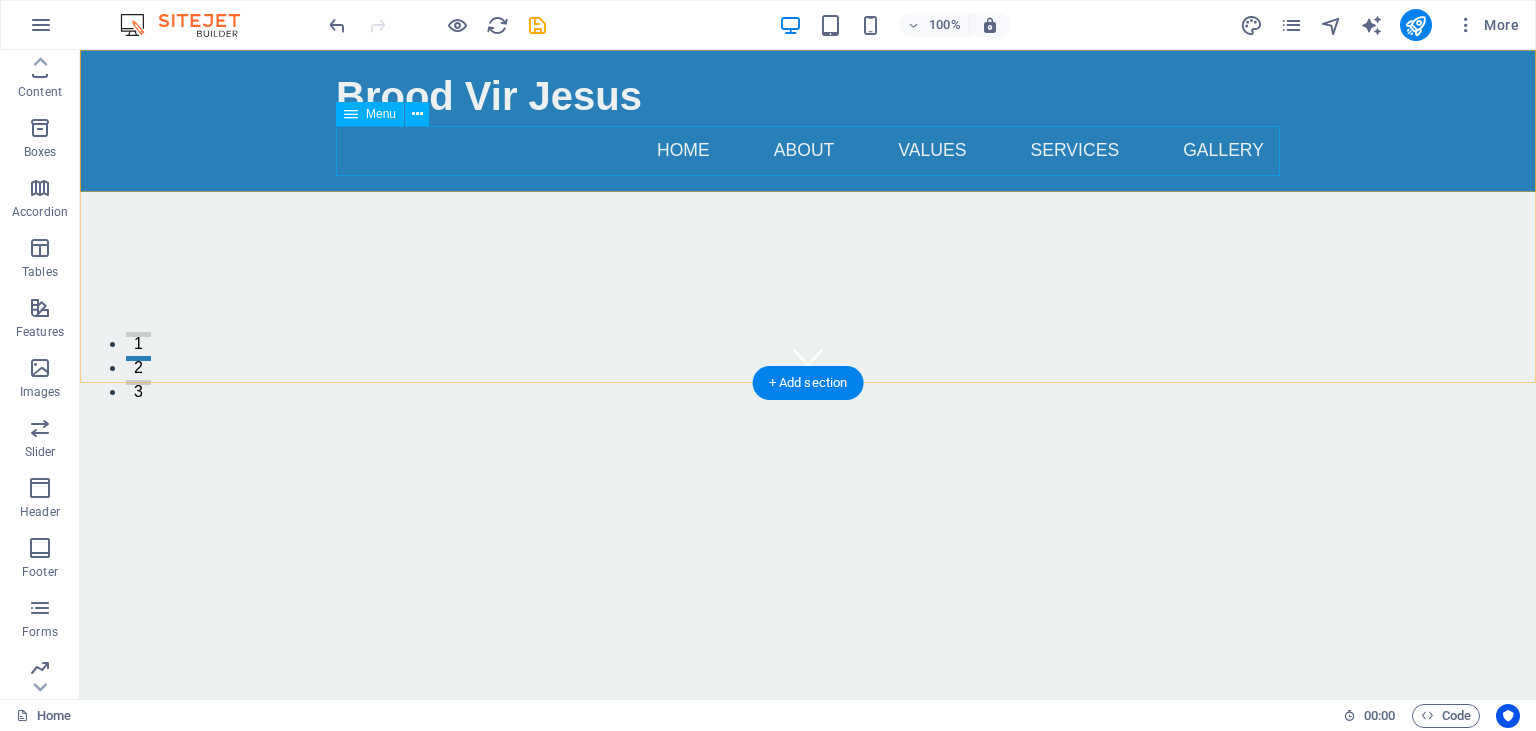 click on "Home About Values Services Gallery" at bounding box center (808, 151) 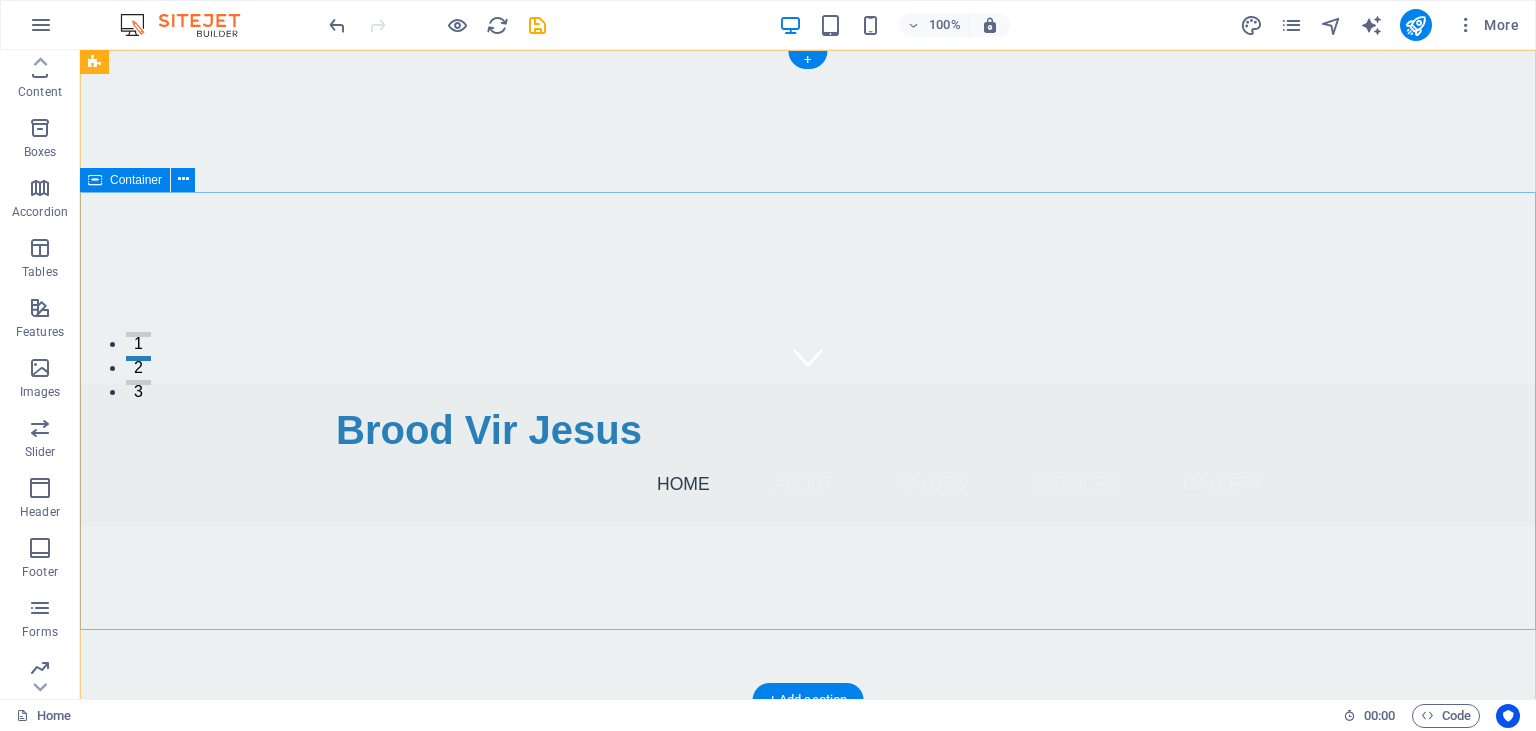 scroll, scrollTop: 0, scrollLeft: 0, axis: both 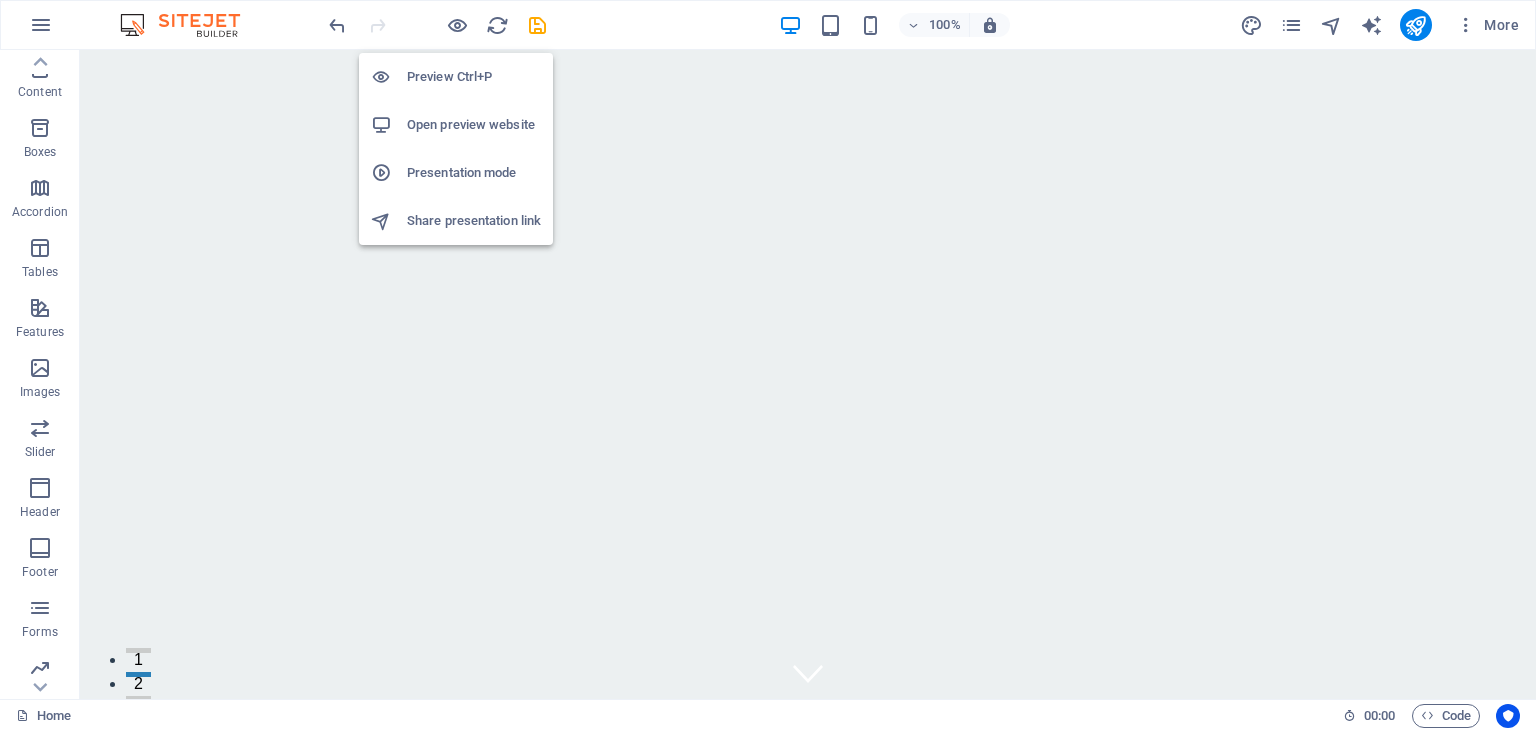 click on "Preview Ctrl+P" at bounding box center [474, 77] 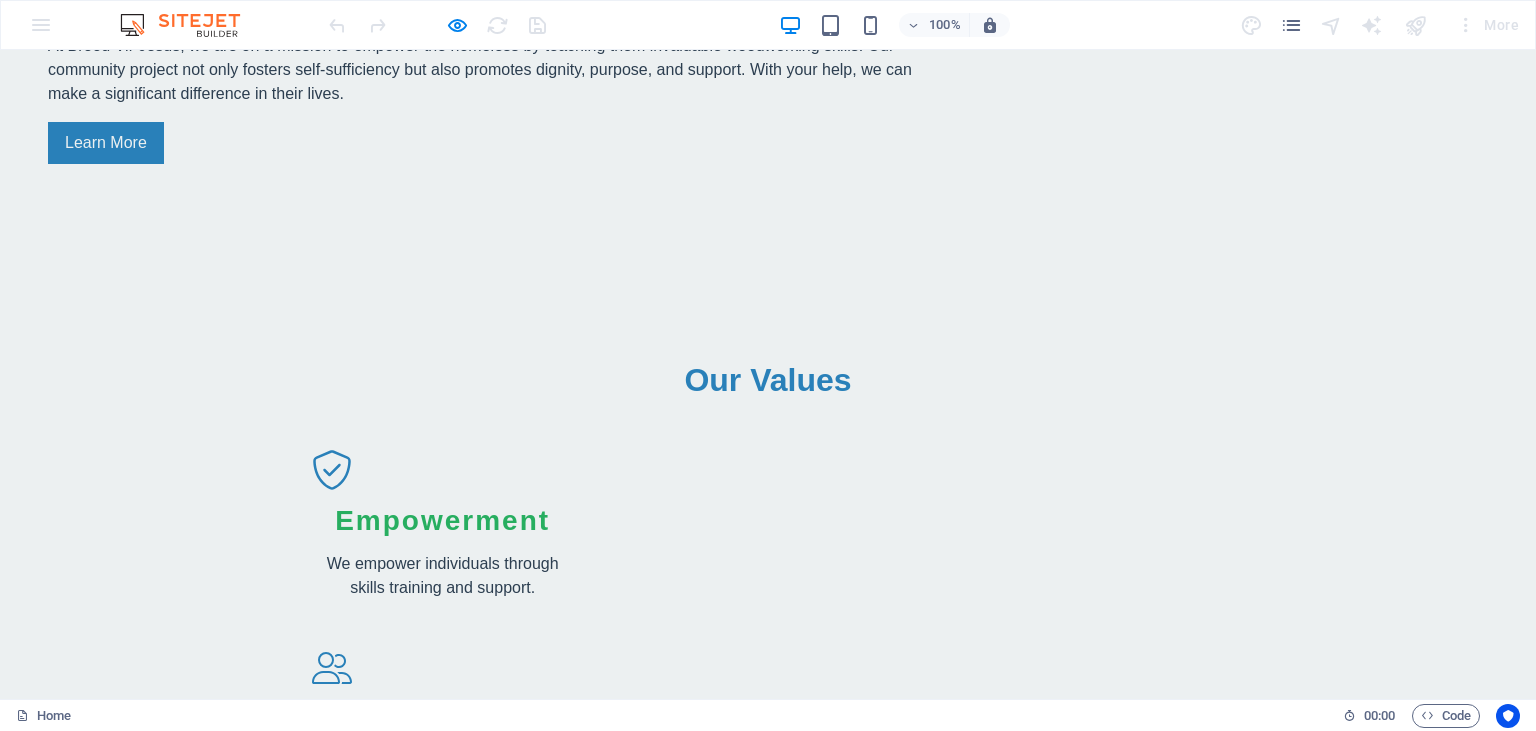 scroll, scrollTop: 1795, scrollLeft: 0, axis: vertical 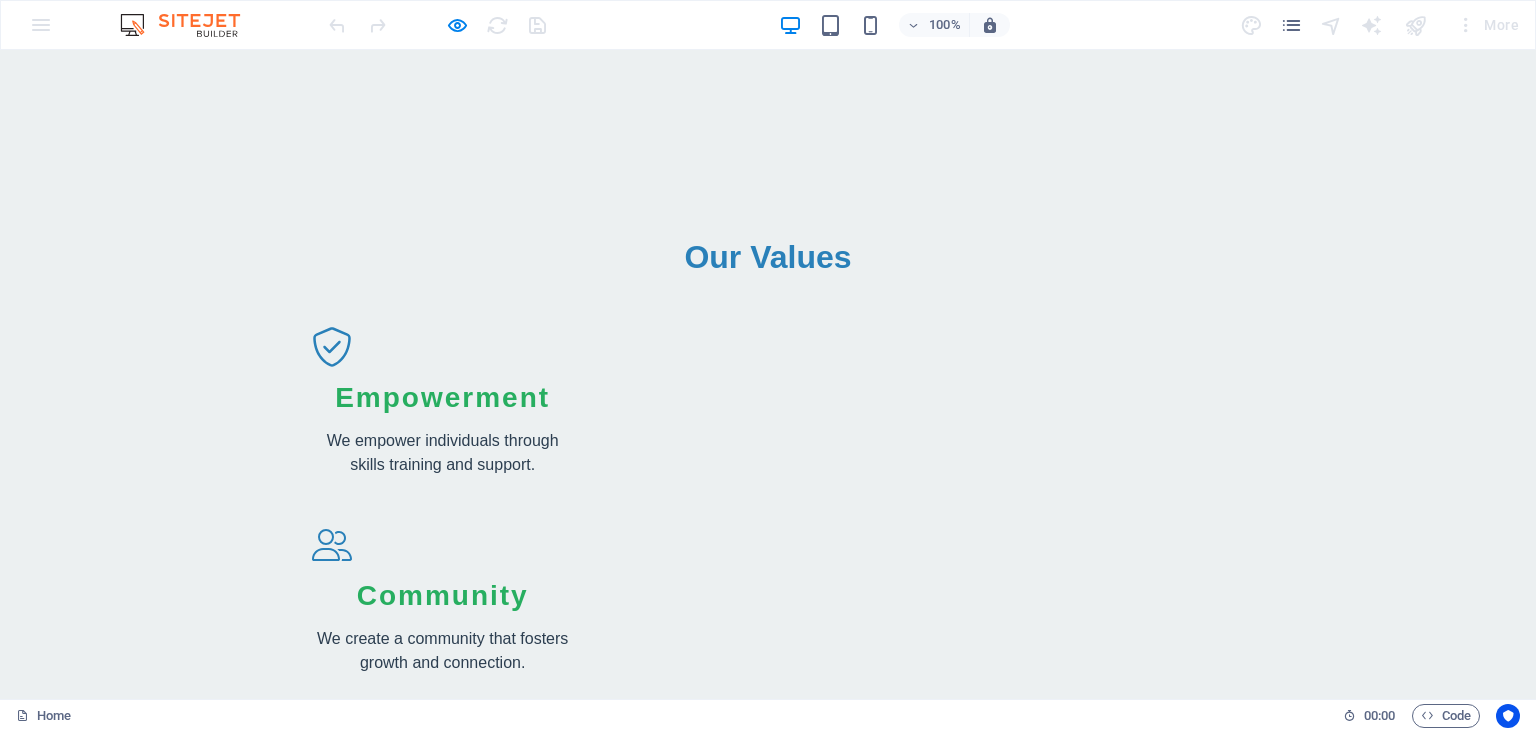 click 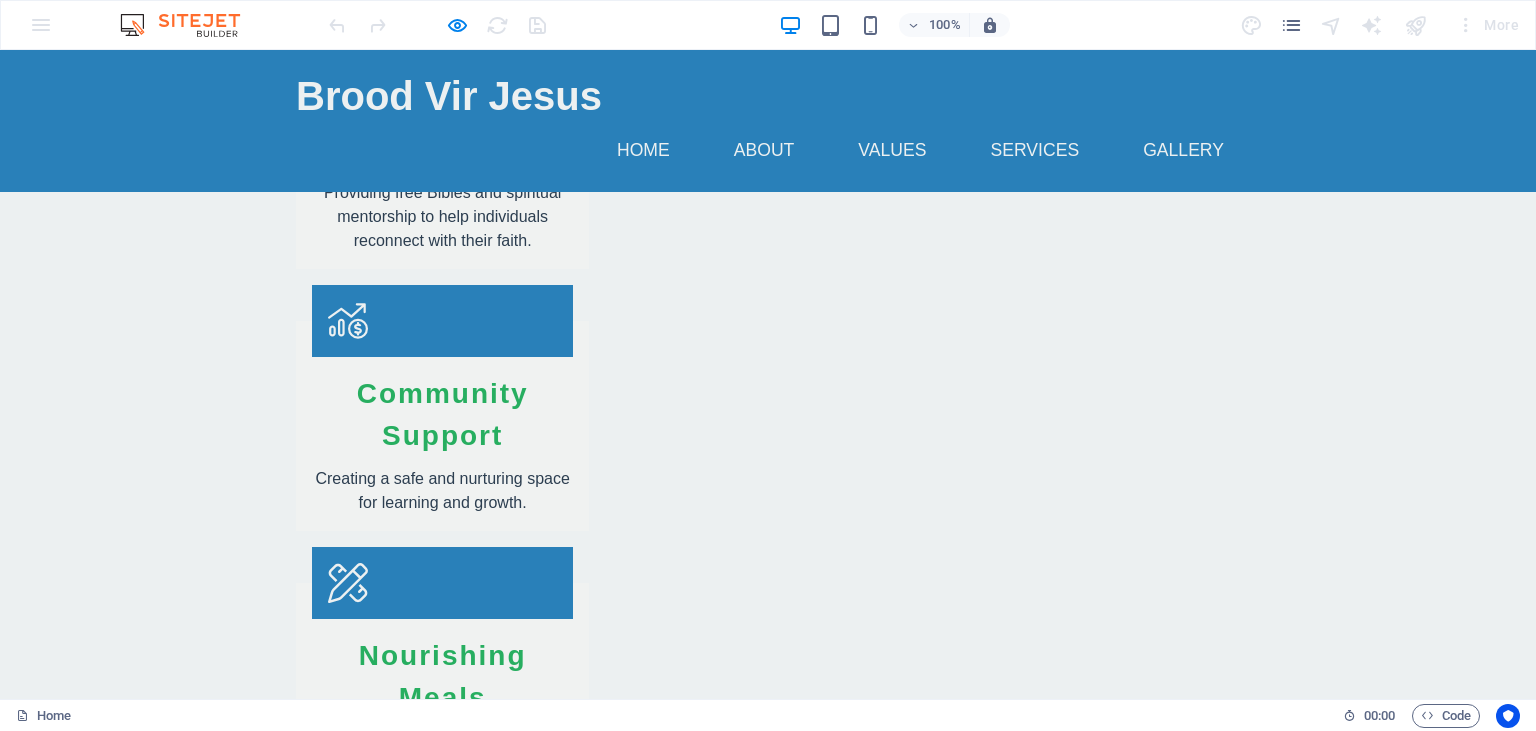 scroll, scrollTop: 3168, scrollLeft: 0, axis: vertical 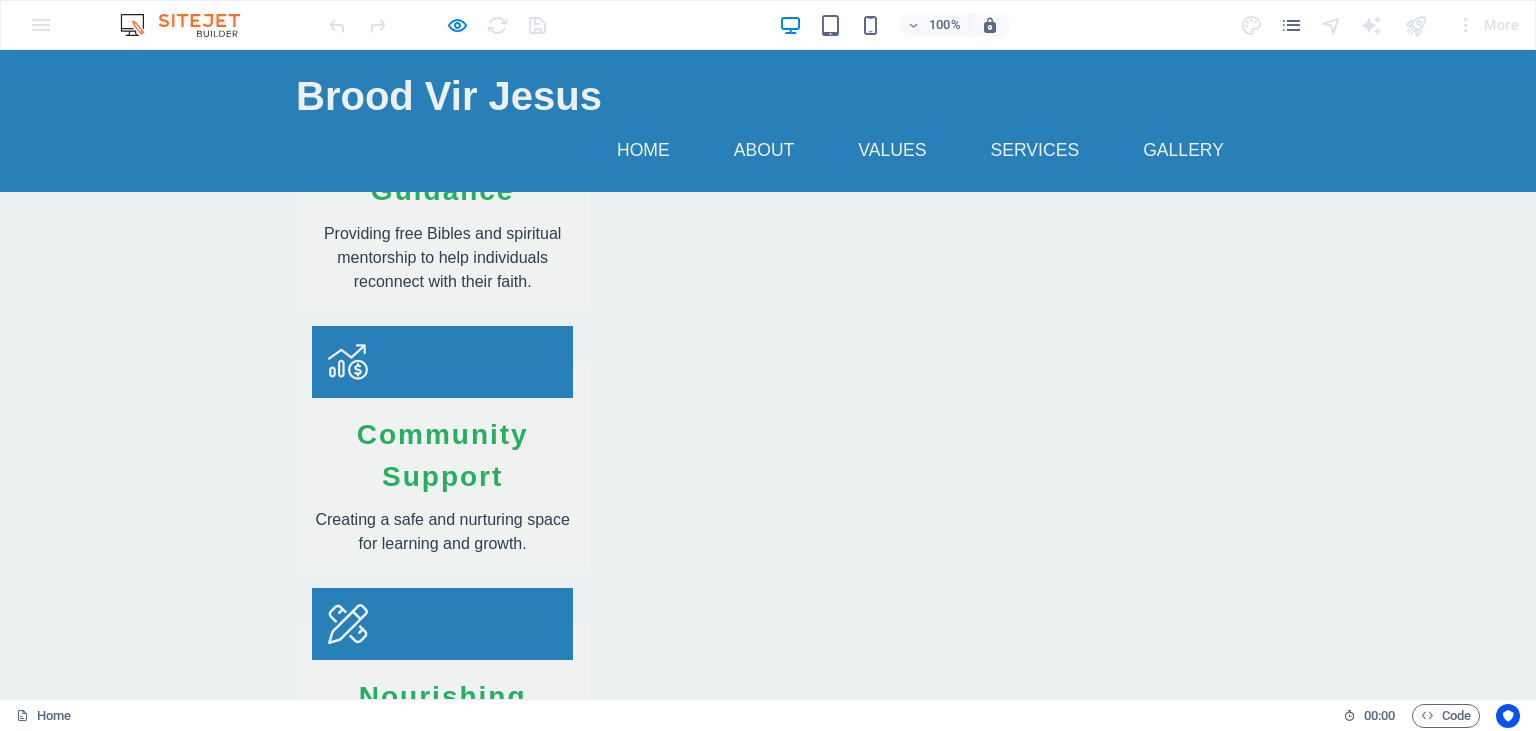click at bounding box center (462, 2772) 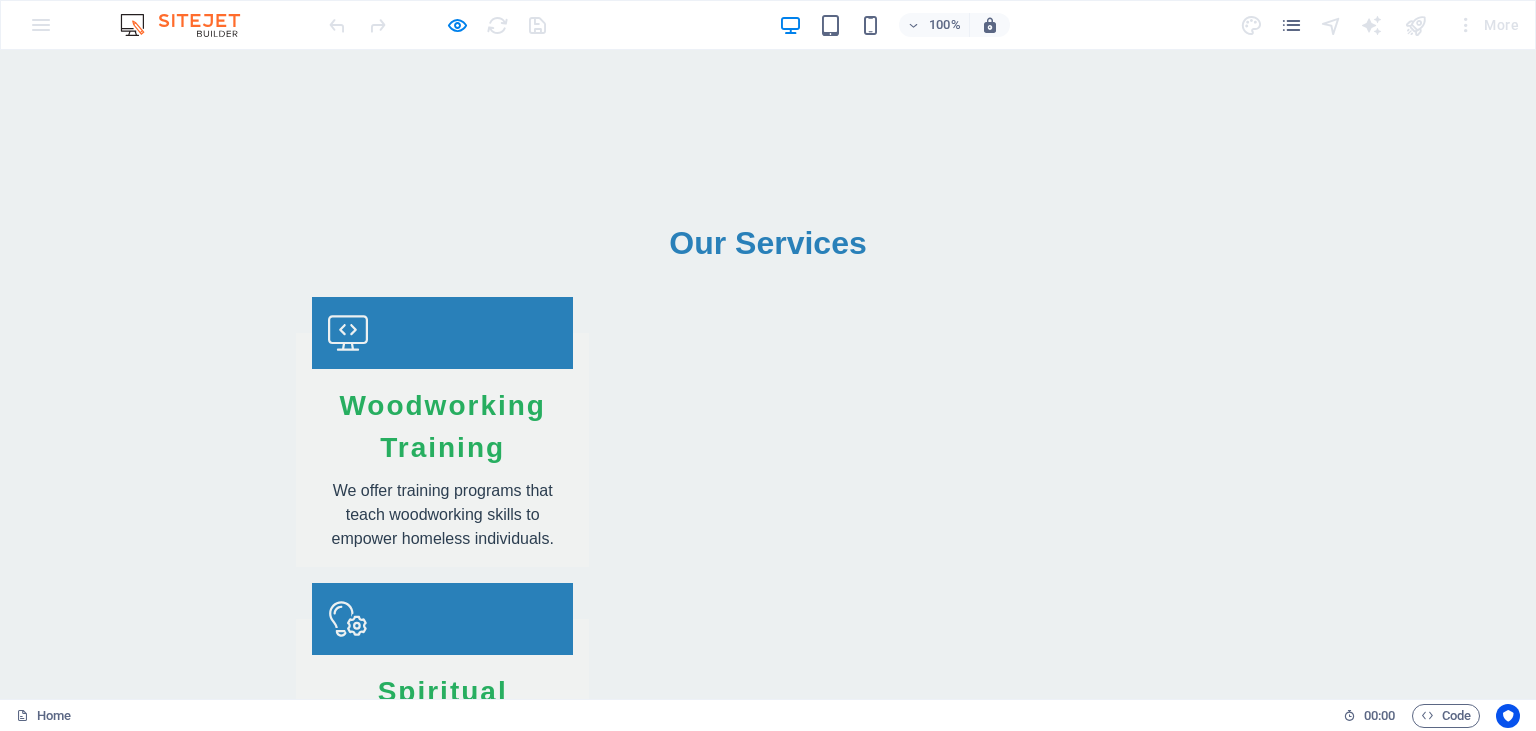 scroll, scrollTop: 2640, scrollLeft: 0, axis: vertical 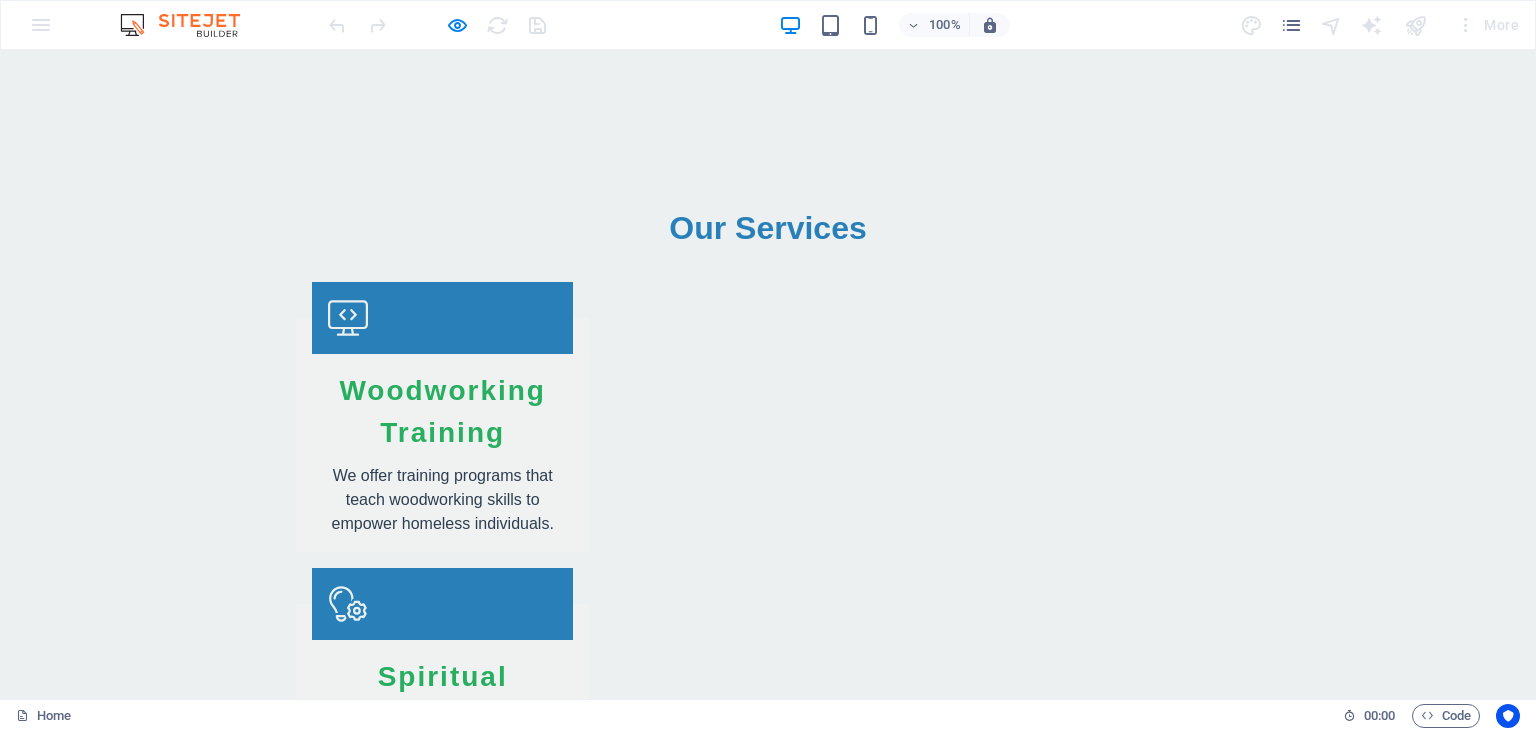 click at bounding box center [459, 2819] 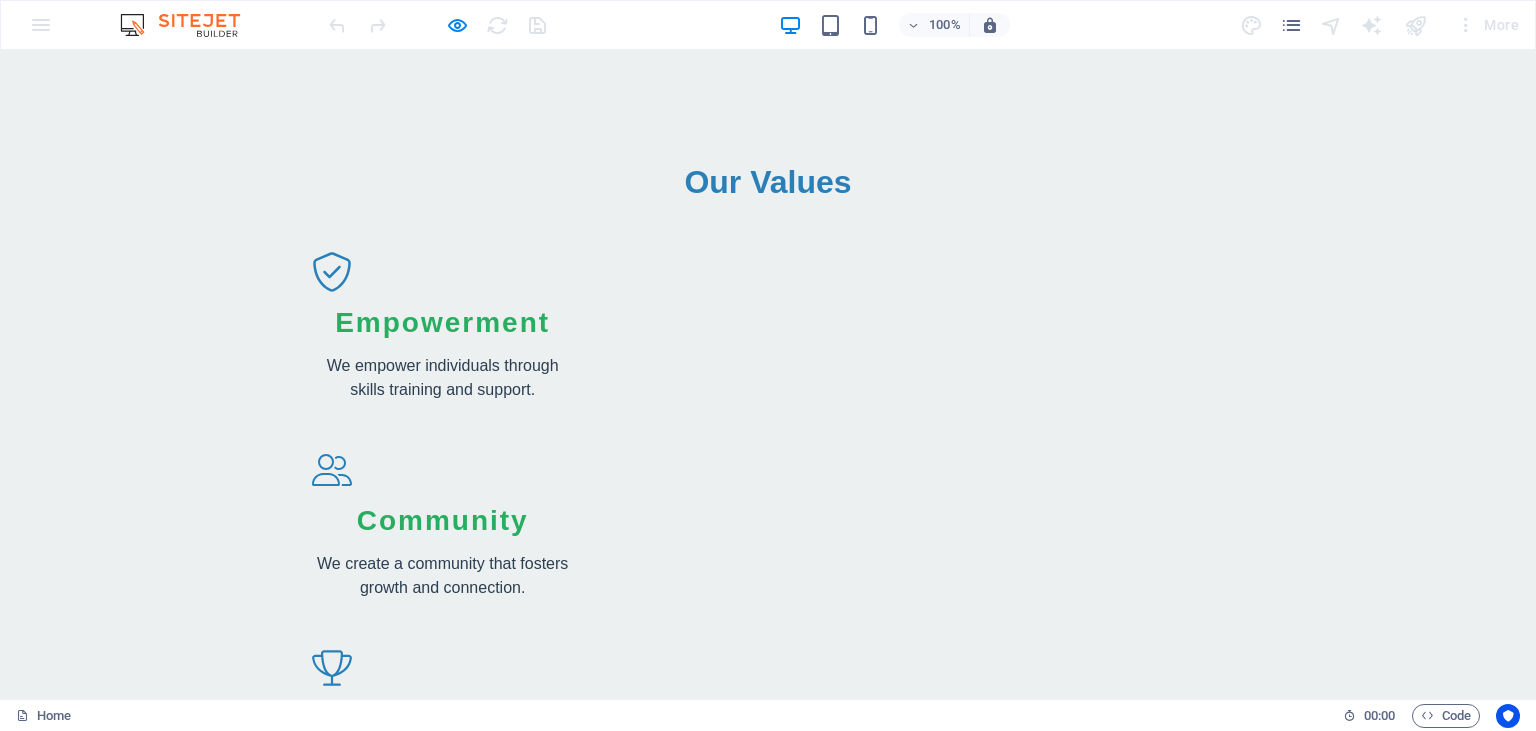 scroll, scrollTop: 0, scrollLeft: 0, axis: both 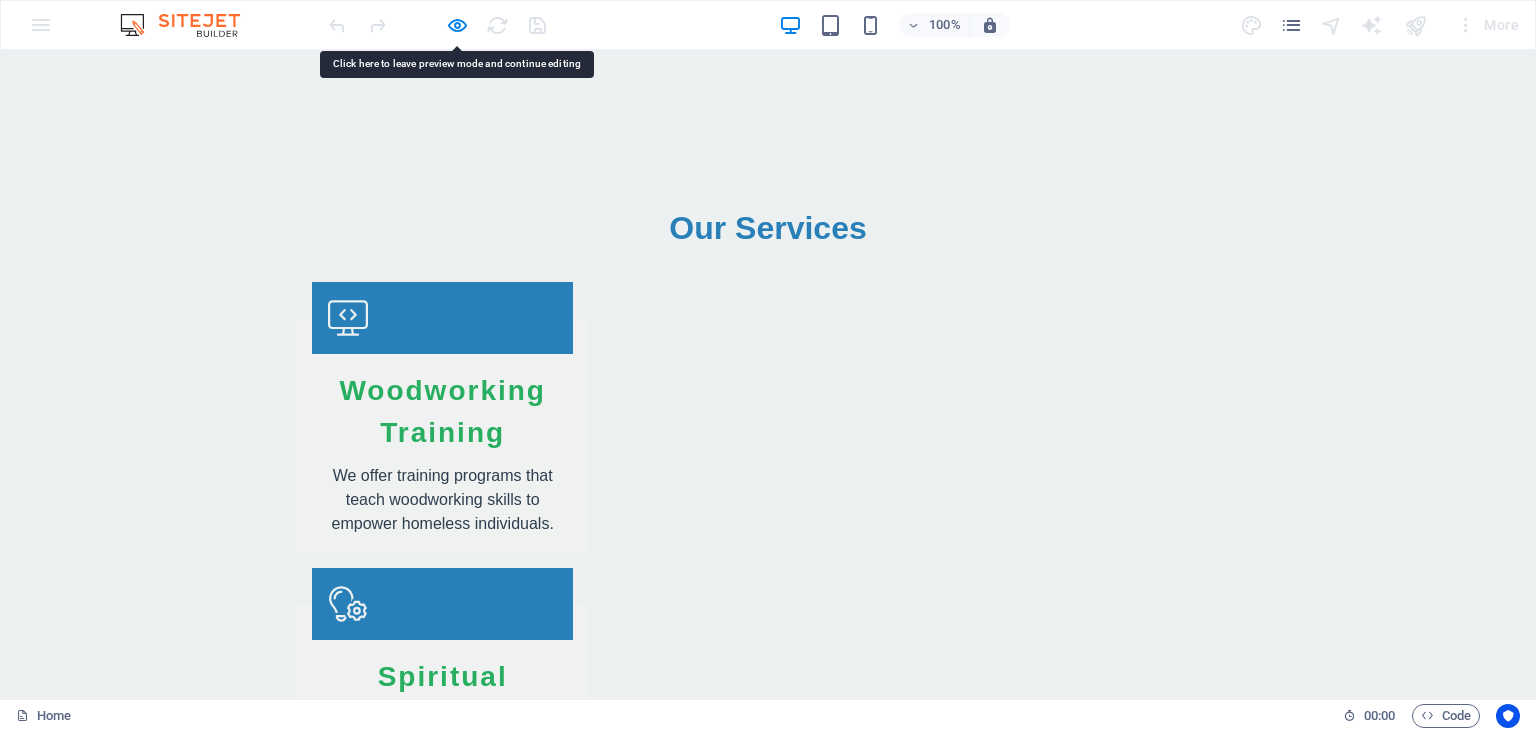 click at bounding box center (150, 2819) 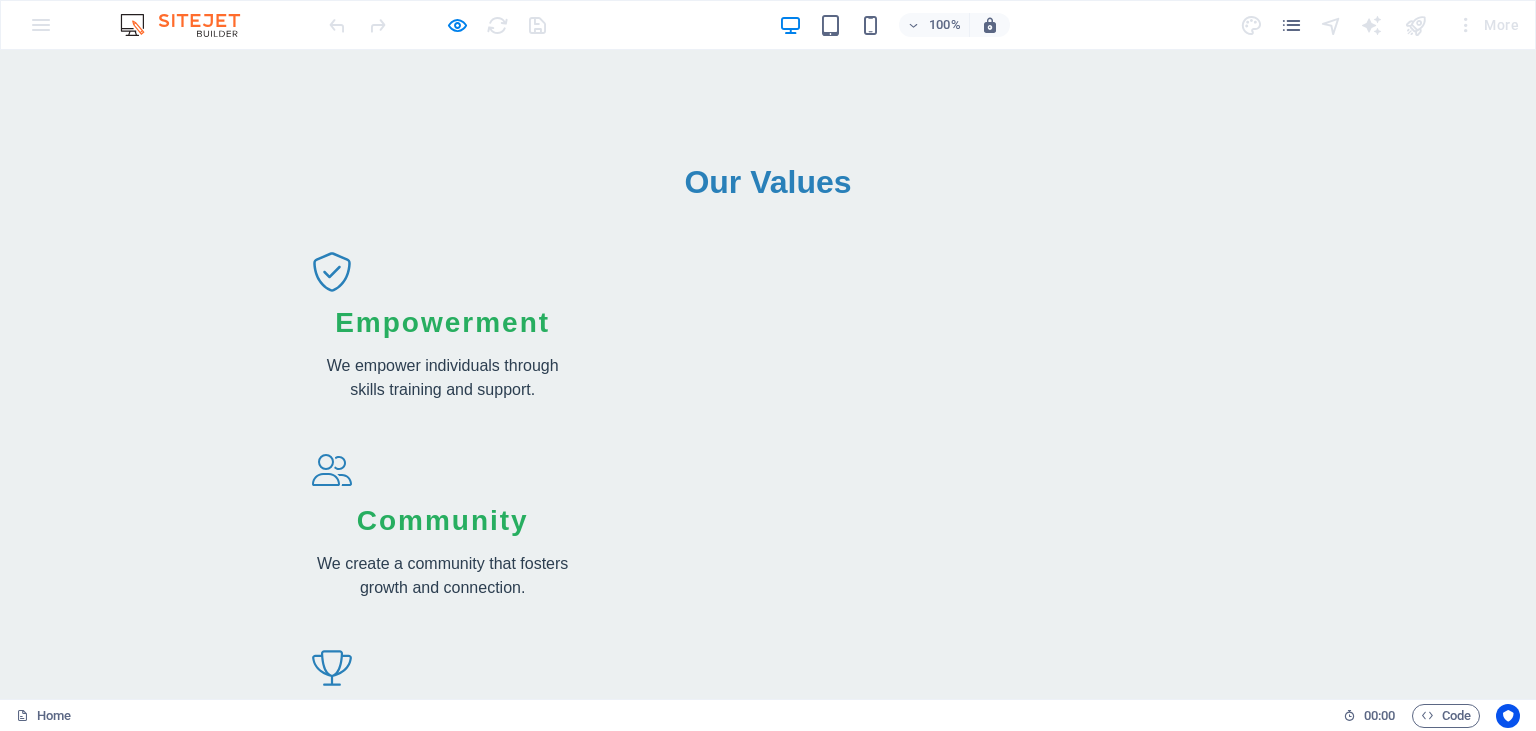 click on "×" at bounding box center [4, -2578] 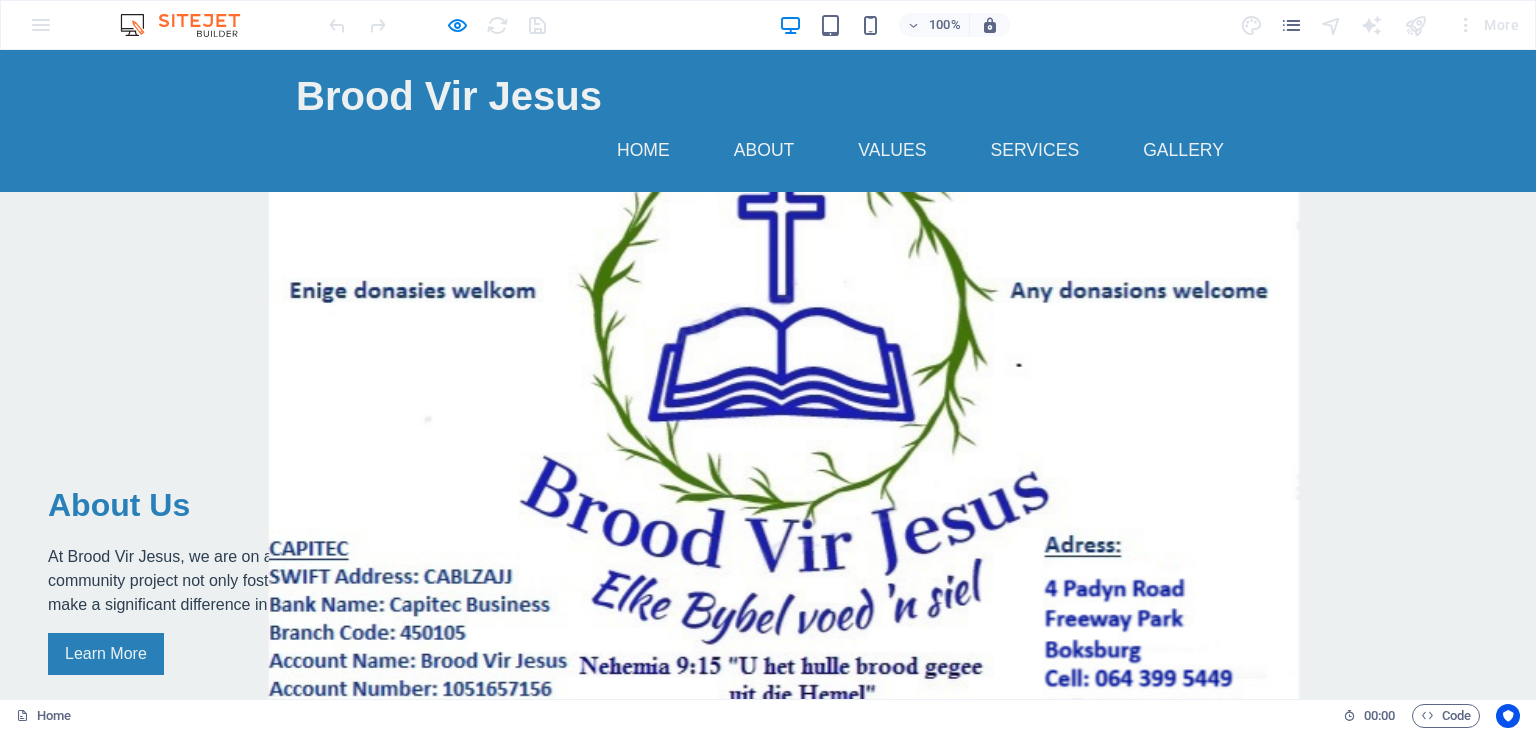 click on "Services" at bounding box center (1034, 151) 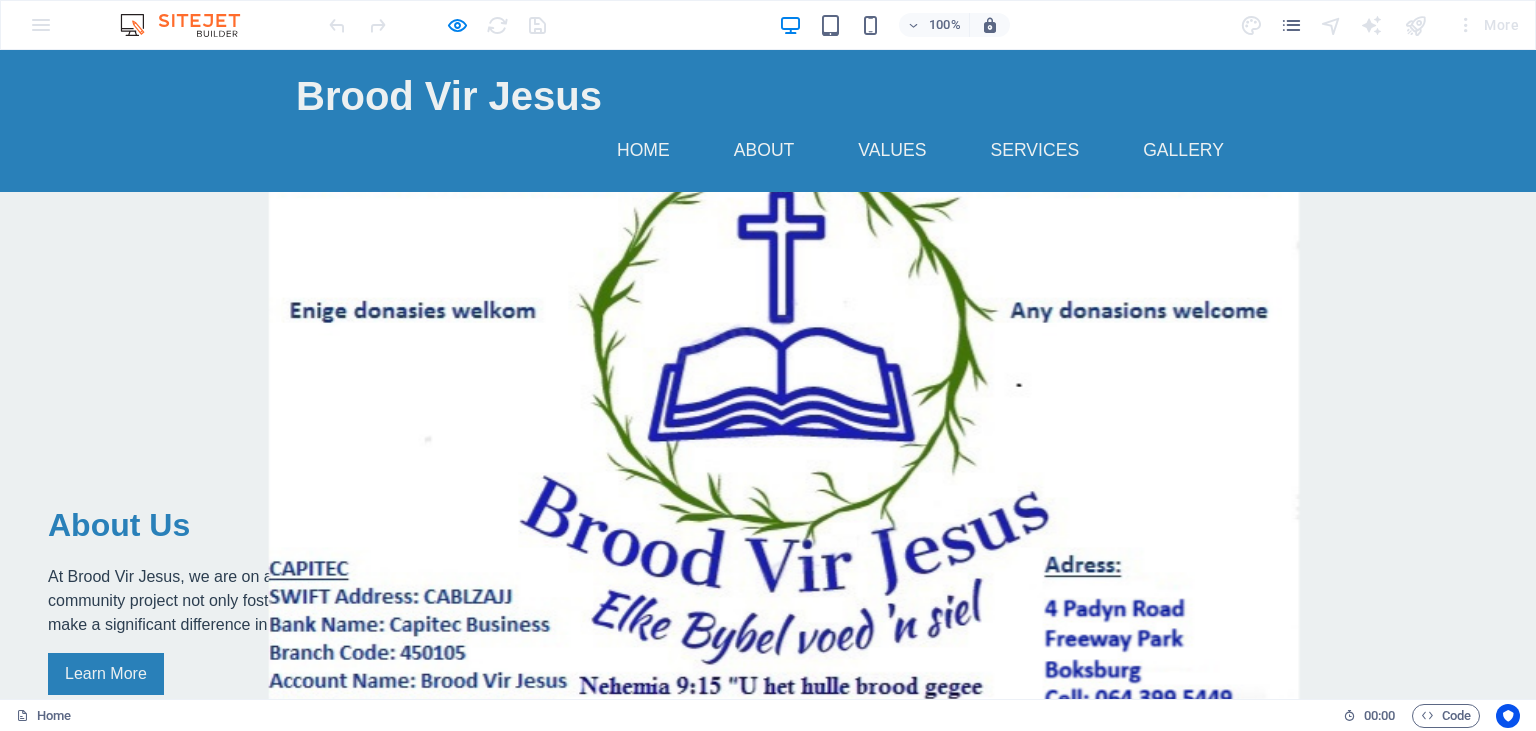 scroll, scrollTop: 1136, scrollLeft: 0, axis: vertical 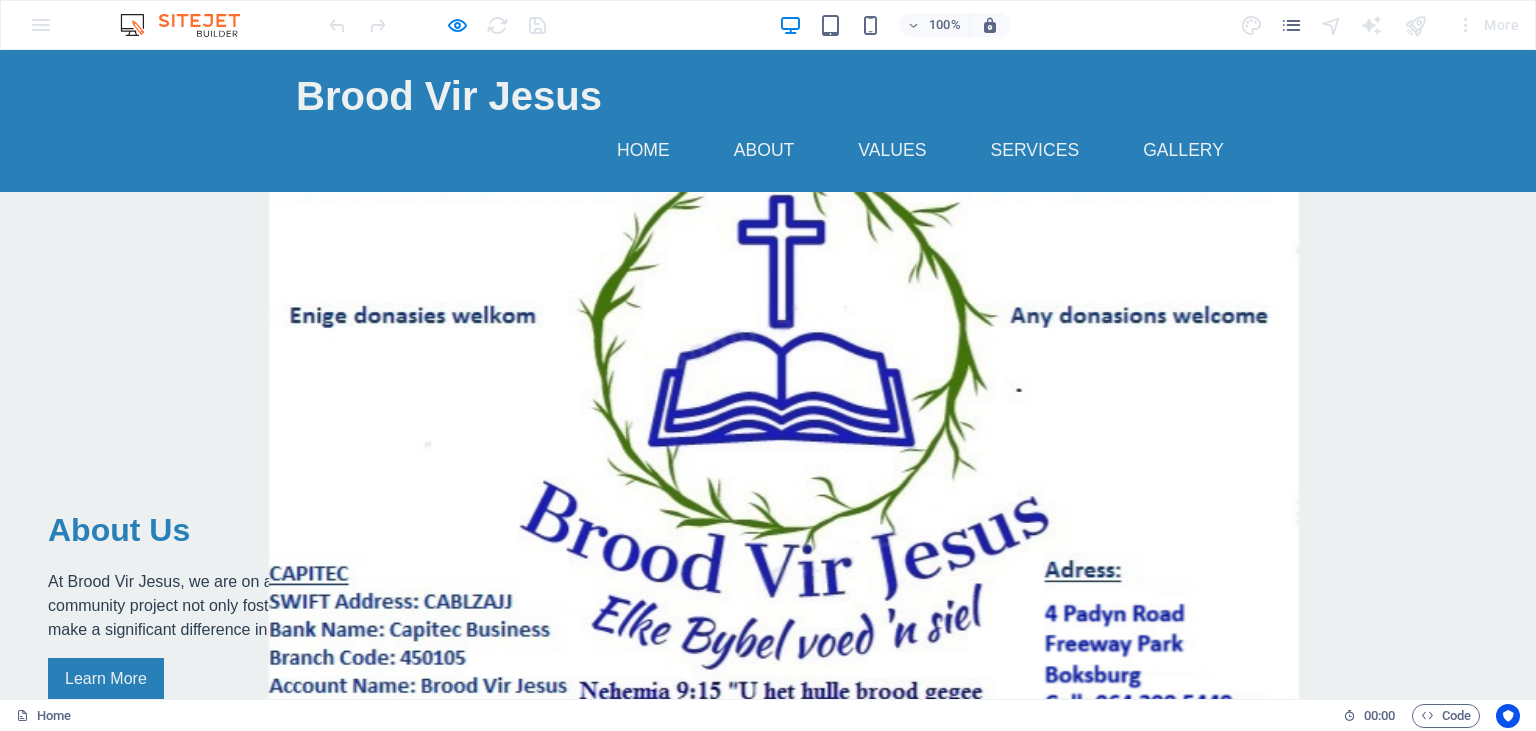 click on "Gallery" at bounding box center (1183, 151) 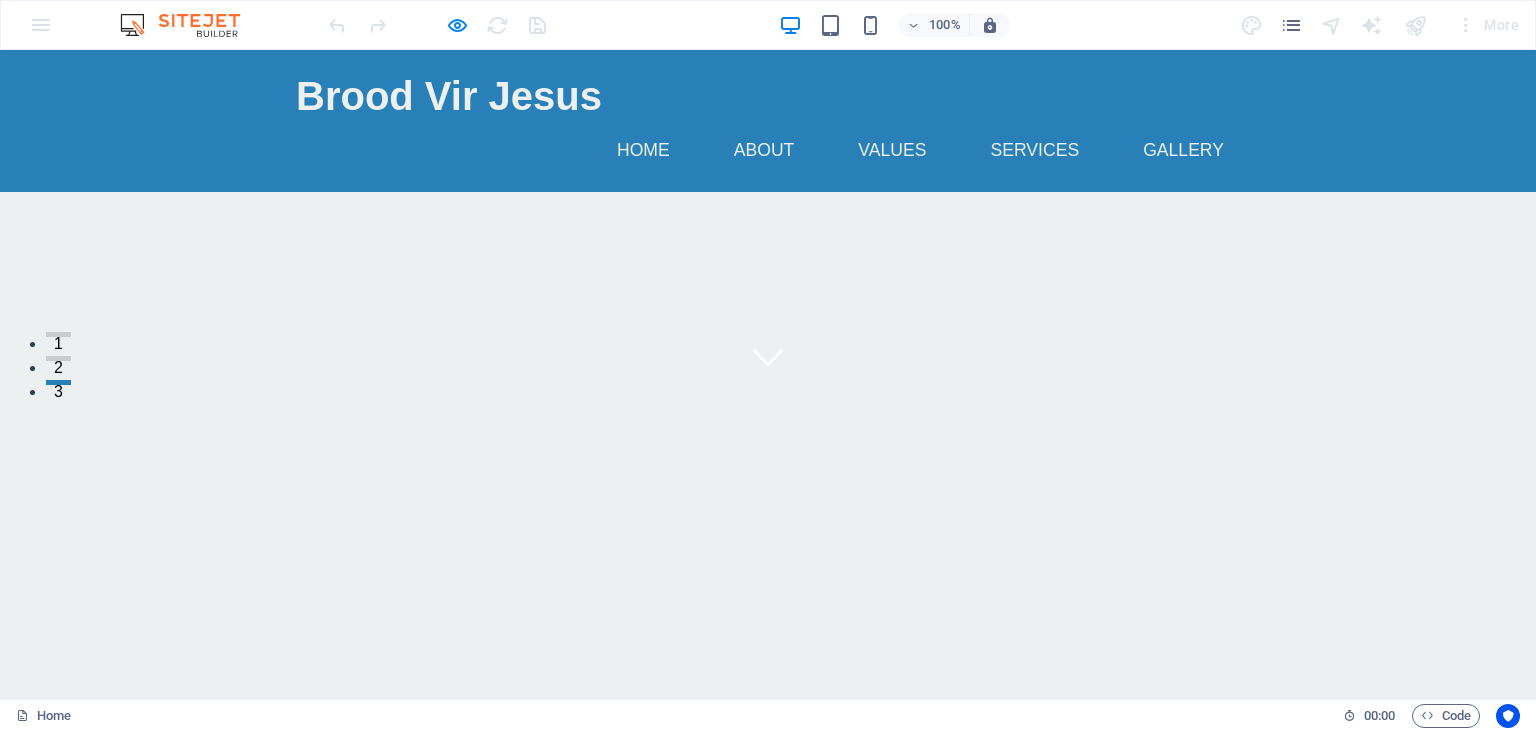 scroll, scrollTop: 0, scrollLeft: 0, axis: both 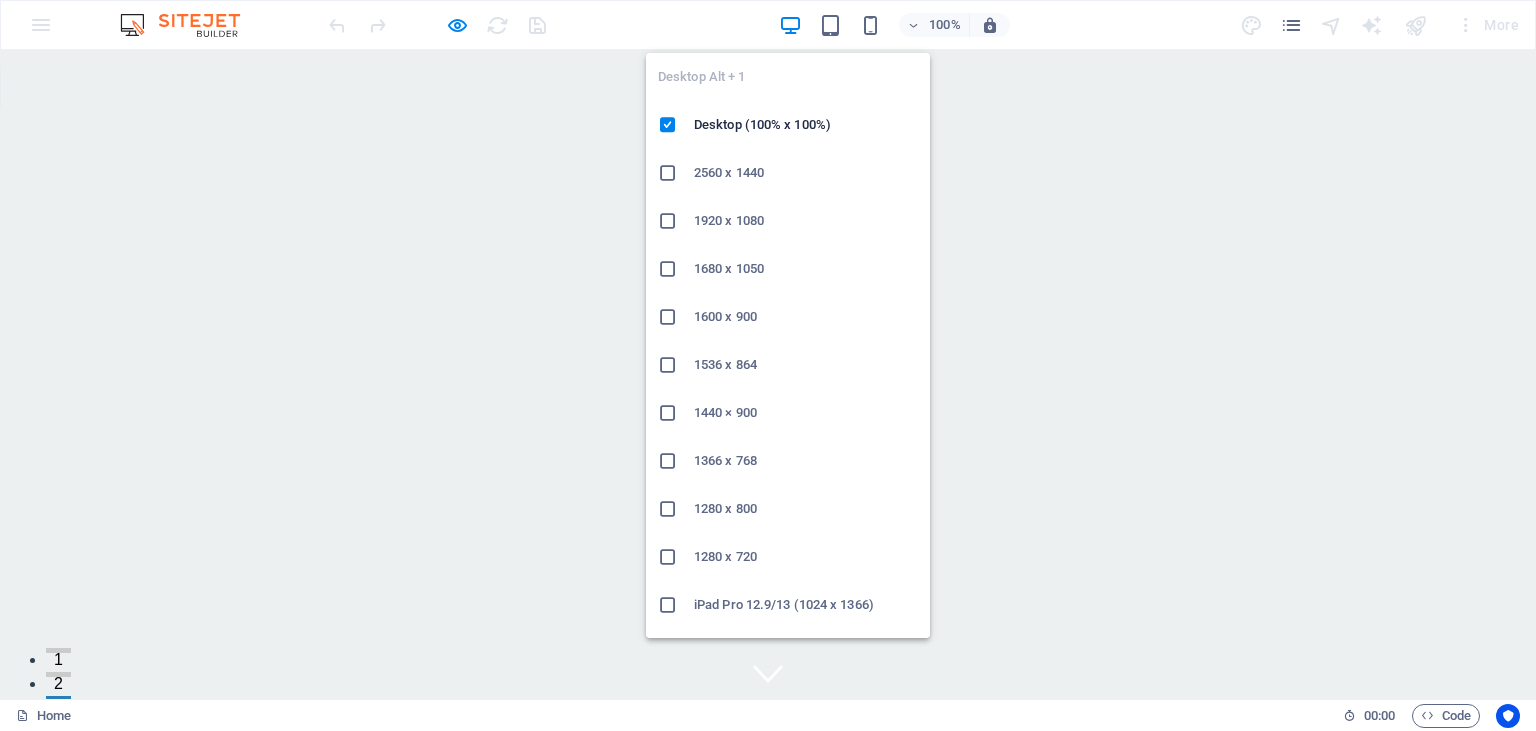 click at bounding box center [790, 25] 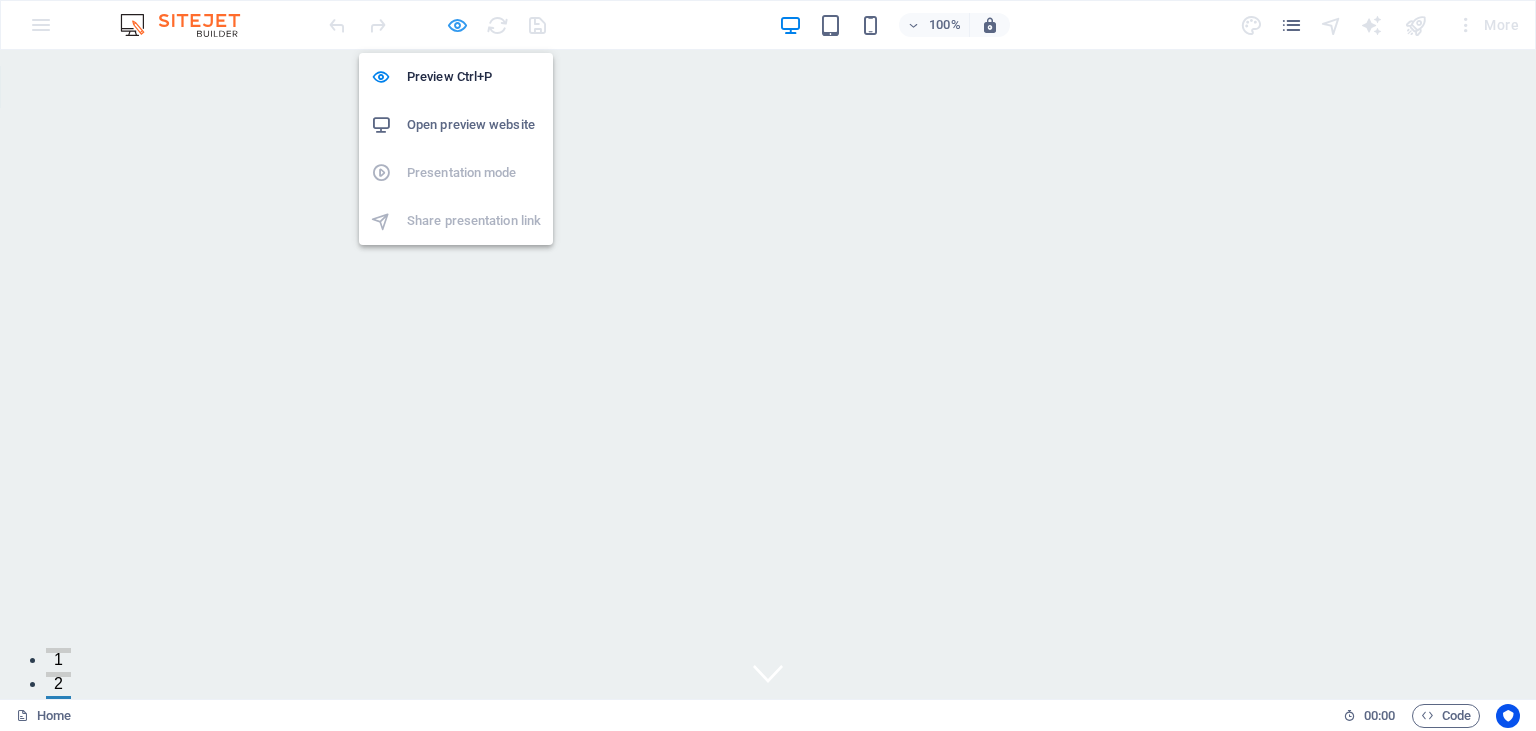 click at bounding box center [457, 25] 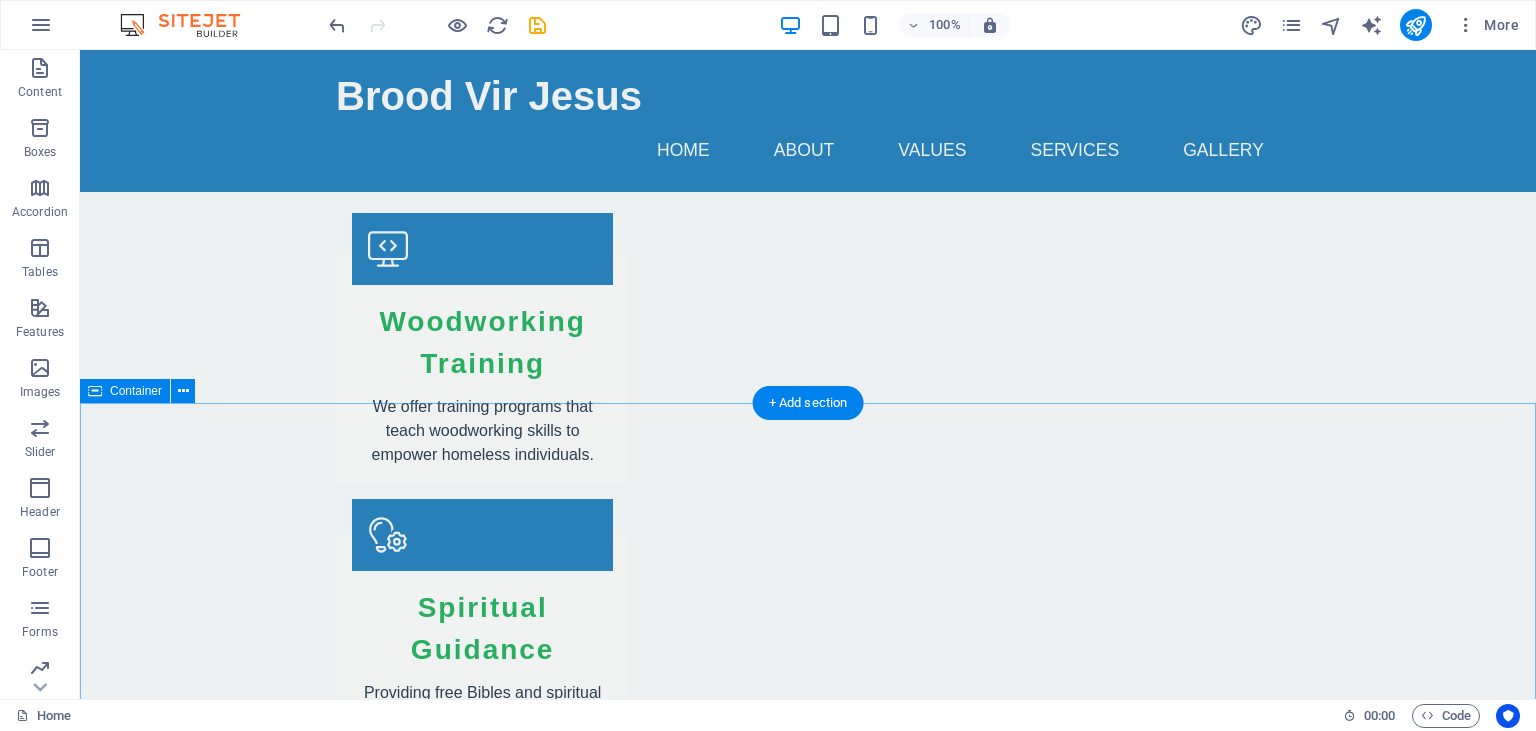 scroll, scrollTop: 2640, scrollLeft: 0, axis: vertical 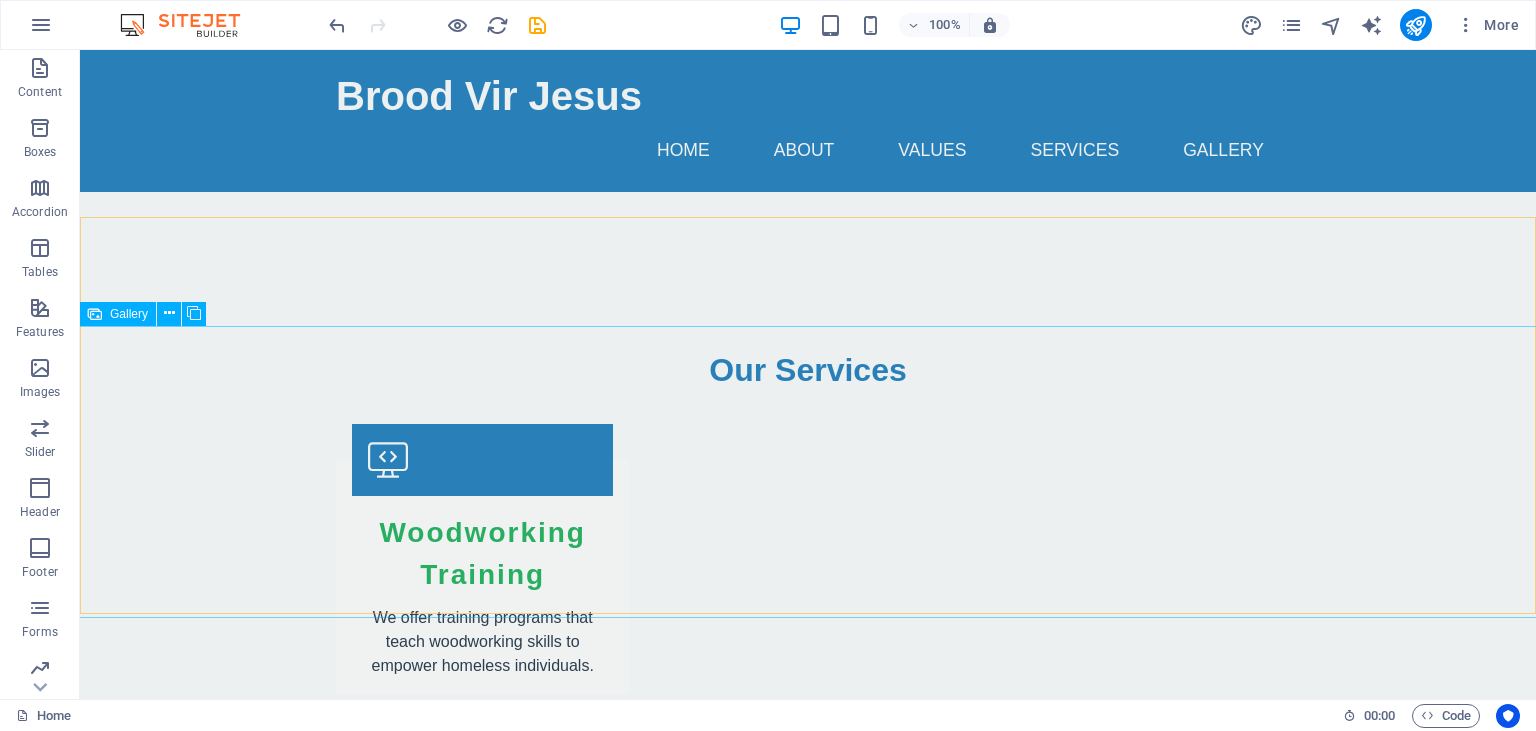 click on "Gallery" at bounding box center (129, 314) 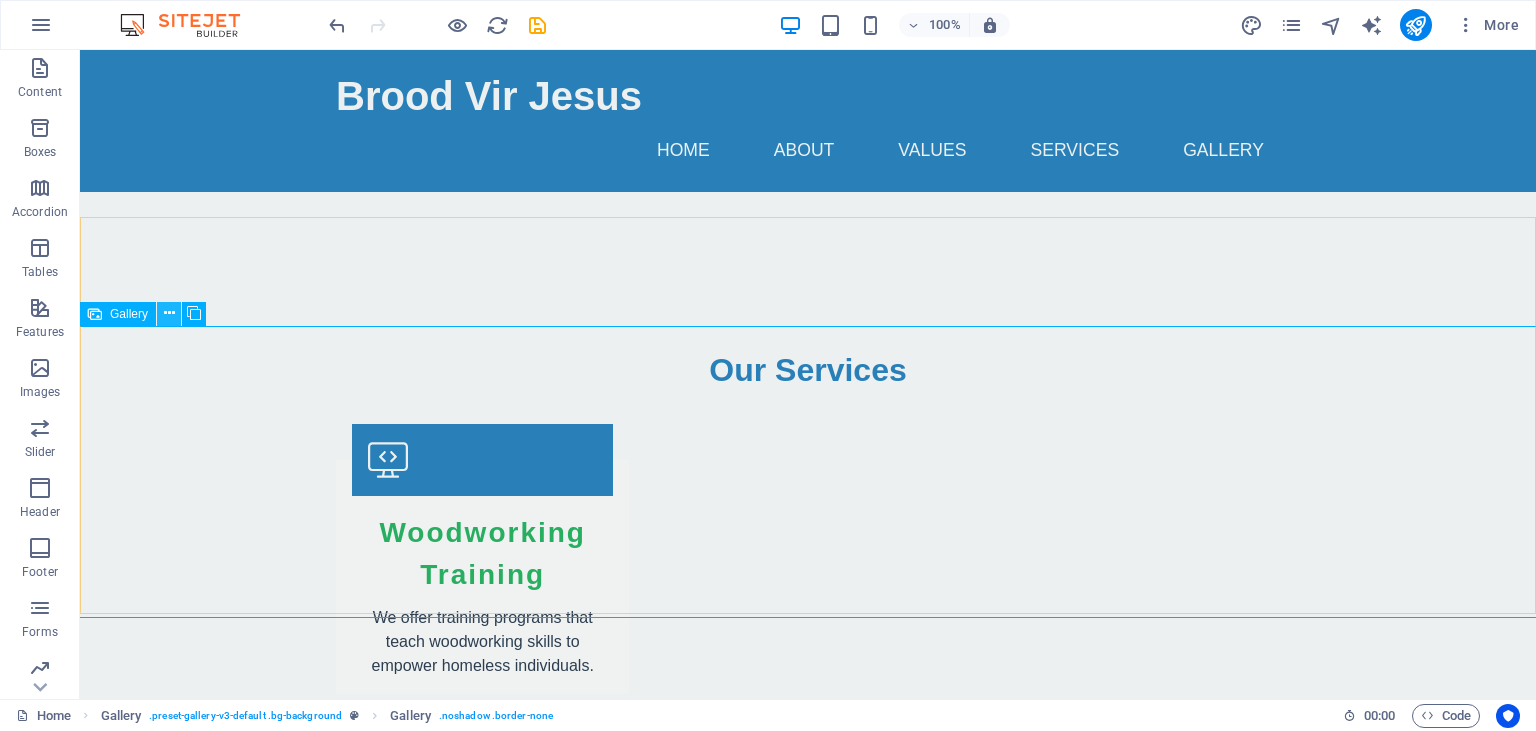 click at bounding box center (169, 313) 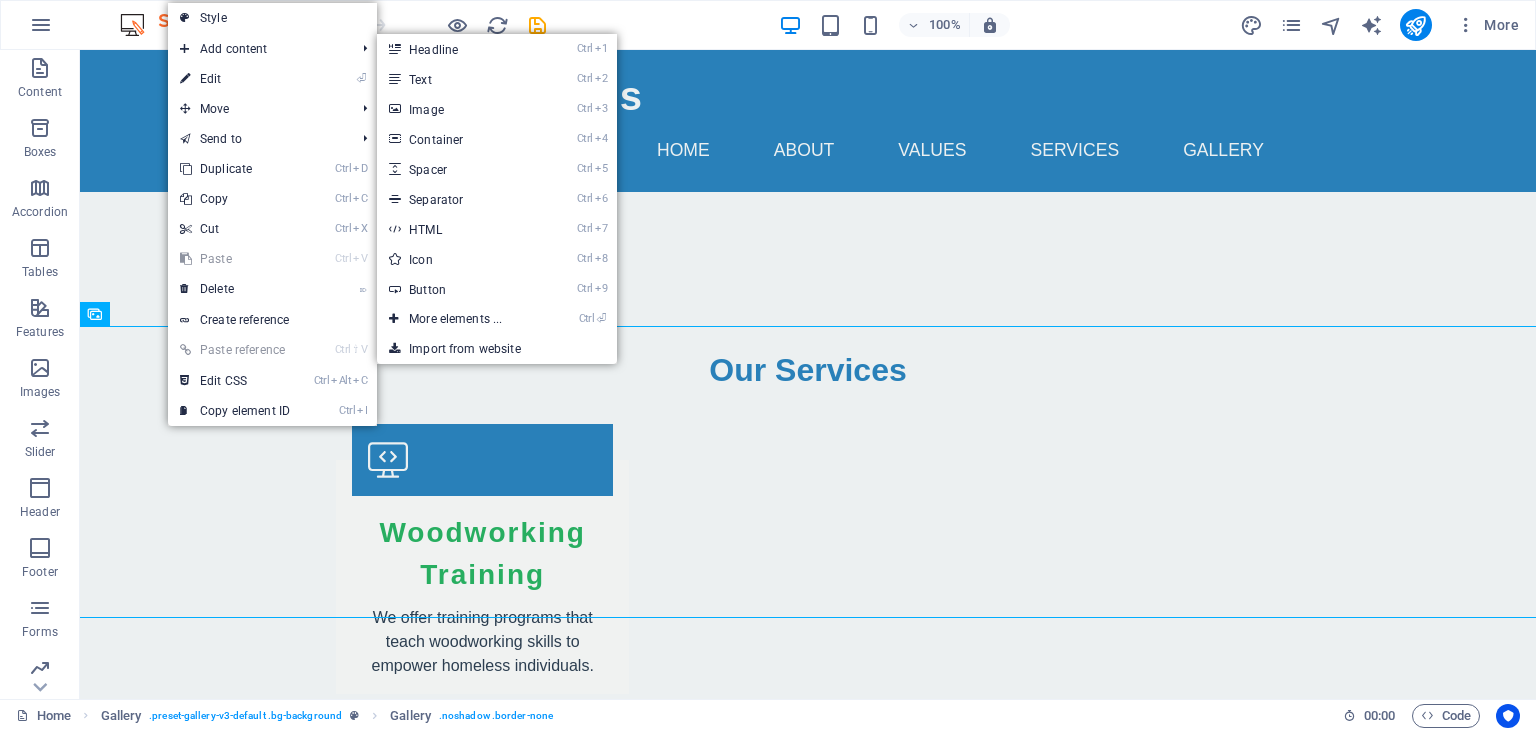 click on "Ctrl 3  Image" at bounding box center (459, 109) 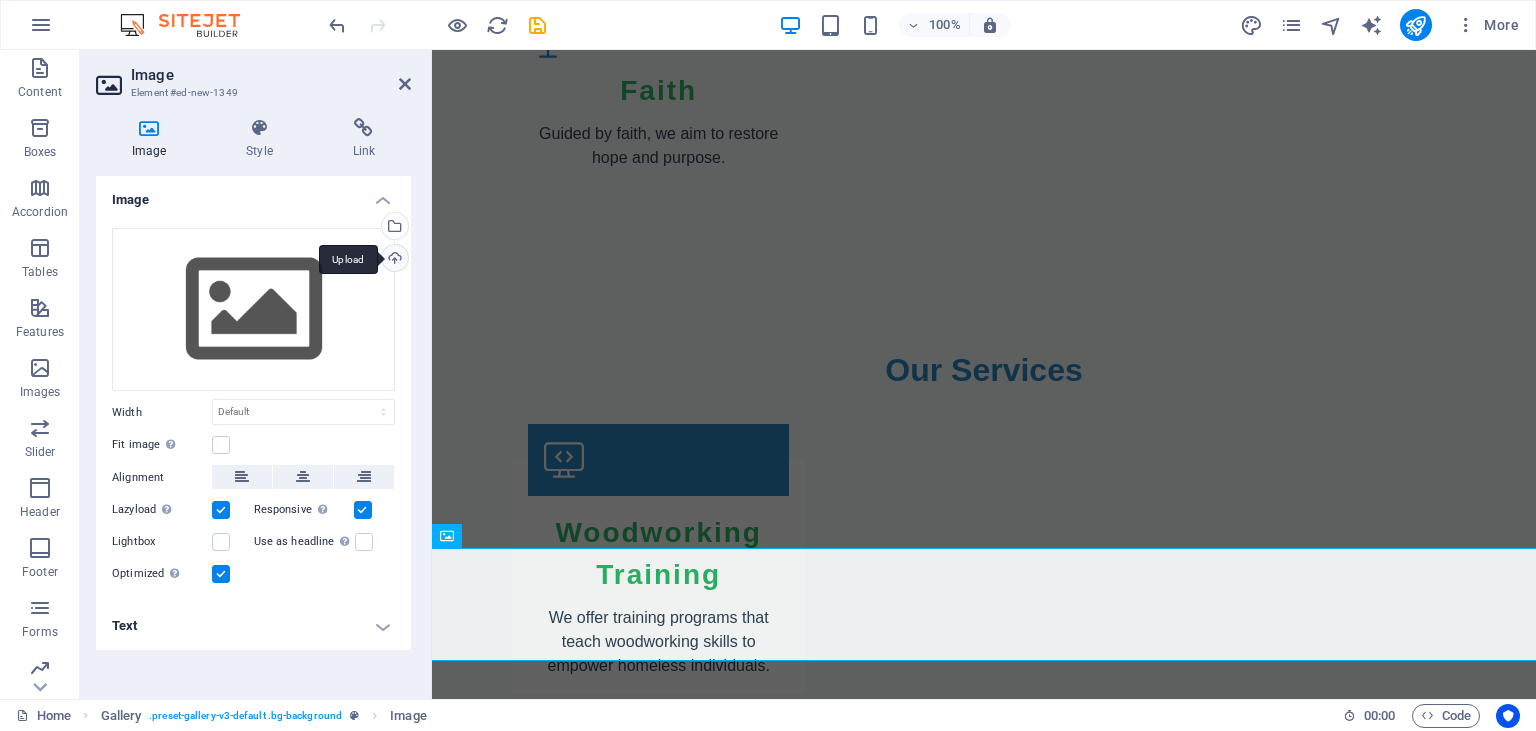 click on "Upload" at bounding box center (393, 260) 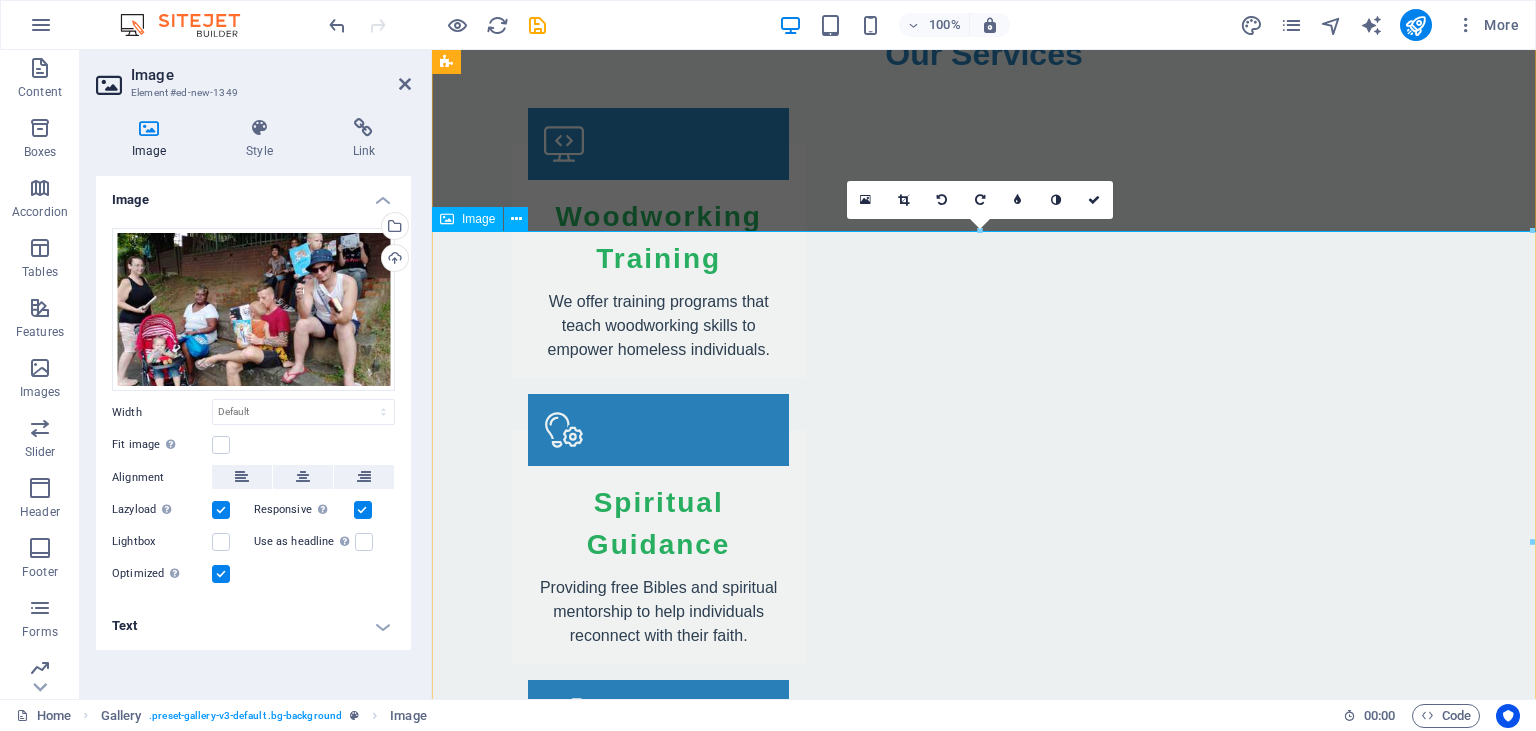 scroll, scrollTop: 3062, scrollLeft: 0, axis: vertical 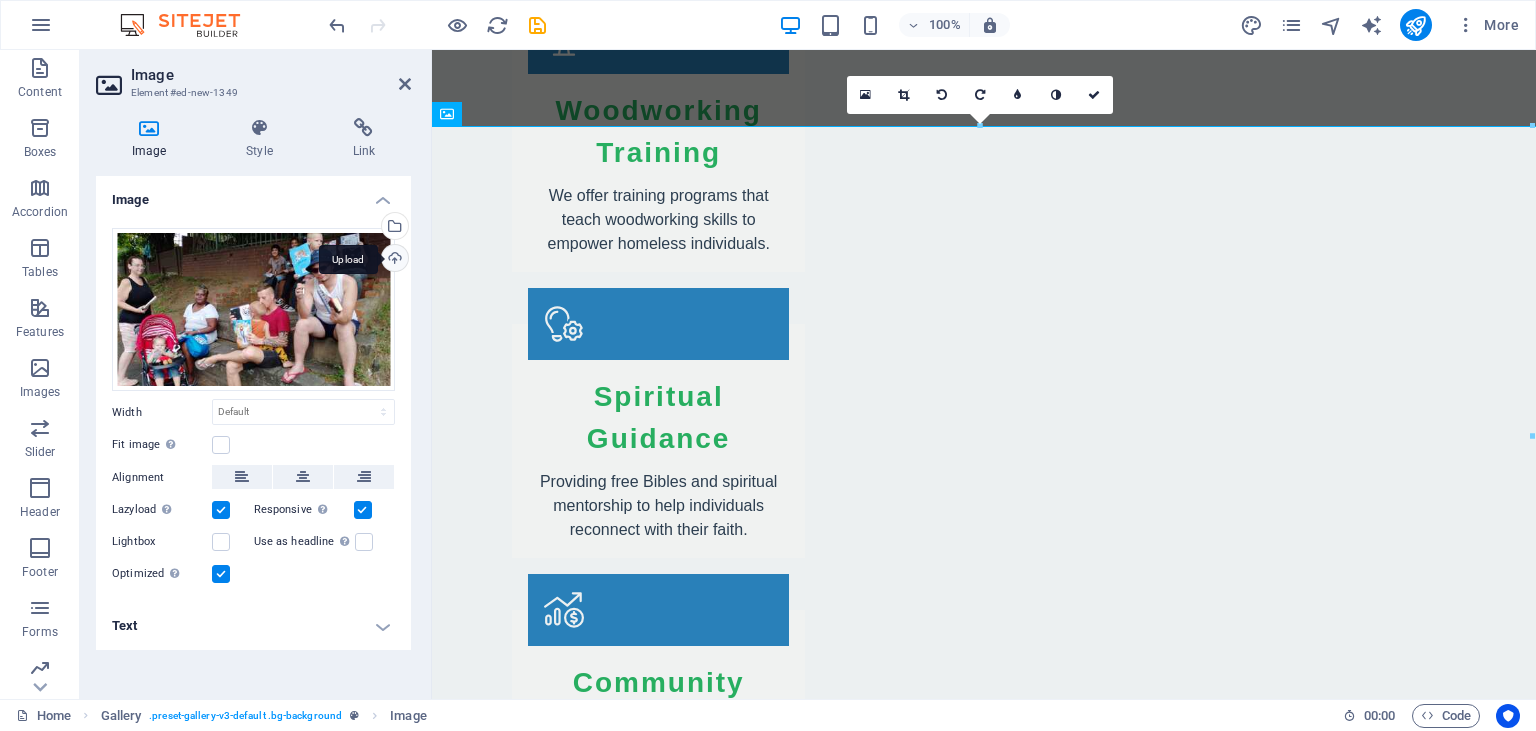 click on "Upload" at bounding box center [393, 260] 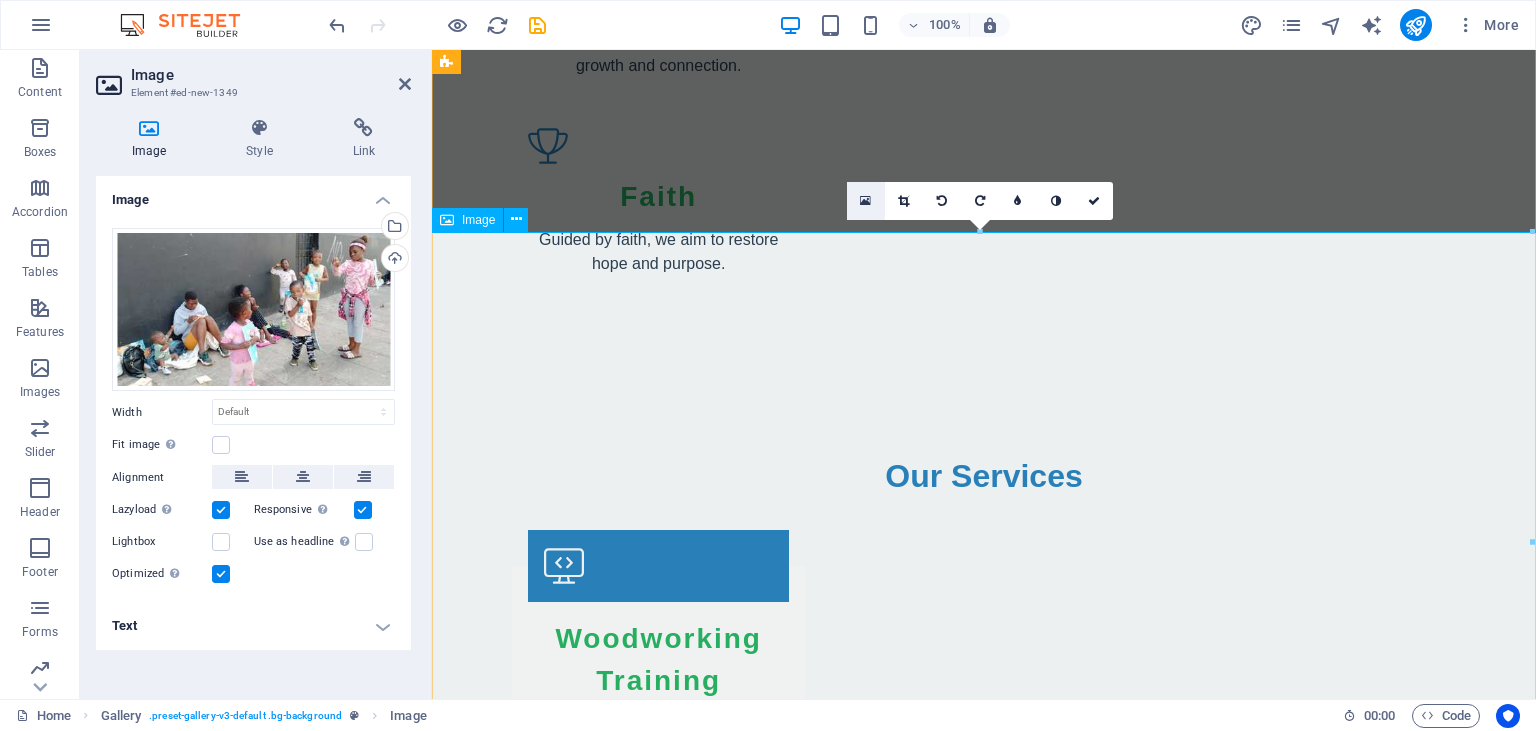 scroll, scrollTop: 2956, scrollLeft: 0, axis: vertical 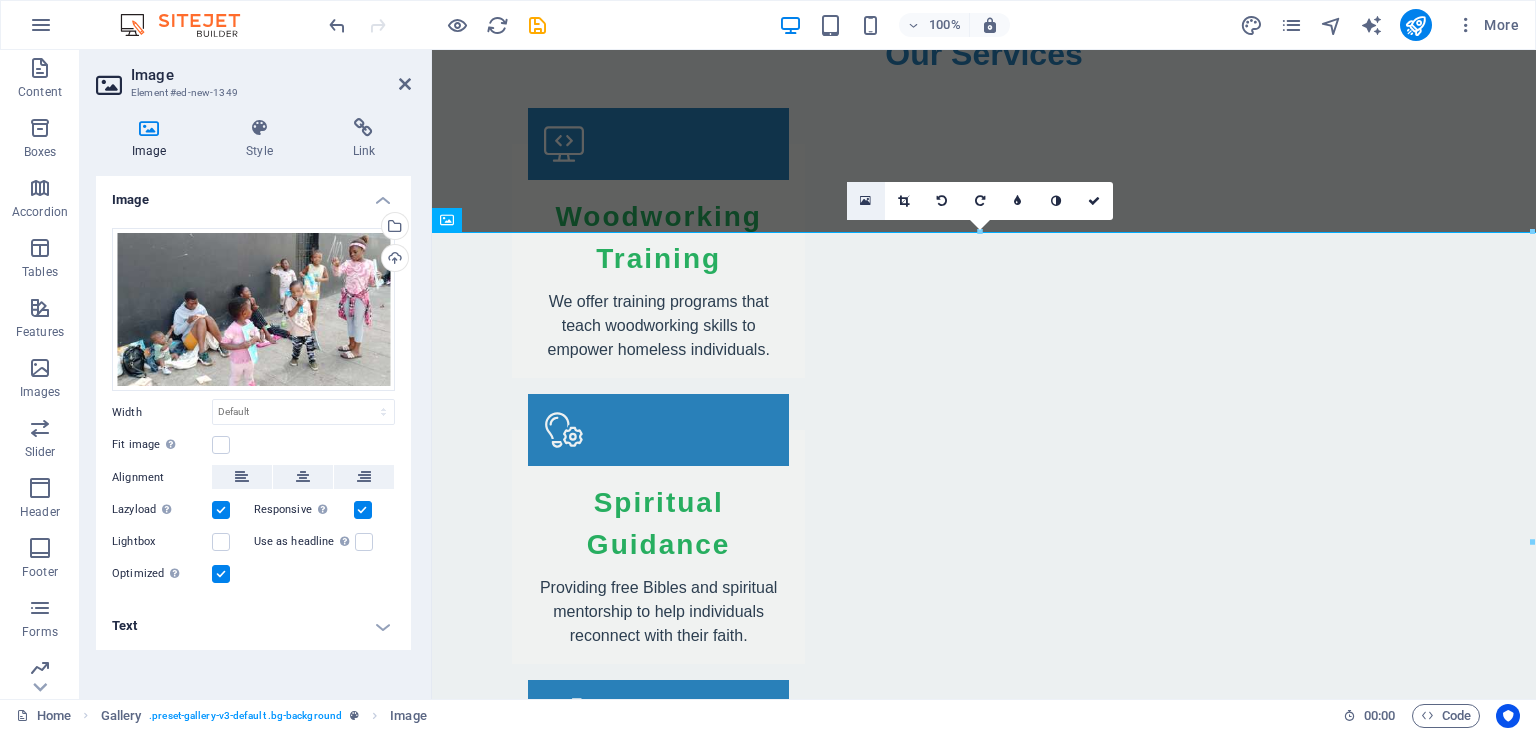 click at bounding box center [865, 201] 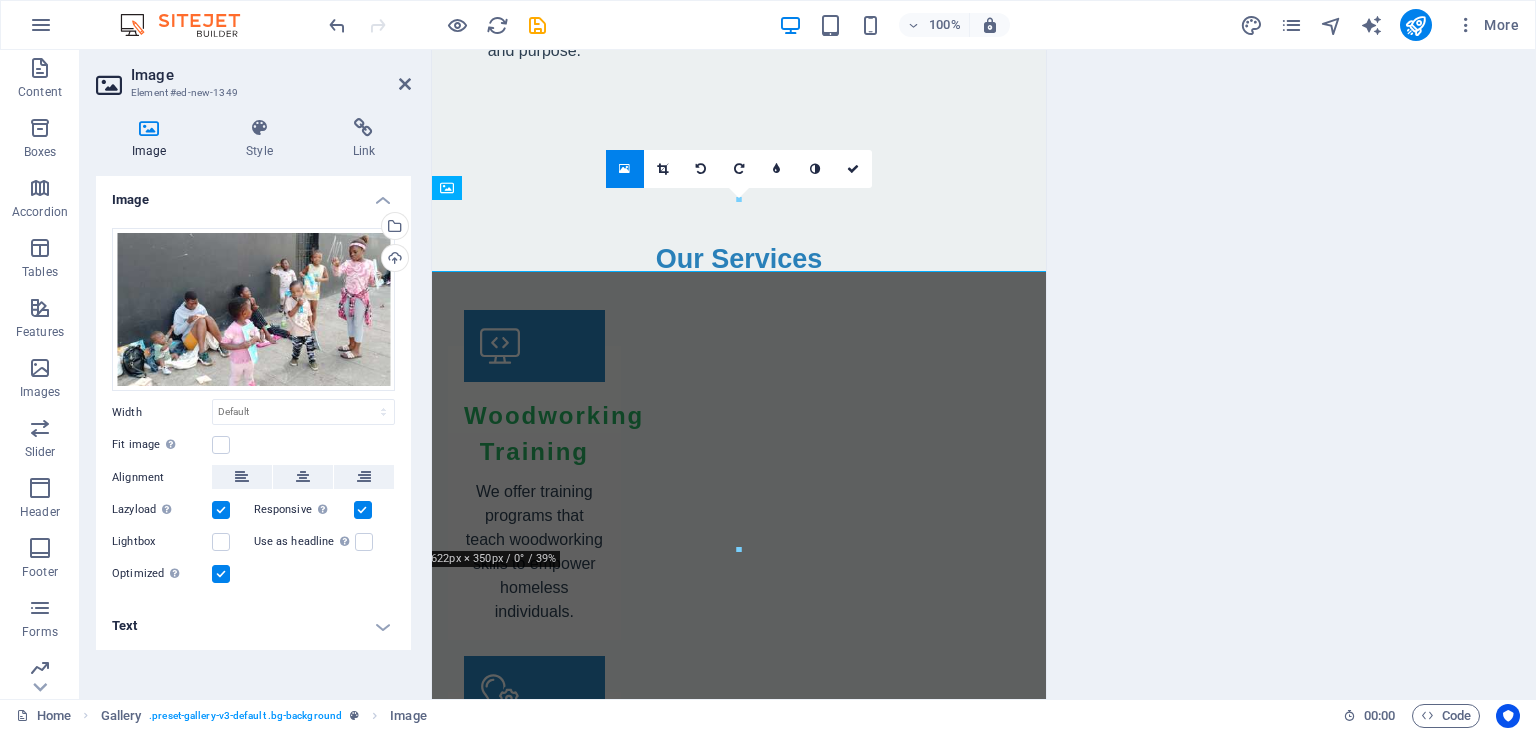 scroll, scrollTop: 3553, scrollLeft: 0, axis: vertical 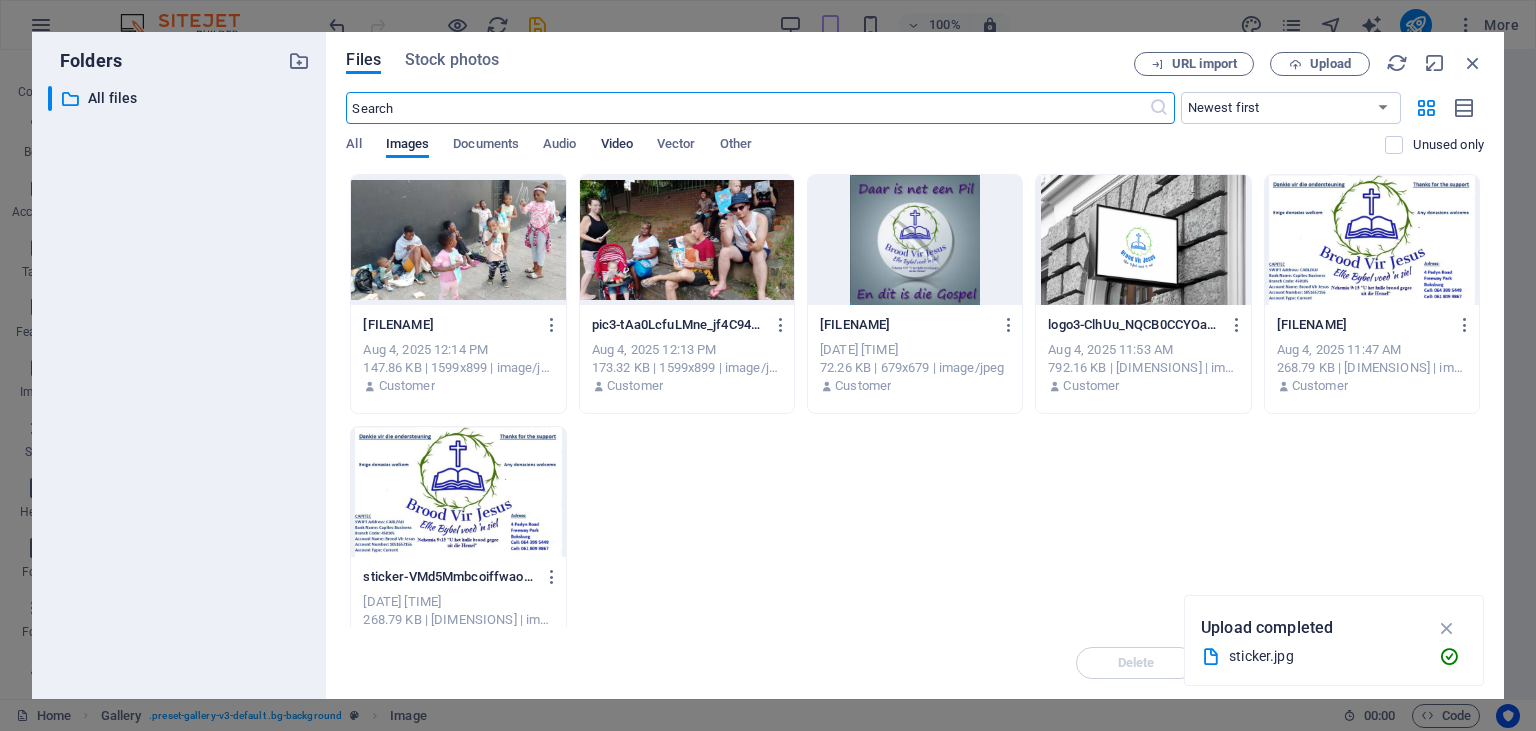 click on "Video" at bounding box center [617, 146] 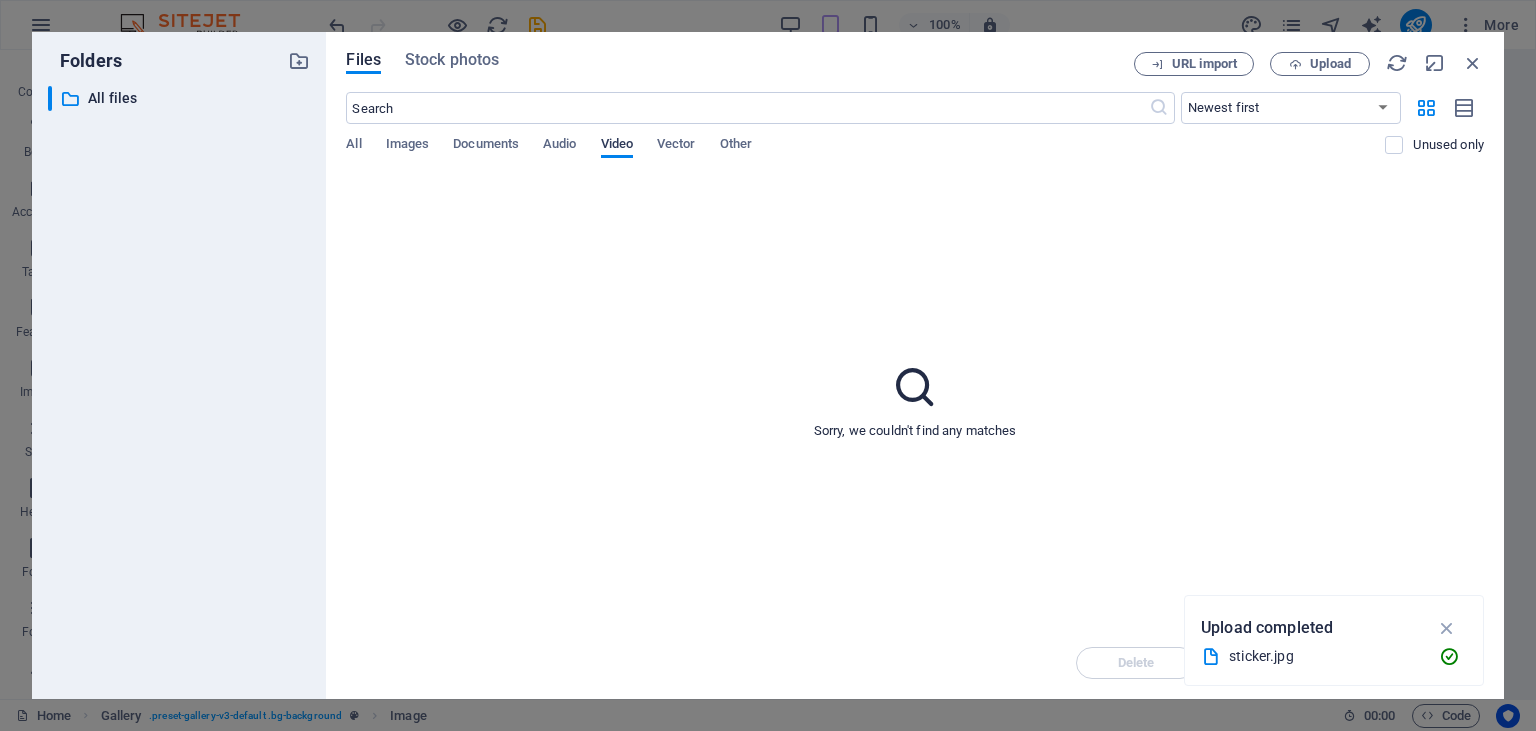 click on "Video" at bounding box center (617, 146) 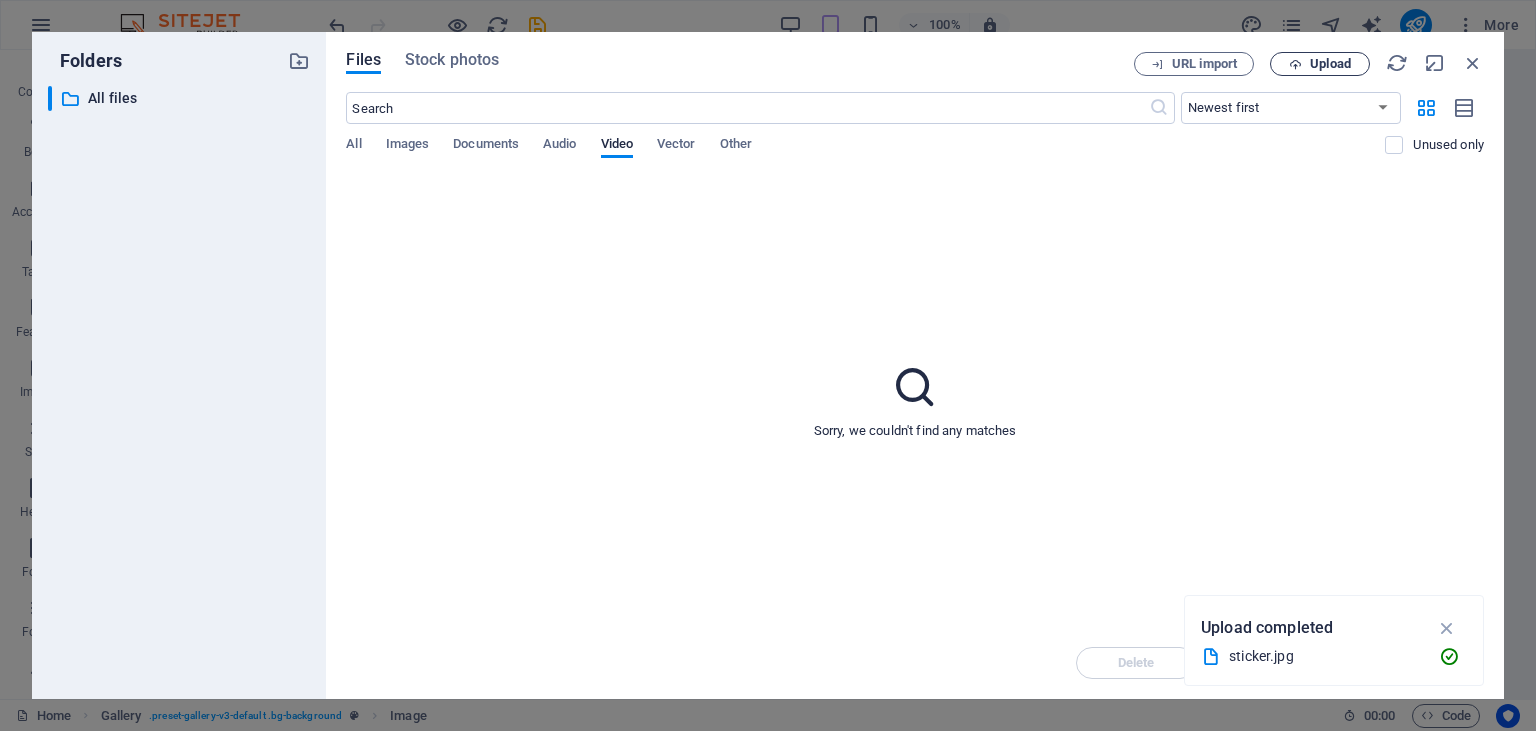 click on "Upload" at bounding box center [1320, 64] 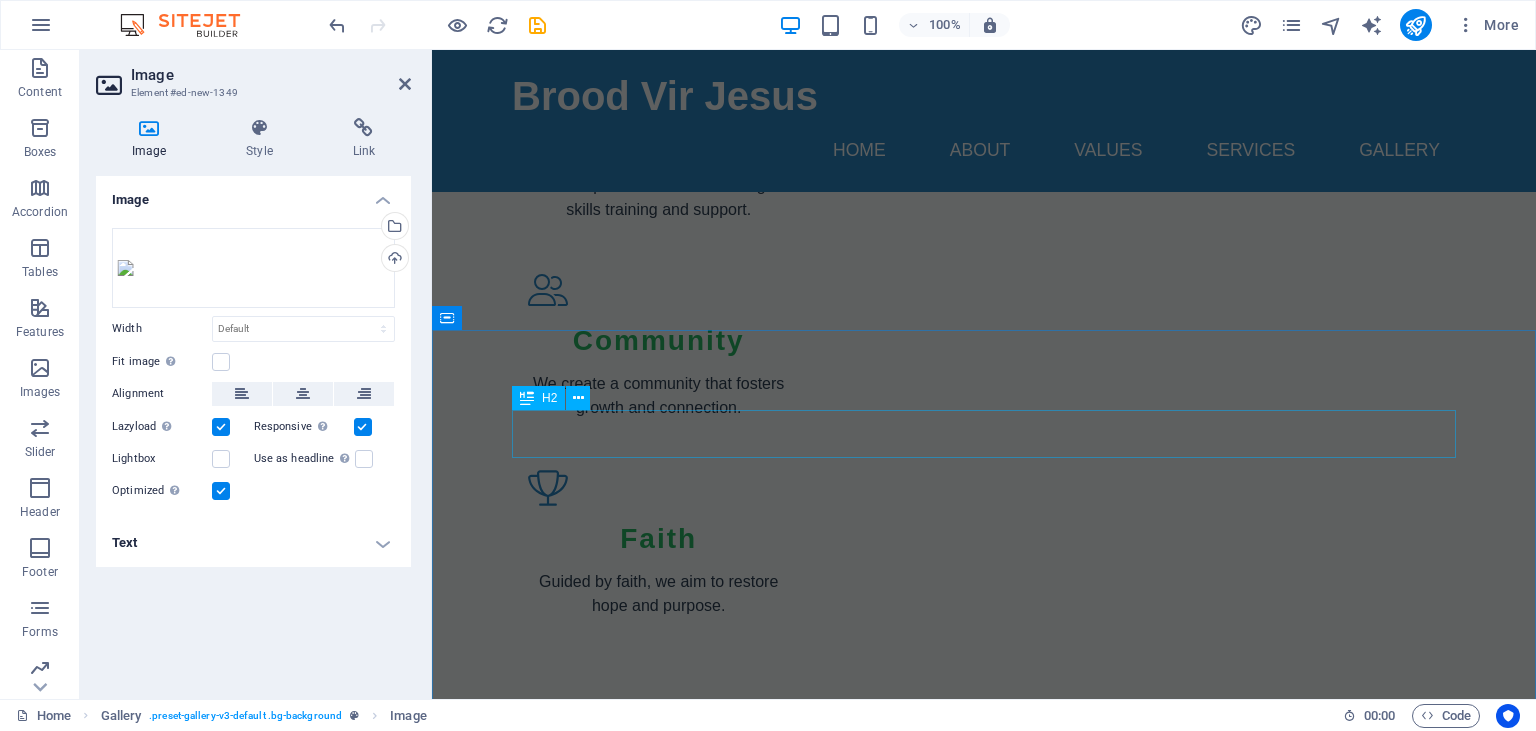 scroll, scrollTop: 2088, scrollLeft: 0, axis: vertical 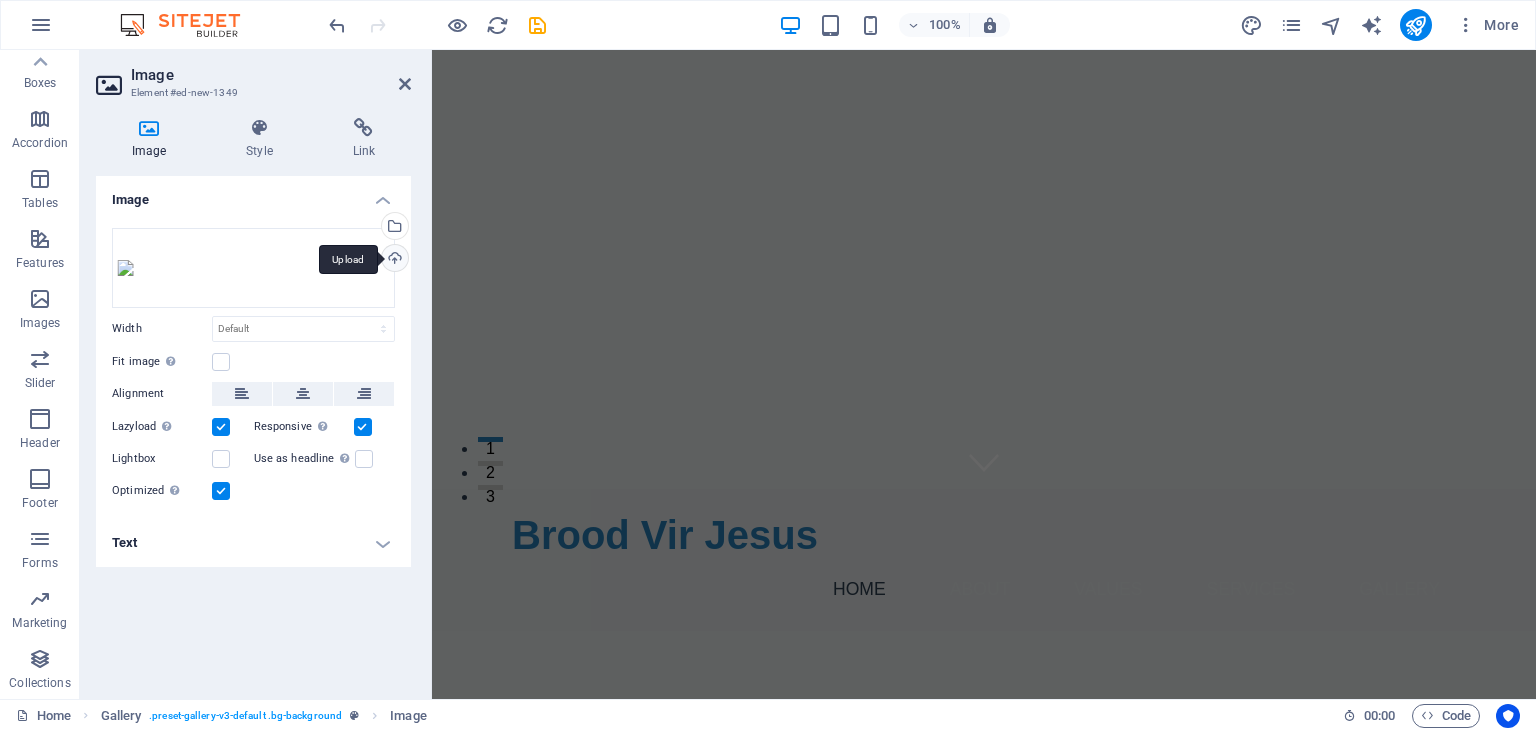 click on "Upload" at bounding box center (393, 260) 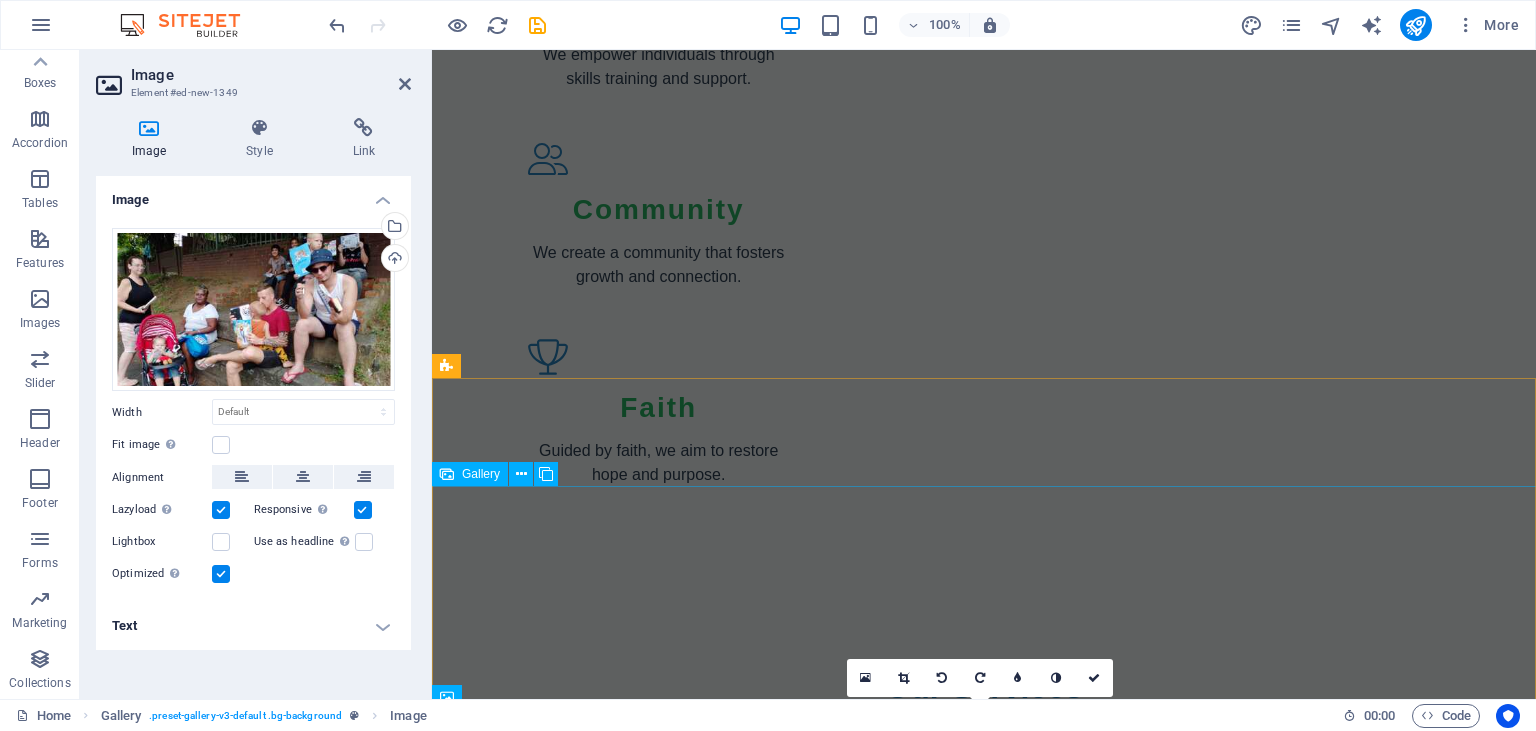 scroll, scrollTop: 2640, scrollLeft: 0, axis: vertical 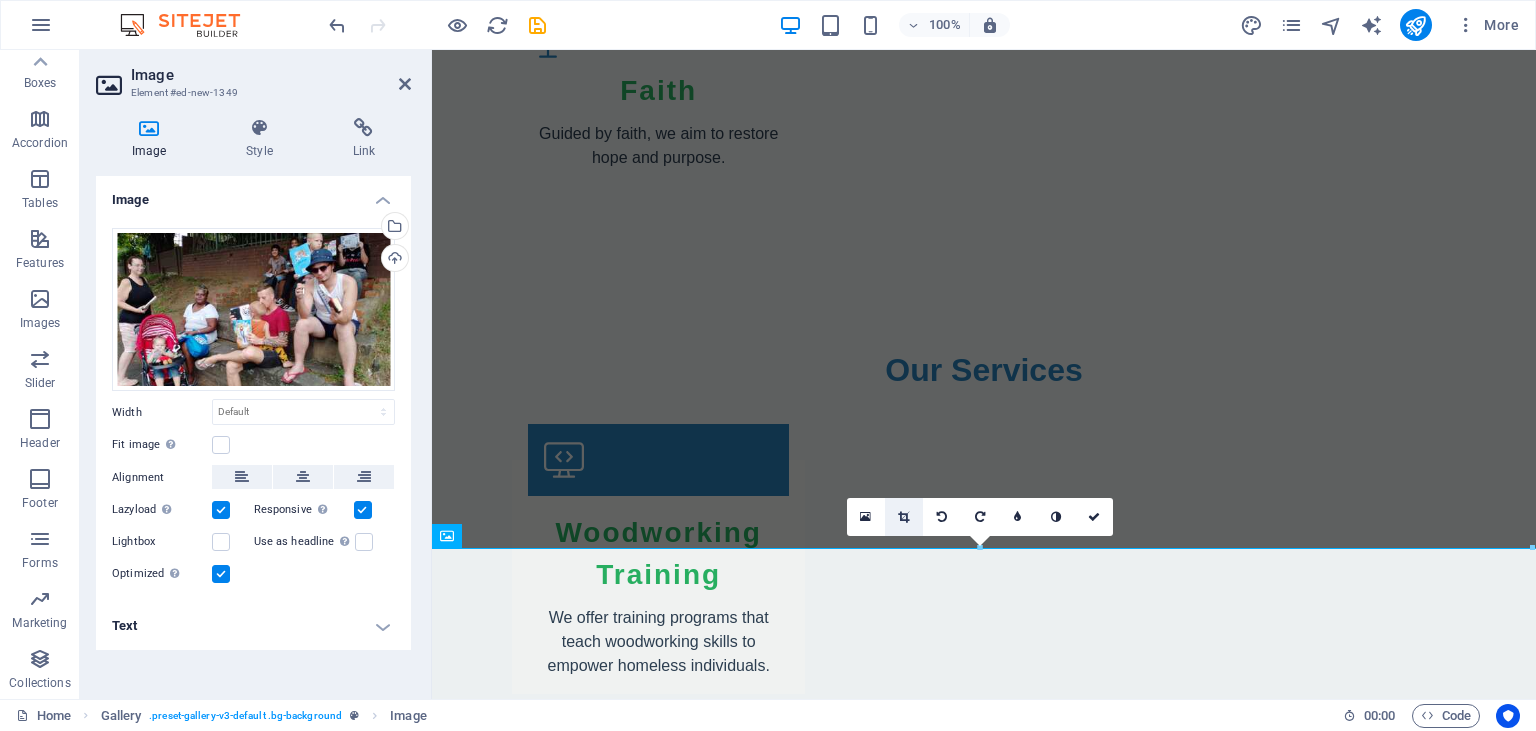 click at bounding box center [903, 517] 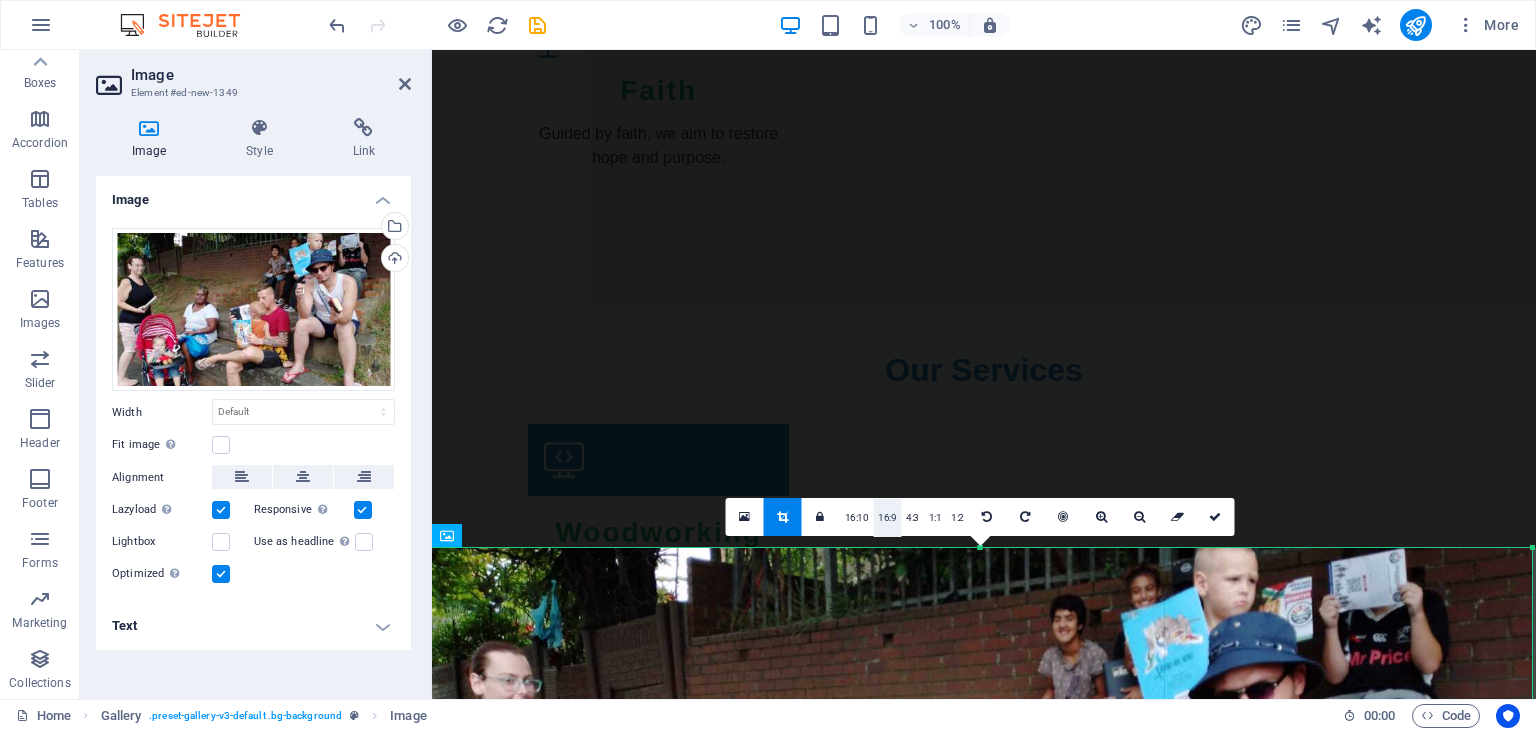 click on "16:9" at bounding box center (887, 518) 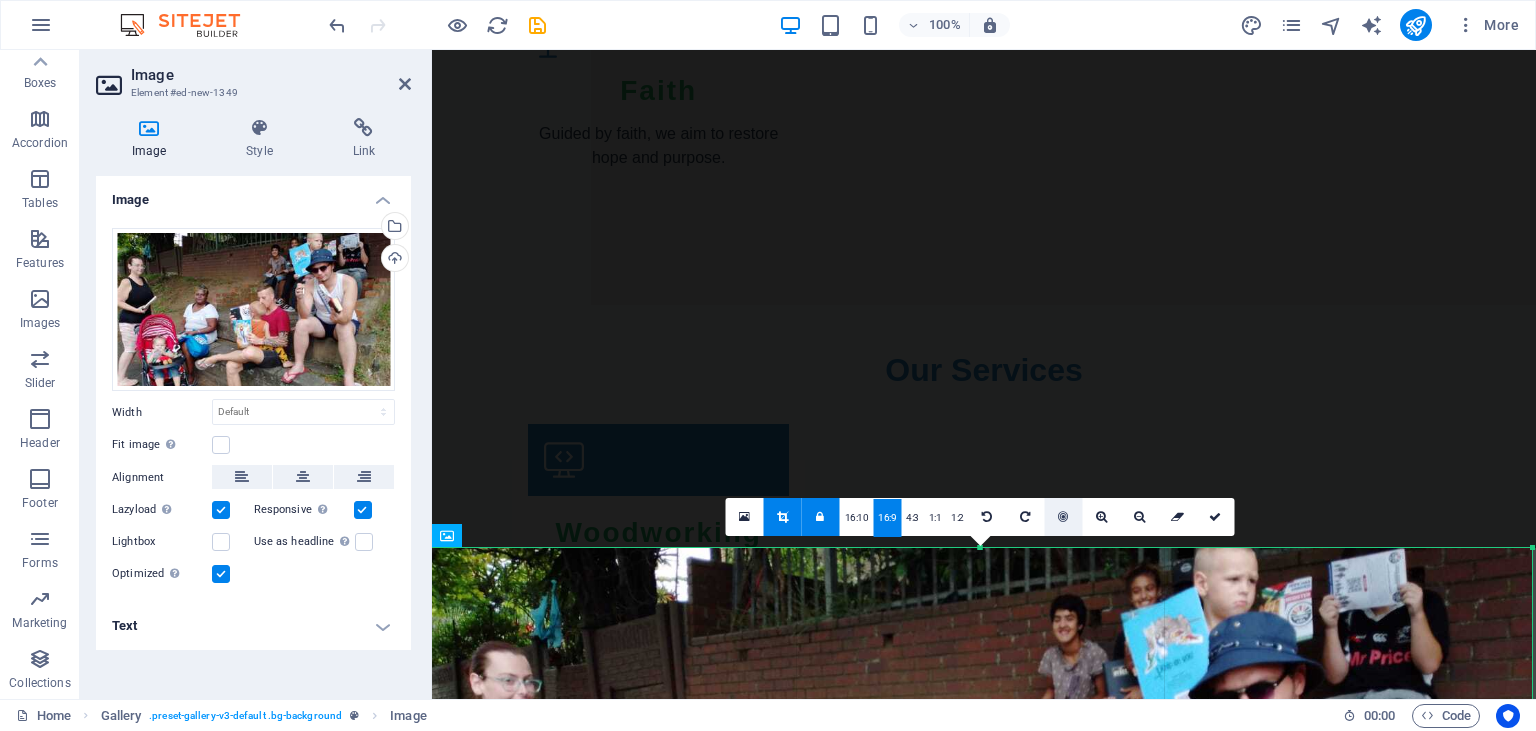 click at bounding box center (1063, 517) 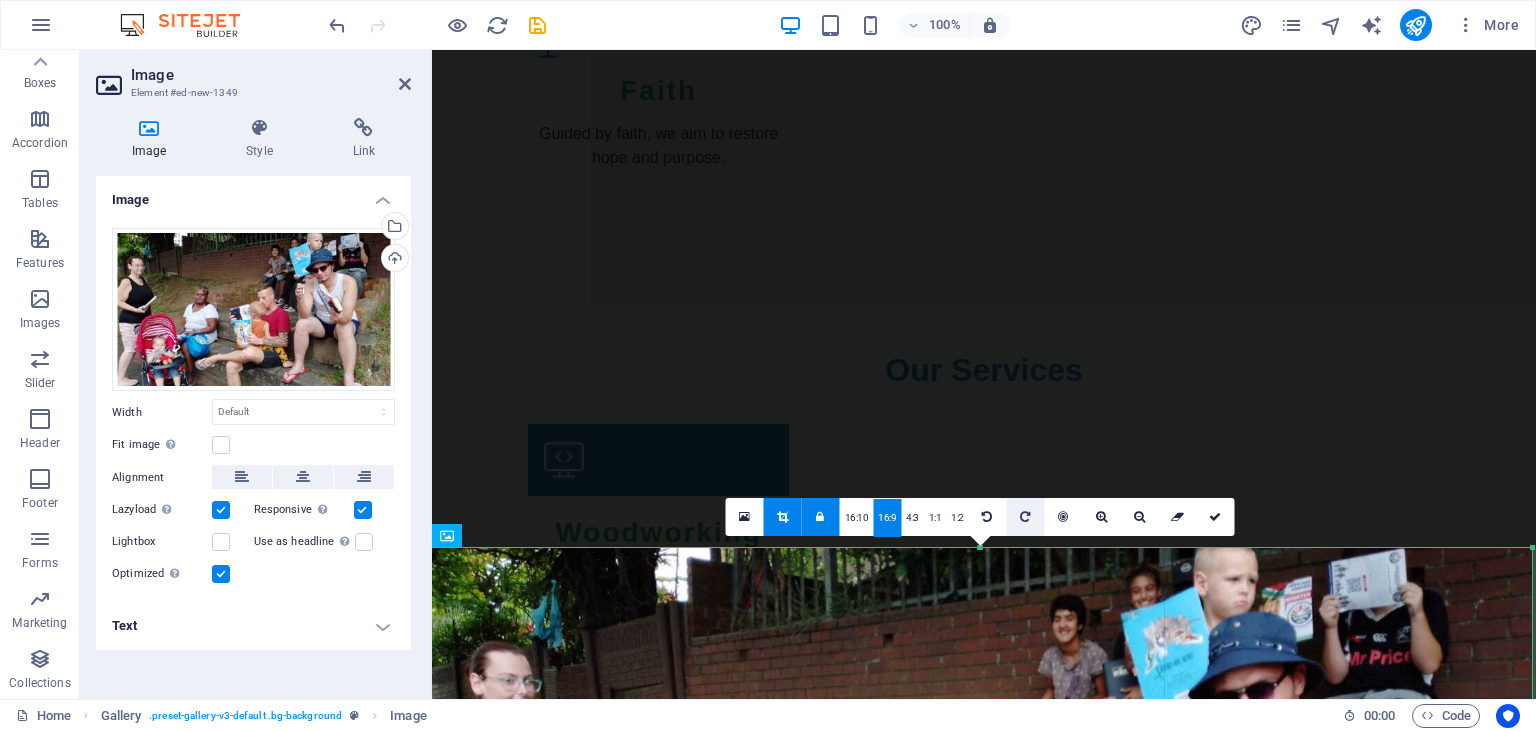click at bounding box center (1026, 517) 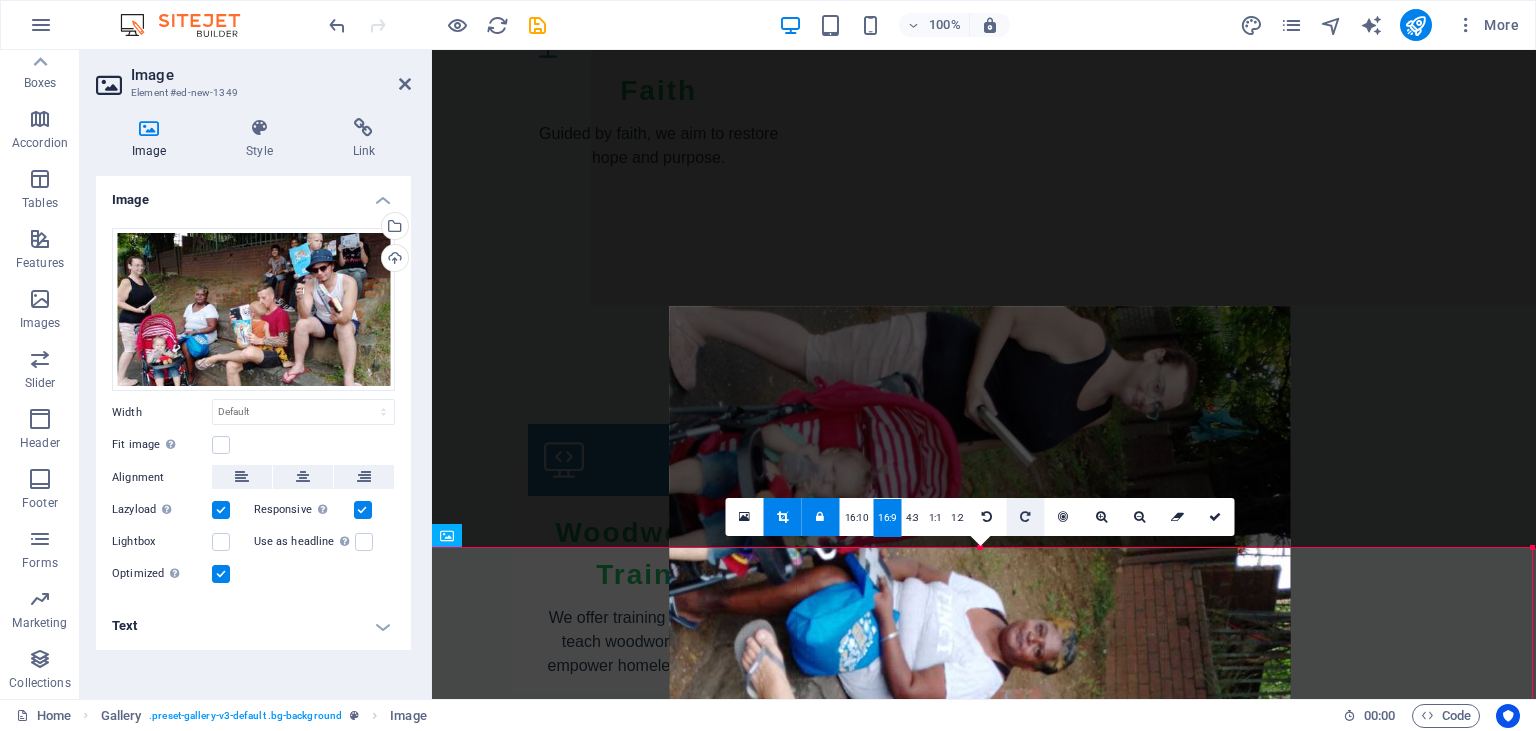 click at bounding box center [1026, 517] 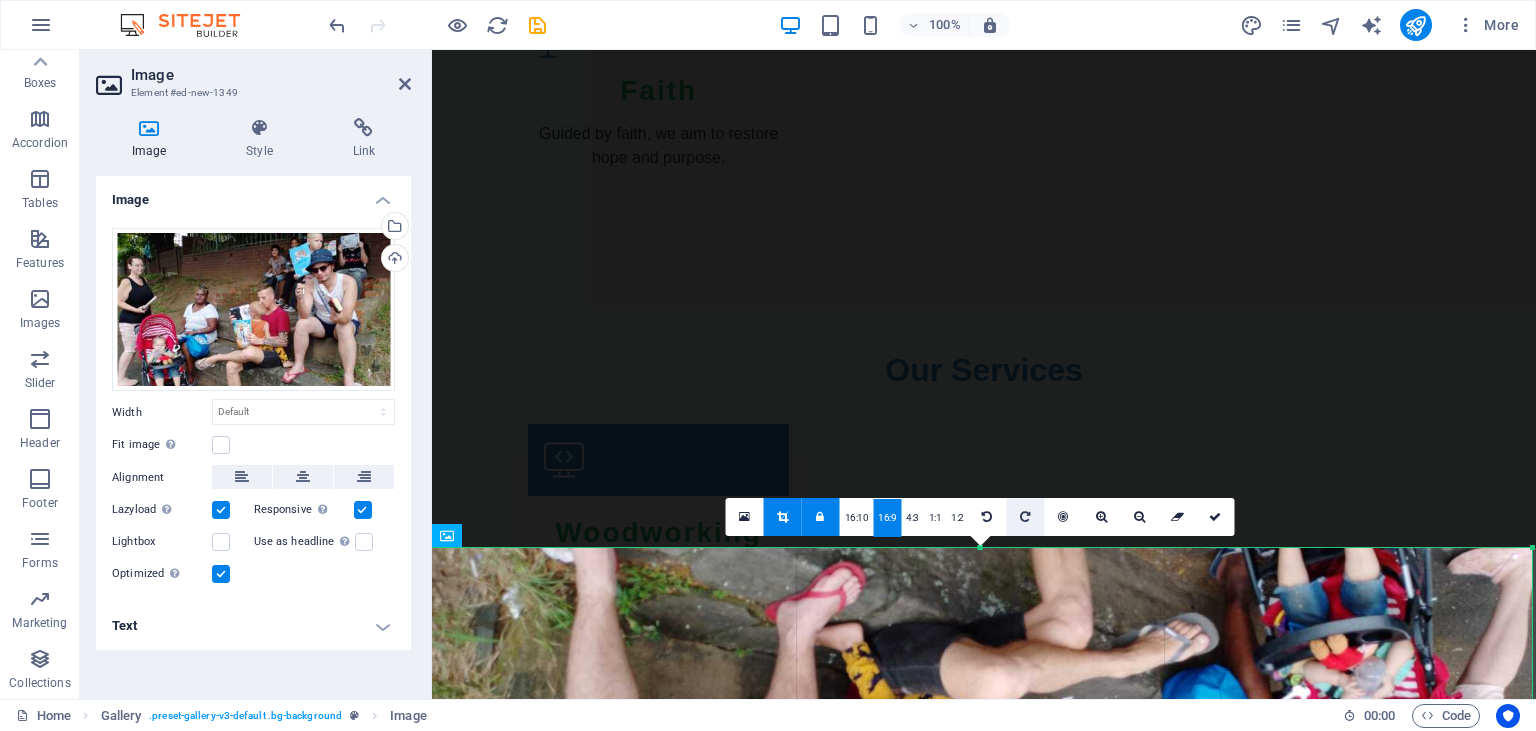 click at bounding box center (1026, 517) 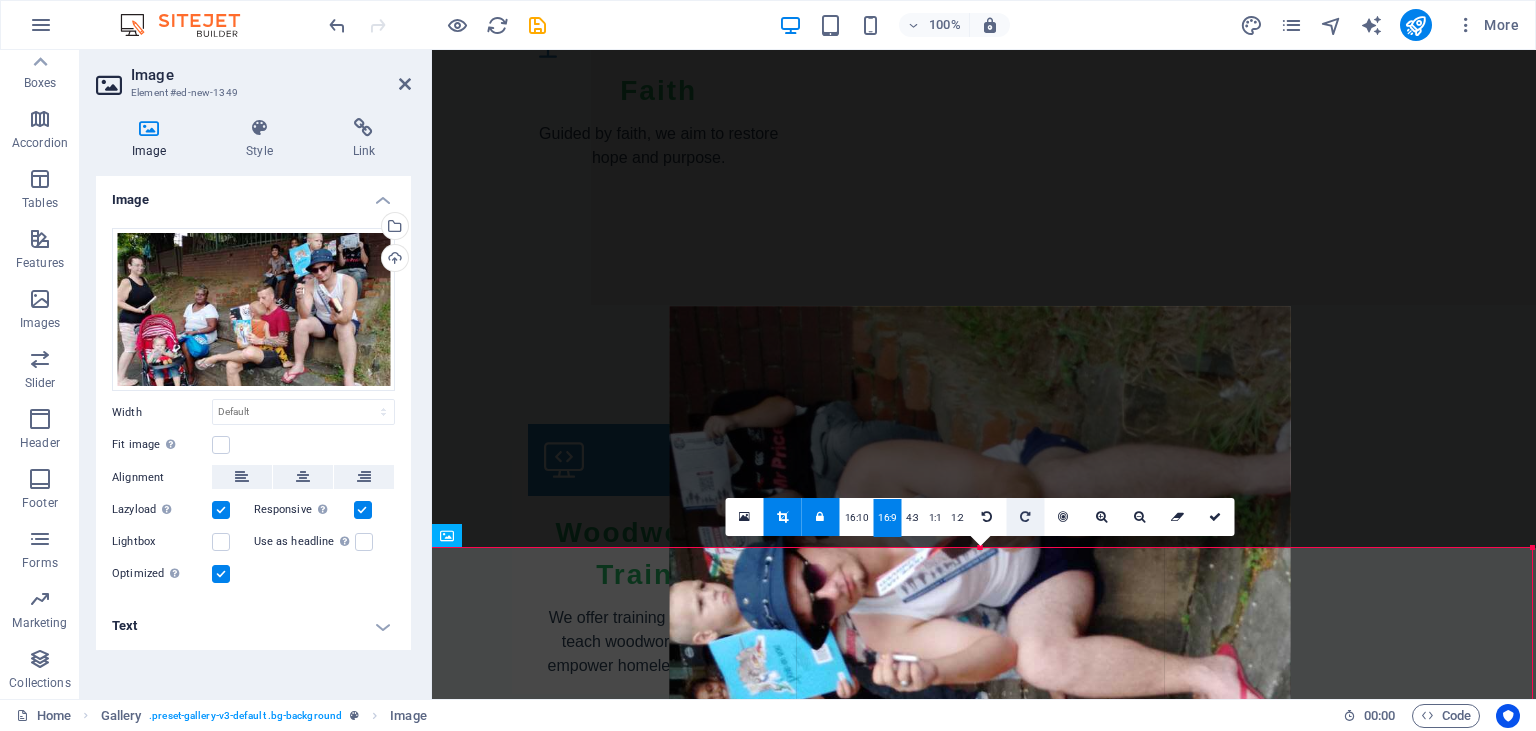 click at bounding box center [1026, 517] 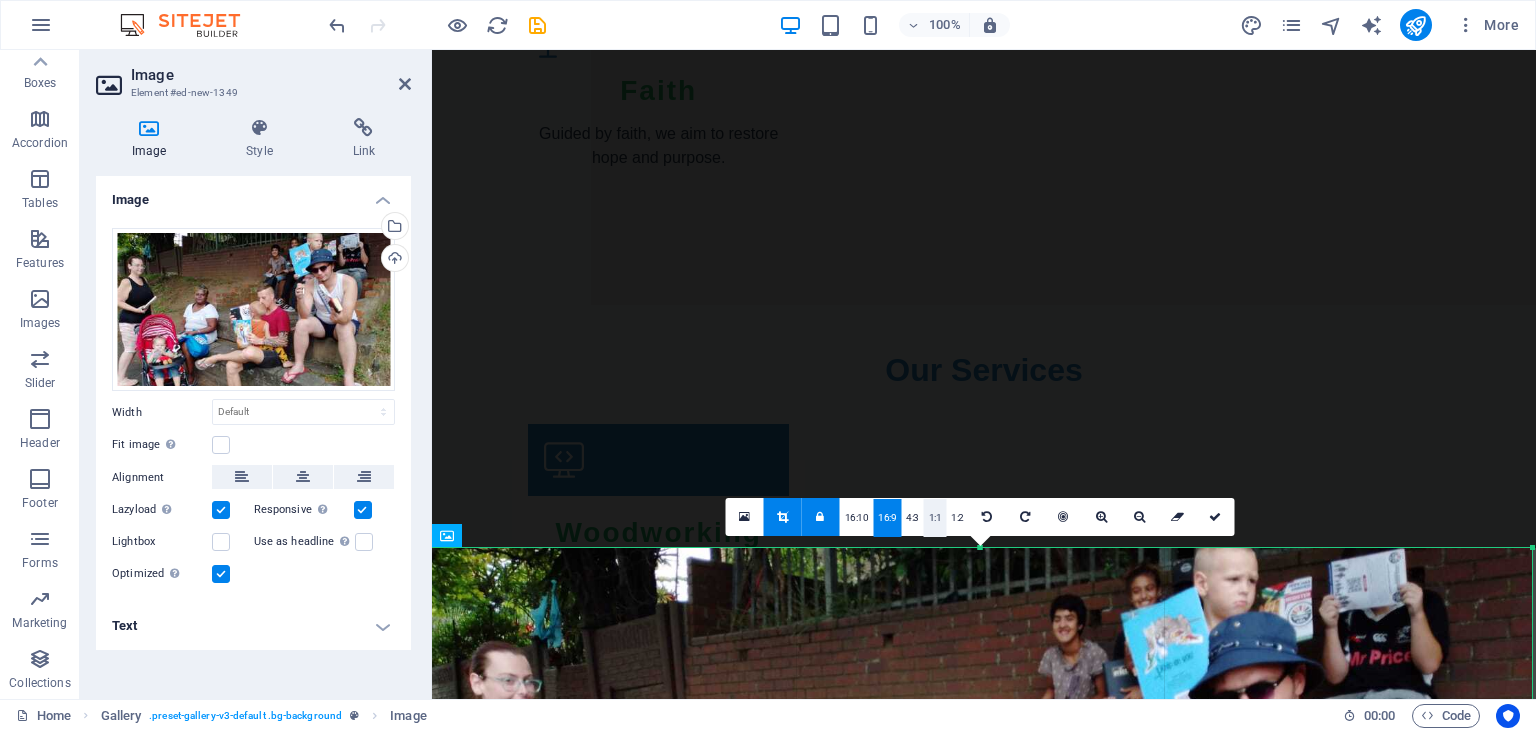 click on "1:1" at bounding box center (935, 518) 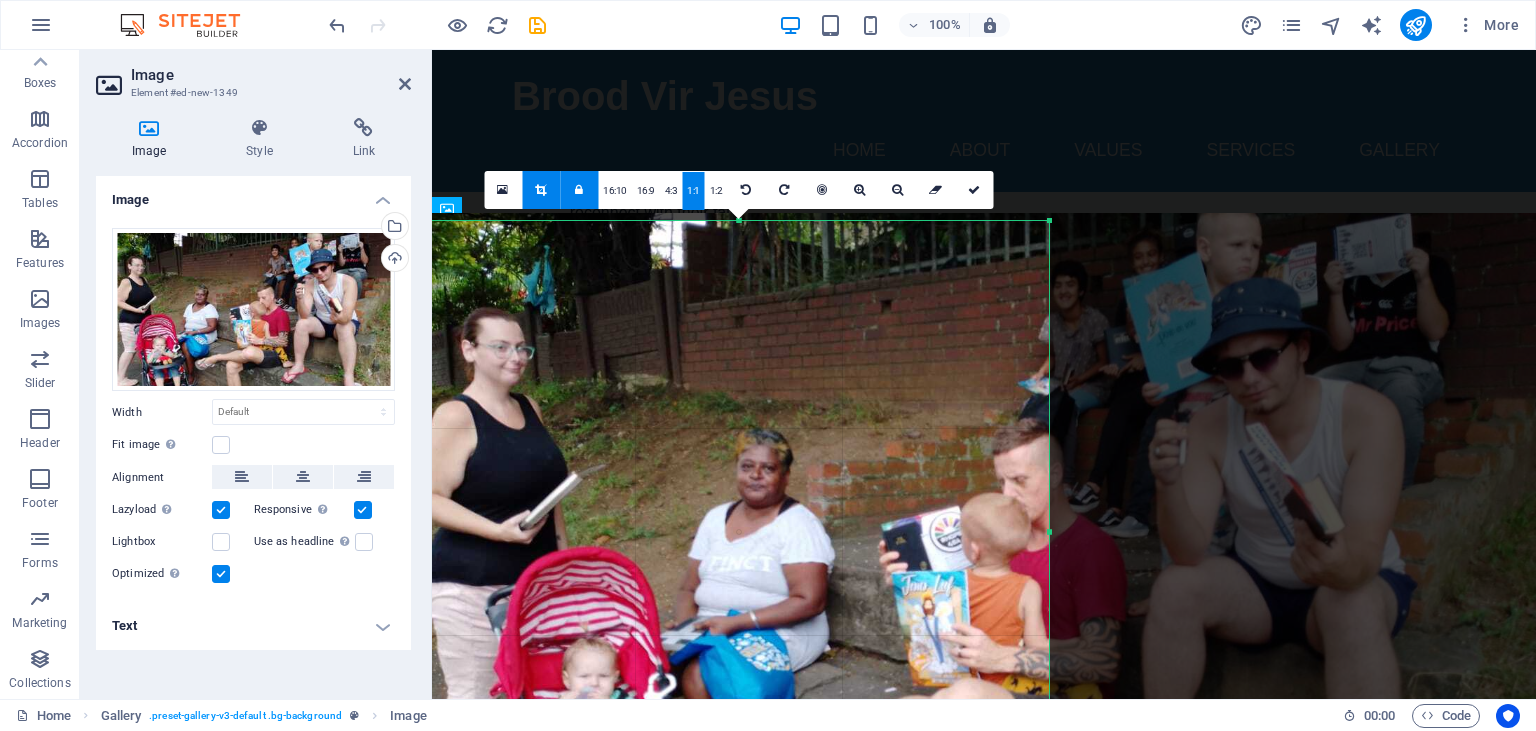 scroll, scrollTop: 2956, scrollLeft: 0, axis: vertical 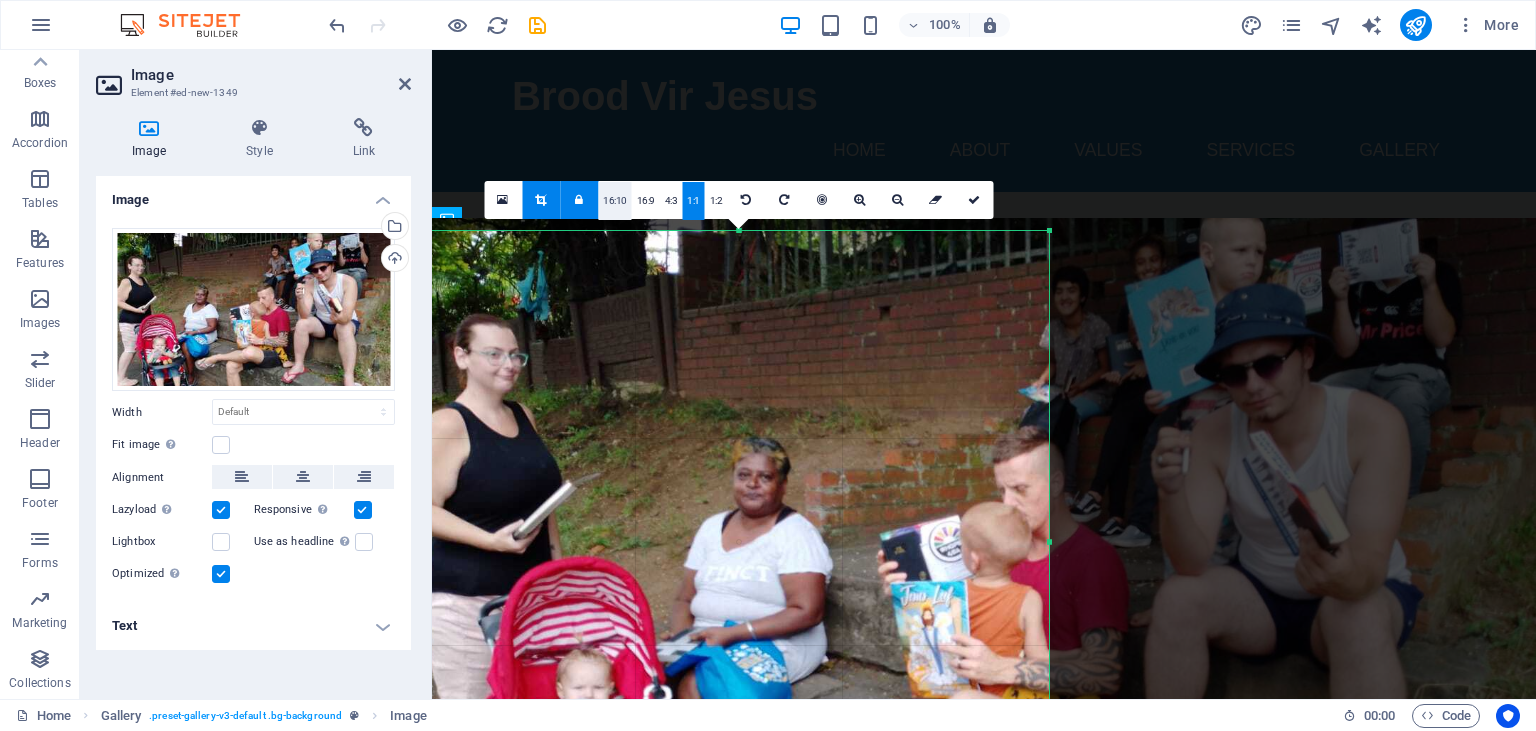 click on "16:10" at bounding box center (615, 201) 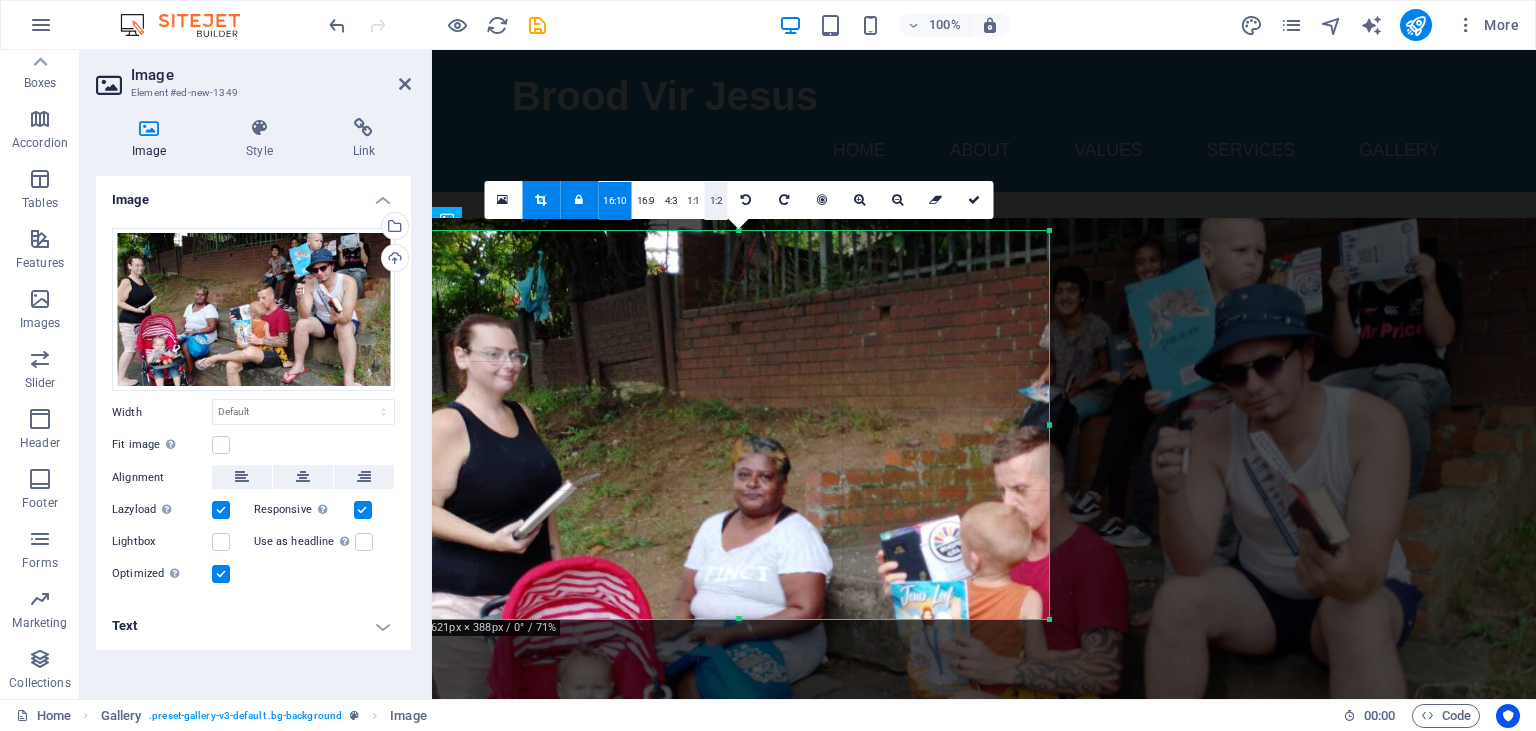 click on "1:2" at bounding box center [716, 201] 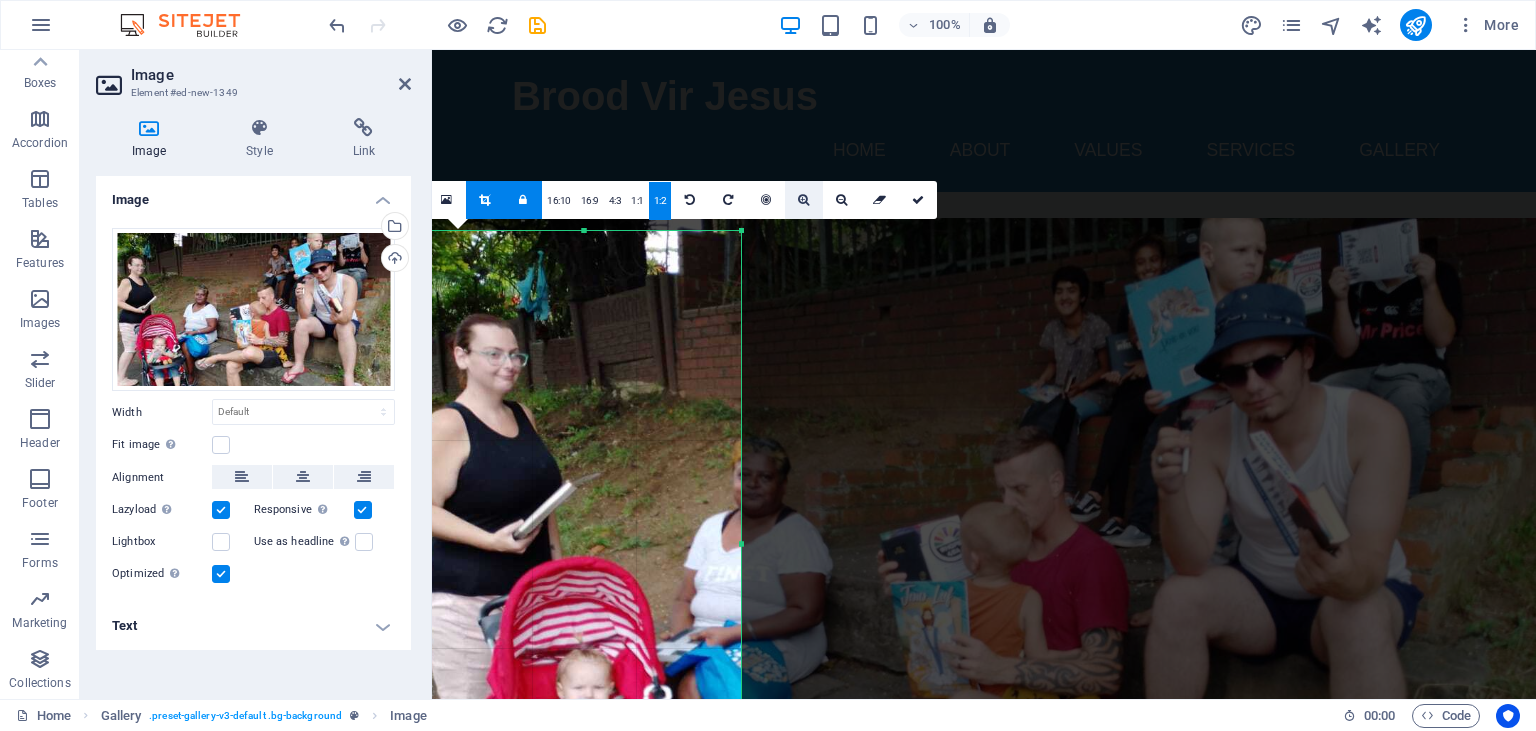 click at bounding box center [803, 200] 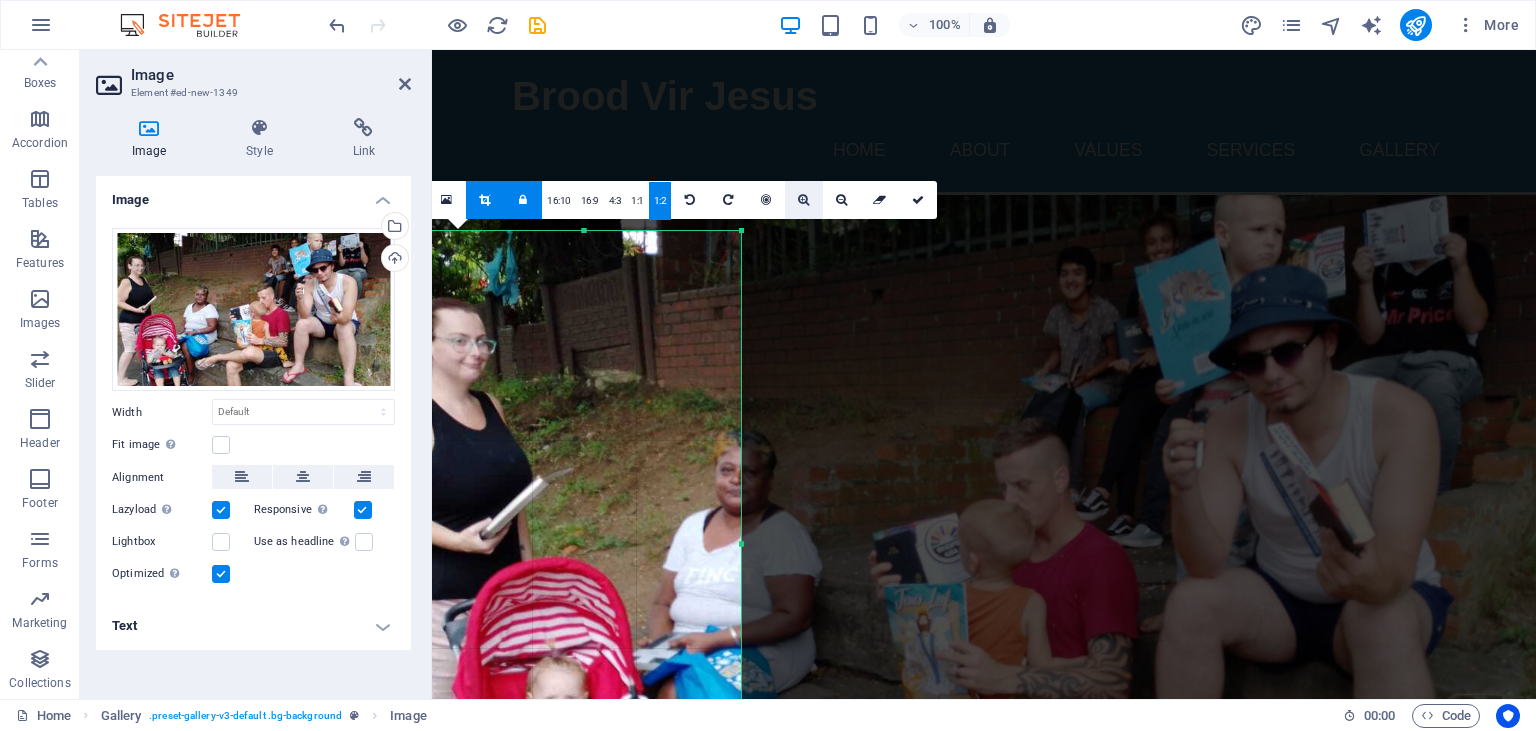 click at bounding box center [803, 200] 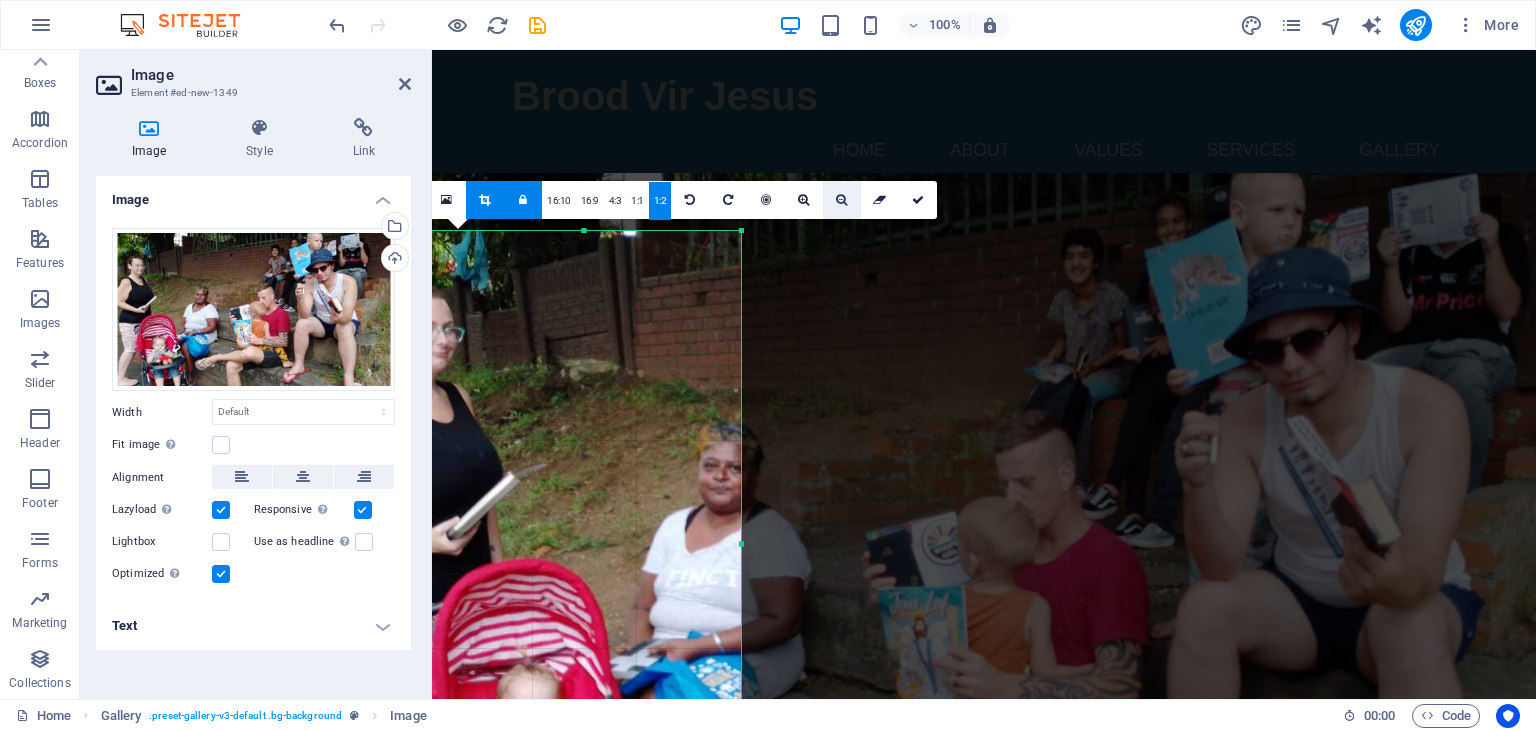click at bounding box center (842, 200) 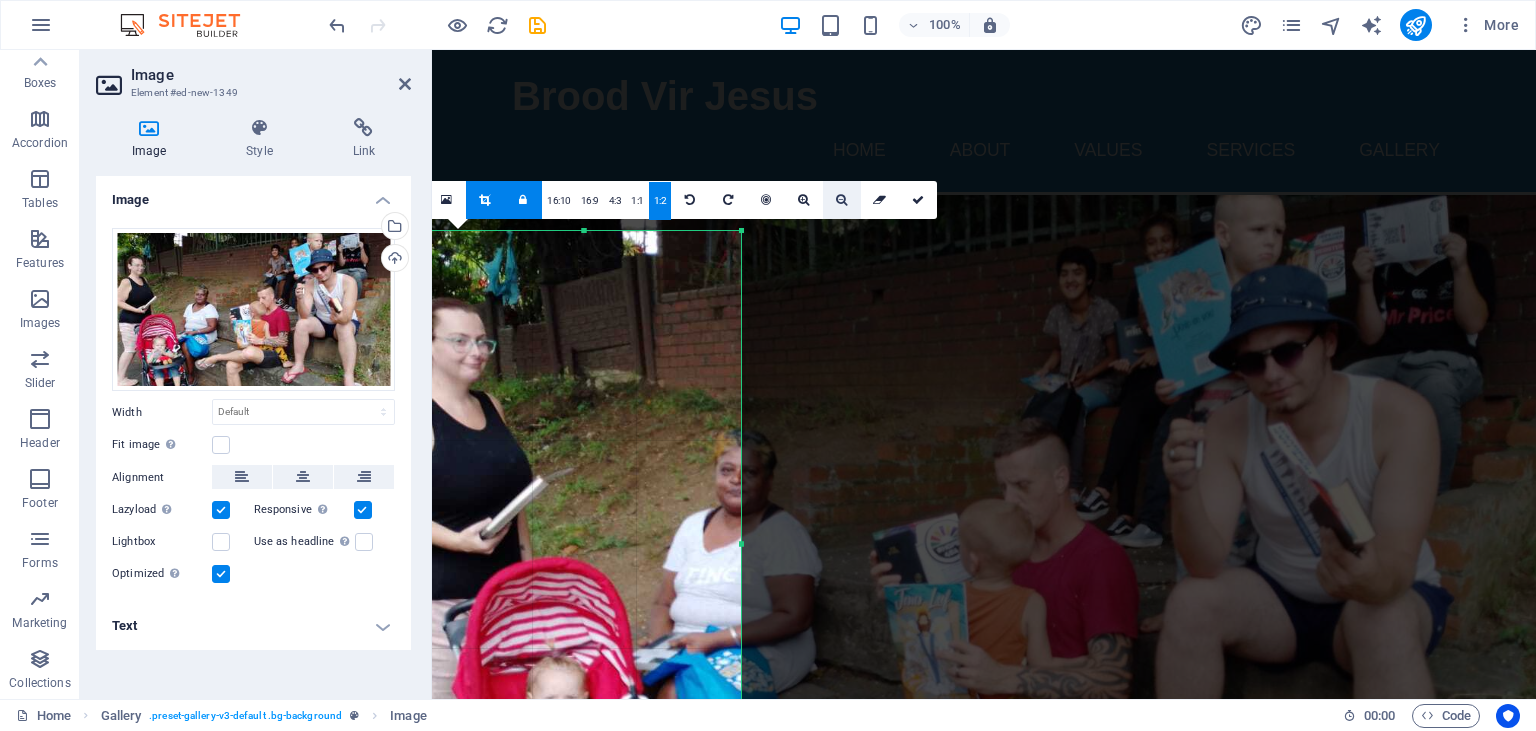 click at bounding box center (842, 200) 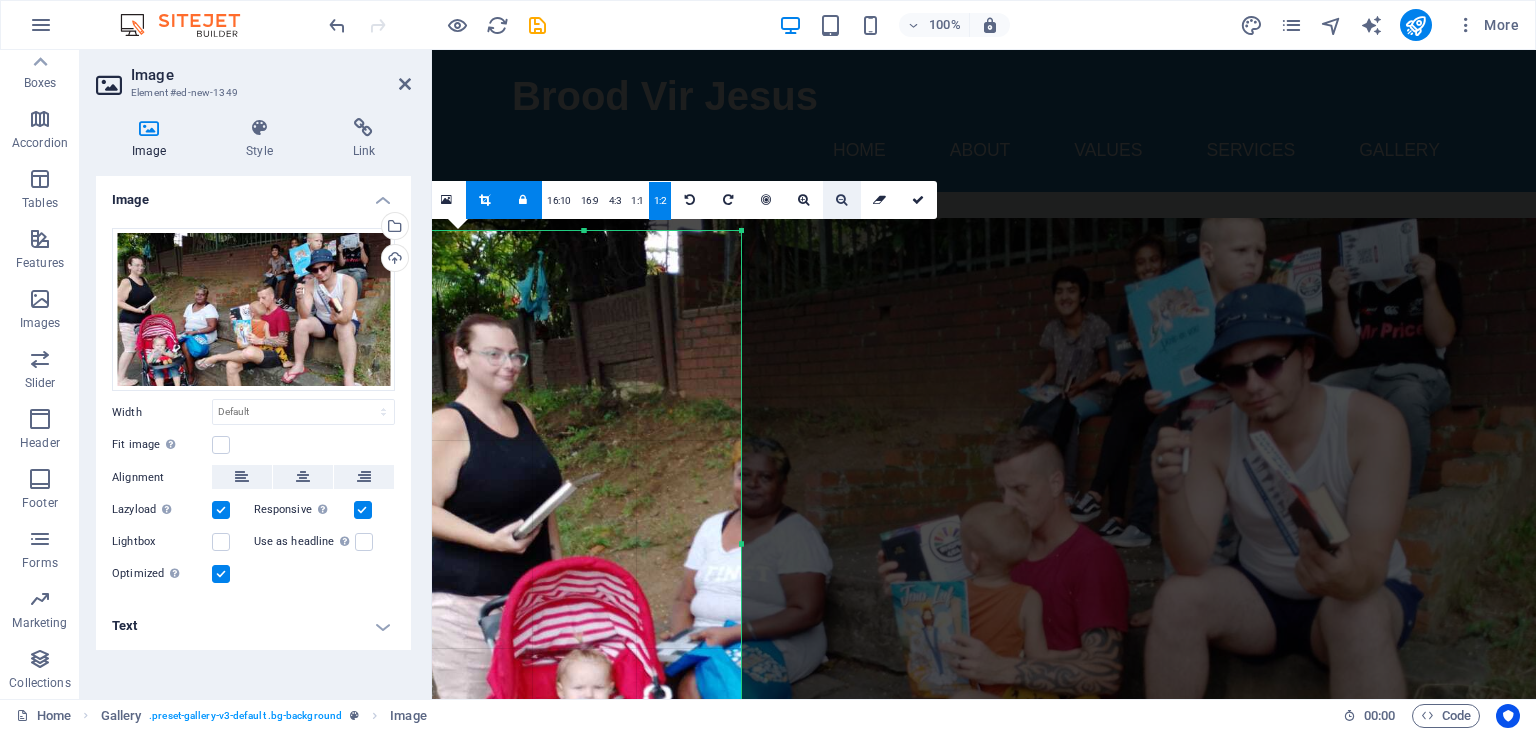 click at bounding box center [841, 200] 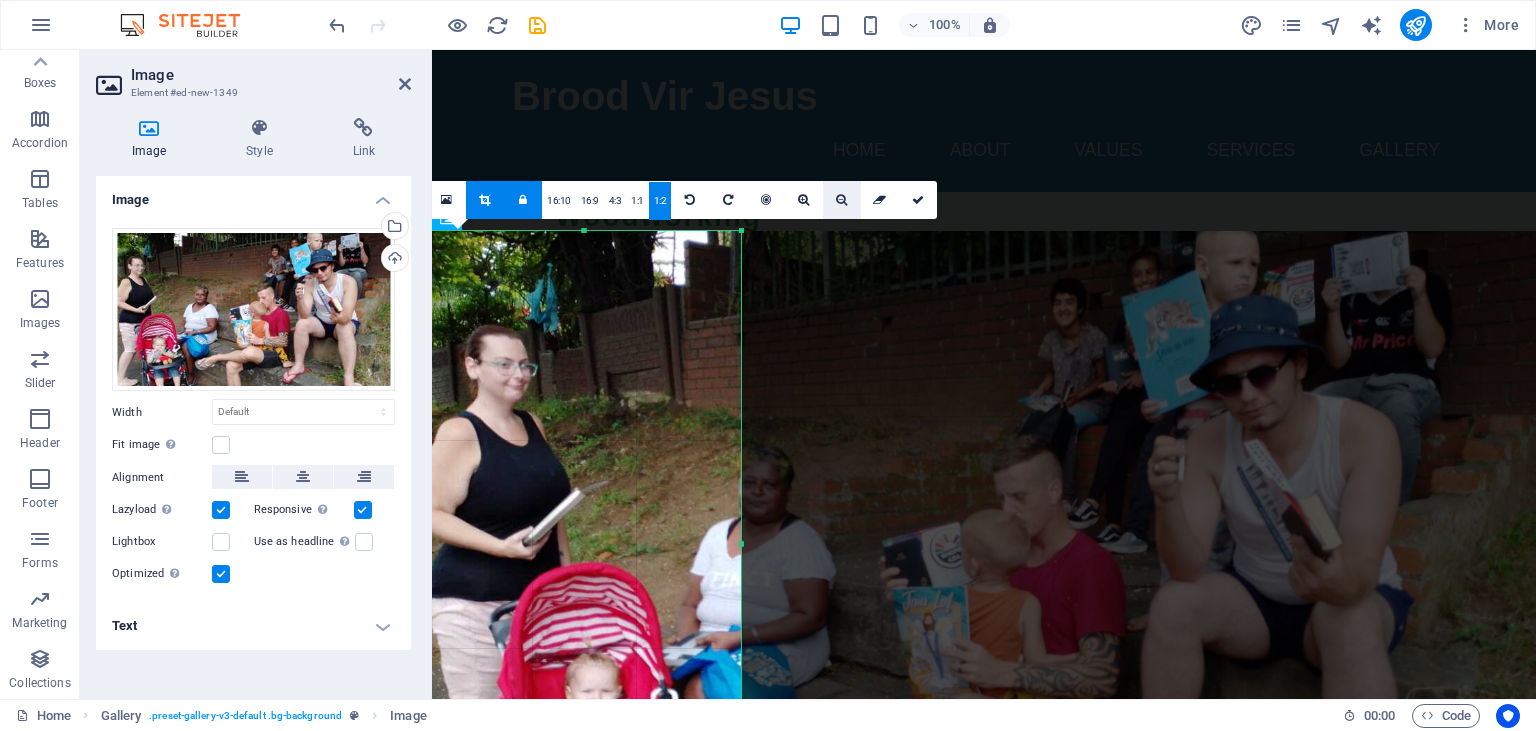 click at bounding box center [841, 200] 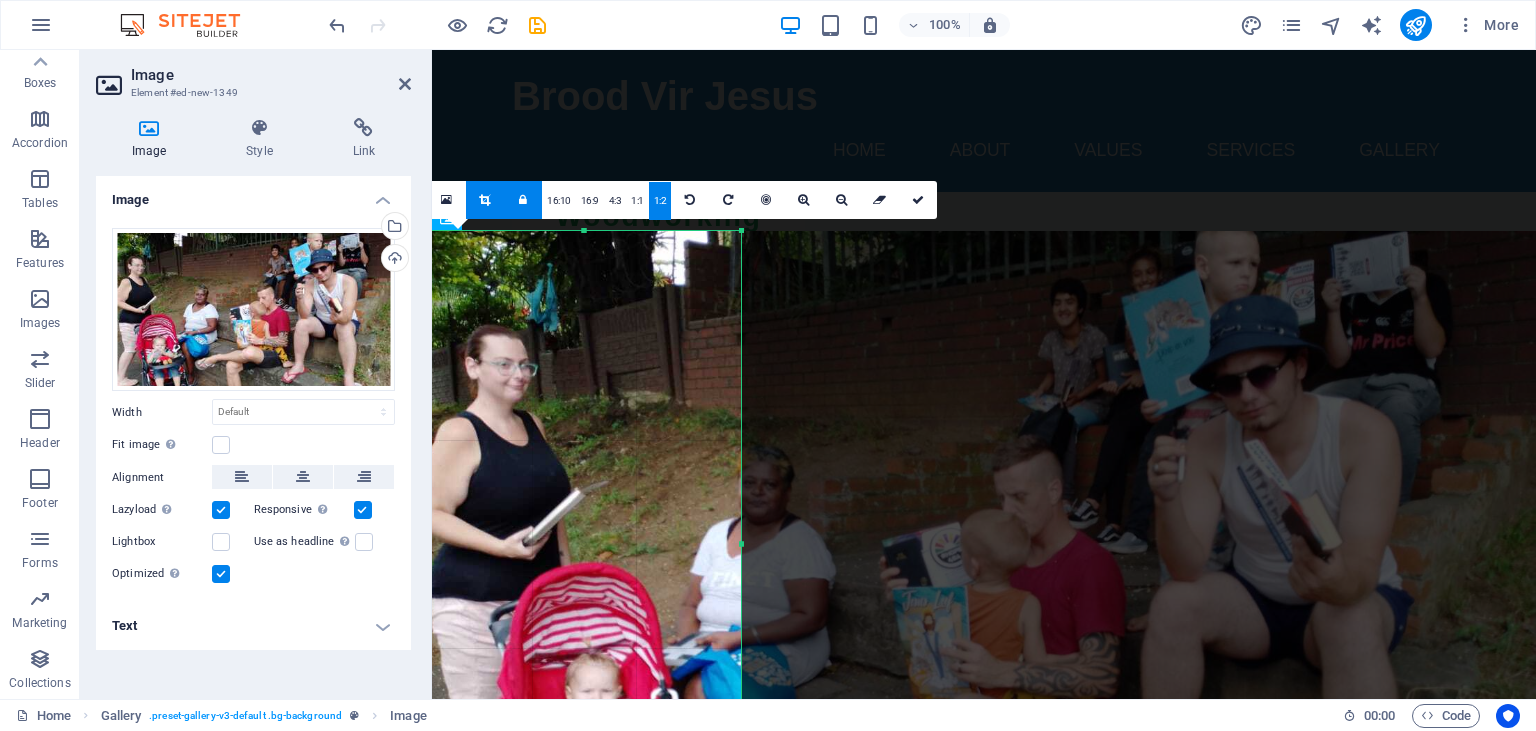 click at bounding box center (484, 200) 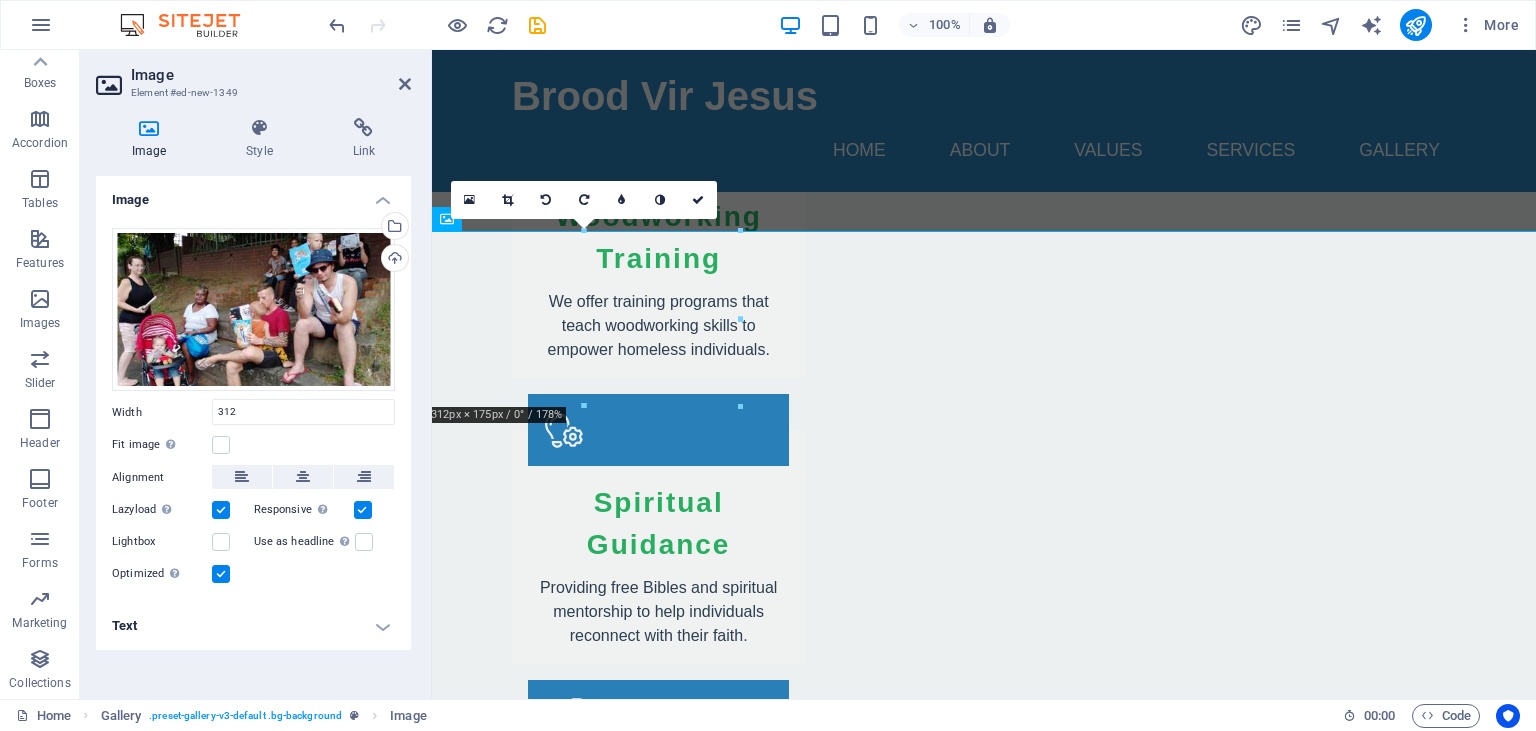 type on "312" 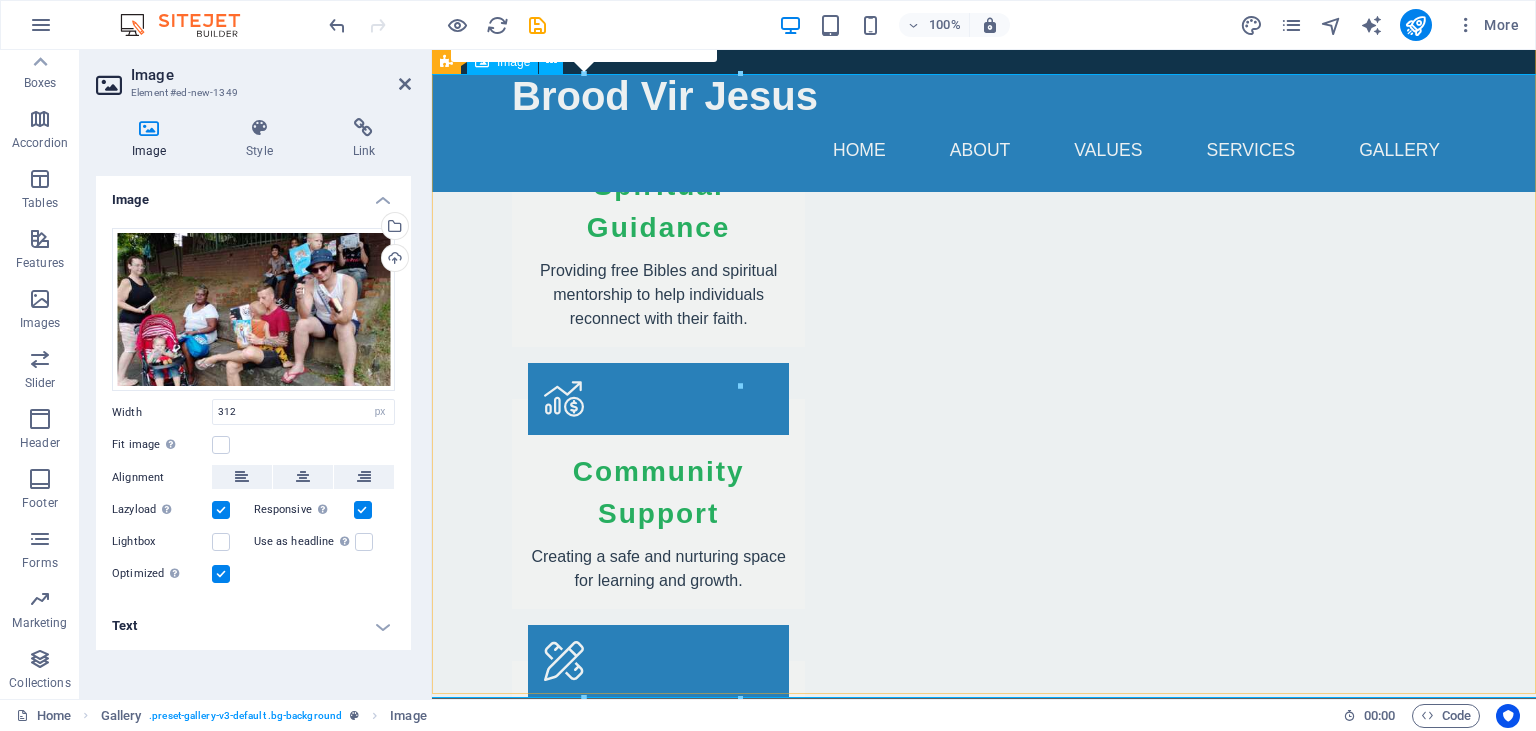 scroll, scrollTop: 3062, scrollLeft: 0, axis: vertical 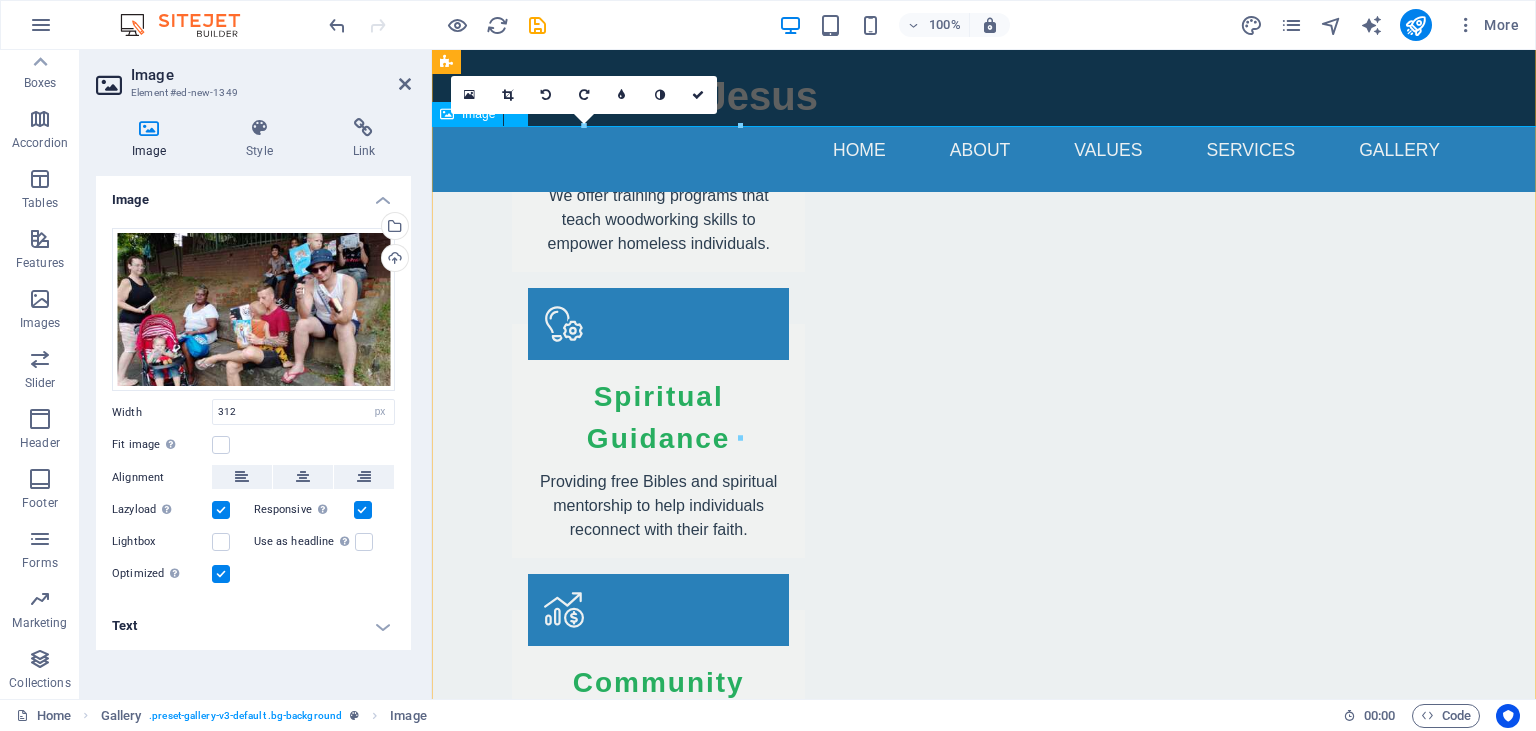 drag, startPoint x: 605, startPoint y: 418, endPoint x: 655, endPoint y: 405, distance: 51.662365 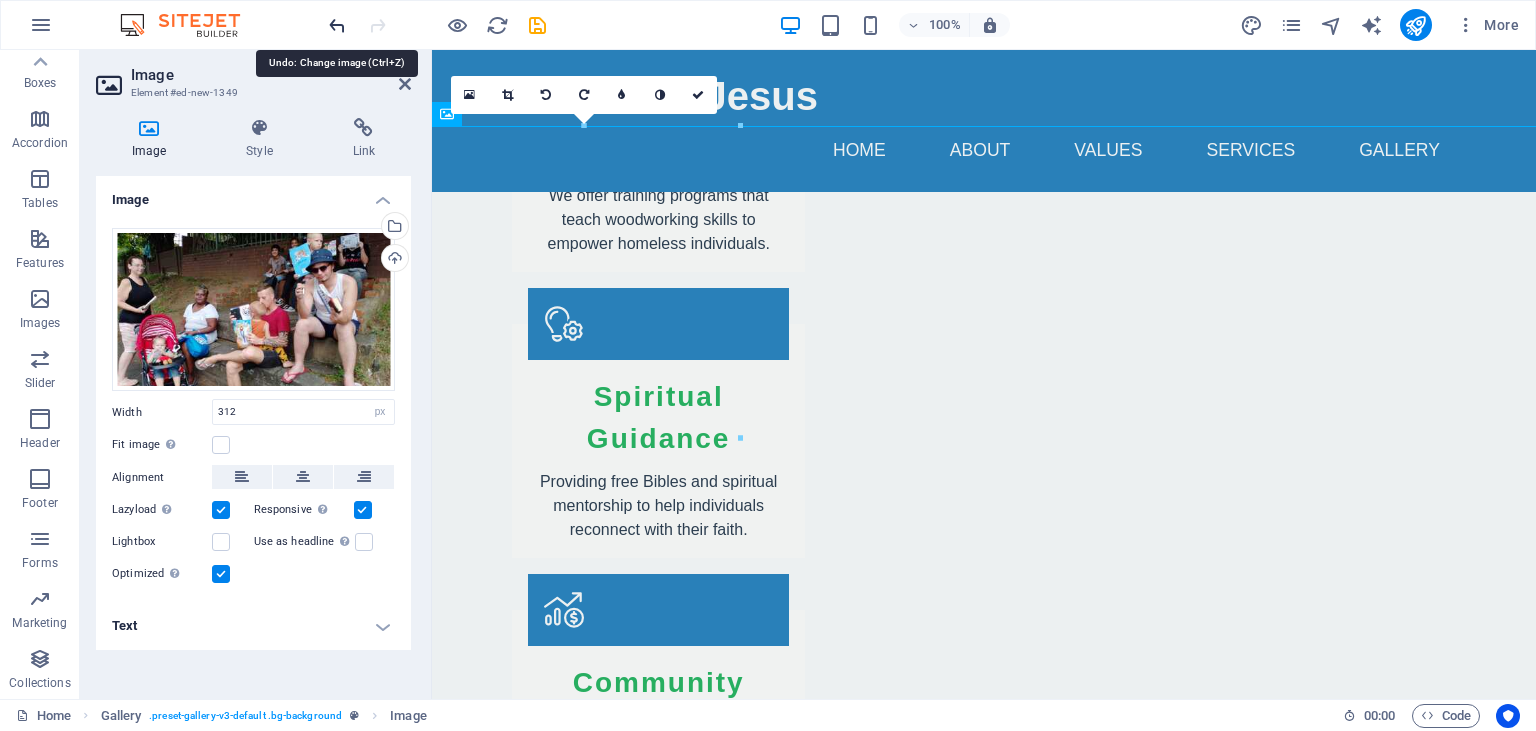 click at bounding box center [337, 25] 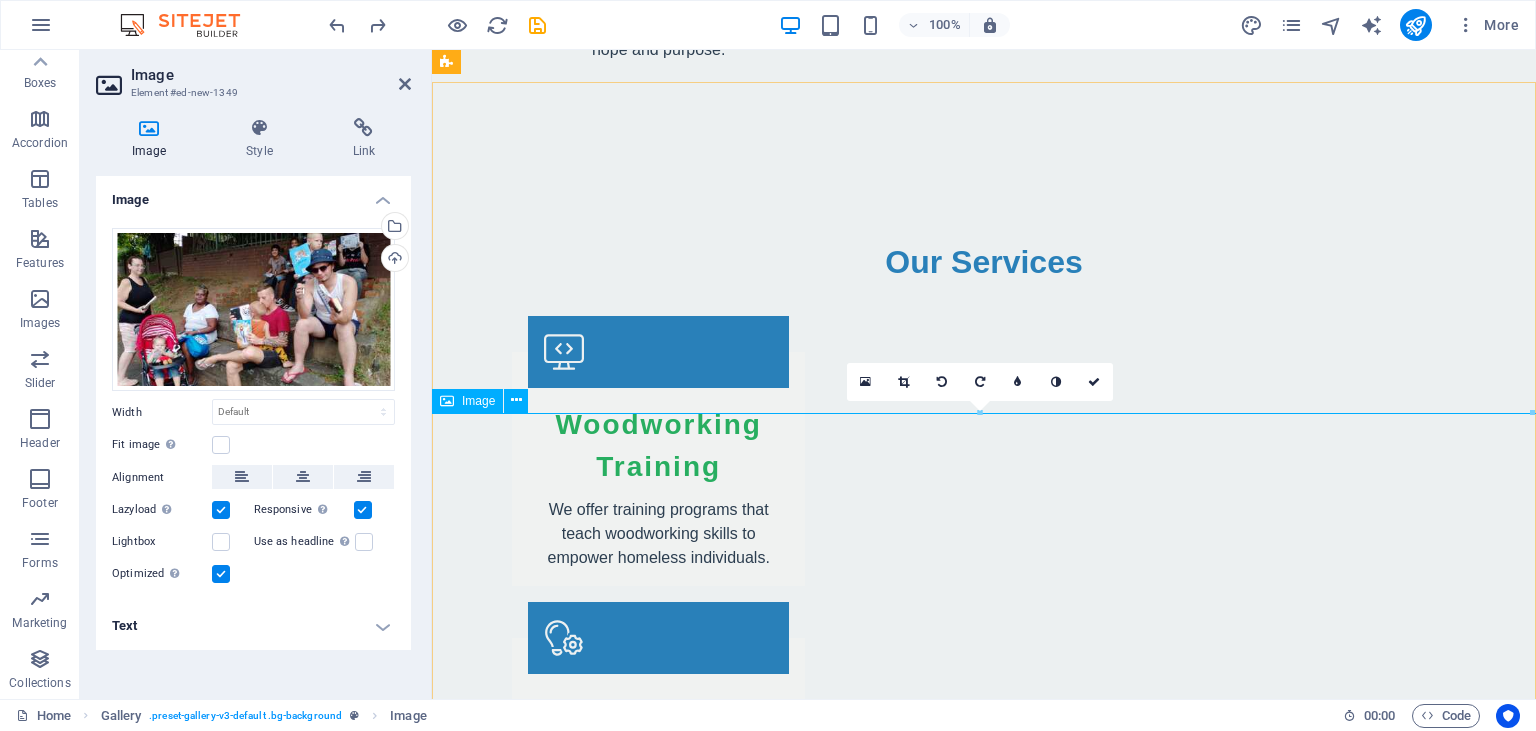 scroll, scrollTop: 2851, scrollLeft: 0, axis: vertical 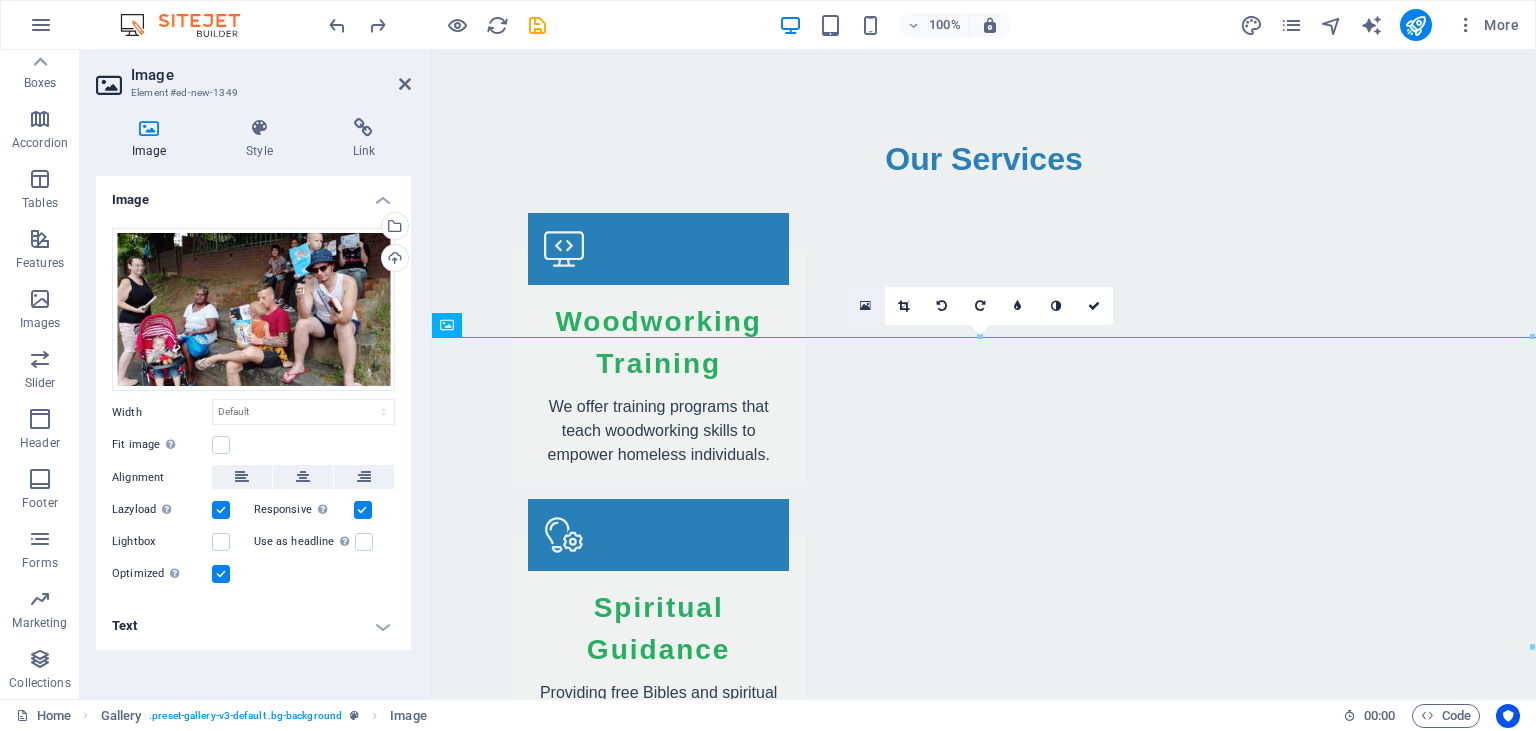 click at bounding box center (866, 306) 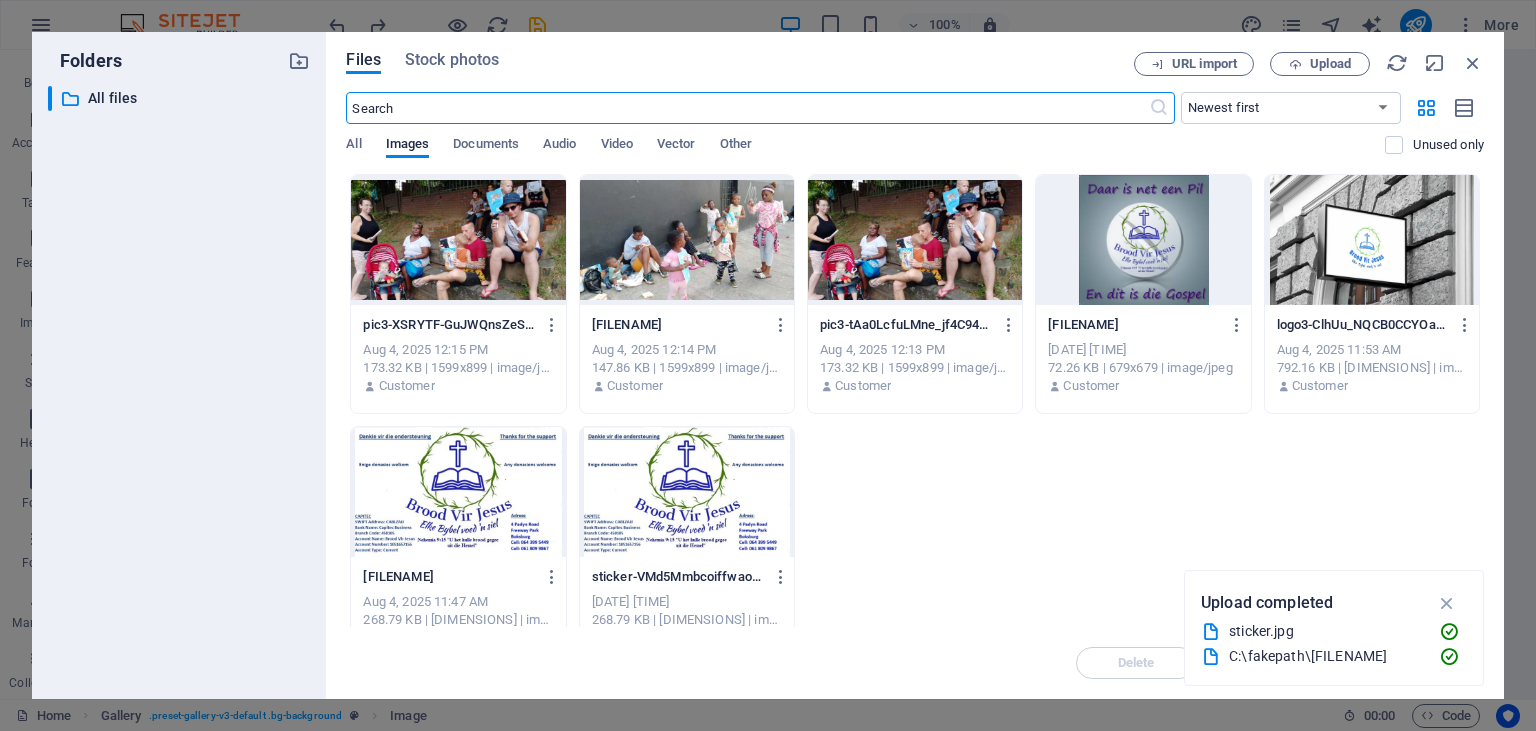 scroll, scrollTop: 3553, scrollLeft: 0, axis: vertical 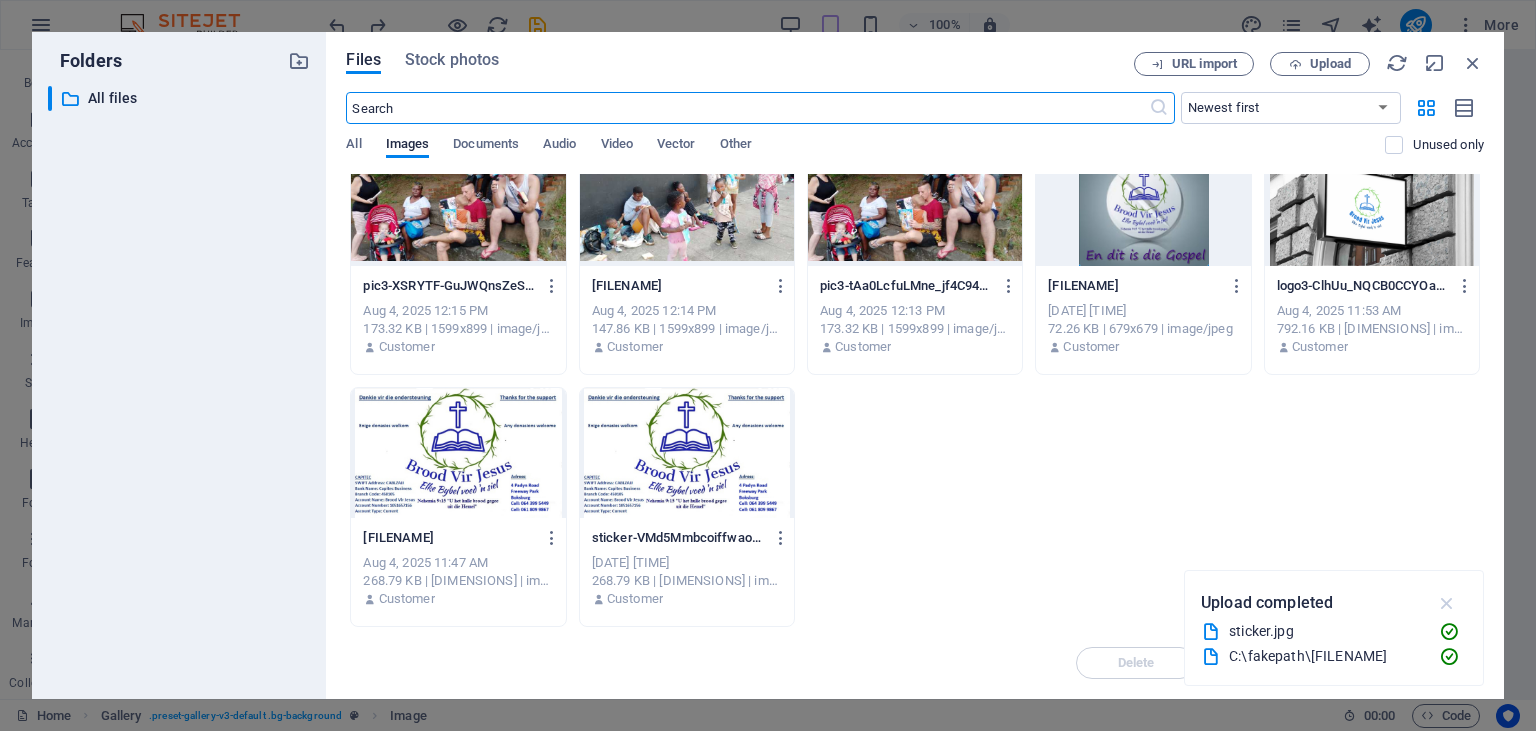 click at bounding box center (1447, 603) 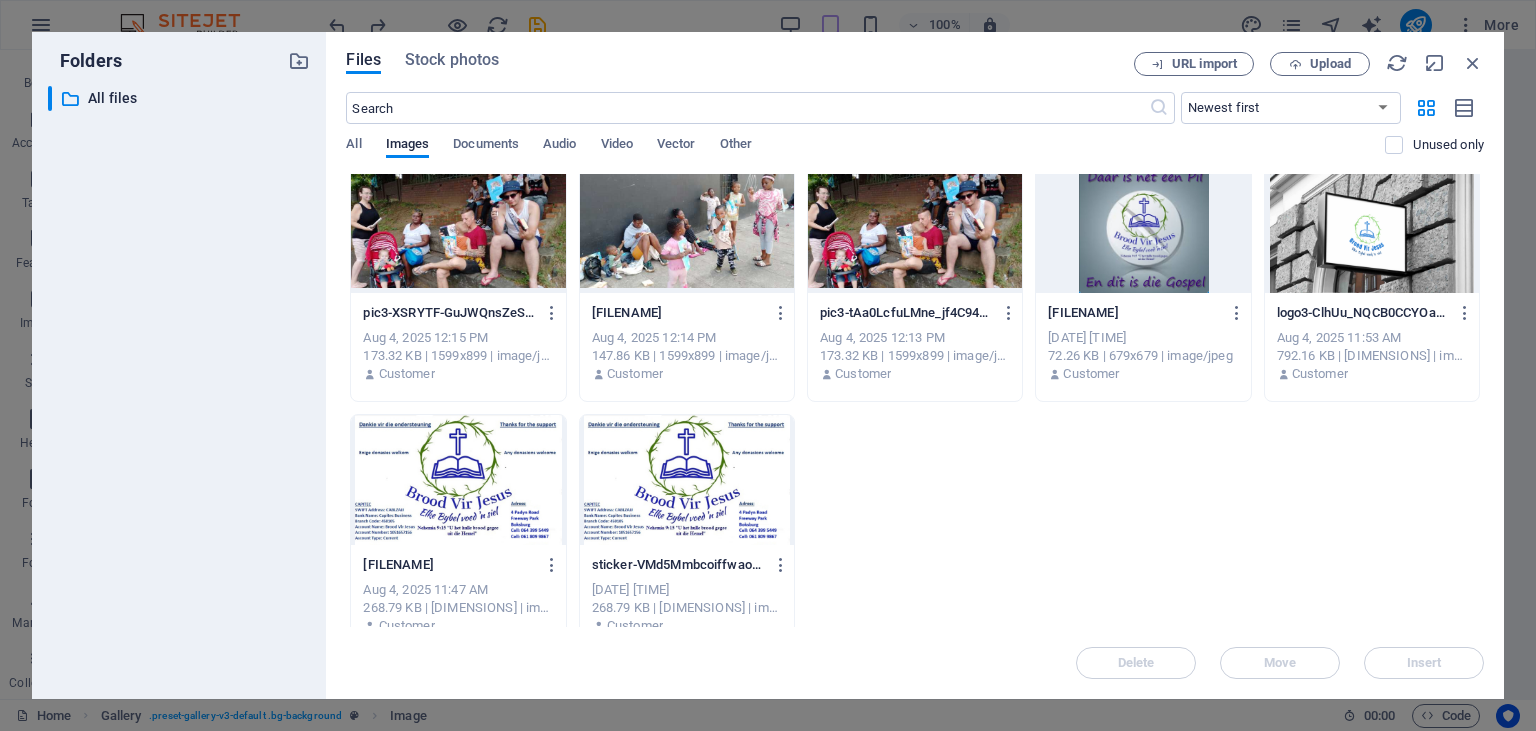 scroll, scrollTop: 0, scrollLeft: 0, axis: both 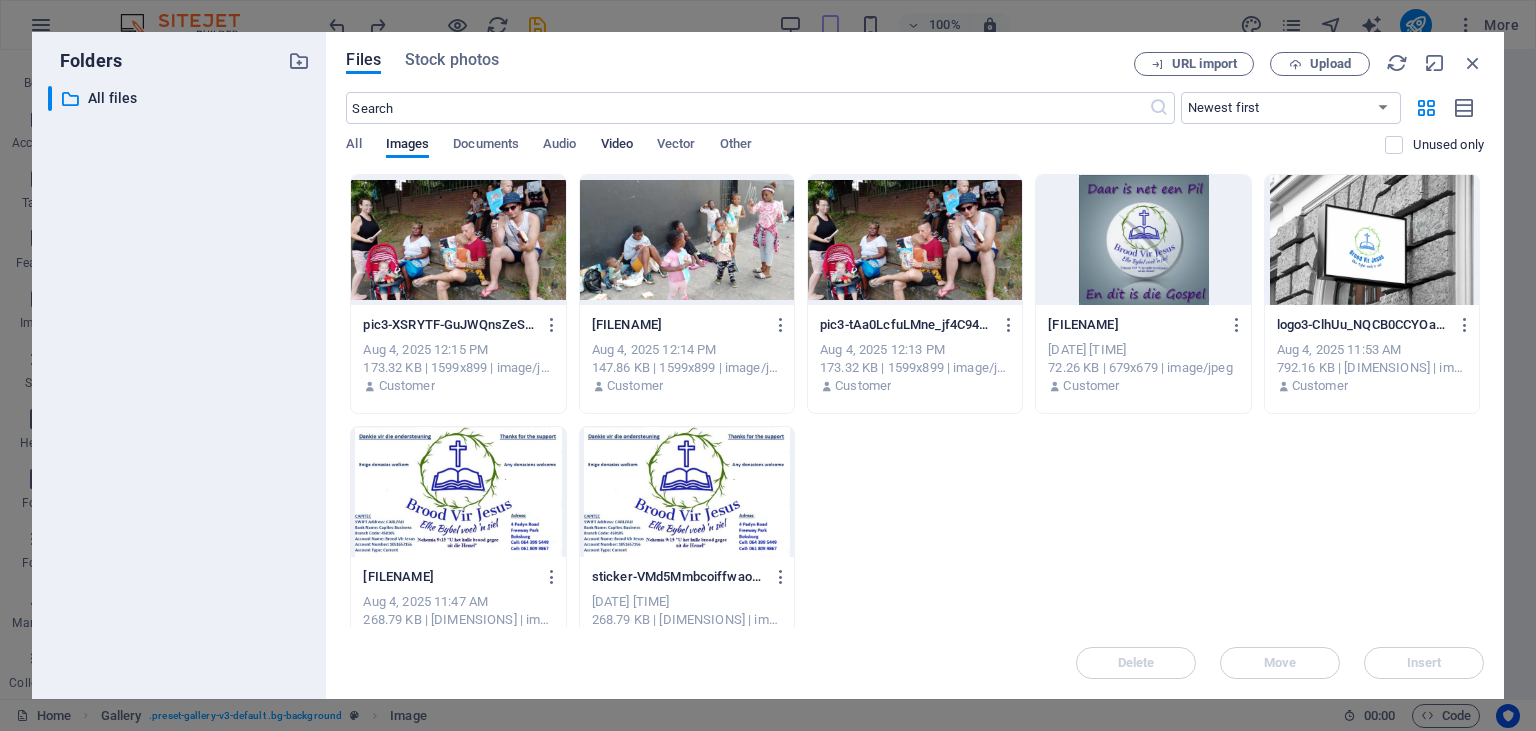 click on "Video" at bounding box center [617, 146] 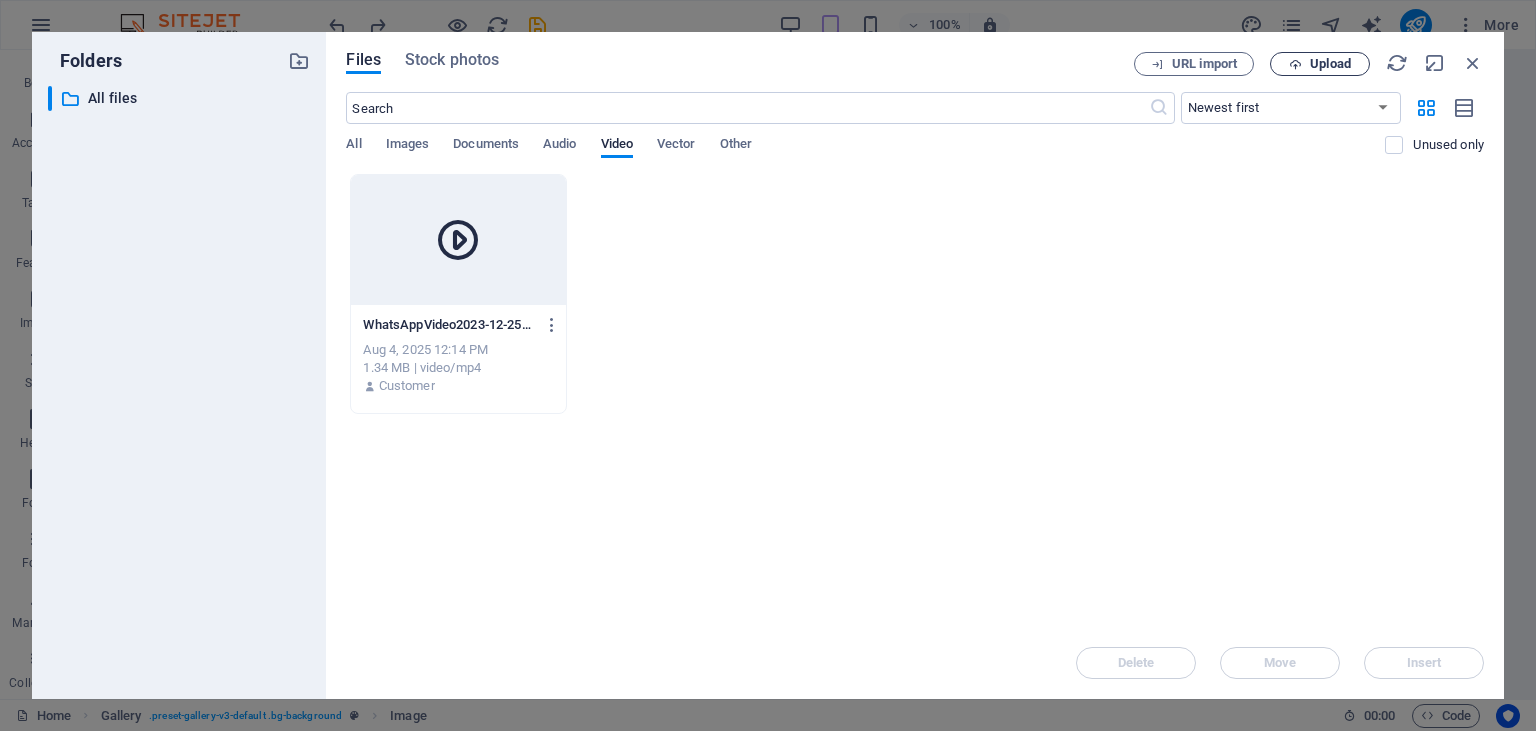 click on "Upload" at bounding box center (1330, 64) 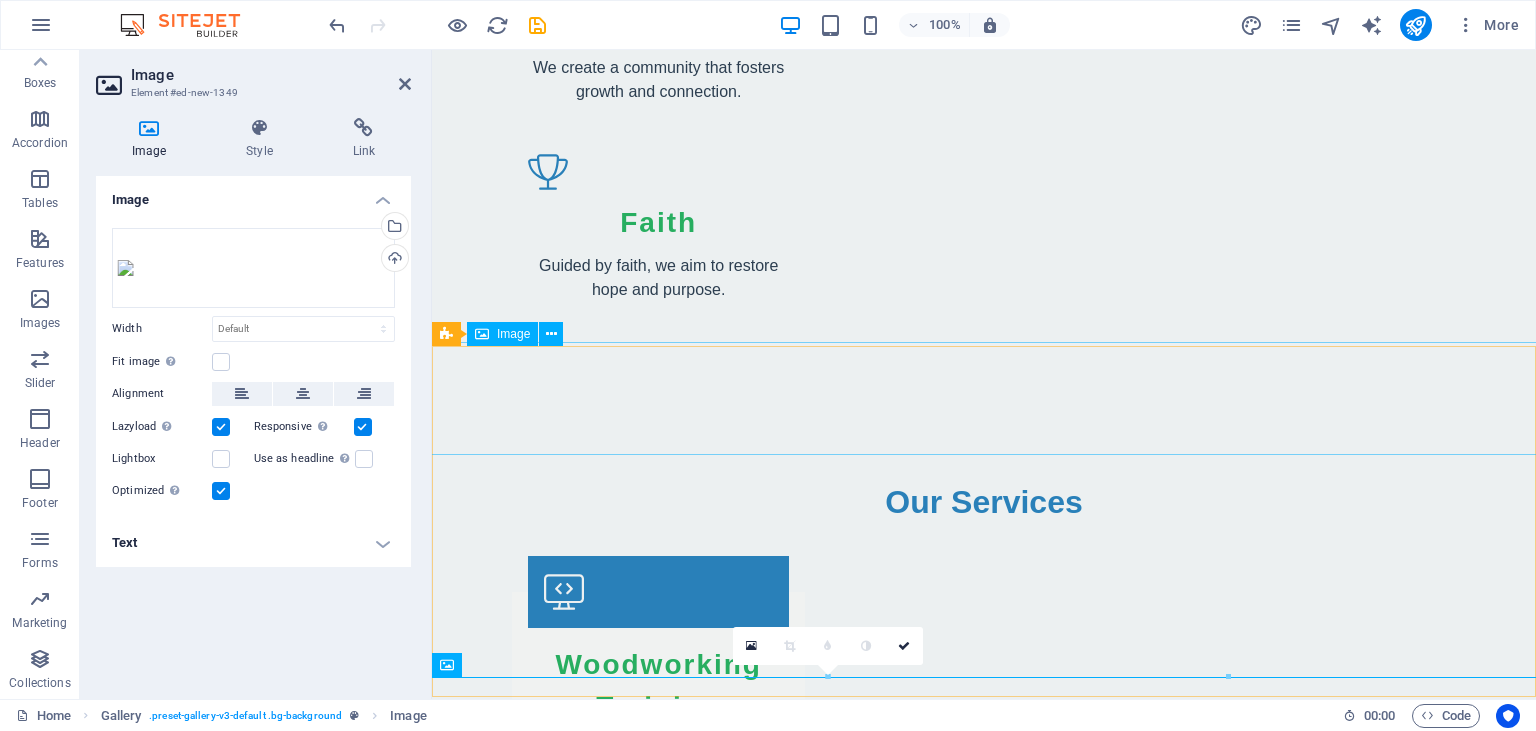 scroll, scrollTop: 2511, scrollLeft: 0, axis: vertical 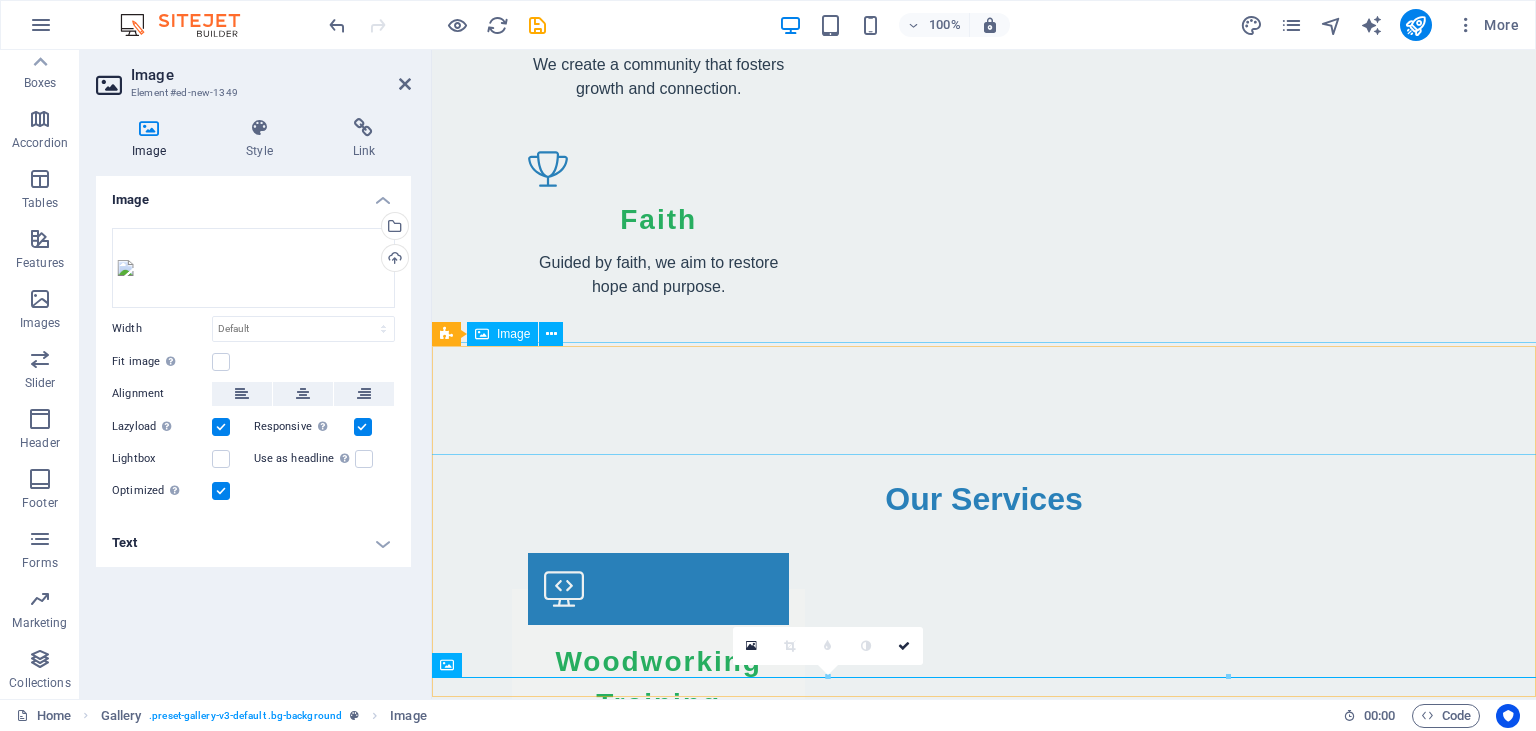 click at bounding box center [984, 2879] 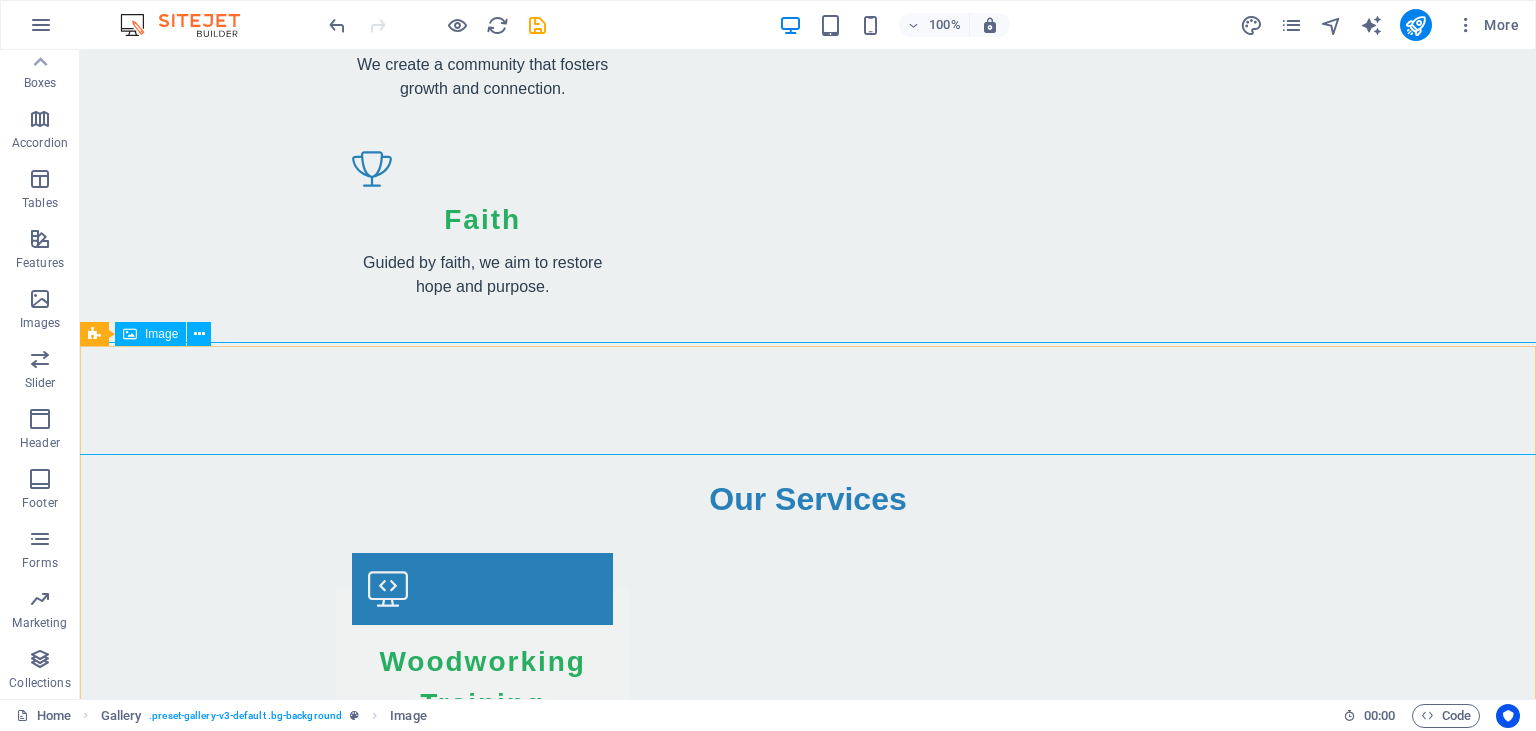 click on "Image" at bounding box center (161, 334) 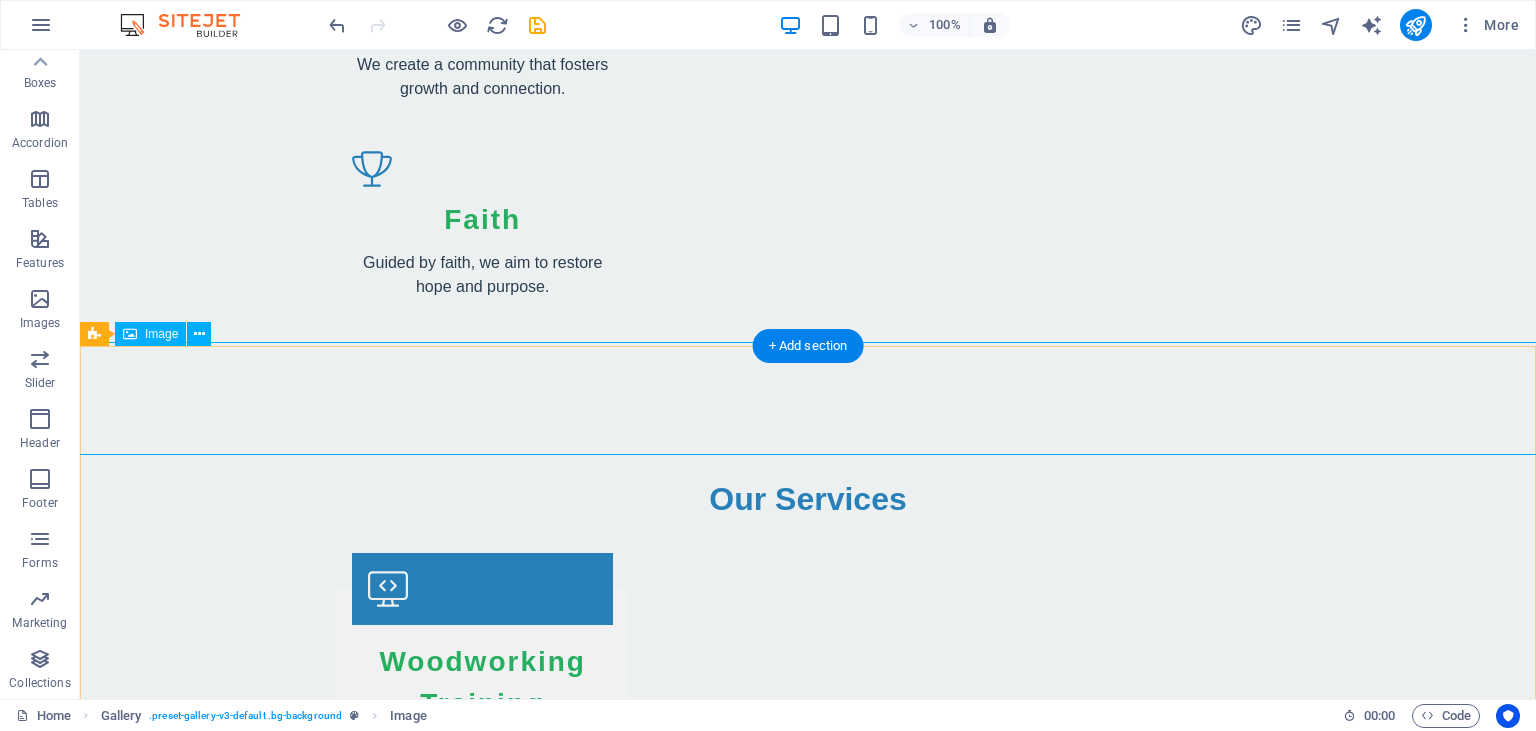 click at bounding box center [808, 2879] 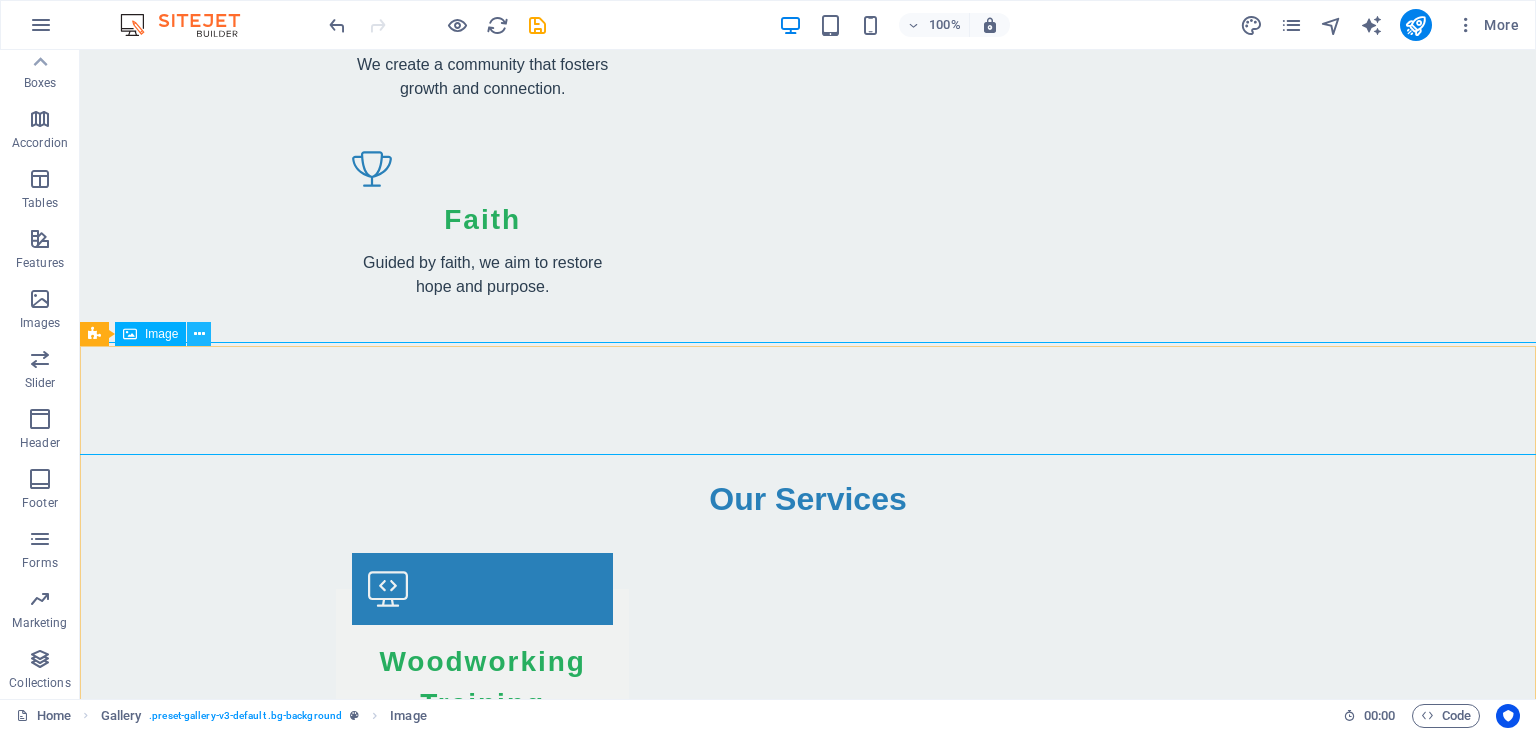 click at bounding box center (199, 334) 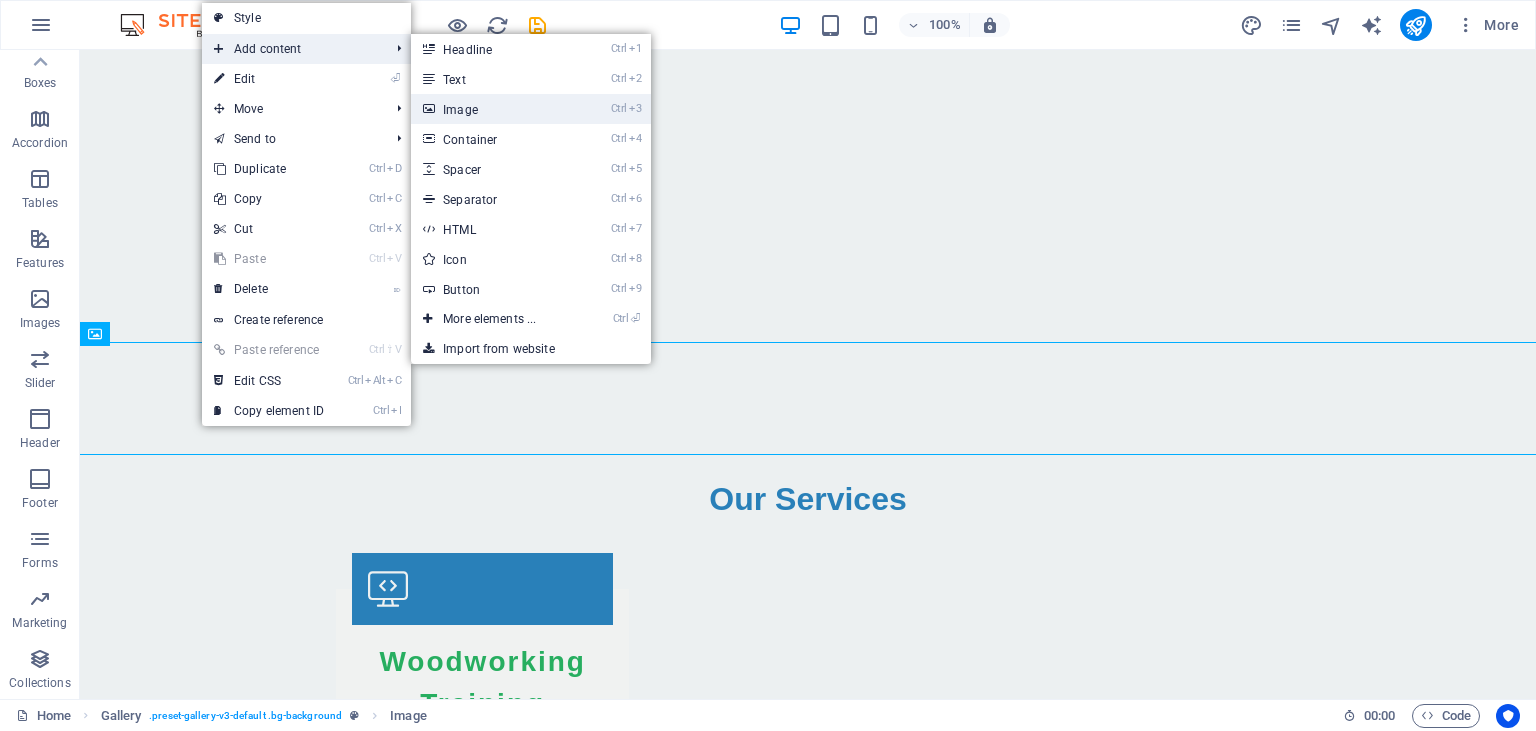 click on "Ctrl 3  Image" at bounding box center [493, 109] 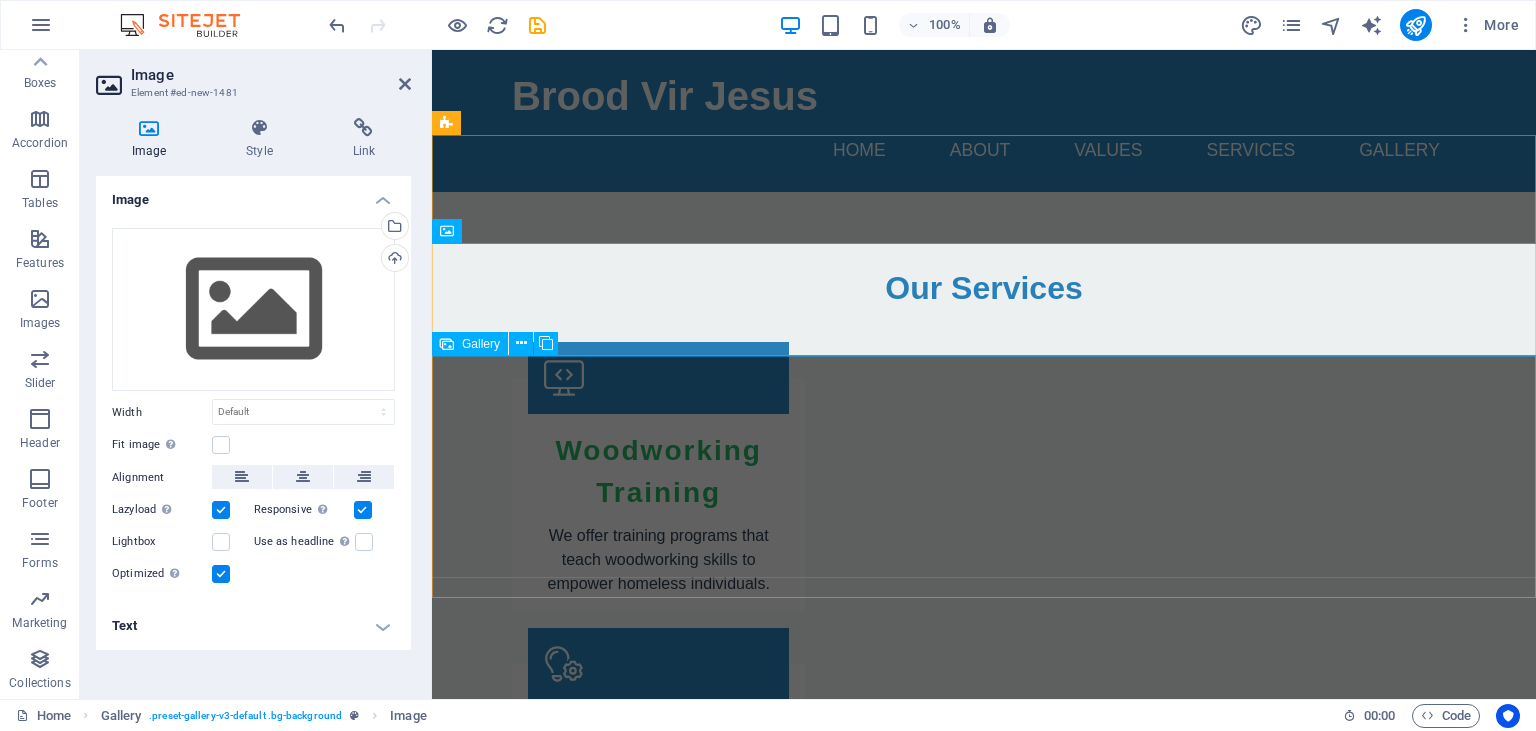 scroll, scrollTop: 2616, scrollLeft: 0, axis: vertical 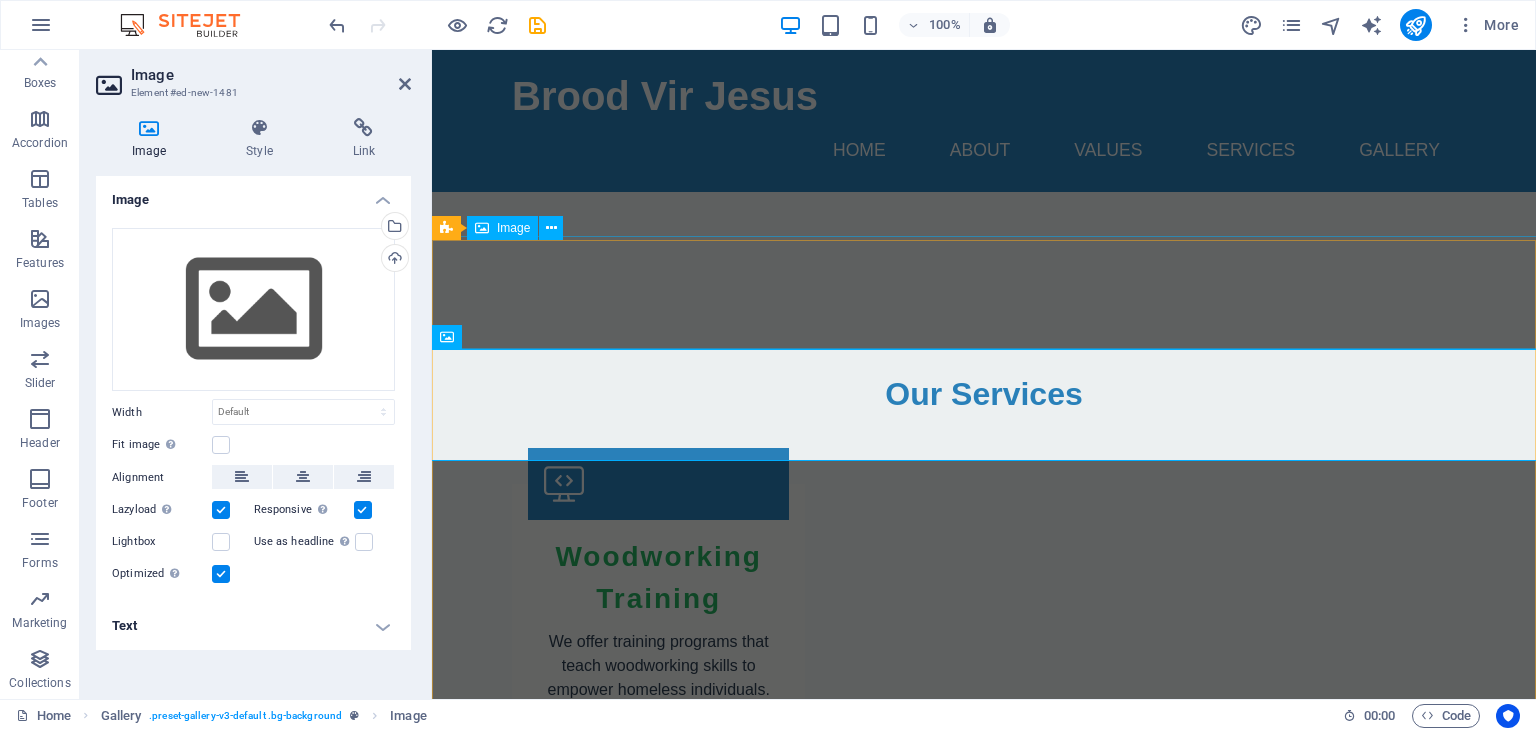 click at bounding box center [984, 2774] 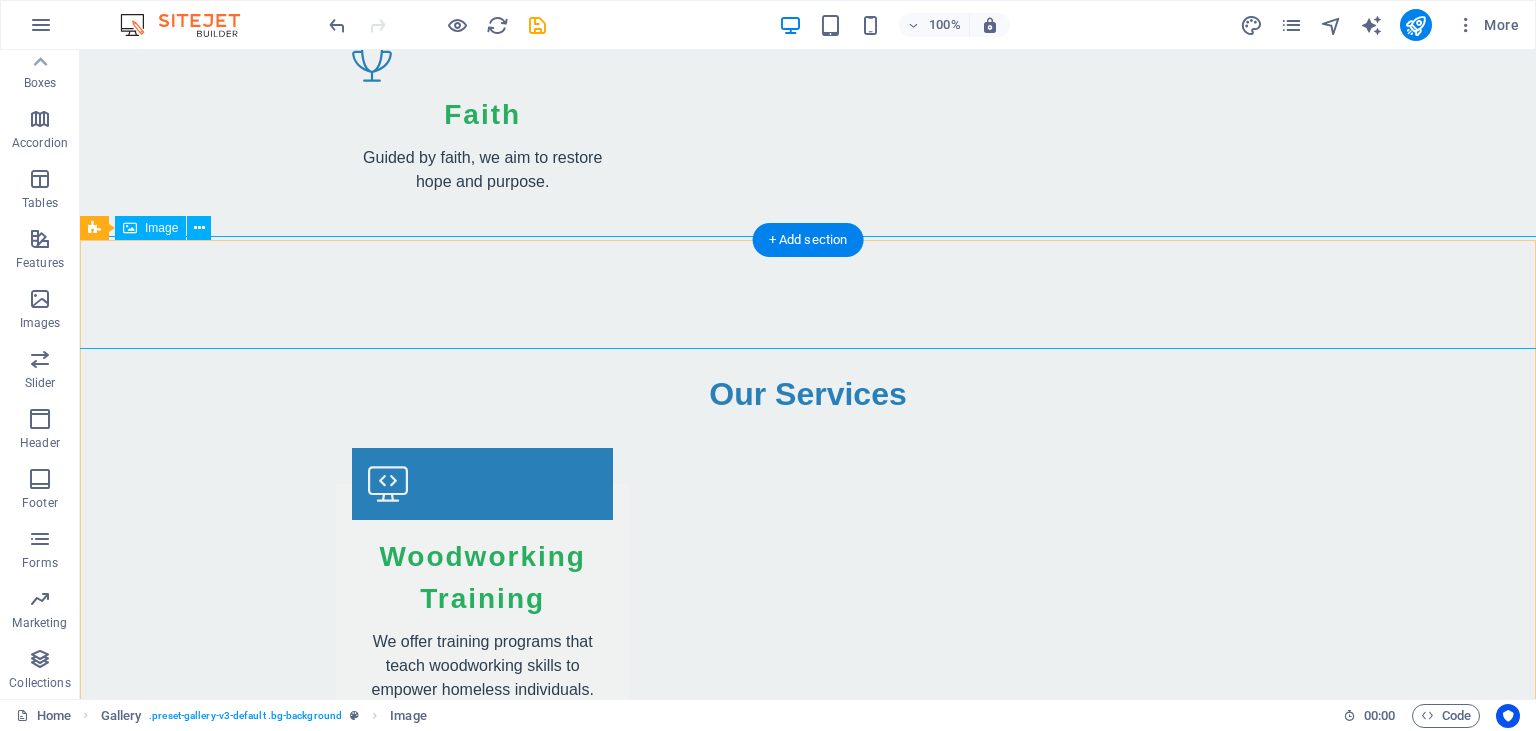 click at bounding box center (808, 2774) 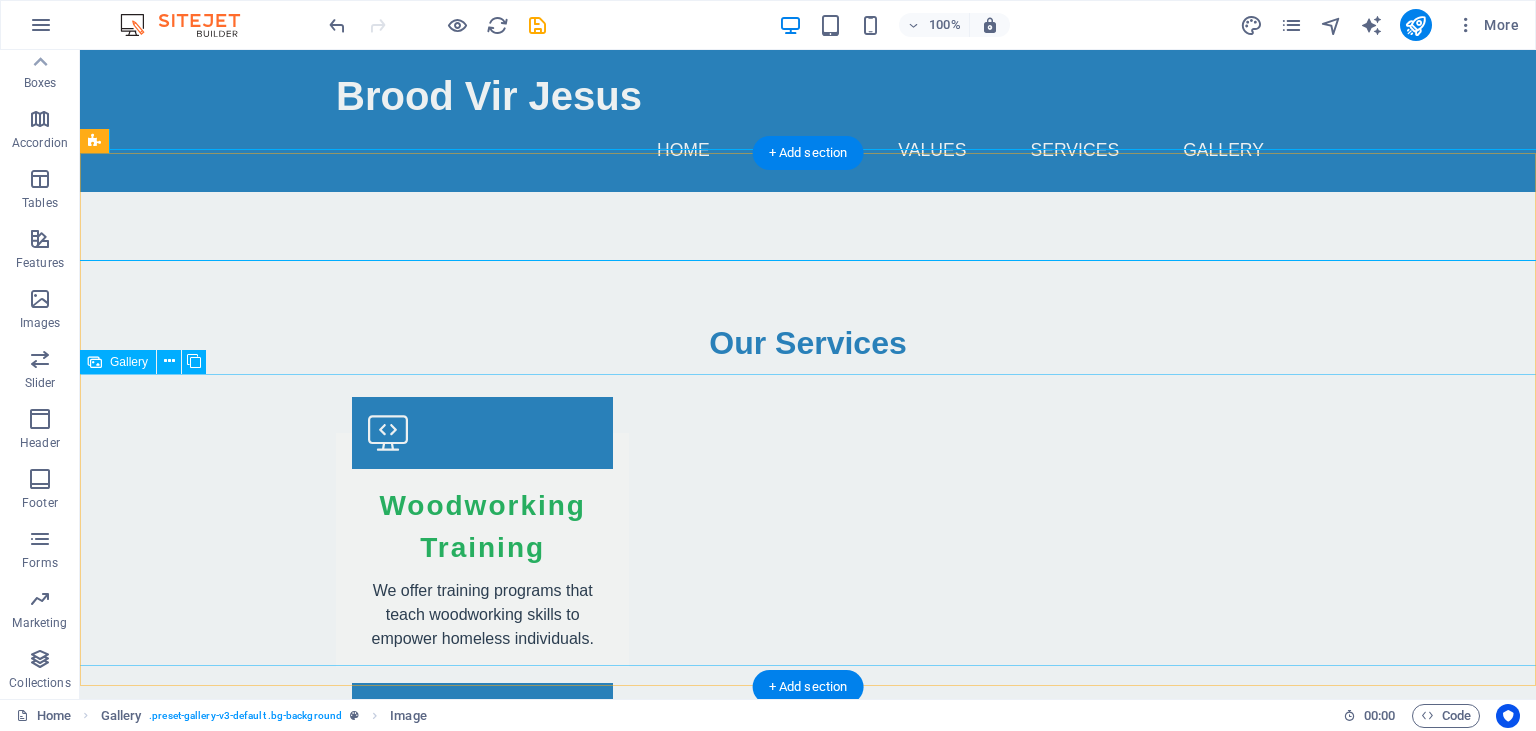 scroll, scrollTop: 2616, scrollLeft: 0, axis: vertical 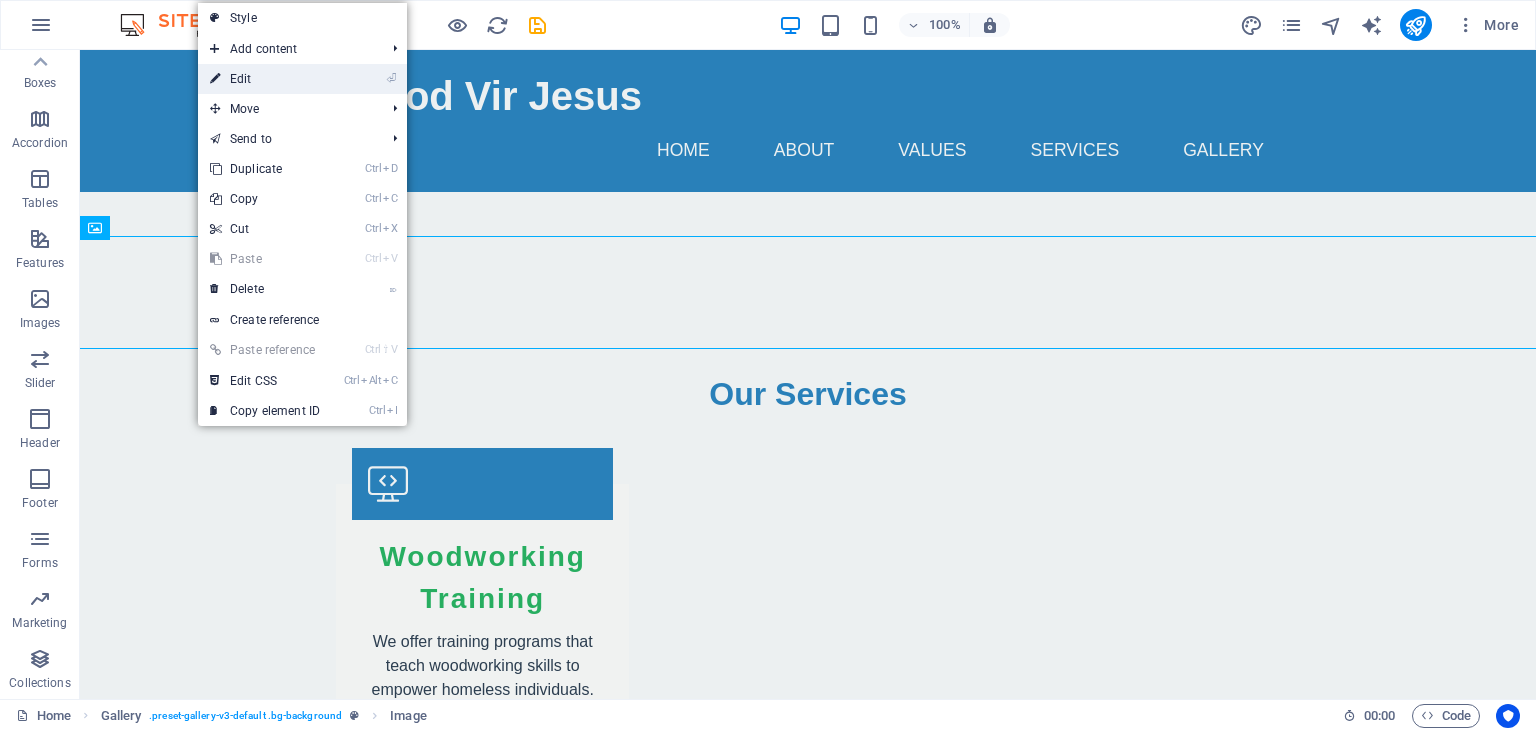 click on "⏎  Edit" at bounding box center [265, 79] 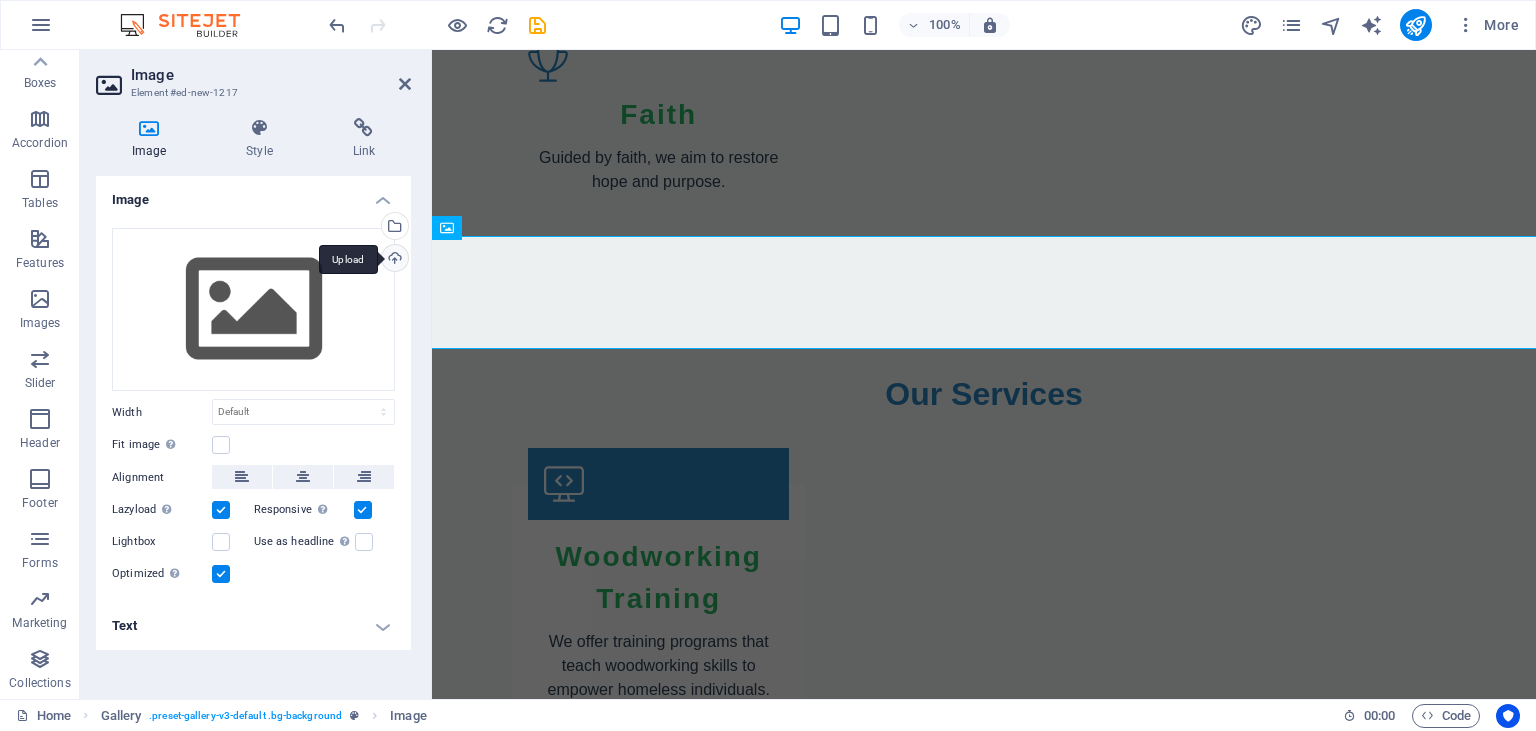 click on "Upload" at bounding box center [393, 260] 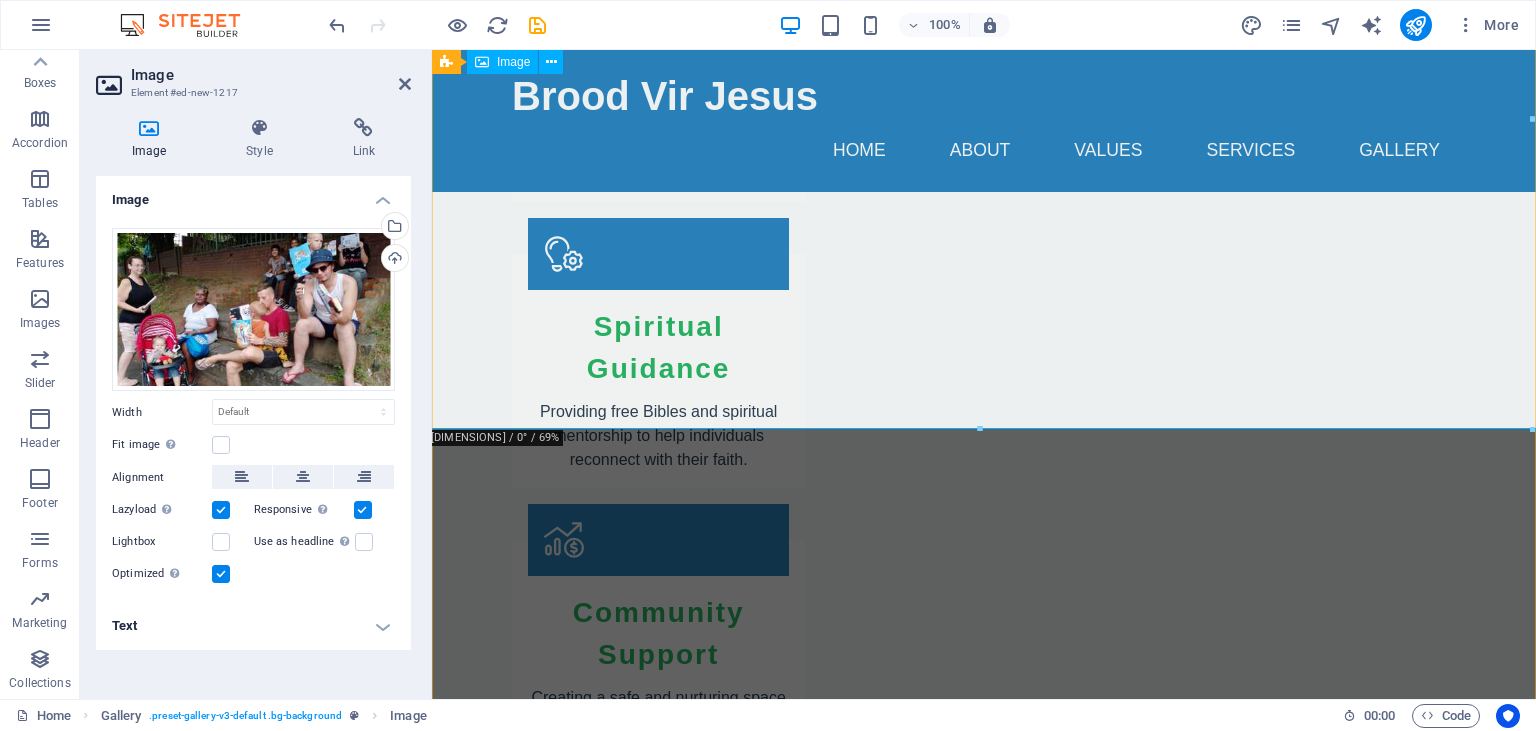 scroll, scrollTop: 3026, scrollLeft: 0, axis: vertical 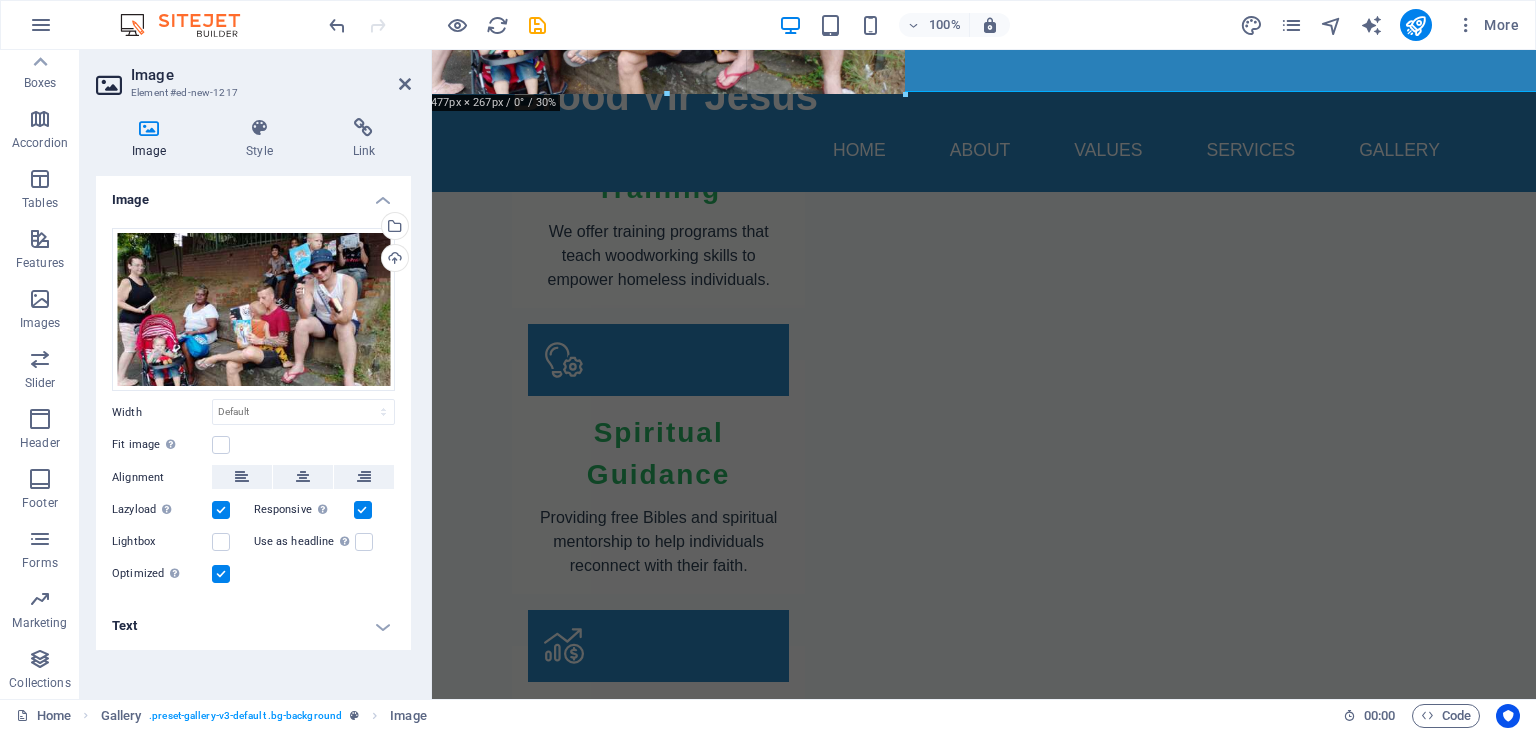 drag, startPoint x: 1532, startPoint y: 446, endPoint x: 351, endPoint y: 90, distance: 1233.4897 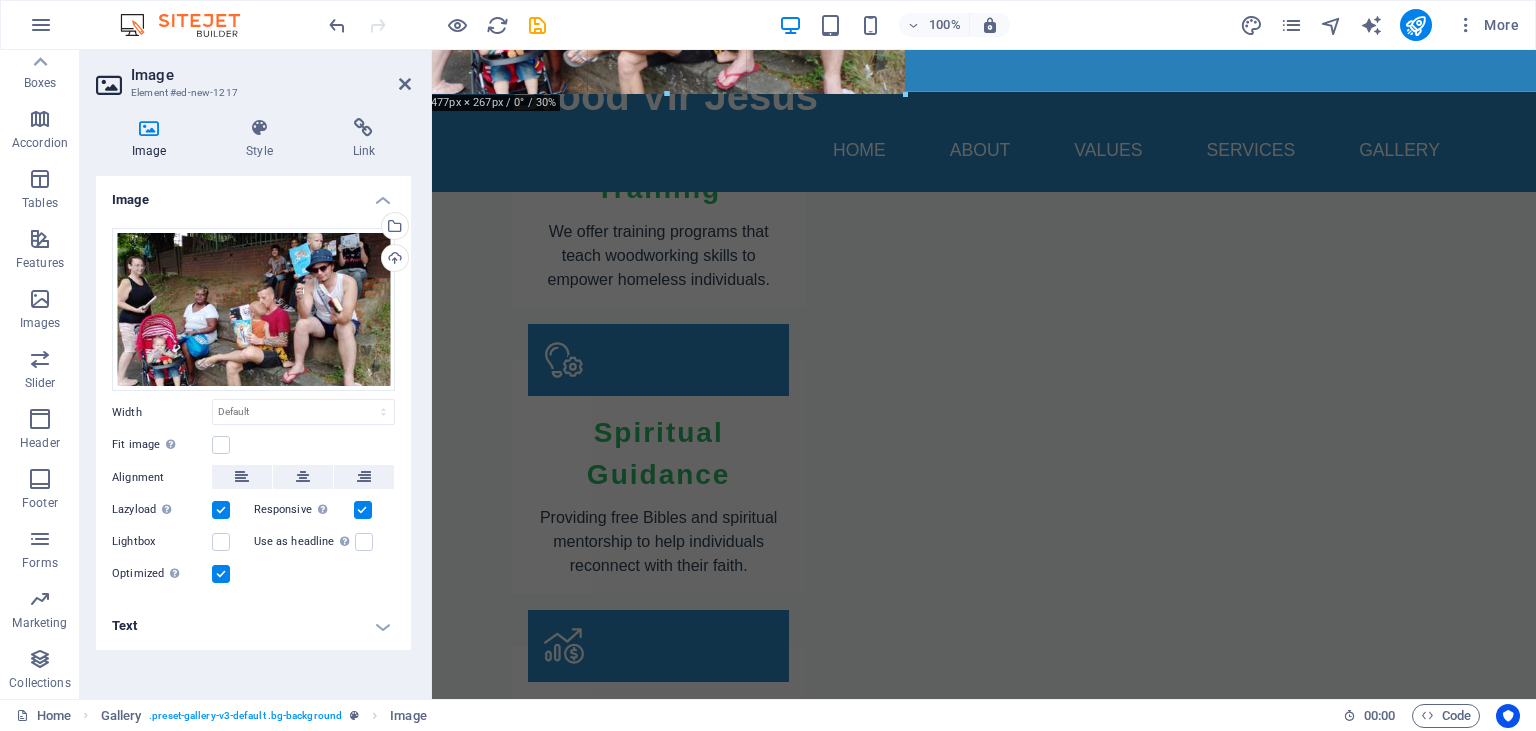 click on "Image Element #ed-new-1217 Image Style Link Image Drag files here, click to choose files or select files from Files or our free stock photos & videos Select files from the file manager, stock photos, or upload file(s) Upload Width Default auto px rem % em vh vw Fit image Automatically fit image to a fixed width and height Height Default auto px Alignment Lazyload Loading images after the page loads improves page speed. Responsive Automatically load retina image and smartphone optimized sizes. Lightbox Use as headline The image will be wrapped in an H1 headline tag. Useful for giving alternative text the weight of an H1 headline, e.g. for the logo. Leave unchecked if uncertain. Optimized Images are compressed to improve page speed. Position Direction Custom X offset 50 px rem % vh vw Y offset 50 px rem % vh vw Text Float No float Image left Image right Determine how text should behave around the image. Text Alternative text Image caption Paragraph Format Normal Heading 1 Heading 2 Heading 3 Heading 4 Heading 5" at bounding box center (808, 374) 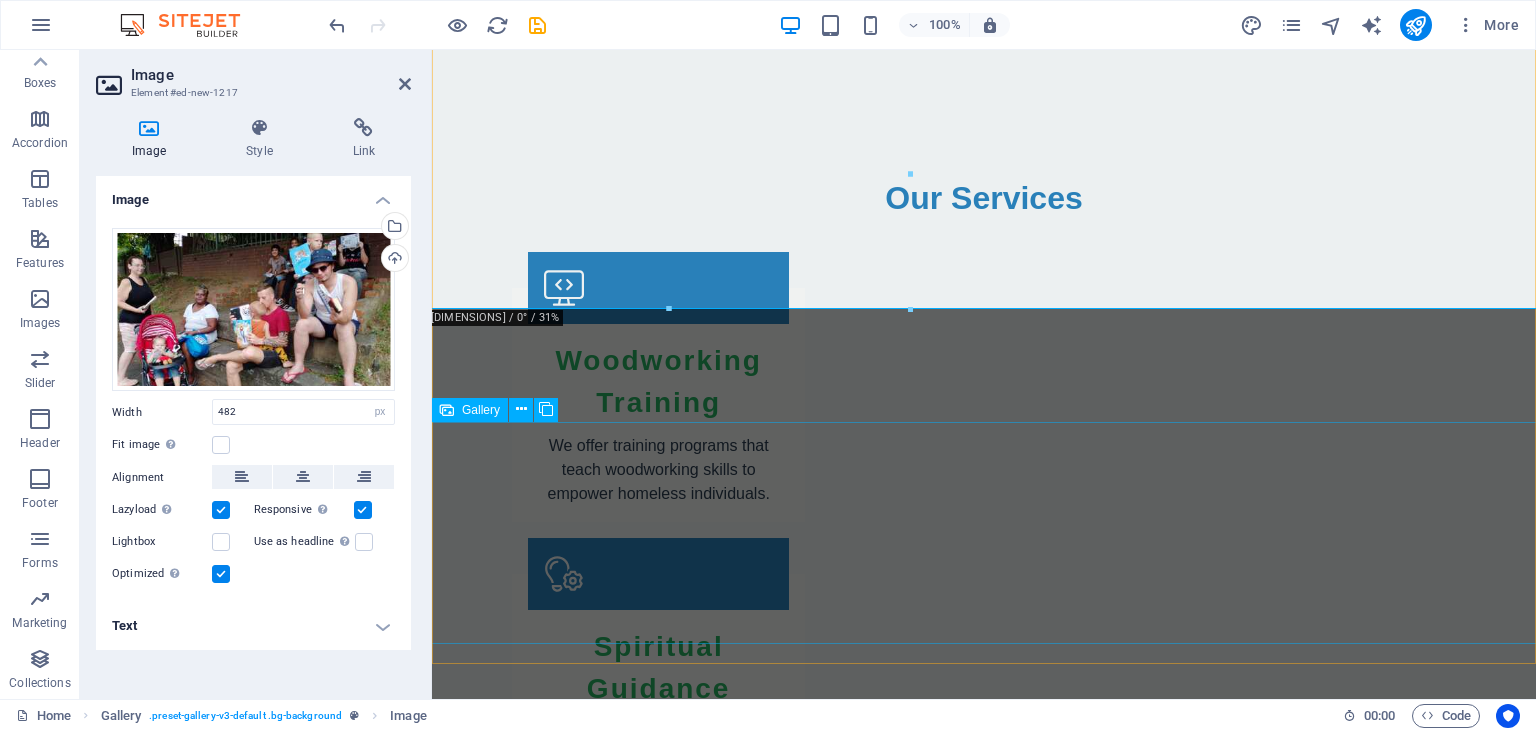 scroll, scrollTop: 2815, scrollLeft: 0, axis: vertical 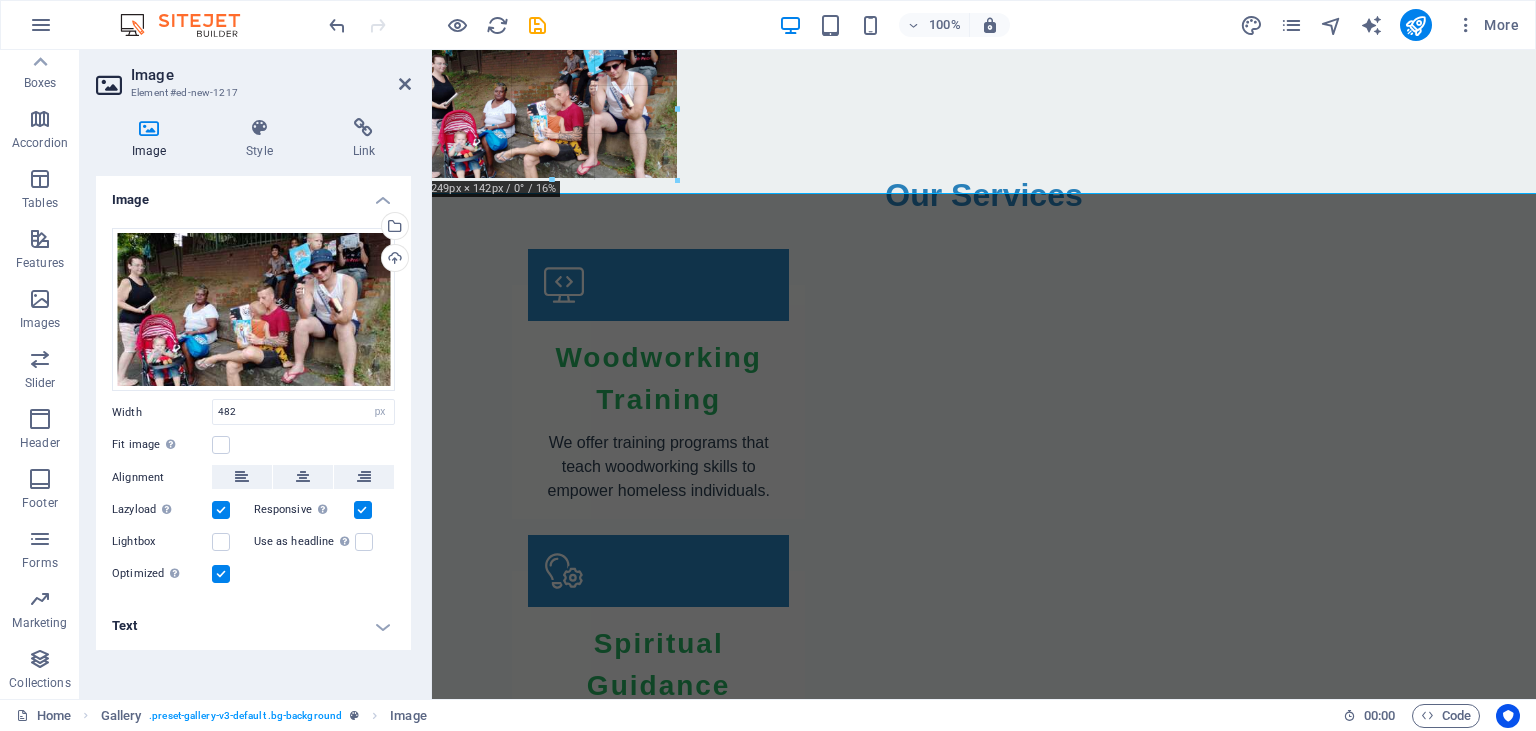 drag, startPoint x: 910, startPoint y: 306, endPoint x: 288, endPoint y: 190, distance: 632.72424 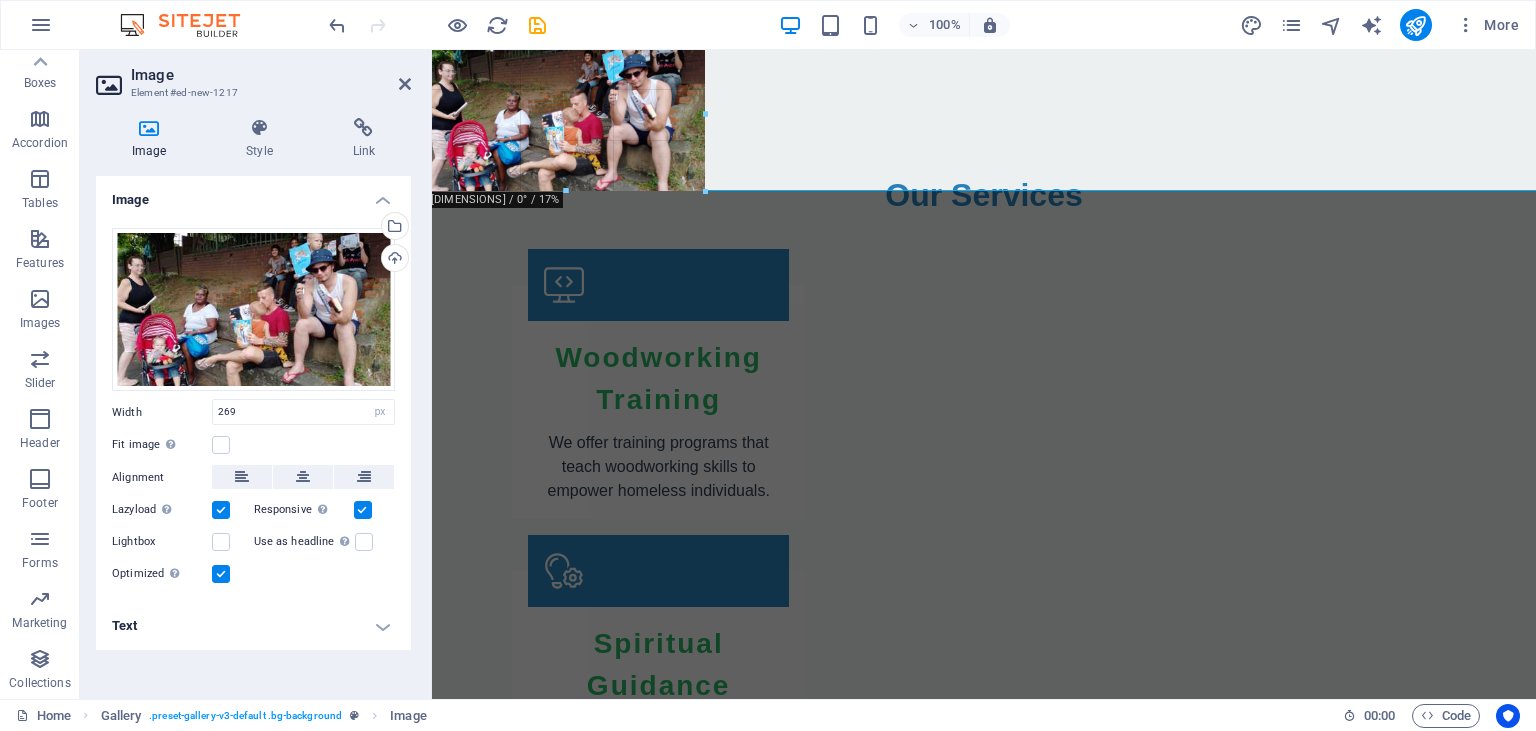 drag, startPoint x: 562, startPoint y: 190, endPoint x: 229, endPoint y: 153, distance: 335.04926 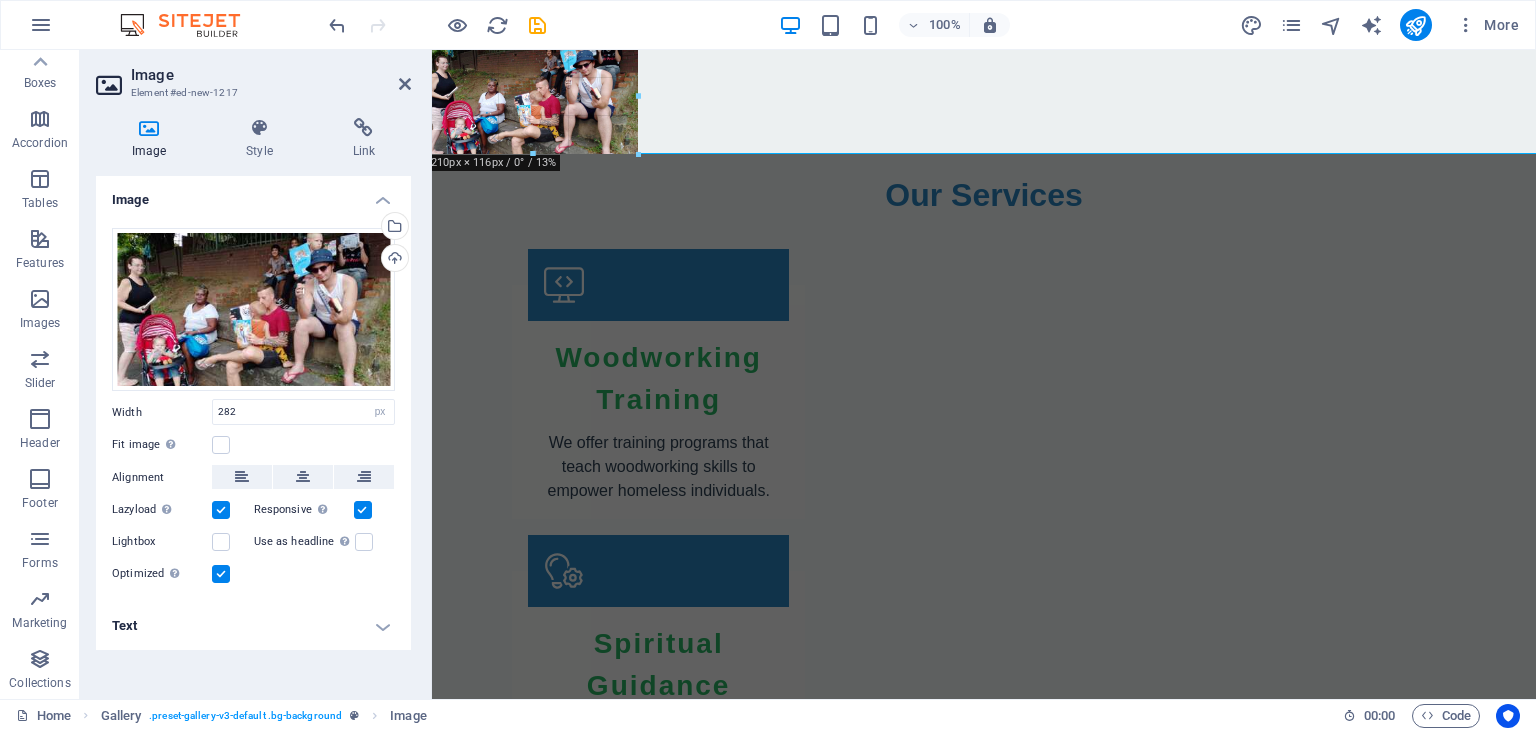 drag, startPoint x: 708, startPoint y: 195, endPoint x: 218, endPoint y: 143, distance: 492.75146 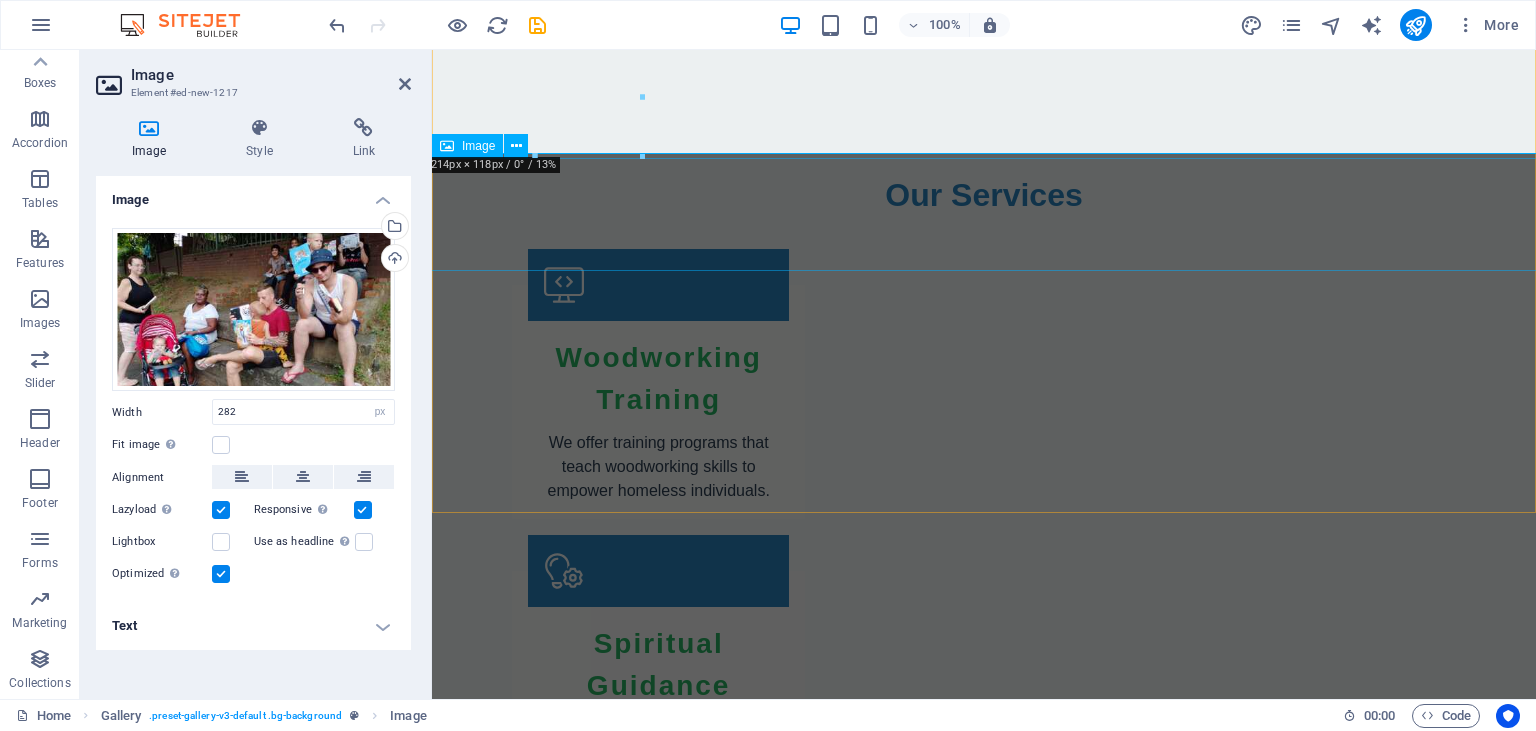 type on "214" 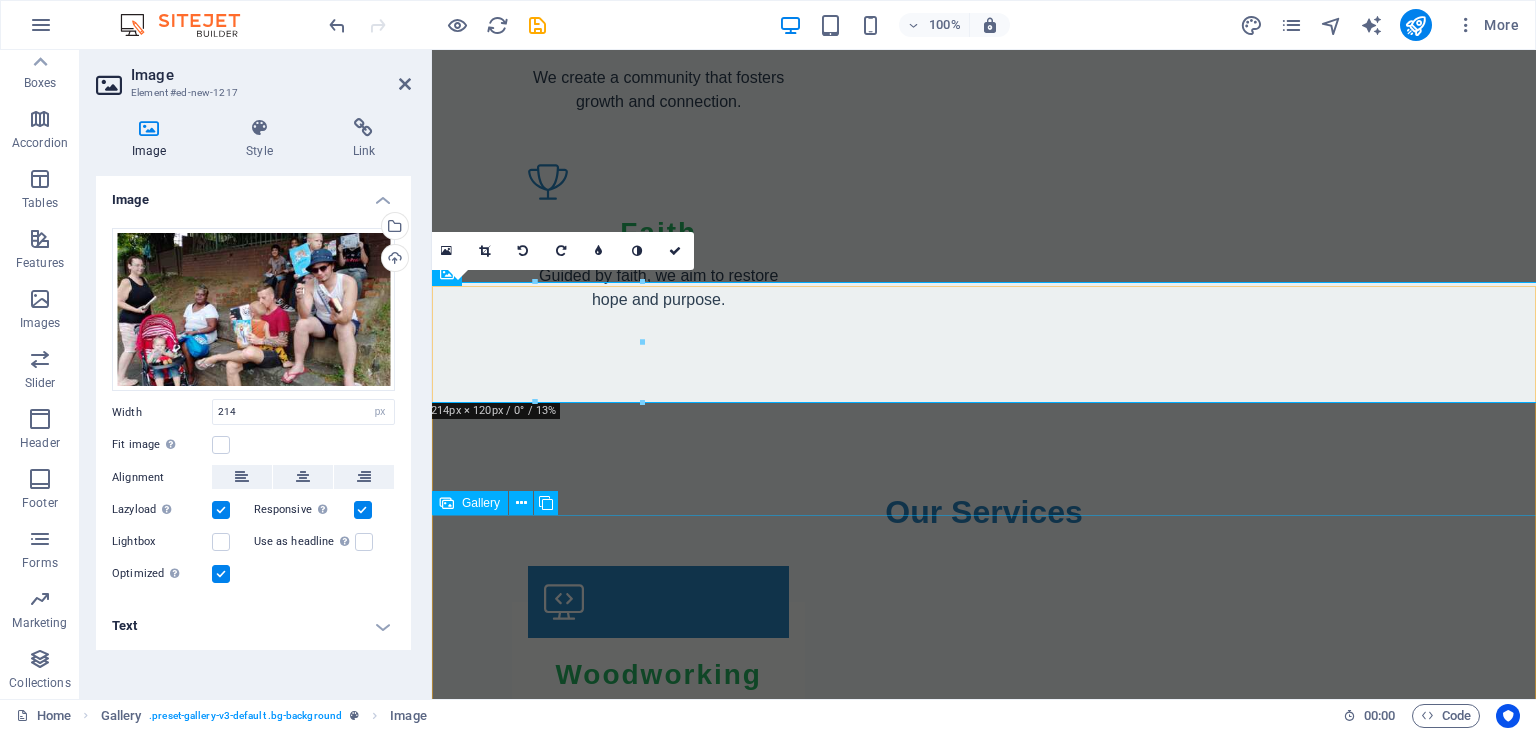 scroll, scrollTop: 2709, scrollLeft: 0, axis: vertical 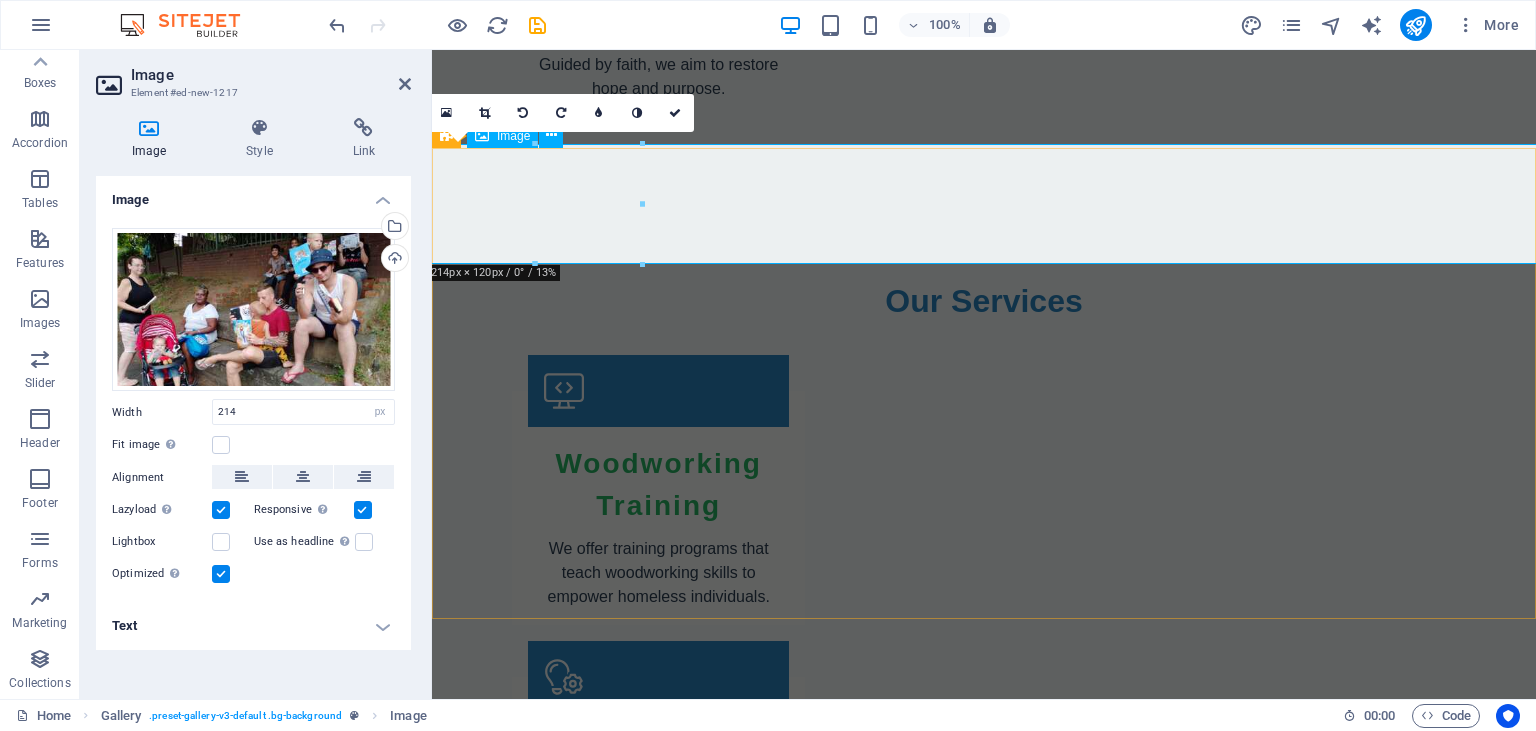click at bounding box center [984, 2685] 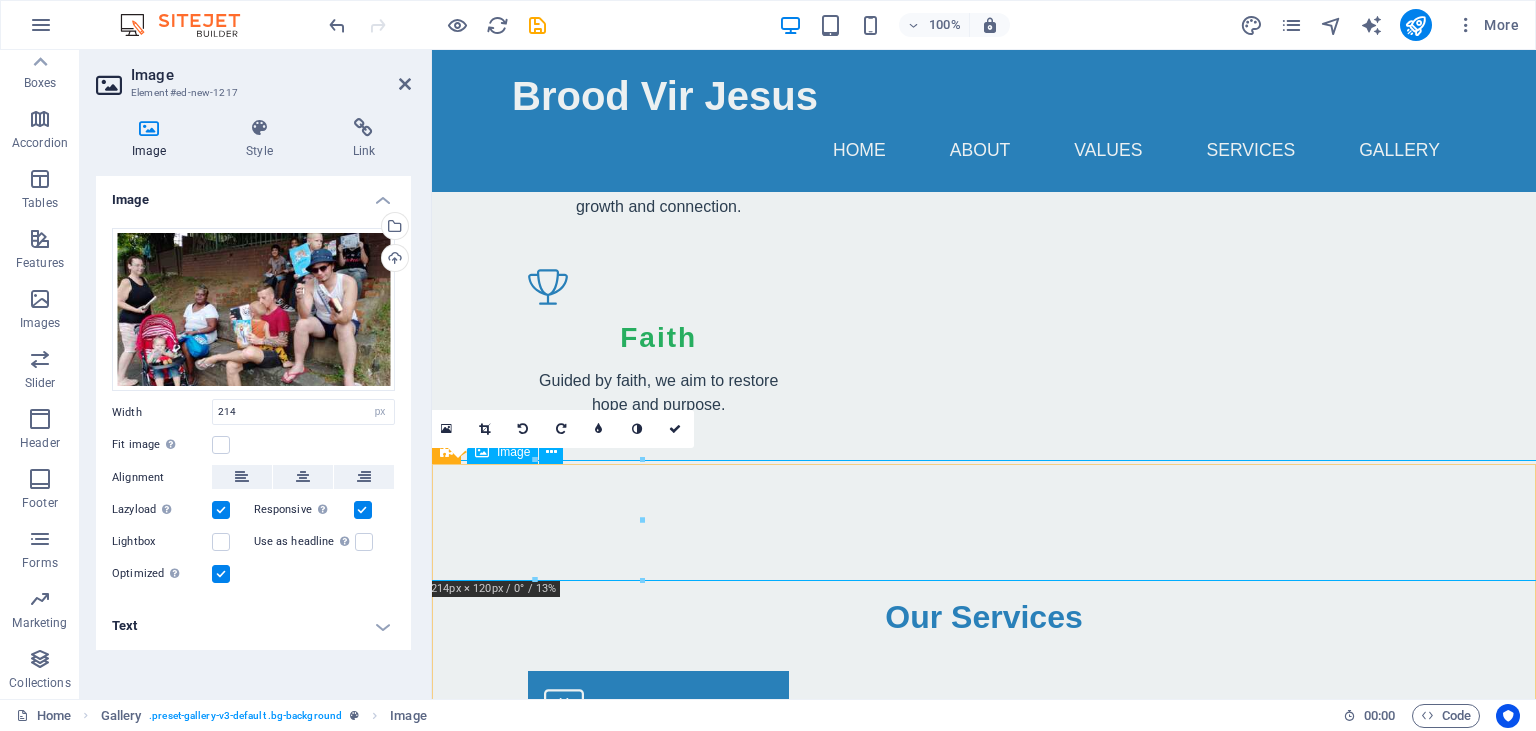 scroll, scrollTop: 2392, scrollLeft: 0, axis: vertical 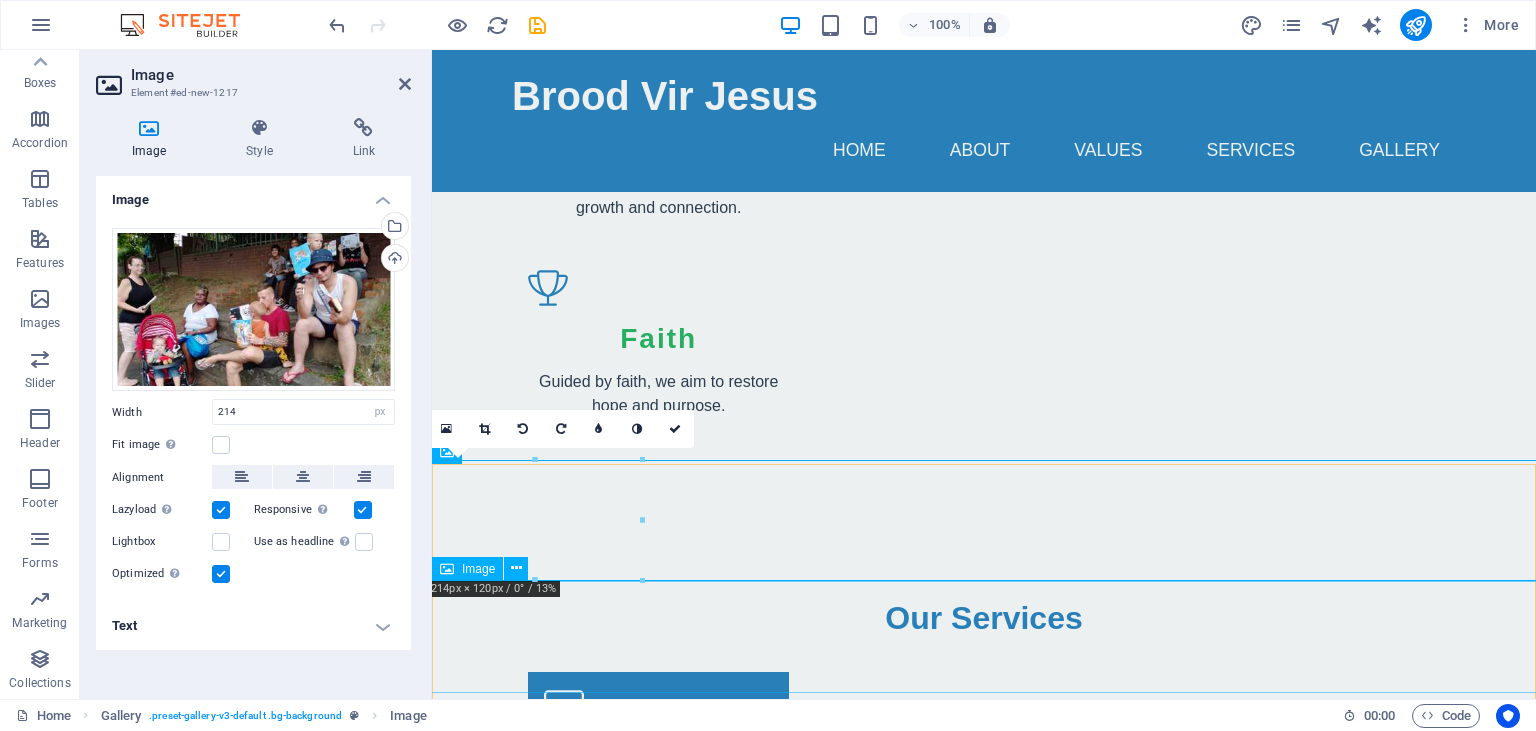 click at bounding box center (984, 3118) 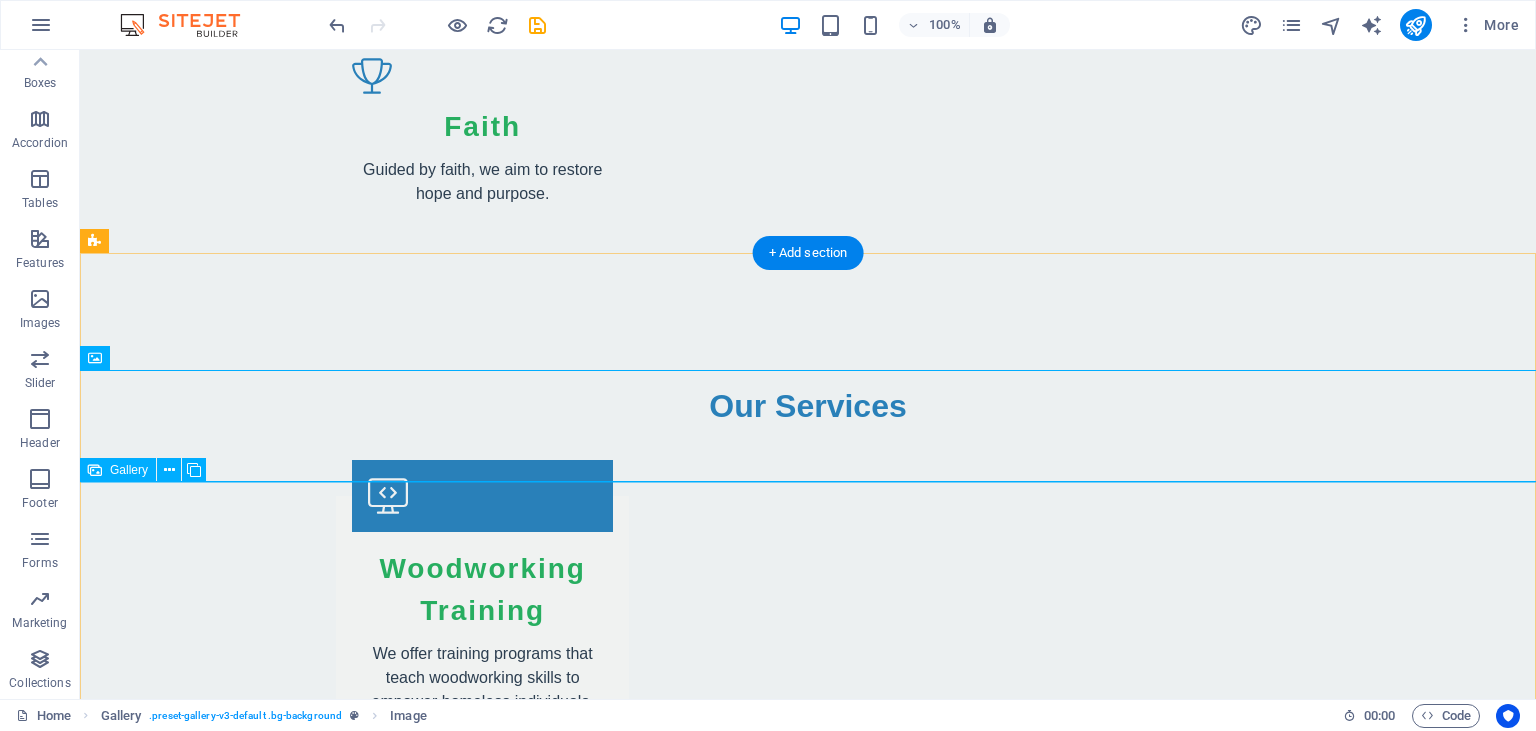 scroll, scrollTop: 2709, scrollLeft: 0, axis: vertical 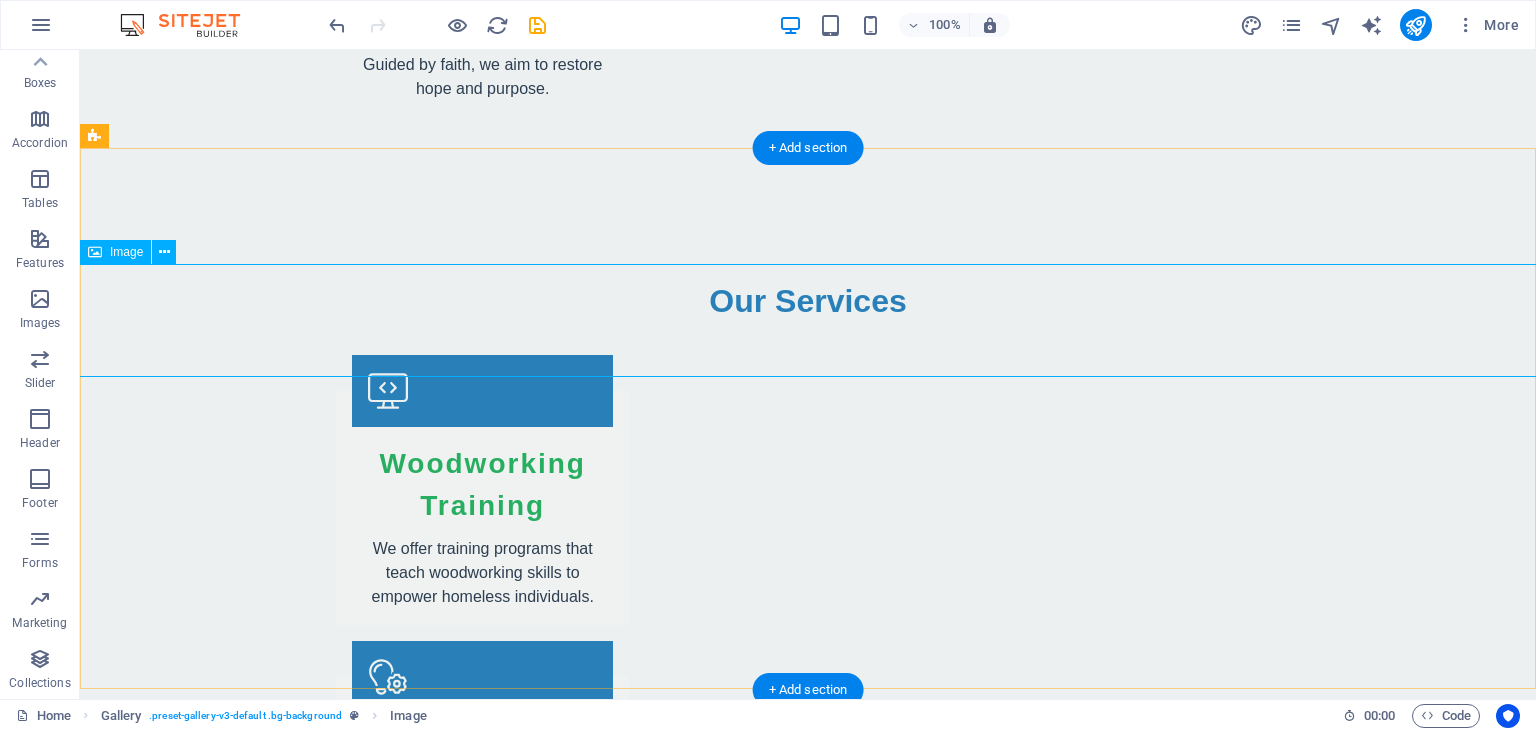 click at bounding box center (808, 2801) 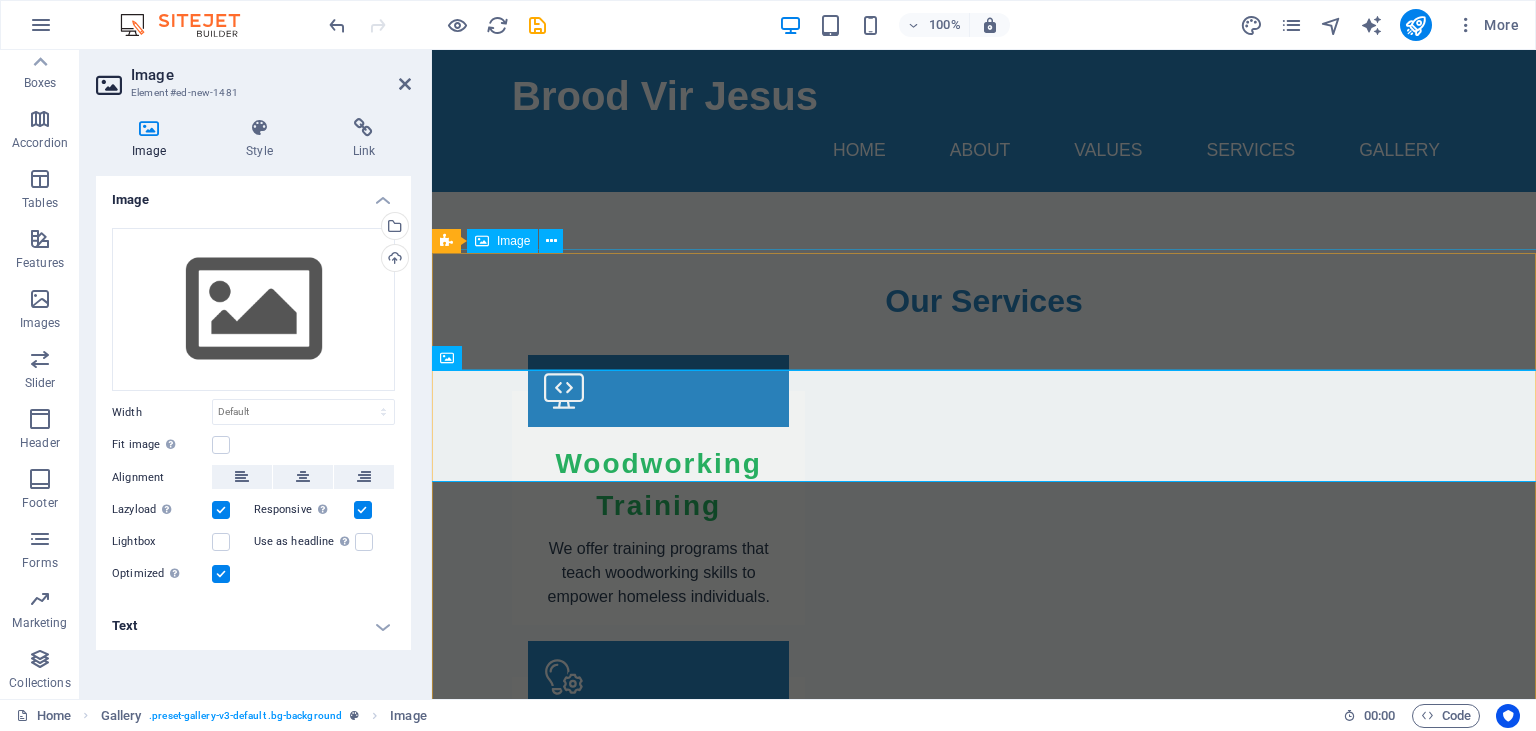 scroll, scrollTop: 2604, scrollLeft: 0, axis: vertical 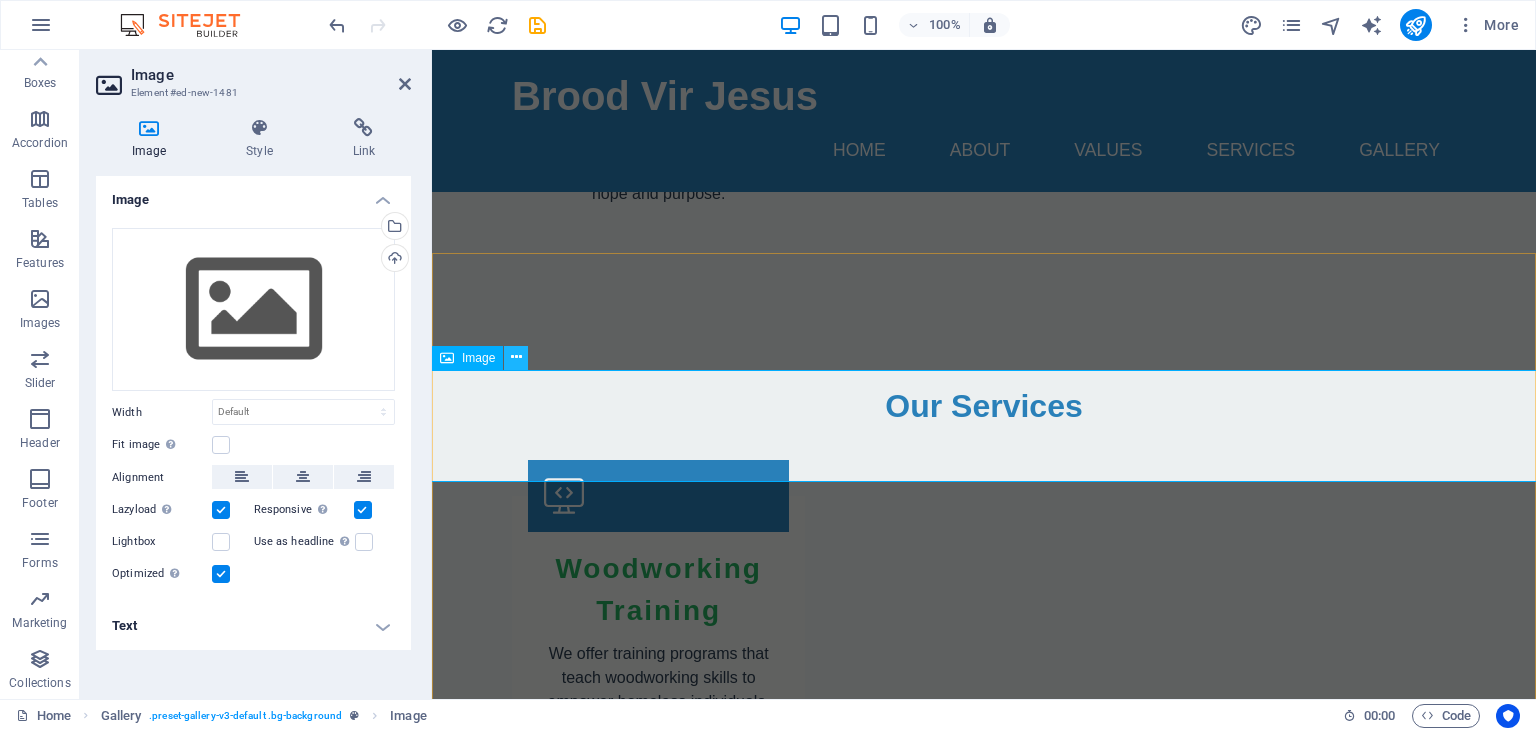 click at bounding box center [516, 357] 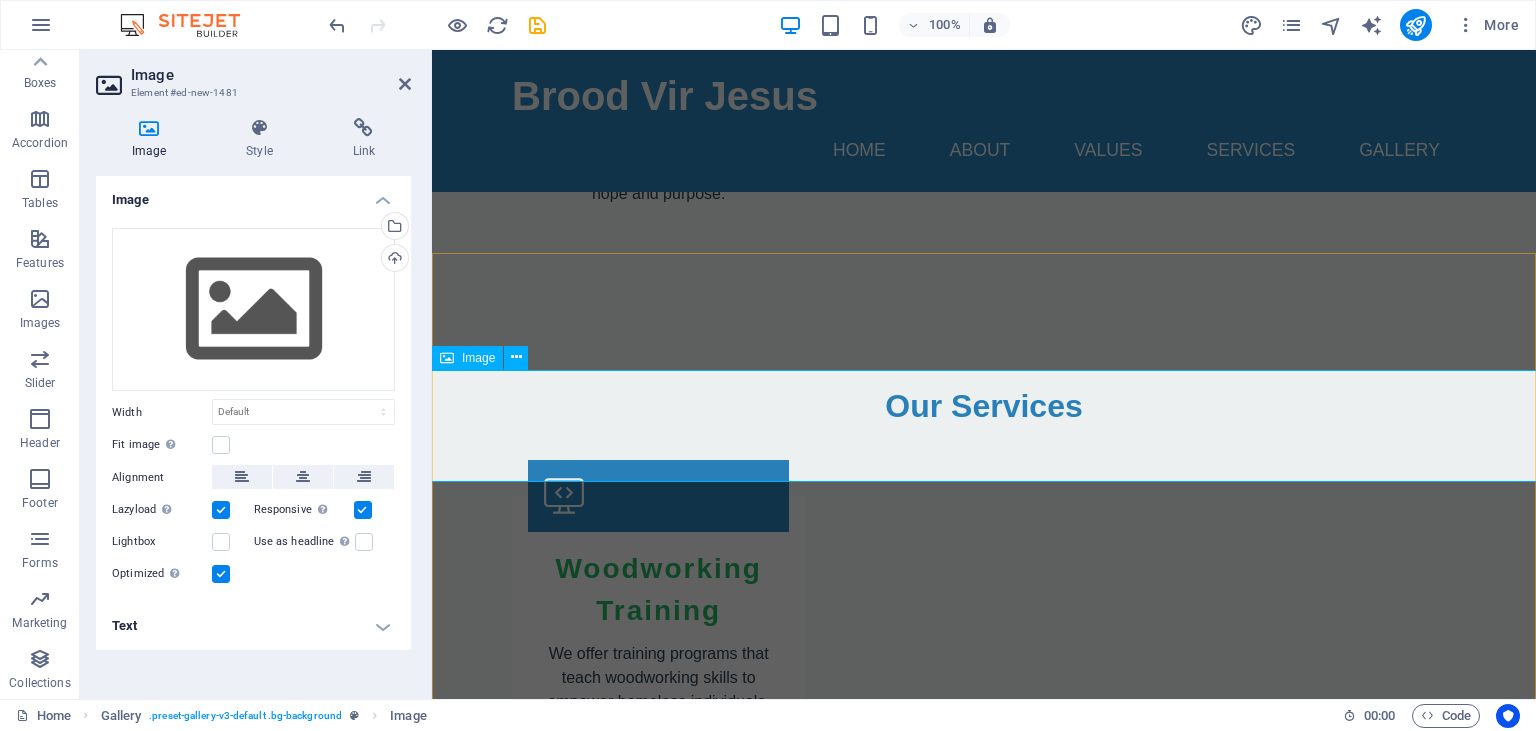 click at bounding box center (984, 2906) 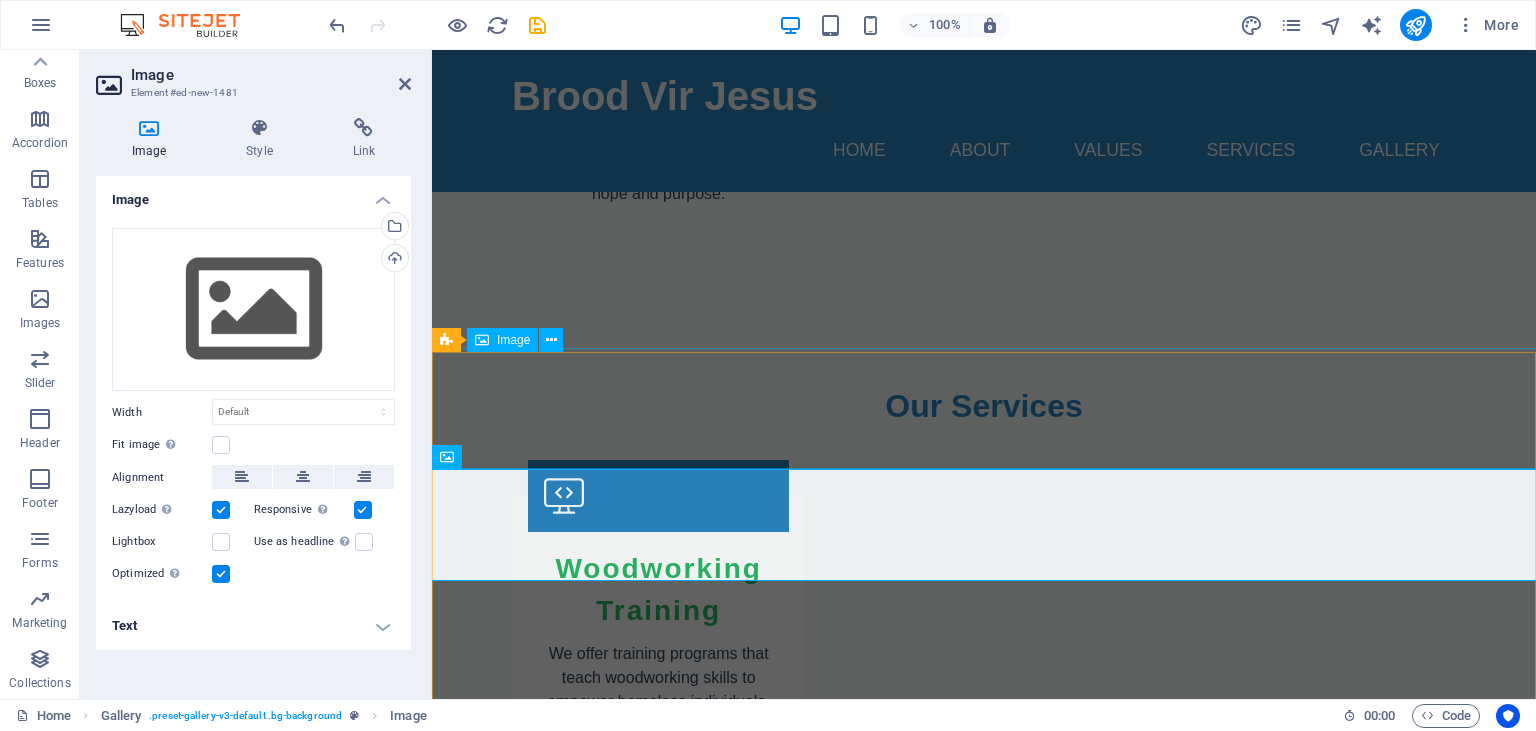 scroll, scrollTop: 2498, scrollLeft: 0, axis: vertical 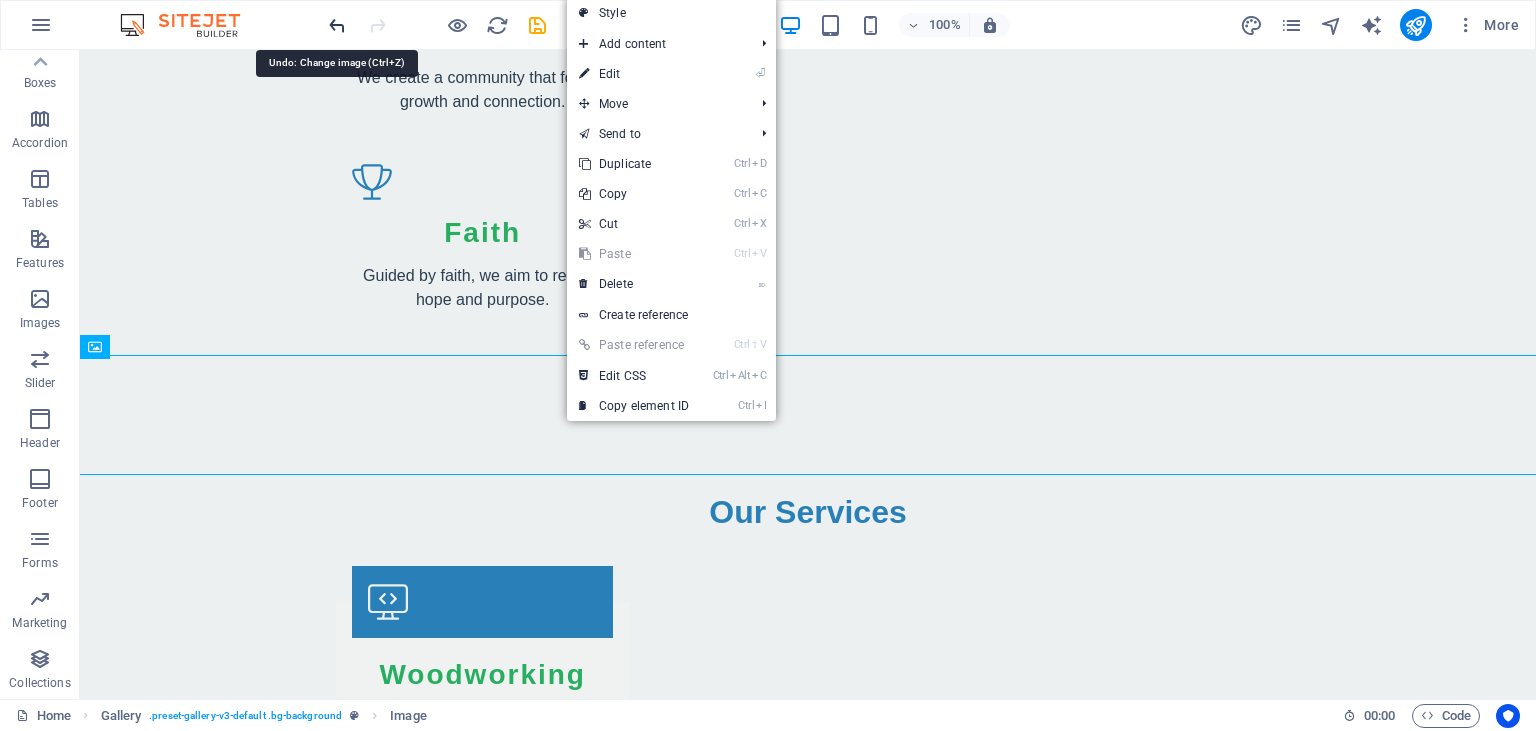 click at bounding box center [337, 25] 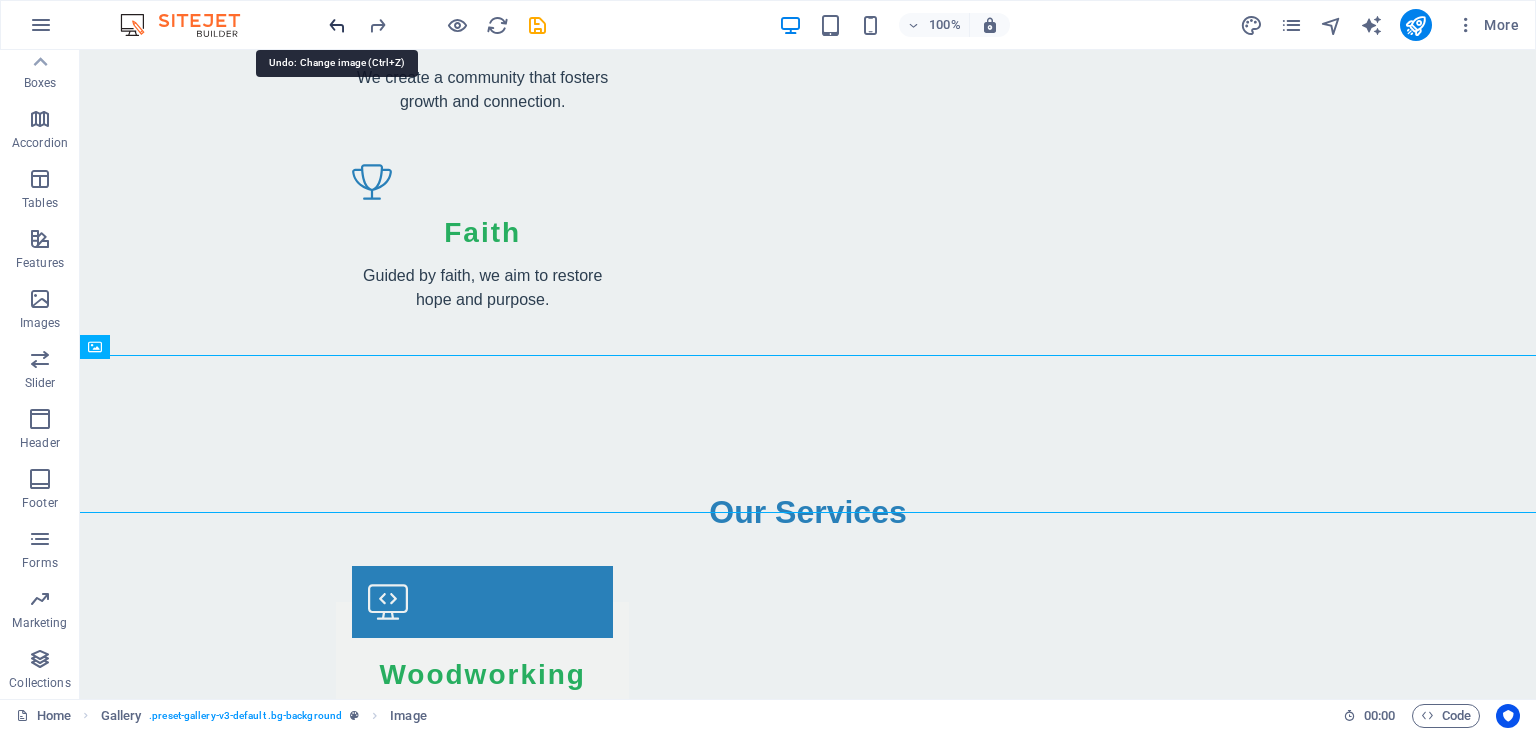click at bounding box center [337, 25] 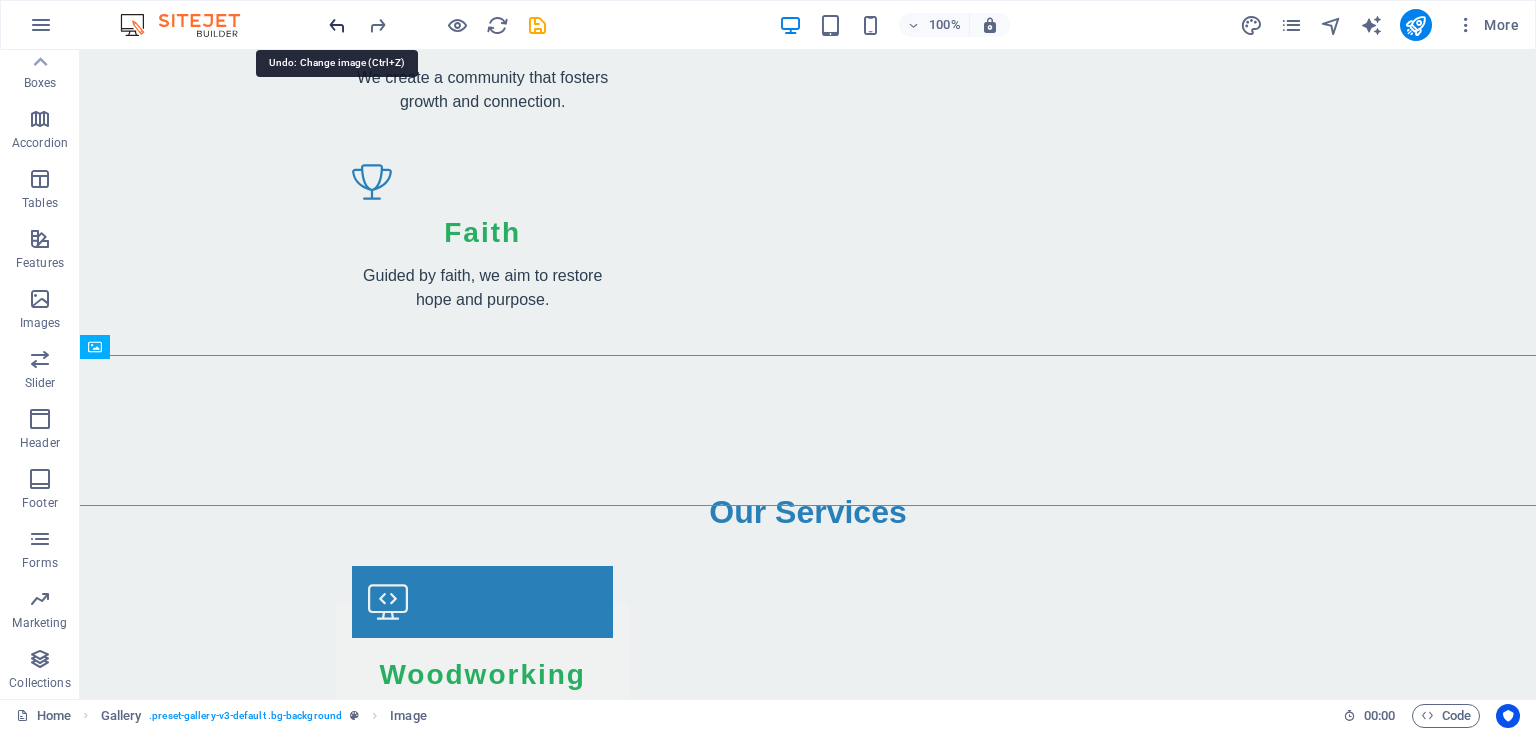click at bounding box center [337, 25] 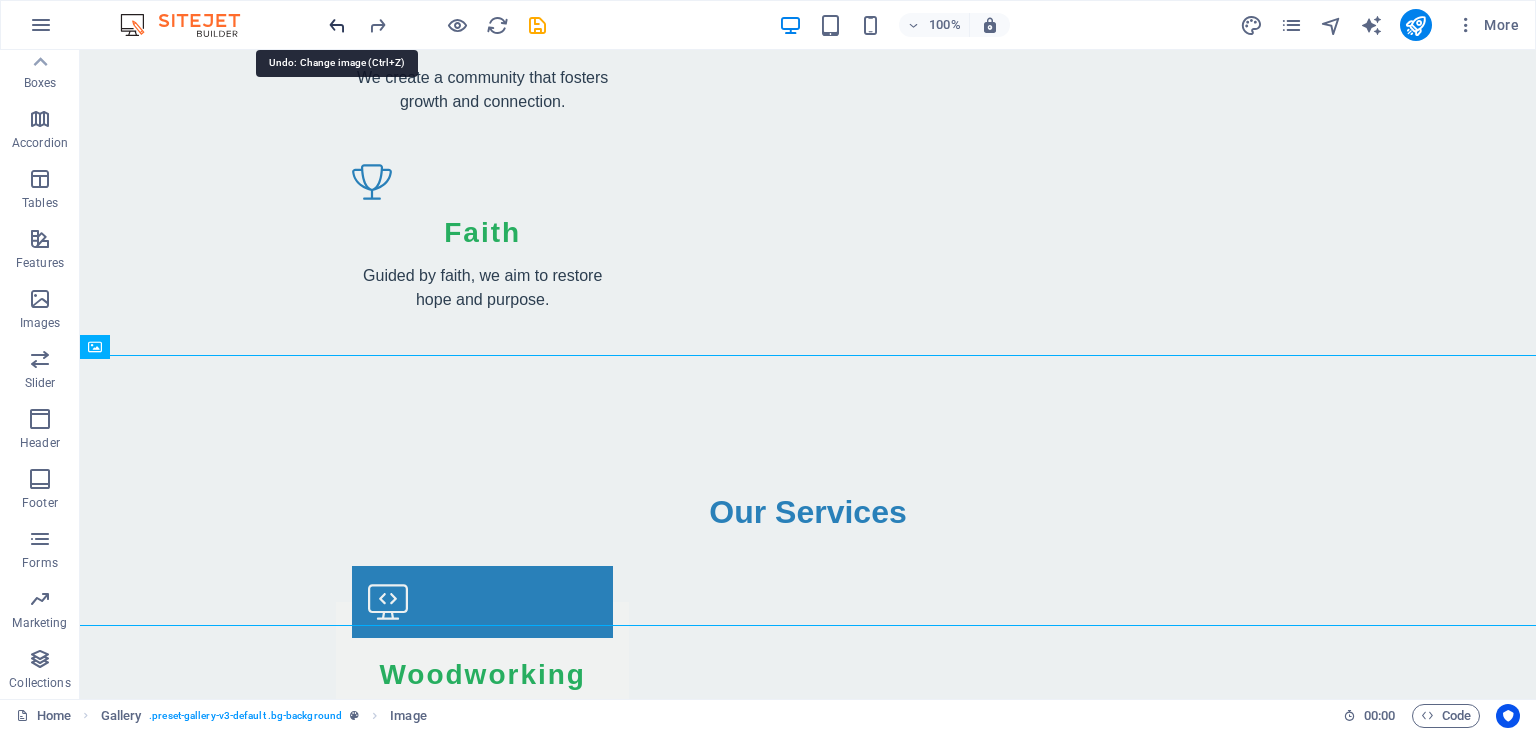 click at bounding box center (337, 25) 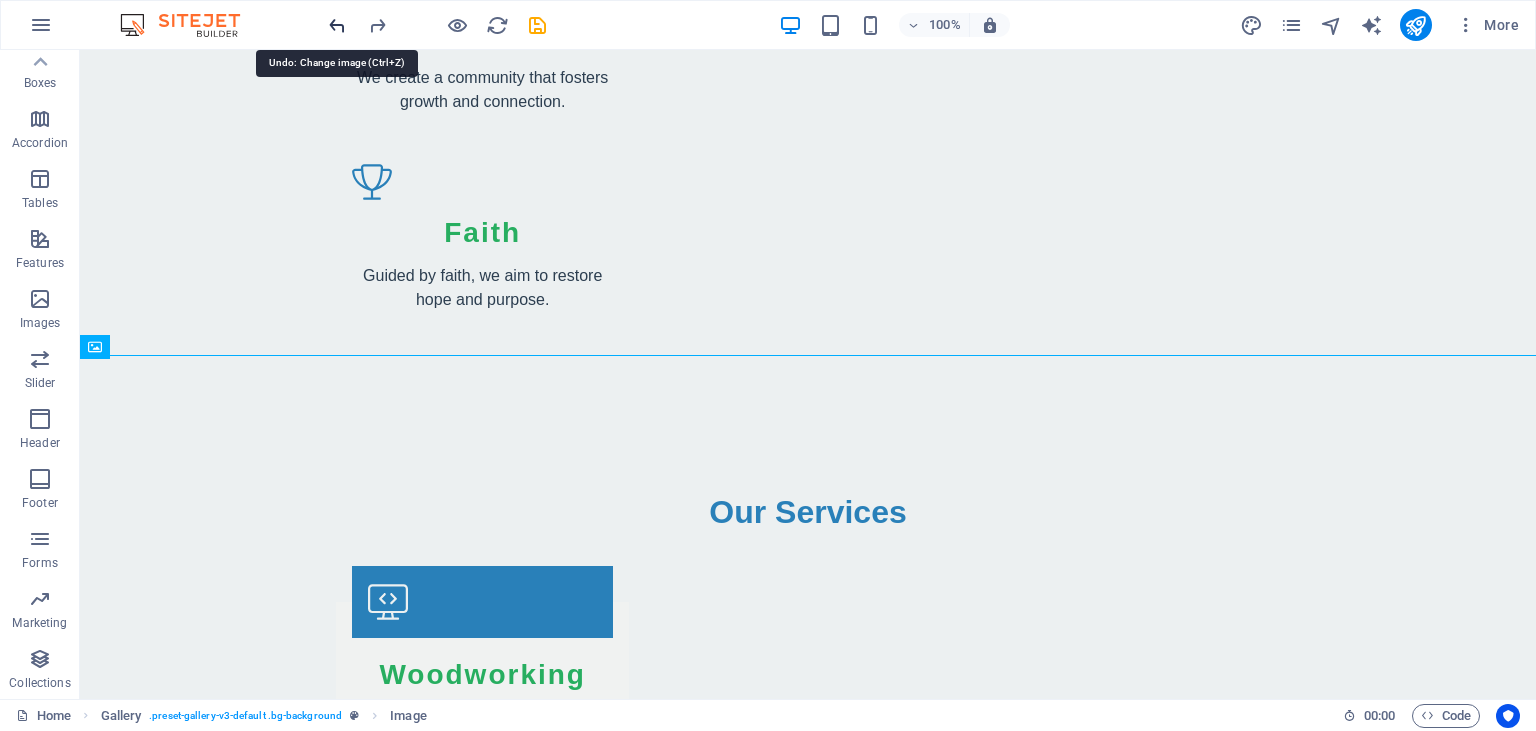 click at bounding box center (337, 25) 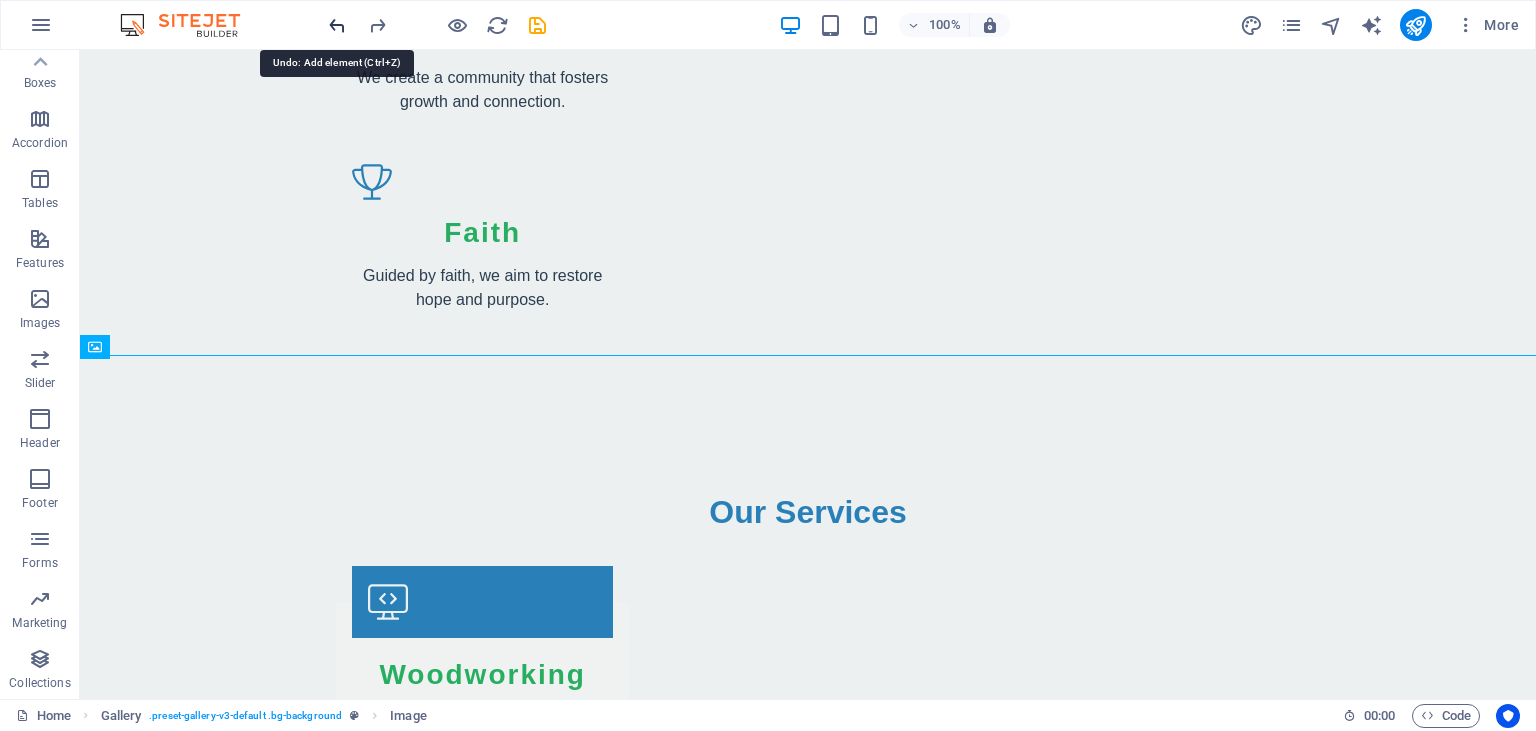 click at bounding box center [337, 25] 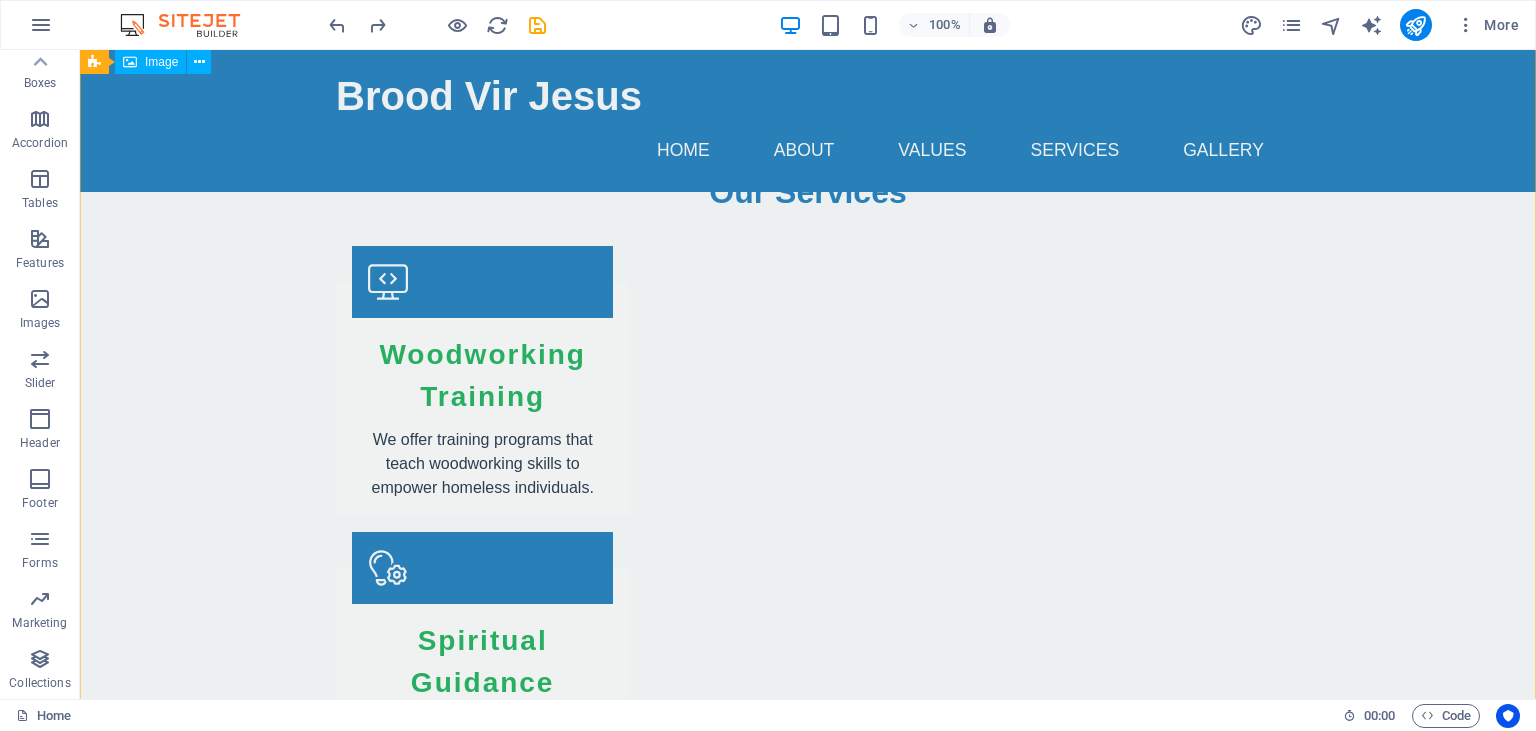 scroll, scrollTop: 2720, scrollLeft: 0, axis: vertical 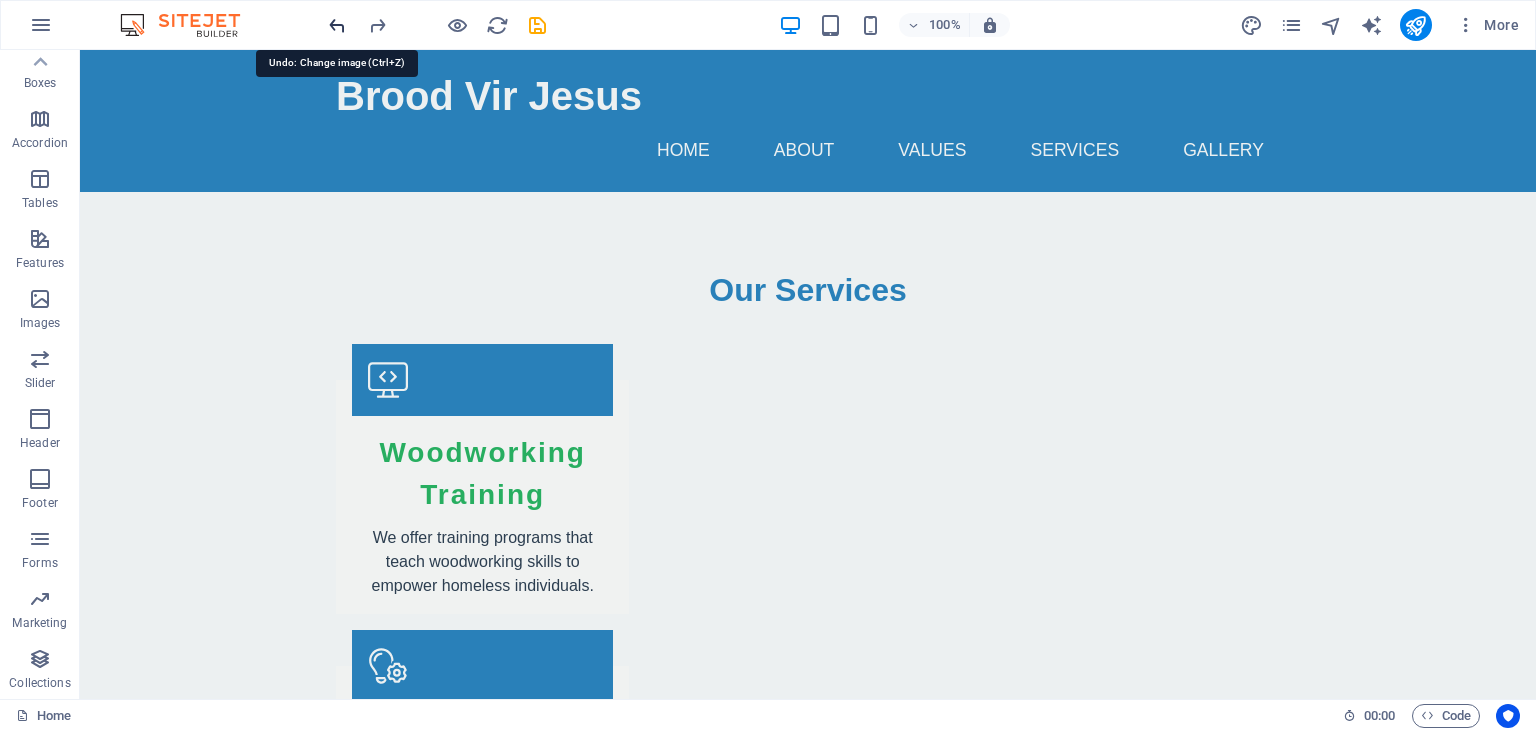 click at bounding box center [337, 25] 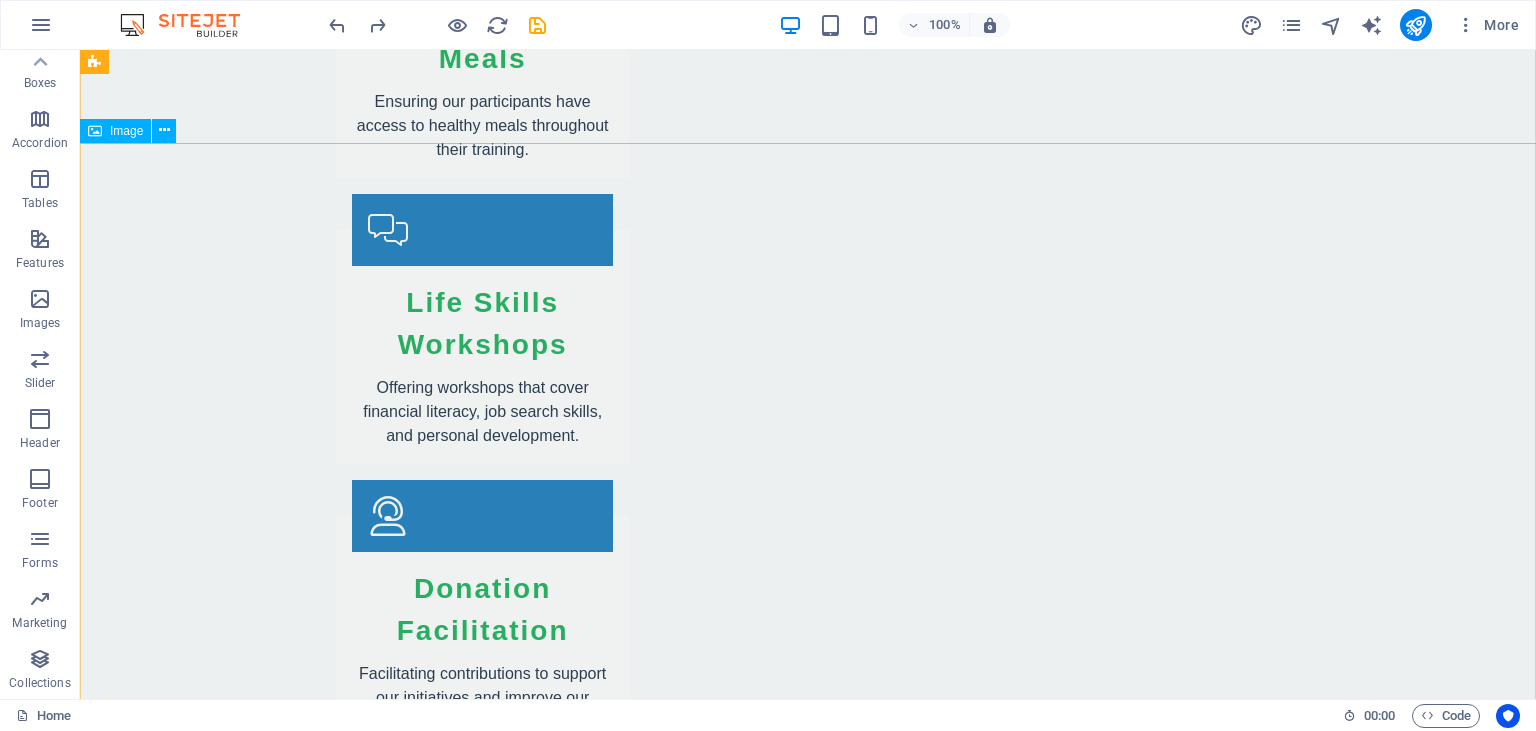scroll, scrollTop: 3999, scrollLeft: 0, axis: vertical 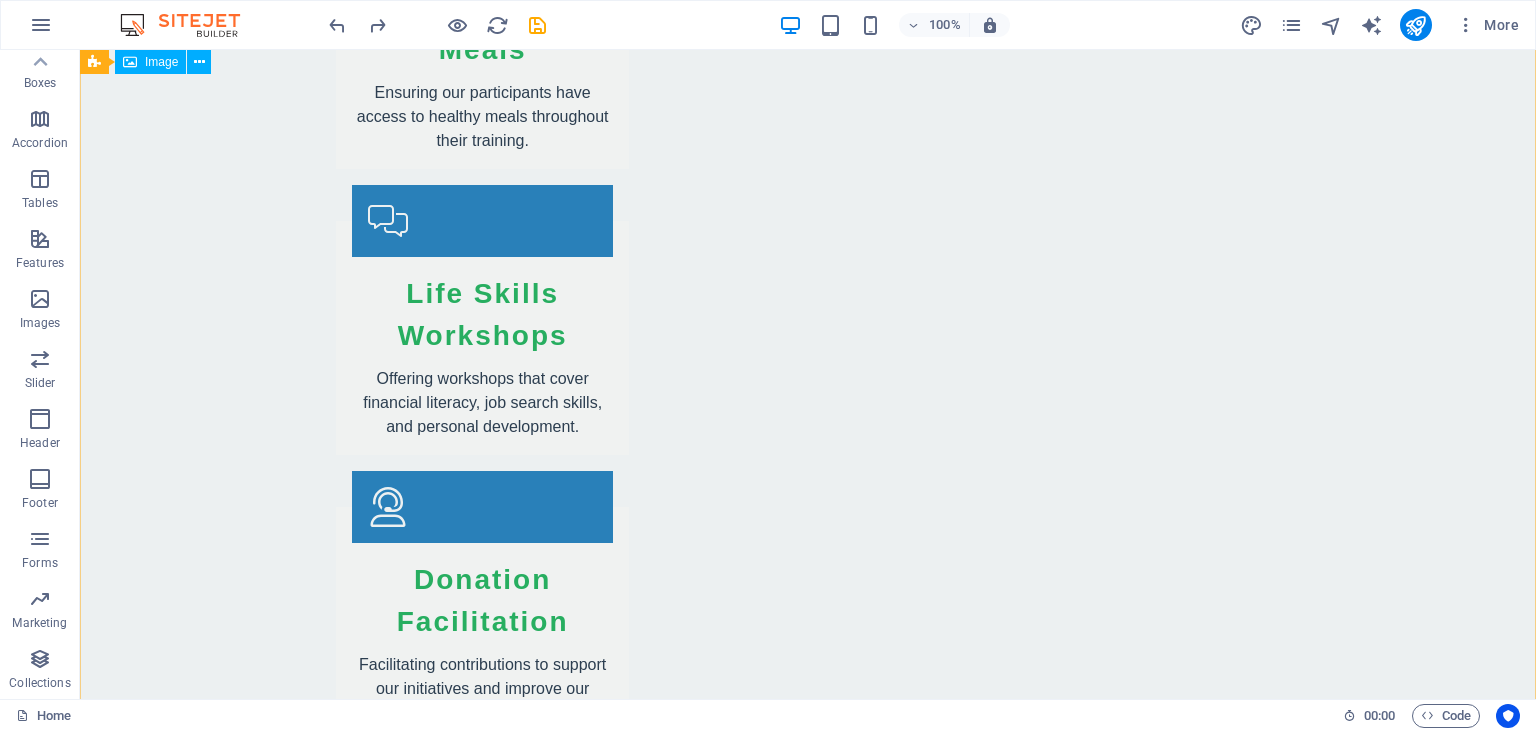 click on "Image" at bounding box center (161, 62) 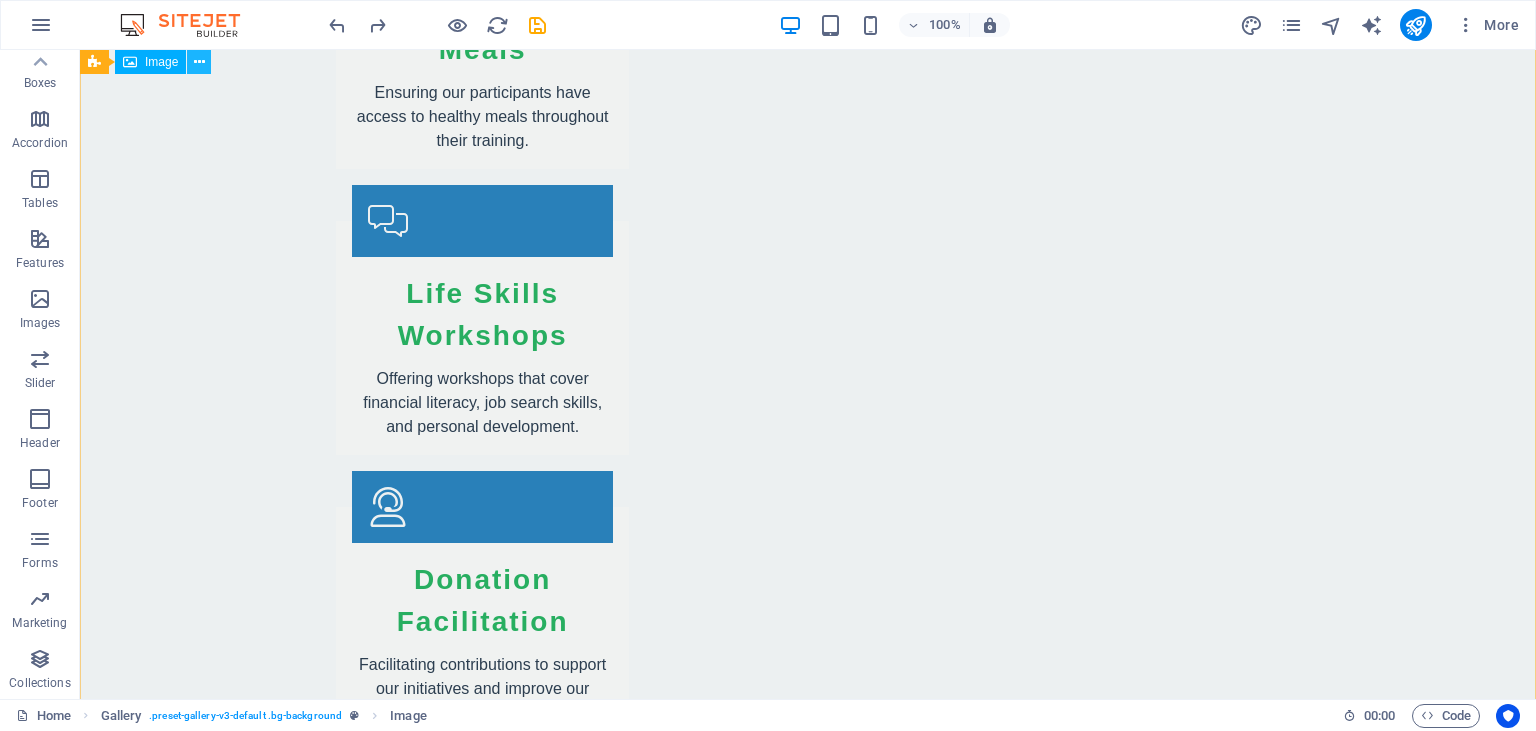 click at bounding box center [199, 62] 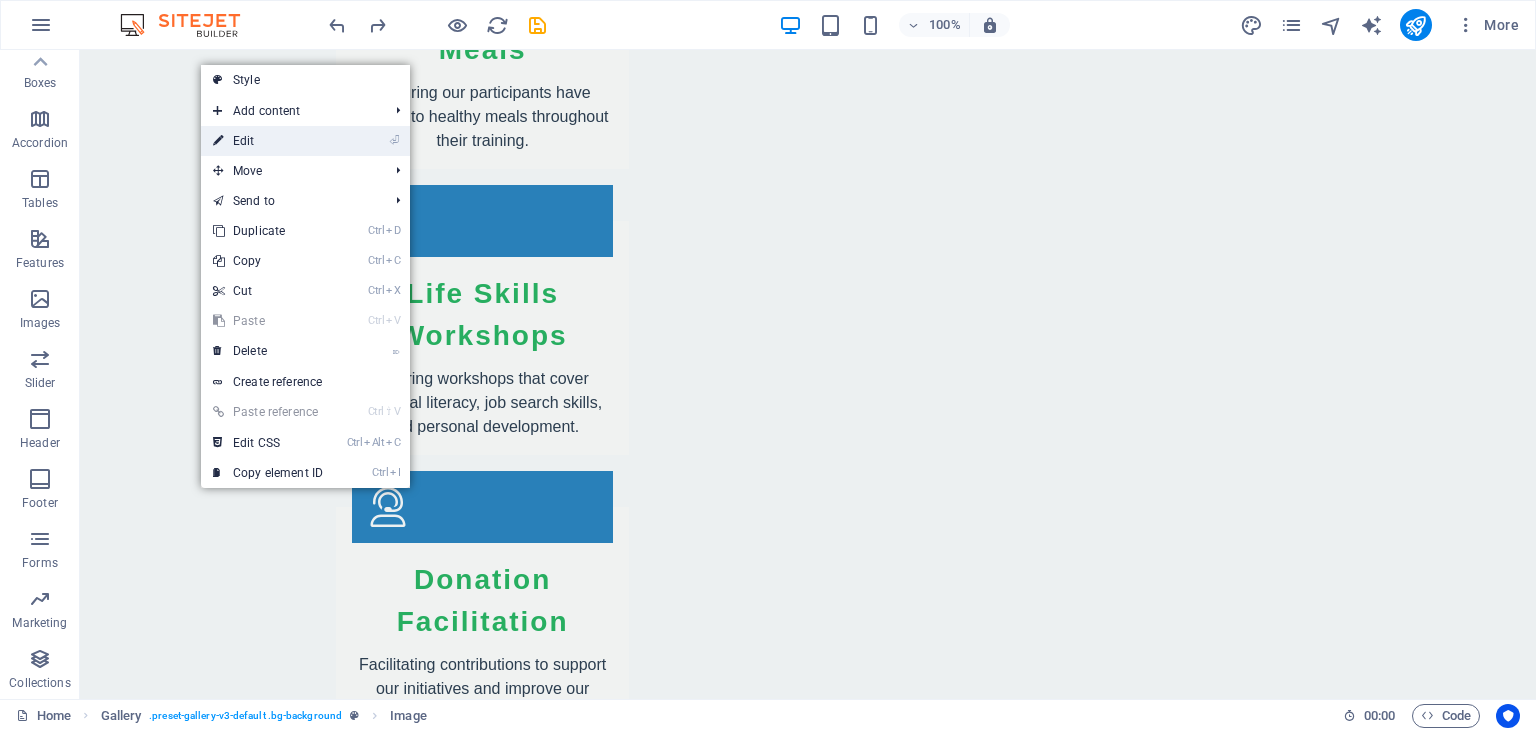 click on "⏎  Edit" at bounding box center (268, 141) 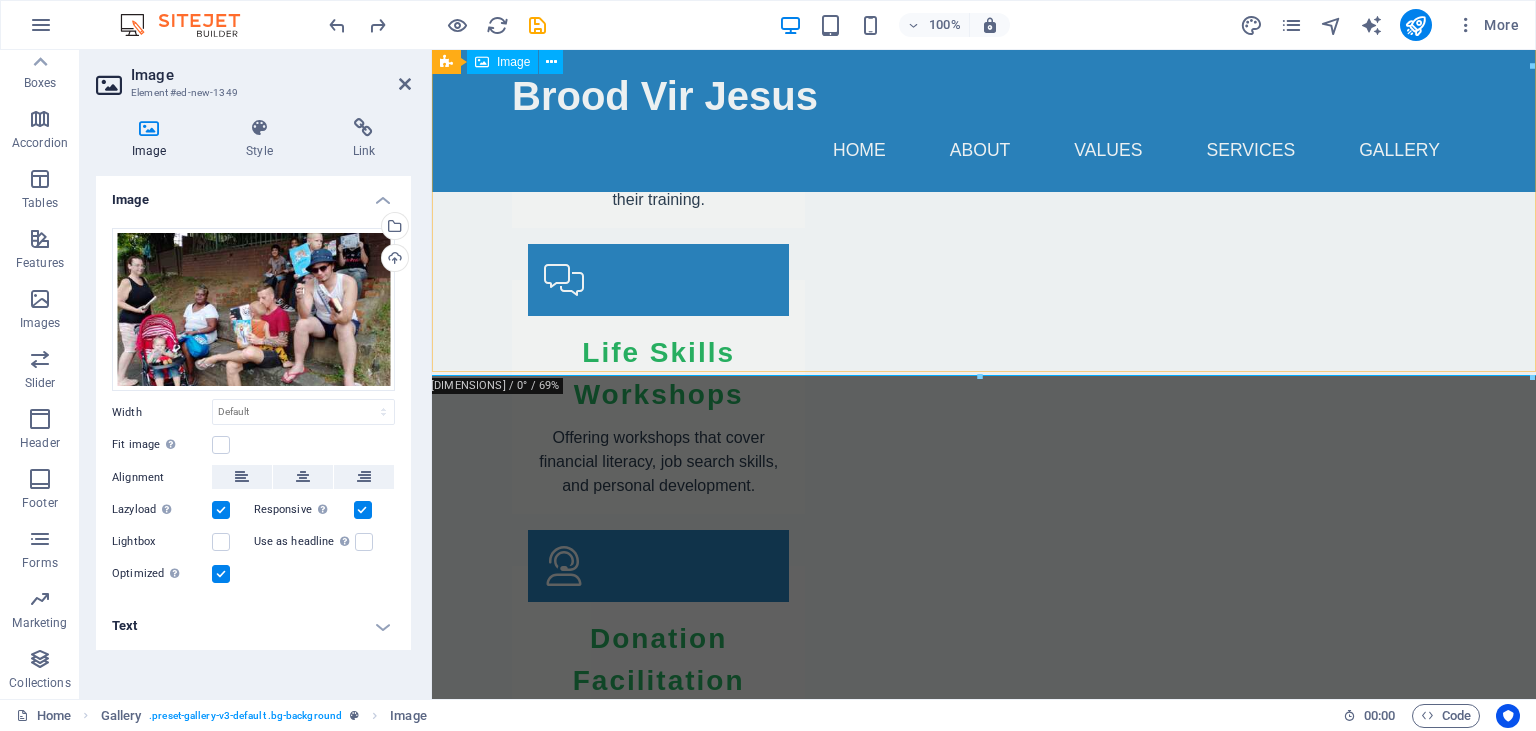 scroll, scrollTop: 3836, scrollLeft: 0, axis: vertical 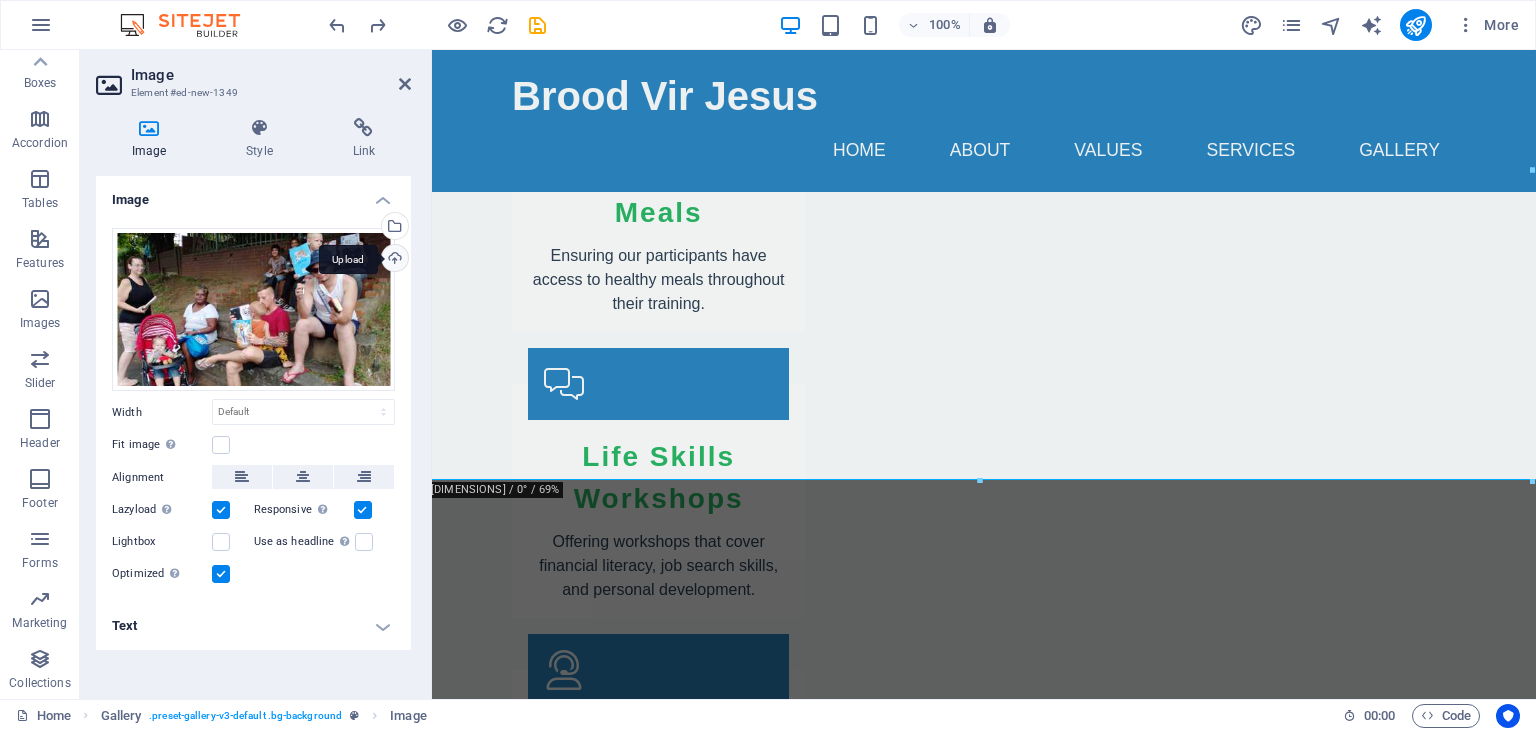 click on "Upload" at bounding box center (393, 260) 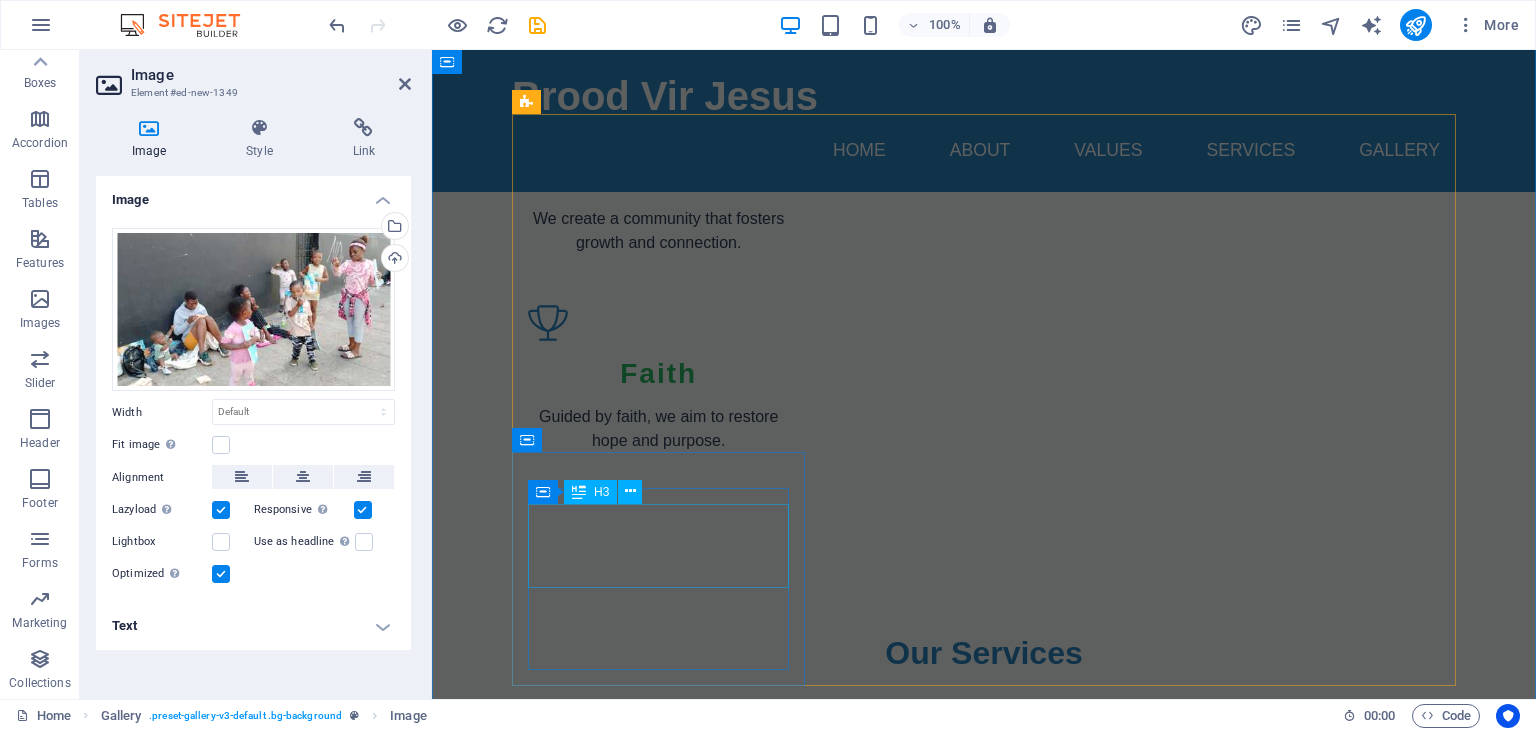 scroll, scrollTop: 1618, scrollLeft: 0, axis: vertical 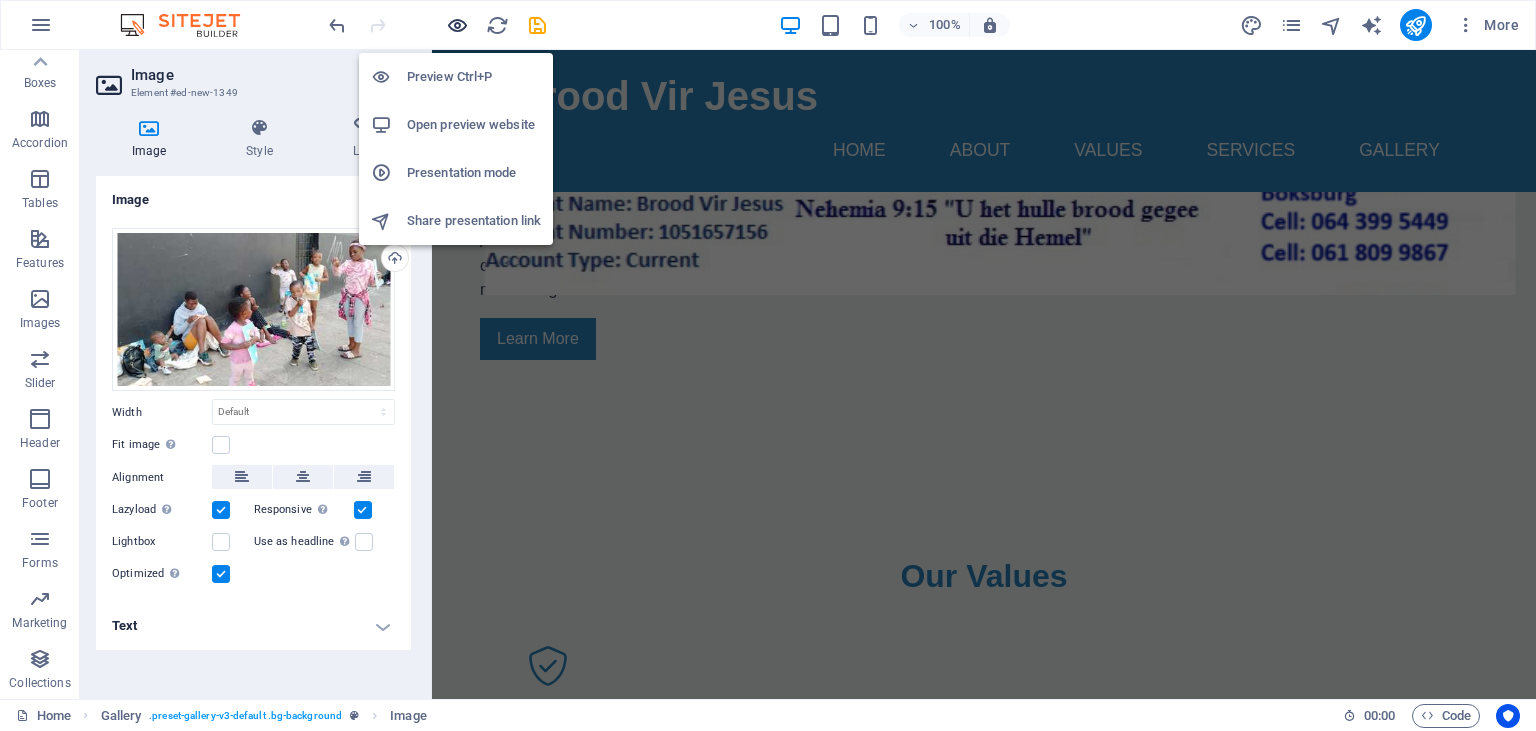drag, startPoint x: 462, startPoint y: 30, endPoint x: 174, endPoint y: 452, distance: 510.909 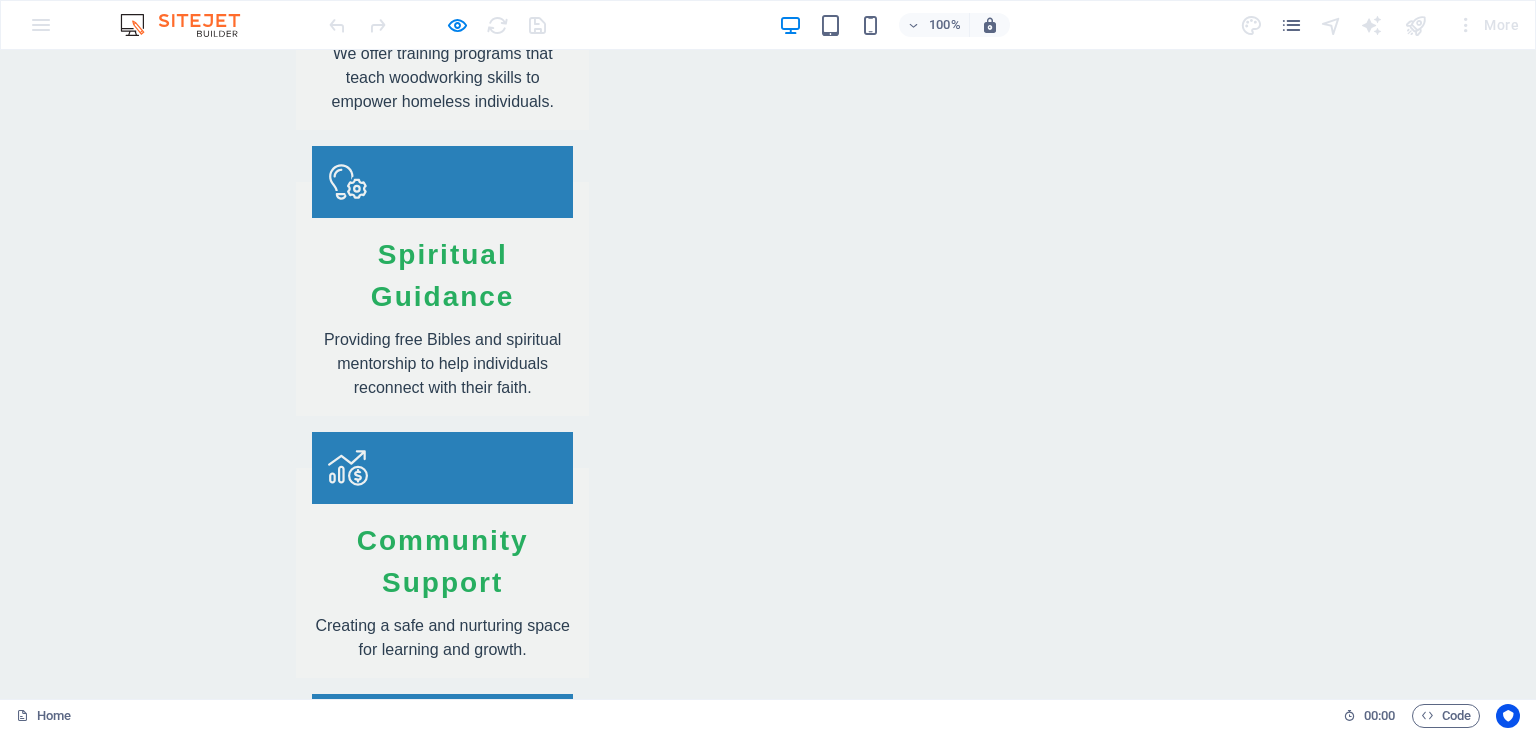 scroll, scrollTop: 3379, scrollLeft: 0, axis: vertical 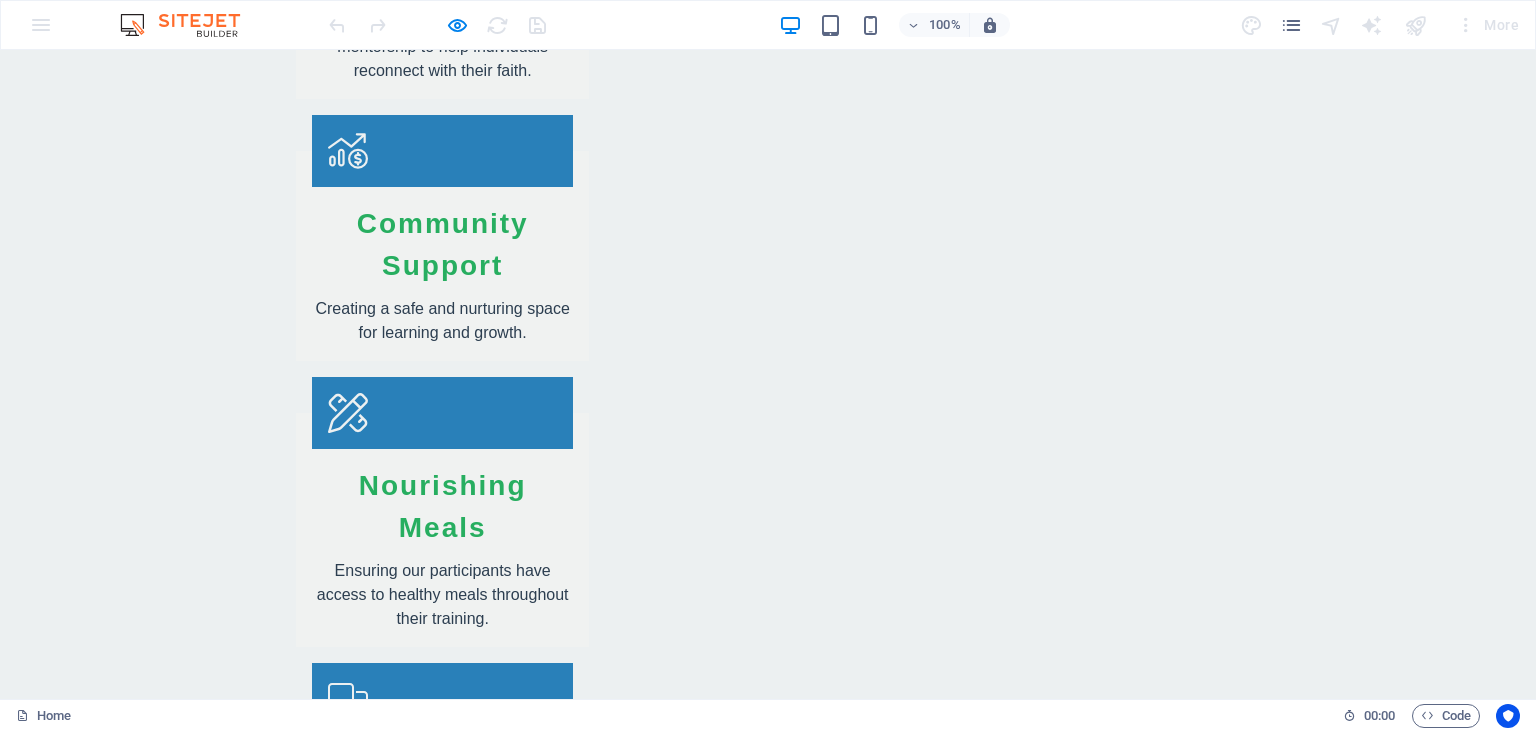 click at bounding box center (150, 2831) 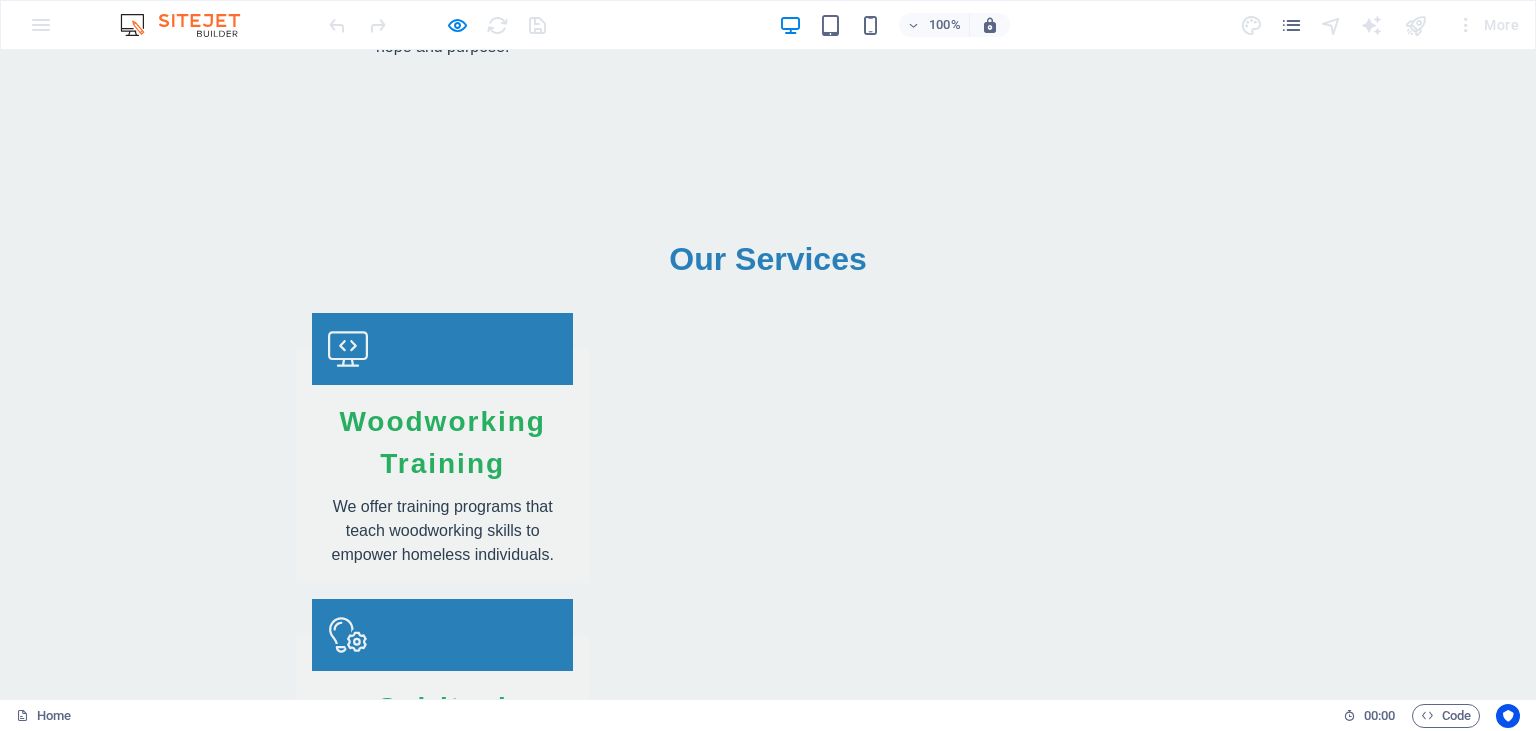 click at bounding box center [0, -2566] 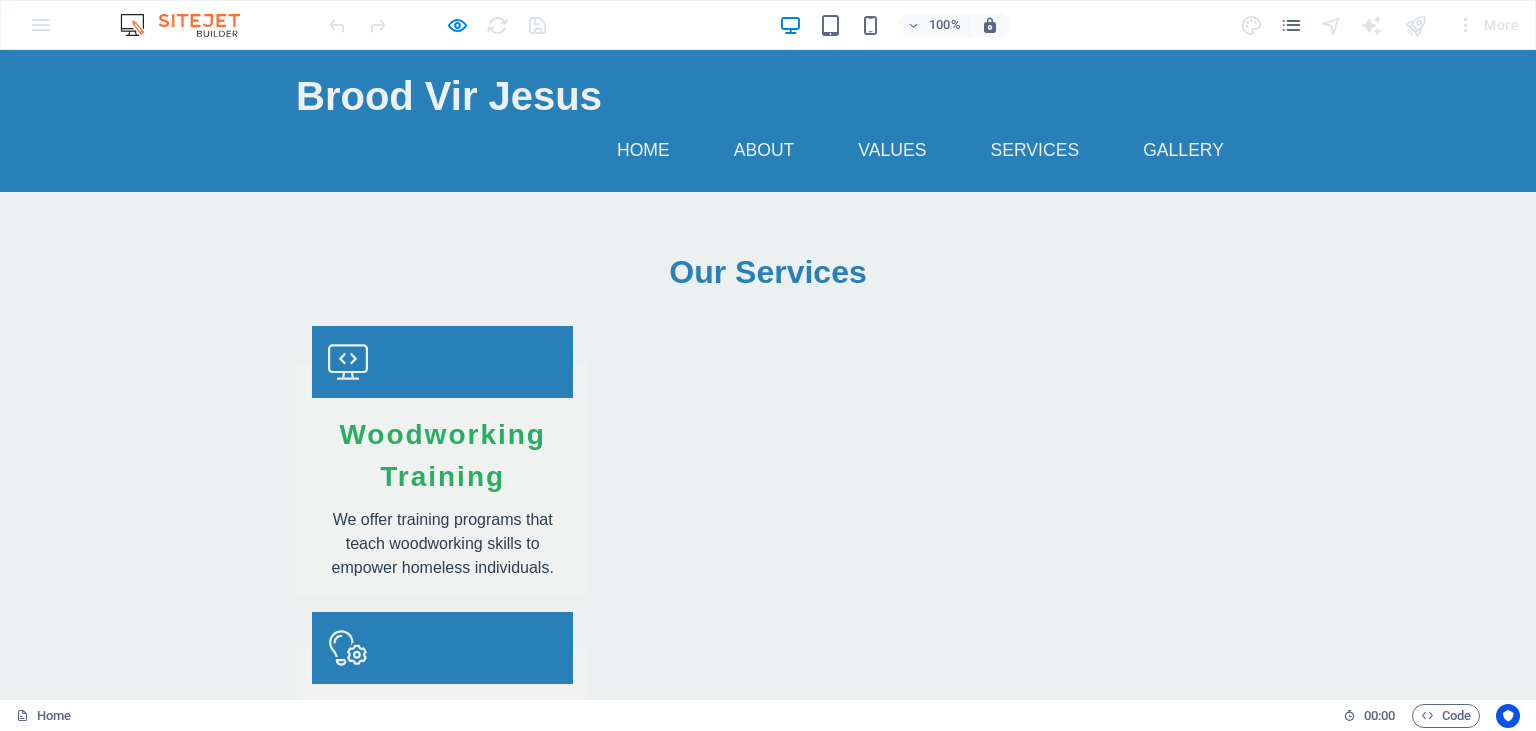 scroll, scrollTop: 2323, scrollLeft: 0, axis: vertical 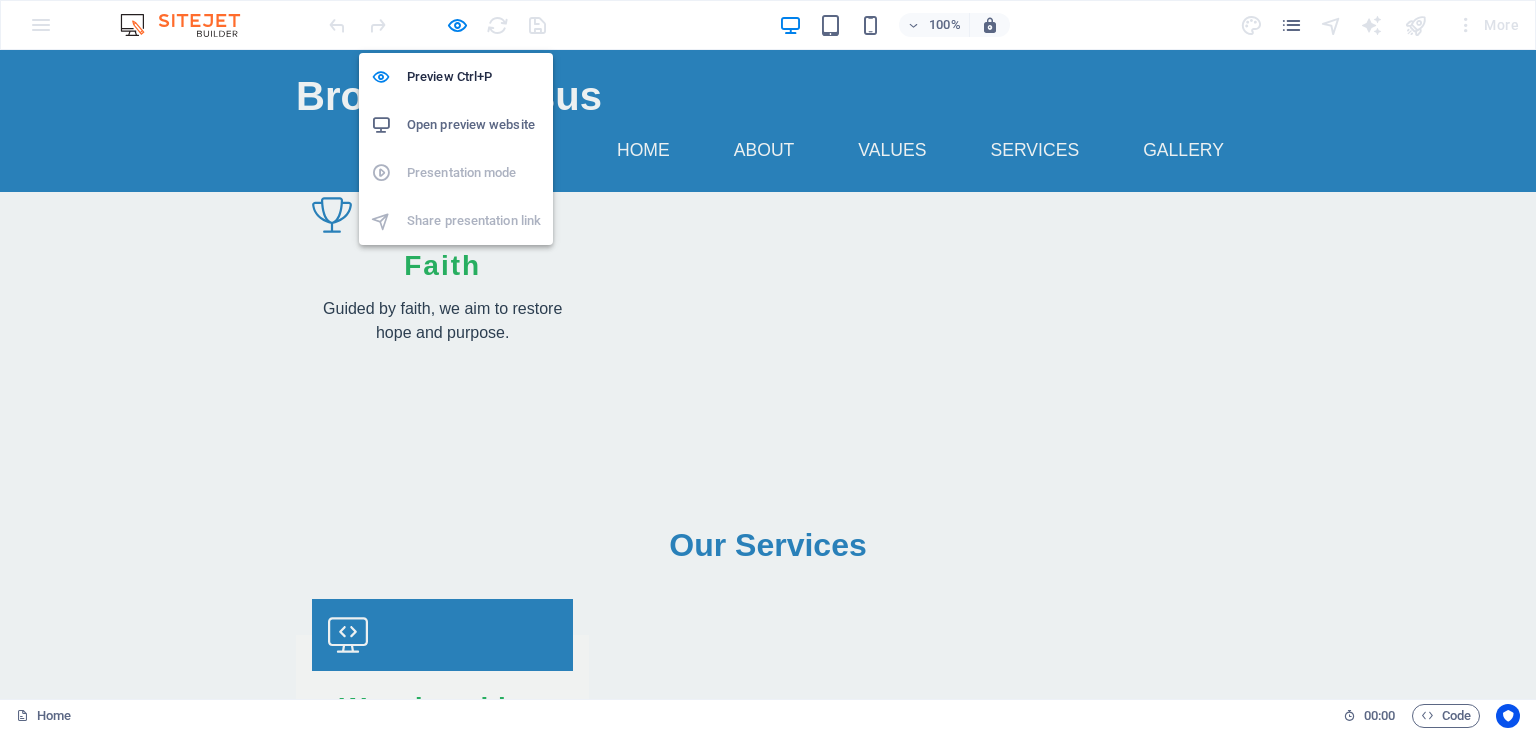 click on "Open preview website" at bounding box center [474, 125] 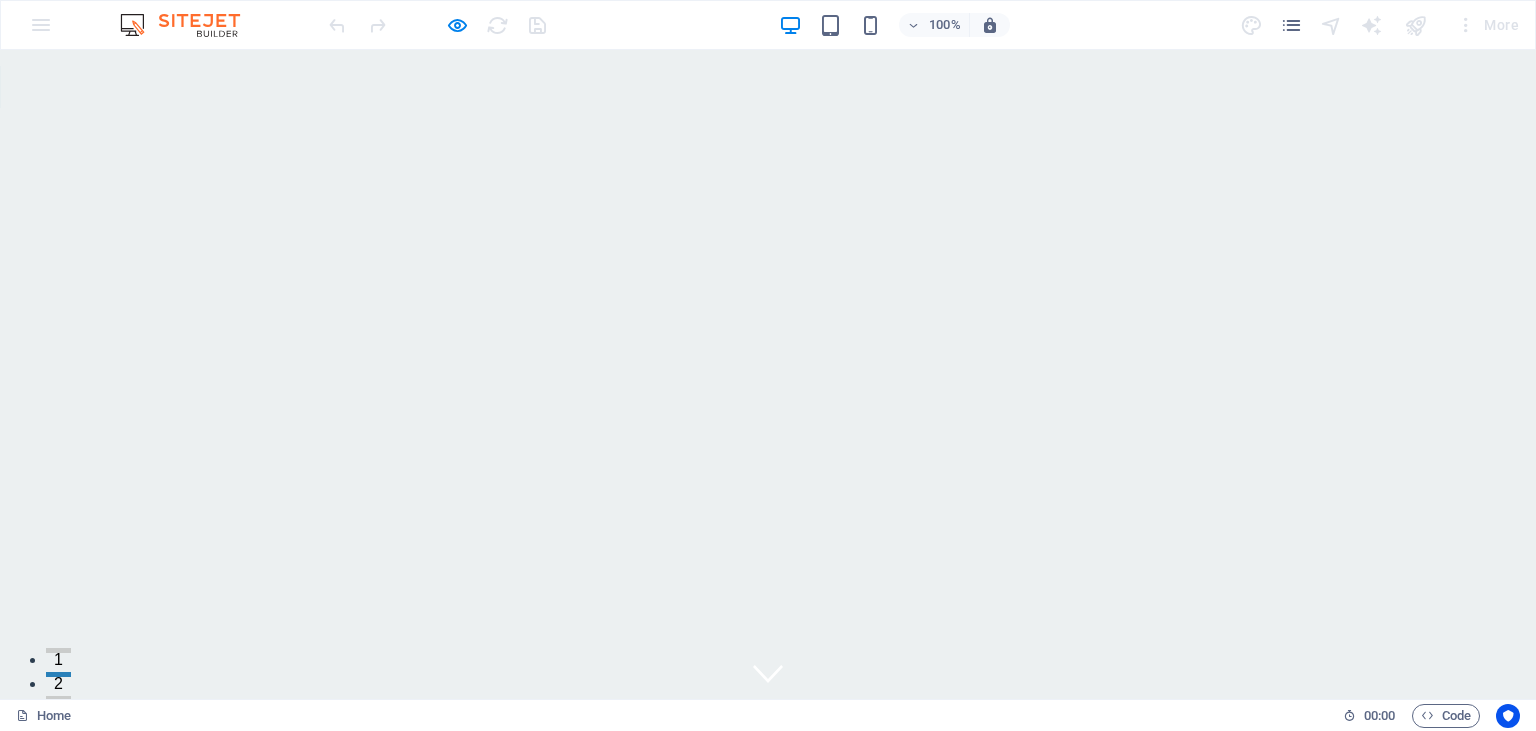 scroll, scrollTop: 105, scrollLeft: 0, axis: vertical 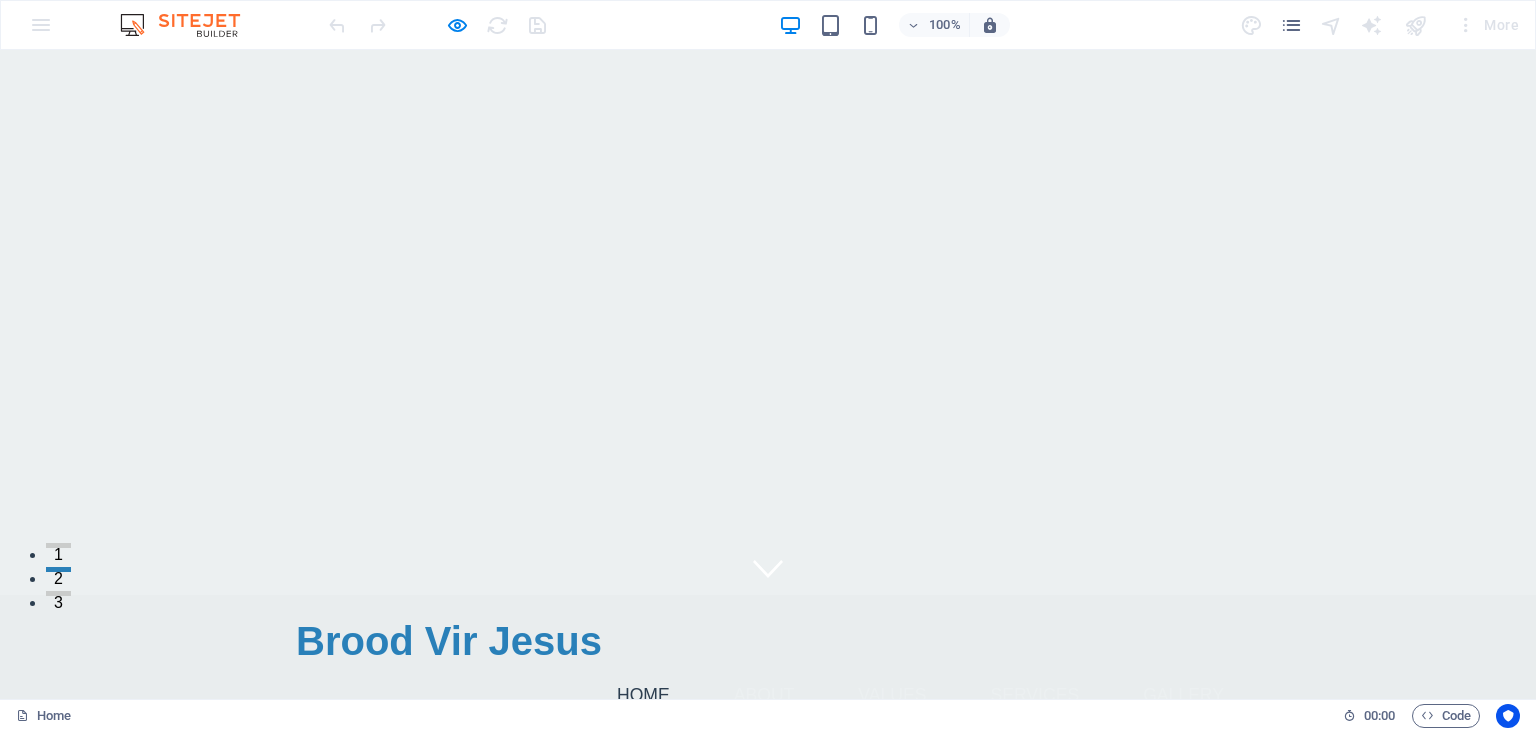 click on "Welcome to Brood Vir Jesus - Empowering Lives Through Craft" at bounding box center (768, 865) 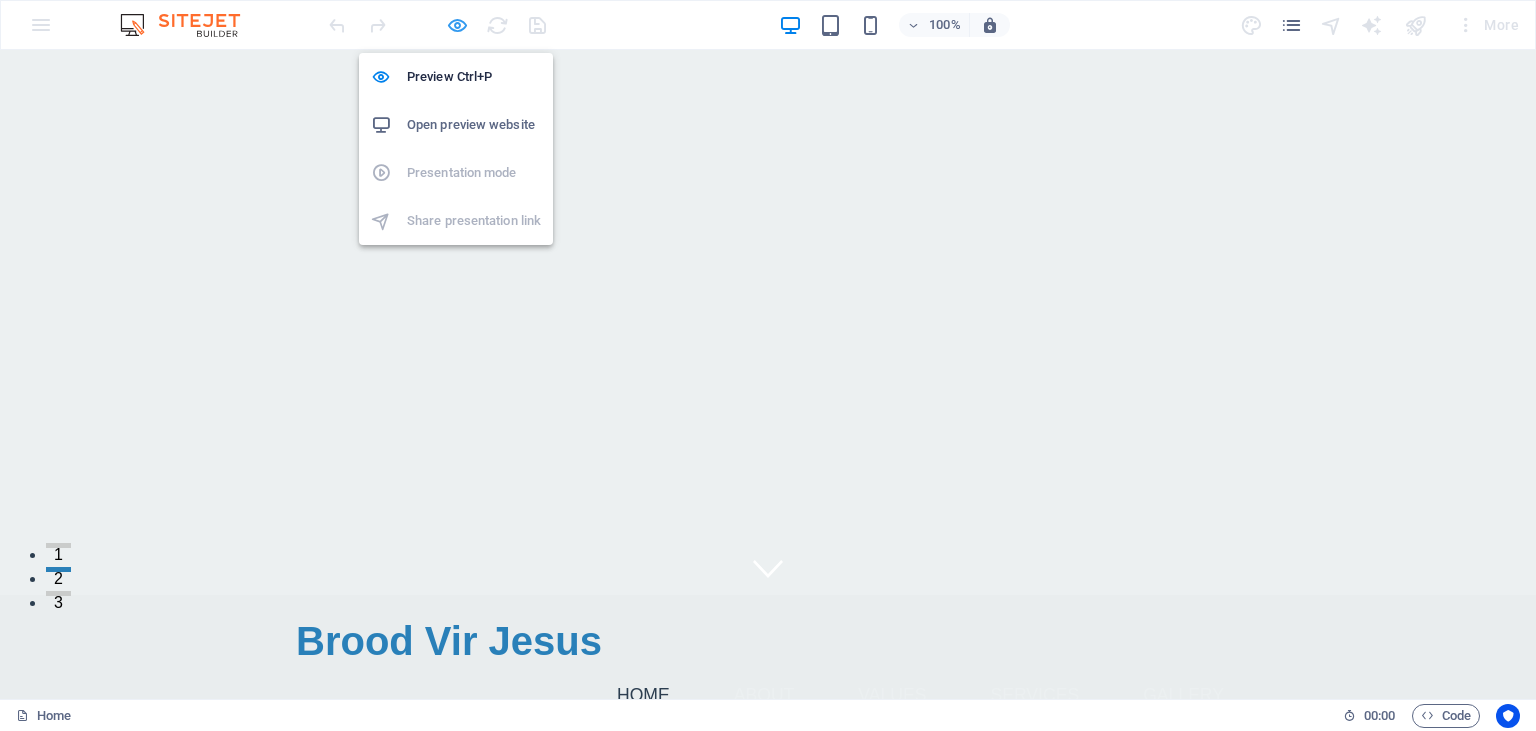 click at bounding box center [457, 25] 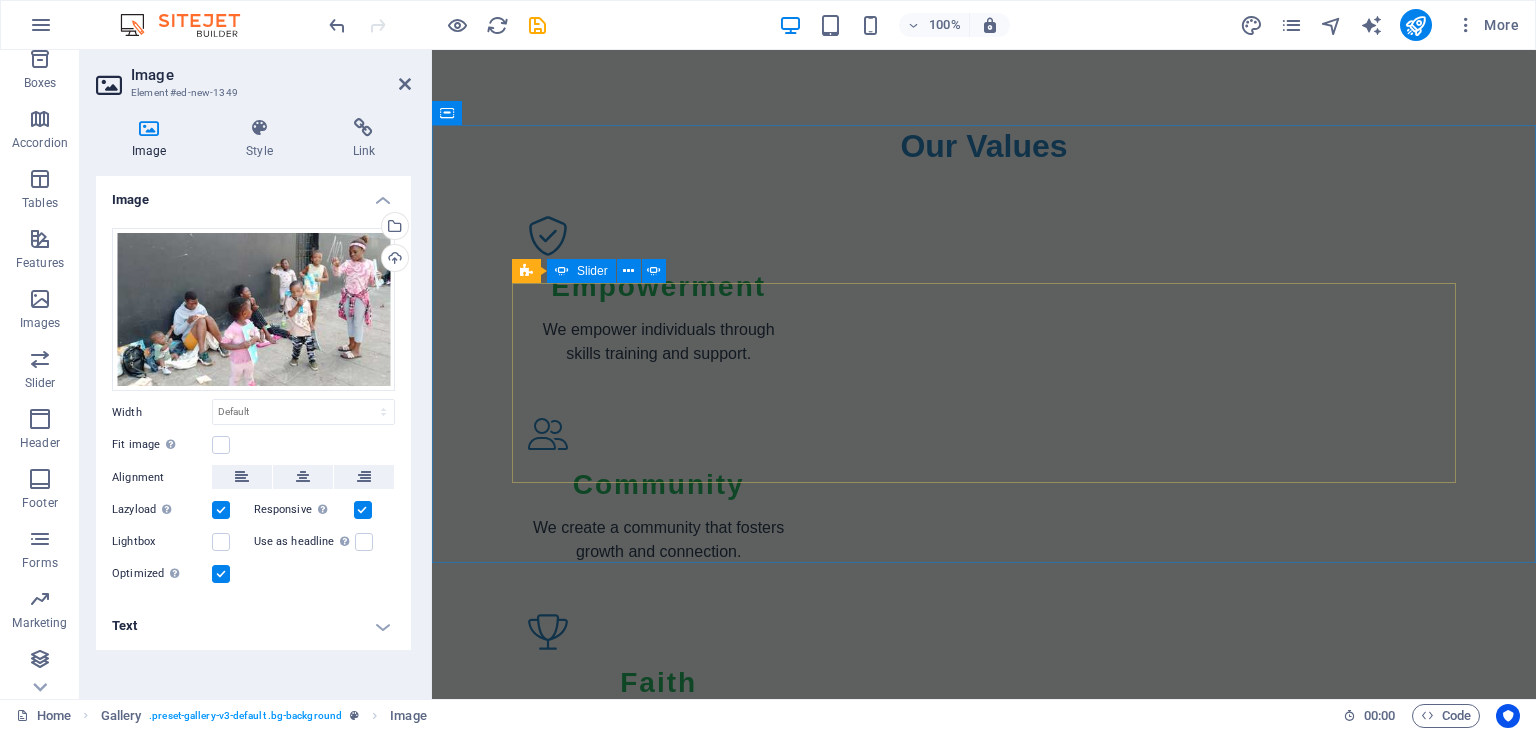scroll, scrollTop: 2470, scrollLeft: 0, axis: vertical 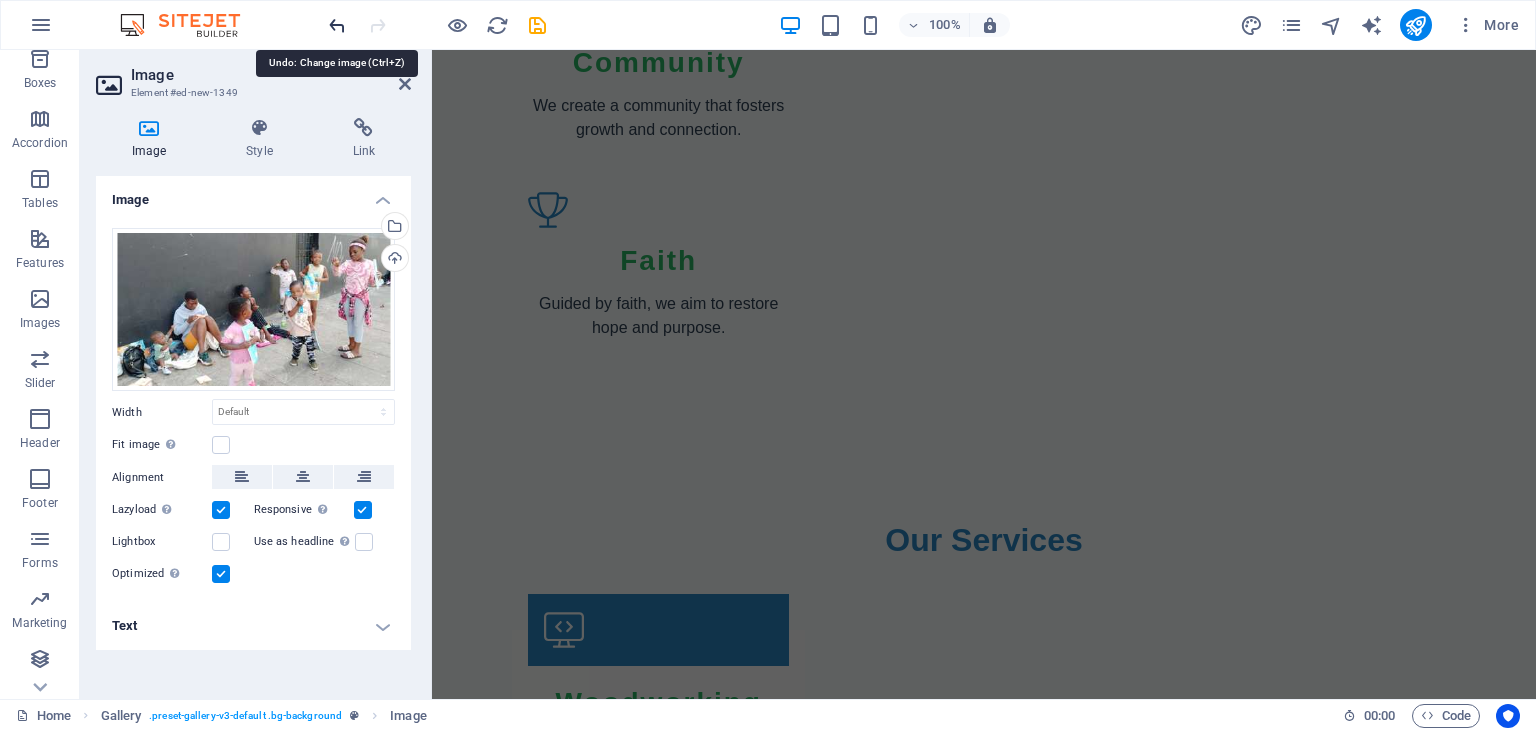 click at bounding box center [337, 25] 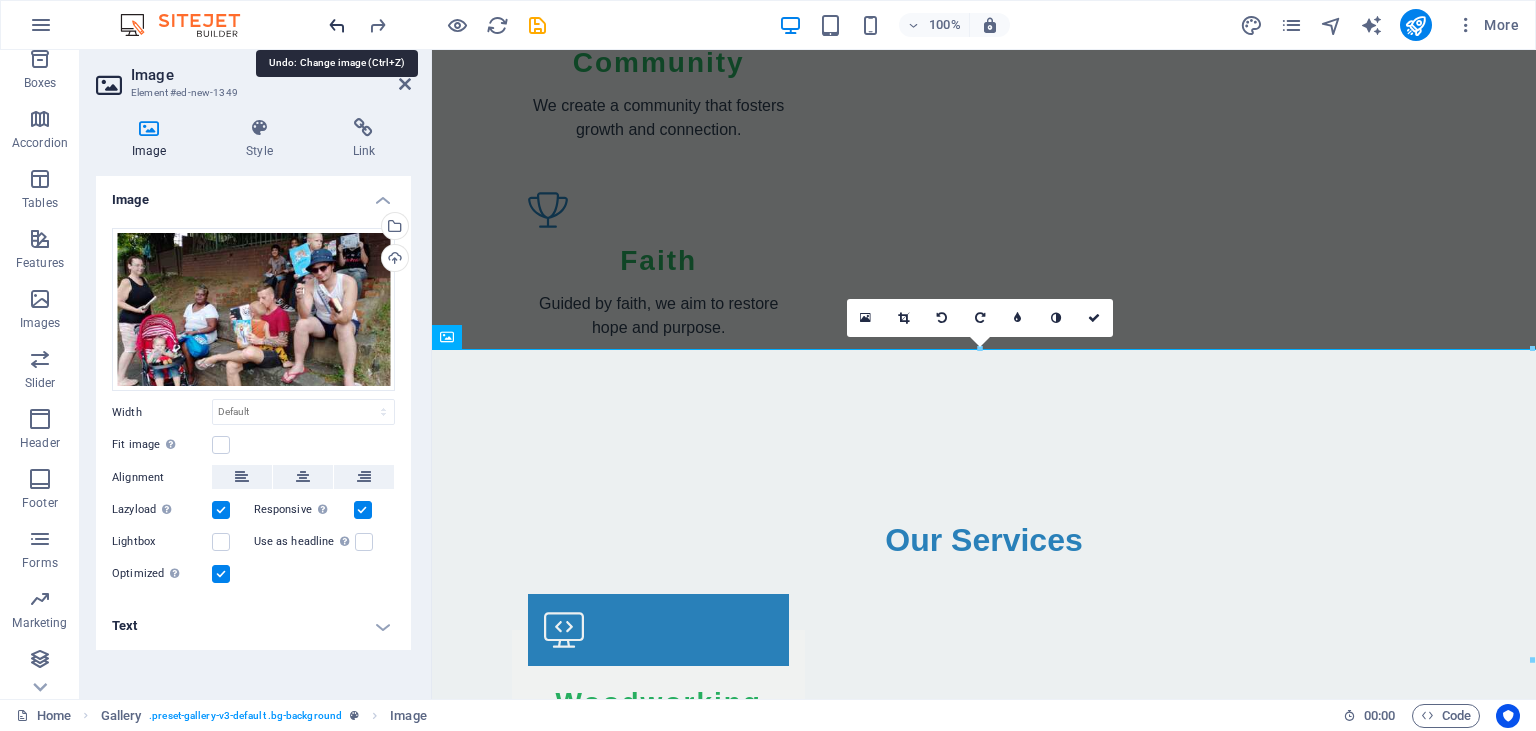 scroll, scrollTop: 3632, scrollLeft: 0, axis: vertical 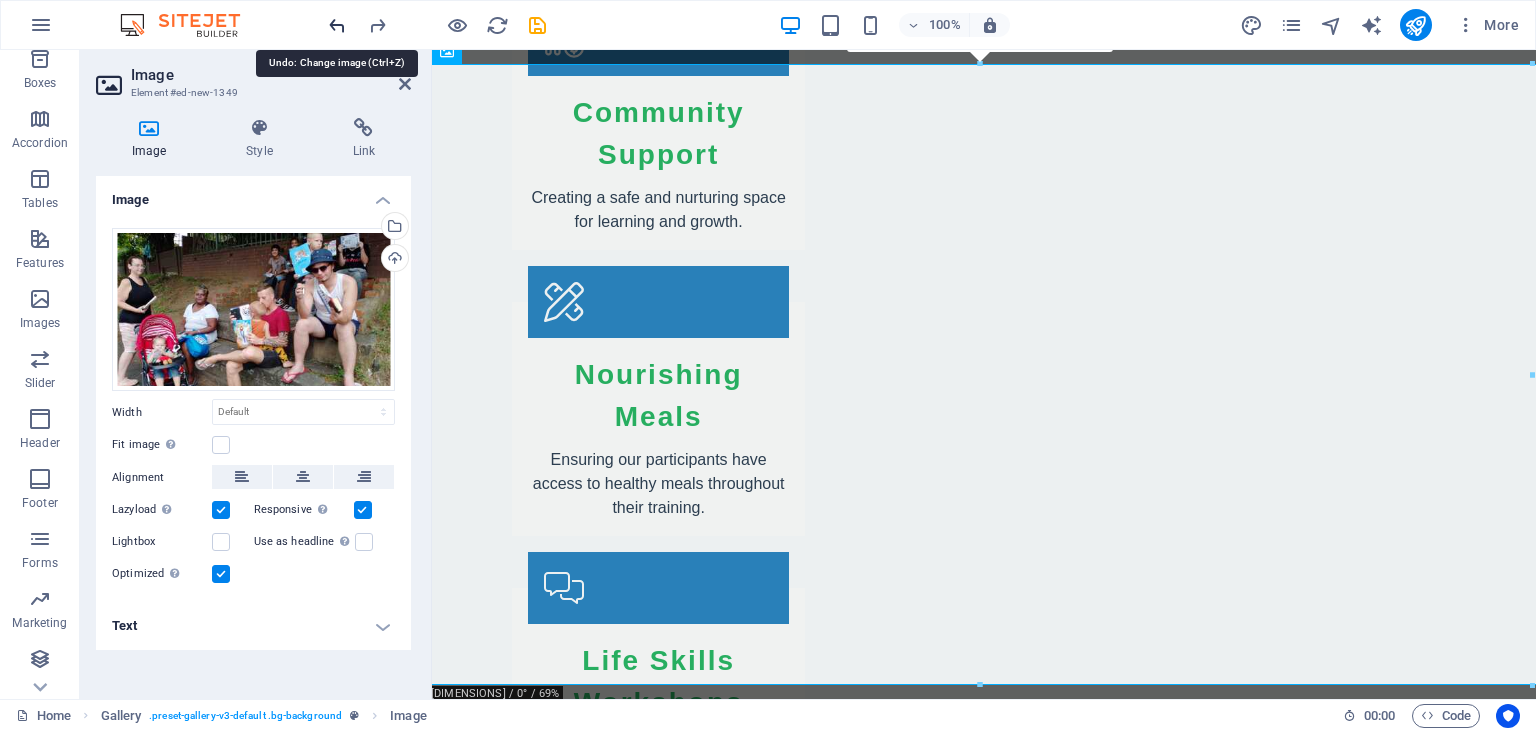 click at bounding box center [337, 25] 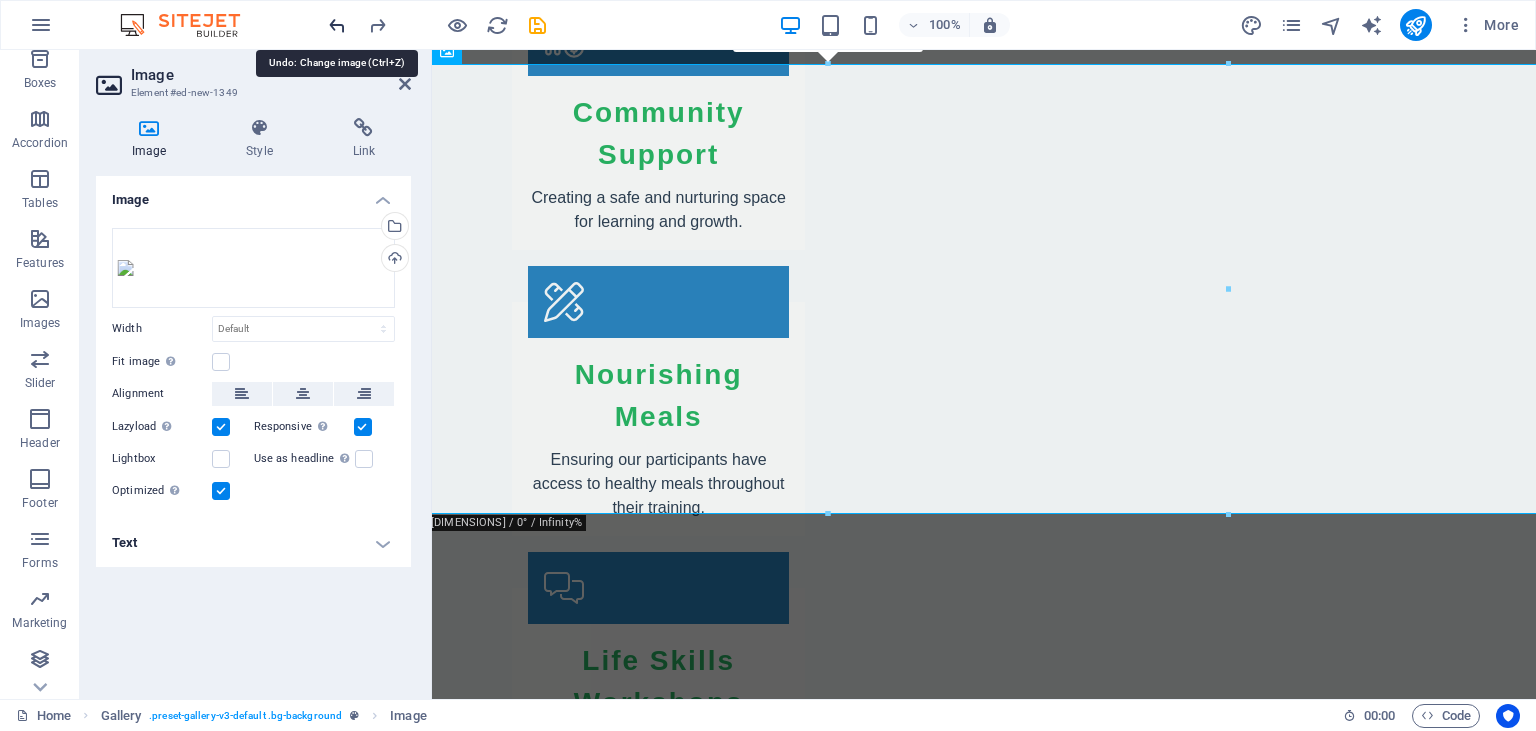 click at bounding box center [337, 25] 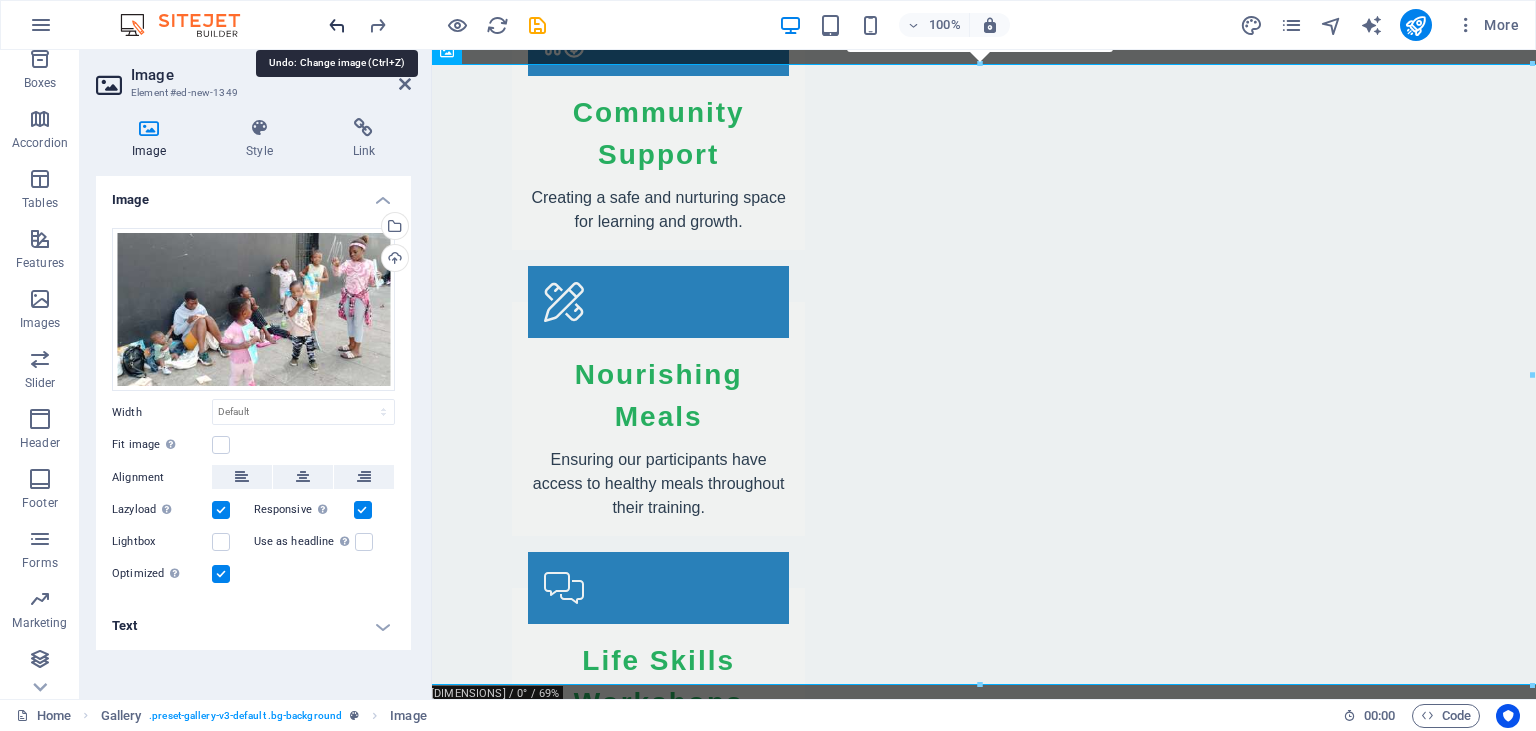 click at bounding box center (337, 25) 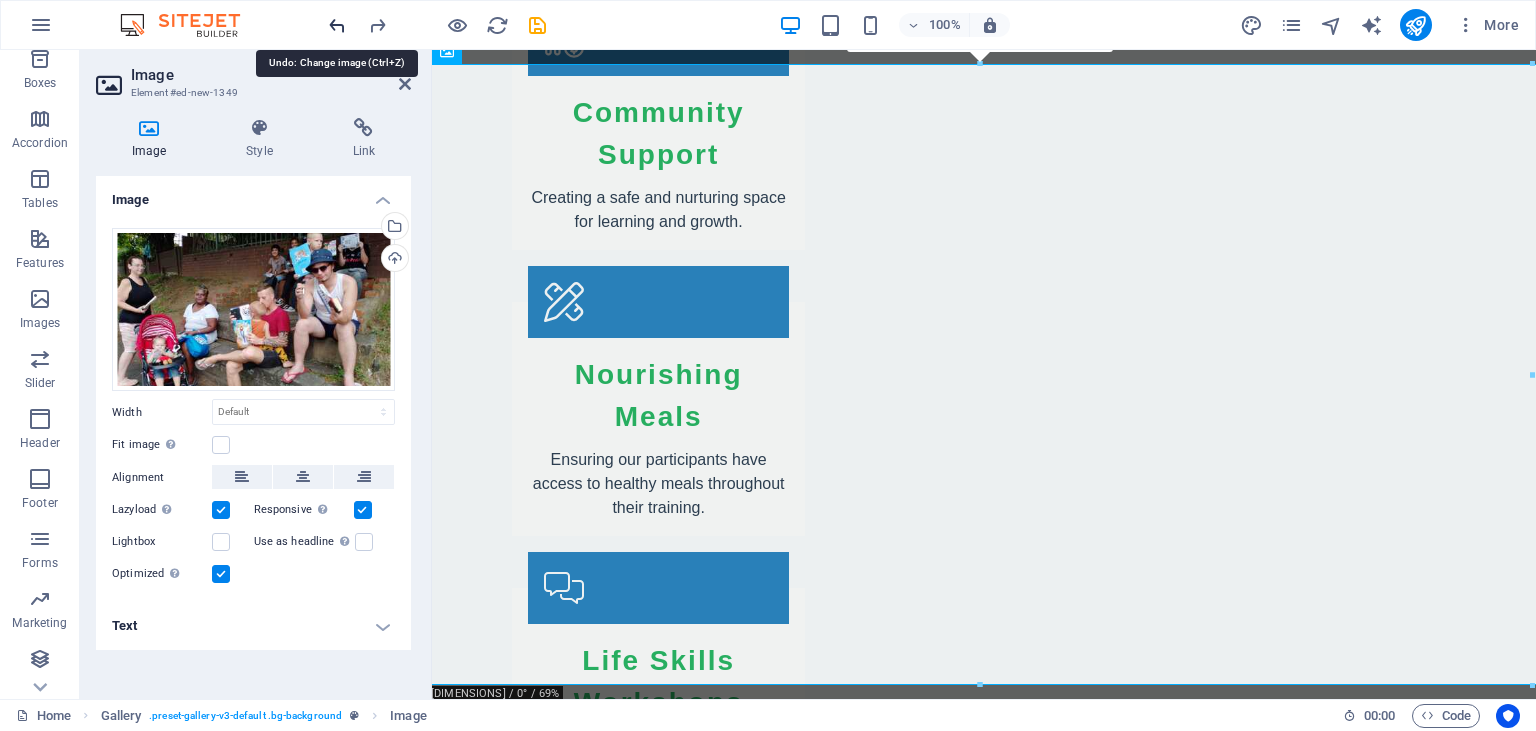 click at bounding box center (337, 25) 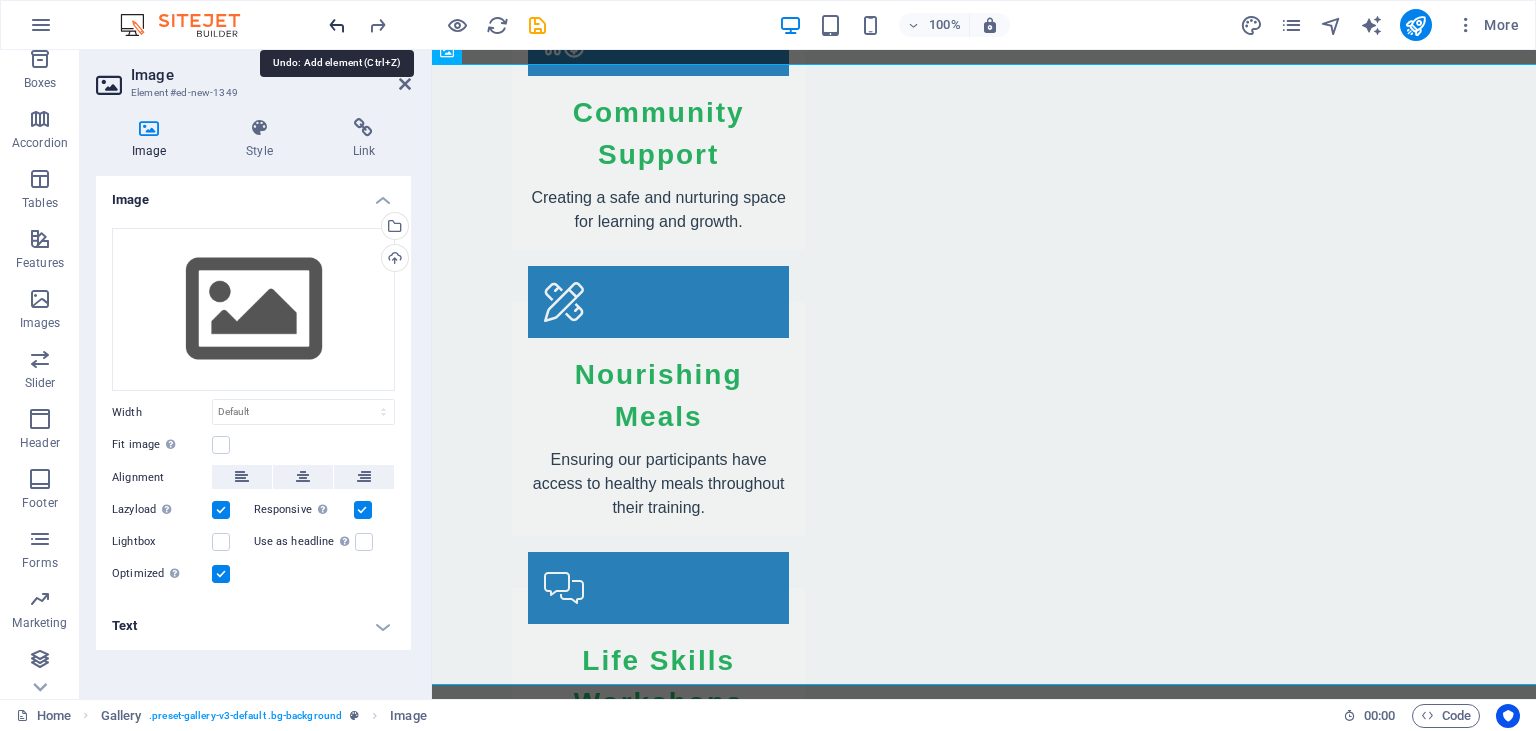 click at bounding box center (337, 25) 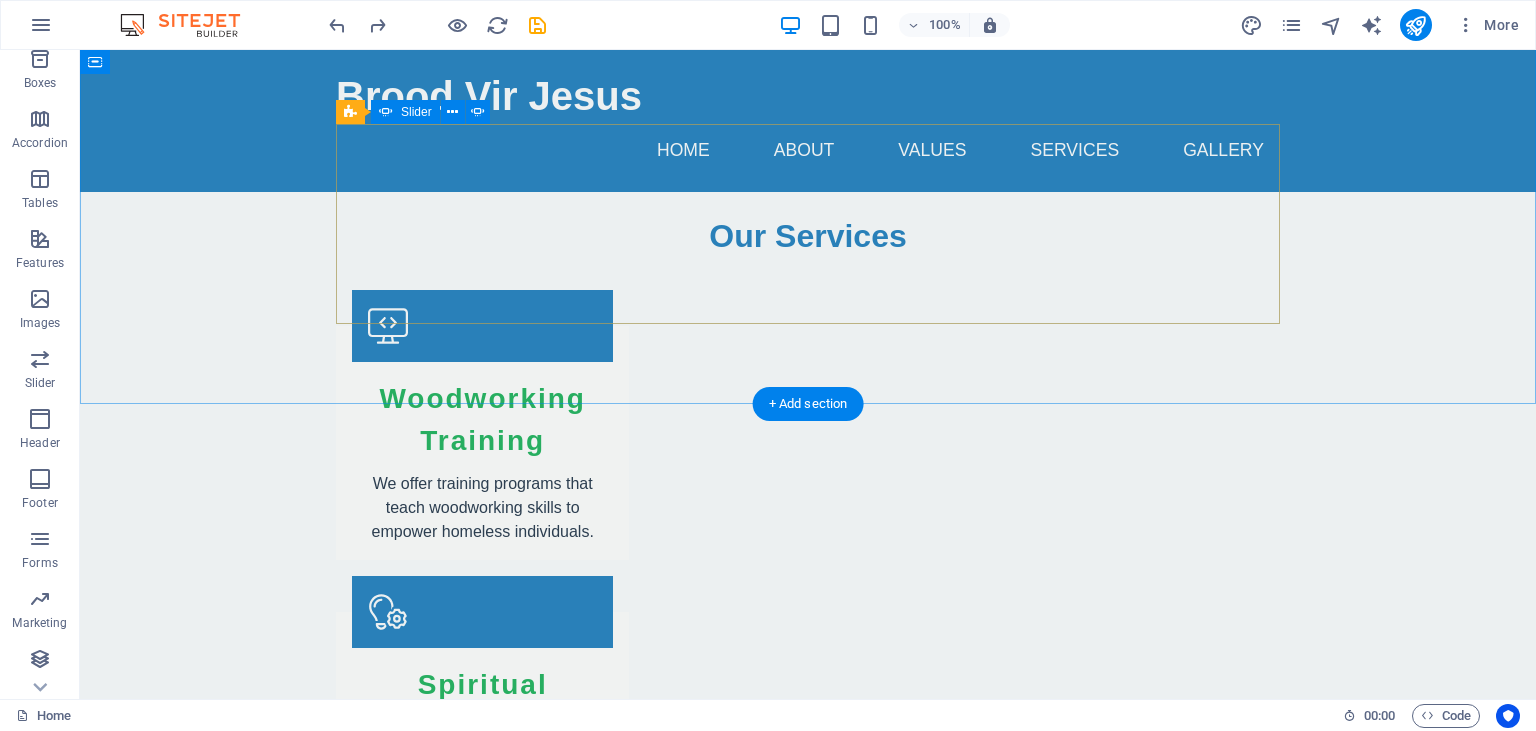 scroll, scrollTop: 2351, scrollLeft: 0, axis: vertical 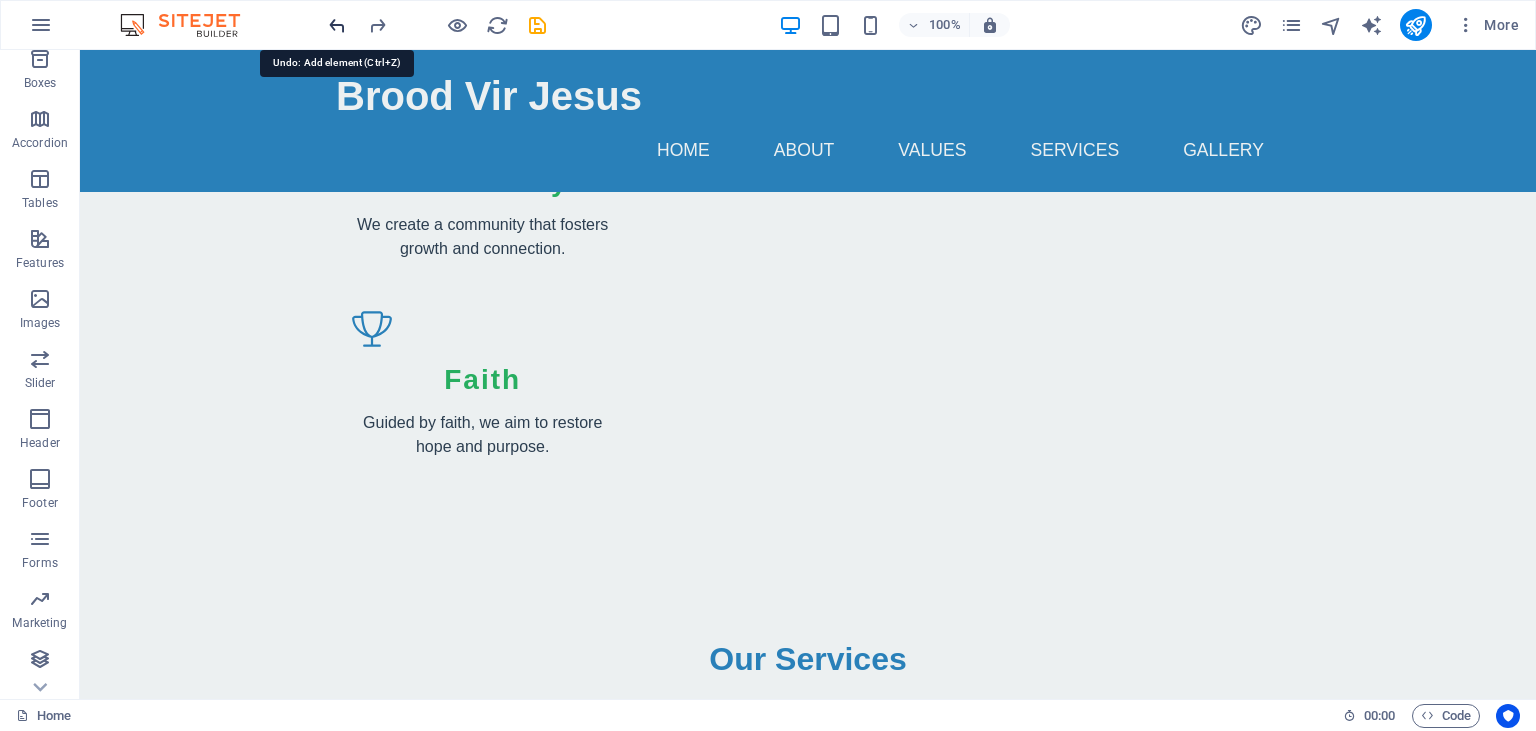 click at bounding box center [337, 25] 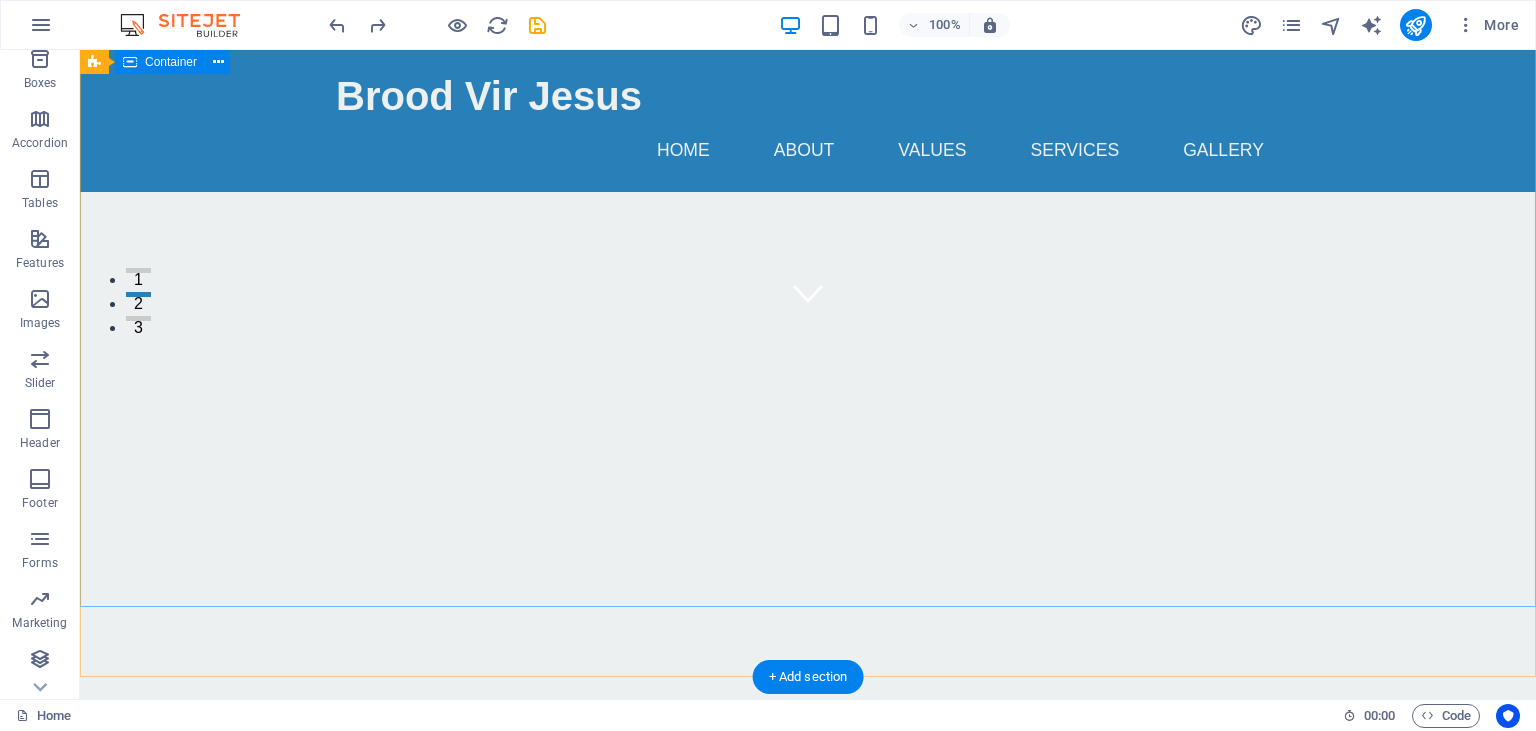 scroll, scrollTop: 0, scrollLeft: 0, axis: both 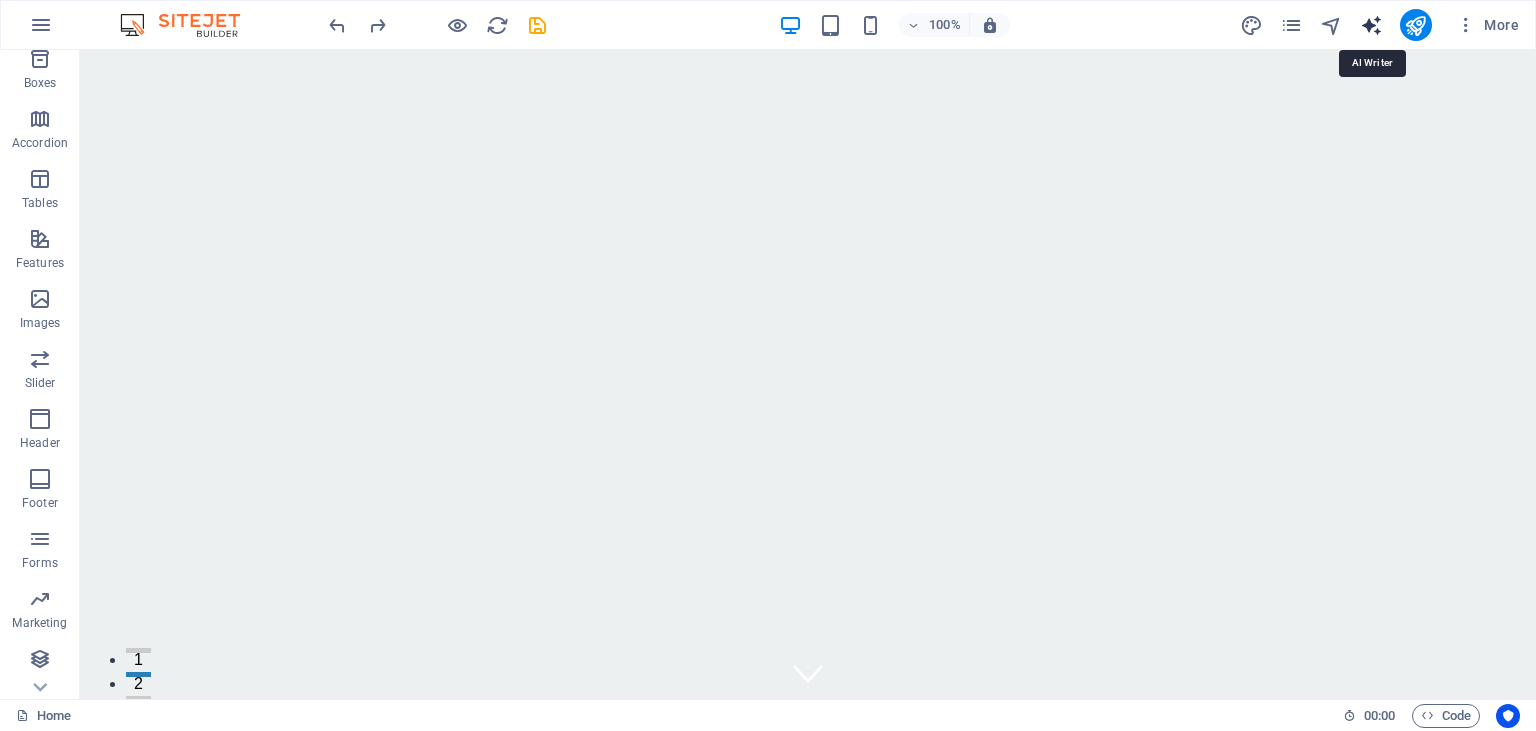 click at bounding box center (1371, 25) 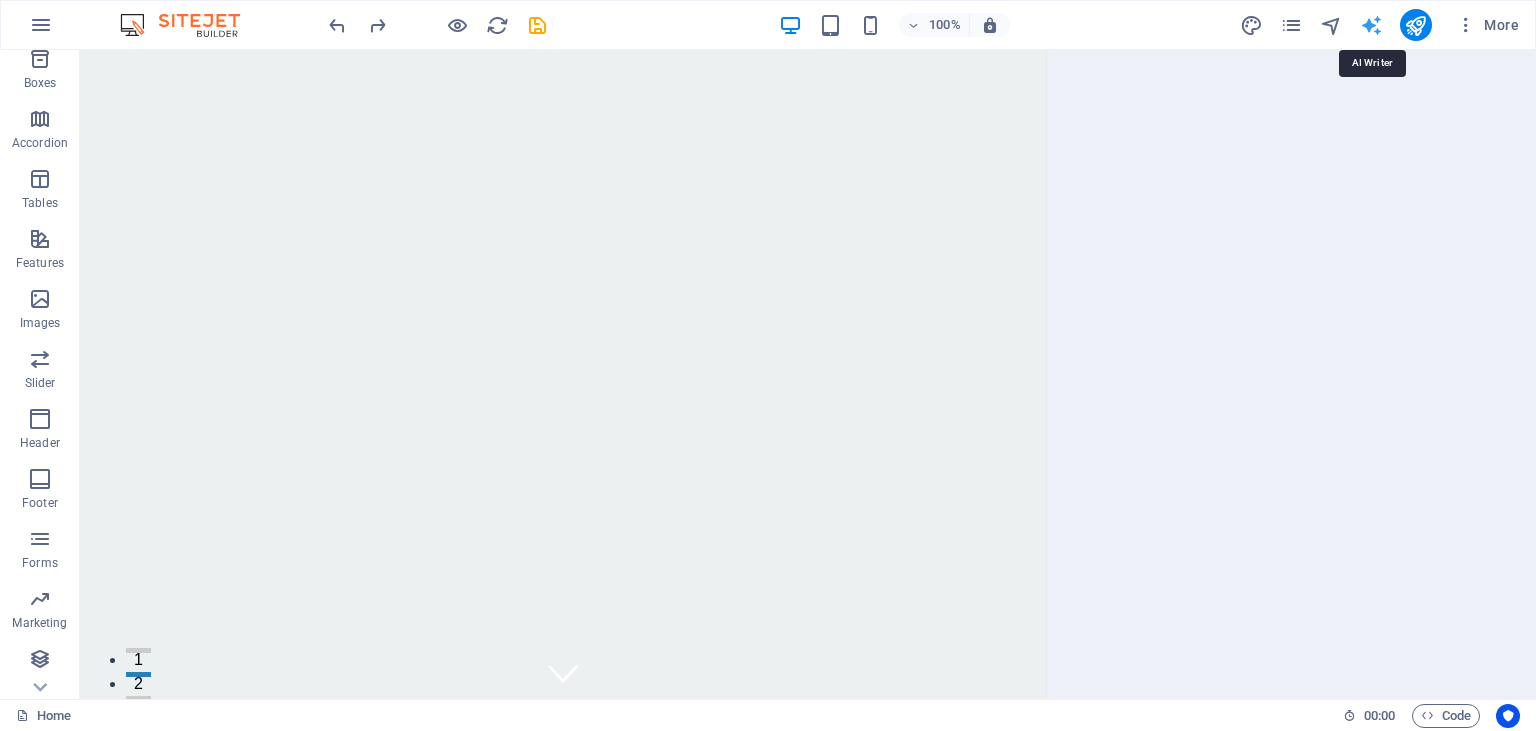 select on "English" 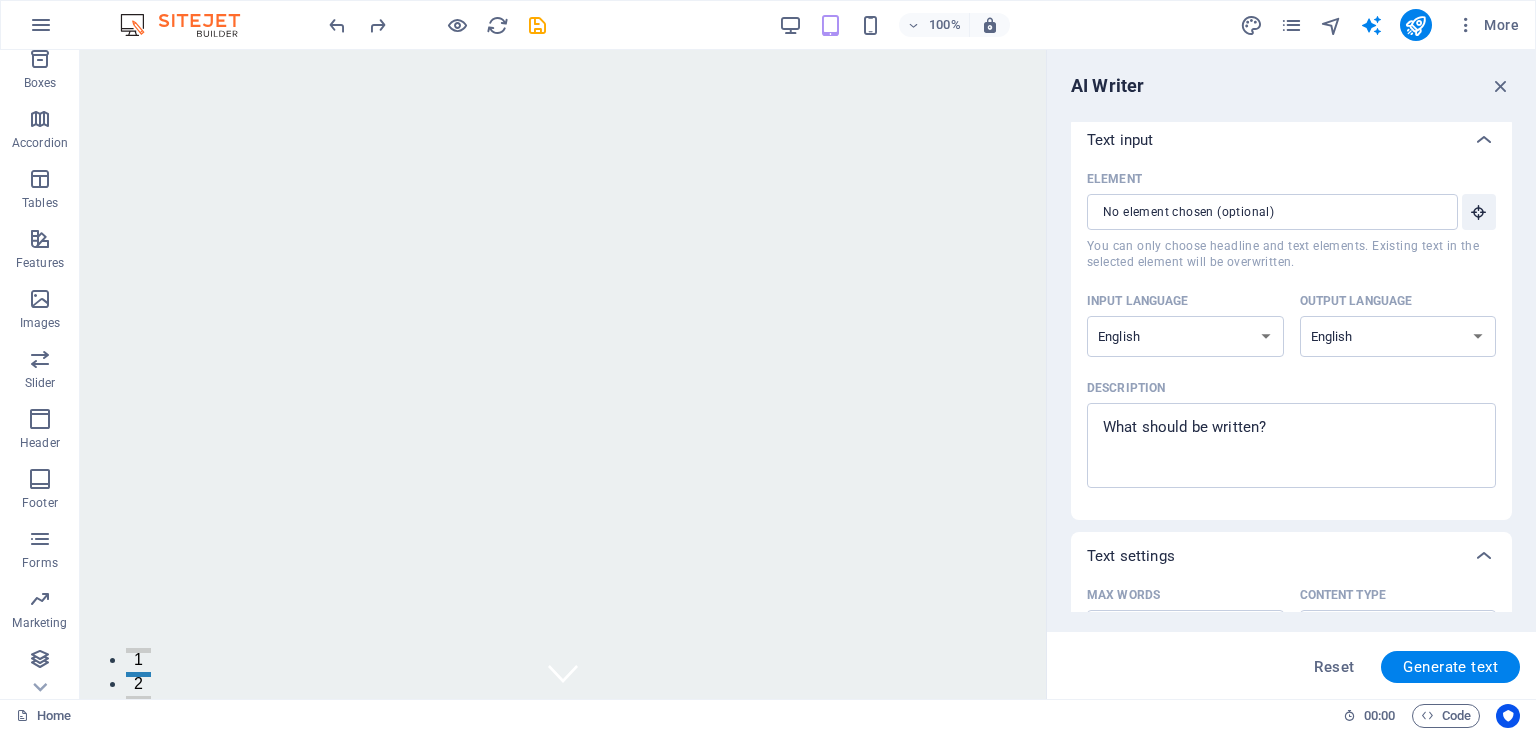 scroll, scrollTop: 0, scrollLeft: 0, axis: both 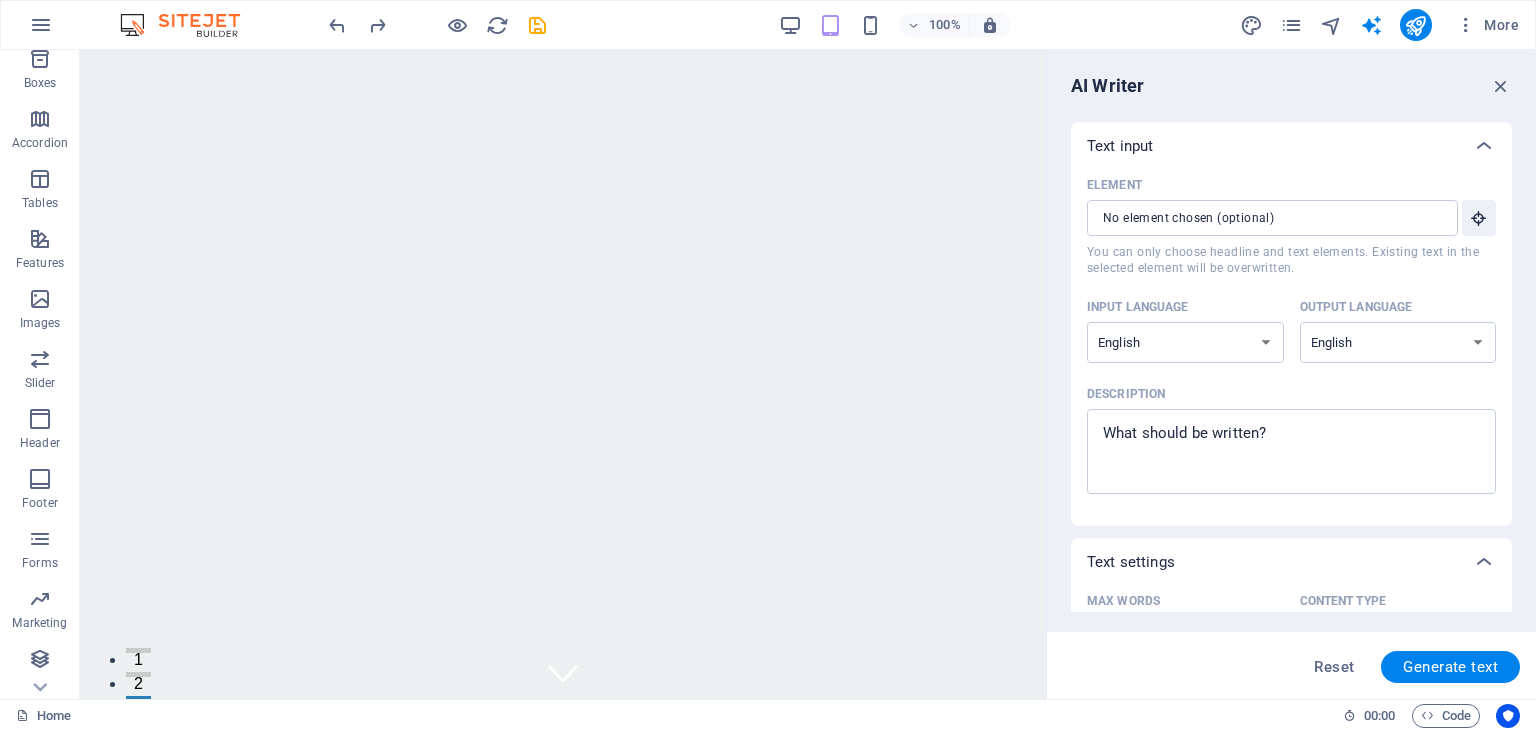 click on "AI Writer Text input Element ​ You can only choose headline and text elements. Existing text in the selected element will be overwritten. Input language Albanian Arabic Armenian Awadhi Azerbaijani Bashkir Basque Belarusian Bengali Bhojpuri Bosnian Brazilian Portuguese Bulgarian Cantonese (Yue) Catalan Chhattisgarhi Chinese Croatian Czech Danish Dogri Dutch English Estonian Faroese Finnish French Galician Georgian German Greek Gujarati Haryanvi Hindi Hungarian Indonesian Irish Italian Japanese Javanese Kannada Kashmiri Kazakh Konkani Korean Kyrgyz Latvian Lithuanian Macedonian Maithili Malay Maltese Mandarin Mandarin Chinese Marathi Marwari Min Nan Moldovan Mongolian Montenegrin Nepali Norwegian Oriya Pashto Persian (Farsi) Polish Portuguese Punjabi Rajasthani Romanian Russian Sanskrit Santali Serbian Sindhi Sinhala Slovak Slovene Slovenian Spanish Ukrainian Urdu Uzbek Vietnamese Welsh Wu Output language Albanian Arabic Armenian Awadhi Azerbaijani Bashkir Basque Belarusian Bengali Bhojpuri Bosnian Bulgarian" at bounding box center (1291, 374) 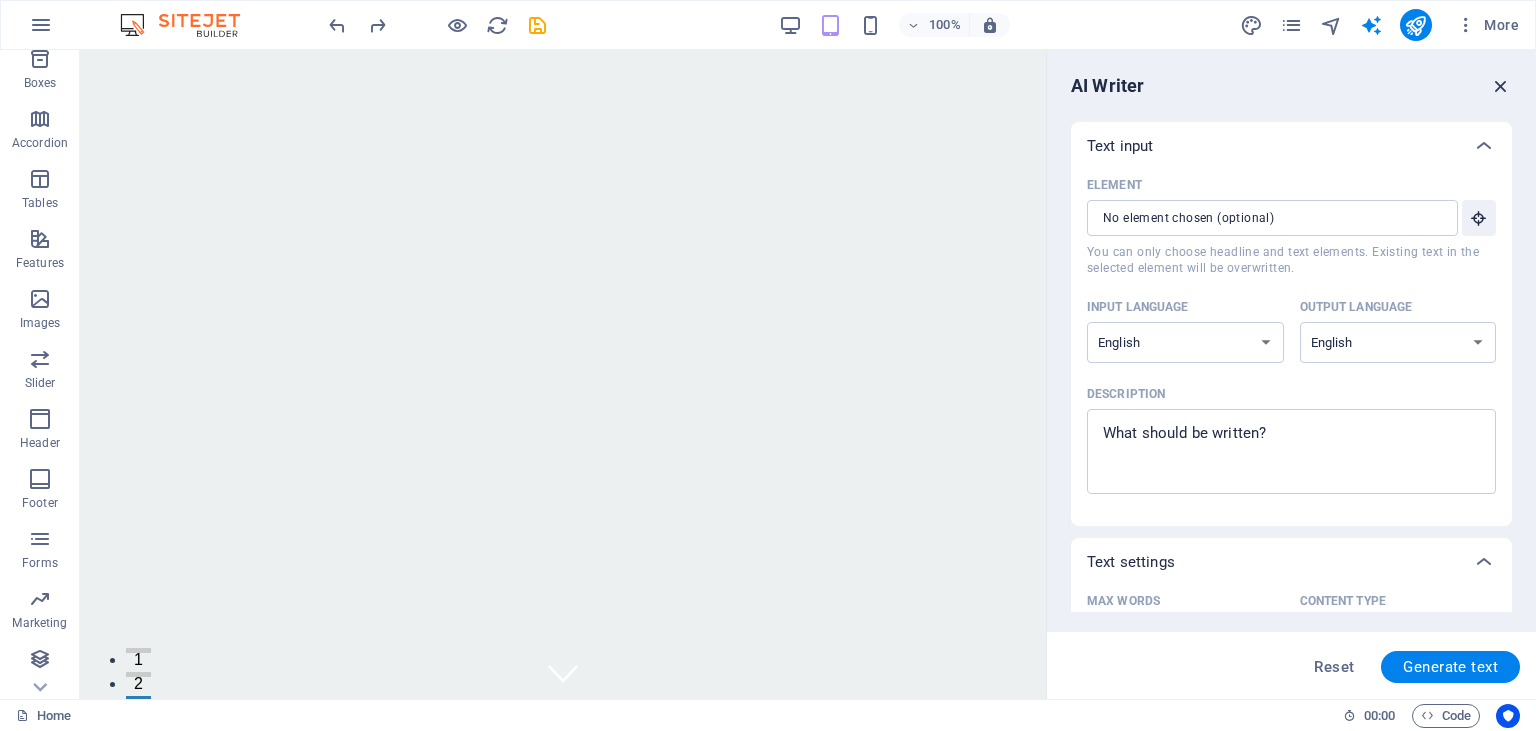 drag, startPoint x: 1494, startPoint y: 90, endPoint x: 1410, endPoint y: 45, distance: 95.29428 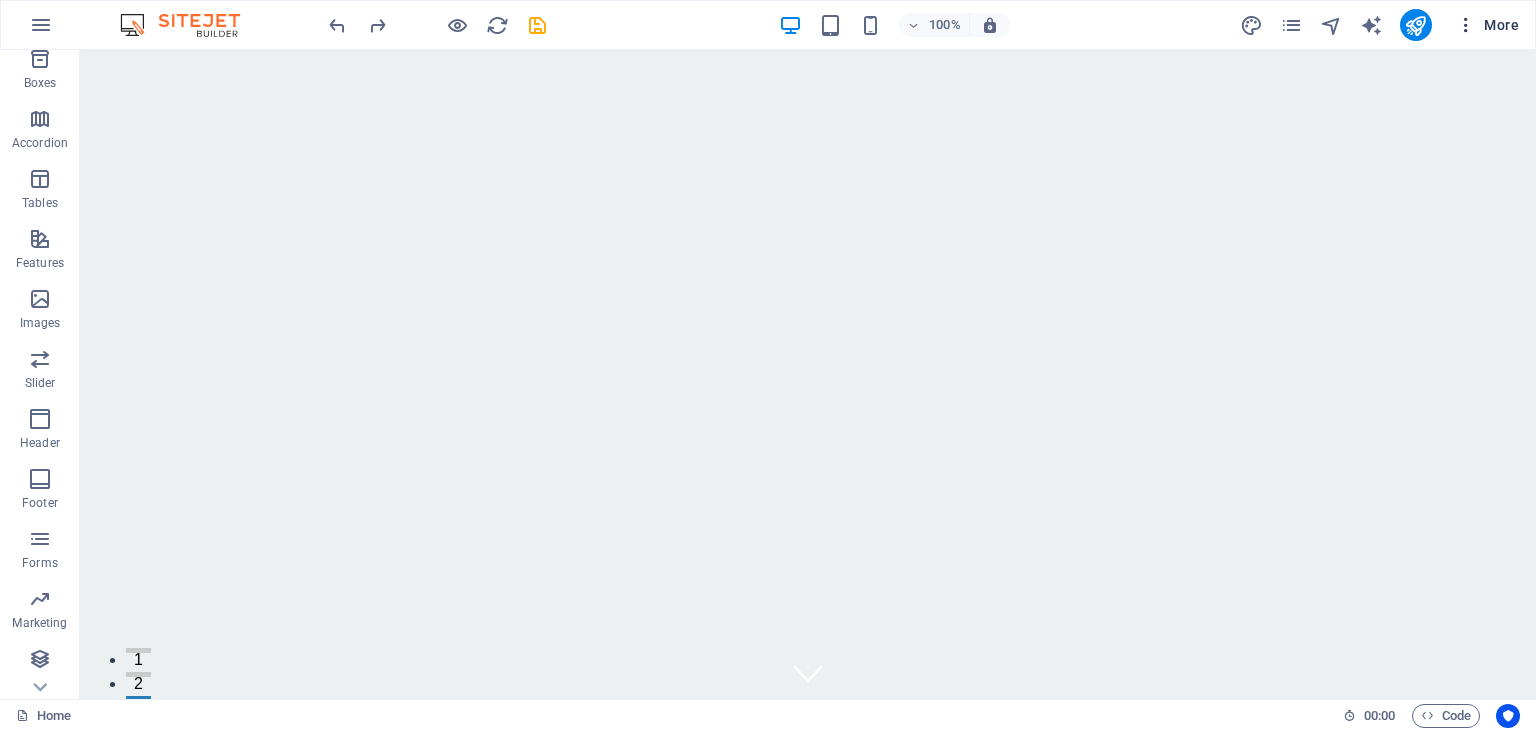 click at bounding box center [1466, 25] 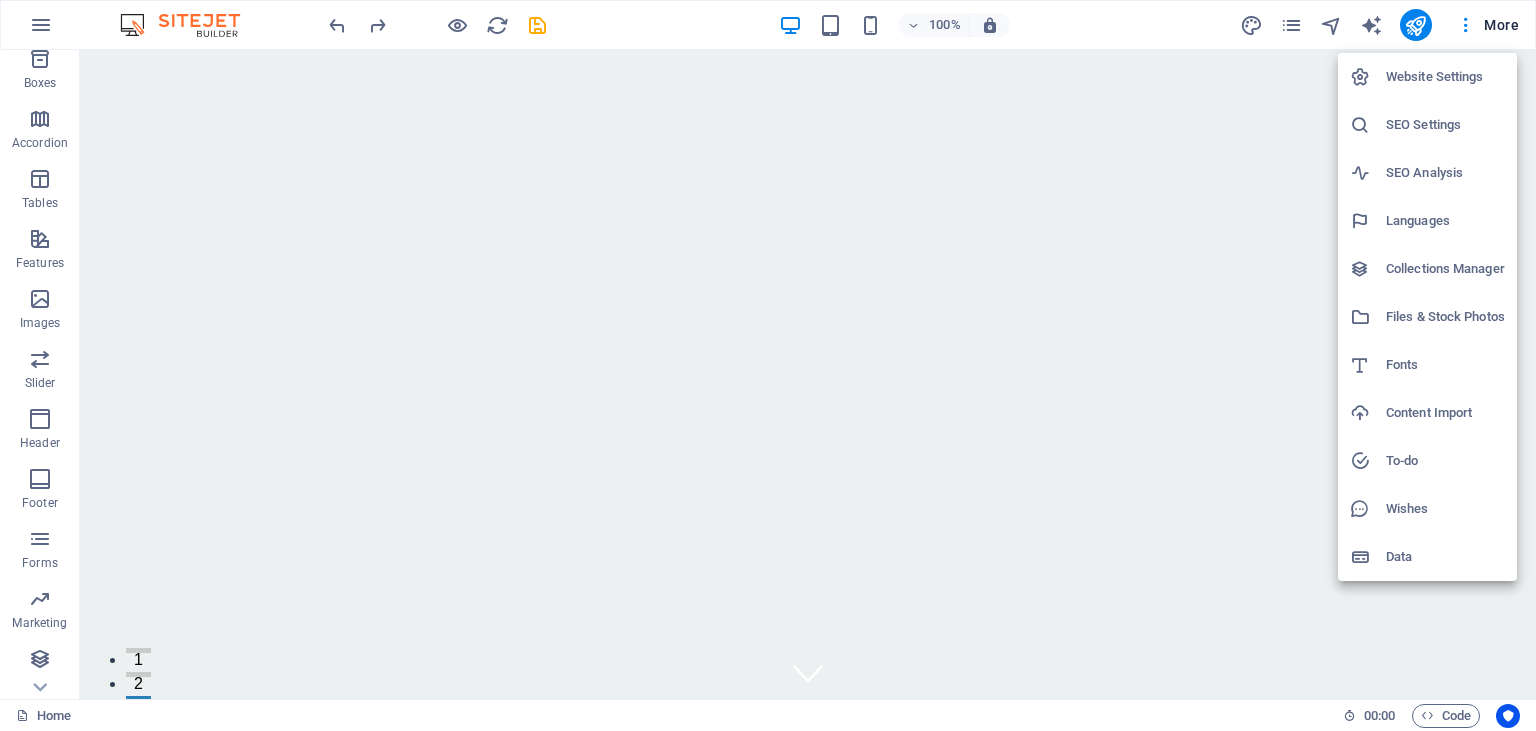 click at bounding box center [768, 365] 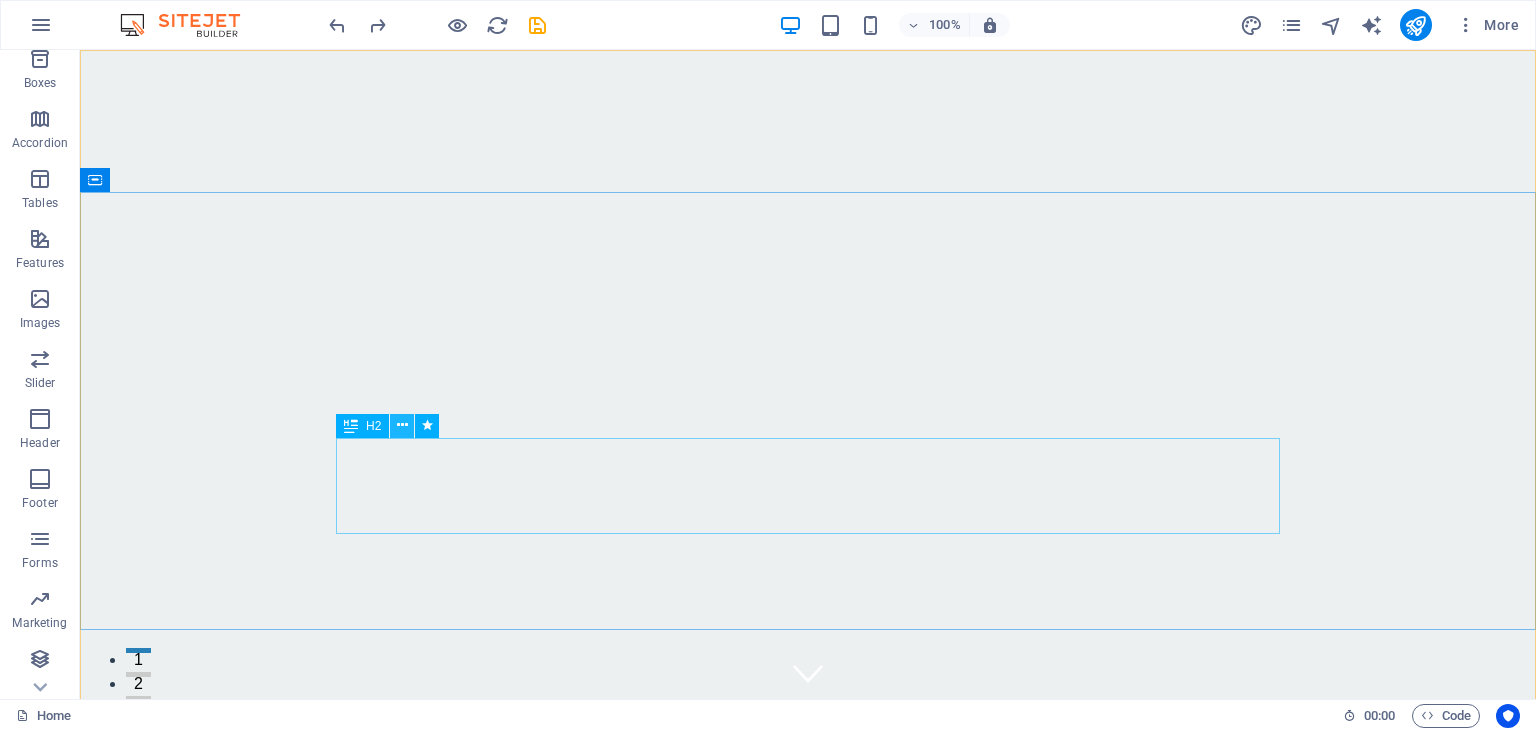 click at bounding box center (402, 426) 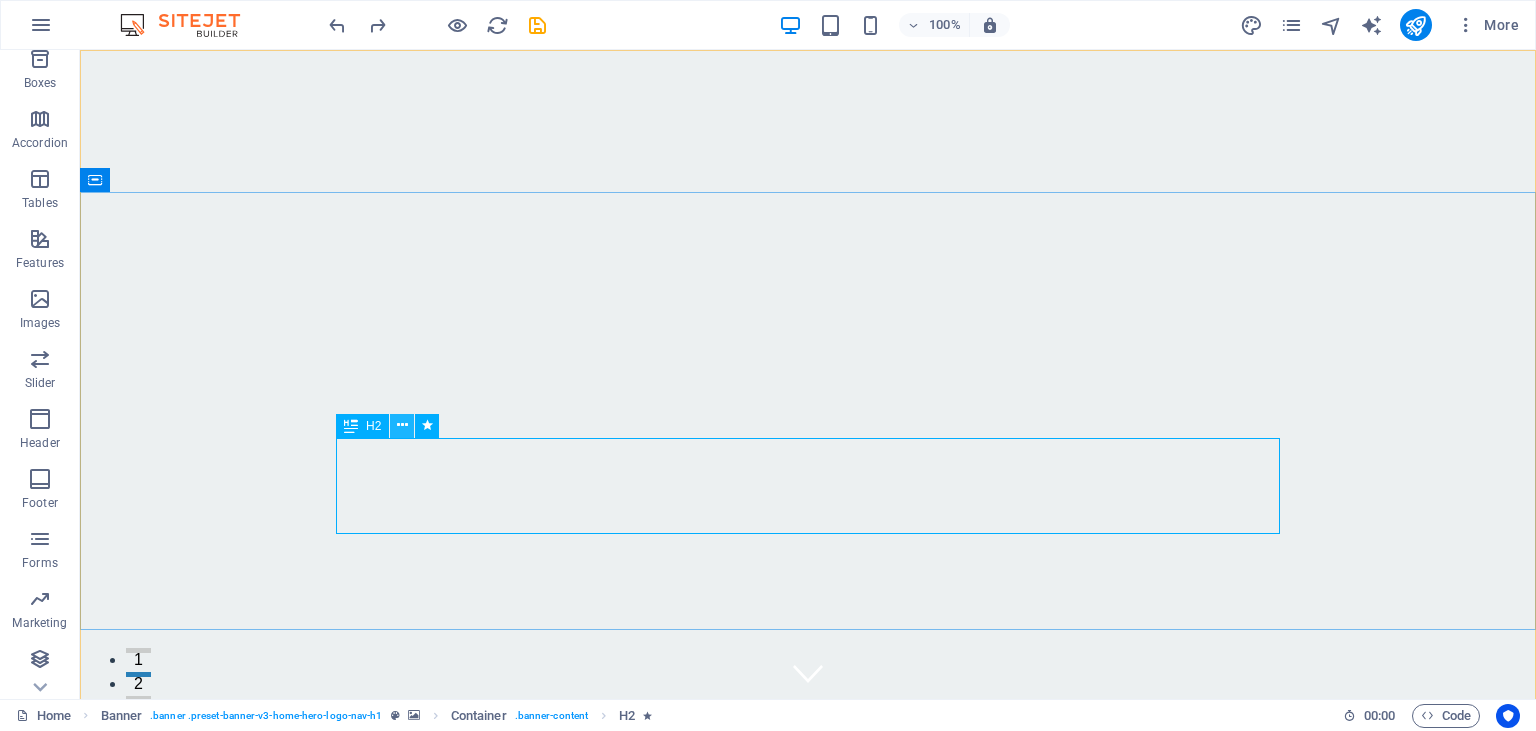 click at bounding box center (402, 426) 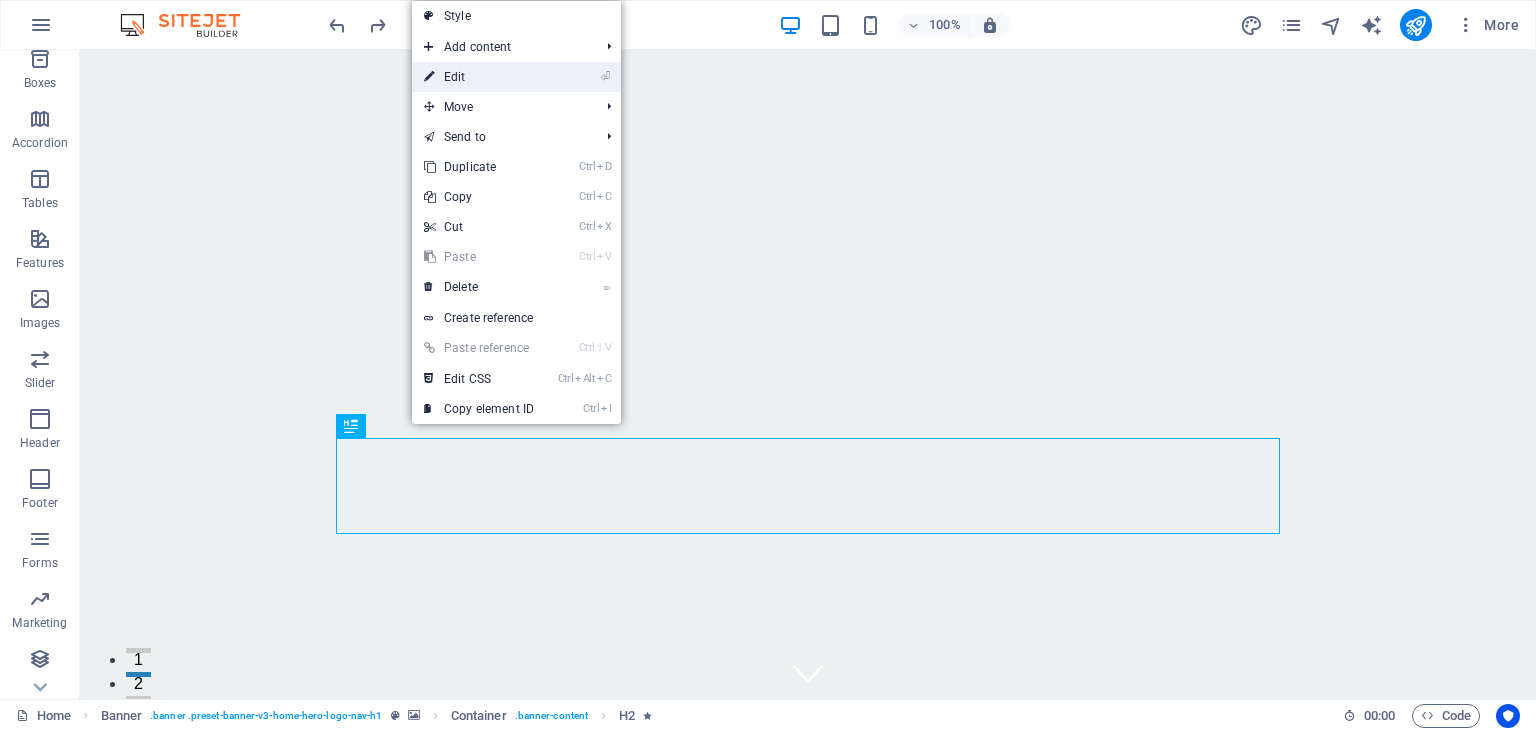 click on "⏎  Edit" at bounding box center [479, 77] 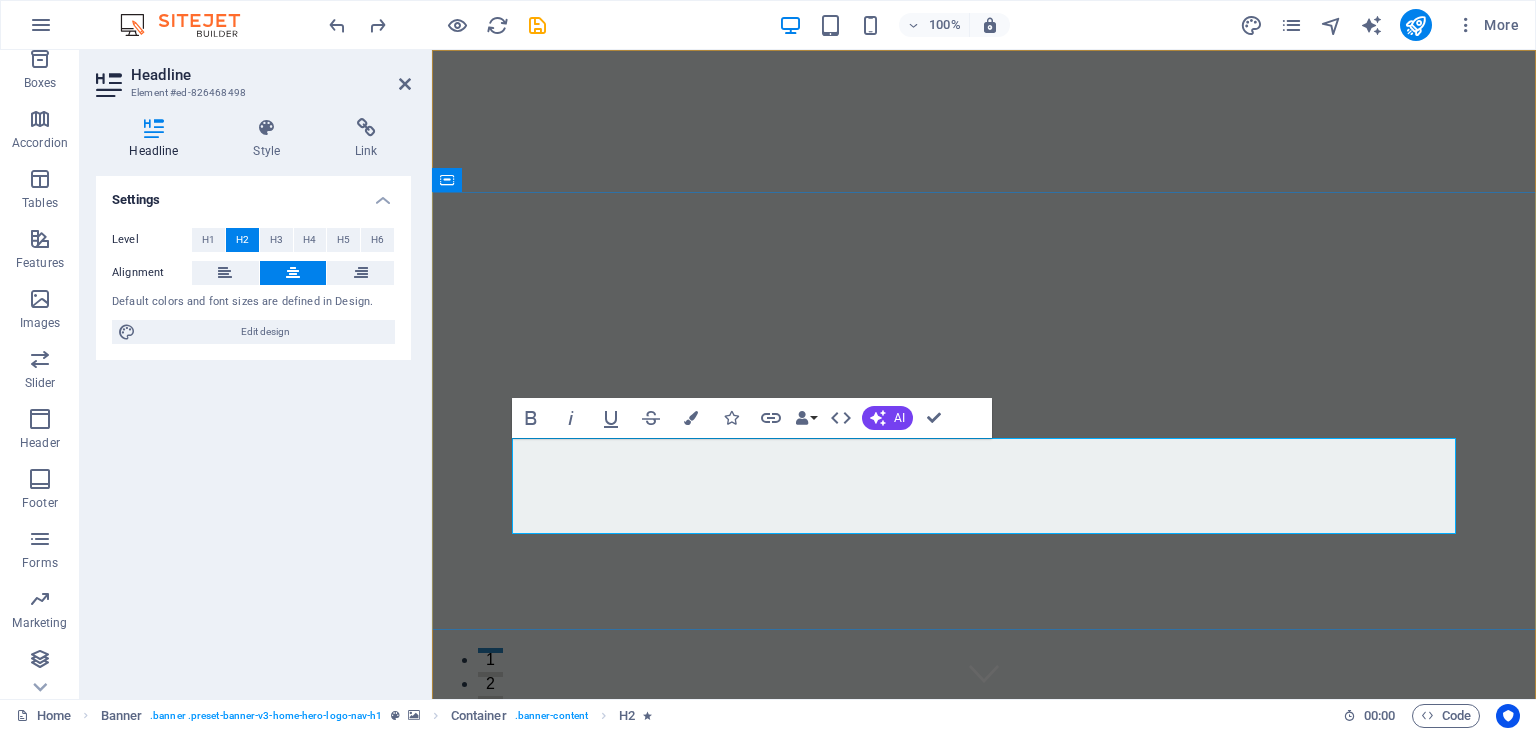 drag, startPoint x: 1026, startPoint y: 511, endPoint x: 970, endPoint y: 506, distance: 56.22277 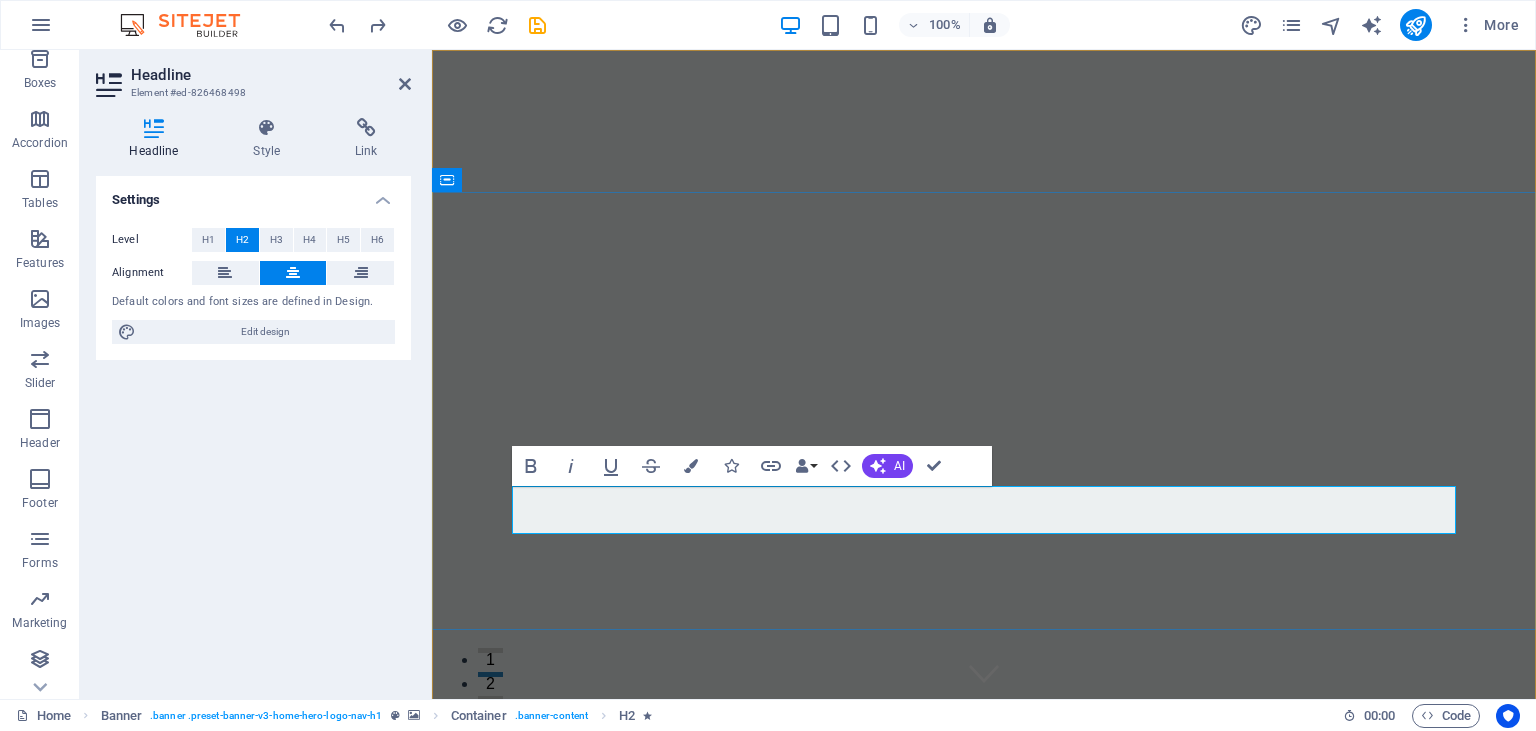 type 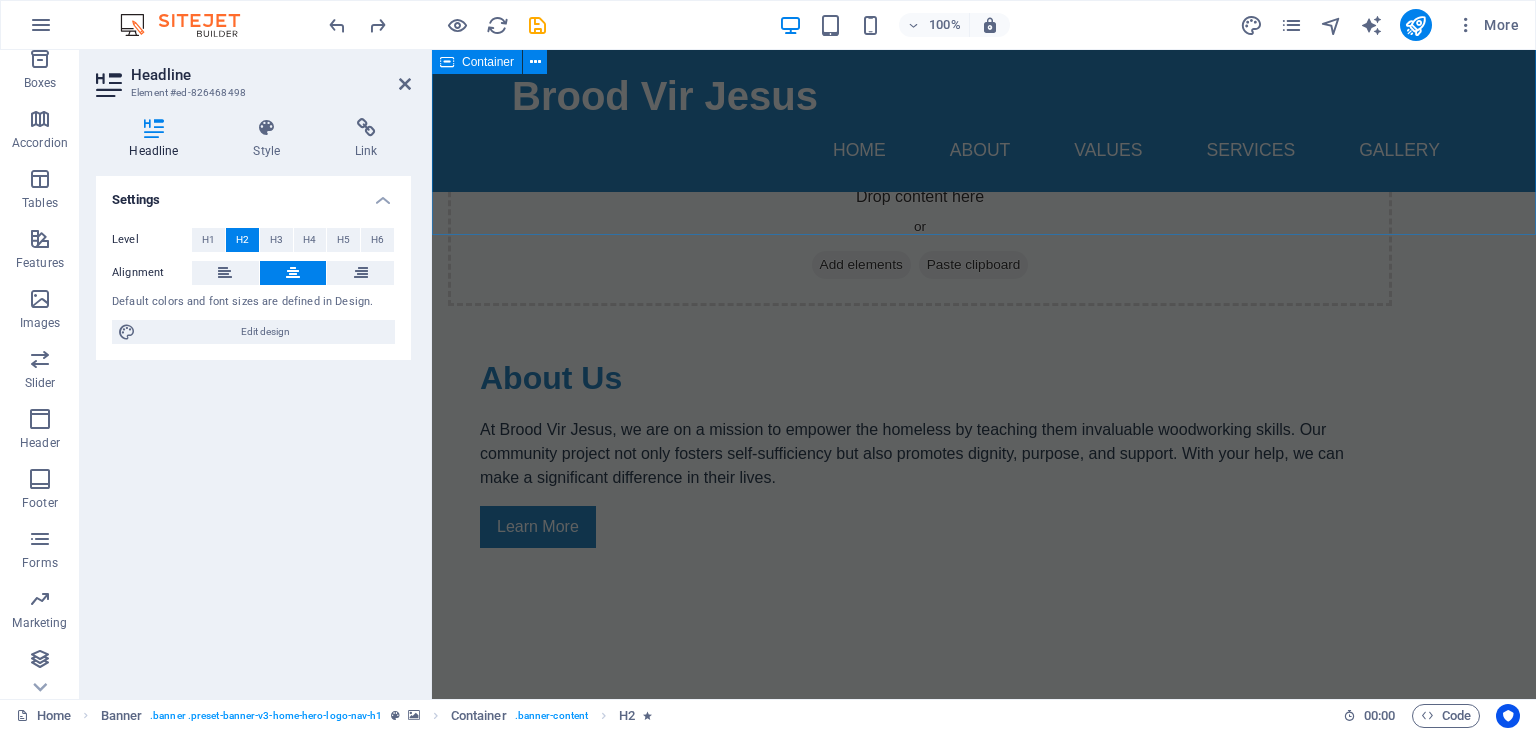 scroll, scrollTop: 1267, scrollLeft: 0, axis: vertical 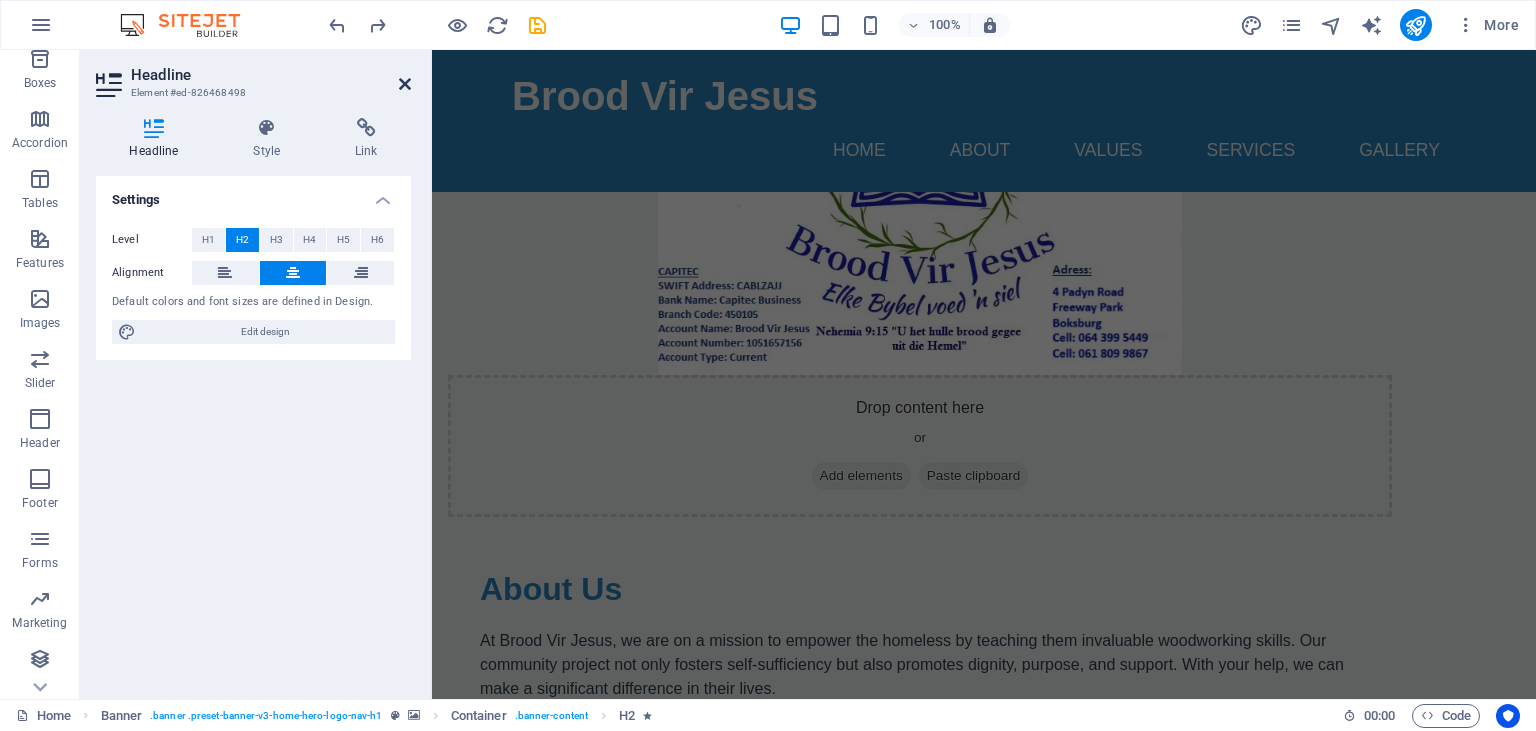 drag, startPoint x: 402, startPoint y: 81, endPoint x: 274, endPoint y: 233, distance: 198.71588 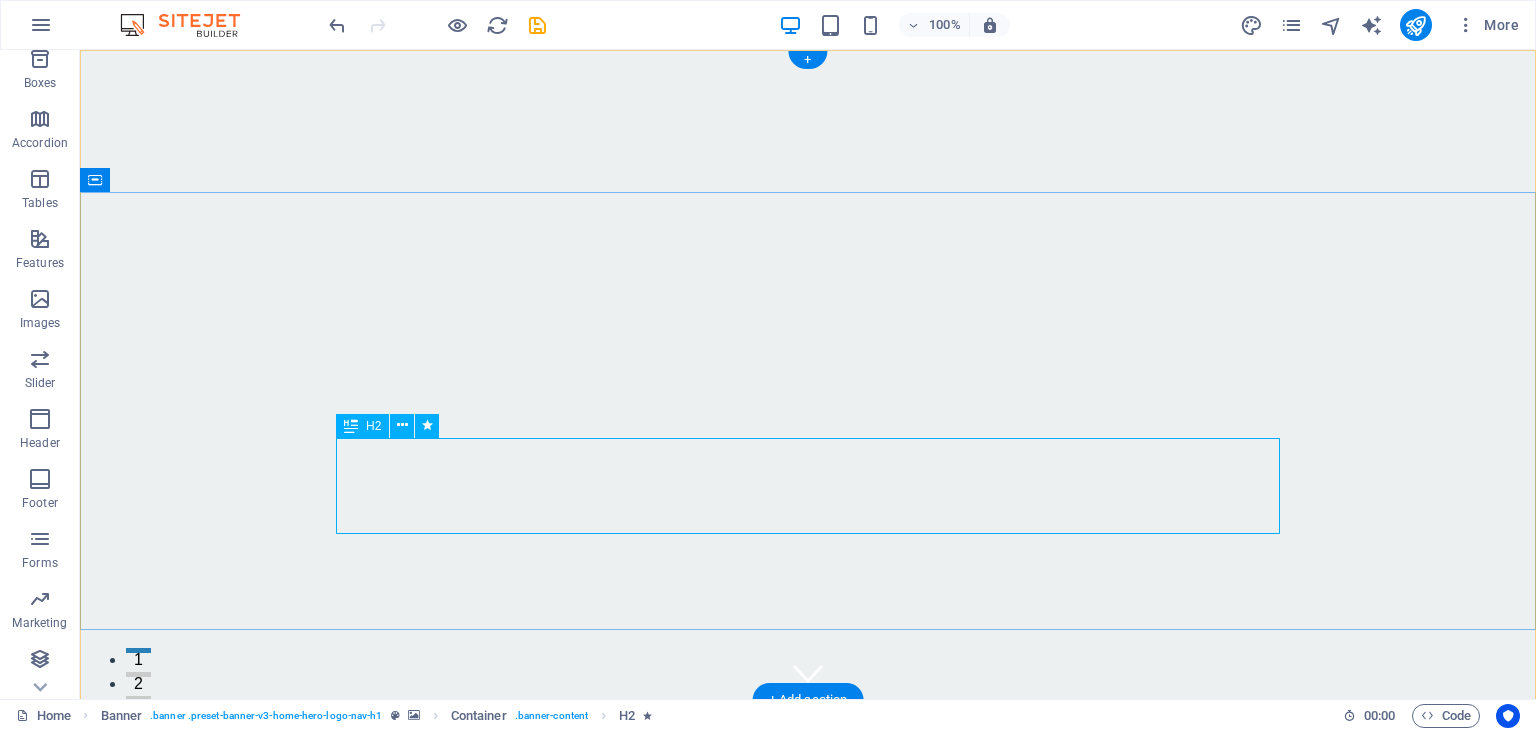 scroll, scrollTop: 0, scrollLeft: 0, axis: both 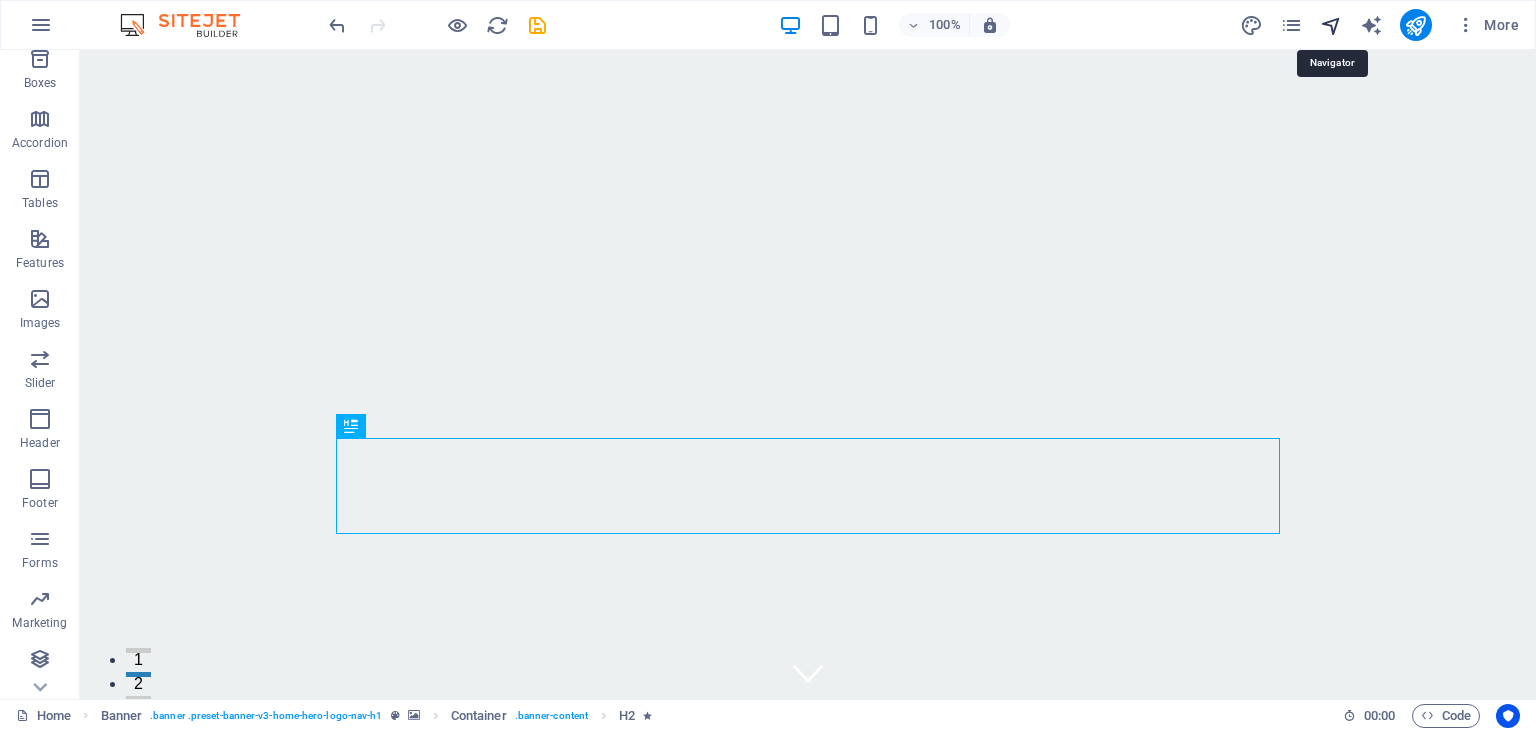 click at bounding box center [1331, 25] 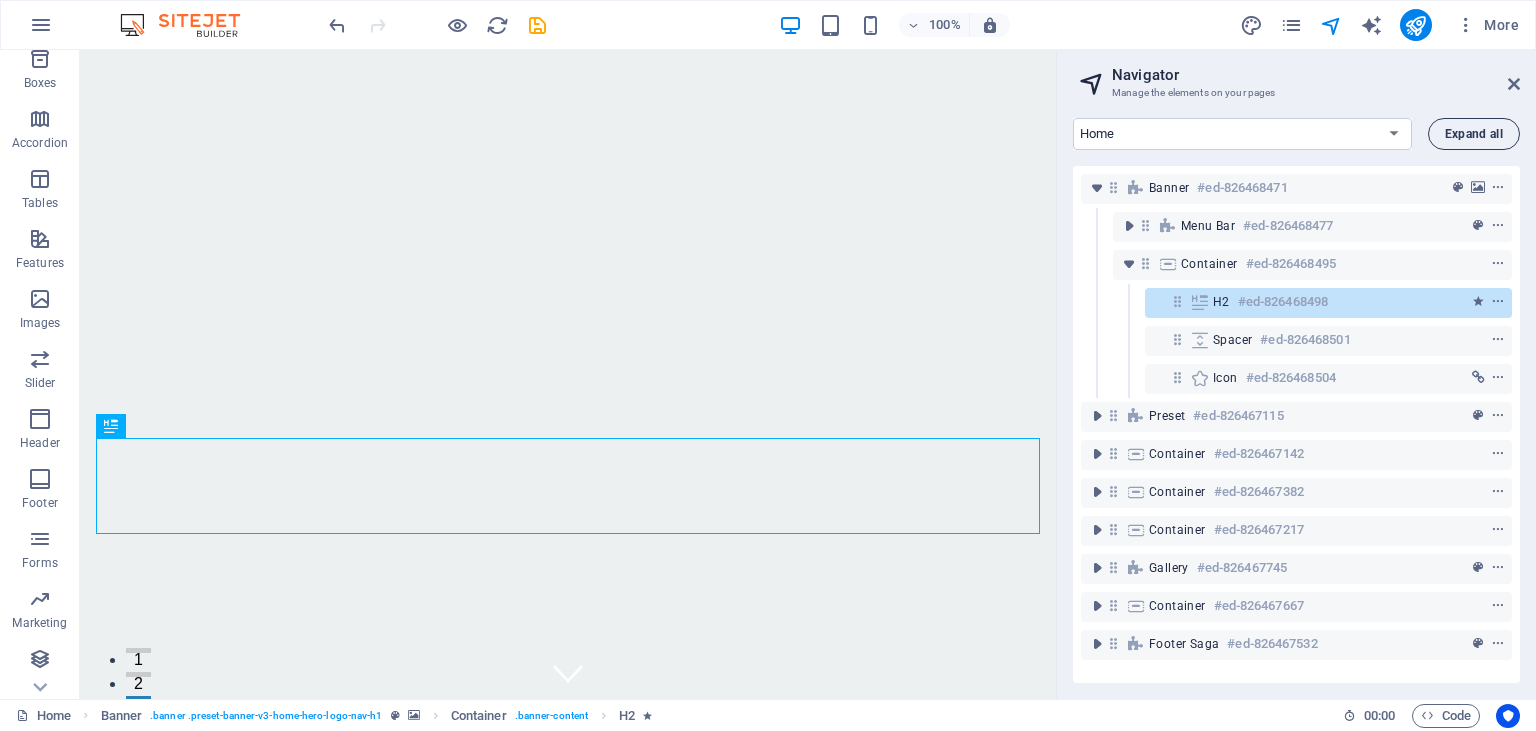 click on "Expand all" at bounding box center [1474, 134] 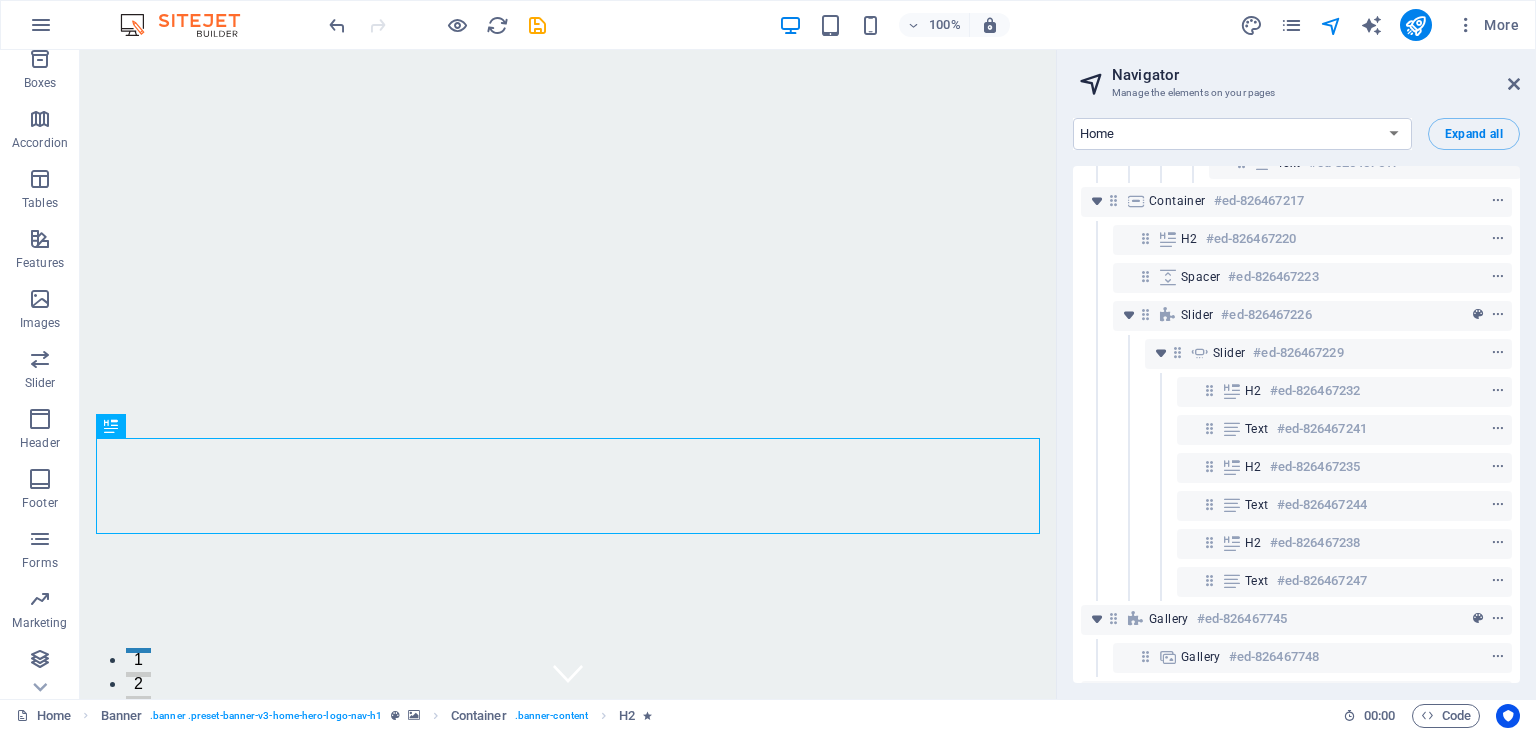 scroll, scrollTop: 2827, scrollLeft: 0, axis: vertical 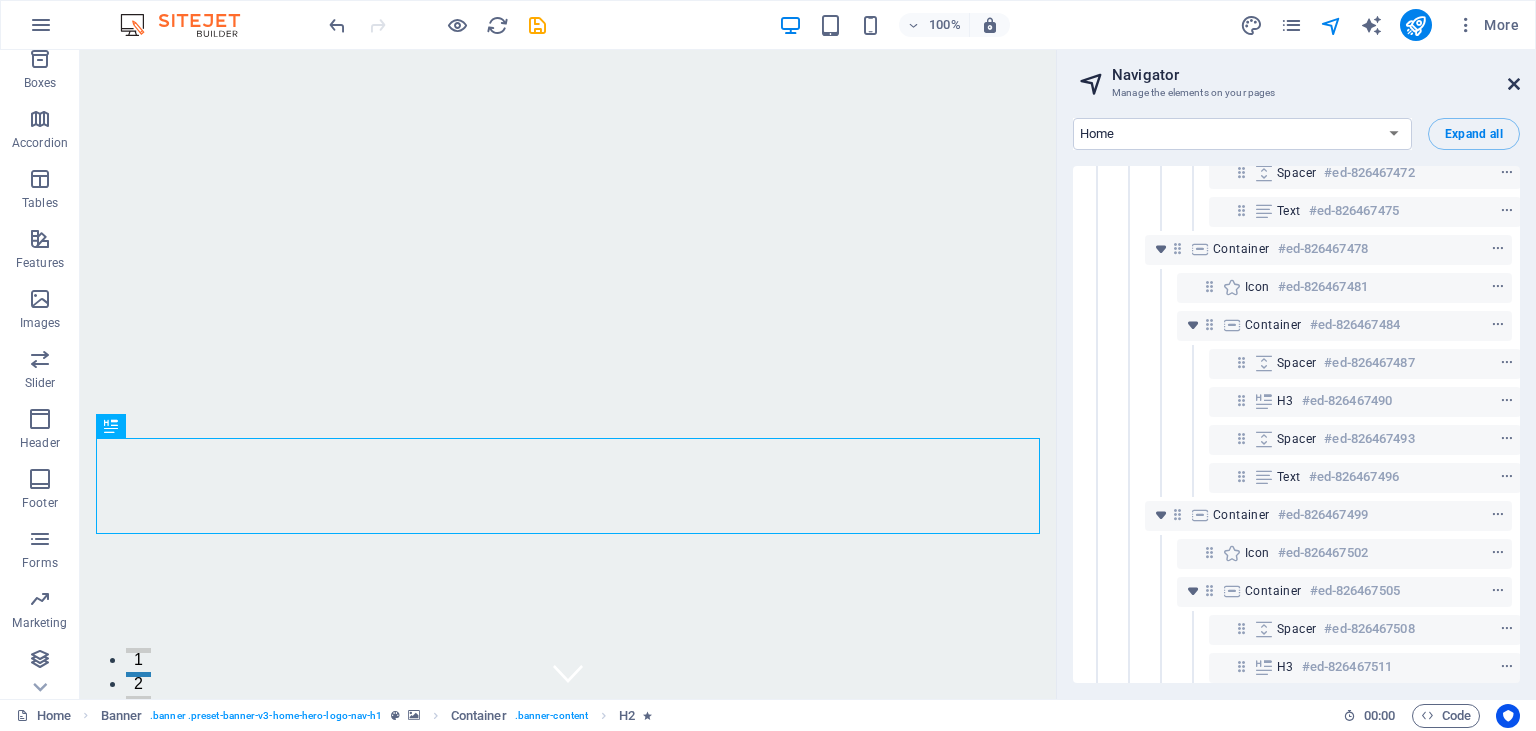 click at bounding box center [1514, 84] 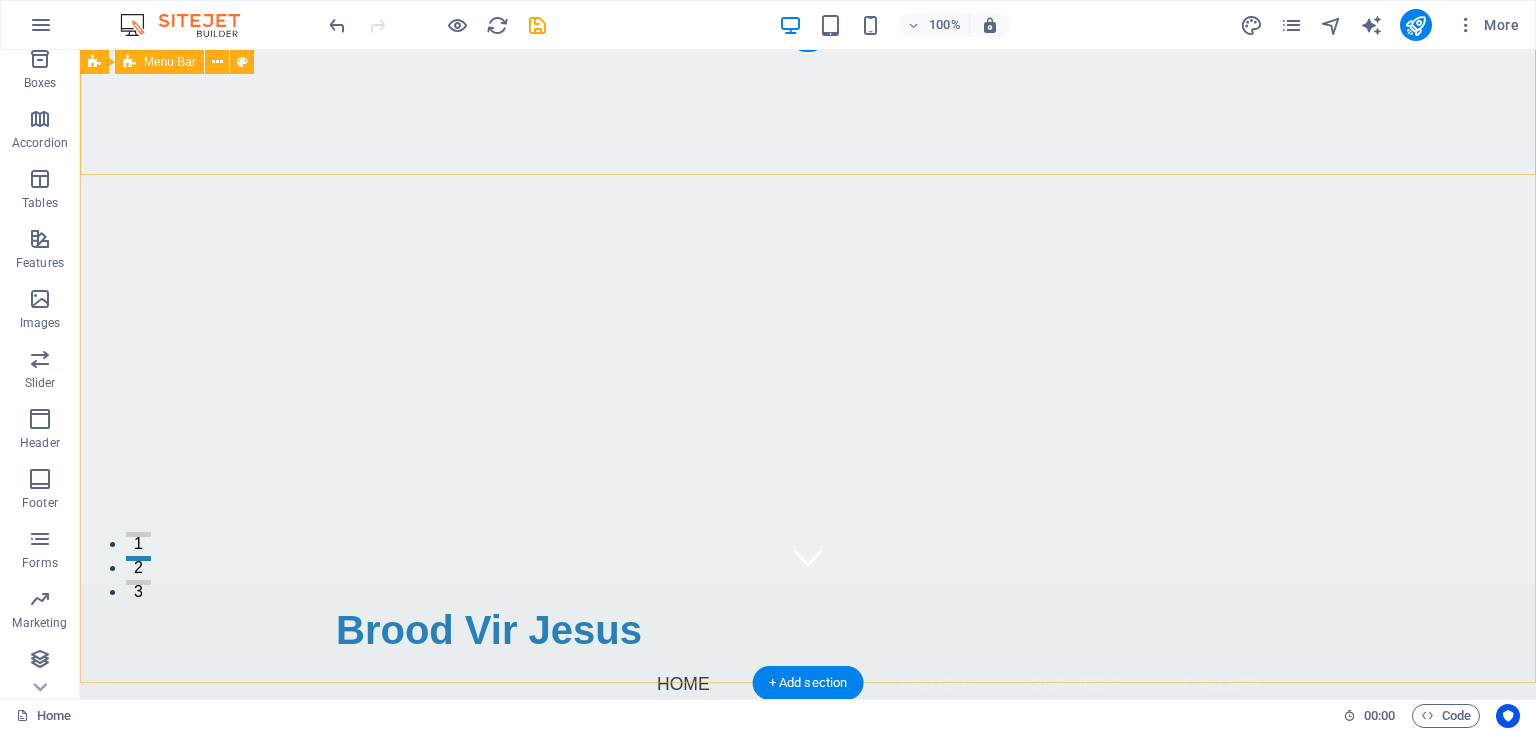 scroll, scrollTop: 16, scrollLeft: 0, axis: vertical 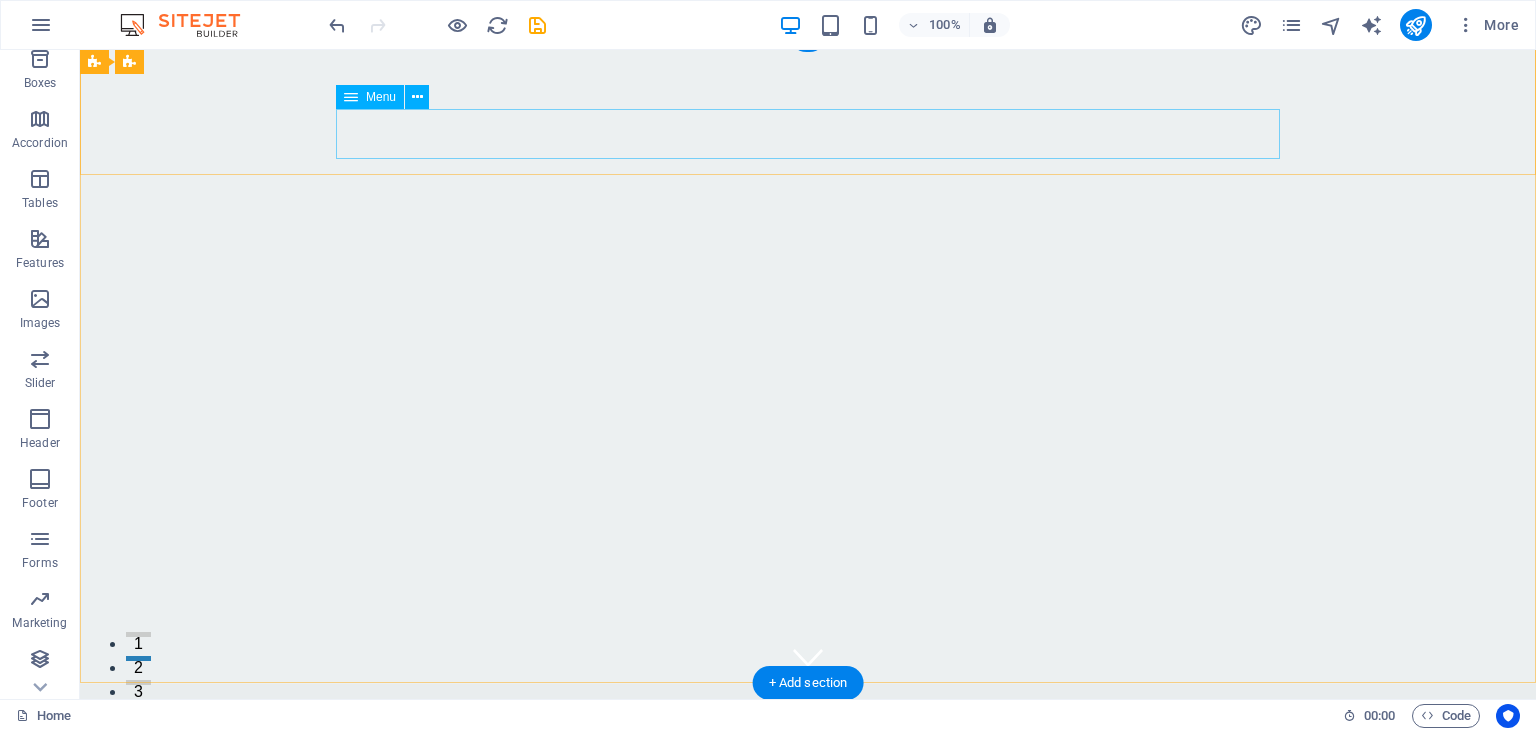 click on "Home About Values Services Gallery" at bounding box center [808, 785] 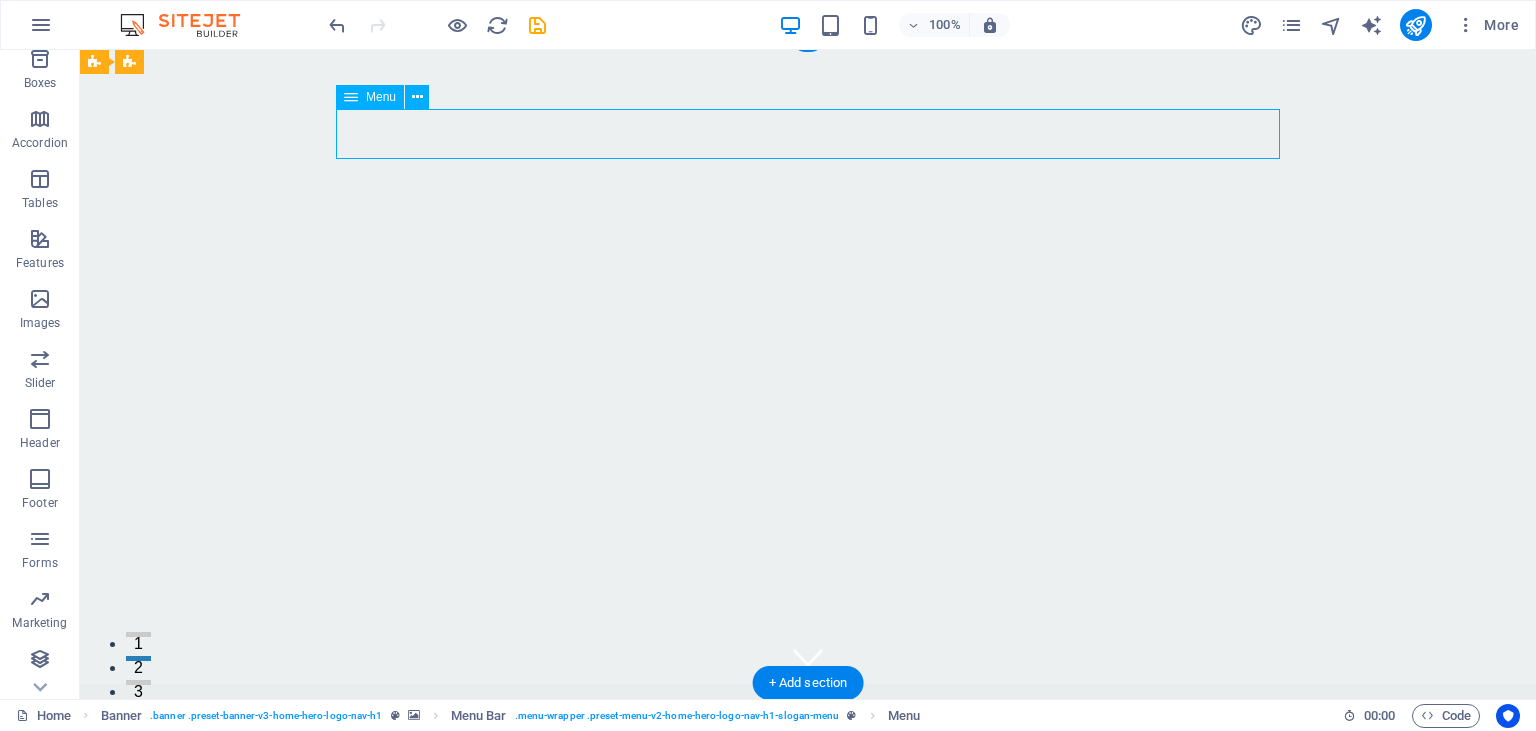 click on "Home About Values Services Gallery" at bounding box center (808, 785) 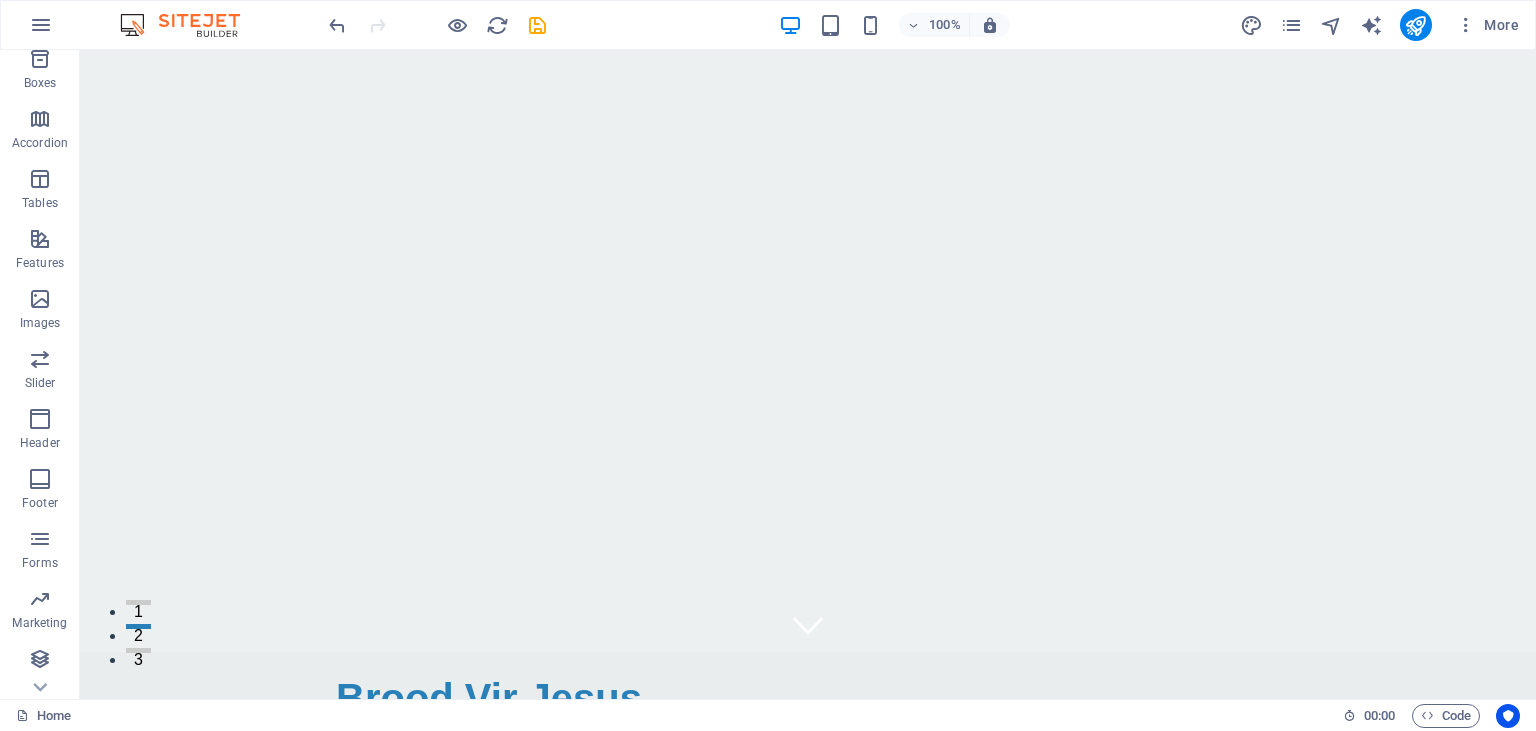scroll, scrollTop: 0, scrollLeft: 0, axis: both 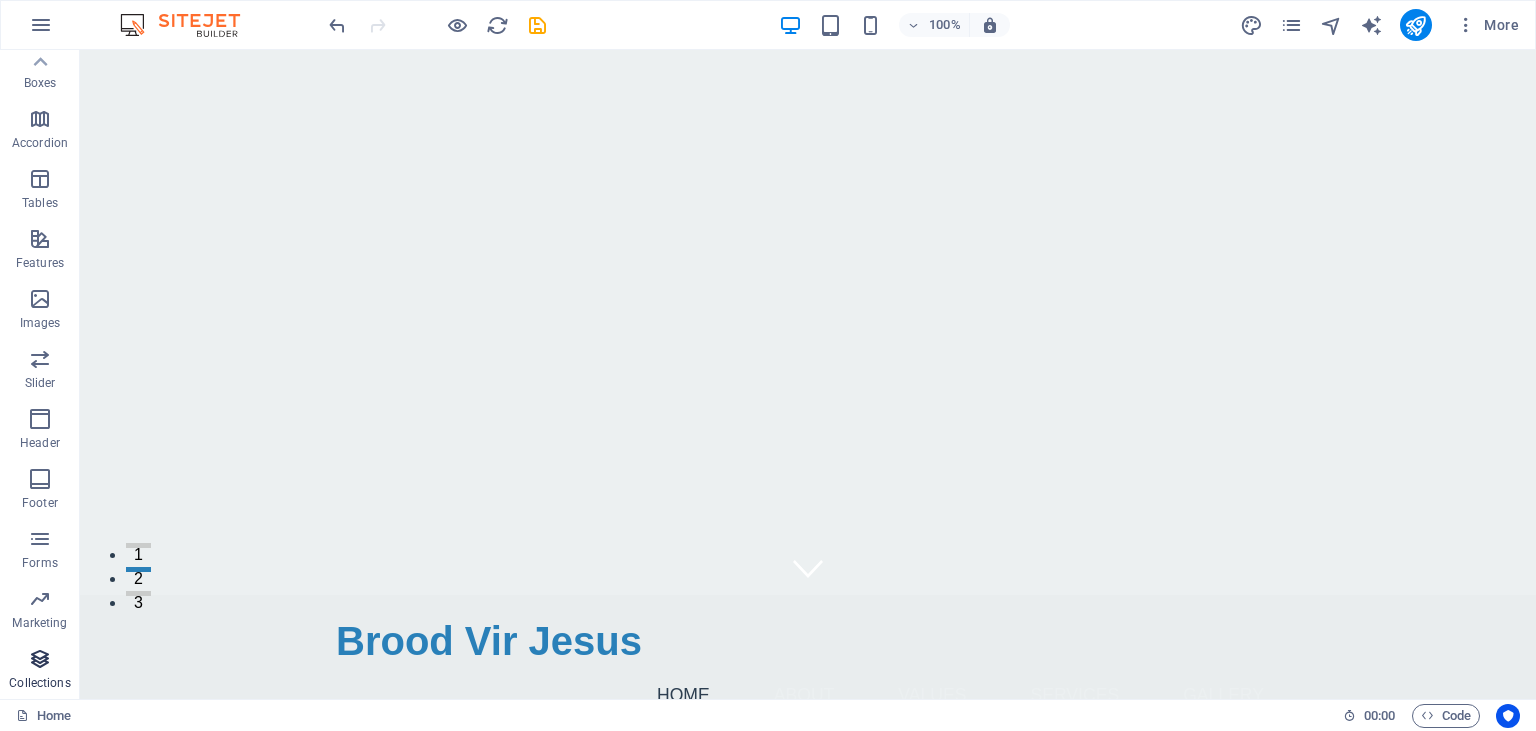 click at bounding box center (40, 659) 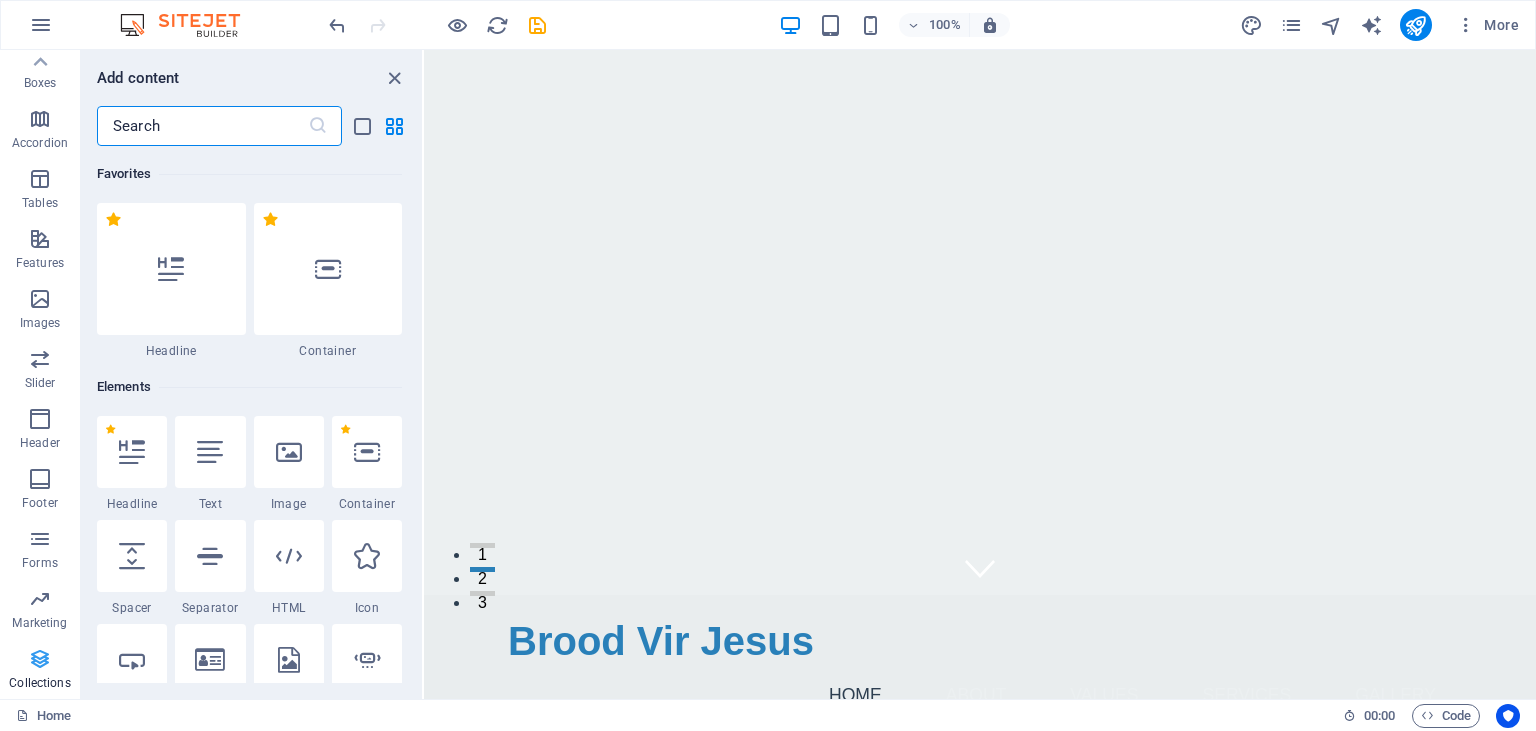 scroll, scrollTop: 251, scrollLeft: 0, axis: vertical 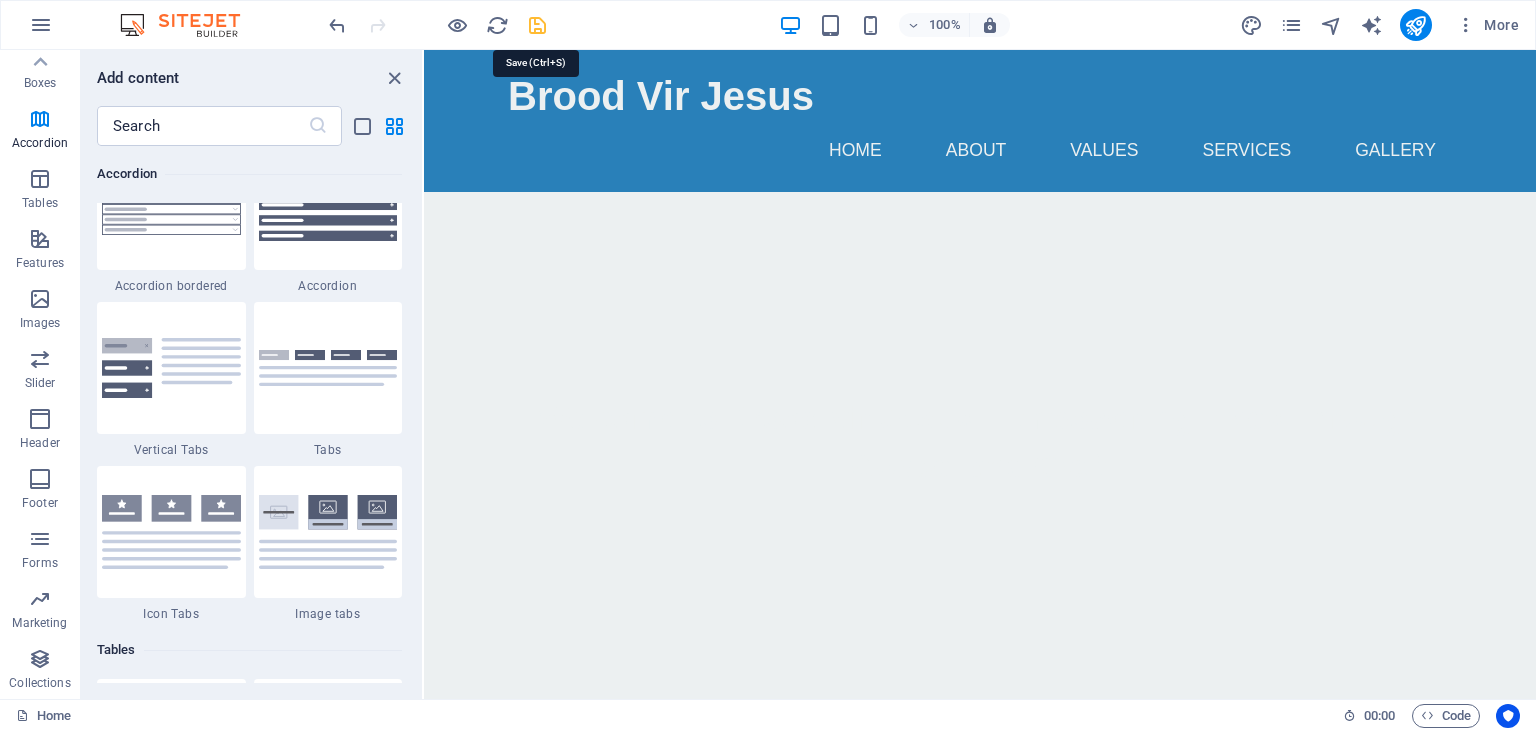 click at bounding box center [537, 25] 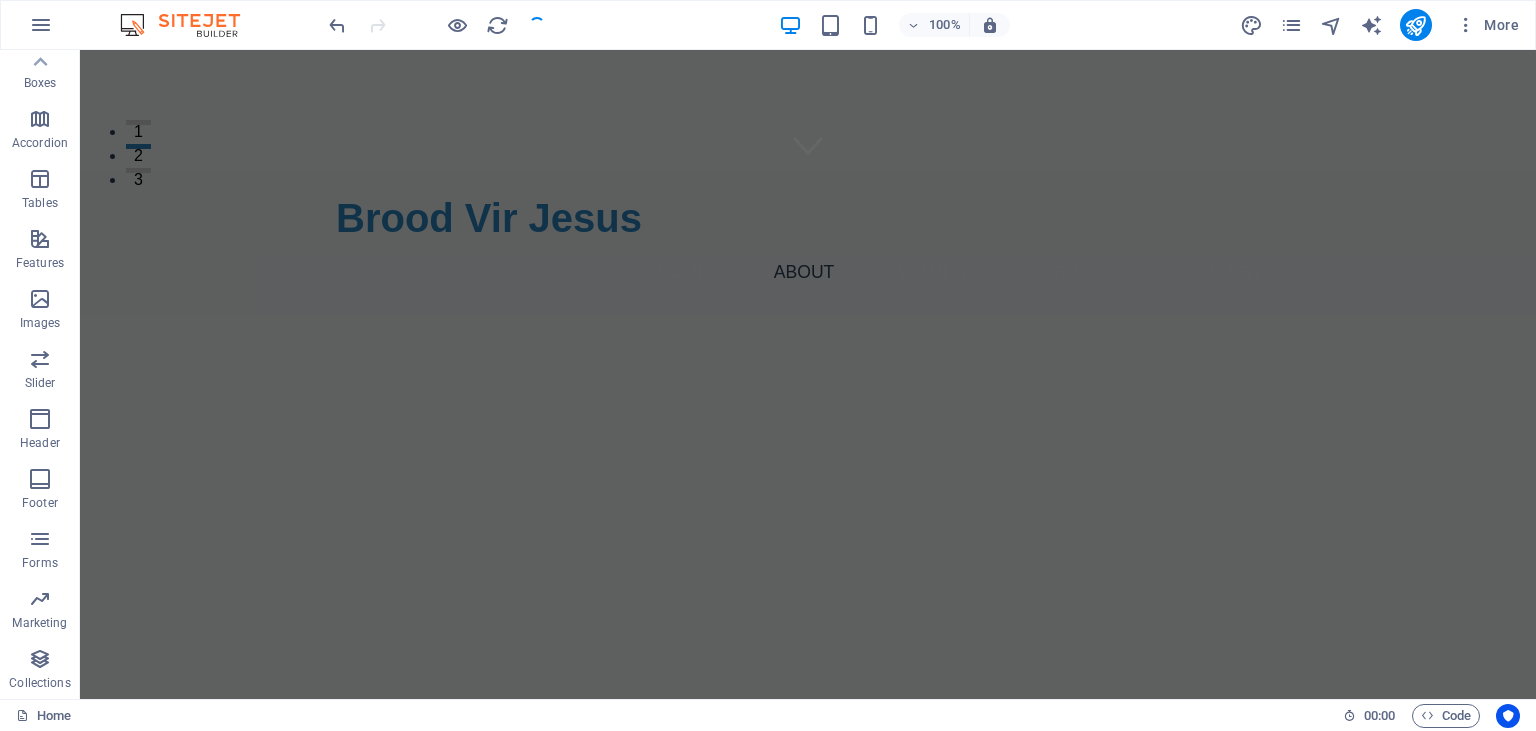 scroll, scrollTop: 251, scrollLeft: 0, axis: vertical 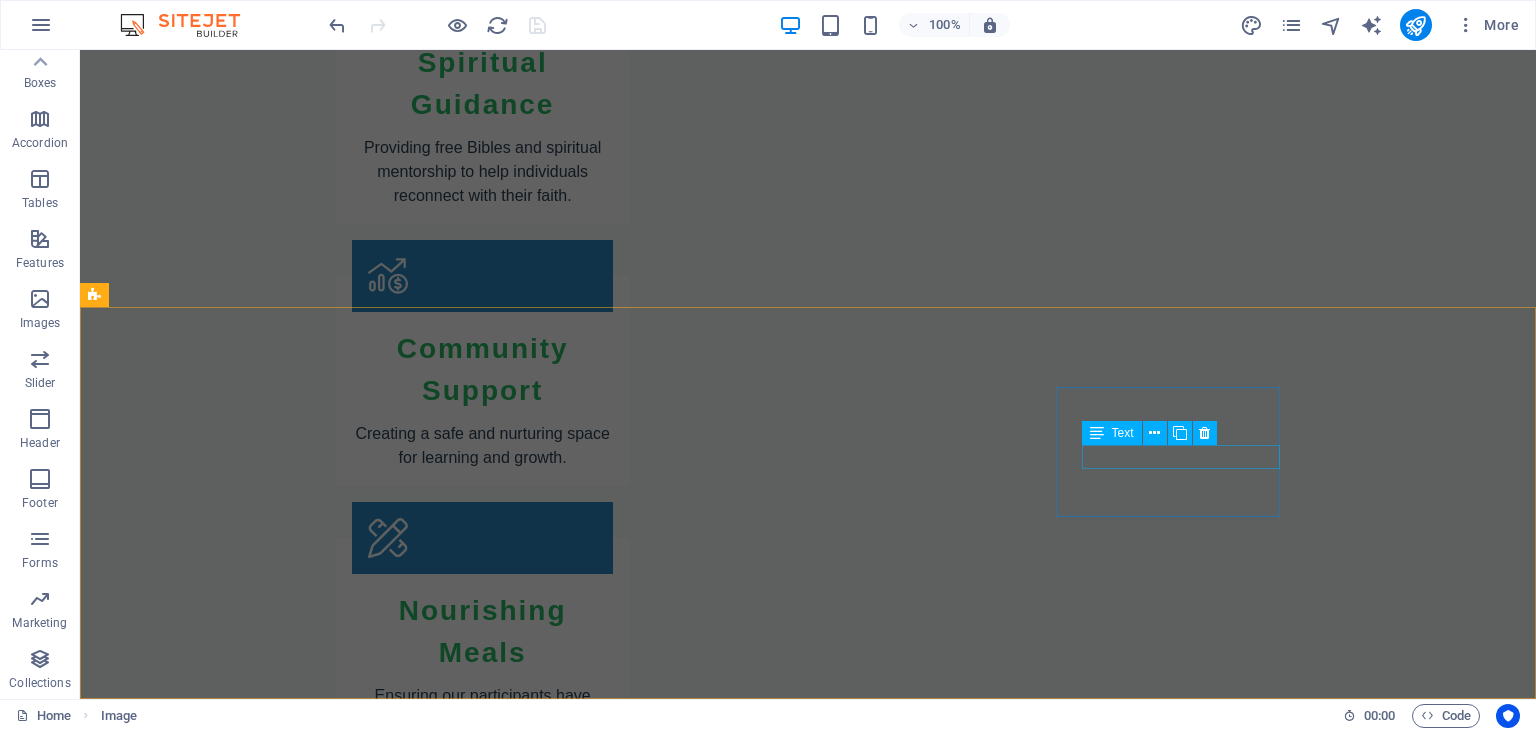 click on "Facebook" at bounding box center [208, 3633] 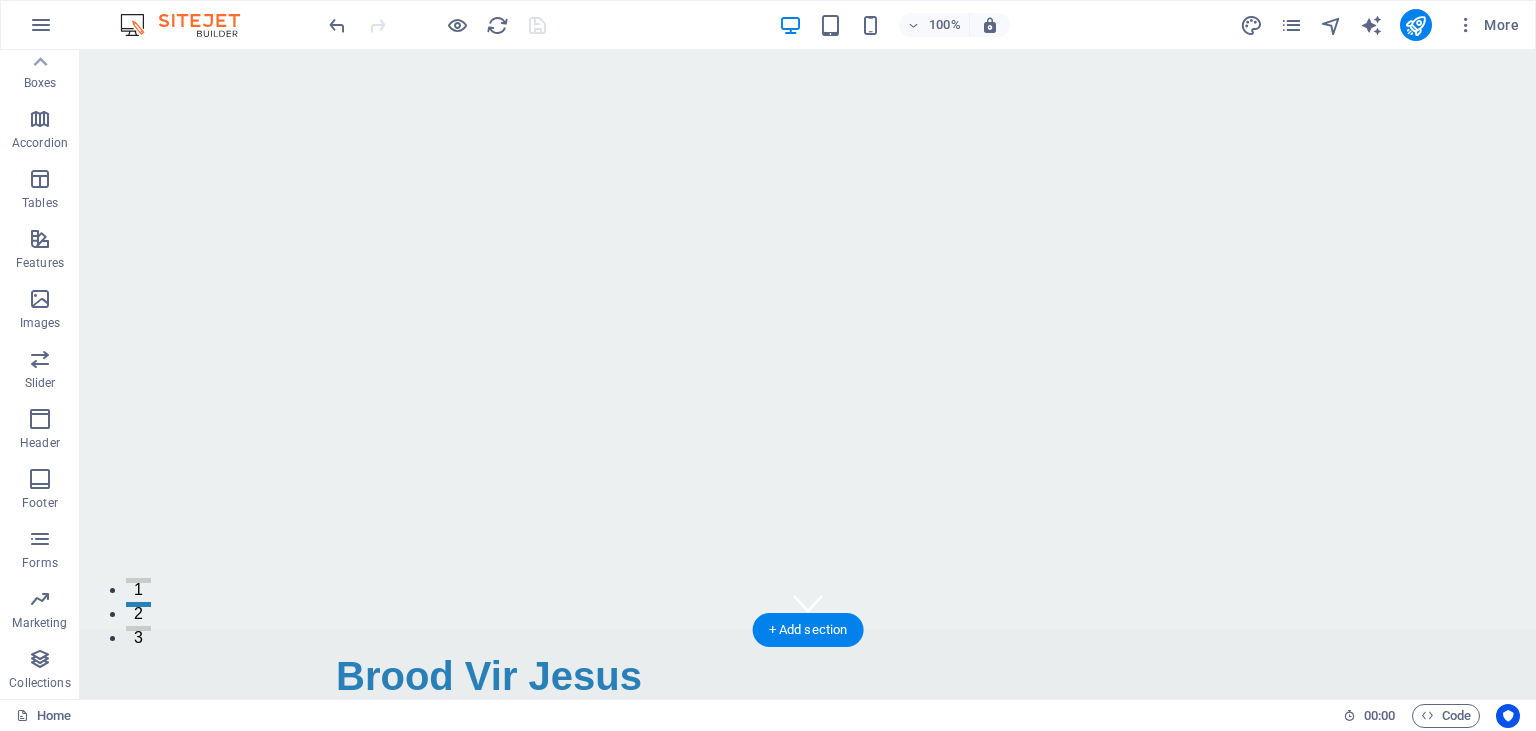 scroll, scrollTop: 0, scrollLeft: 0, axis: both 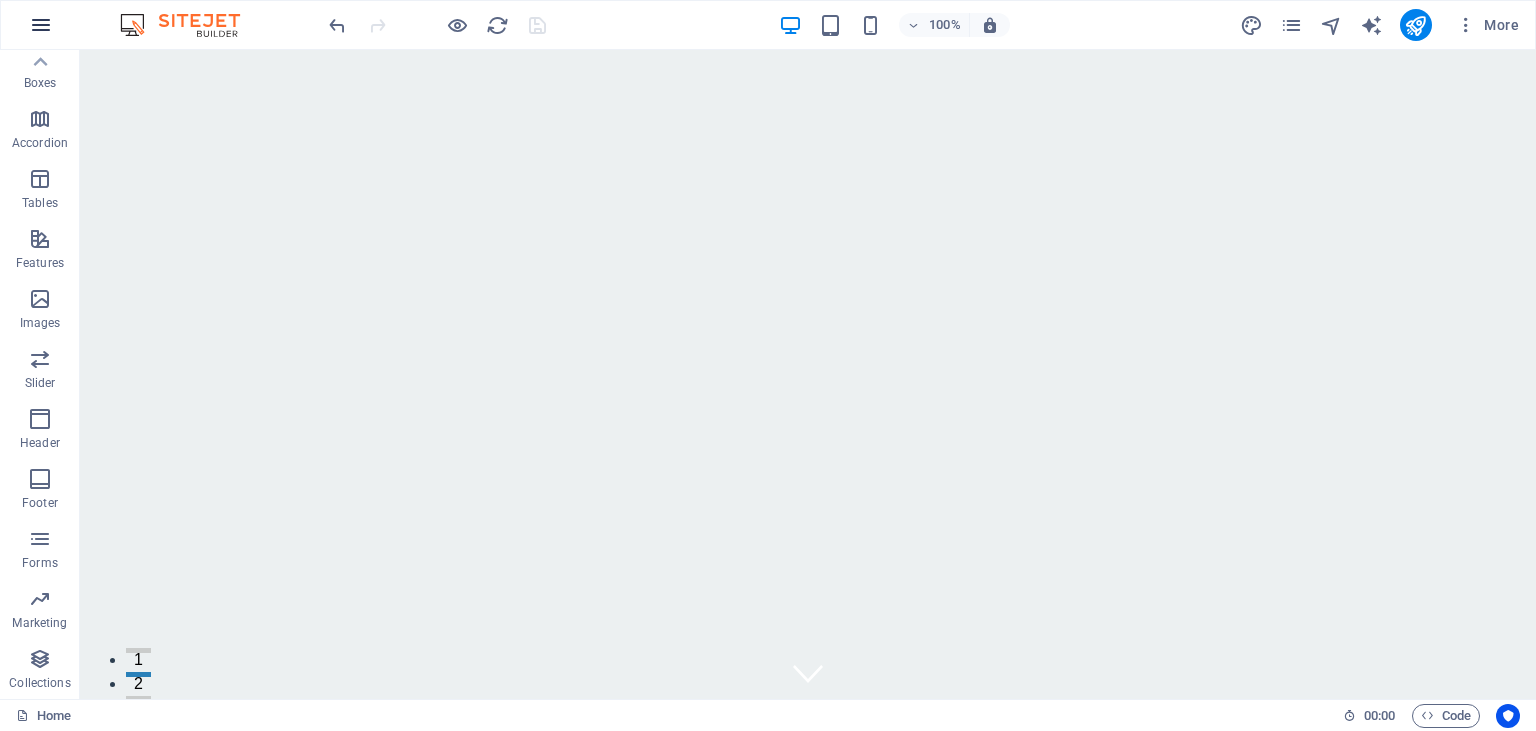 click at bounding box center (41, 25) 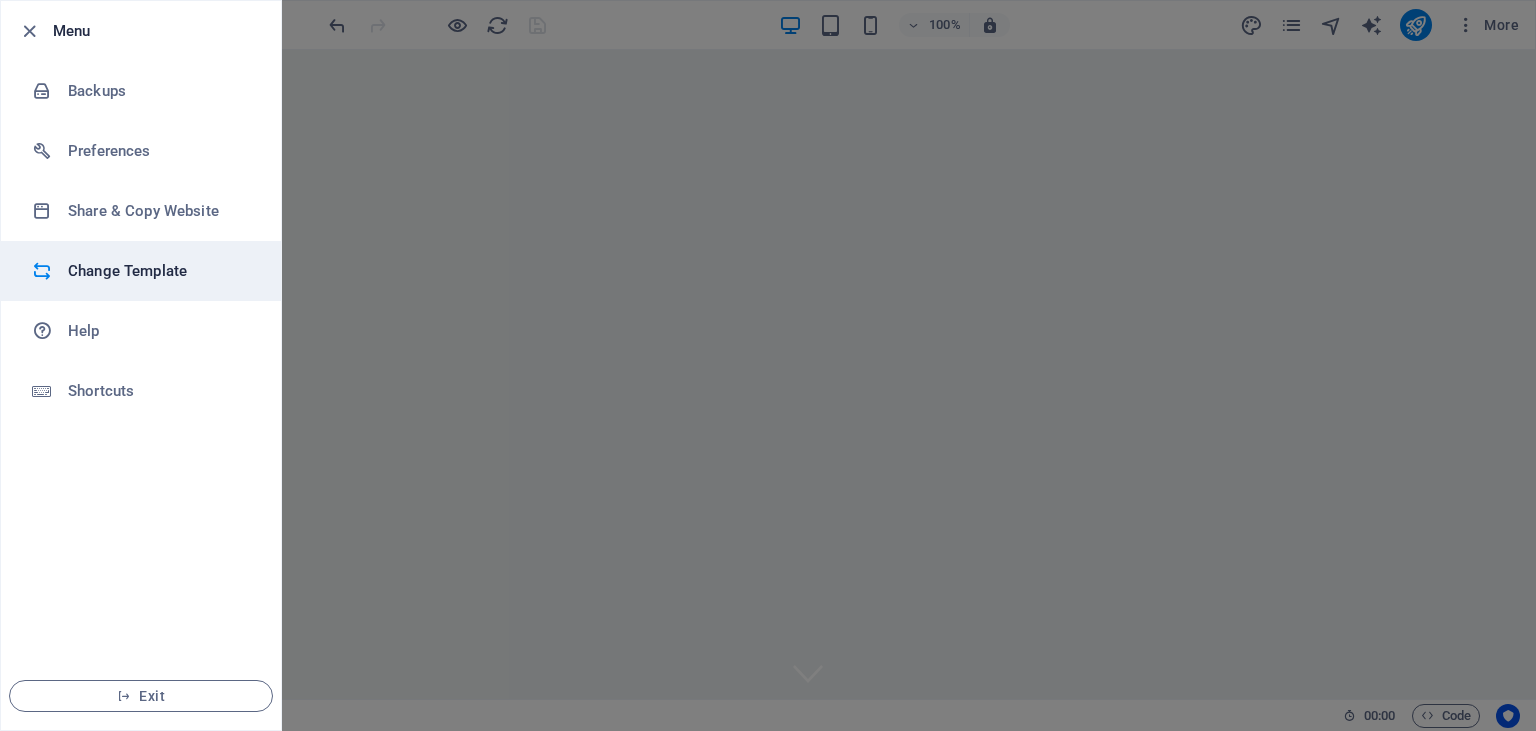 click on "Change Template" at bounding box center (160, 271) 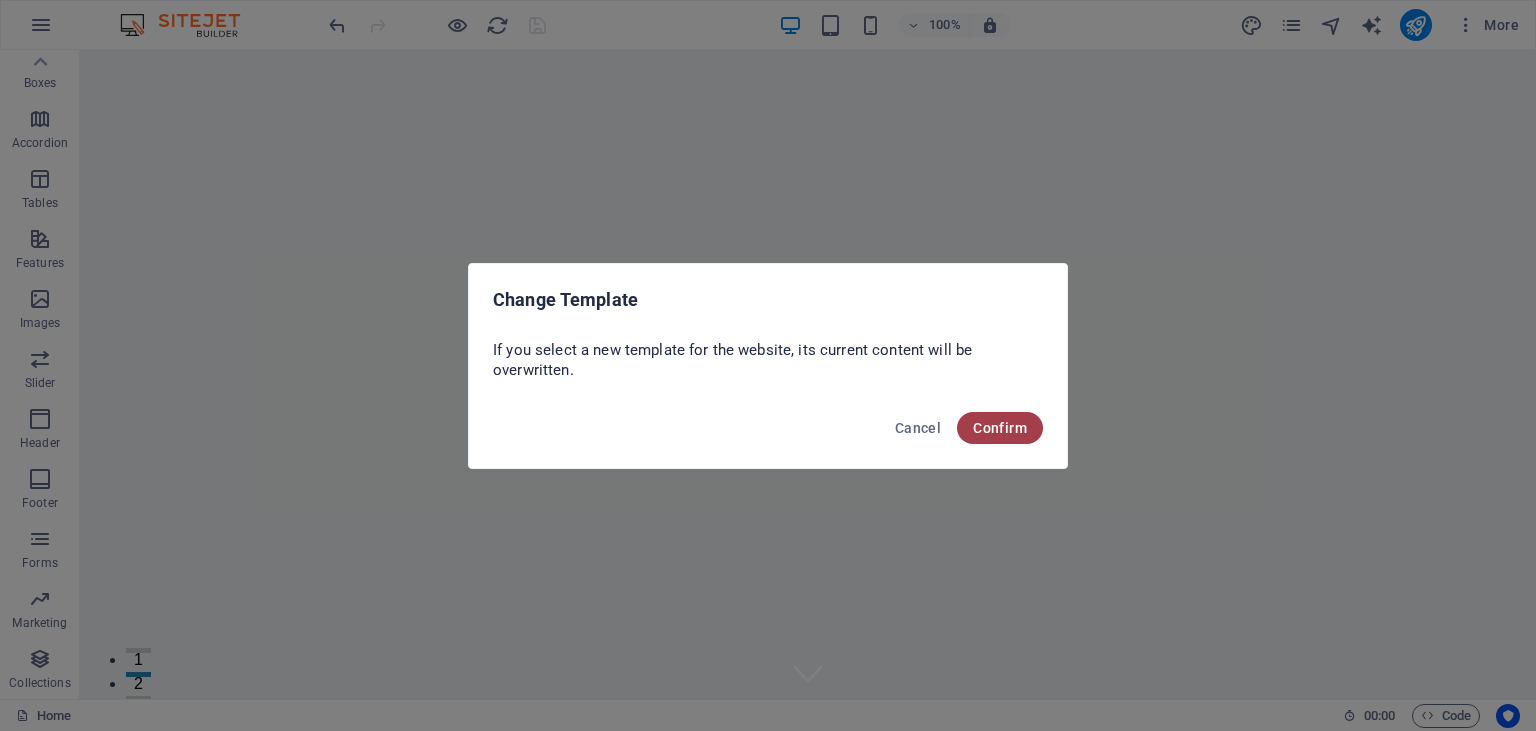 click on "Confirm" at bounding box center [1000, 428] 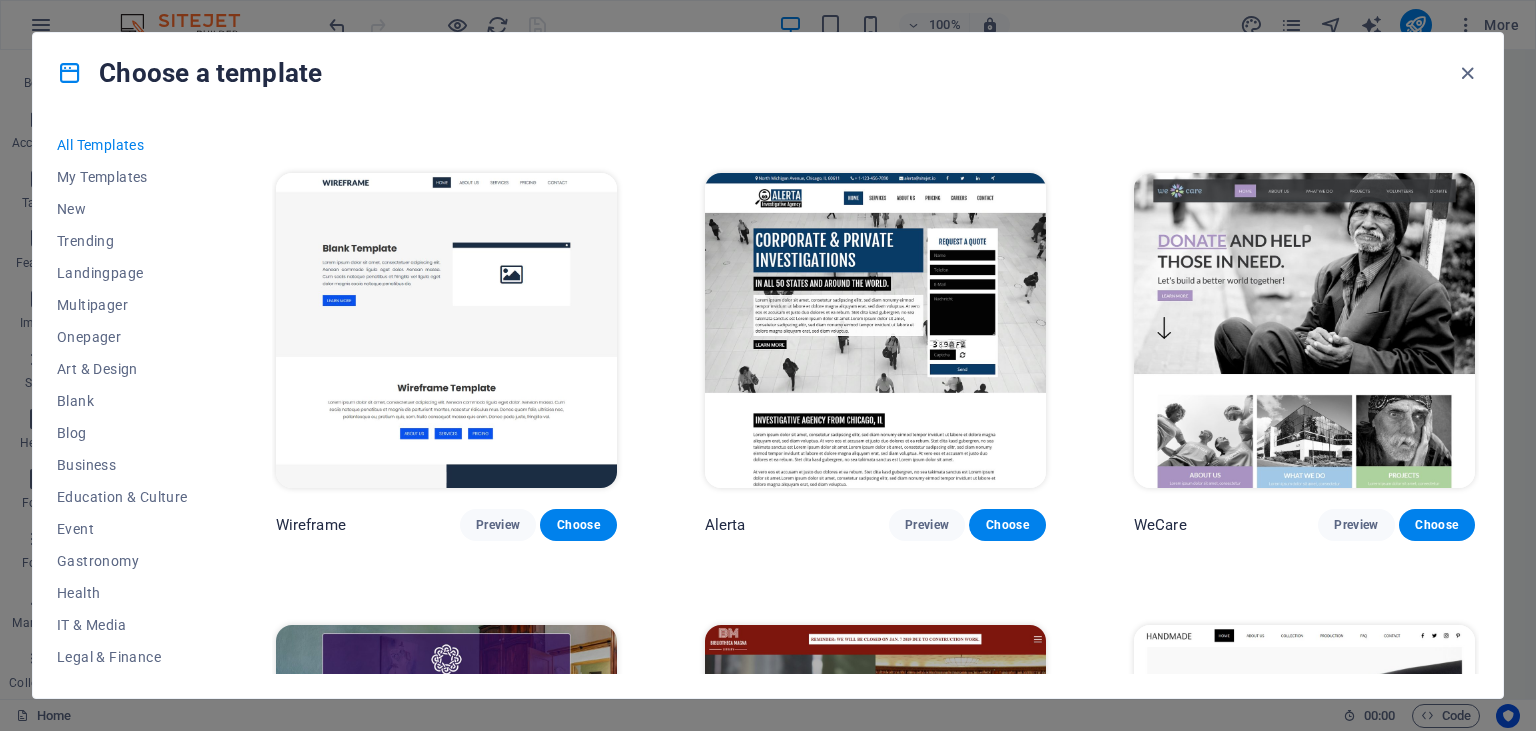 scroll, scrollTop: 11217, scrollLeft: 0, axis: vertical 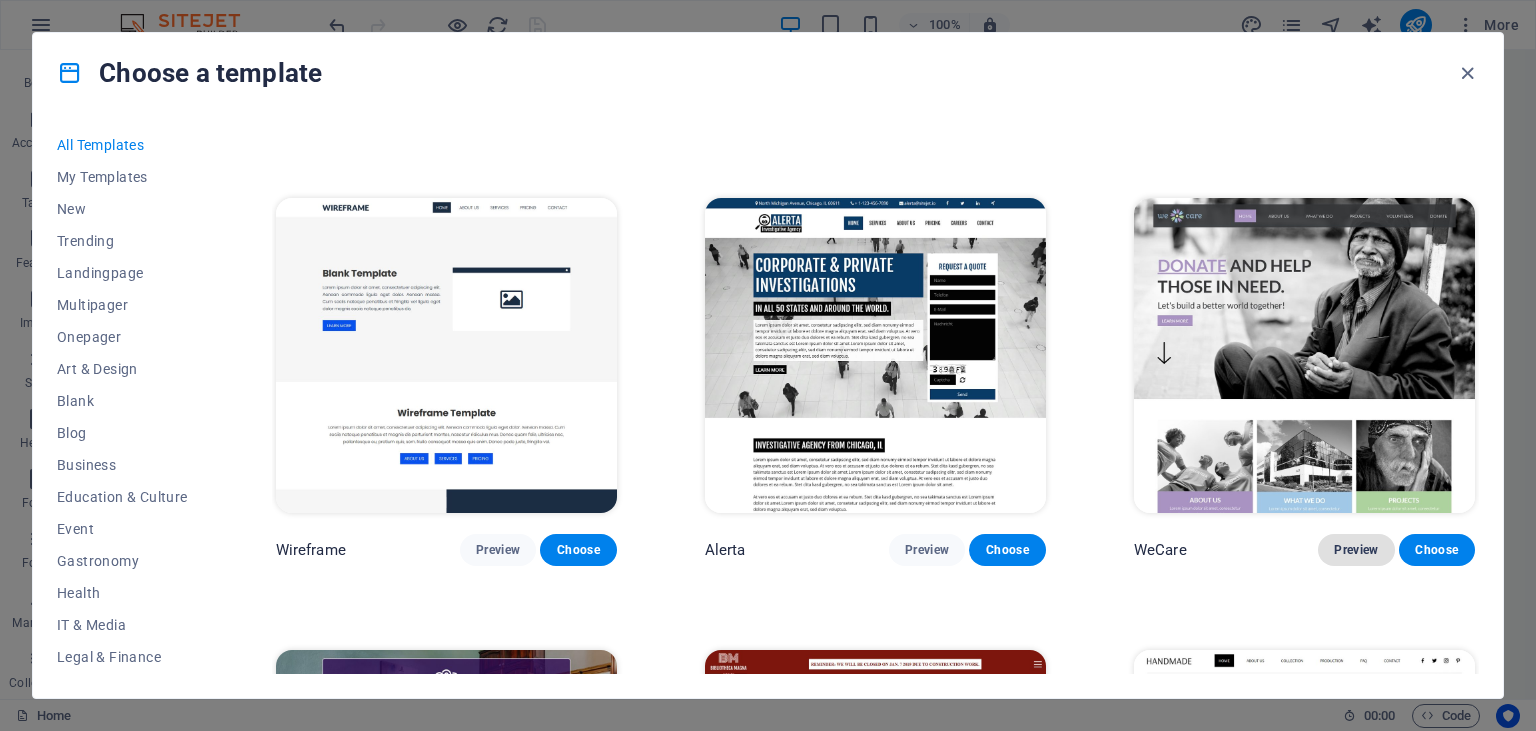 click on "Preview" at bounding box center [1356, 550] 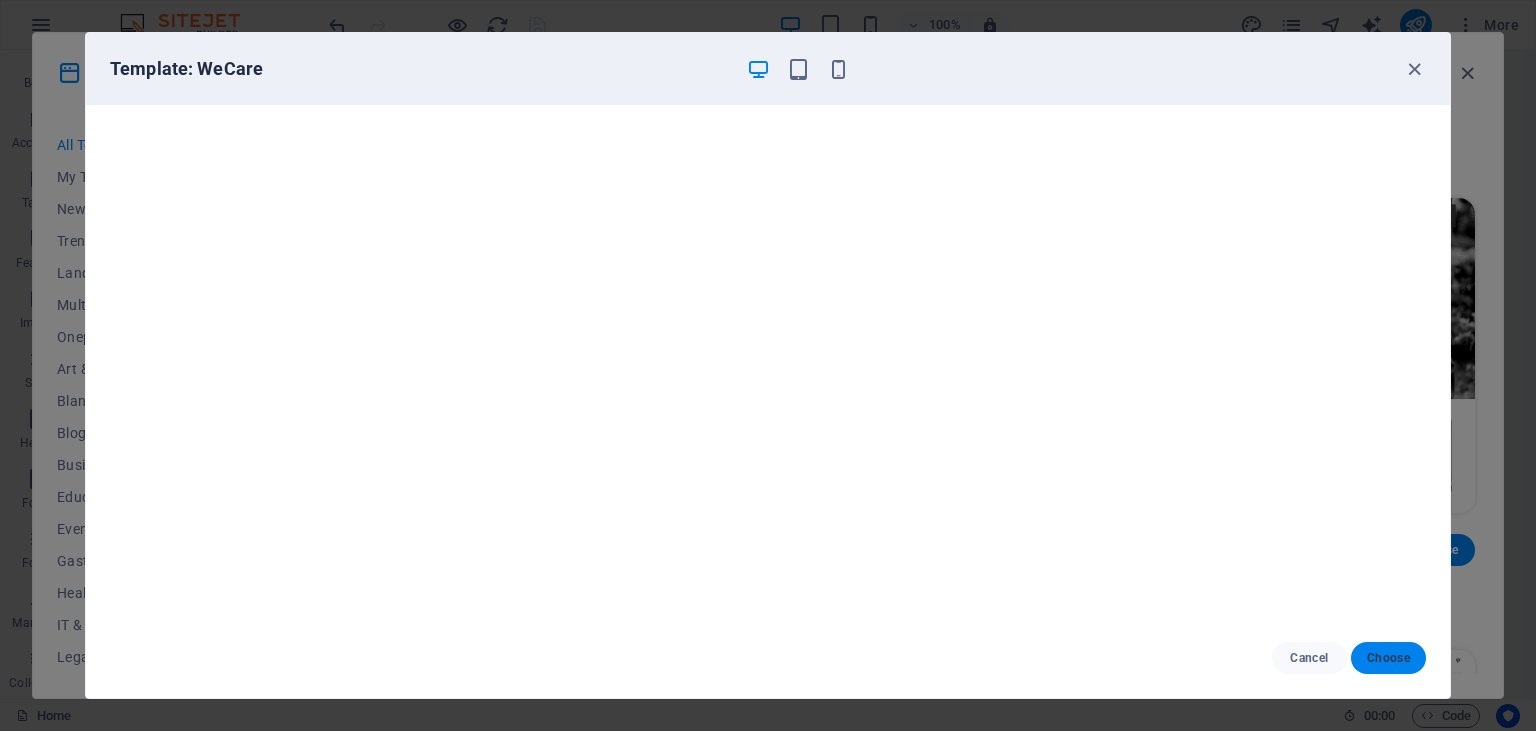 click on "Choose" at bounding box center (1388, 658) 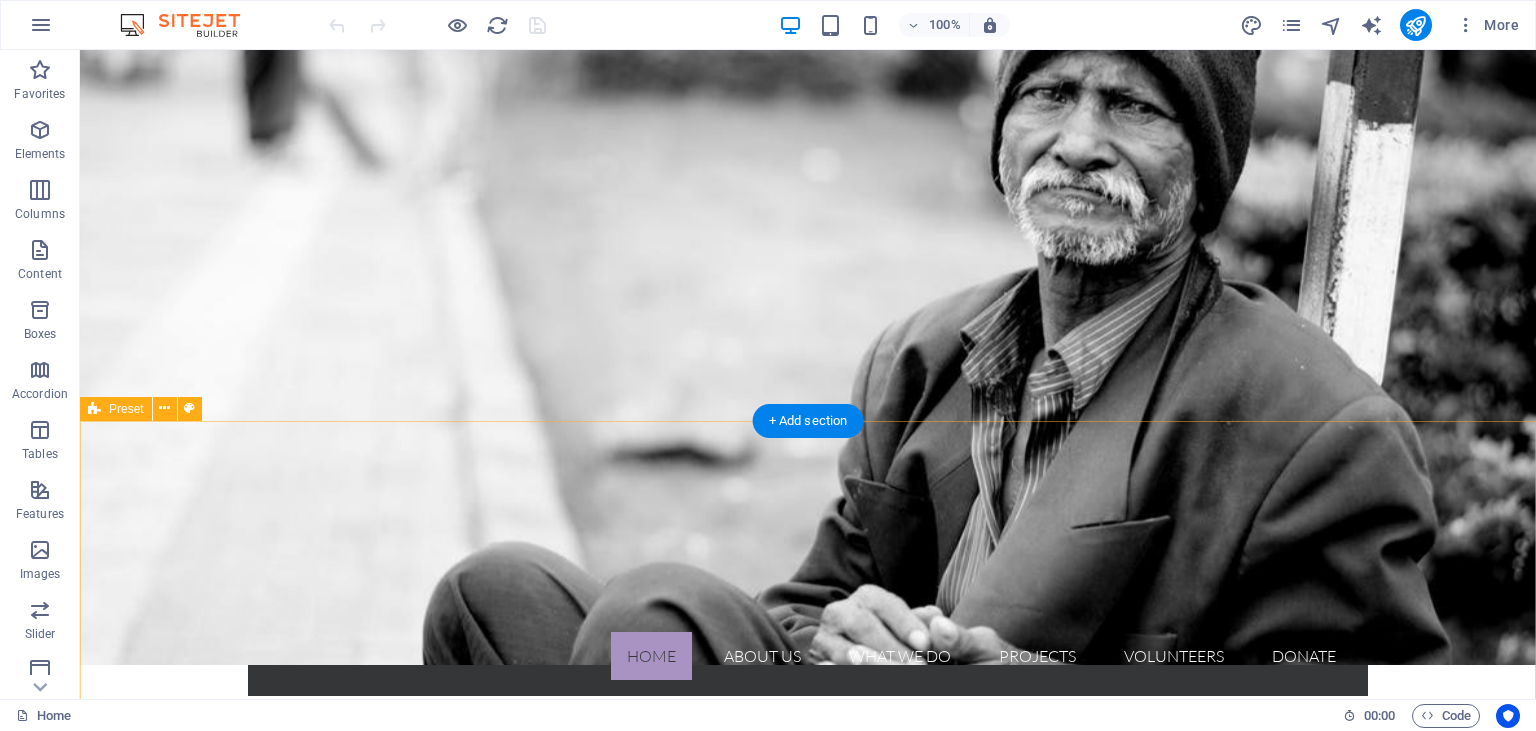 scroll, scrollTop: 0, scrollLeft: 0, axis: both 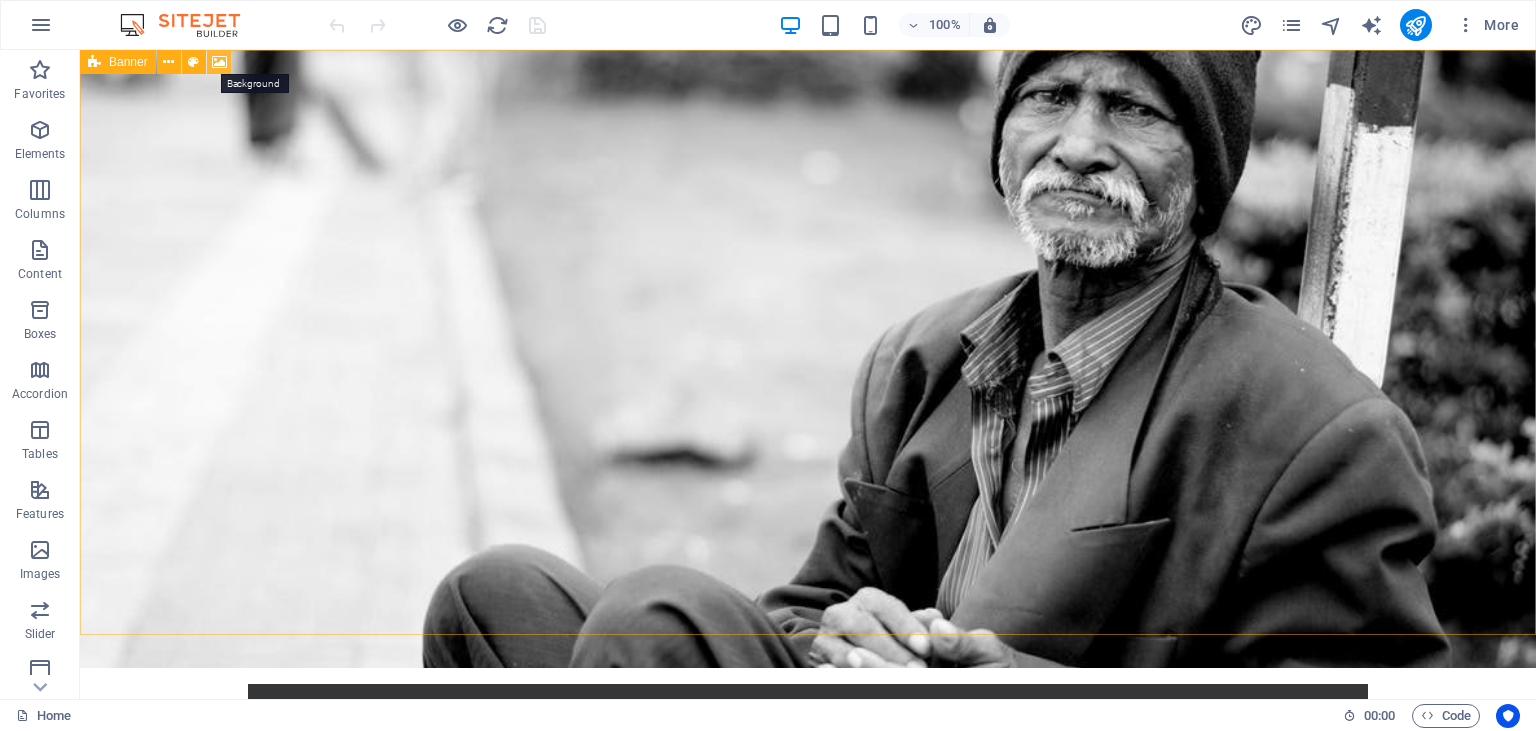click at bounding box center [219, 62] 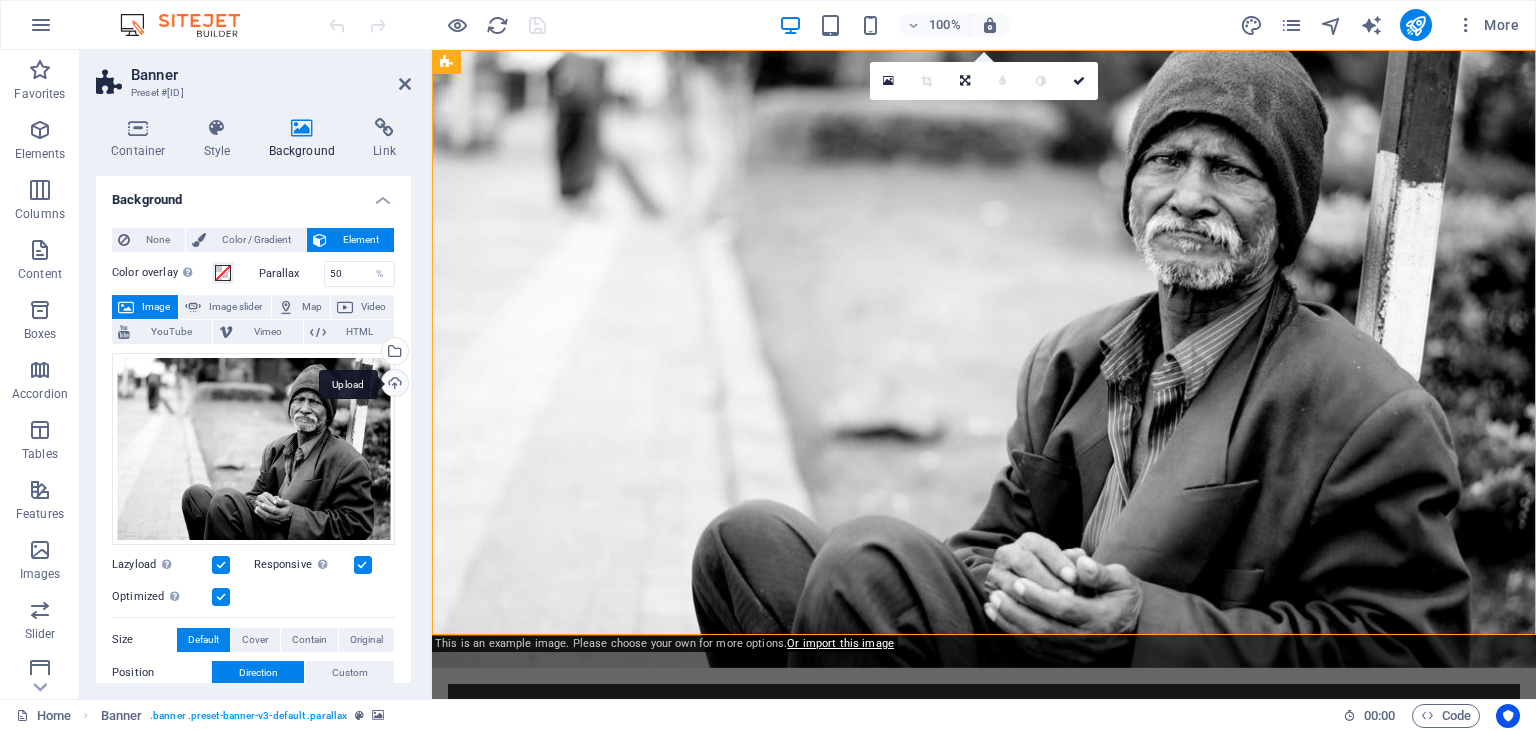 click on "Upload" at bounding box center [393, 385] 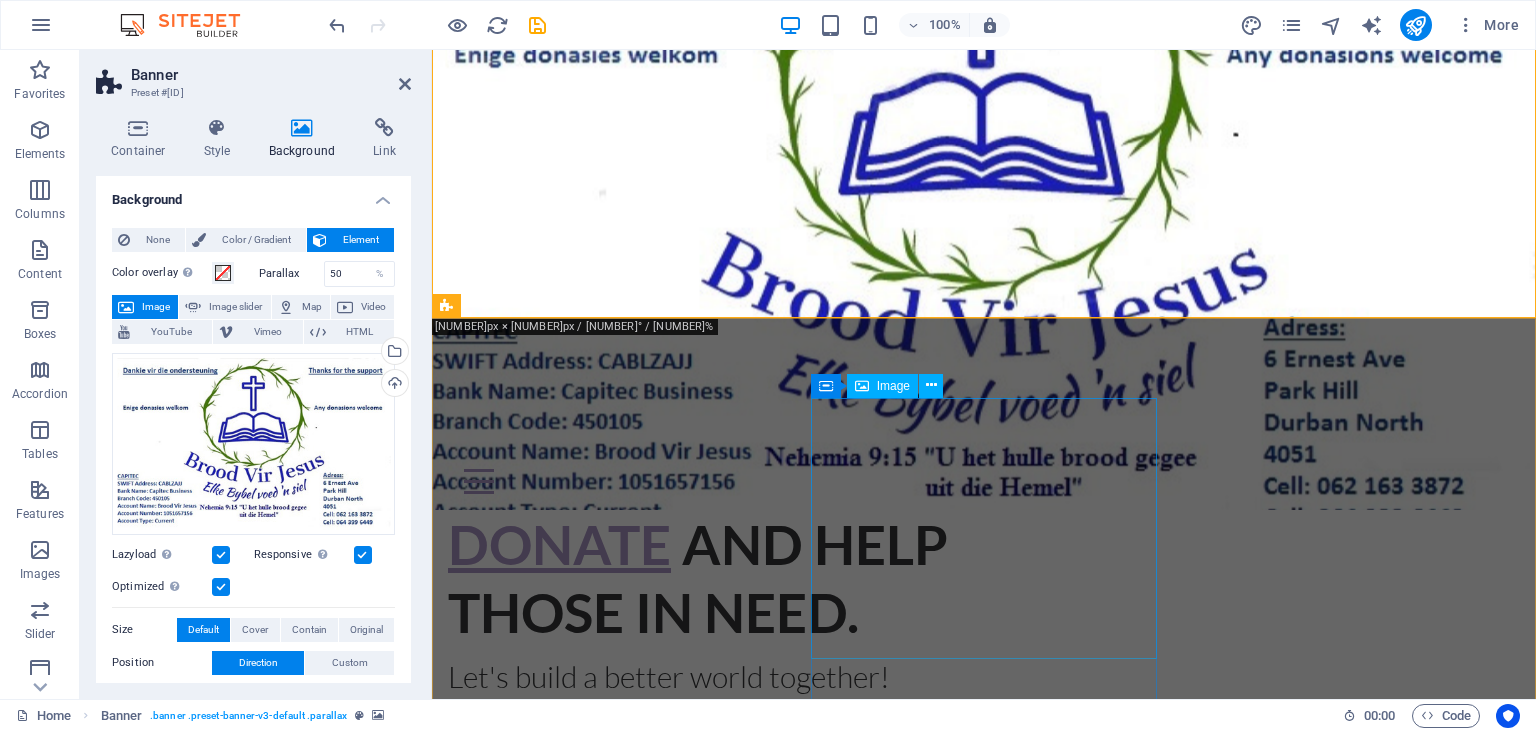 scroll, scrollTop: 0, scrollLeft: 0, axis: both 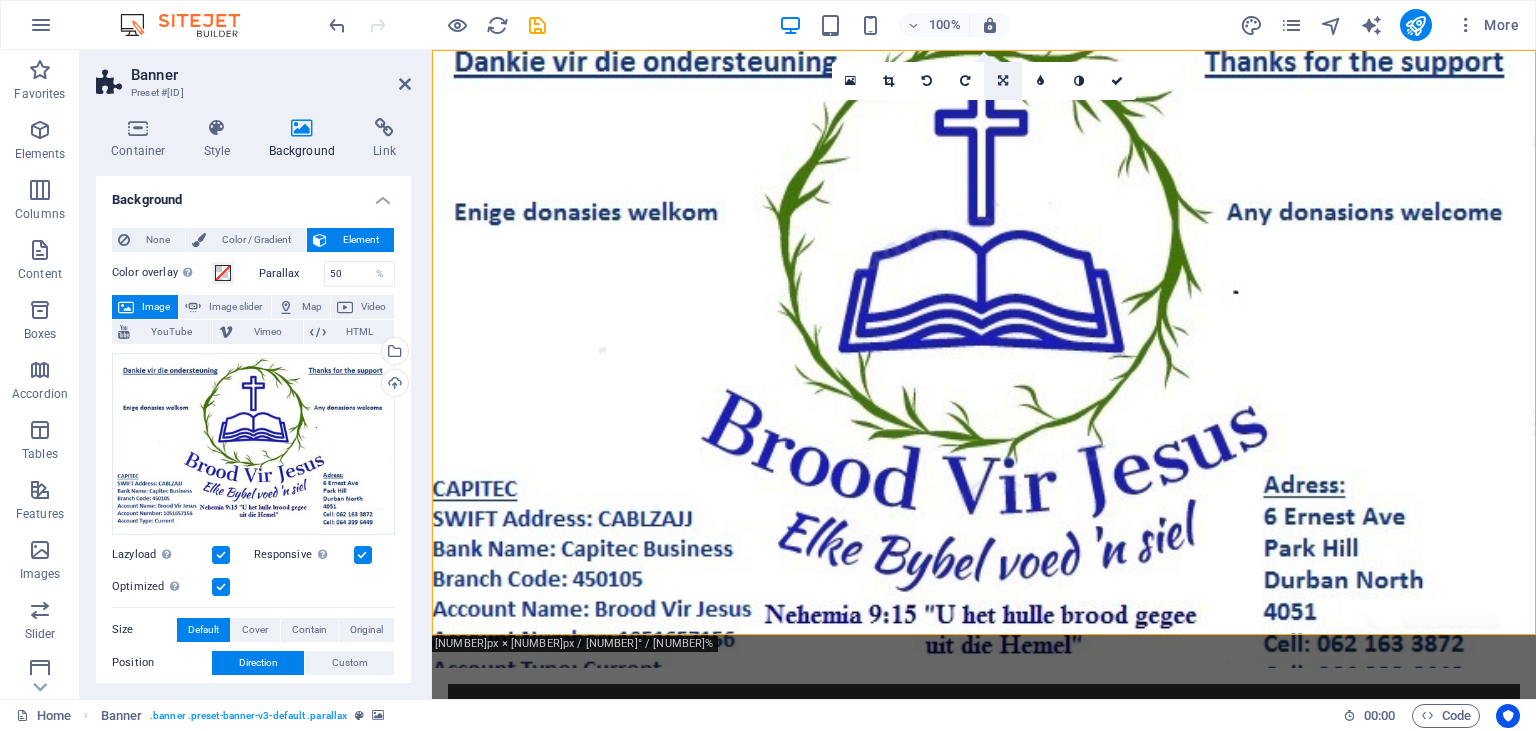click at bounding box center (1003, 81) 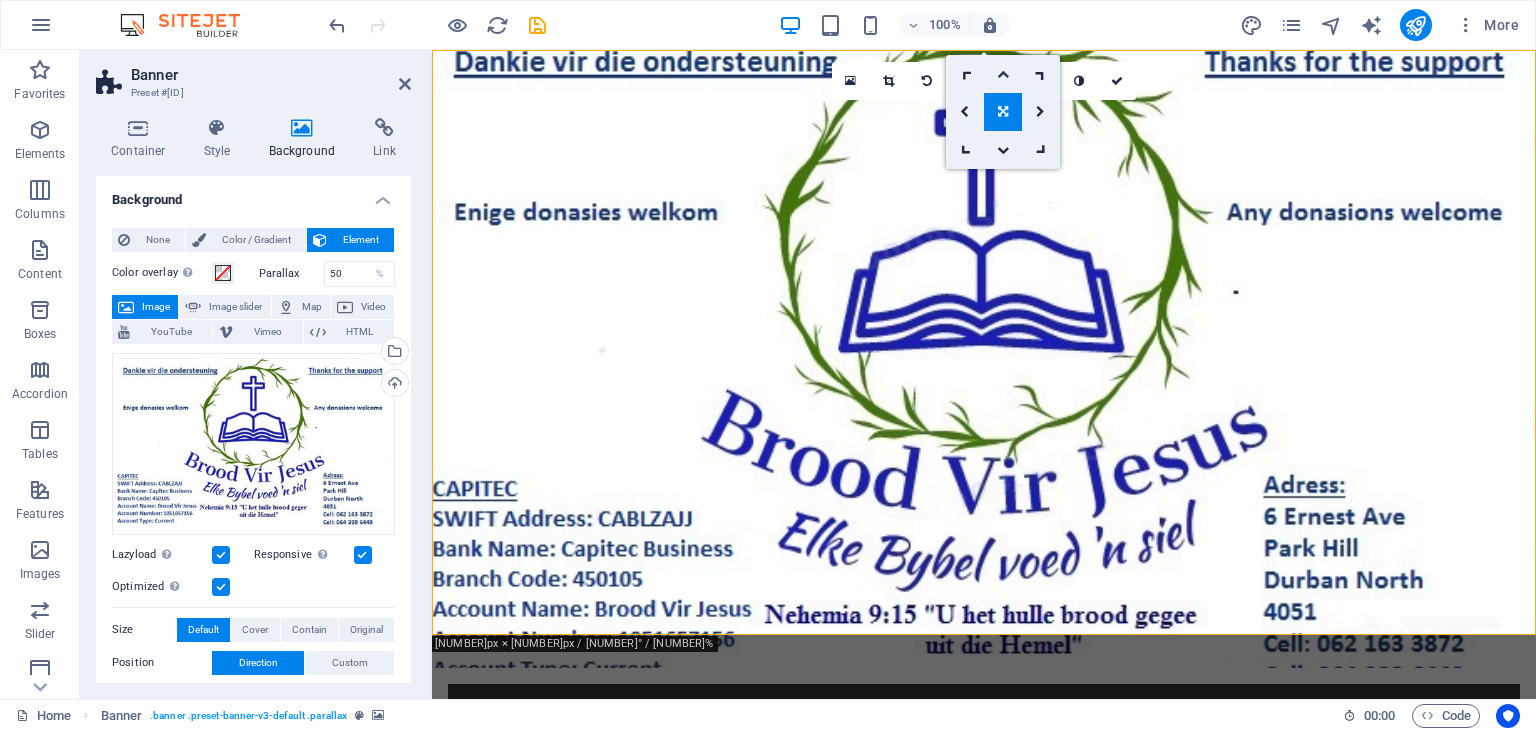 click at bounding box center (1003, 74) 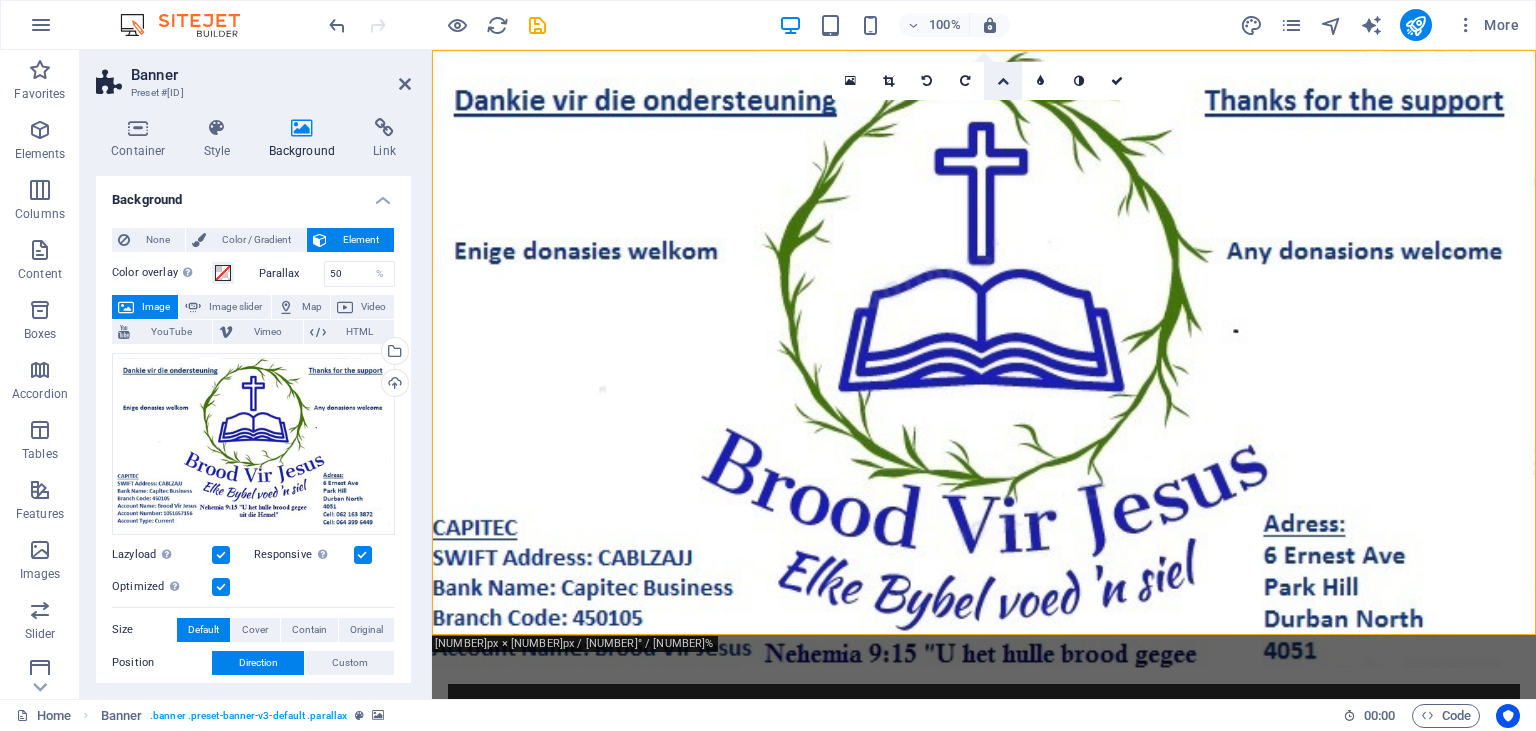 click at bounding box center [1003, 81] 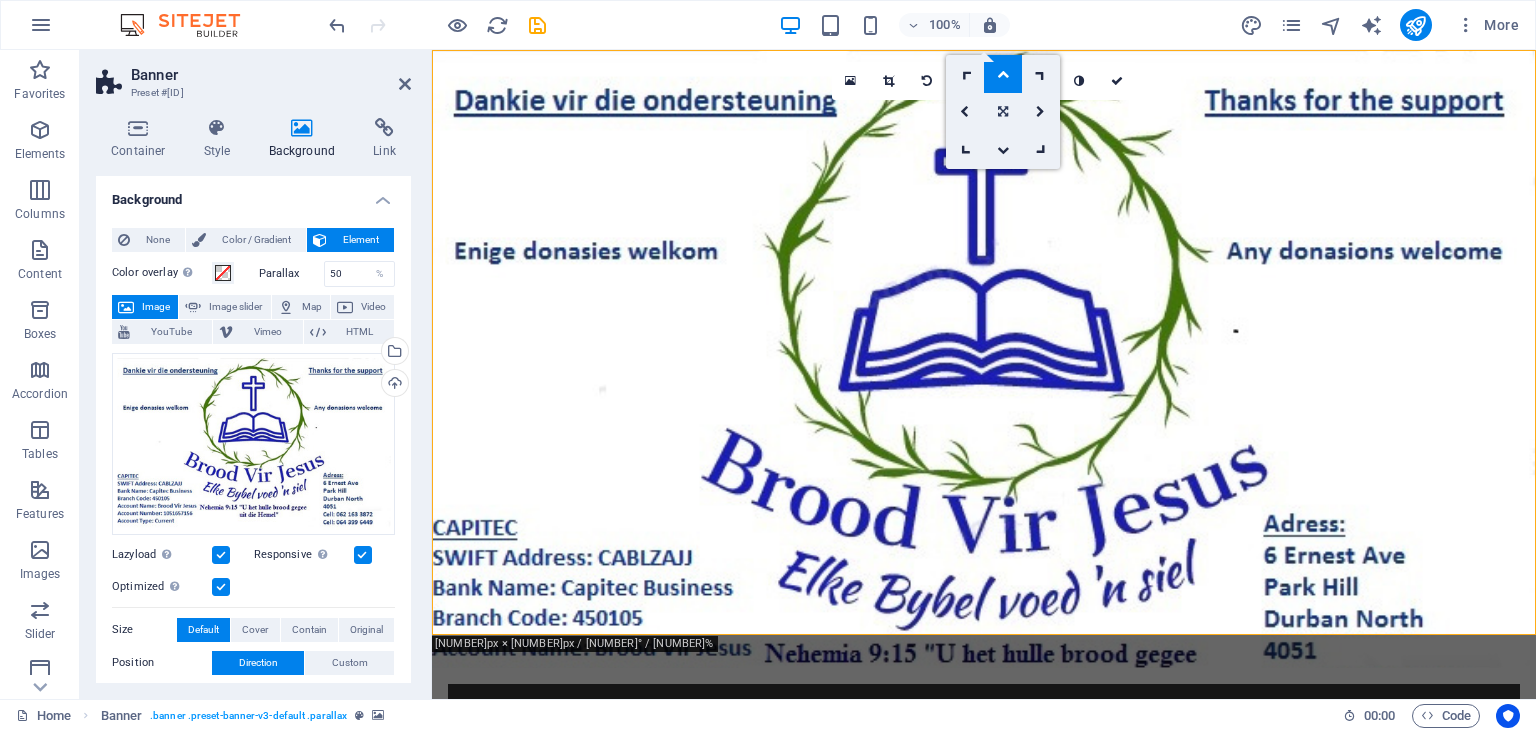 click at bounding box center (1003, 112) 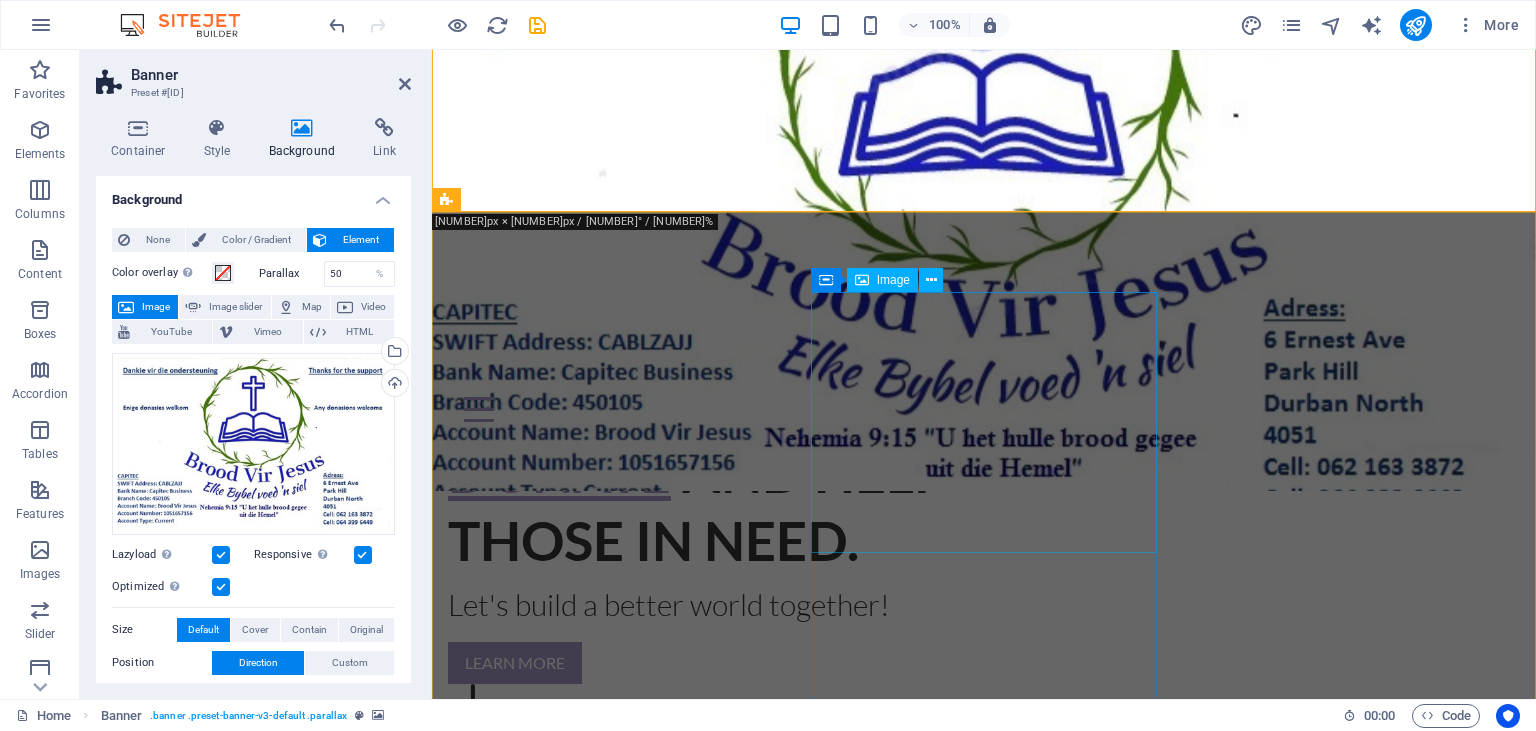 scroll, scrollTop: 0, scrollLeft: 0, axis: both 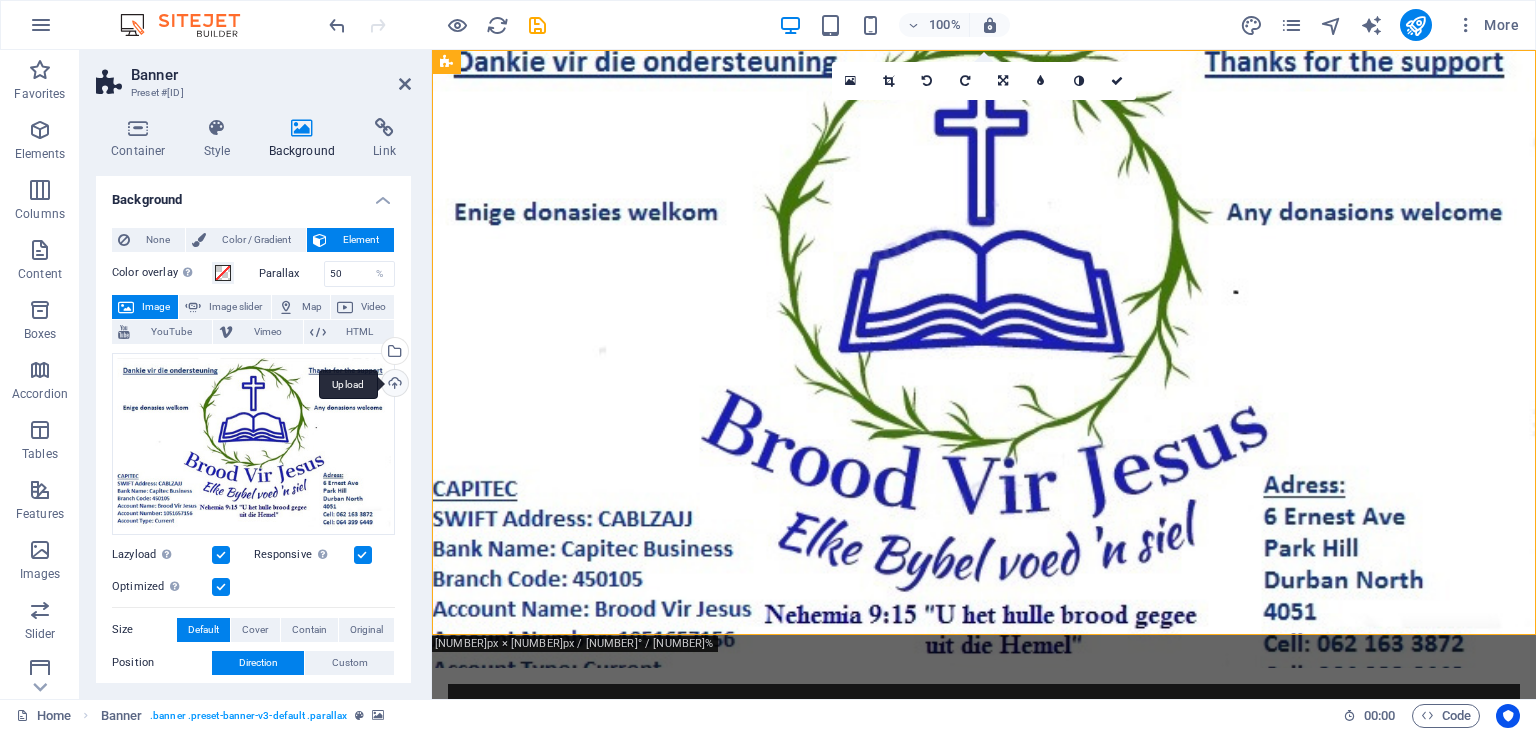 click on "Upload" at bounding box center (393, 385) 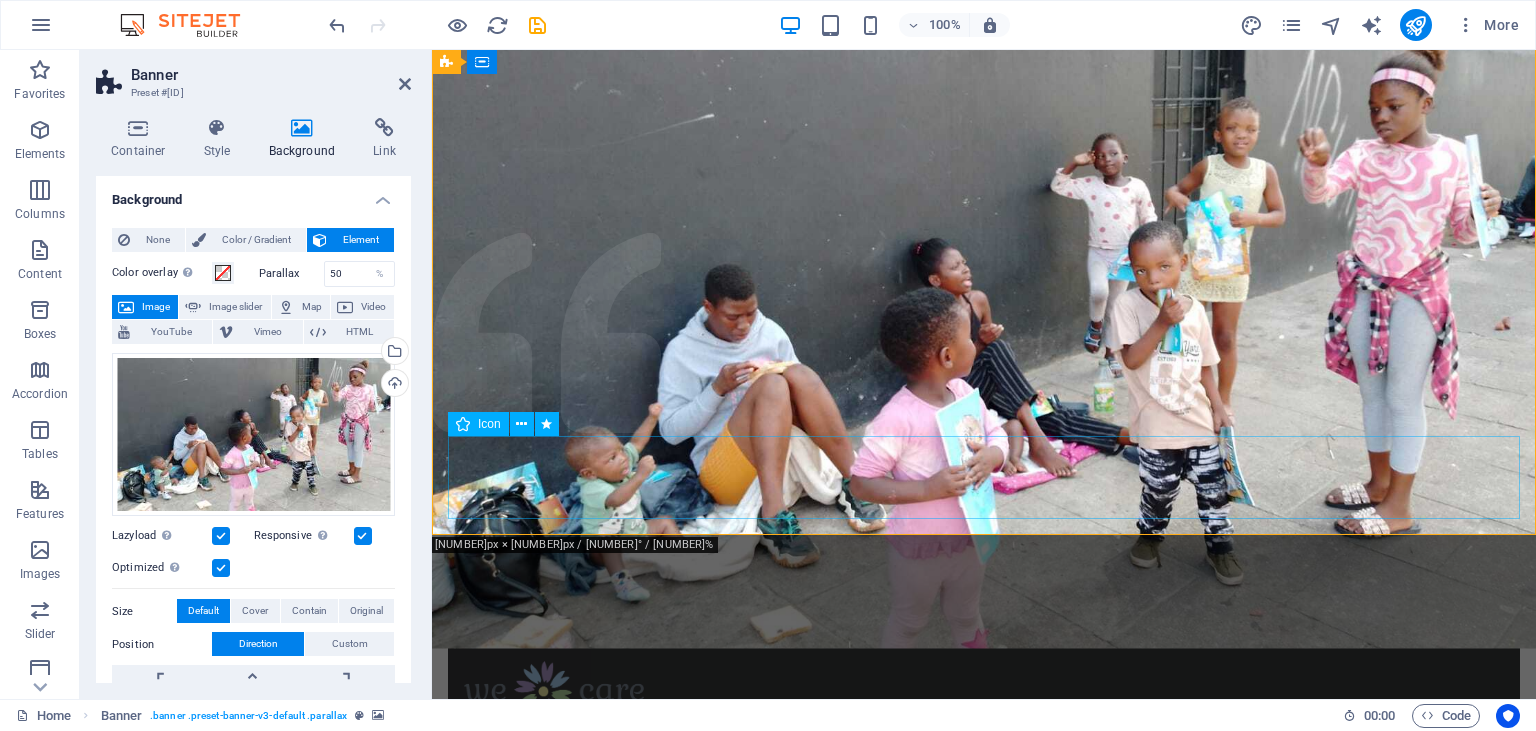 scroll, scrollTop: 0, scrollLeft: 0, axis: both 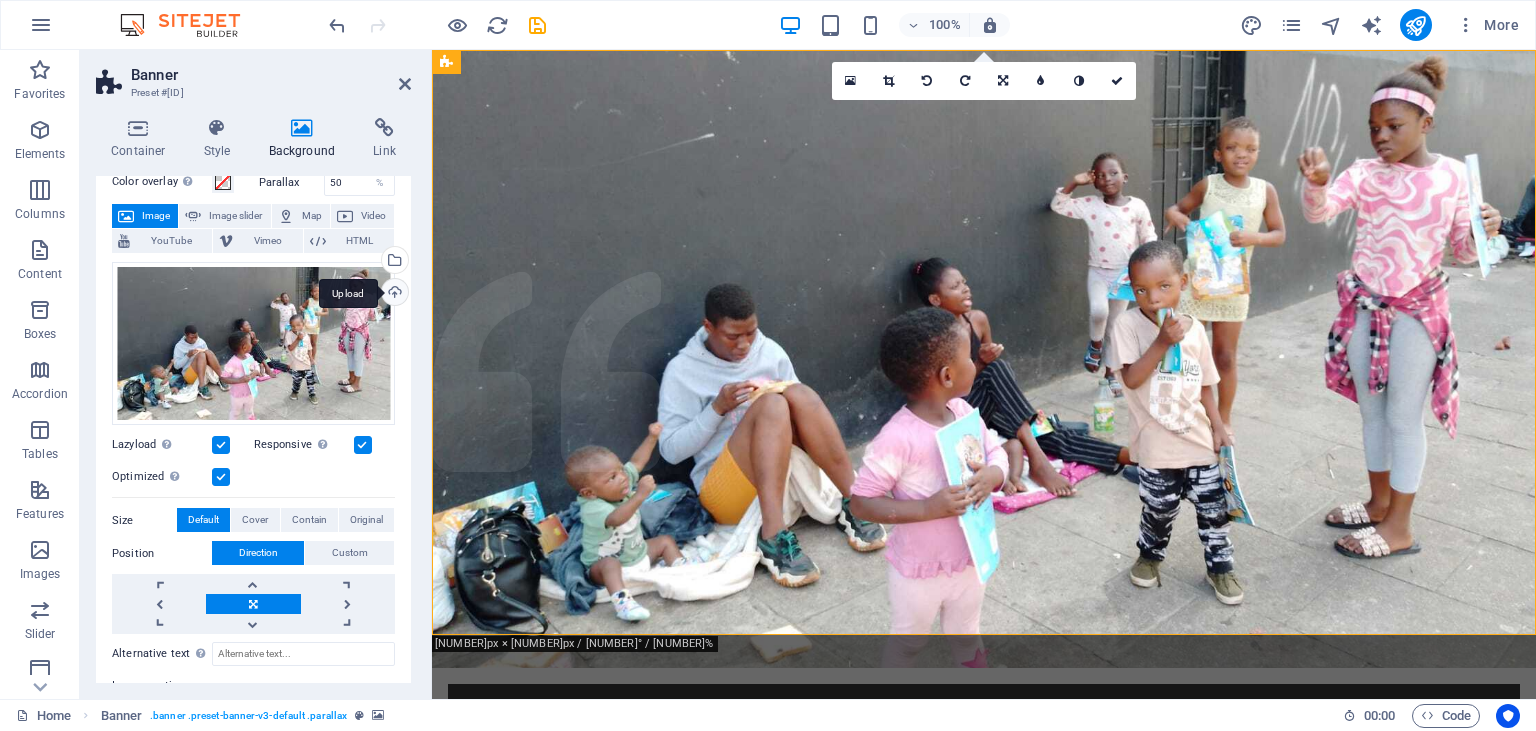 click on "Upload" at bounding box center [393, 294] 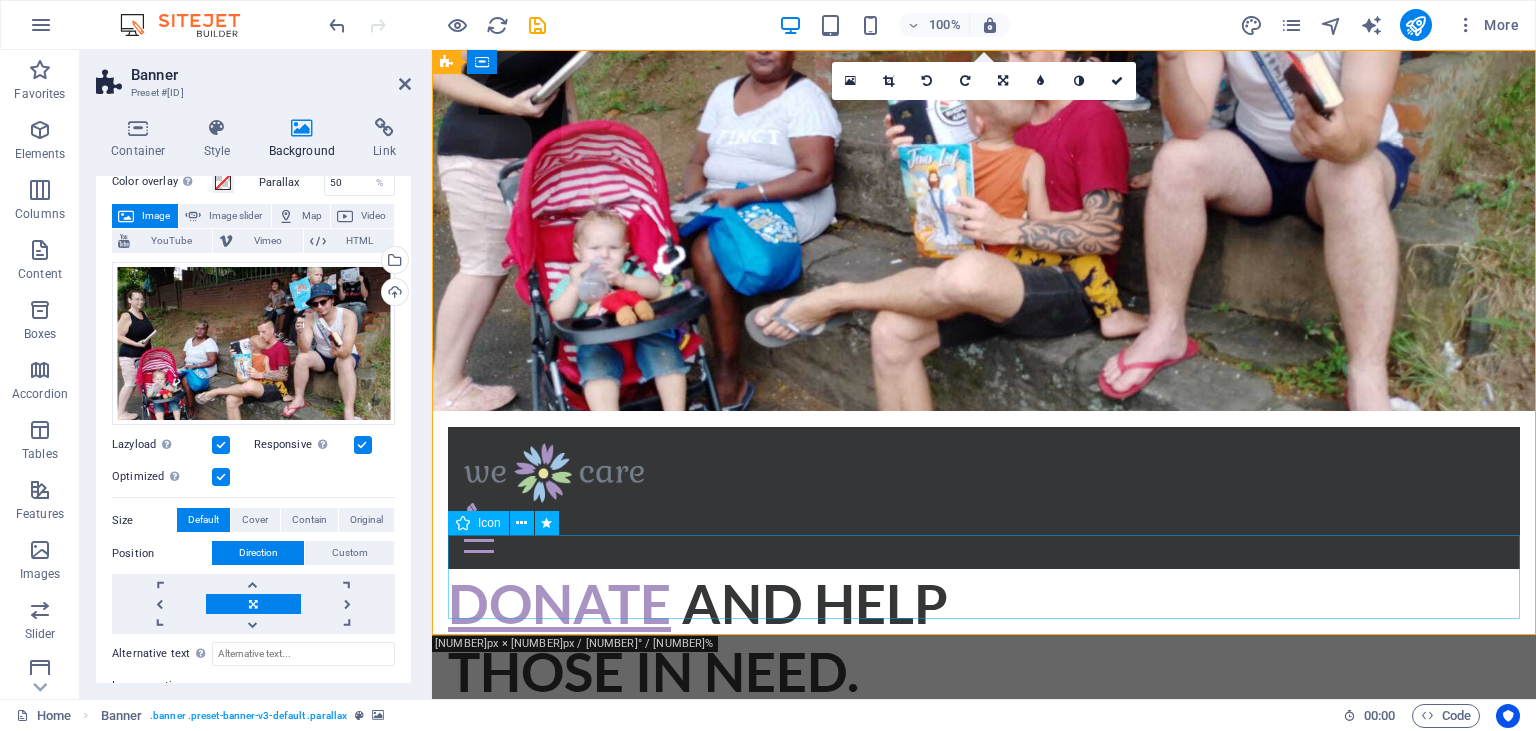 scroll, scrollTop: 0, scrollLeft: 0, axis: both 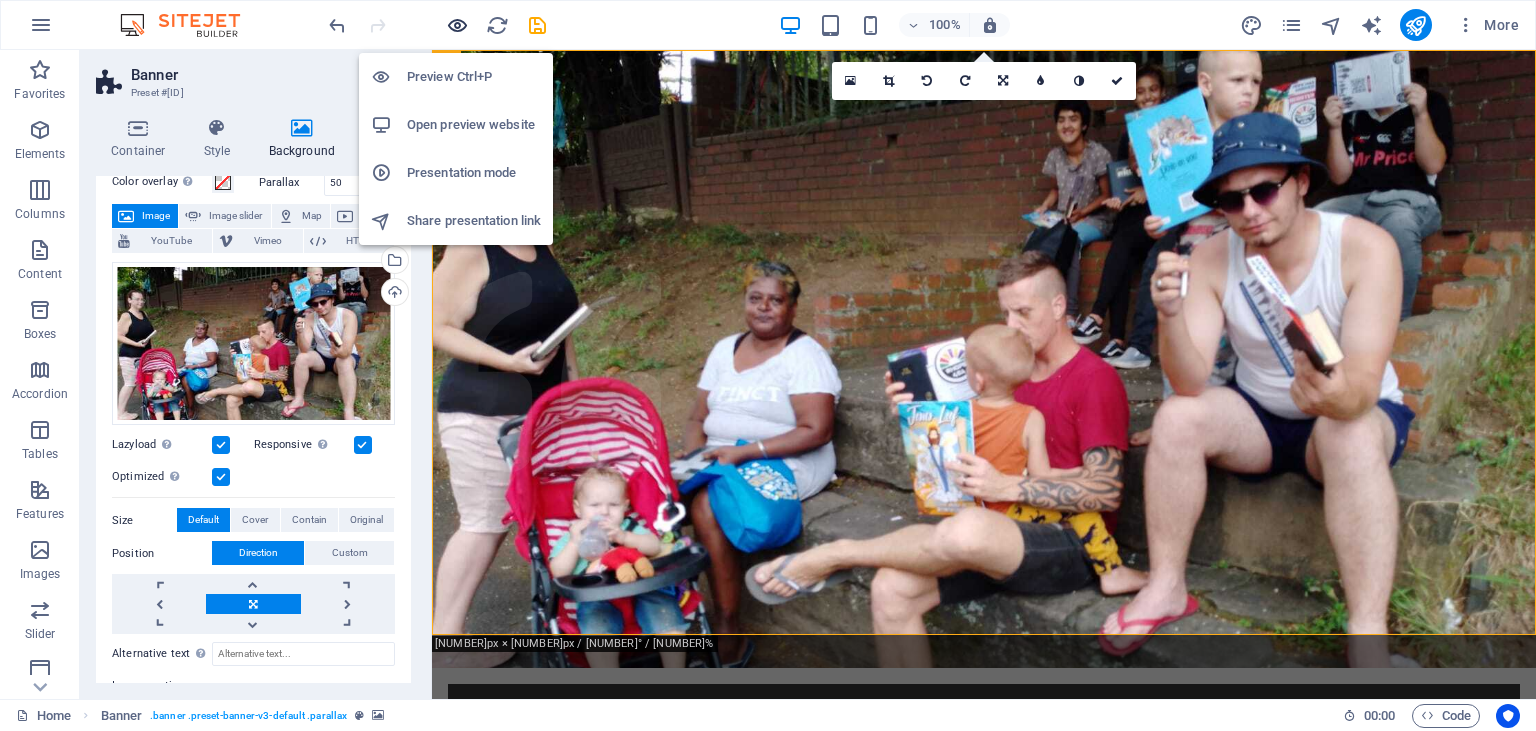 click at bounding box center [457, 25] 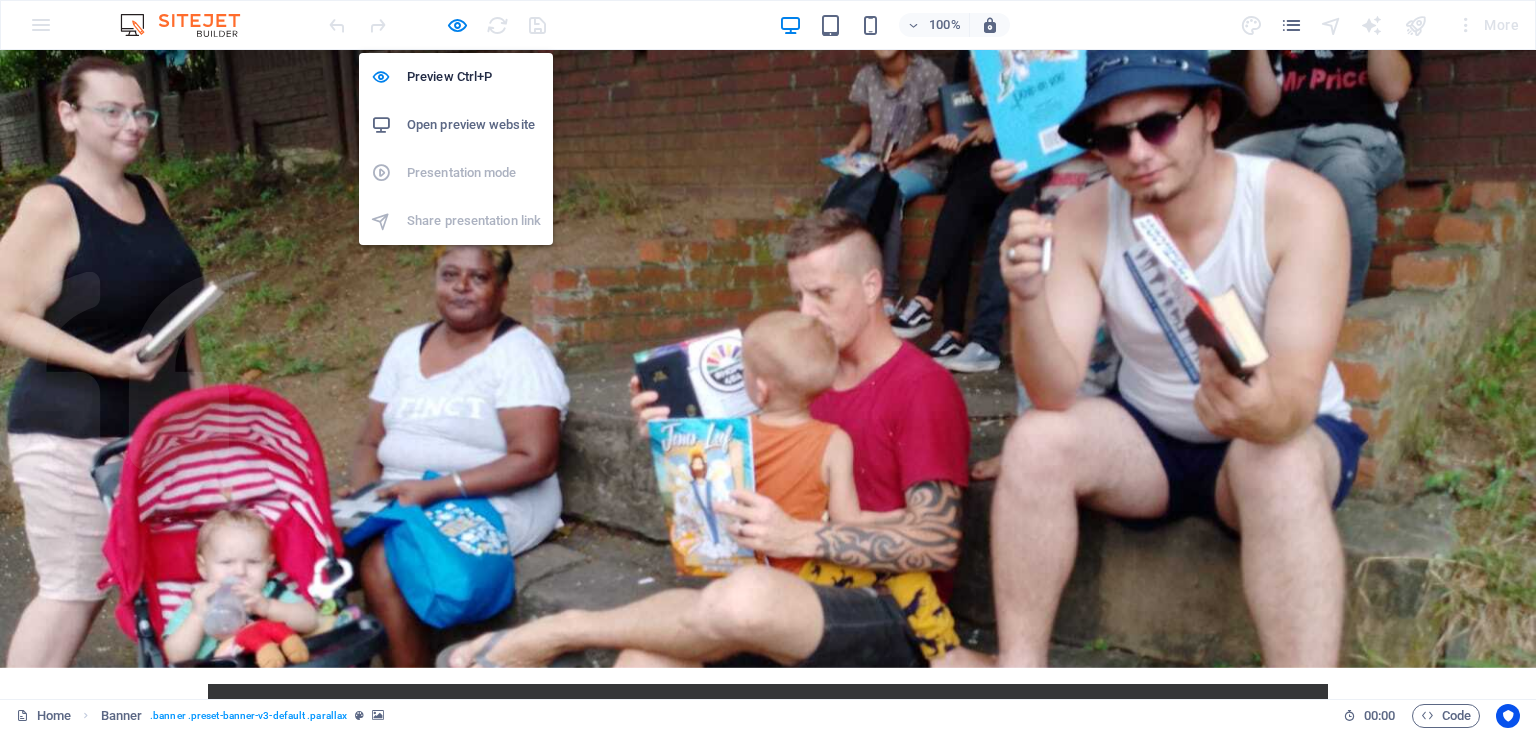 click on "Open preview website" at bounding box center [474, 125] 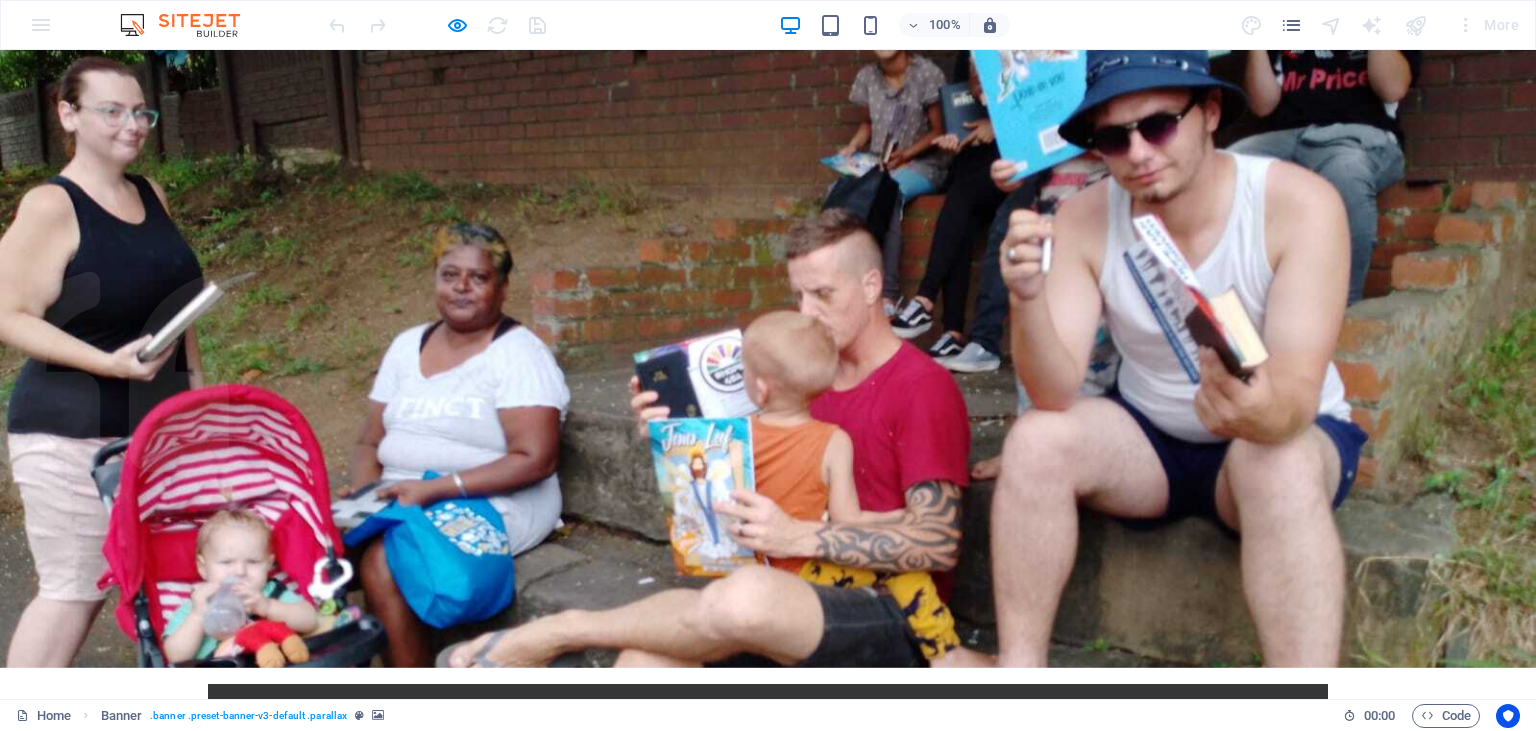 click on "Volunteers" at bounding box center (1134, 784) 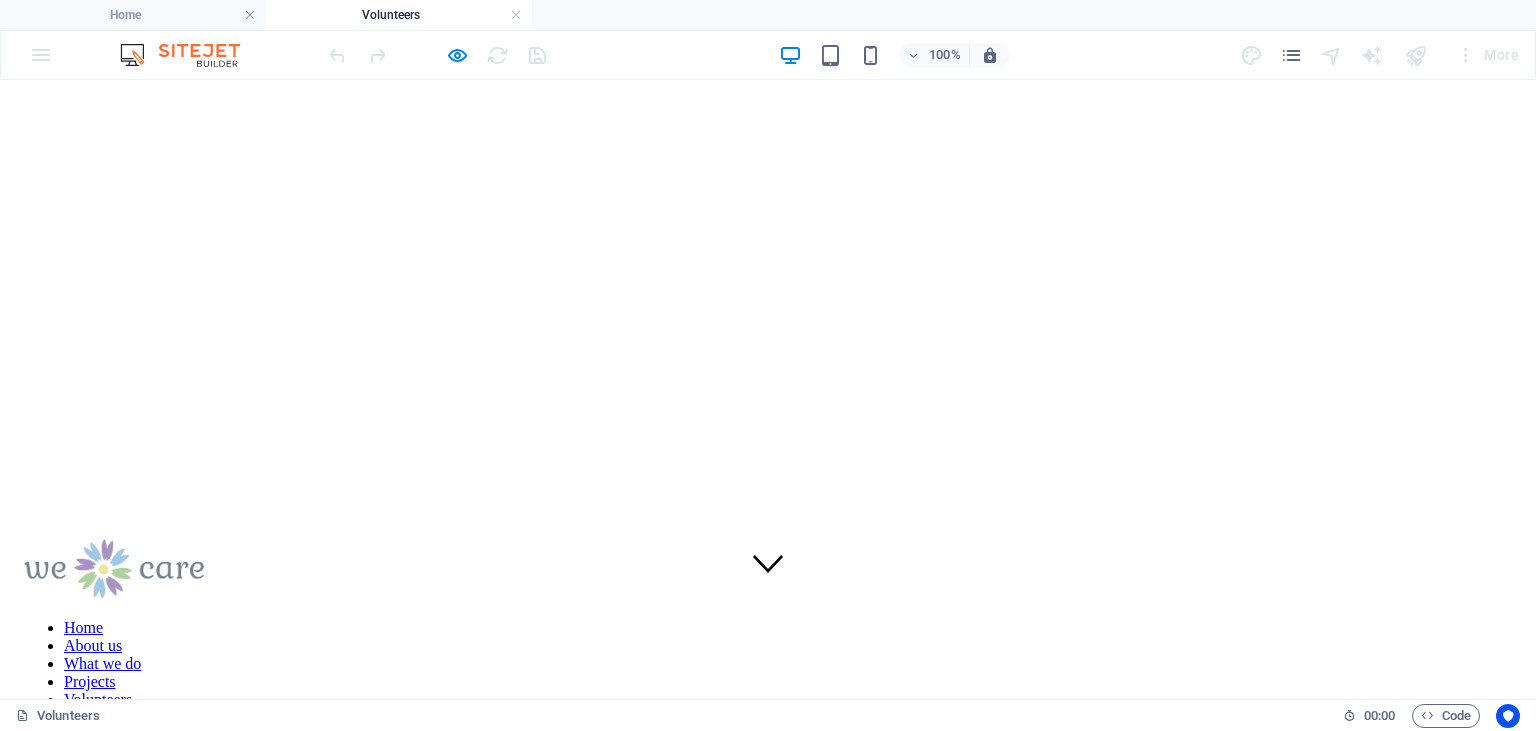 scroll, scrollTop: 0, scrollLeft: 0, axis: both 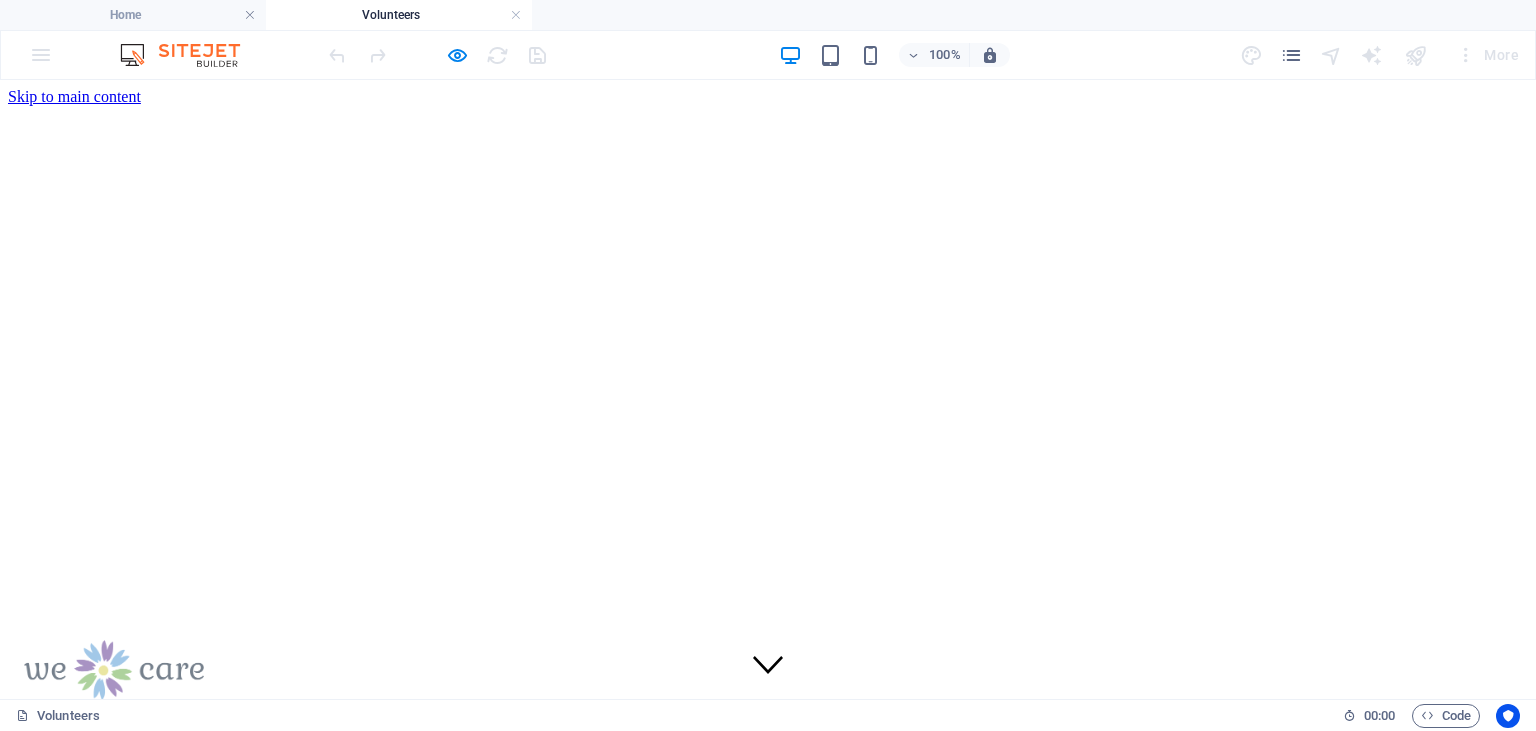 click at bounding box center [437, 55] 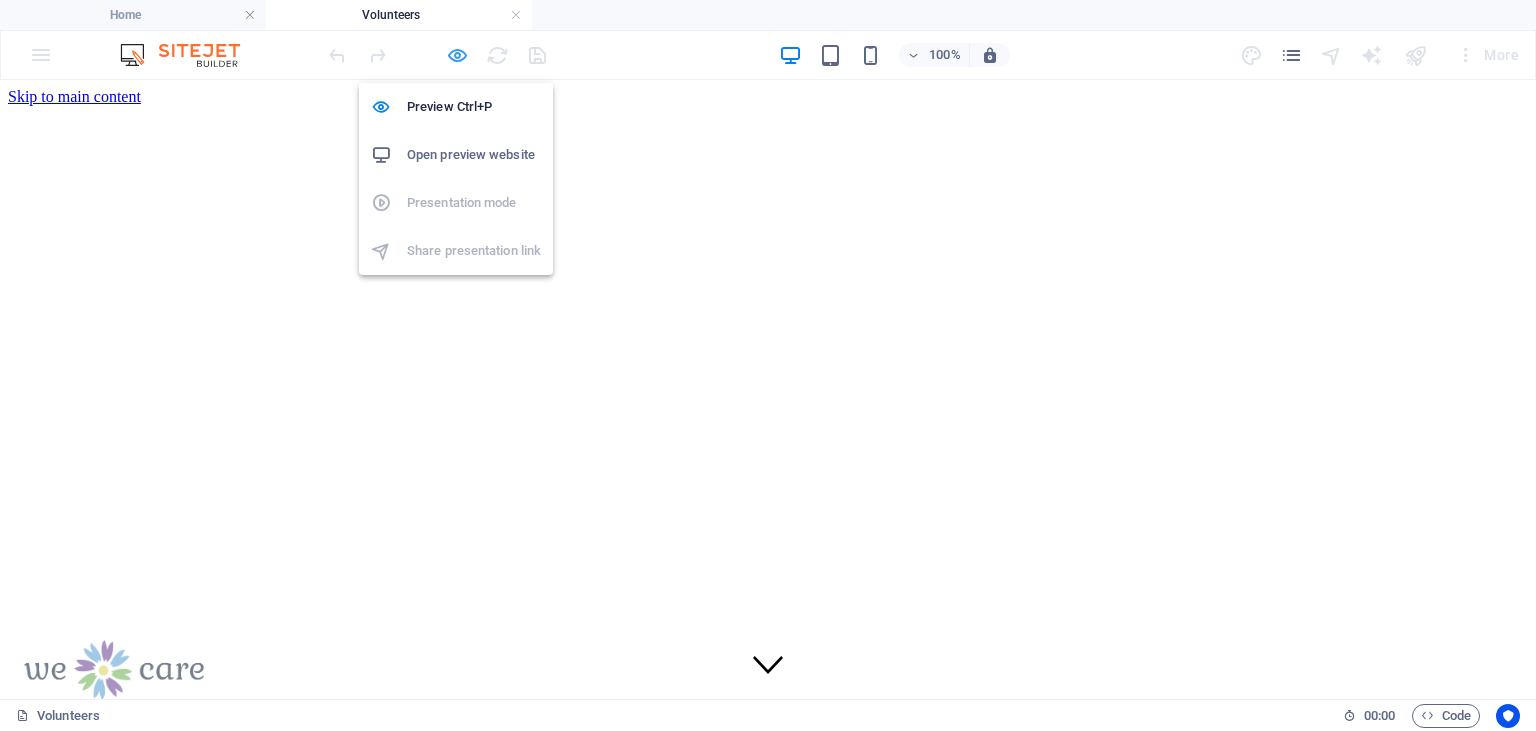 click at bounding box center [457, 55] 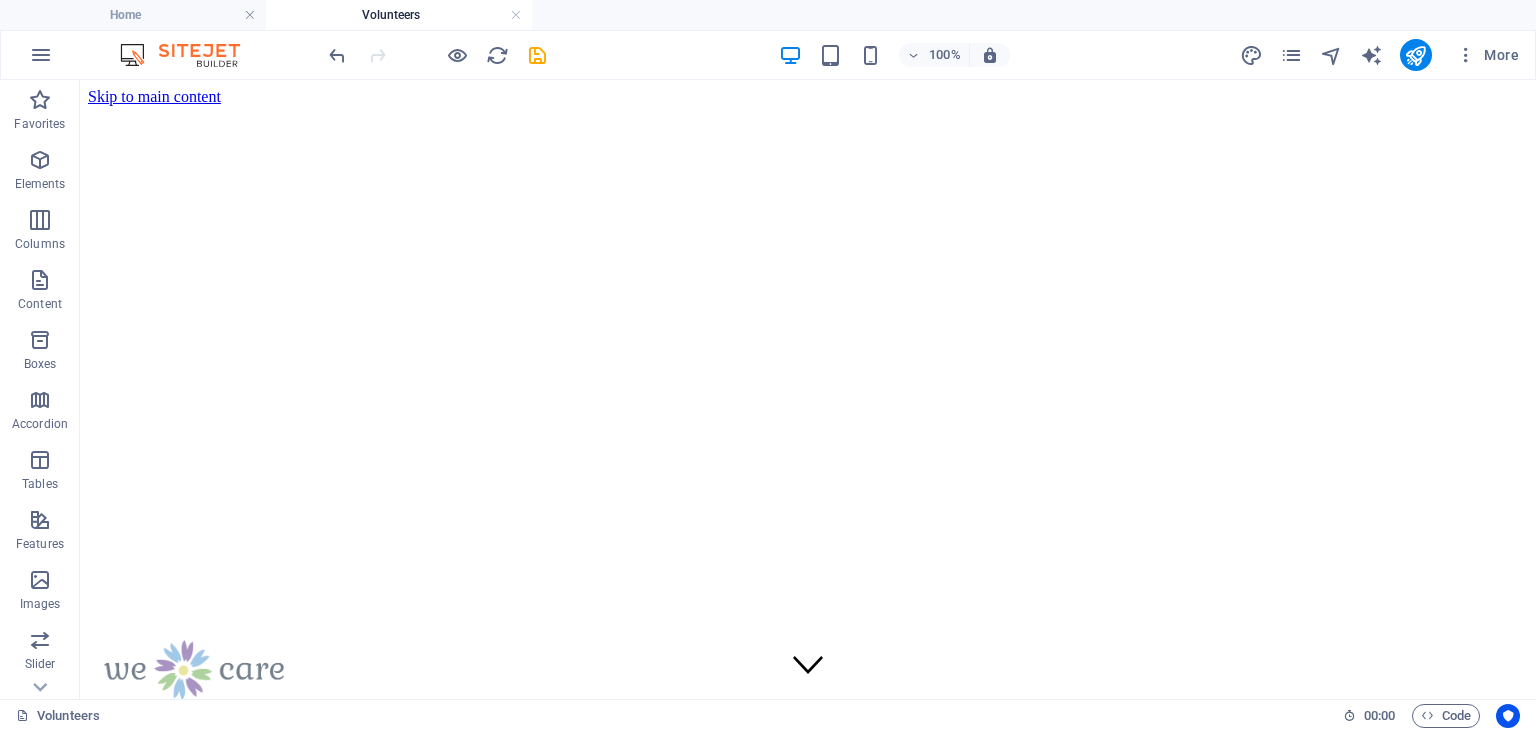 click at bounding box center [437, 55] 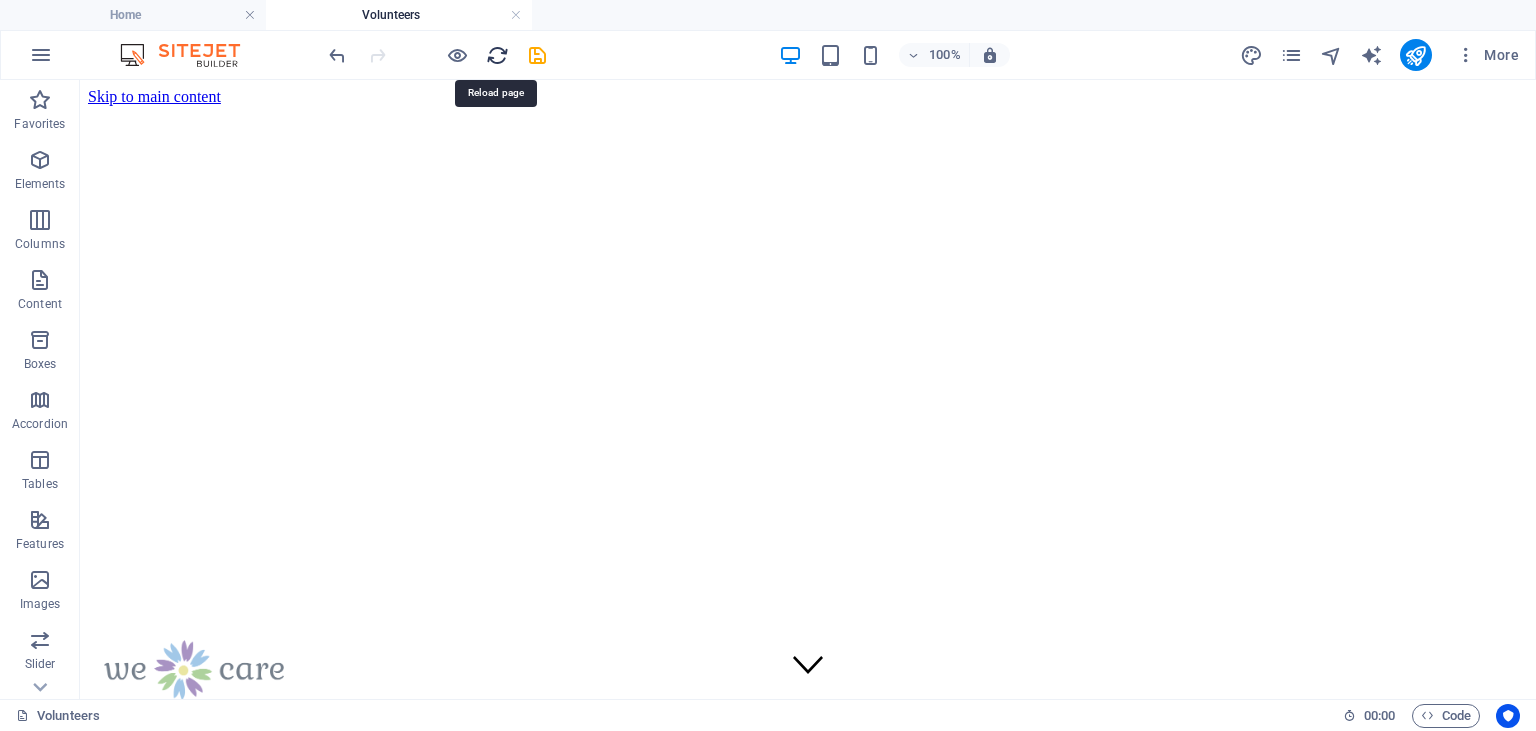 click at bounding box center [497, 55] 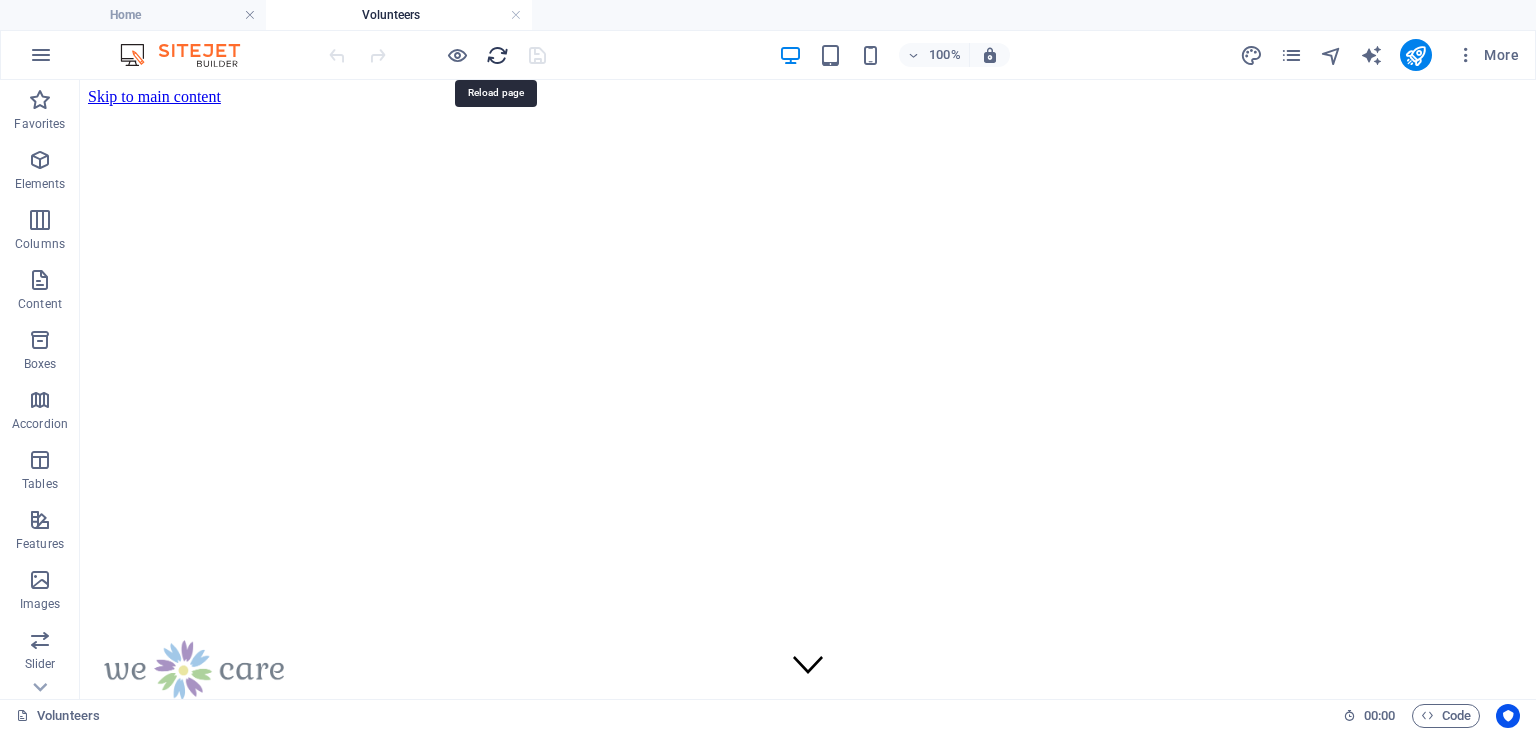 scroll, scrollTop: 0, scrollLeft: 0, axis: both 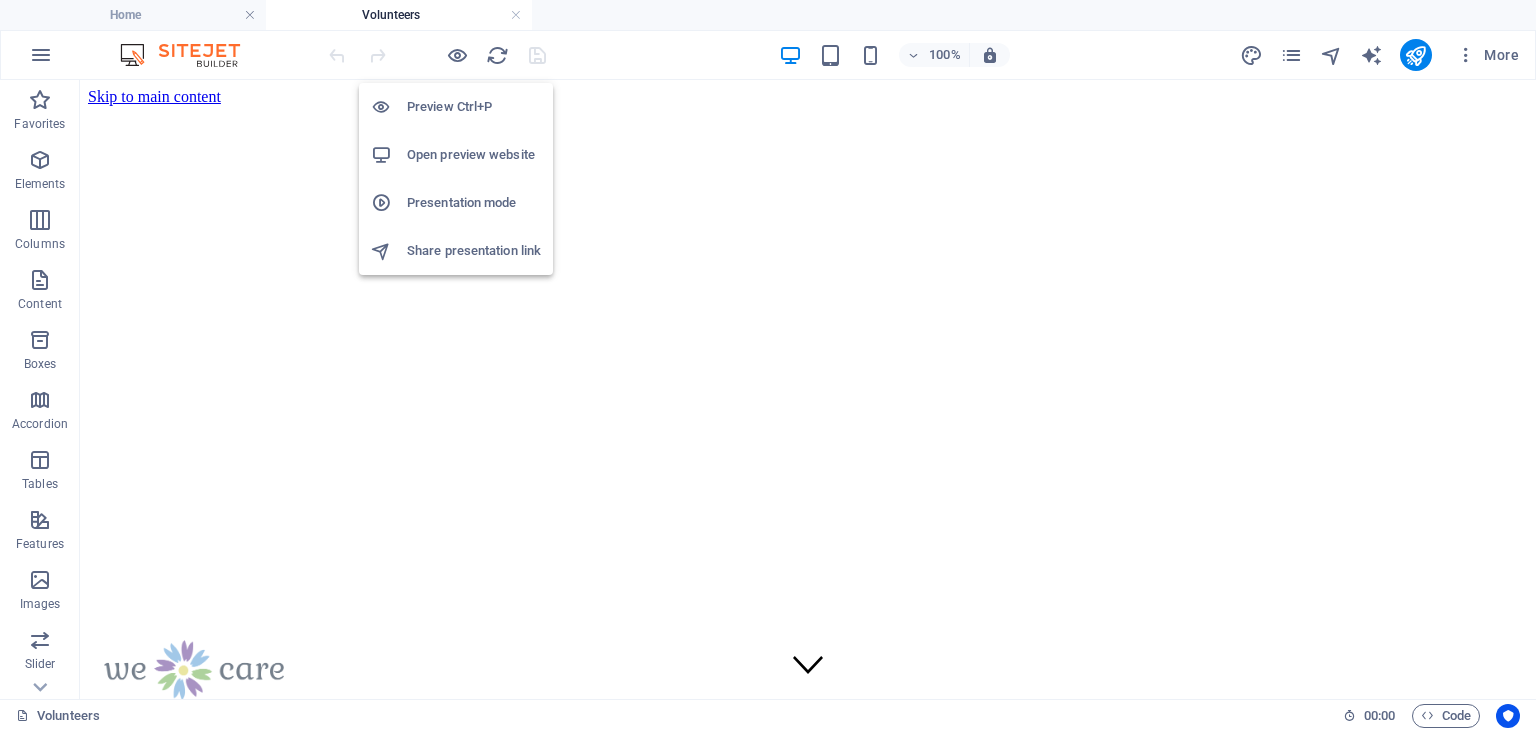 click on "Presentation mode" at bounding box center [474, 203] 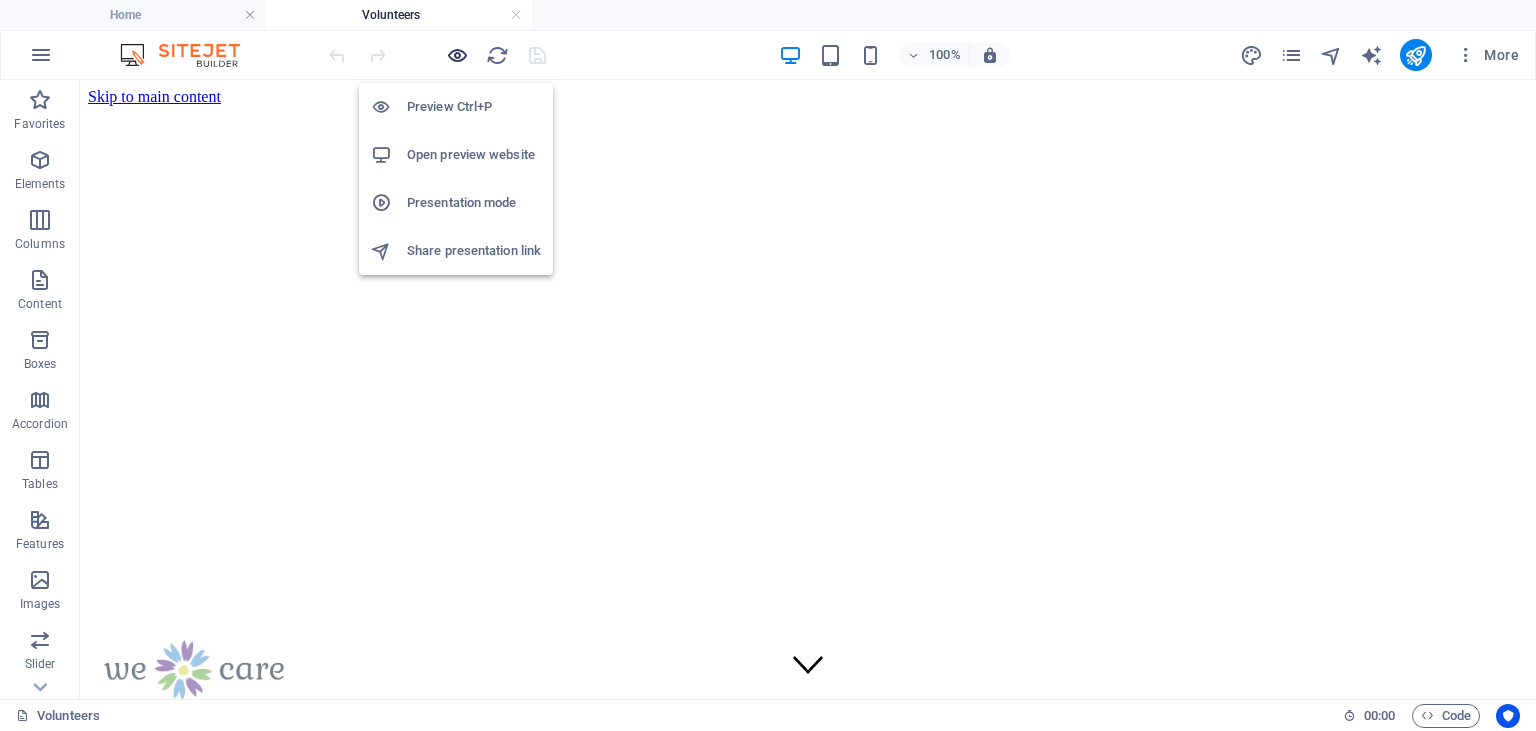 click at bounding box center [457, 55] 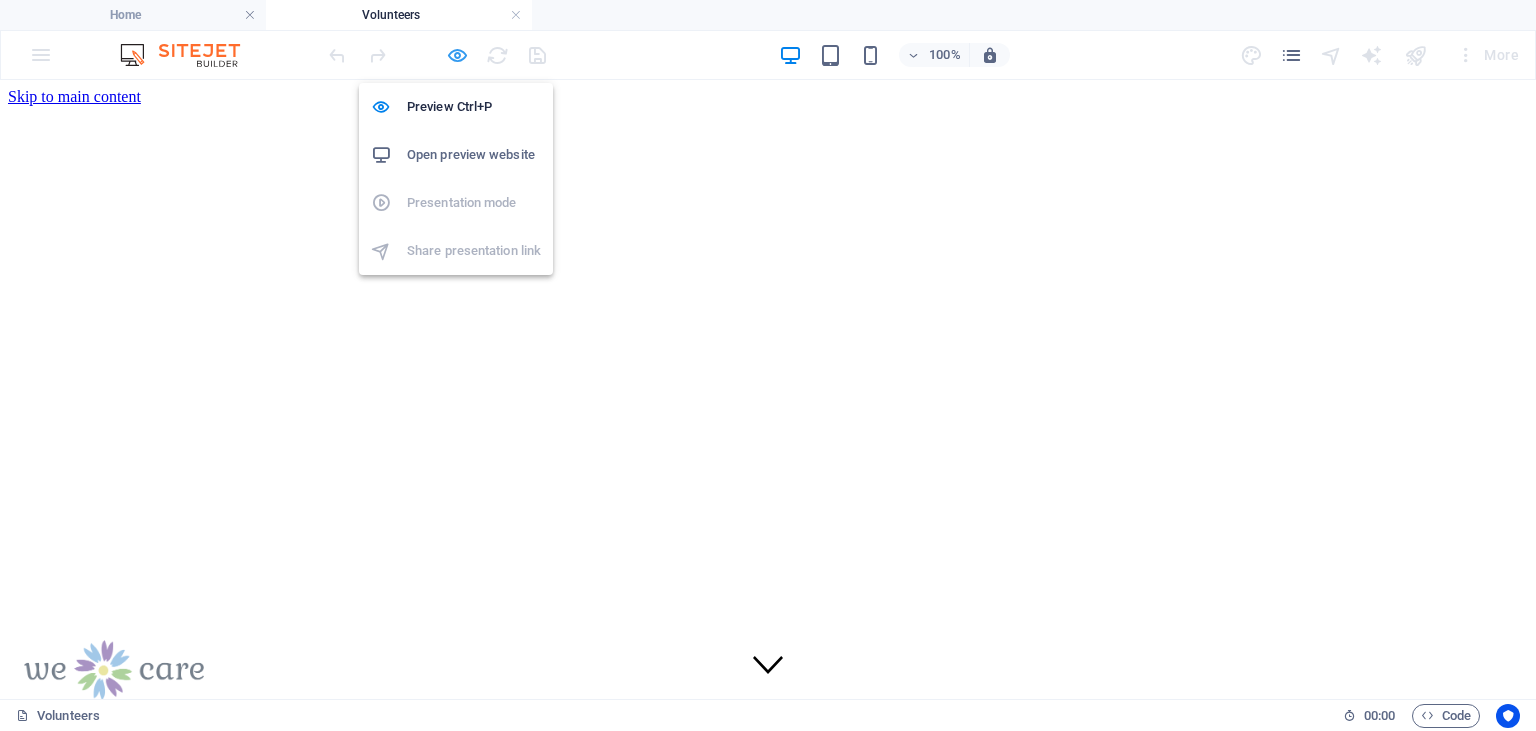 click at bounding box center (457, 55) 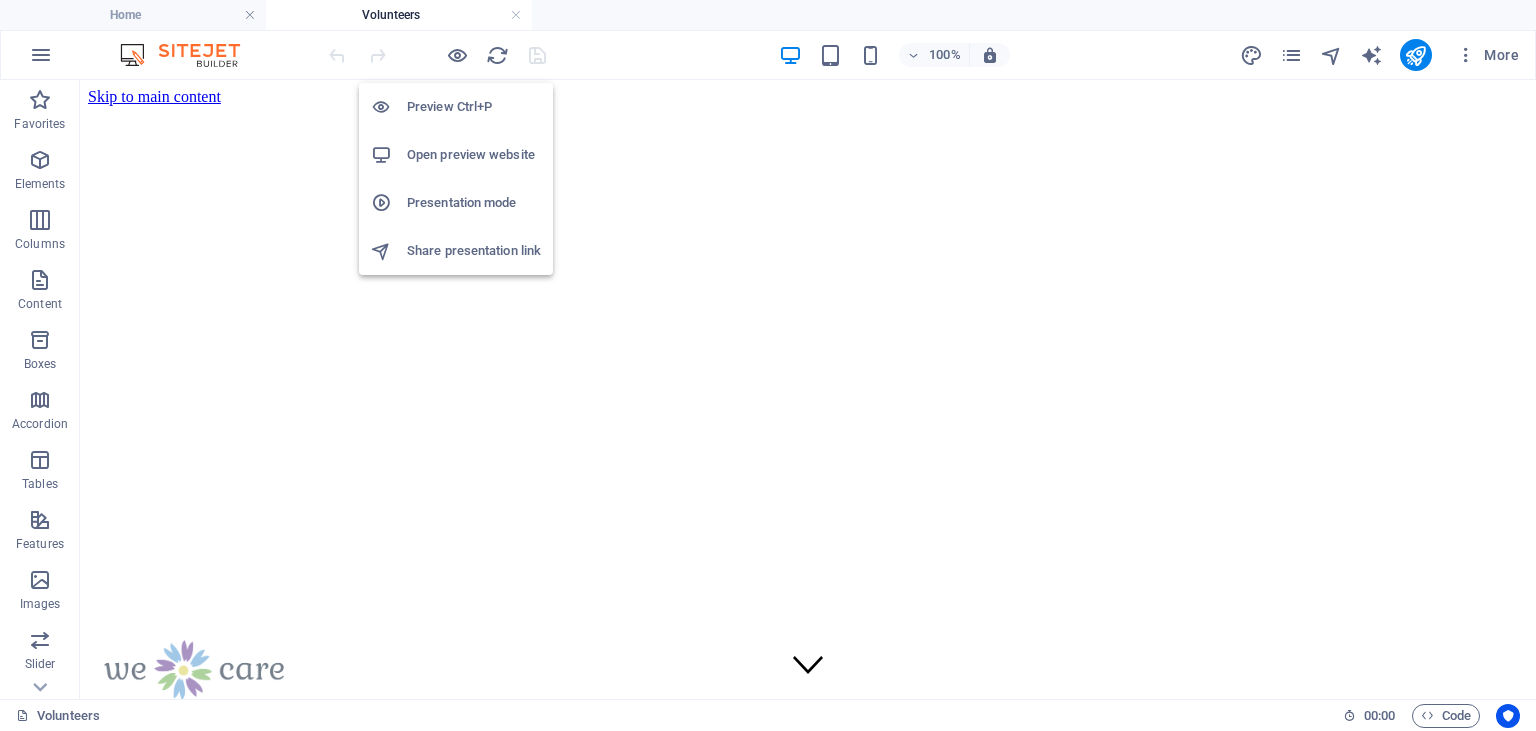 drag, startPoint x: 449, startPoint y: 106, endPoint x: 463, endPoint y: 114, distance: 16.124516 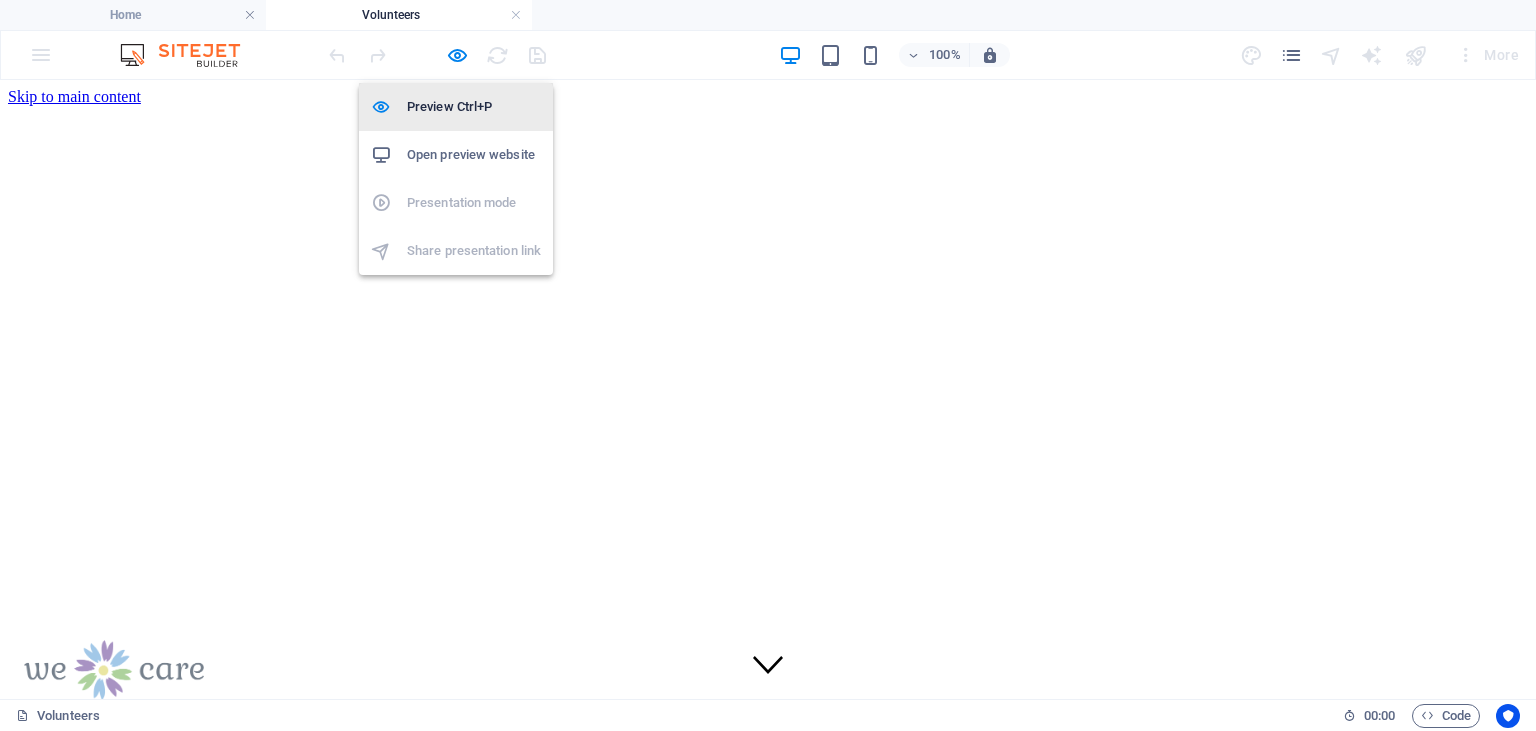 click on "Preview Ctrl+P" at bounding box center [474, 107] 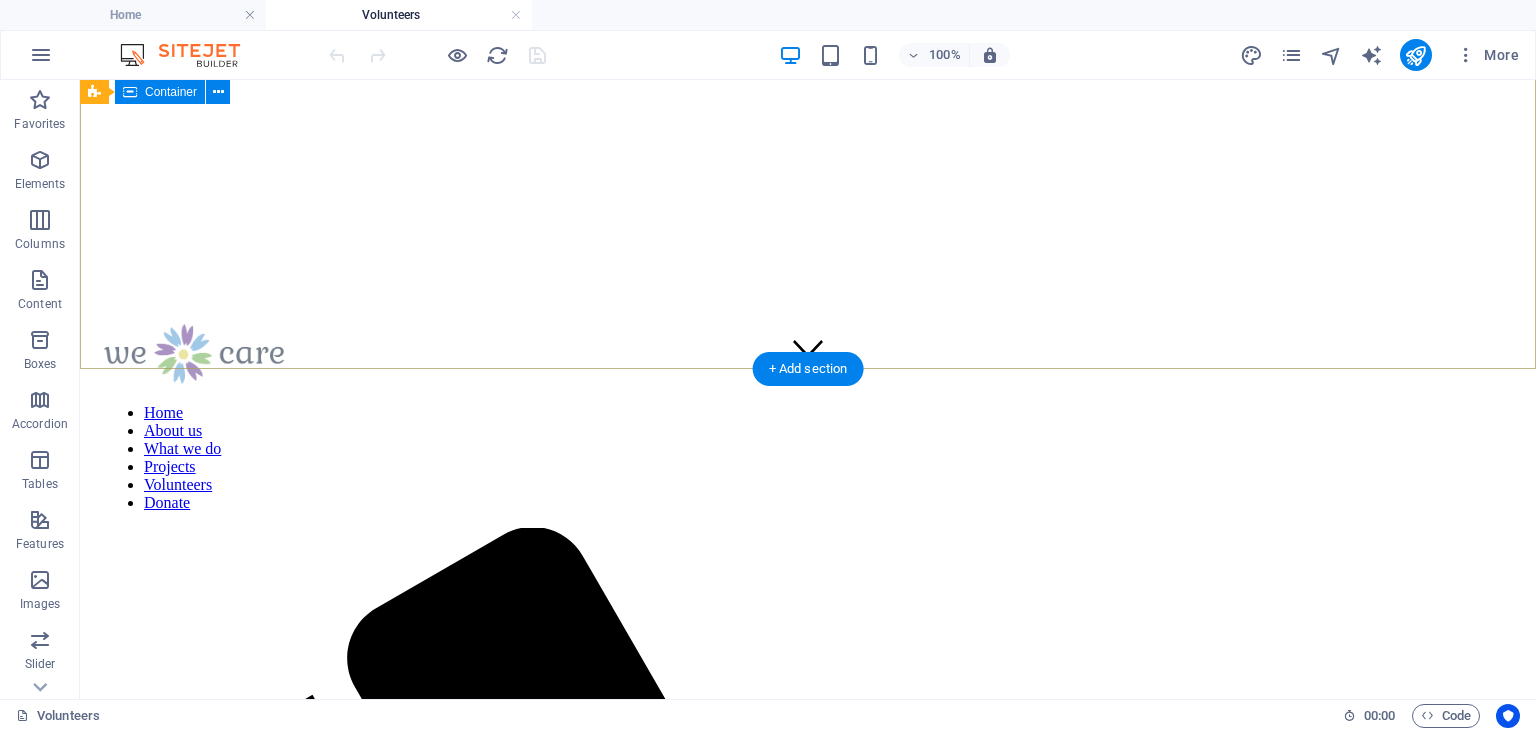 scroll, scrollTop: 0, scrollLeft: 0, axis: both 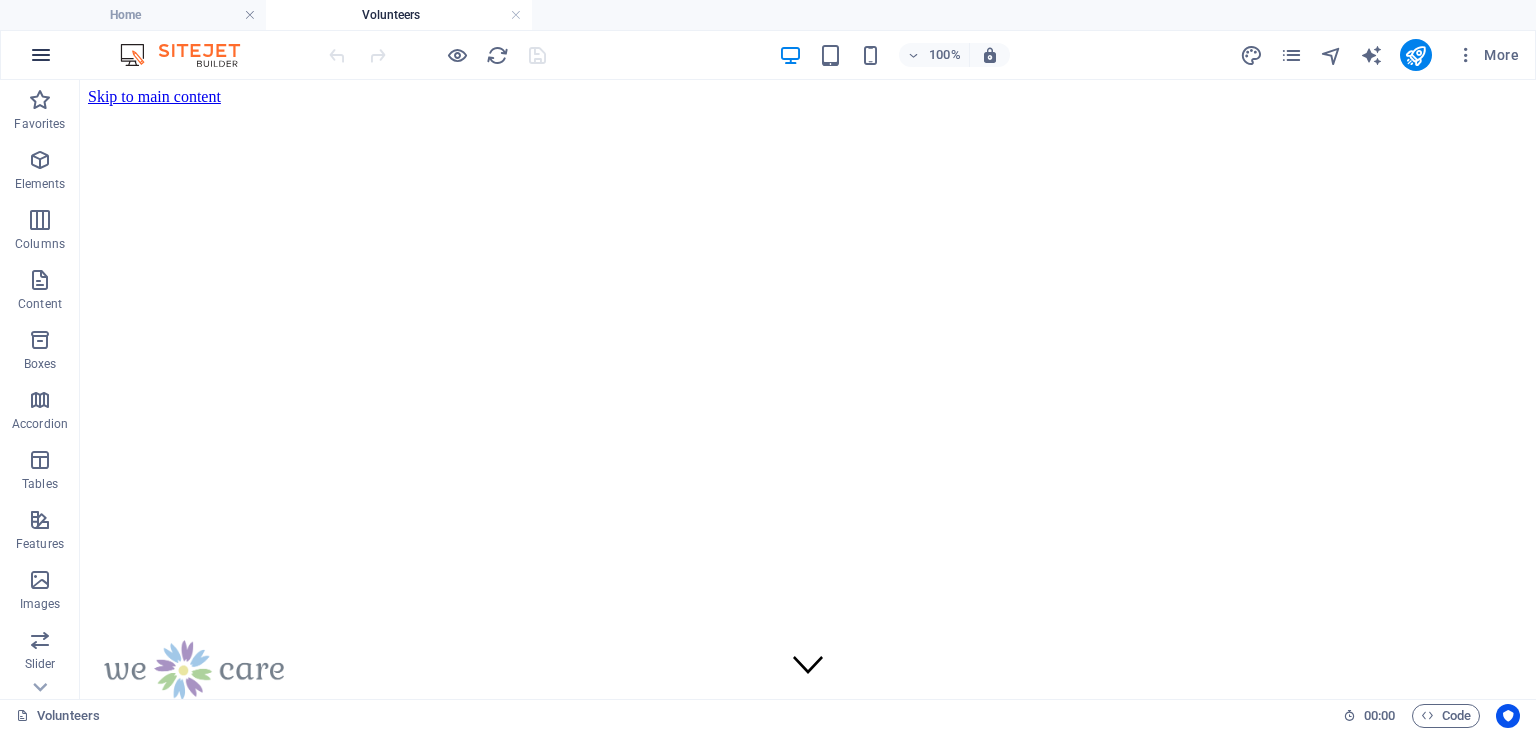 click at bounding box center (41, 55) 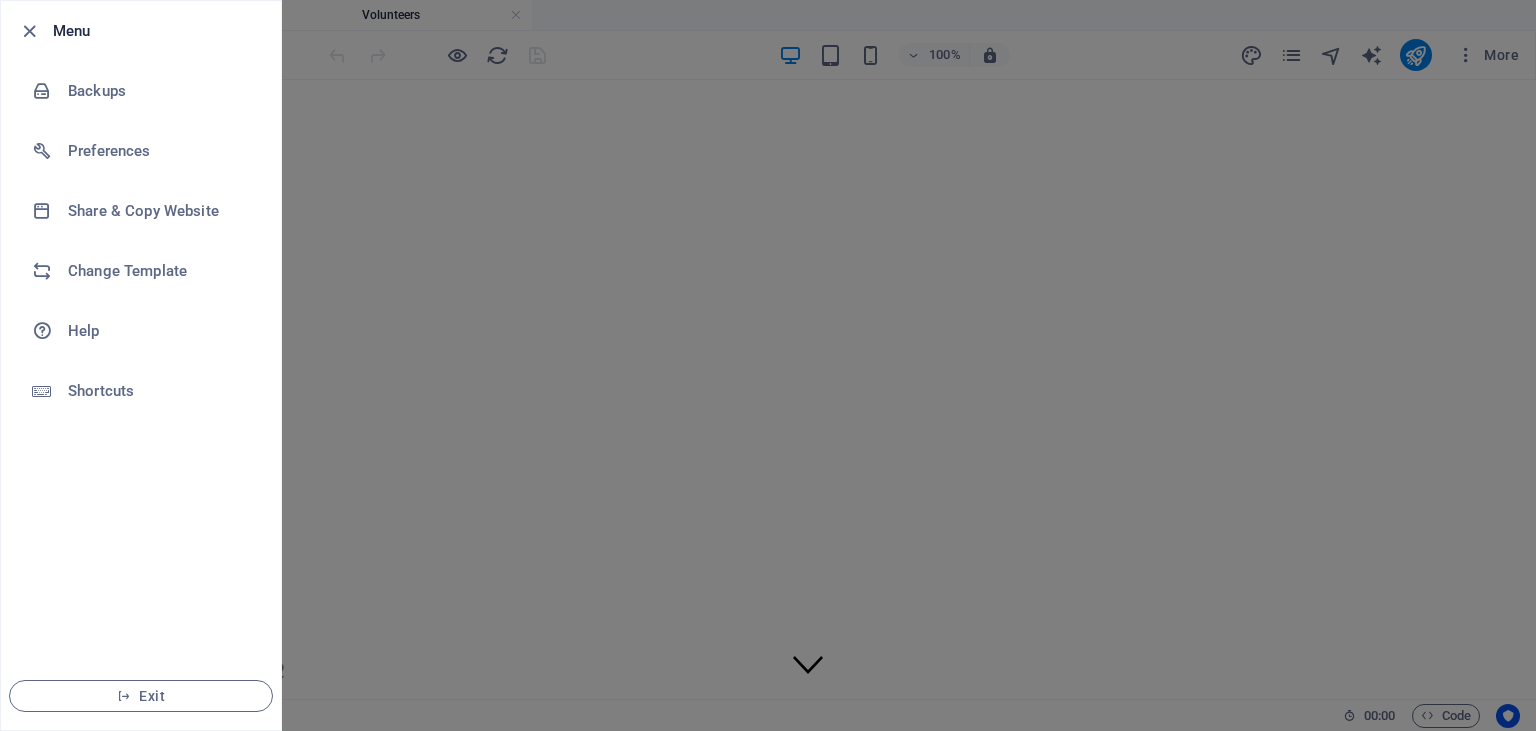 click at bounding box center [768, 365] 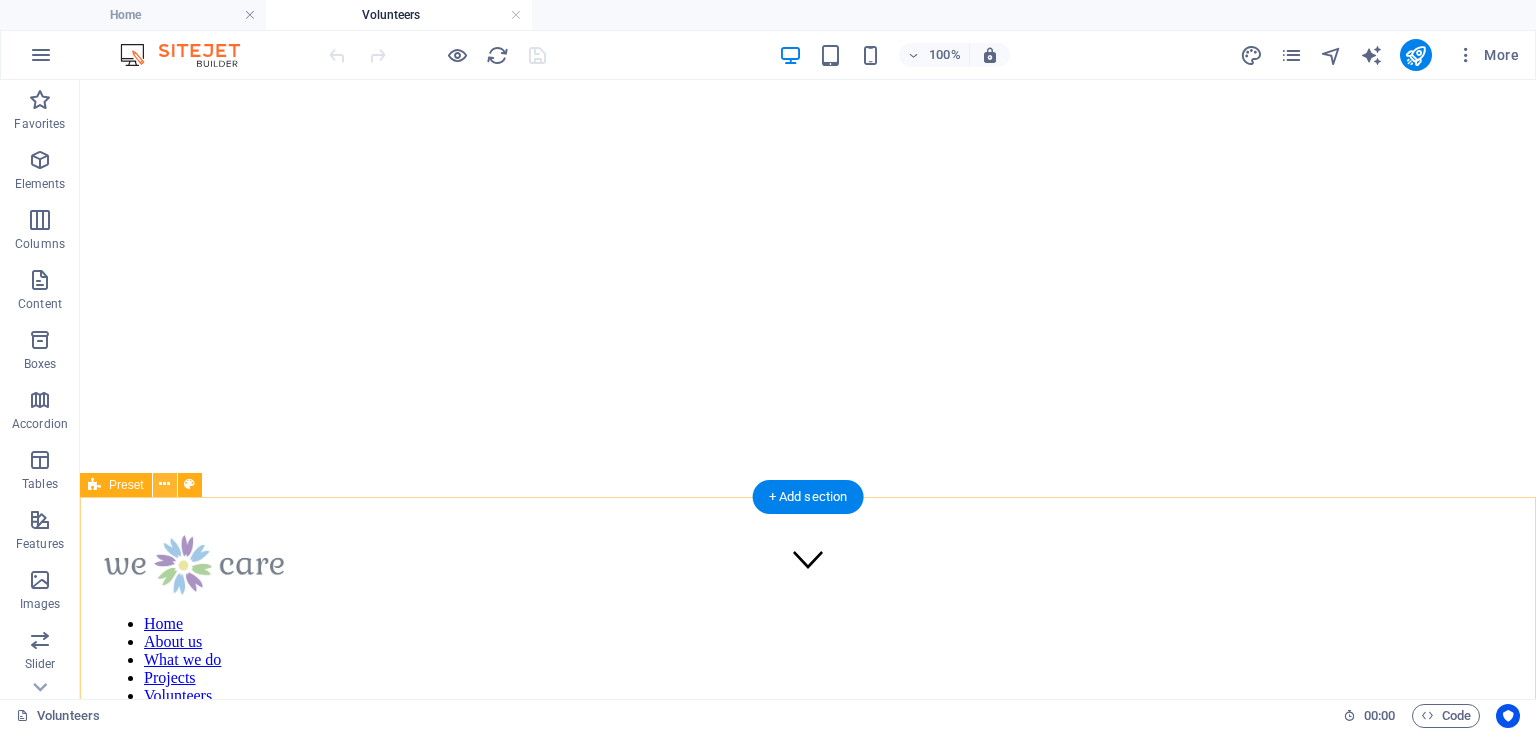 scroll, scrollTop: 0, scrollLeft: 0, axis: both 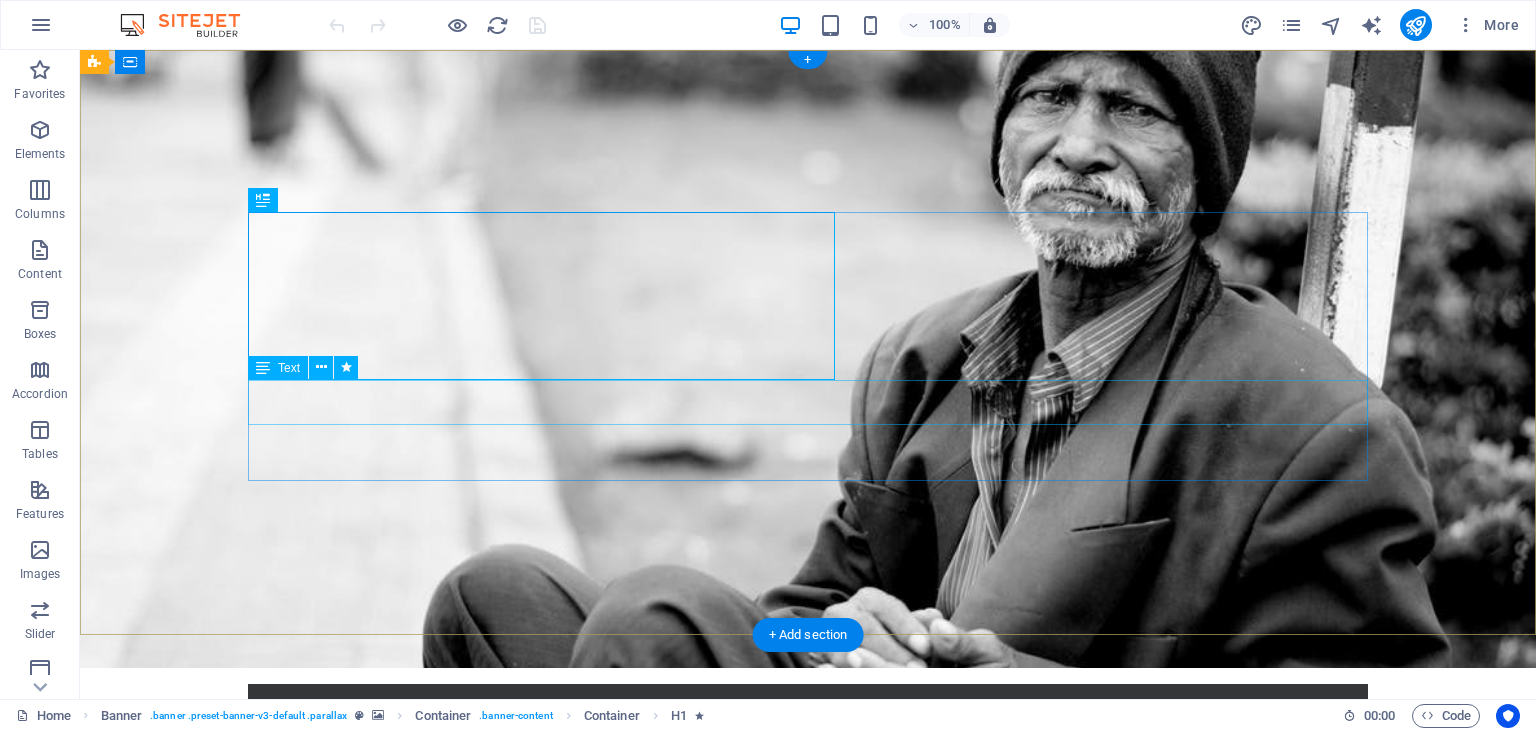click on "Let's build a better world together!" at bounding box center [808, 1014] 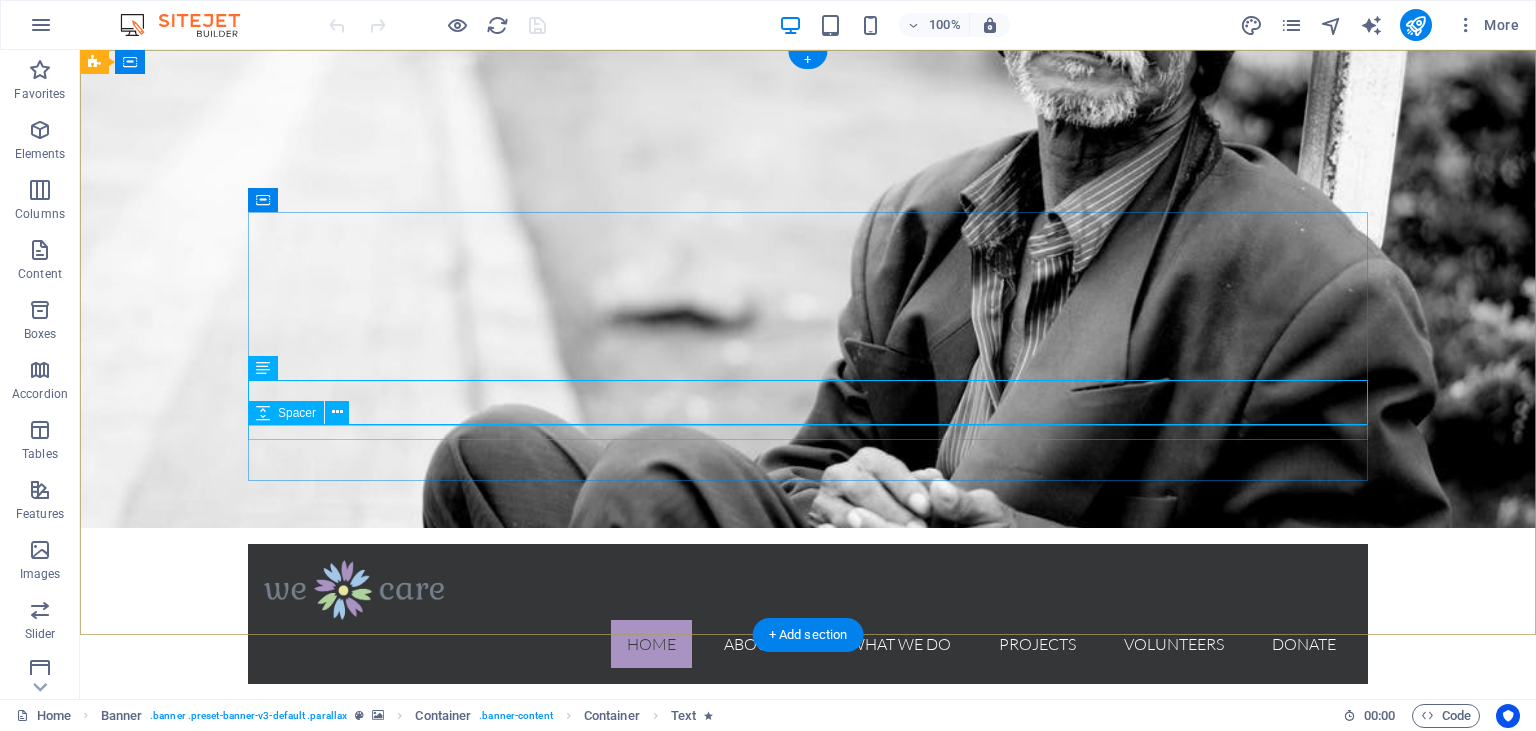 scroll, scrollTop: 0, scrollLeft: 0, axis: both 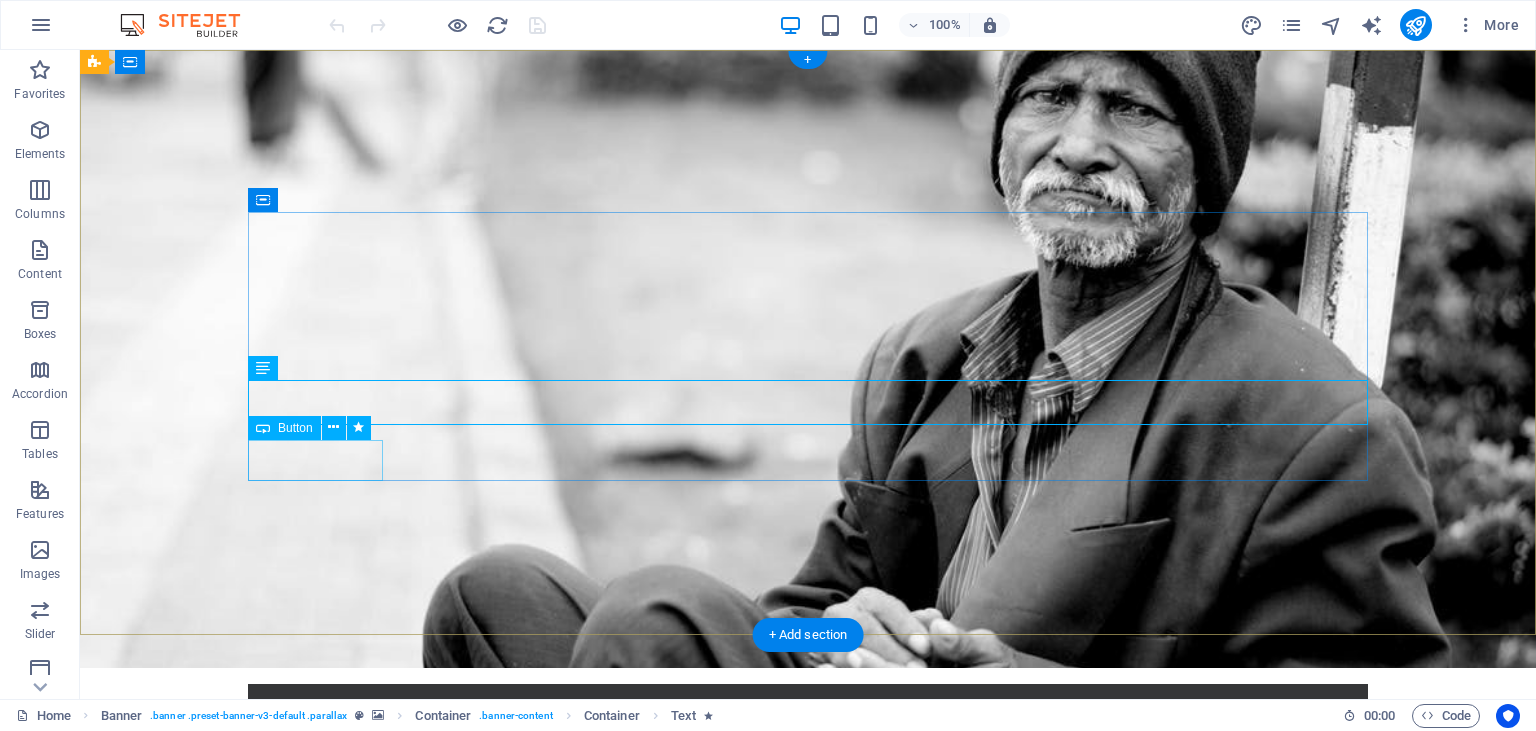 click on "Learn more" at bounding box center [808, 1073] 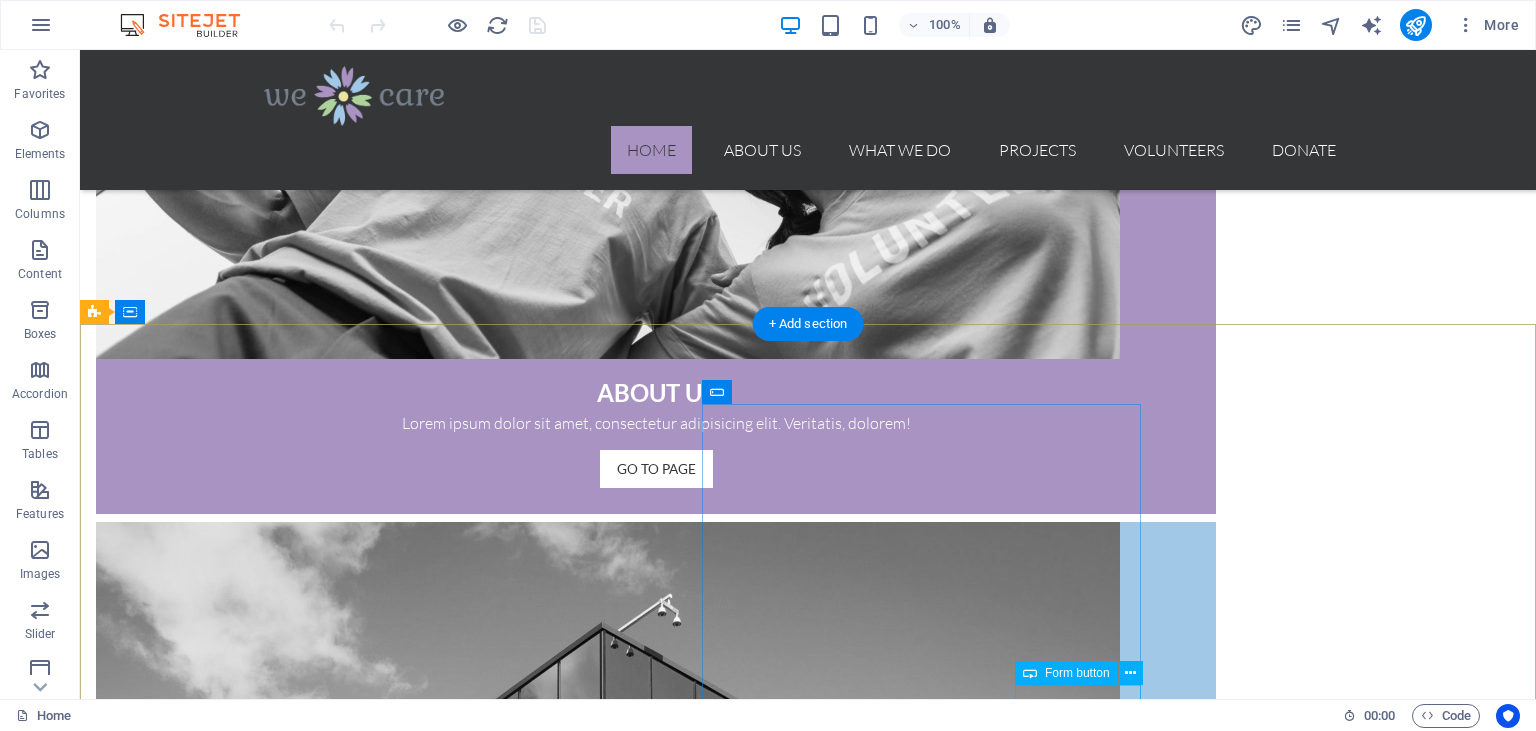 scroll, scrollTop: 2042, scrollLeft: 0, axis: vertical 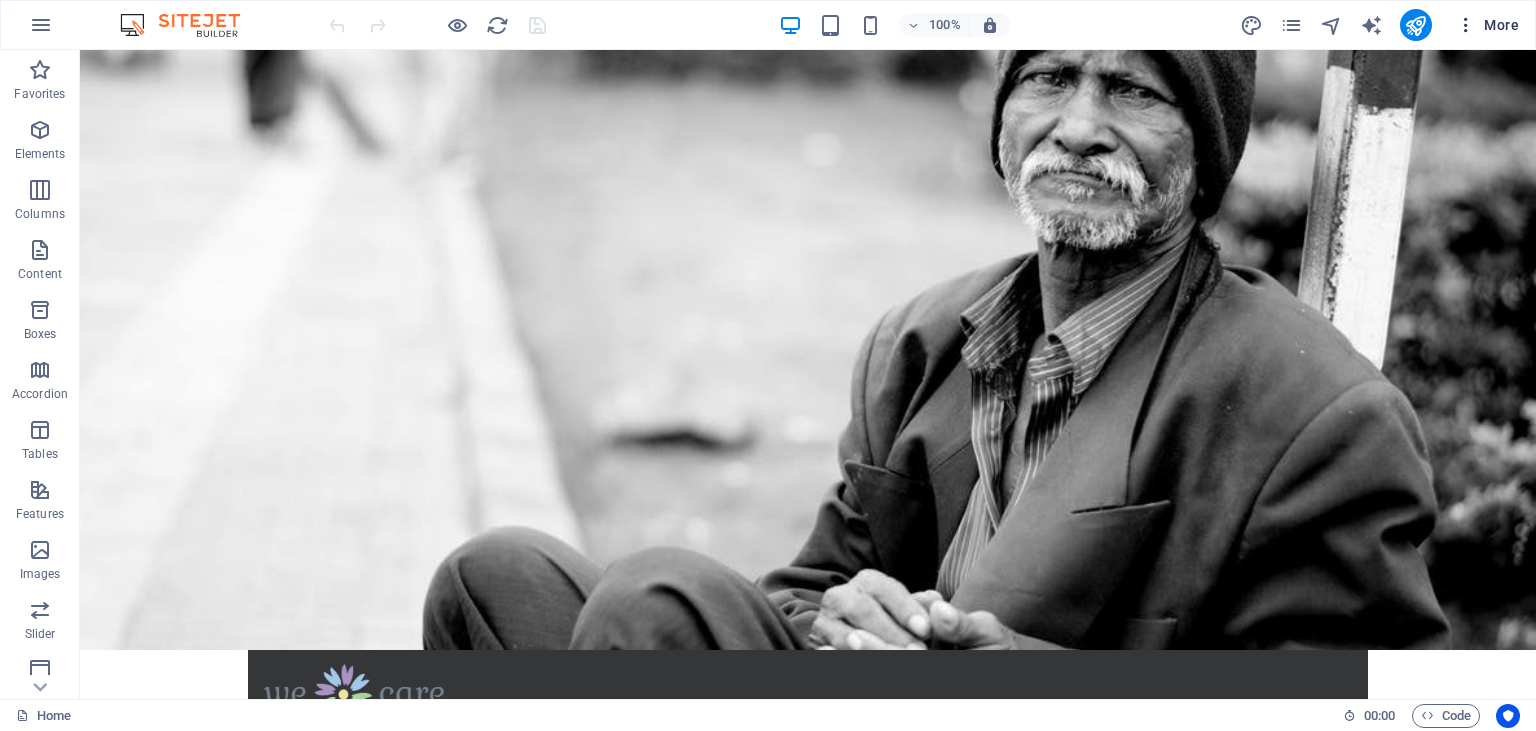 click on "More" at bounding box center (1487, 25) 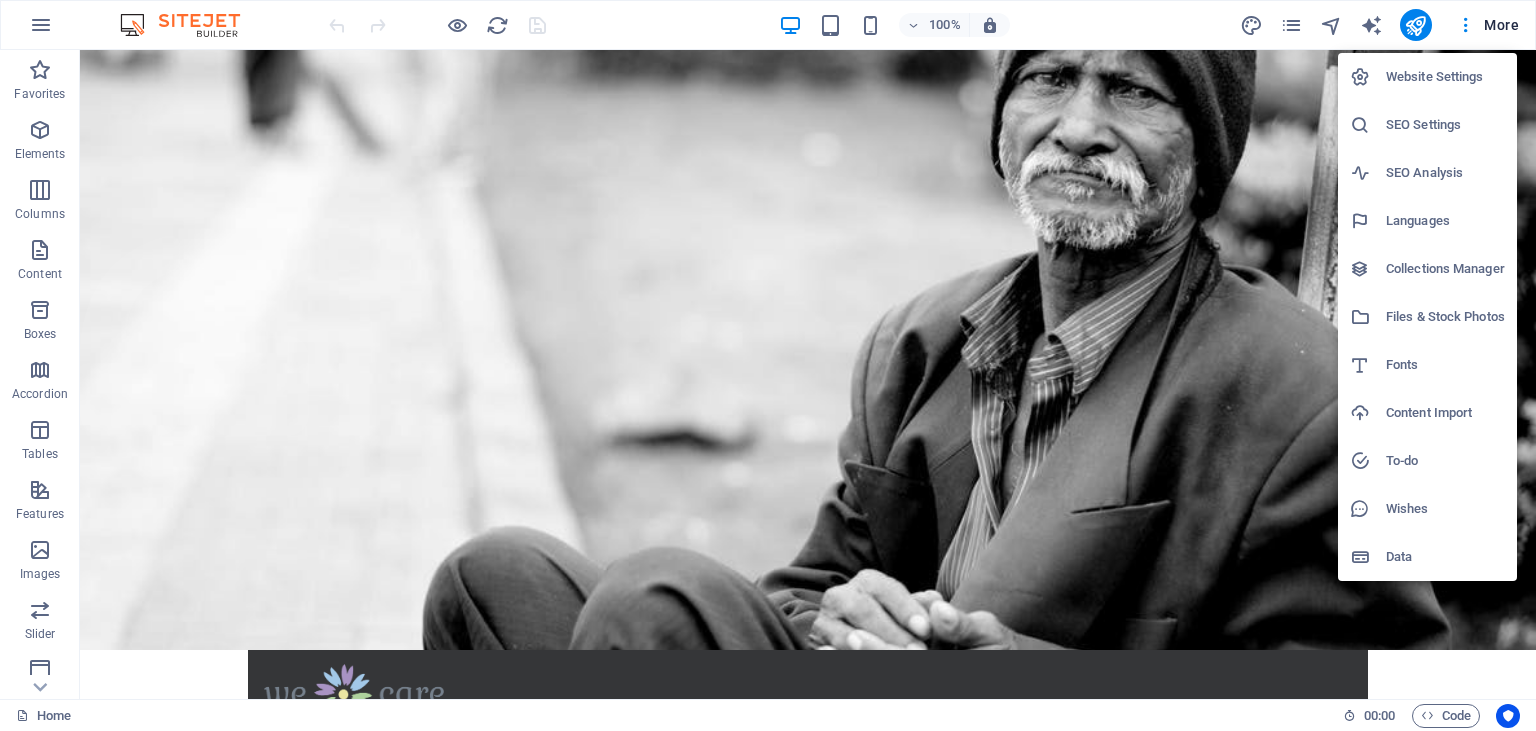 click at bounding box center (768, 365) 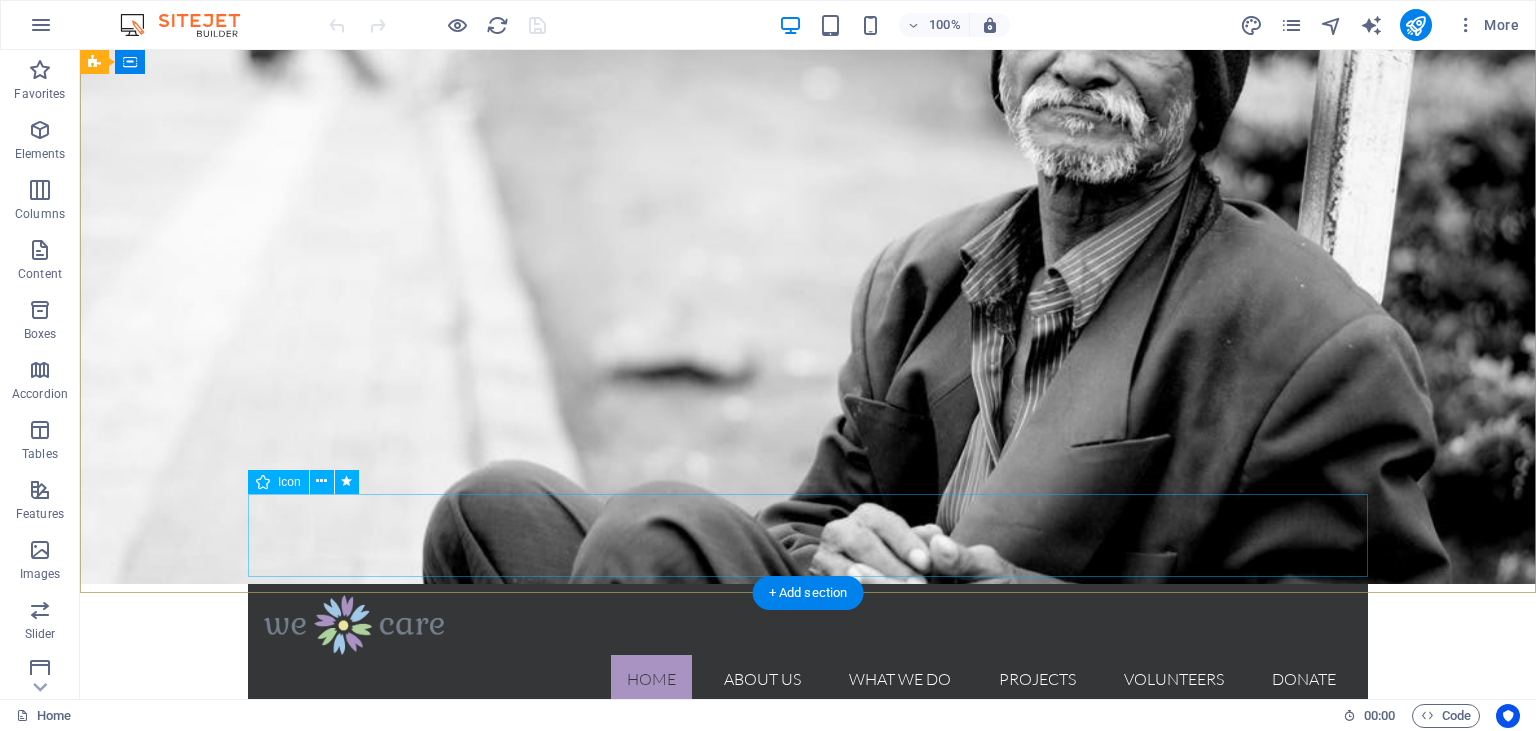 scroll, scrollTop: 0, scrollLeft: 0, axis: both 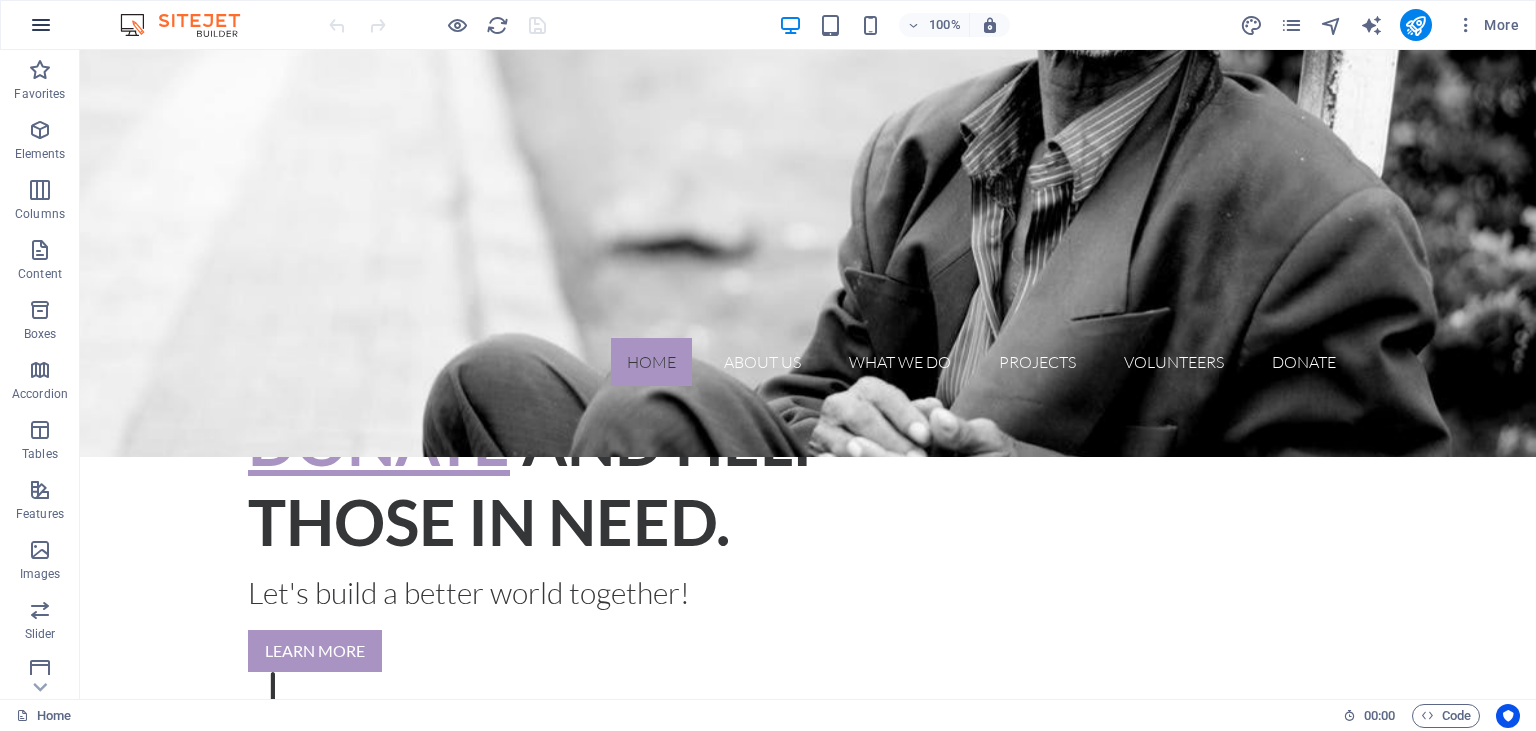 click at bounding box center [41, 25] 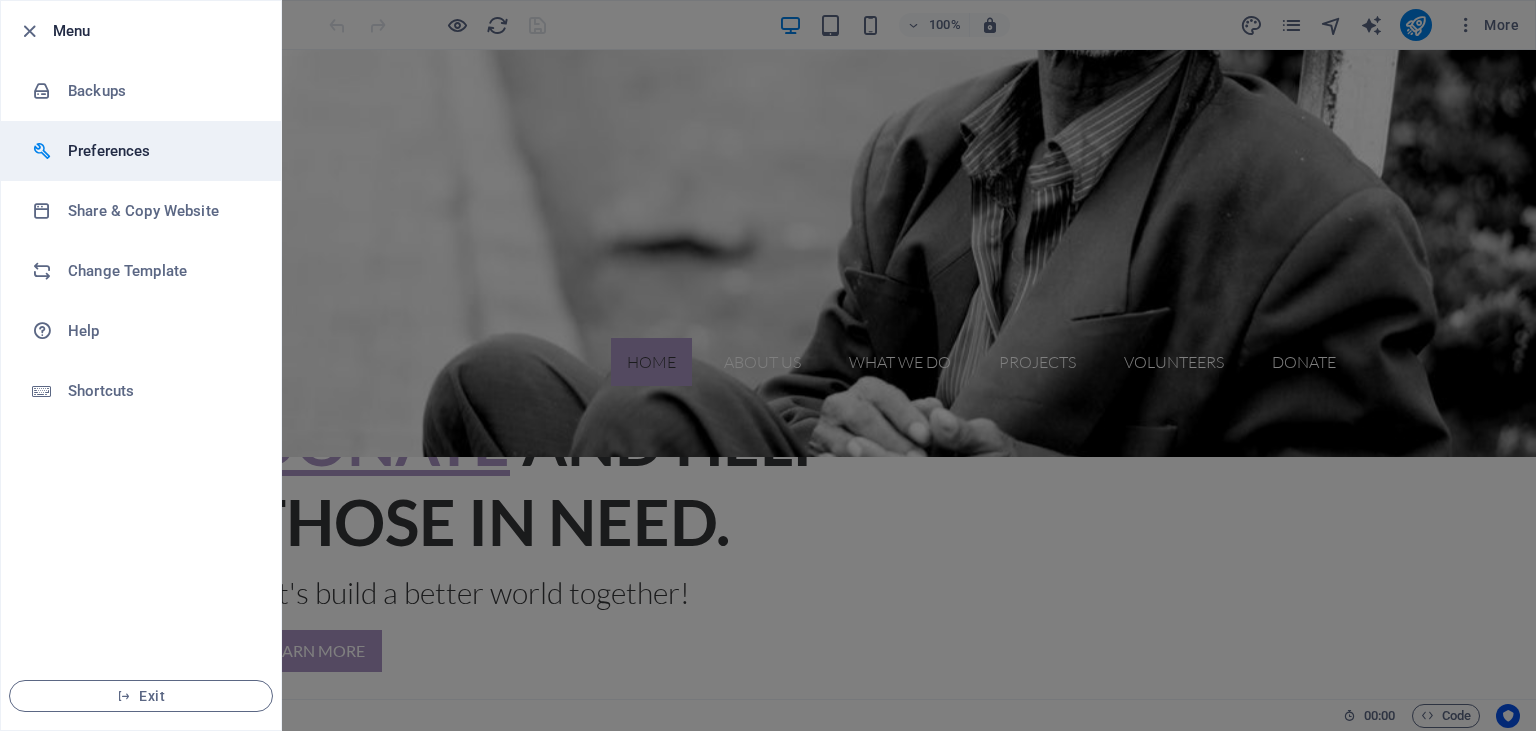 click on "Preferences" at bounding box center (160, 151) 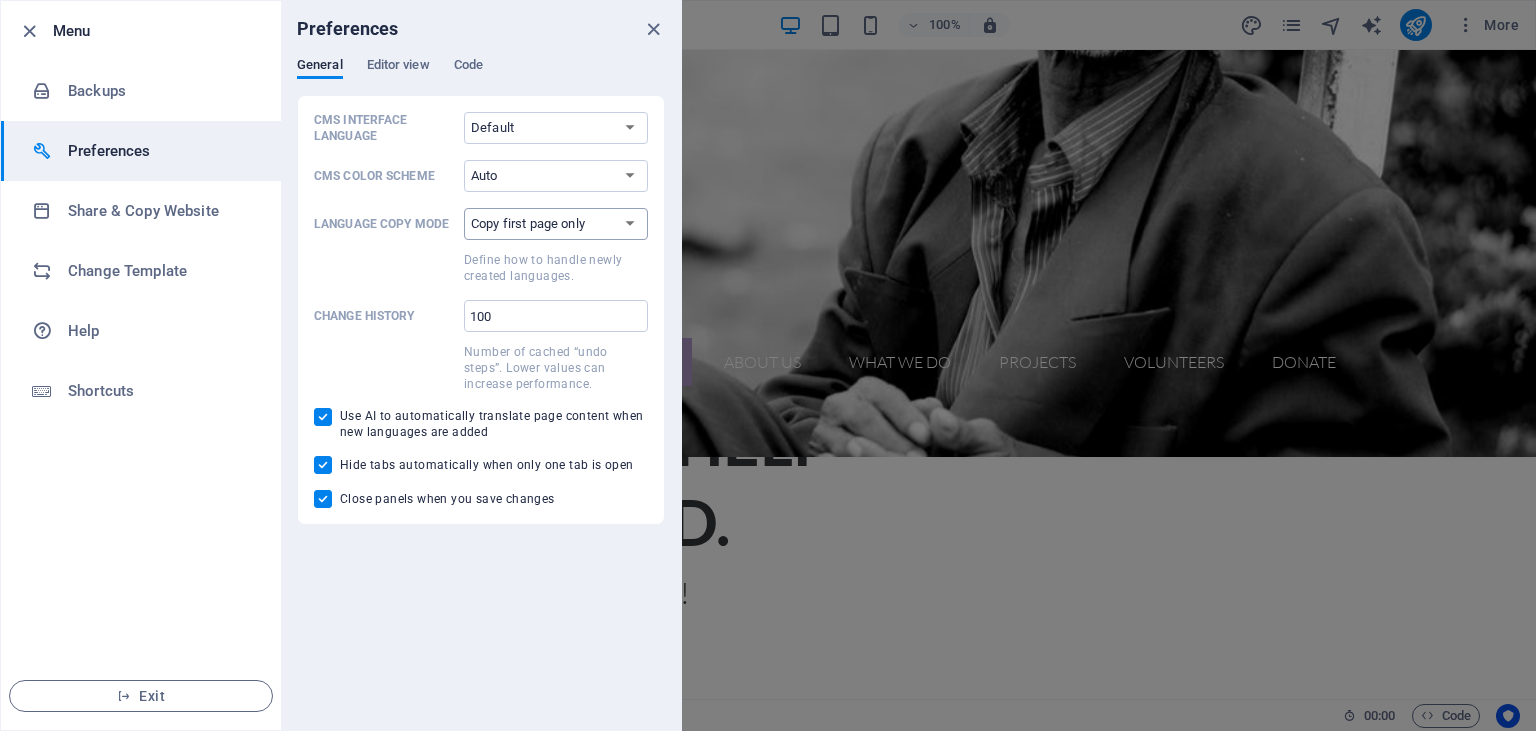 select on "all" 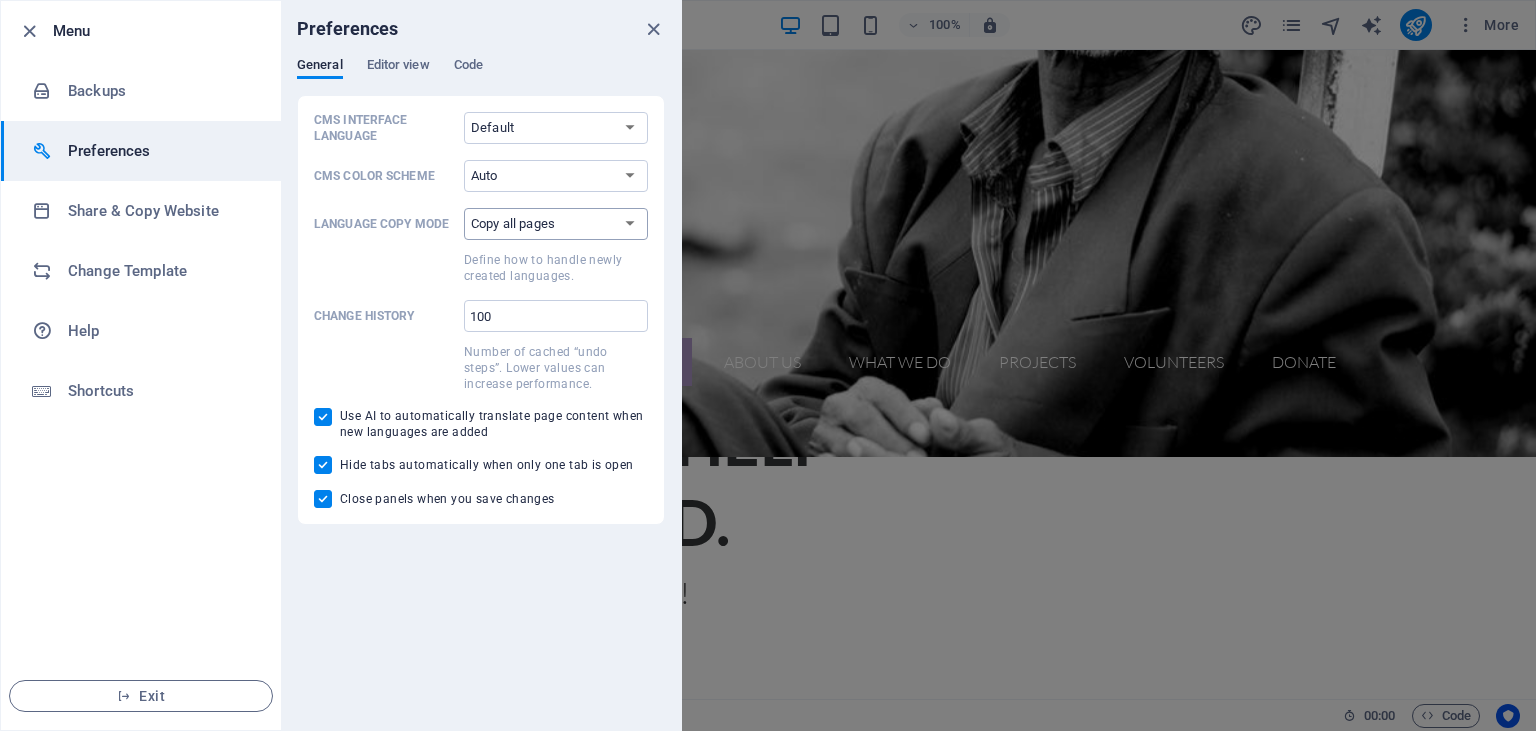 click on "Copy all pages" at bounding box center (0, 0) 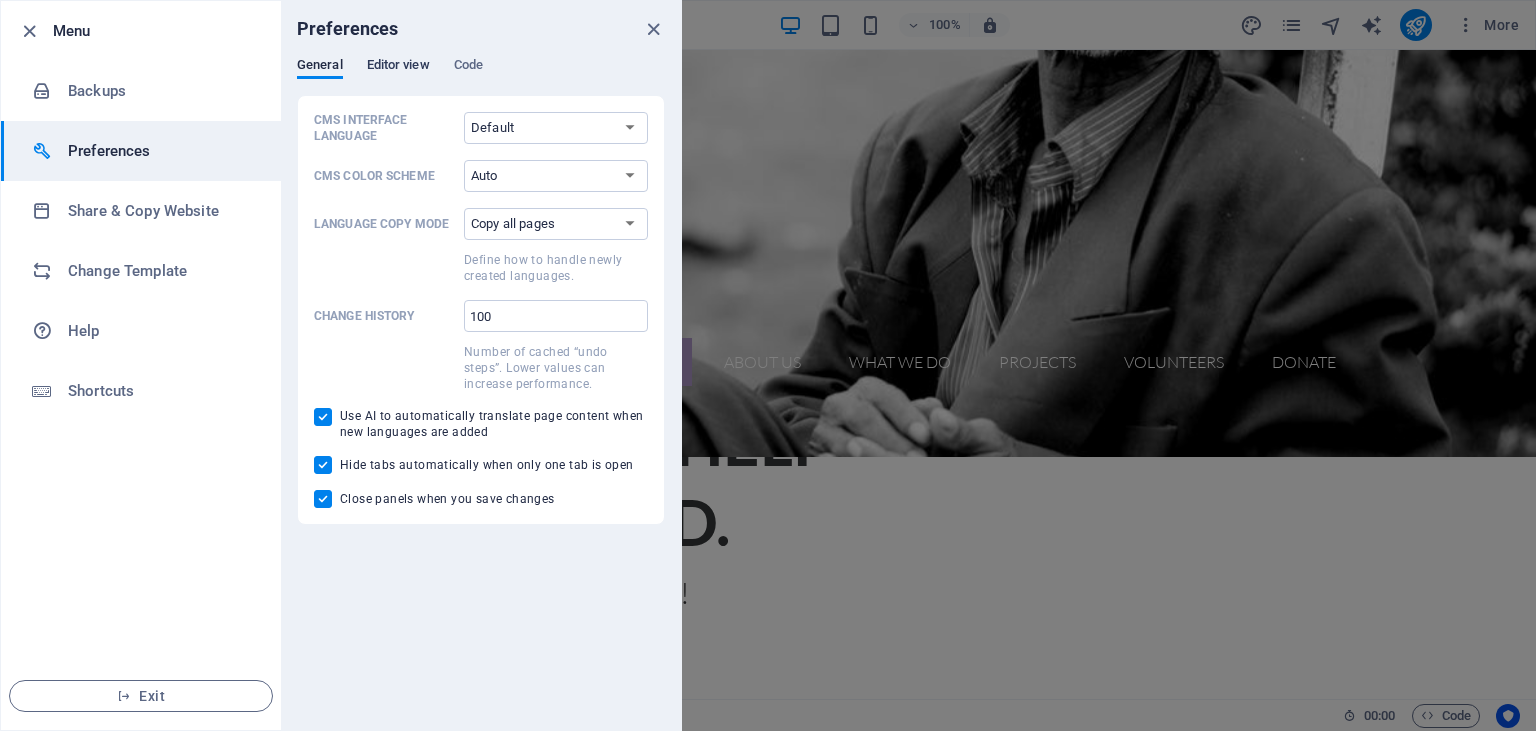 click on "Editor view" at bounding box center (398, 67) 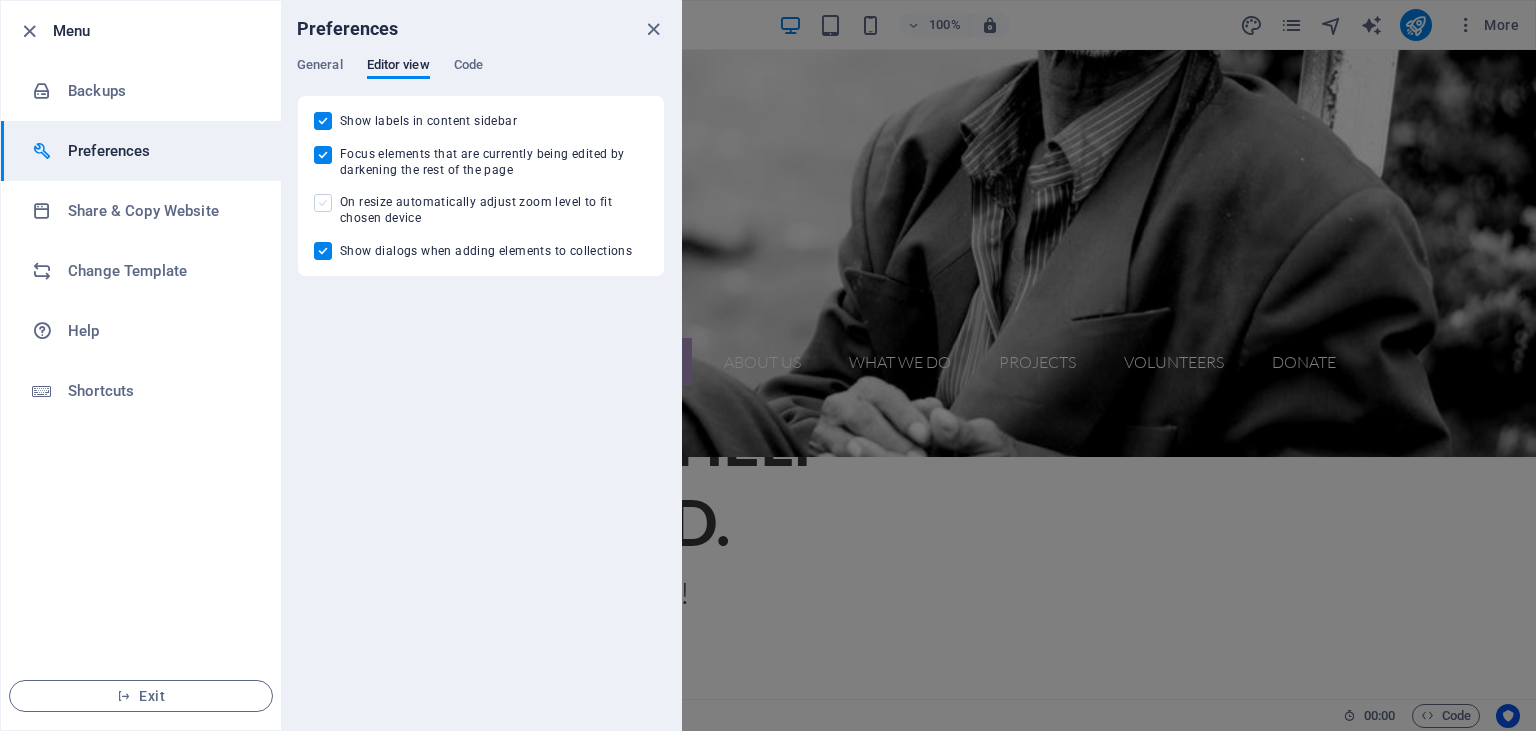 click at bounding box center (323, 203) 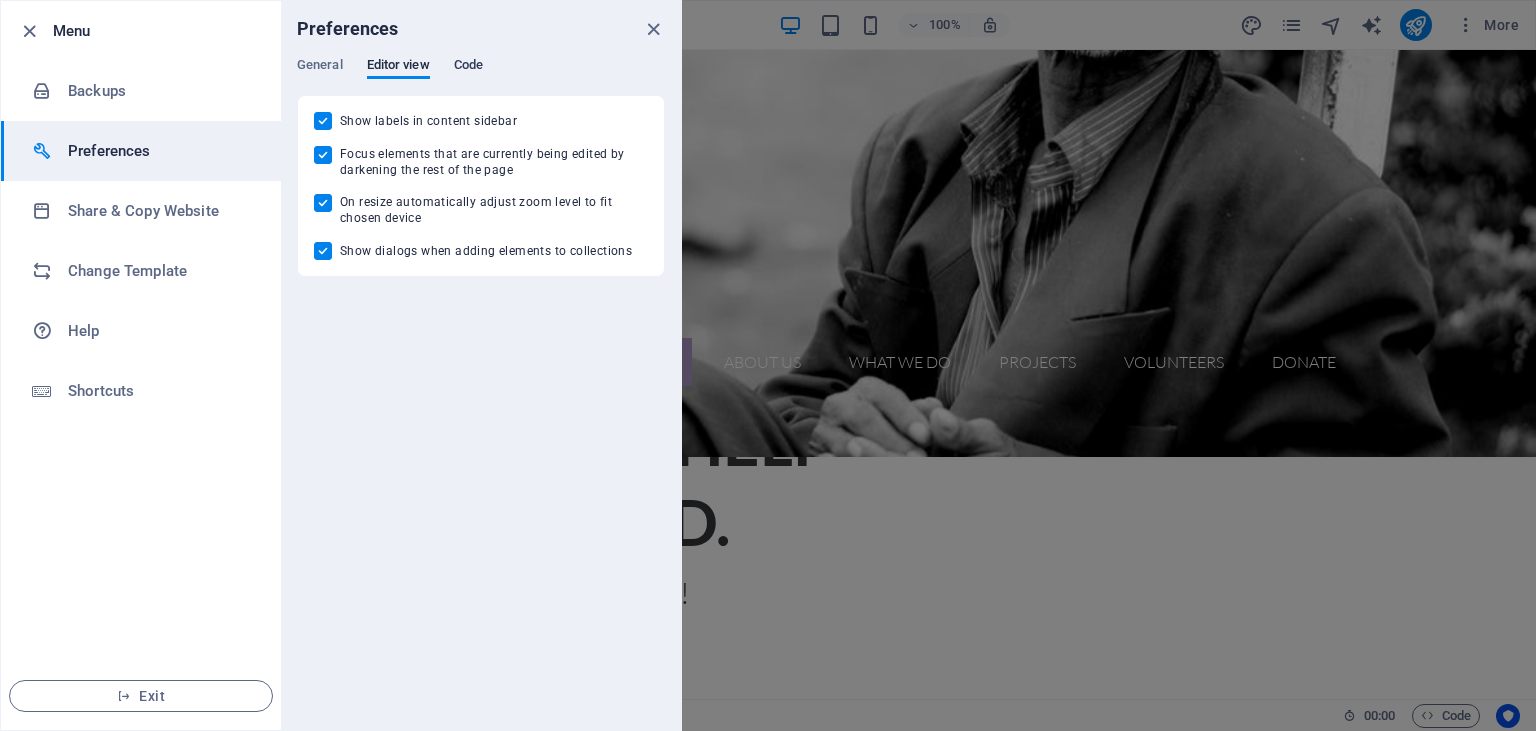 click on "Code" at bounding box center (468, 67) 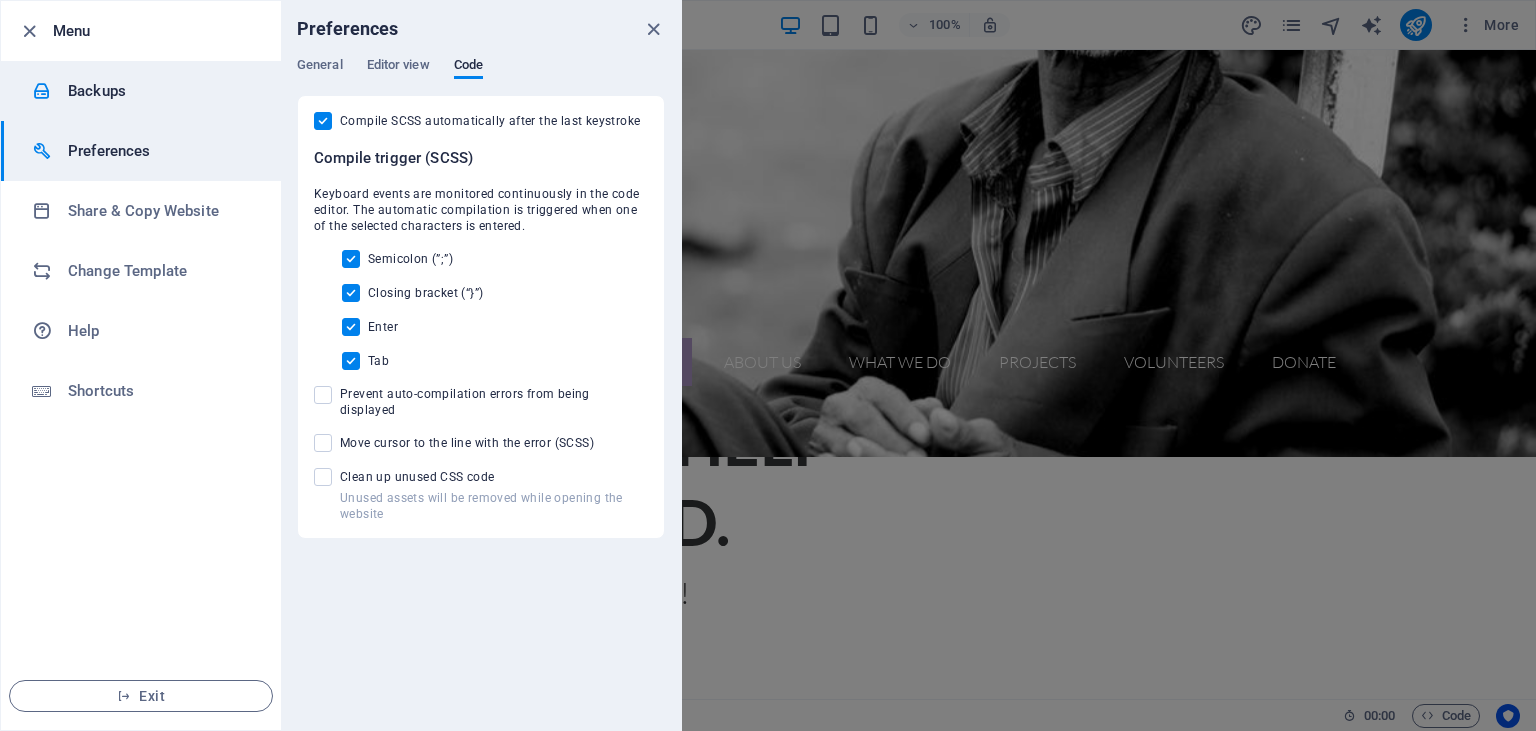 click on "Backups" at bounding box center (160, 91) 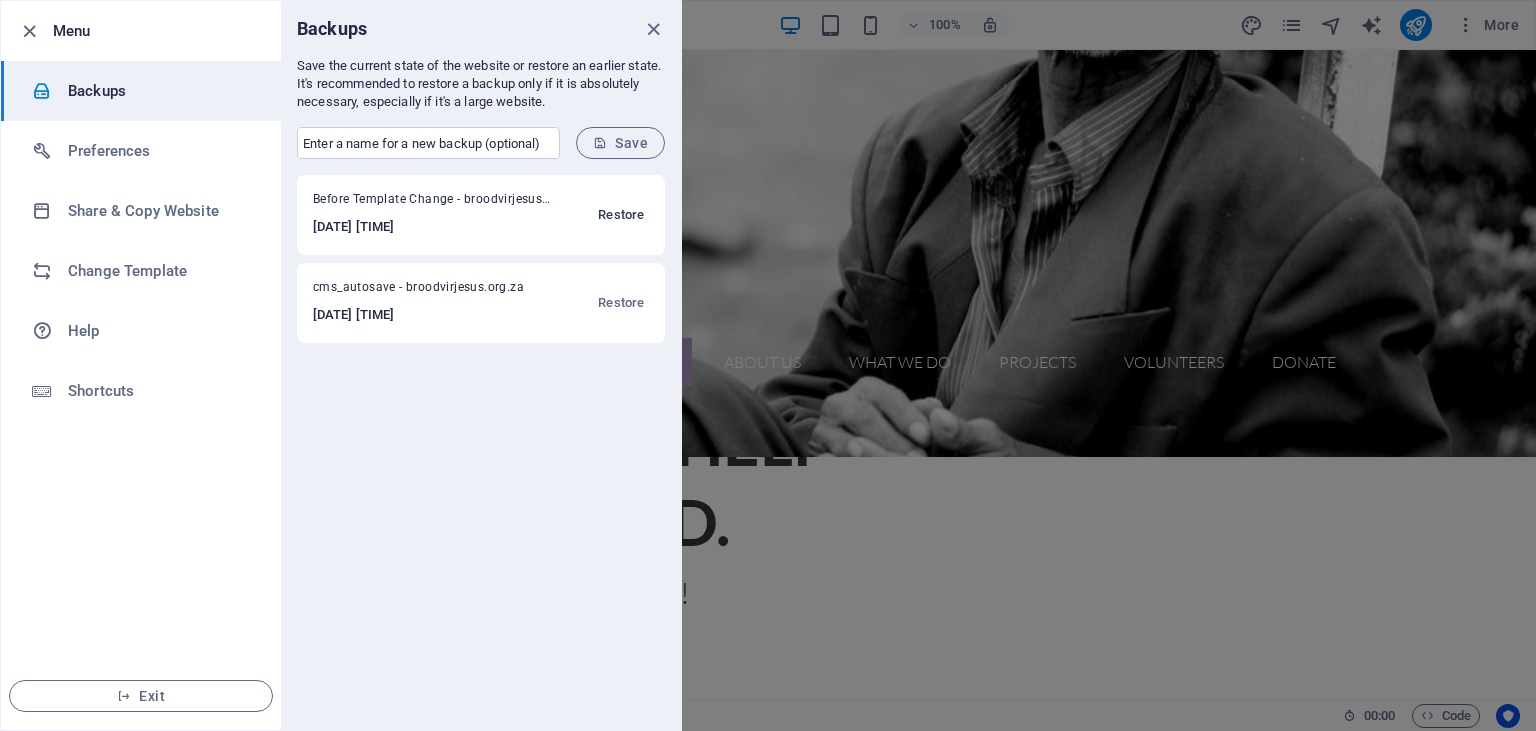 click on "Restore" at bounding box center (621, 215) 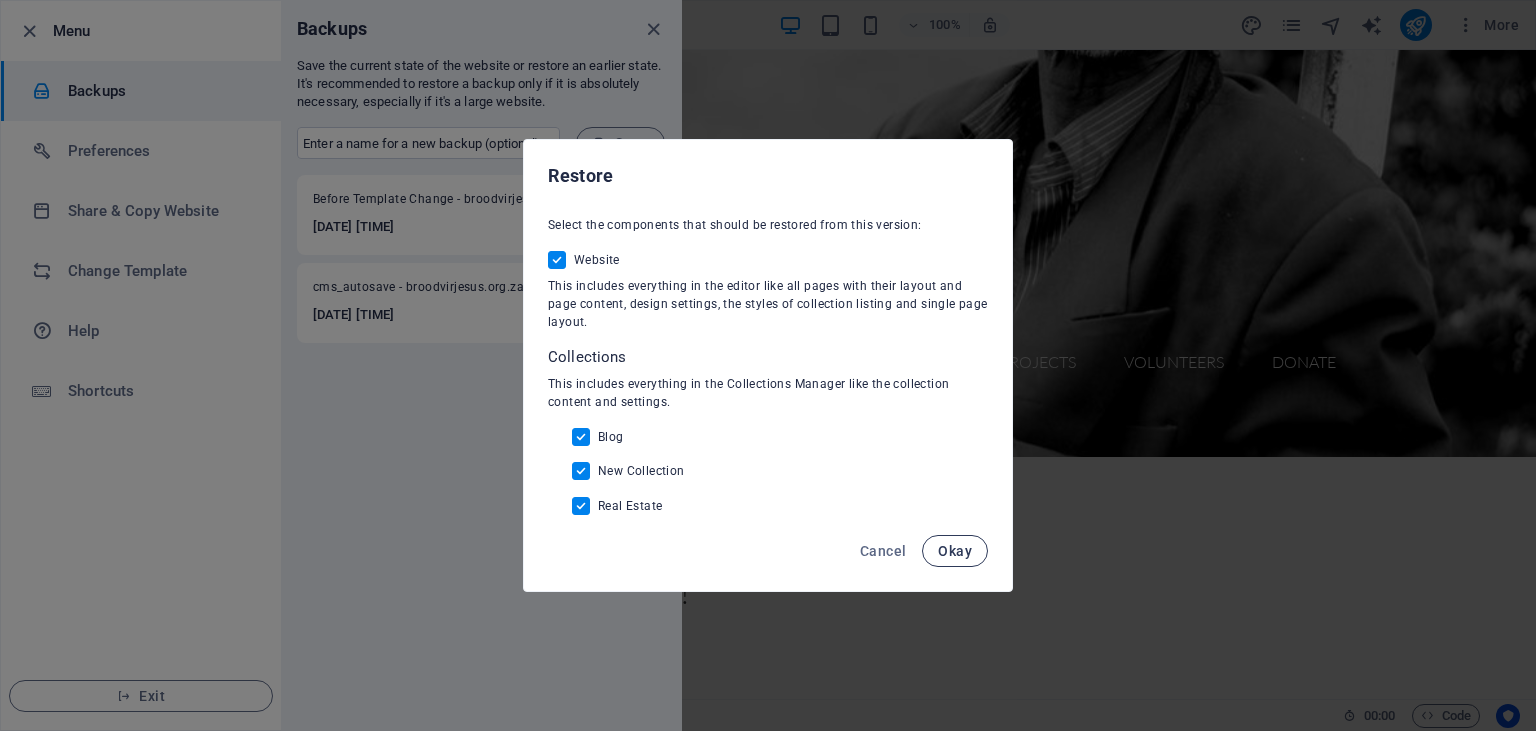 click on "Okay" at bounding box center (955, 551) 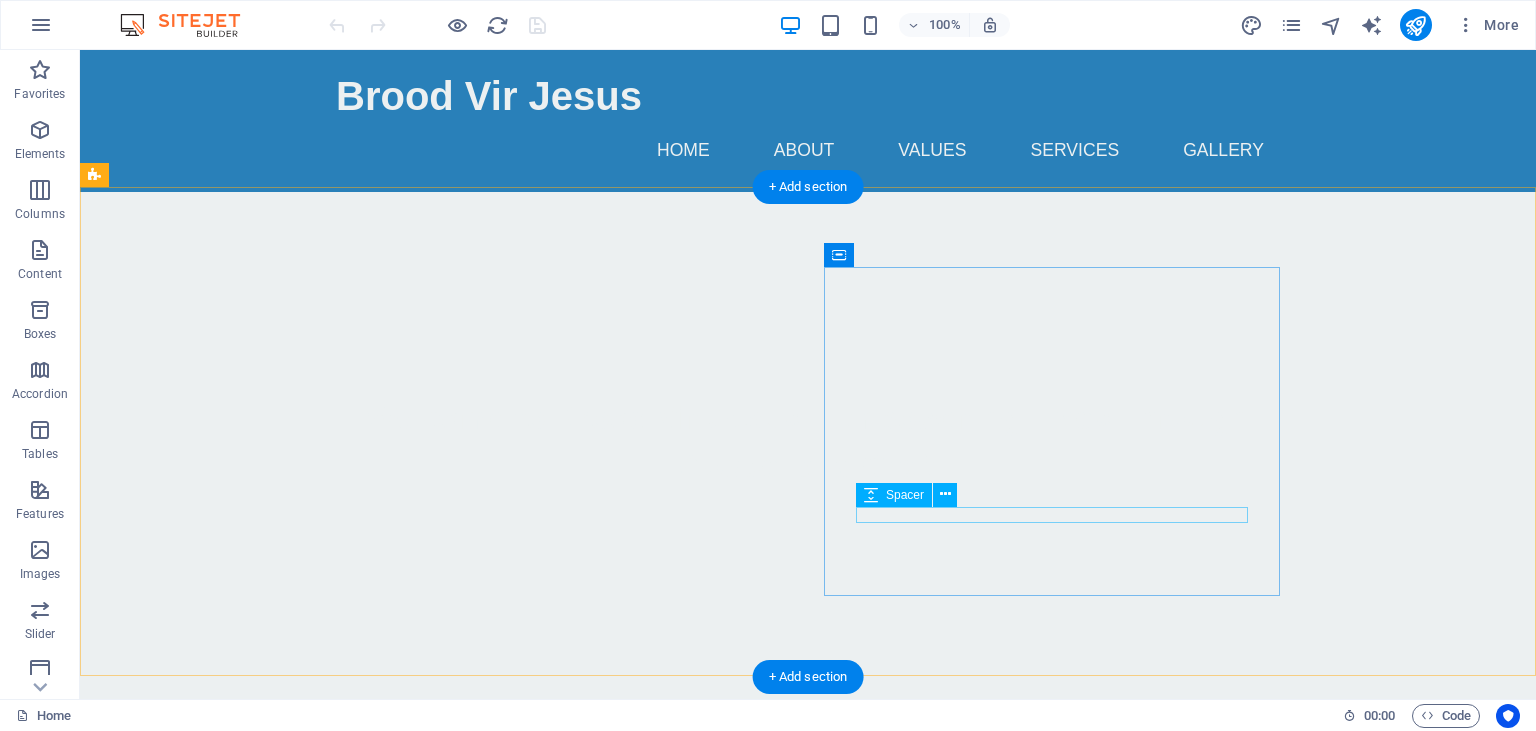 scroll, scrollTop: 422, scrollLeft: 0, axis: vertical 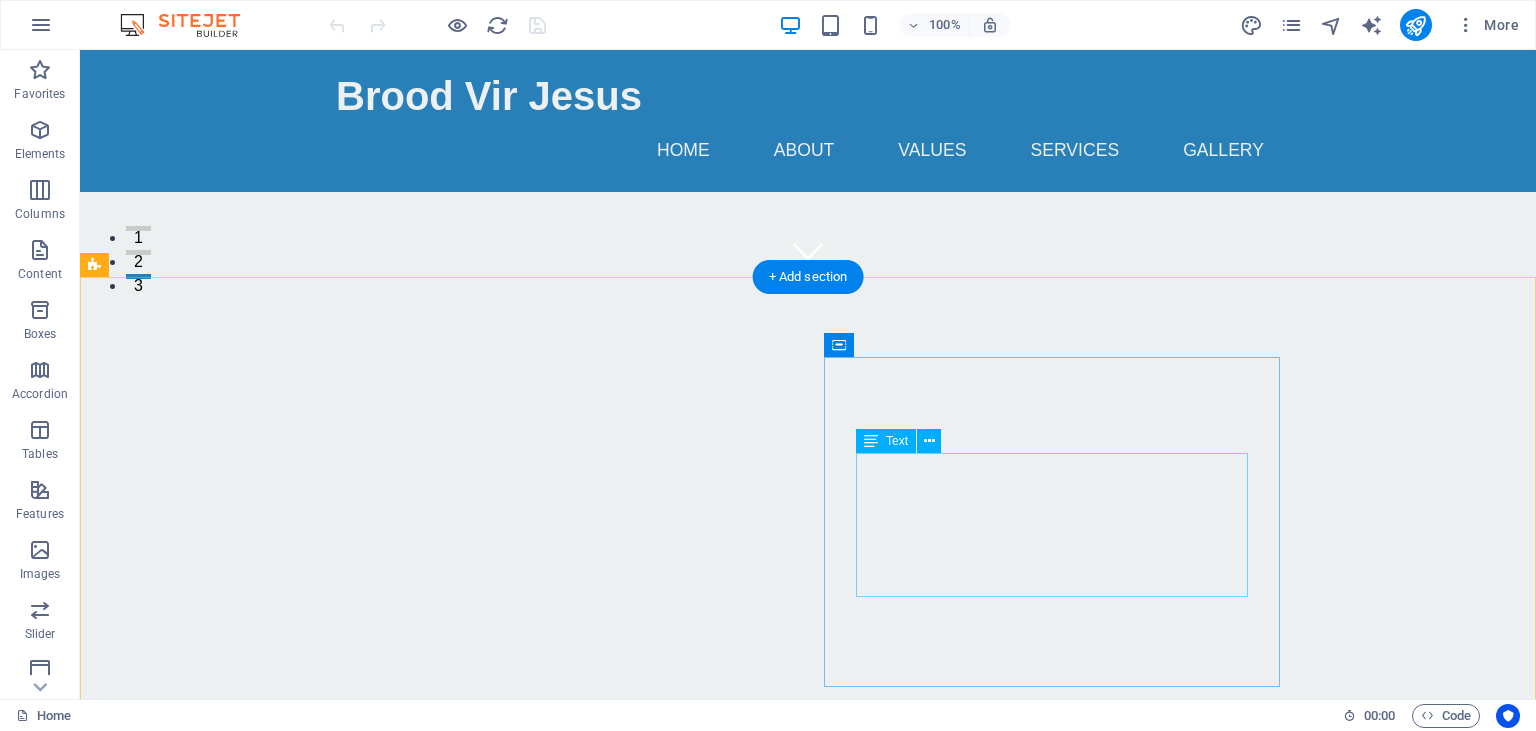 click on "At Brood Vir Jesus, we are on a mission to empower the homeless by teaching them invaluable woodworking skills. Our community project not only fosters self-sufficiency but also promotes dignity, purpose, and support. With your help, we can make a significant difference in their lives." at bounding box center (568, 1462) 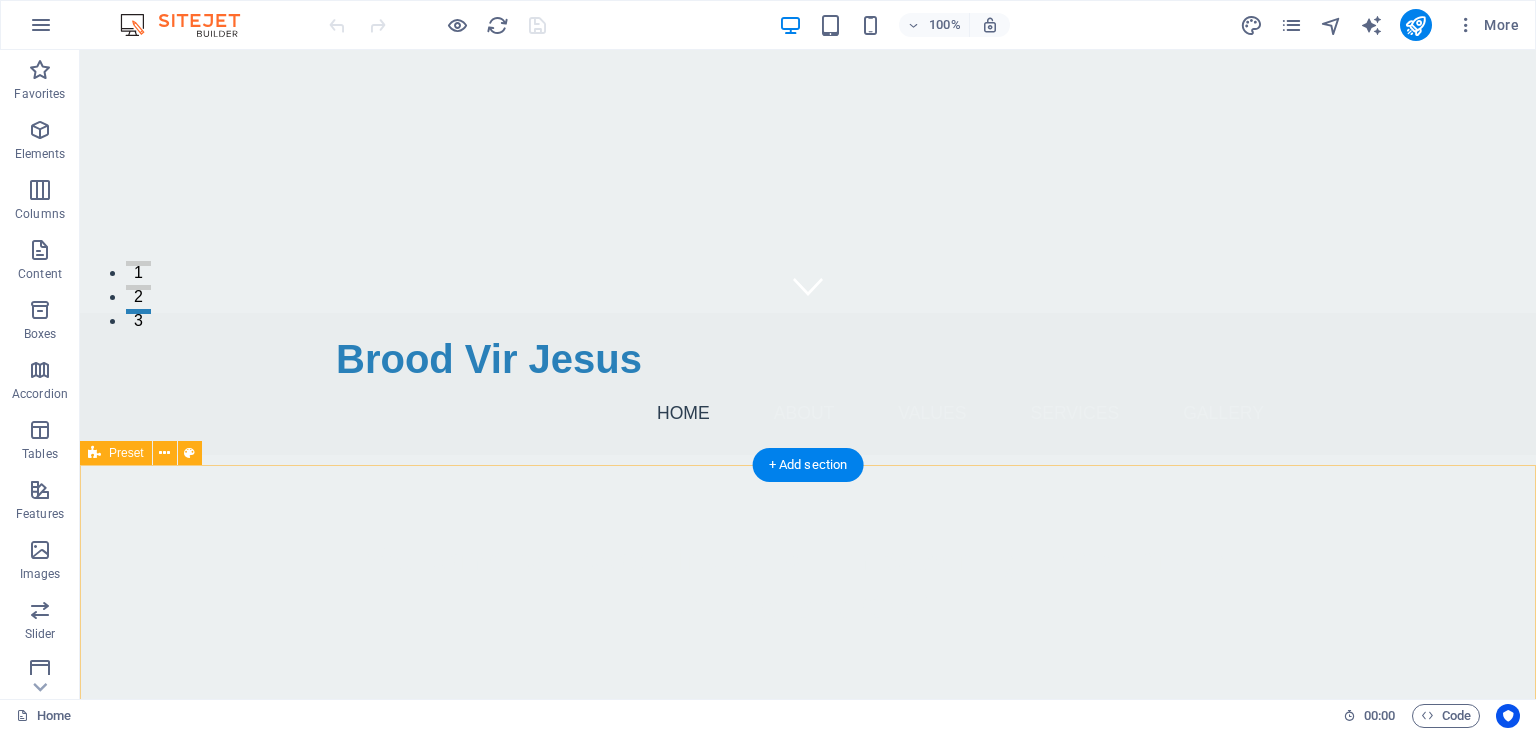 scroll, scrollTop: 422, scrollLeft: 0, axis: vertical 